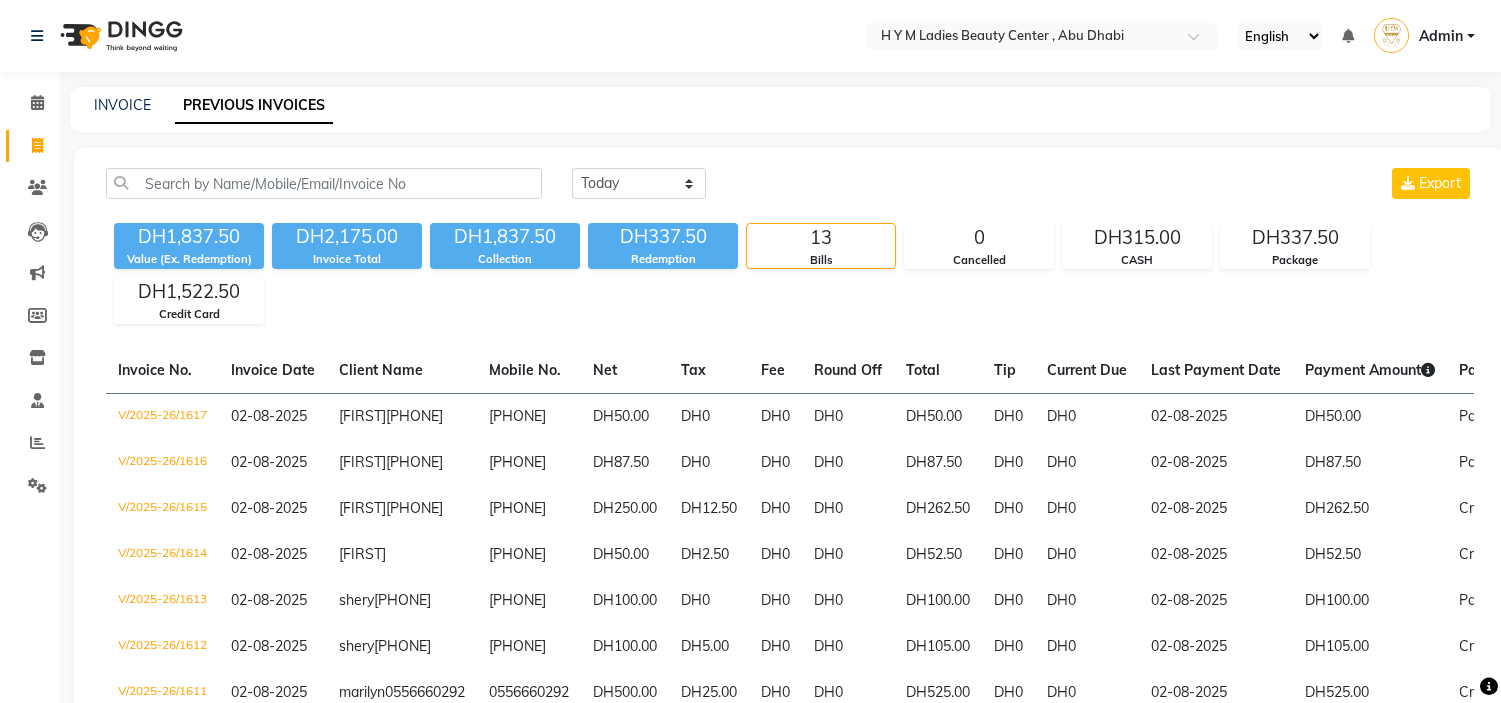 scroll, scrollTop: 0, scrollLeft: 0, axis: both 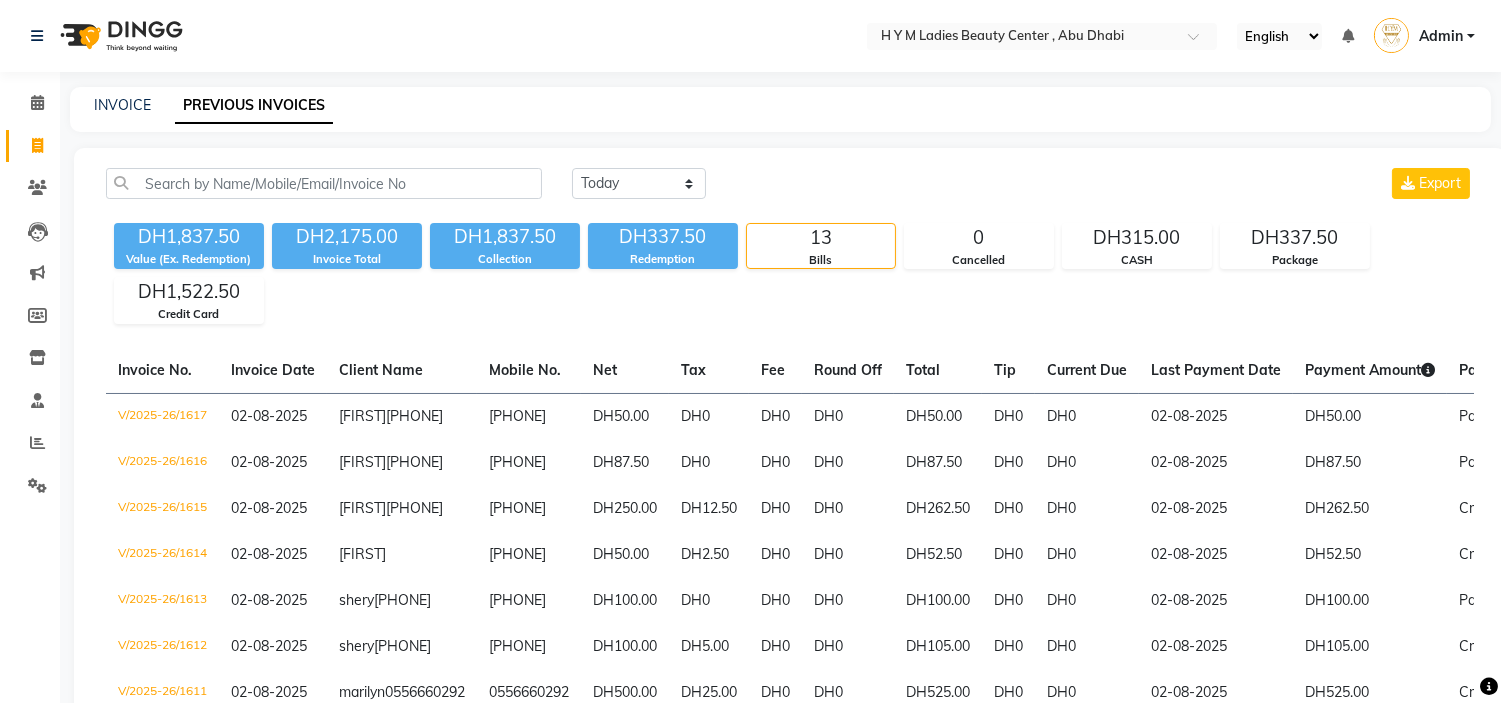 click on "DH1,837.50 Value (Ex. Redemption) DH2,175.00 Invoice Total  DH1,837.50 Collection DH337.50 Redemption 13 Bills 0 Cancelled DH315.00 CASH DH337.50 Package DH1,522.50 Credit Card" 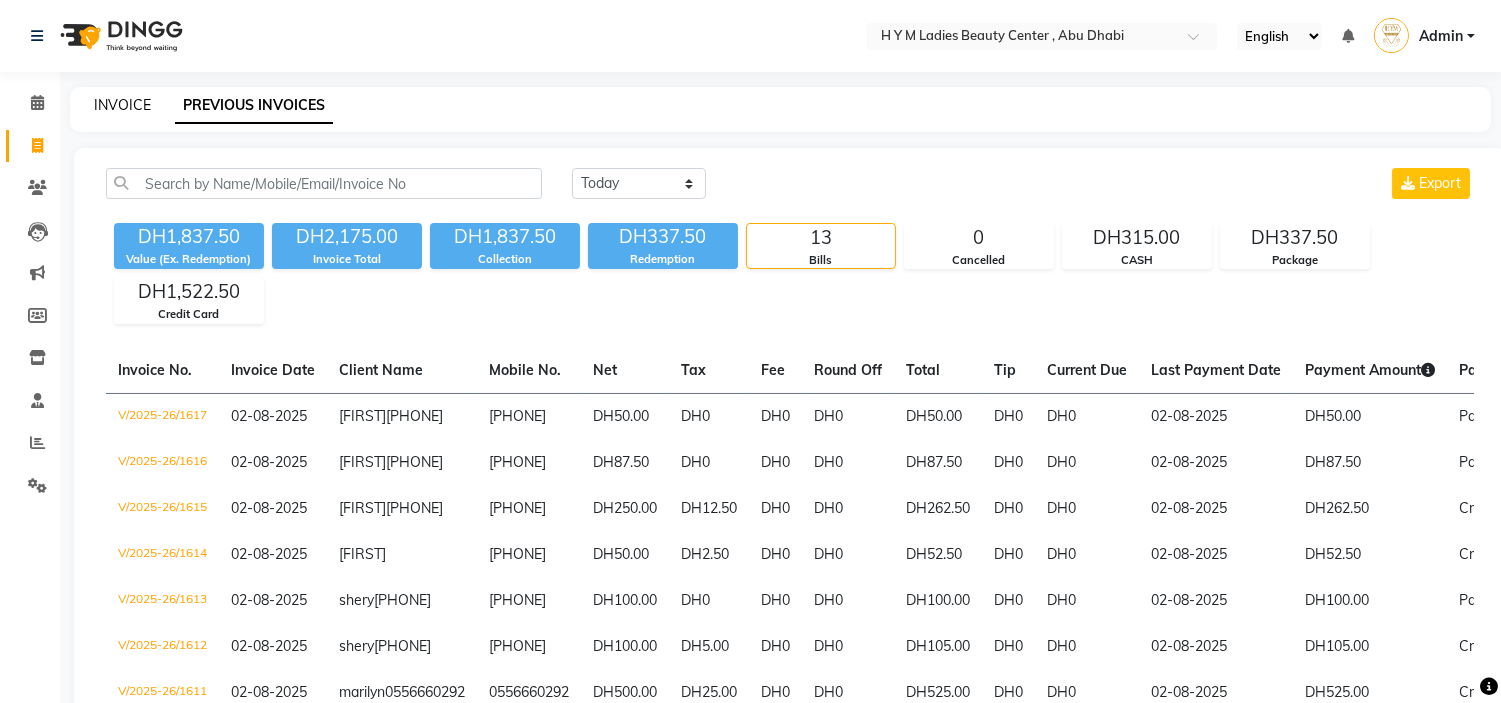 click on "INVOICE" 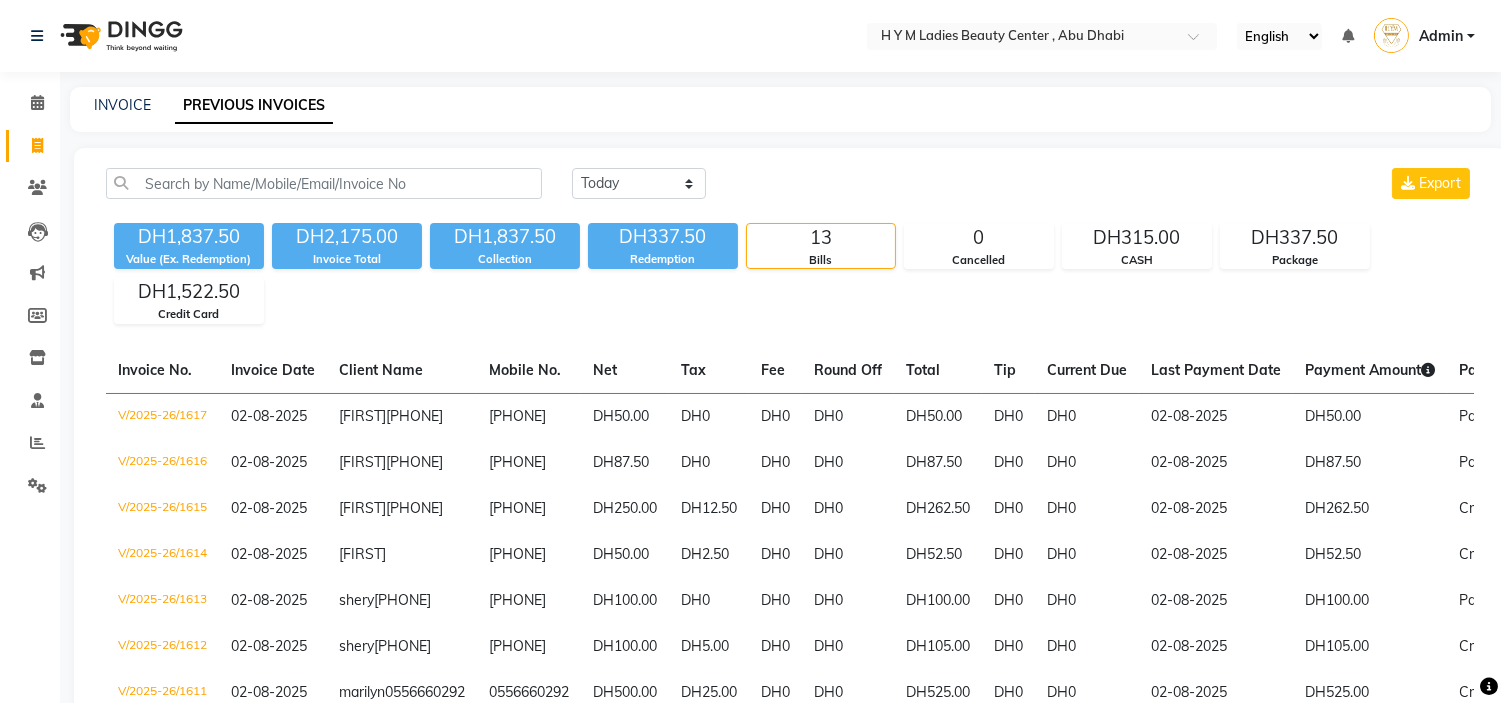 select on "service" 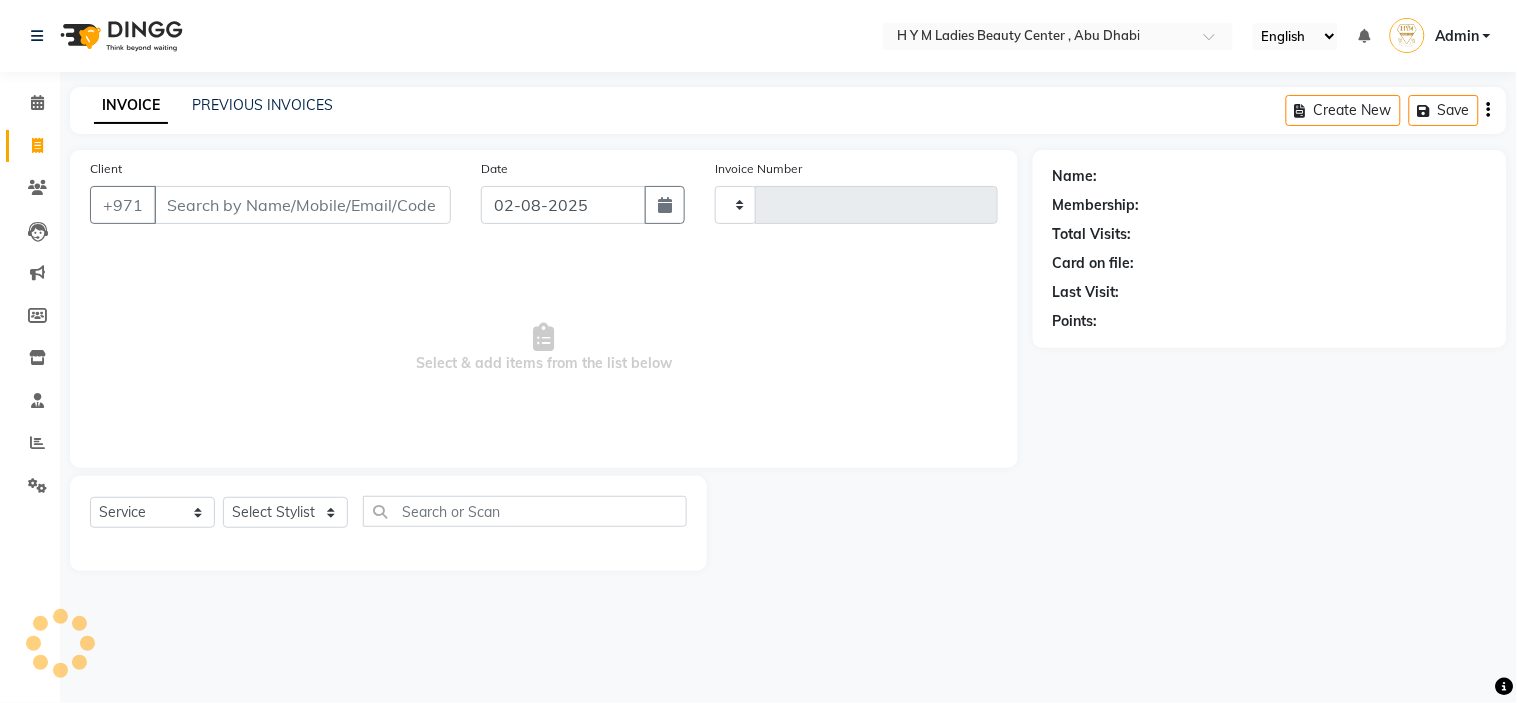 type on "1618" 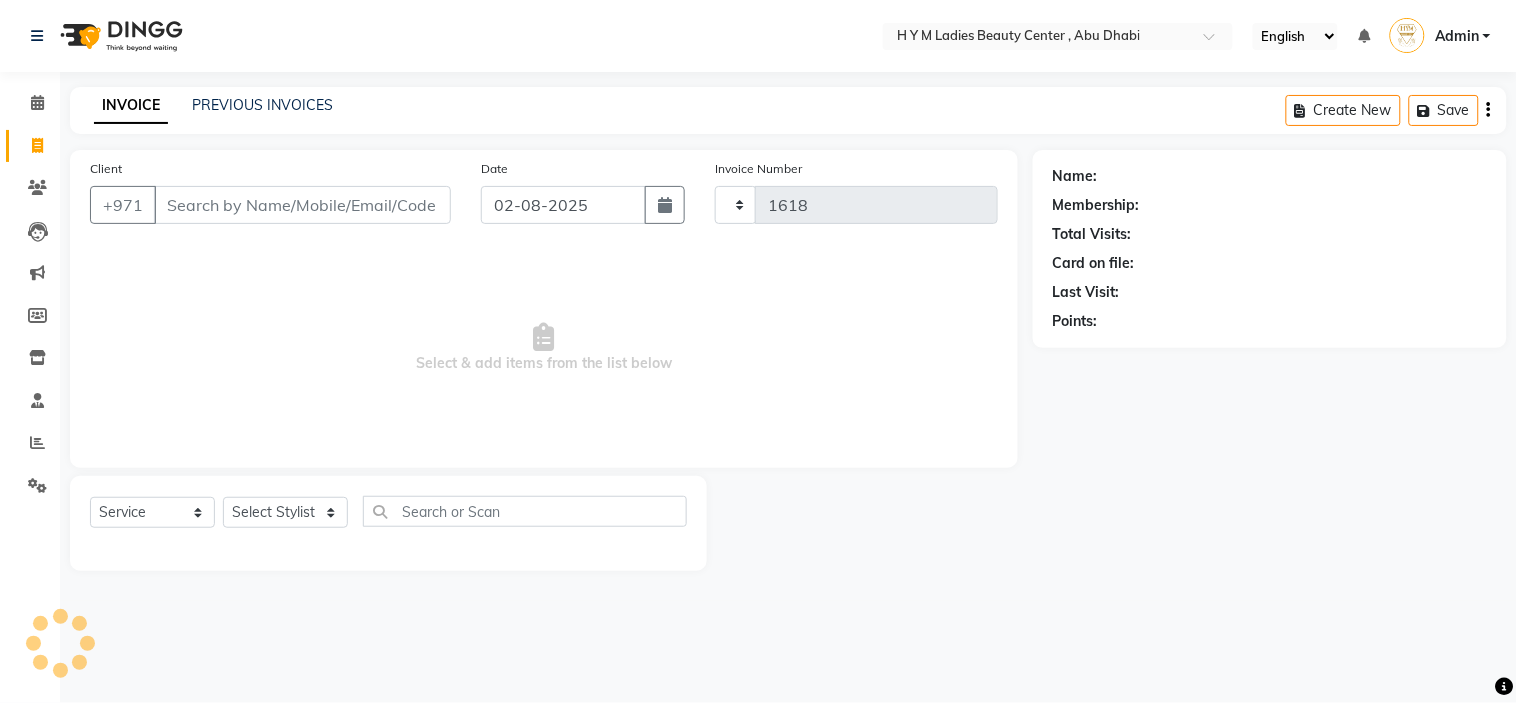 select on "7248" 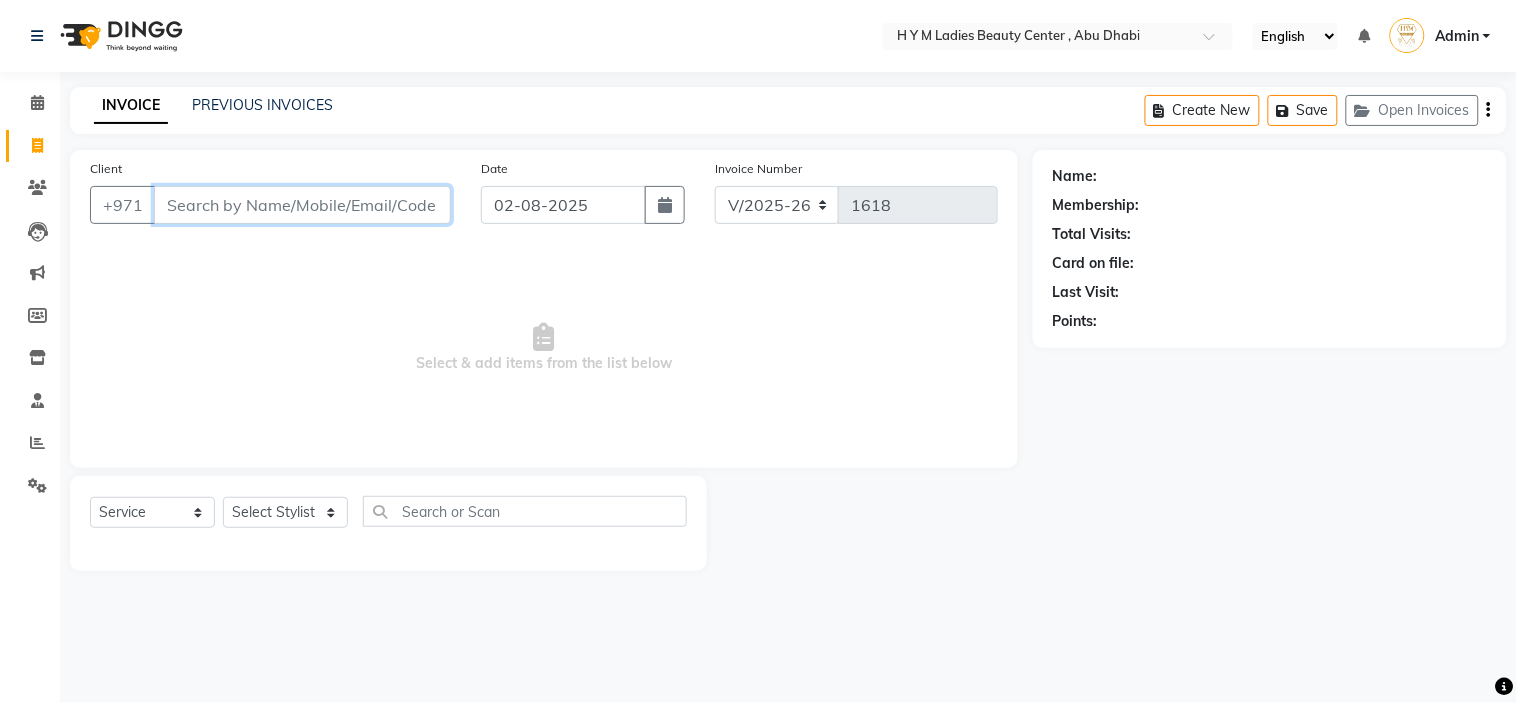 click on "Client" at bounding box center [302, 205] 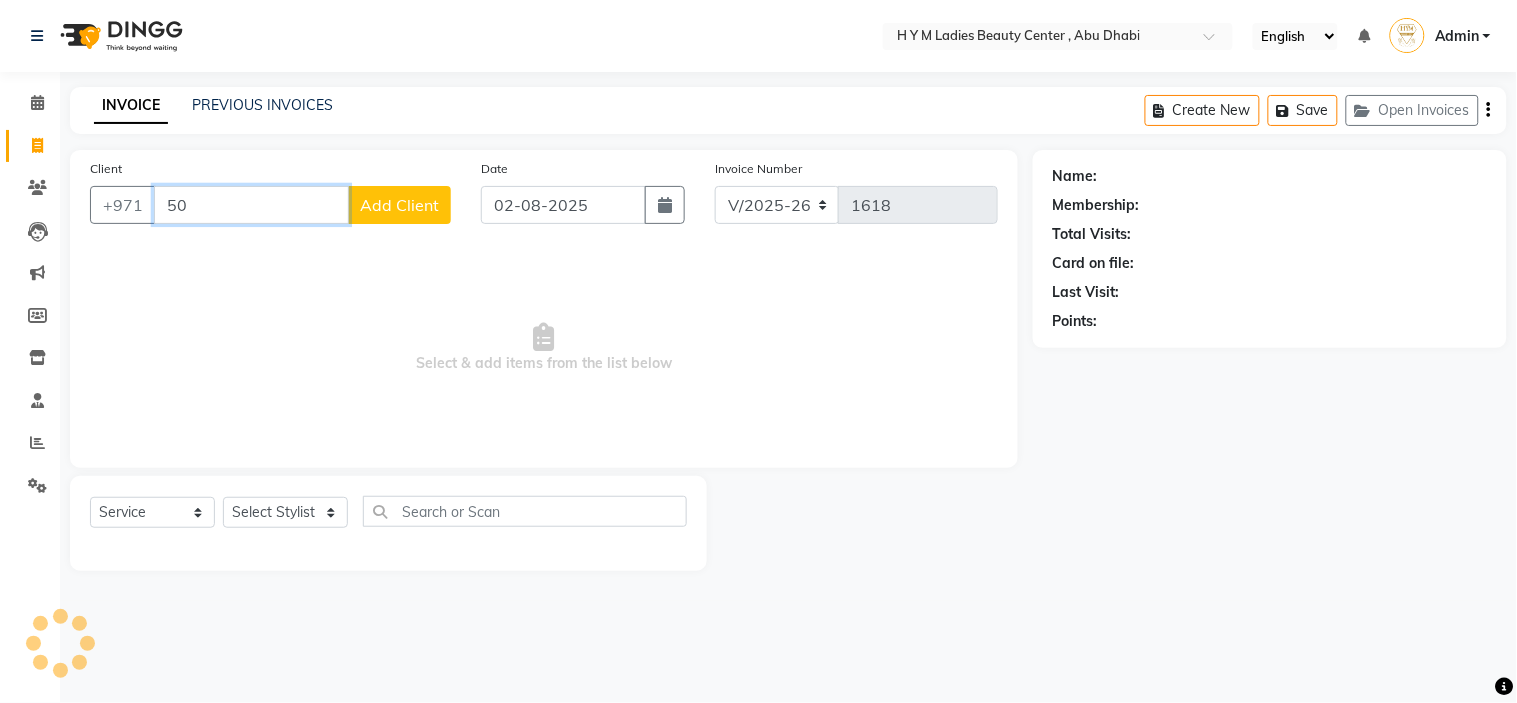 type on "5" 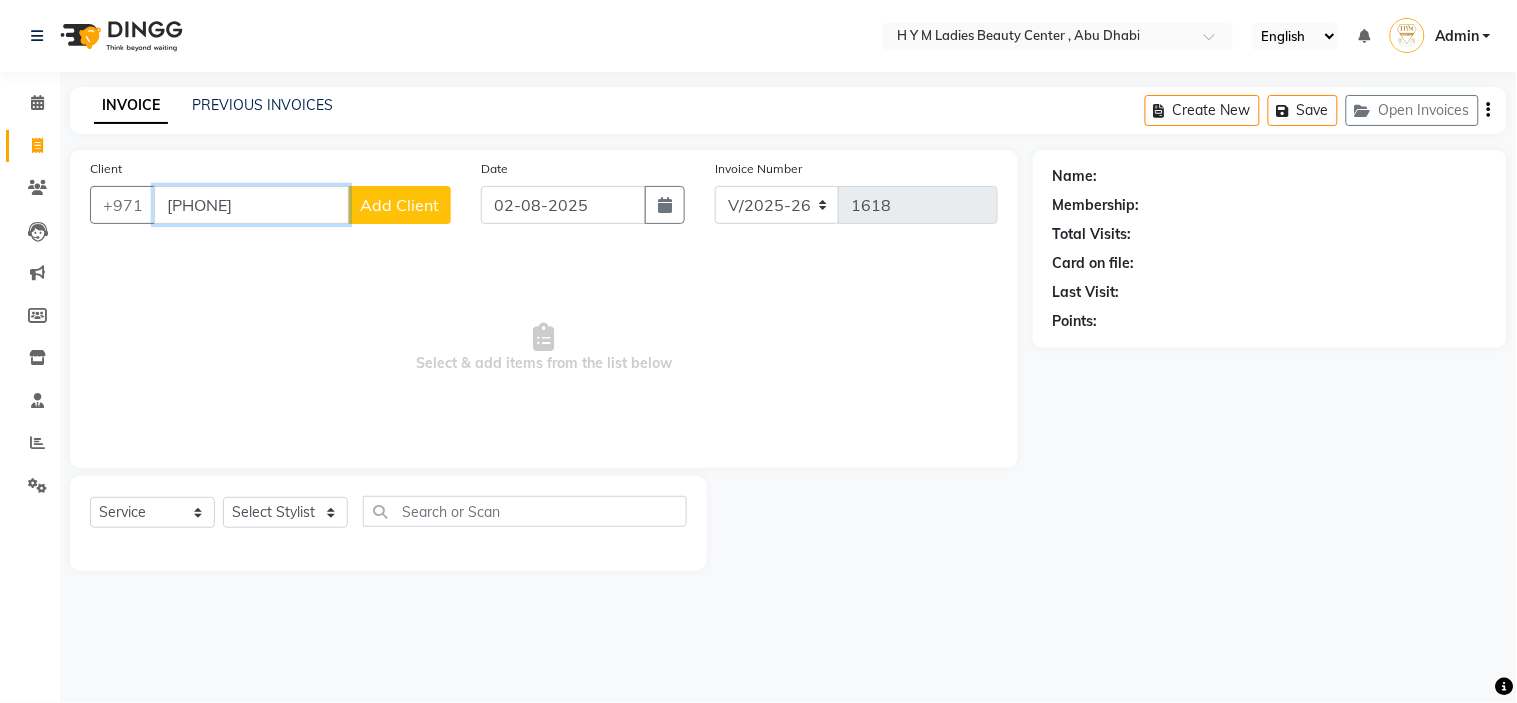 type on "[PHONE]" 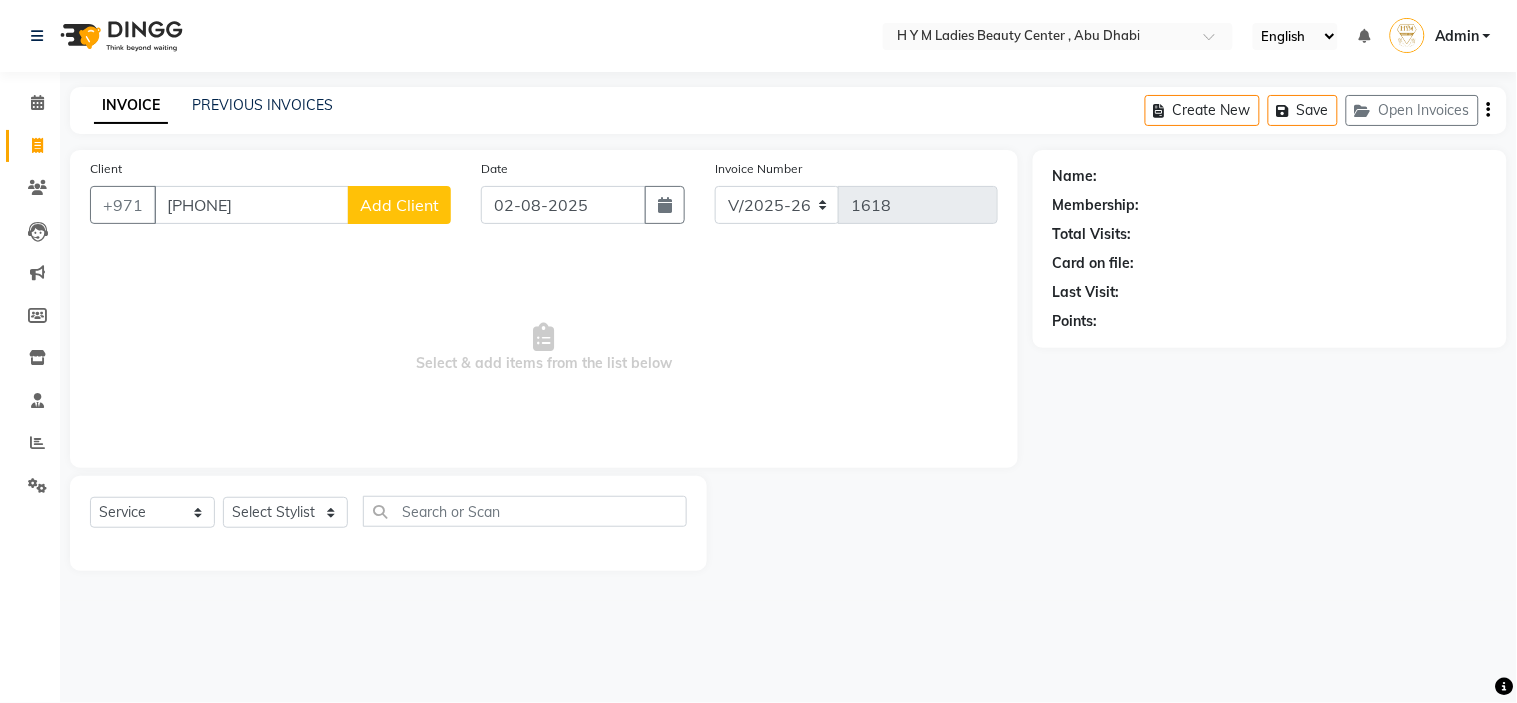 click on "Add Client" 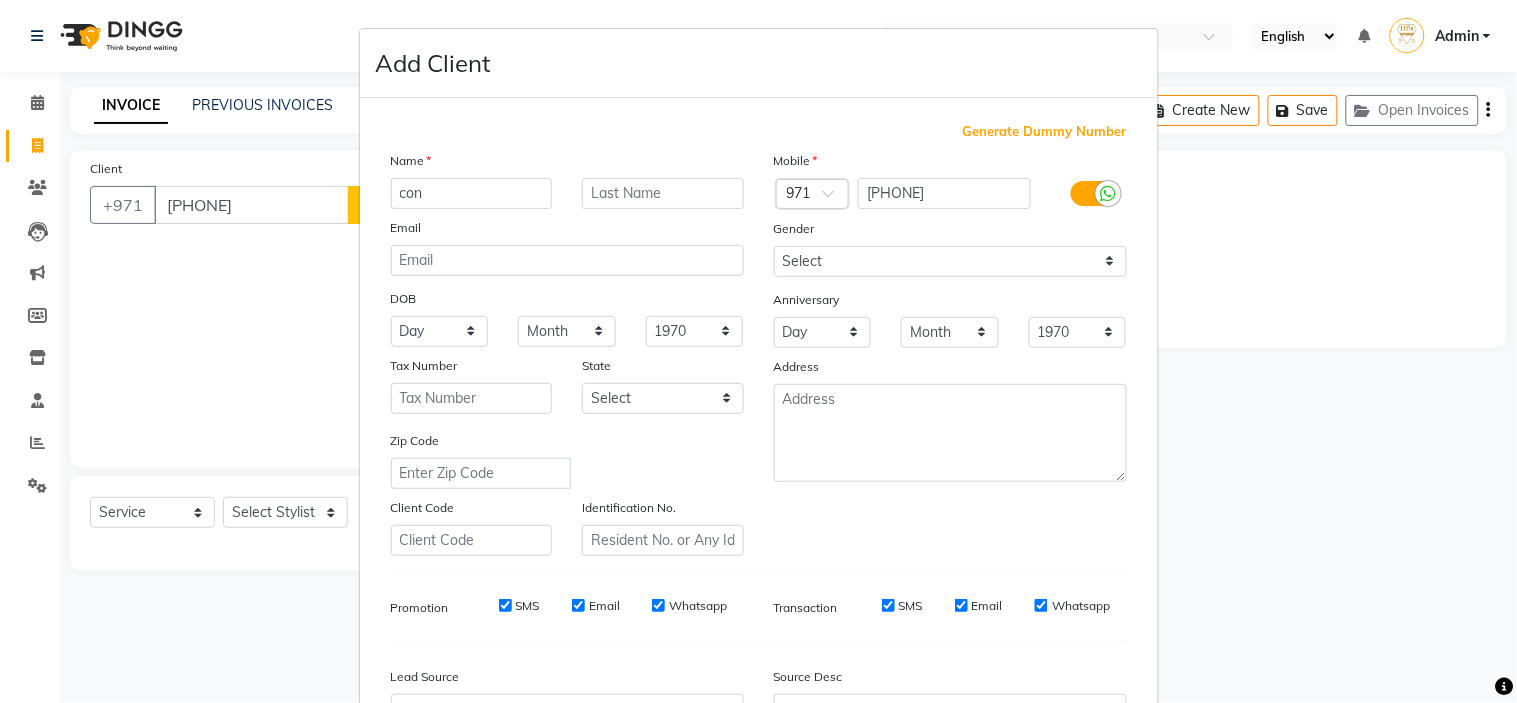 type on "con" 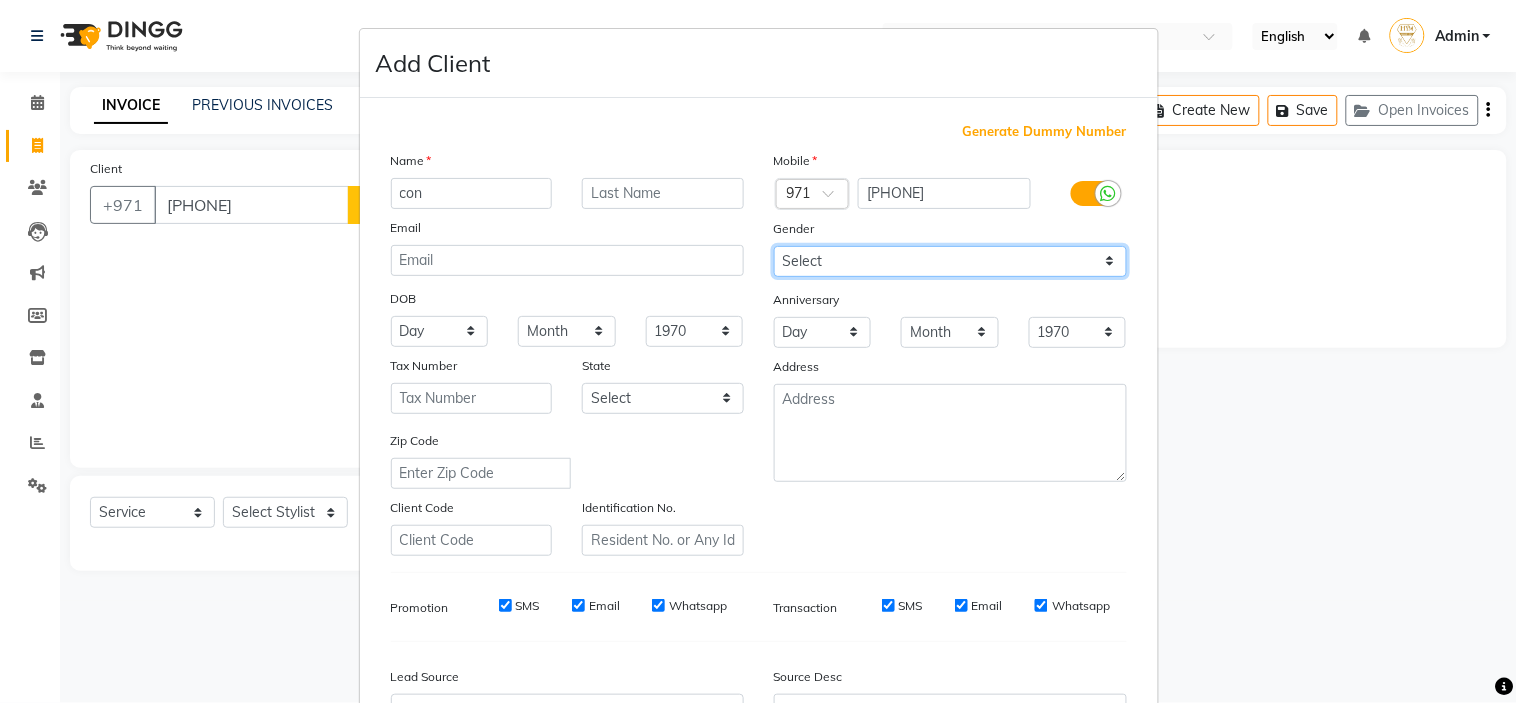 click on "Select Male Female Other Prefer Not To Say" at bounding box center (950, 261) 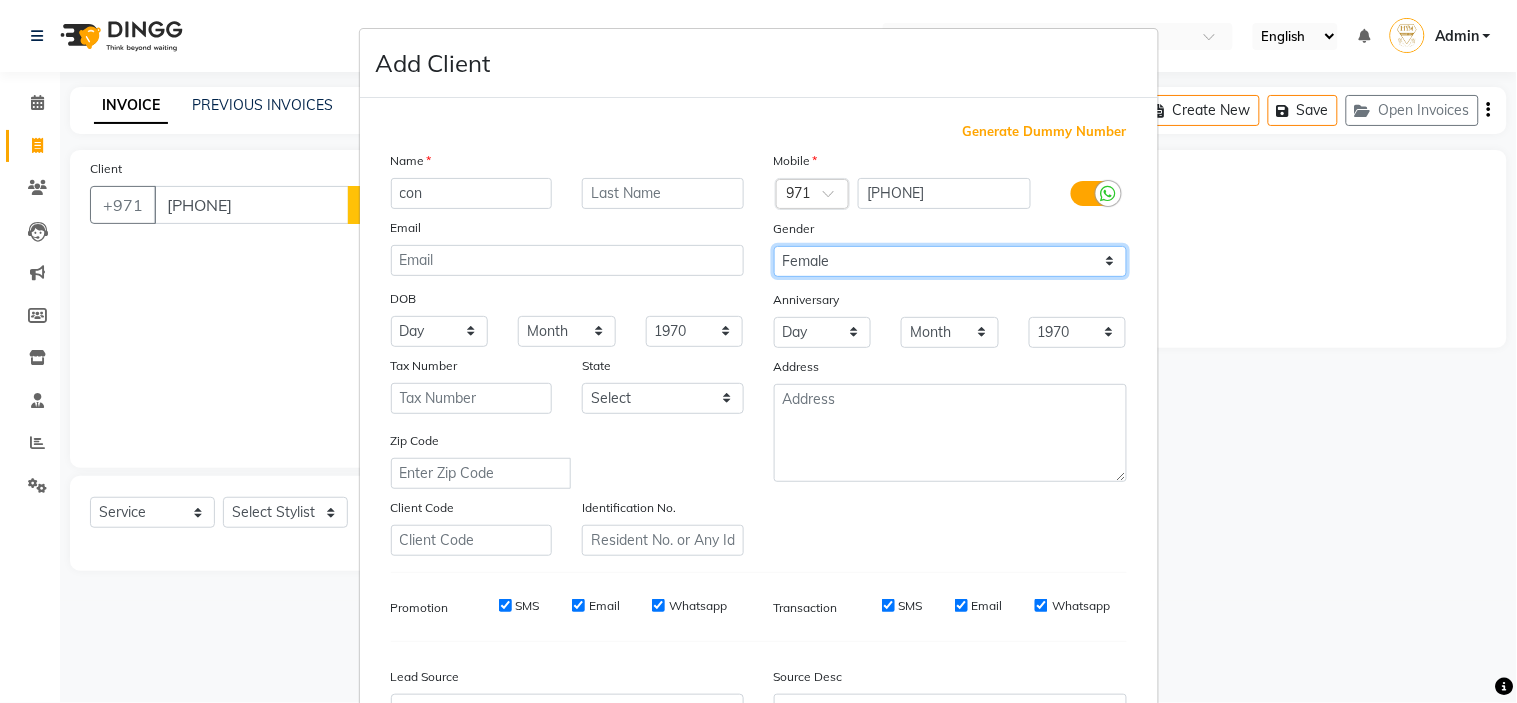 click on "Select Male Female Other Prefer Not To Say" at bounding box center [950, 261] 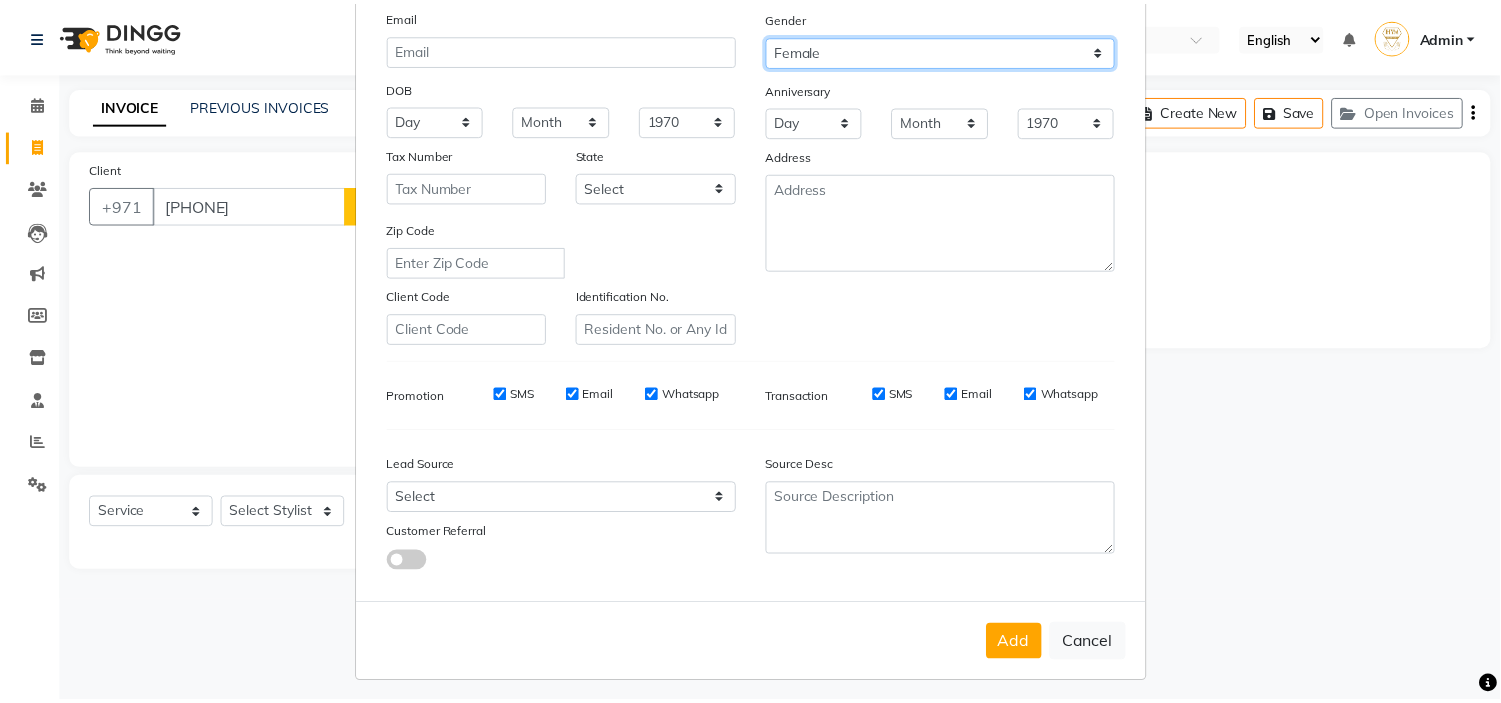 scroll, scrollTop: 221, scrollLeft: 0, axis: vertical 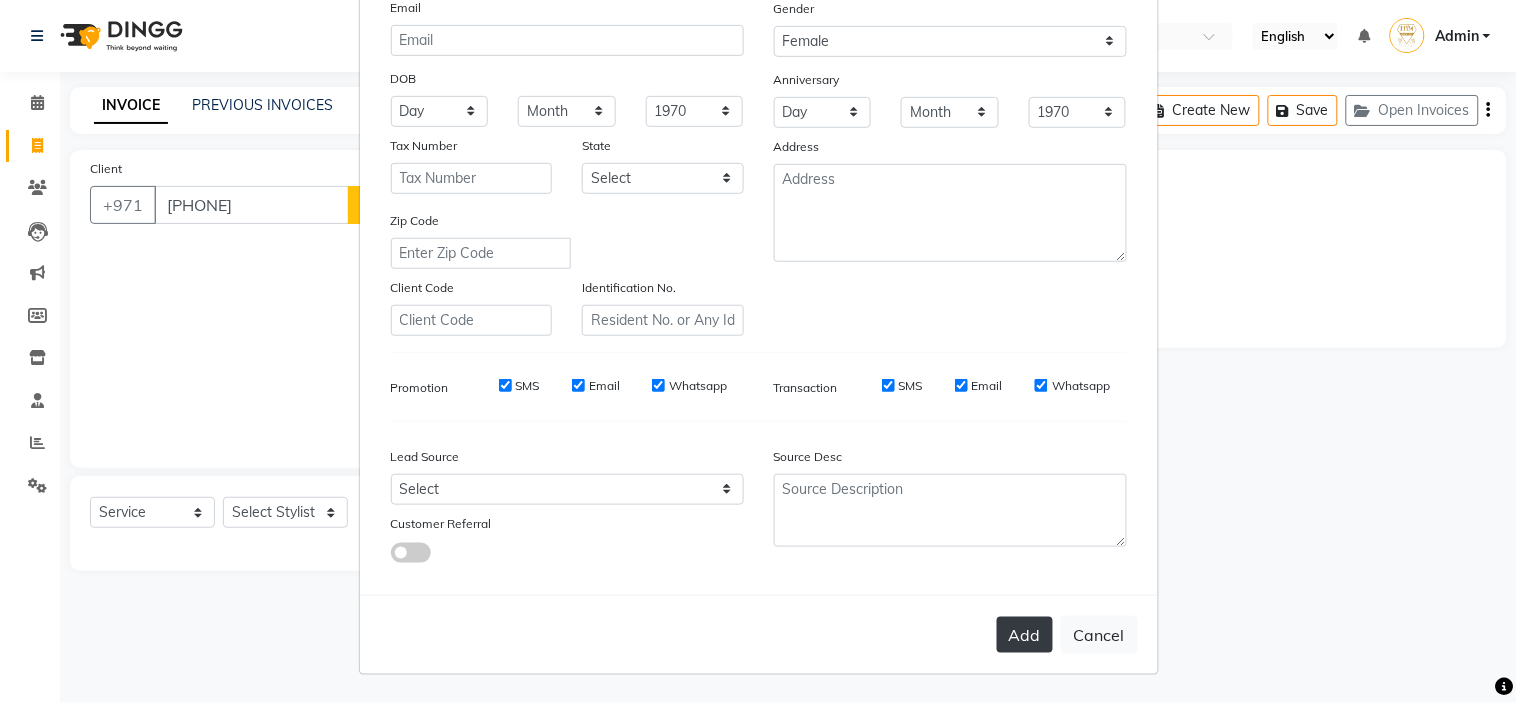click on "Add" at bounding box center [1025, 635] 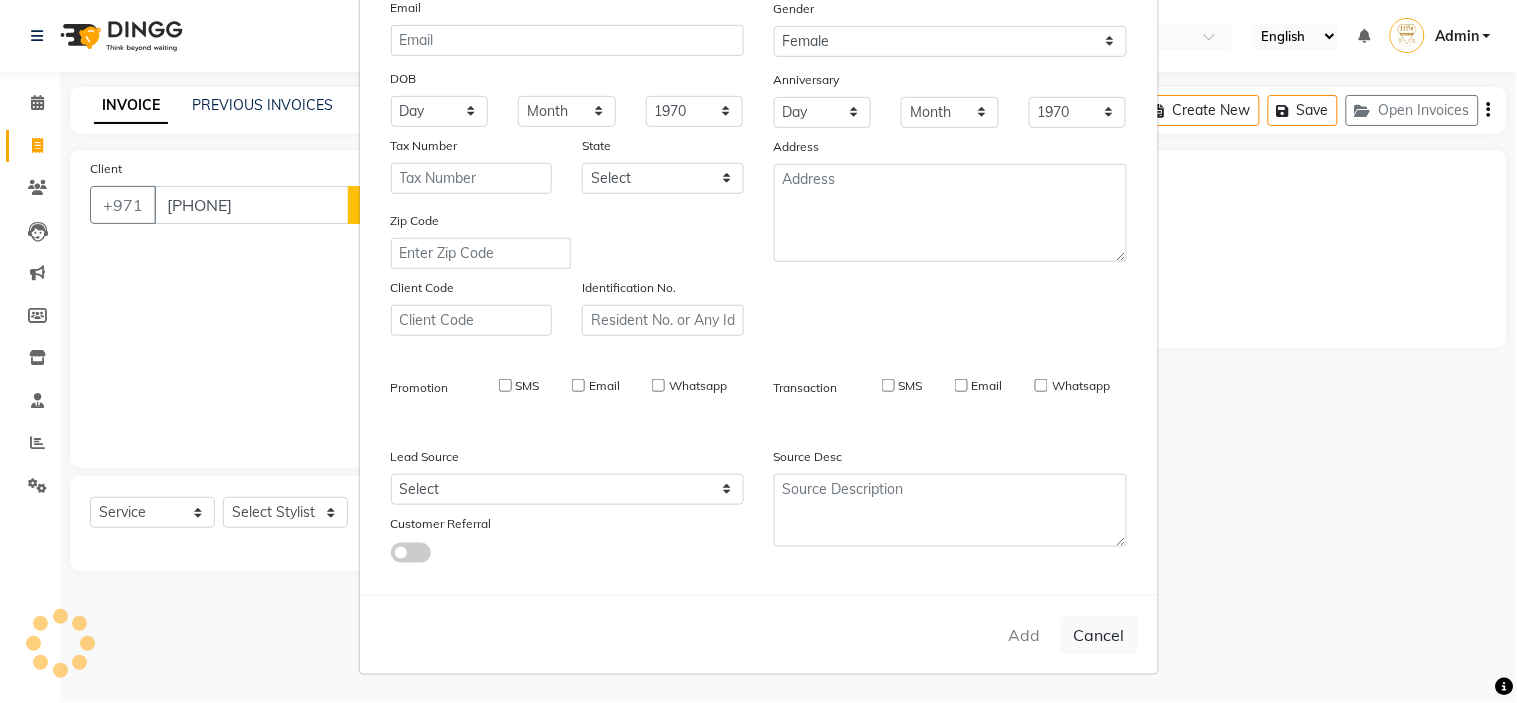 type 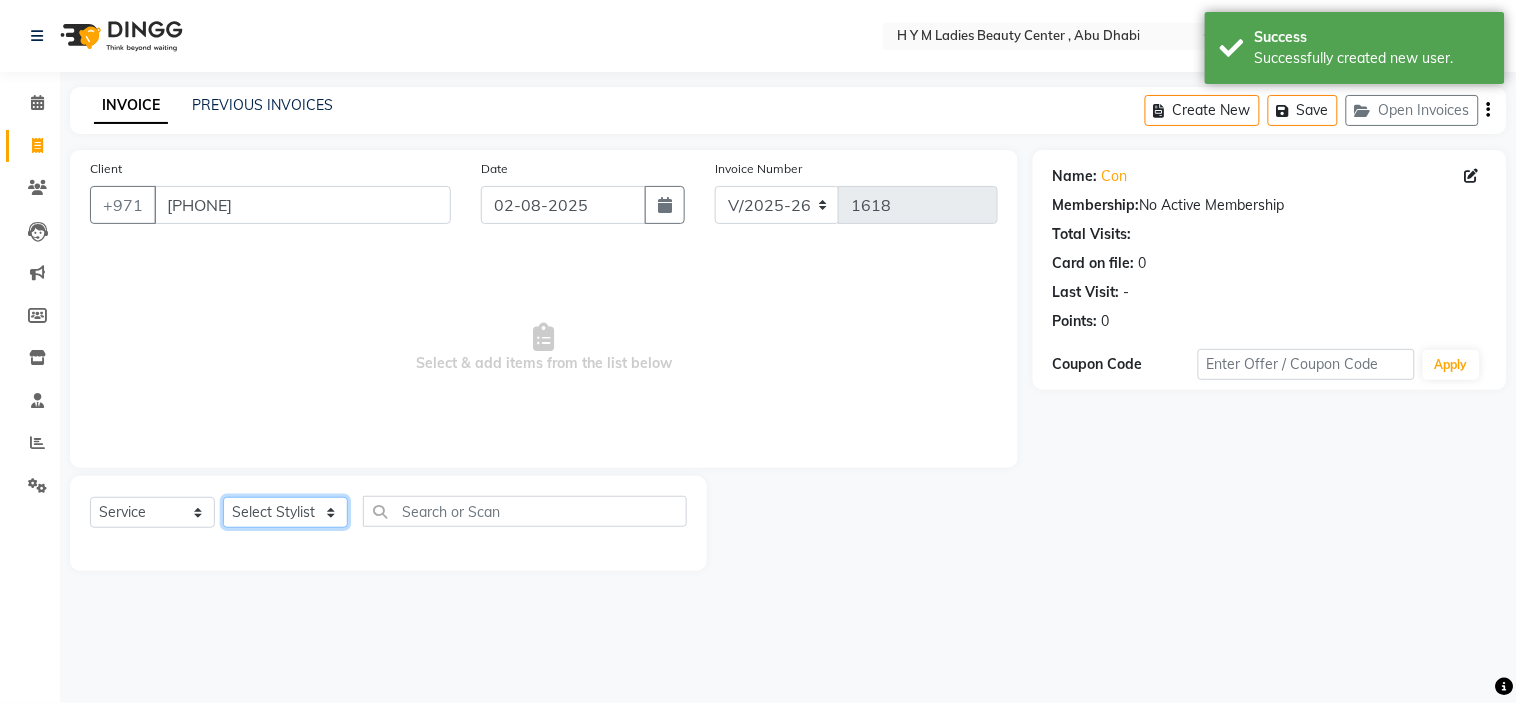 click on "Select Stylist ameena Jheza Dalangin Julie Corteza nadeema randa Rose An Galang zari" 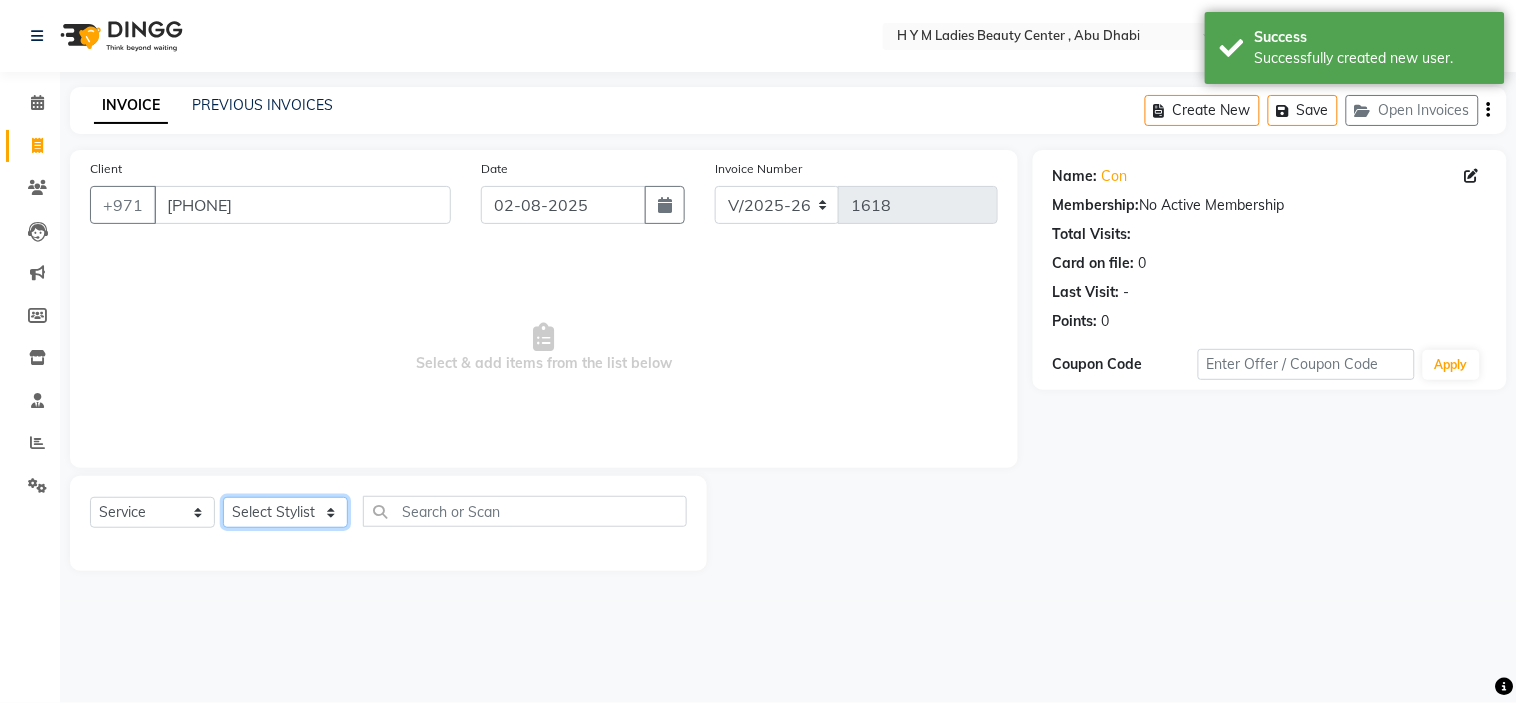 select on "61770" 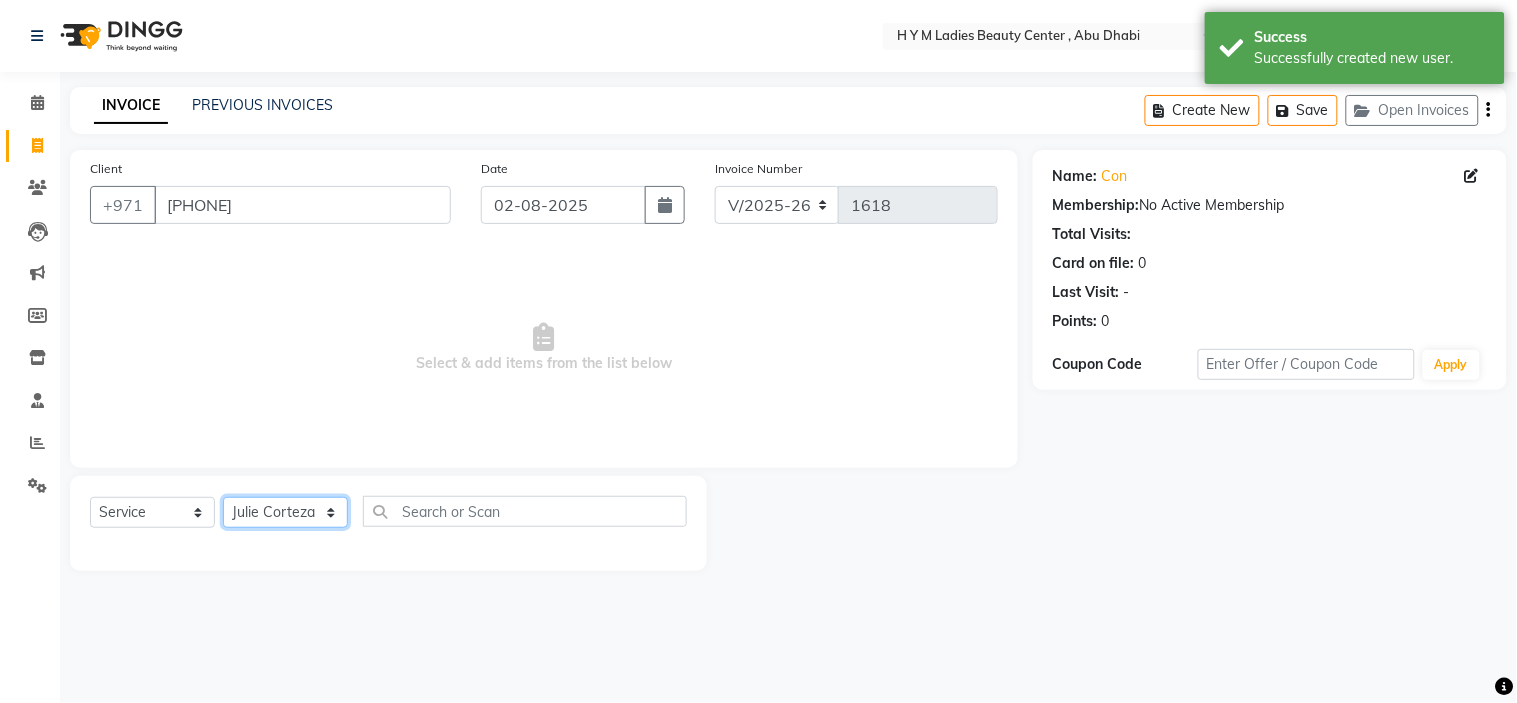 click on "Select Stylist ameena Jheza Dalangin Julie Corteza nadeema randa Rose An Galang zari" 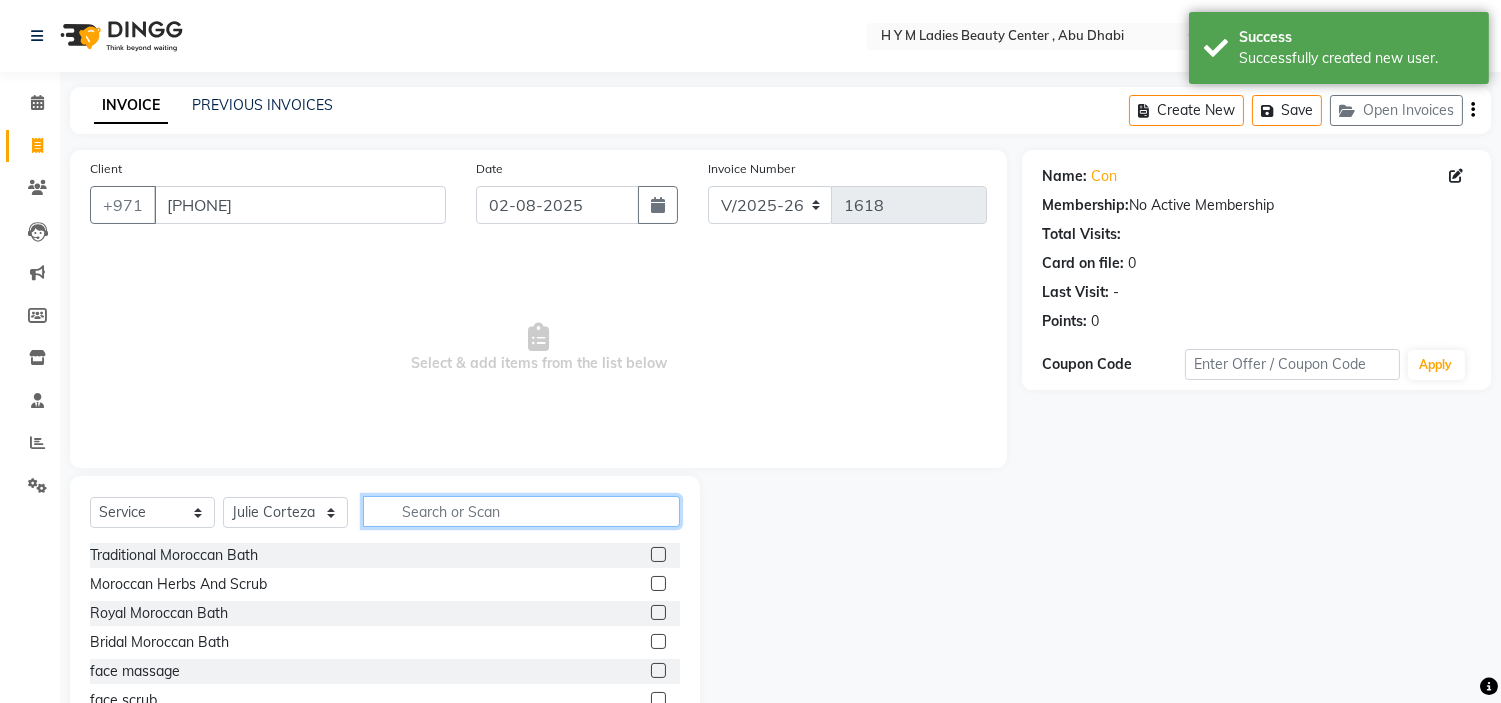 click 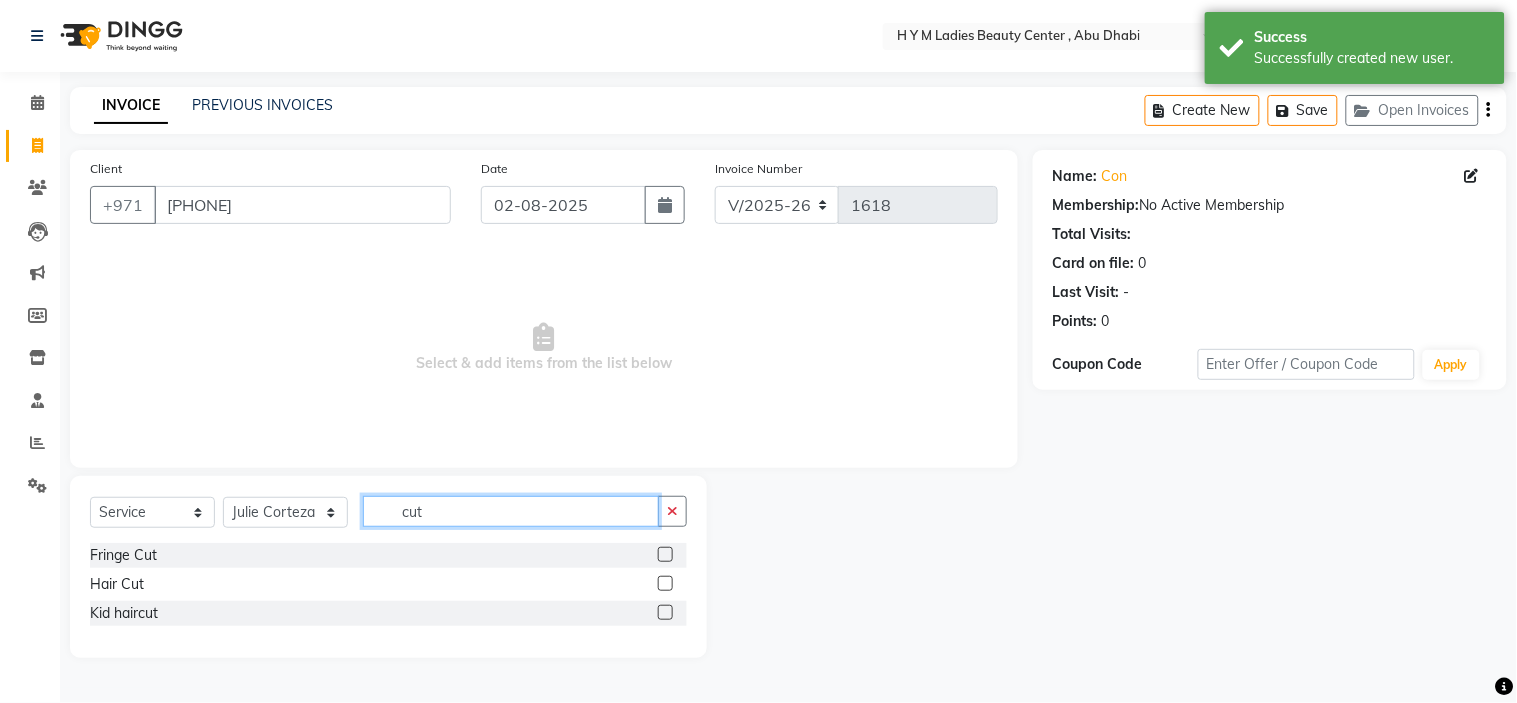 type on "cut" 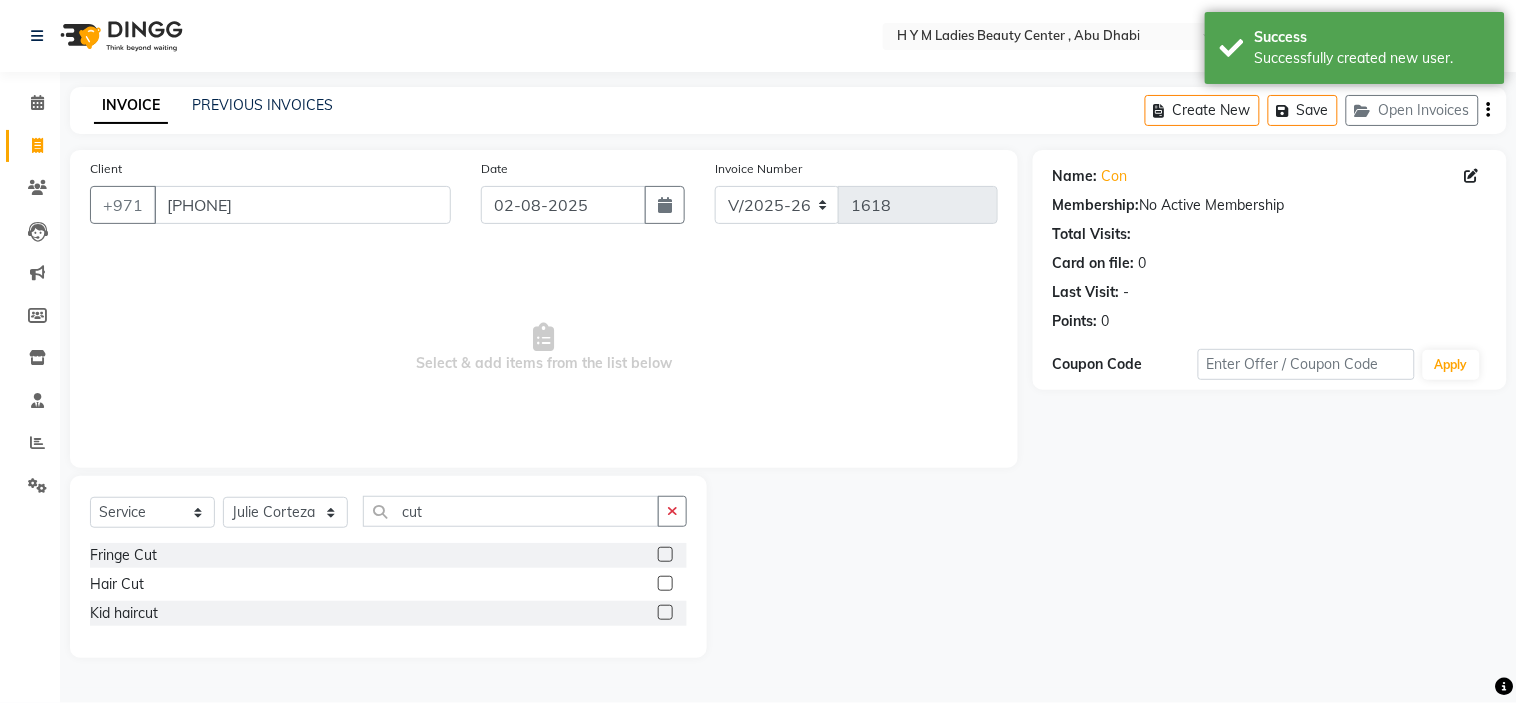 click 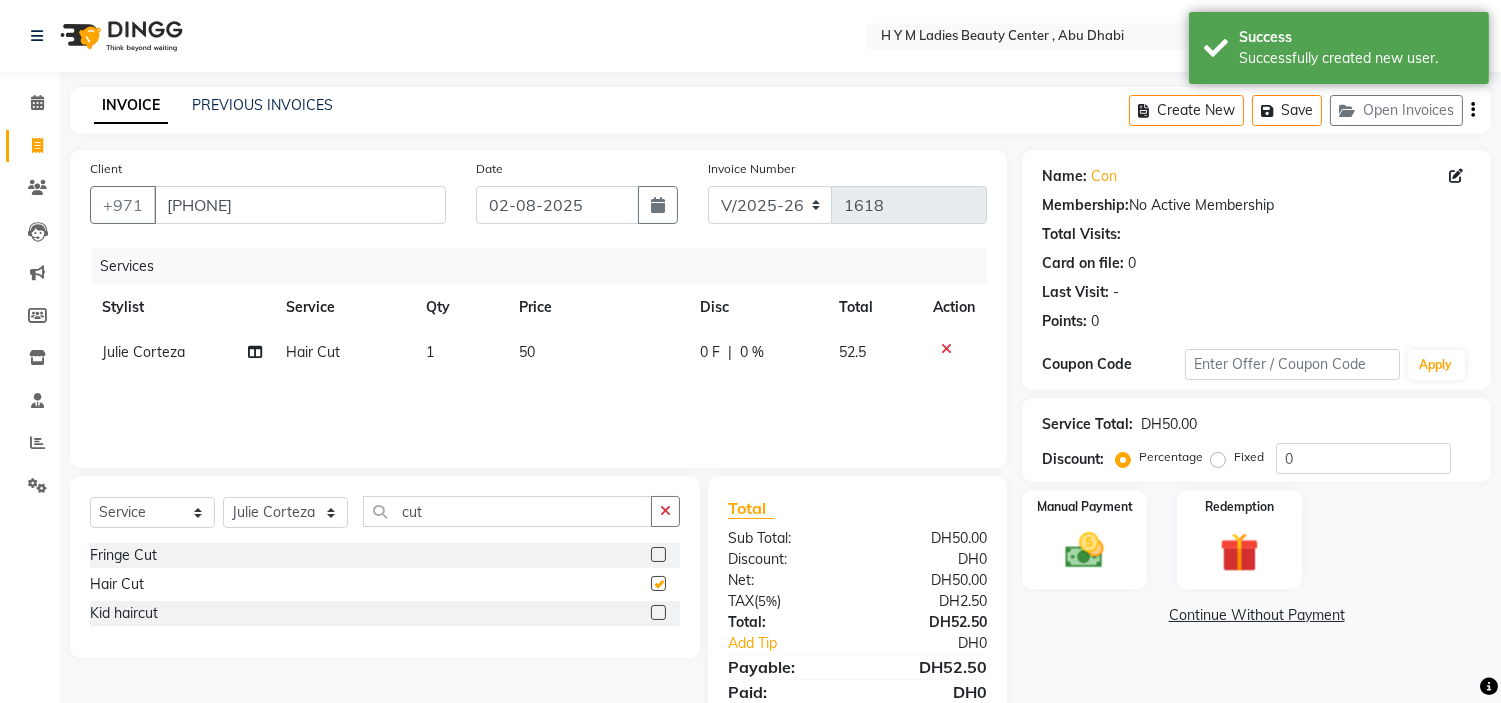checkbox on "false" 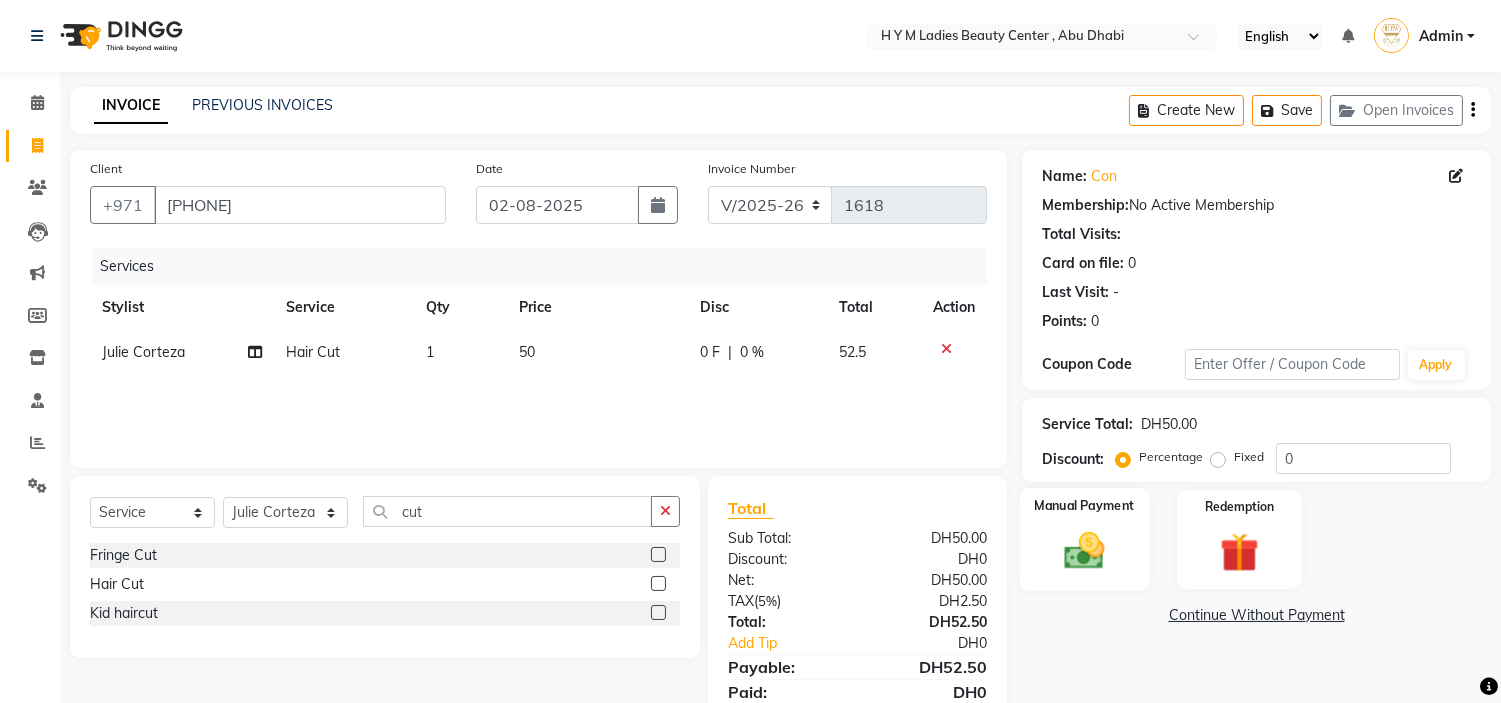 click 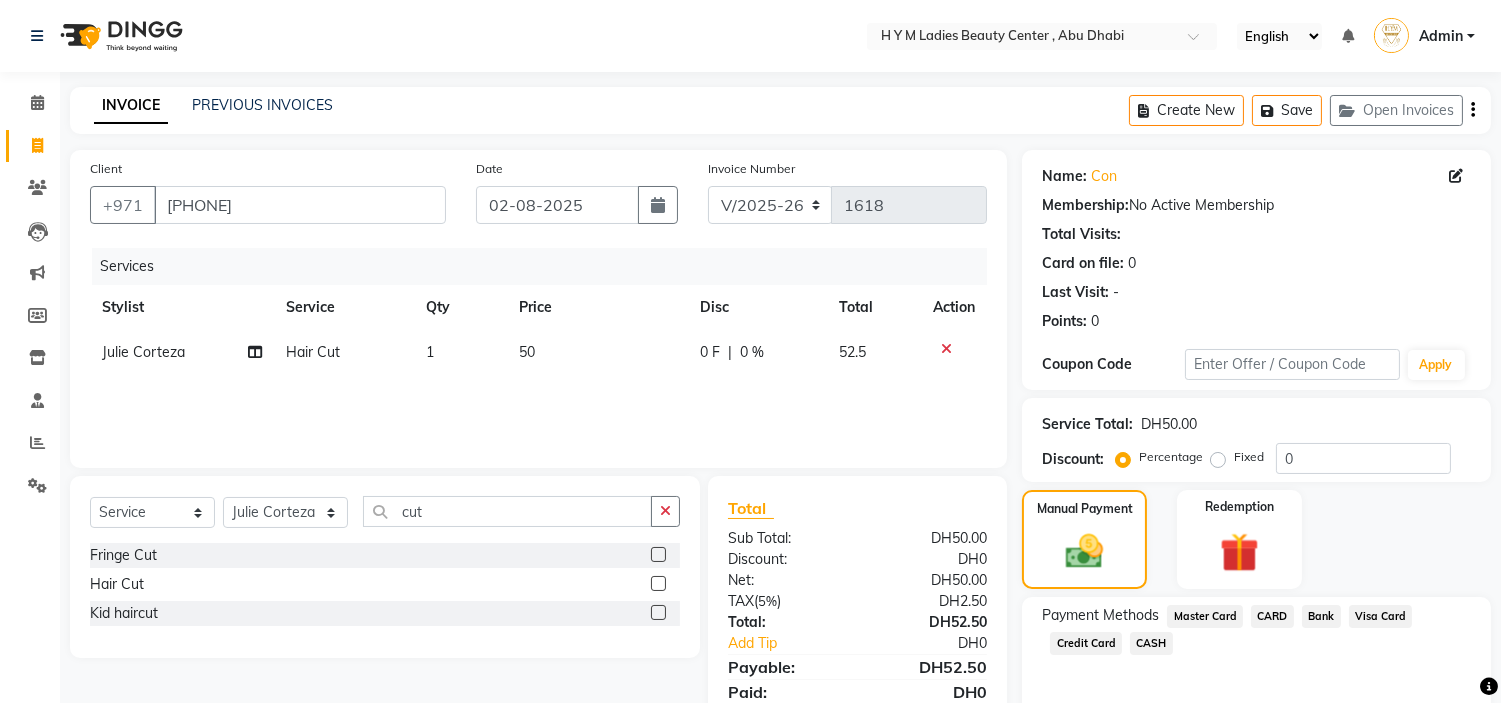 click on "CASH" 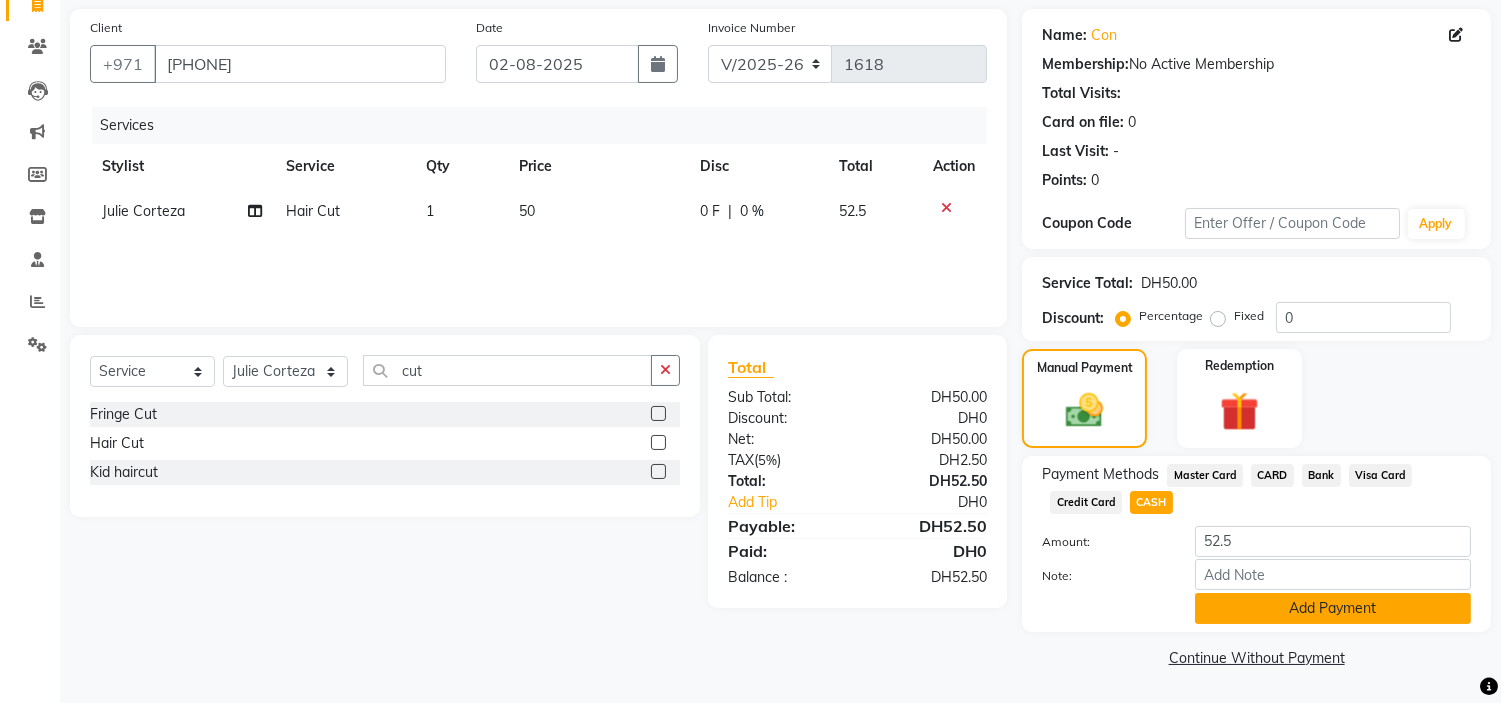 click on "Add Payment" 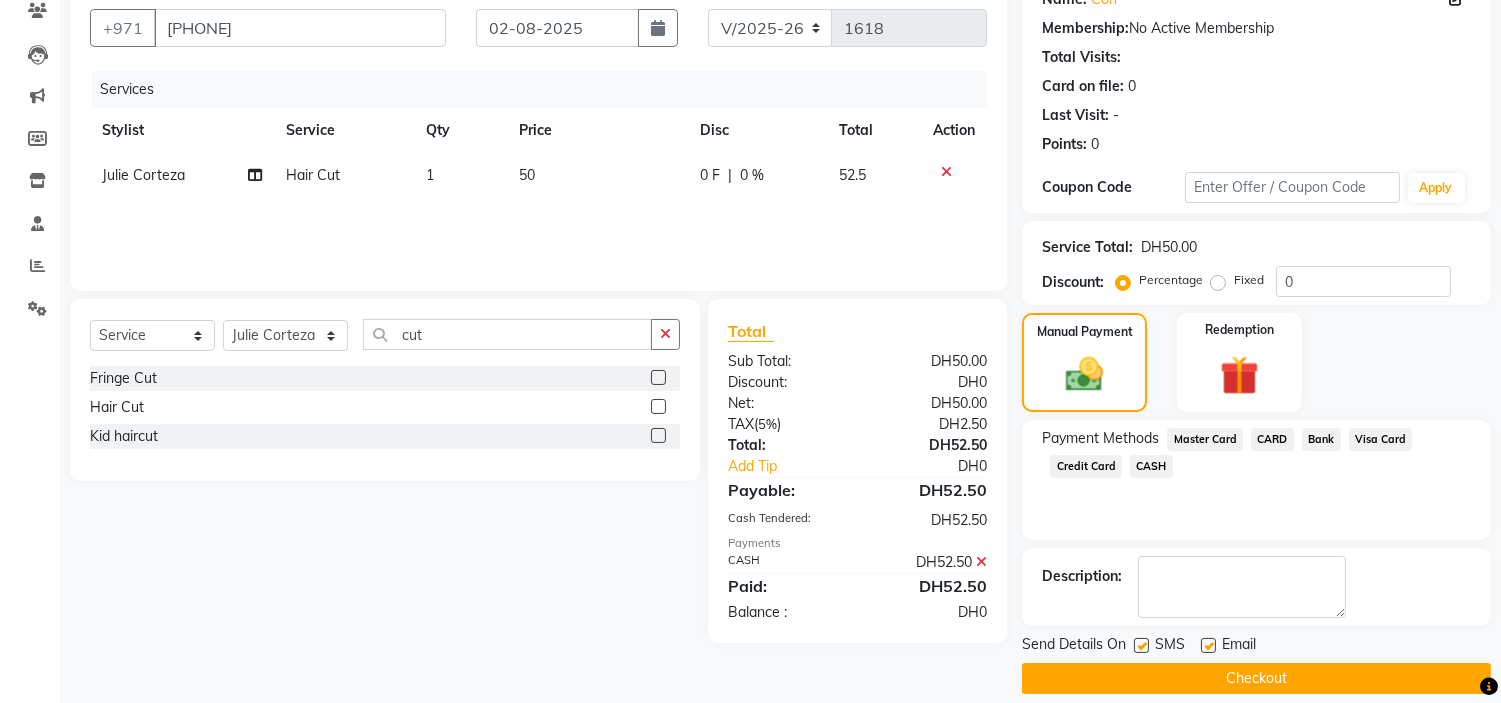 scroll, scrollTop: 196, scrollLeft: 0, axis: vertical 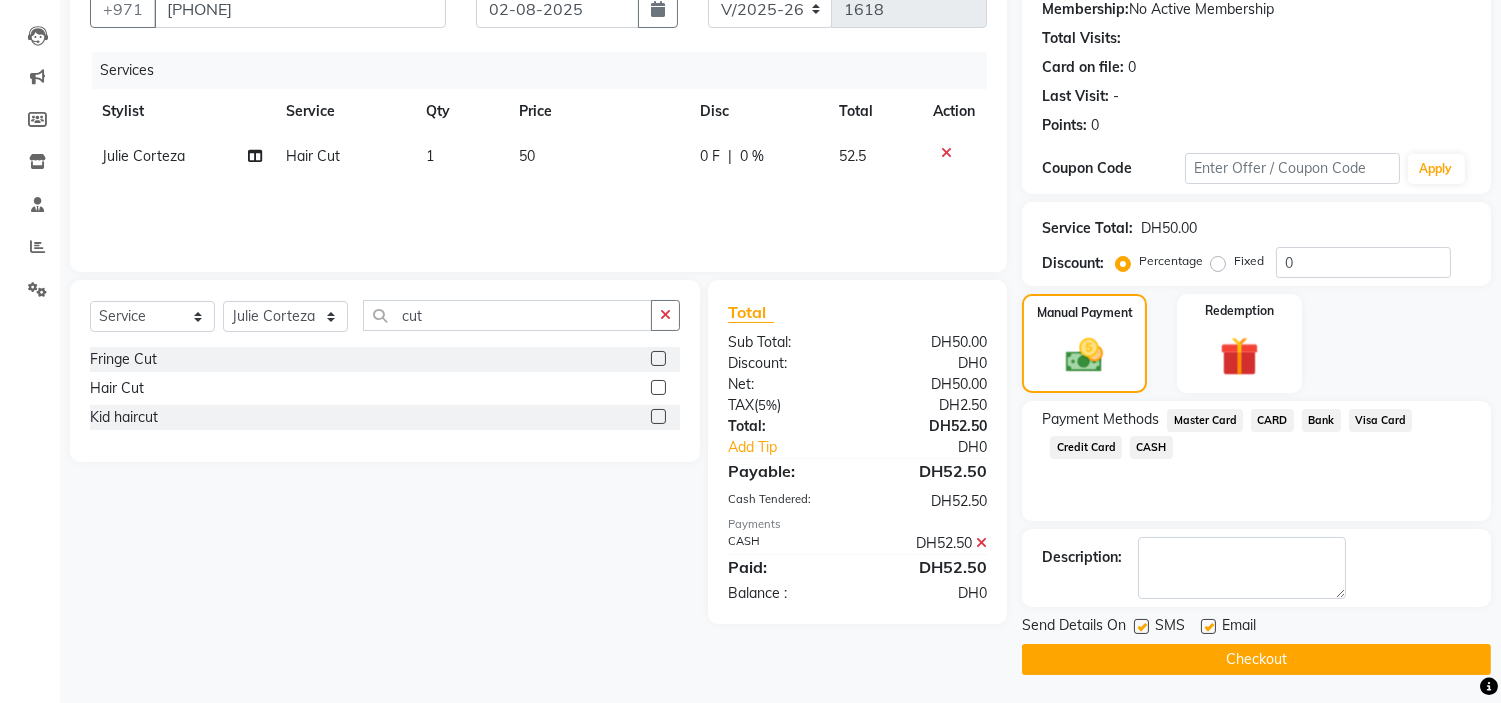 click 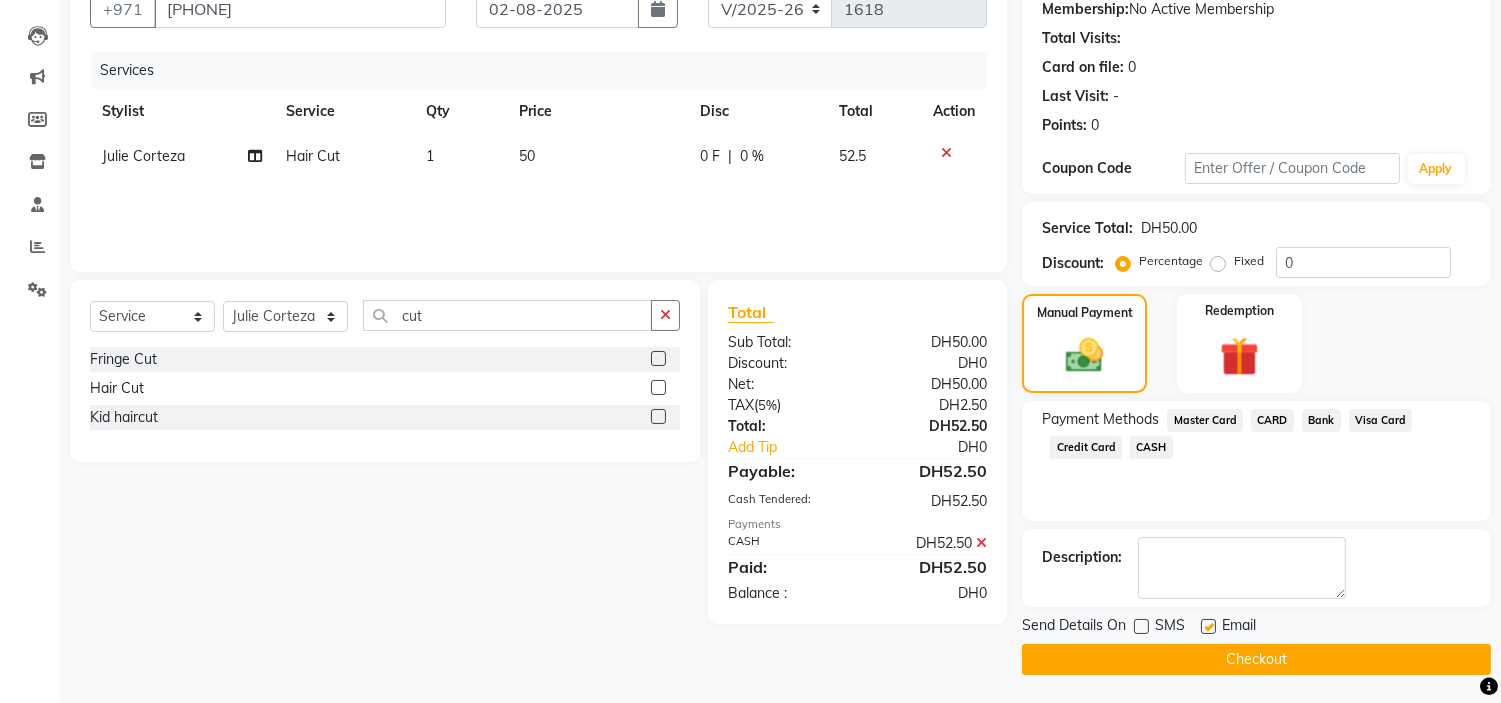 click 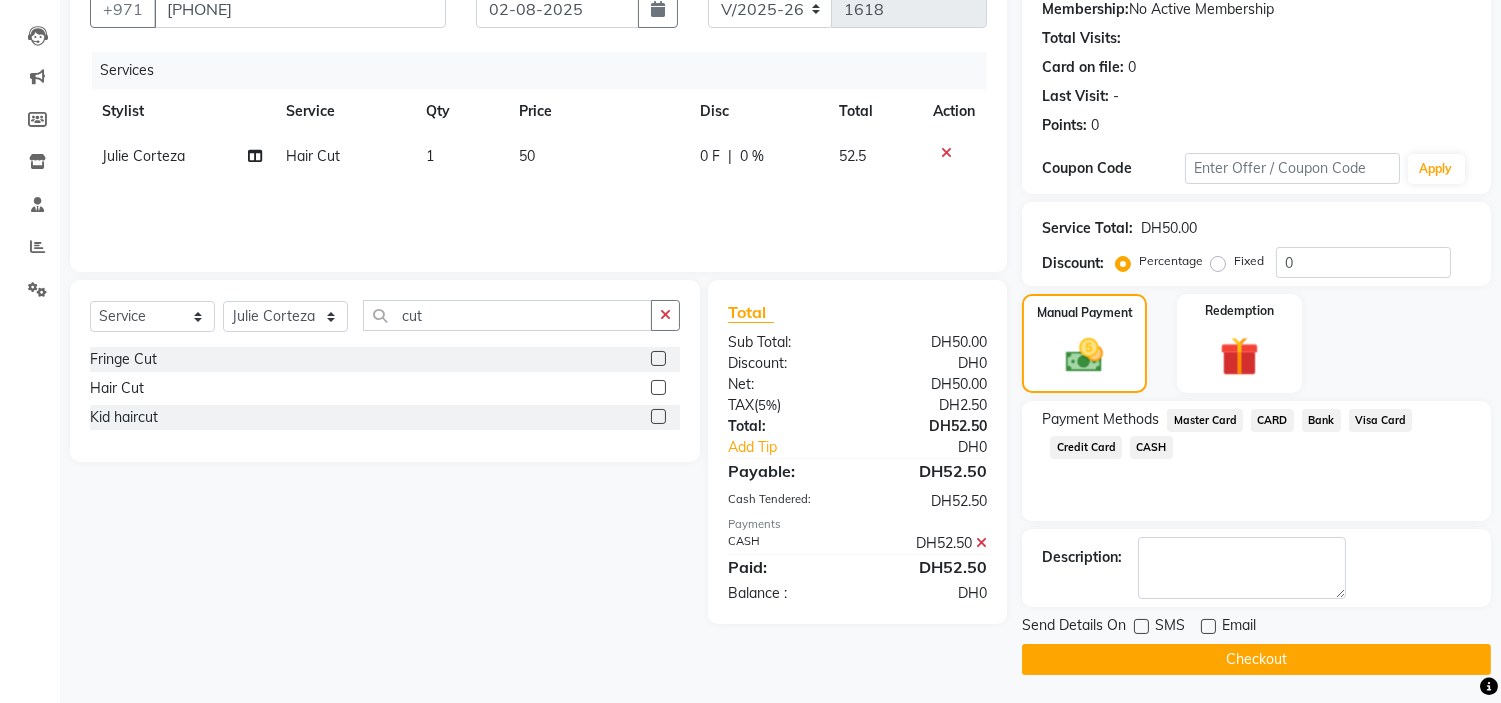 click on "Checkout" 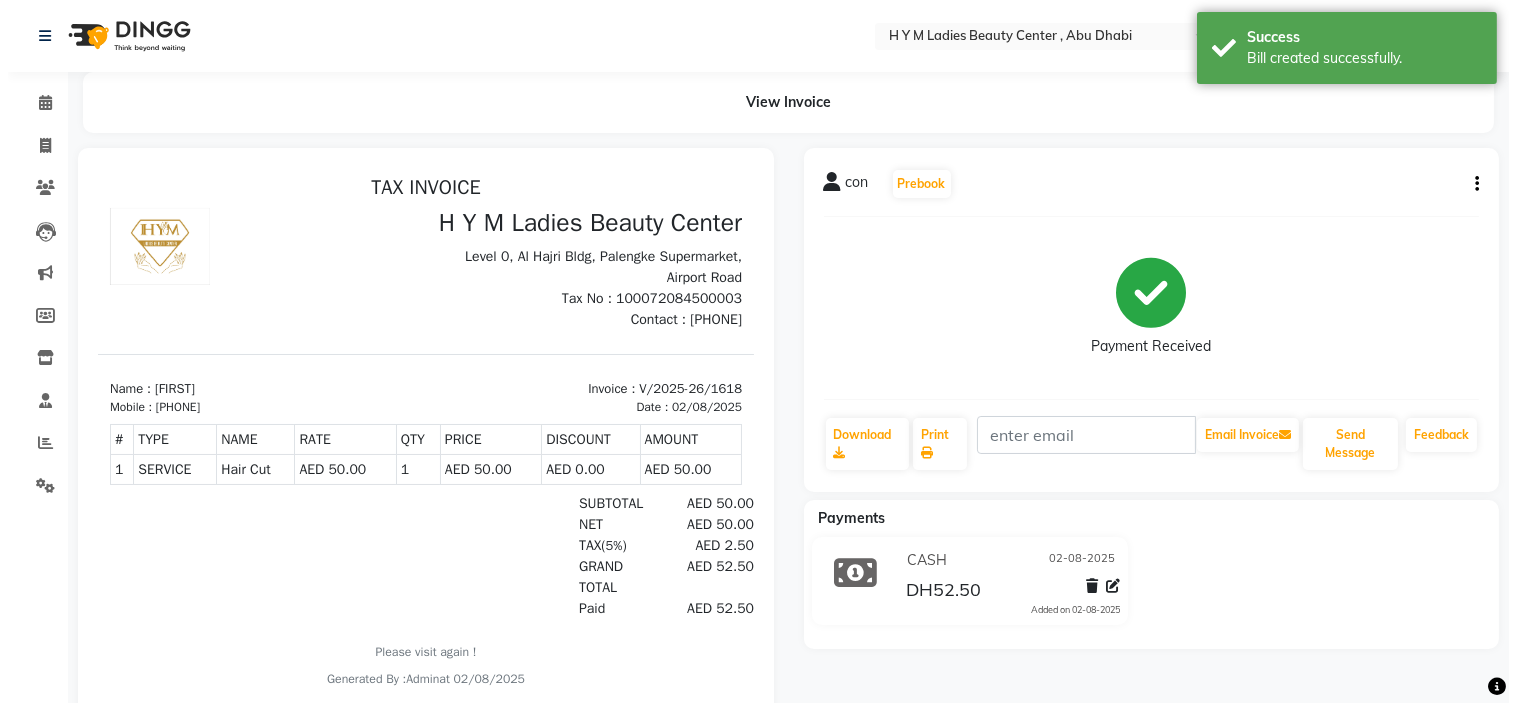 scroll, scrollTop: 0, scrollLeft: 0, axis: both 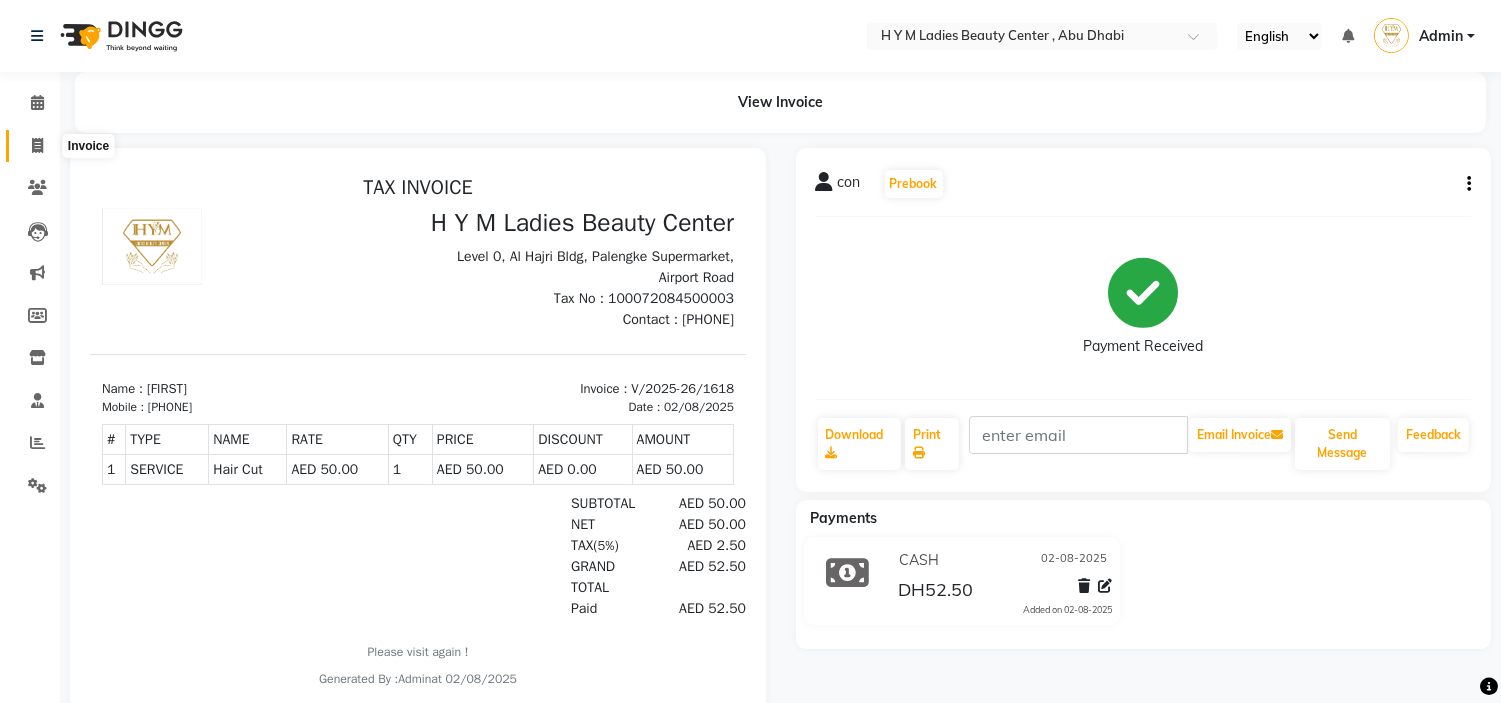 click 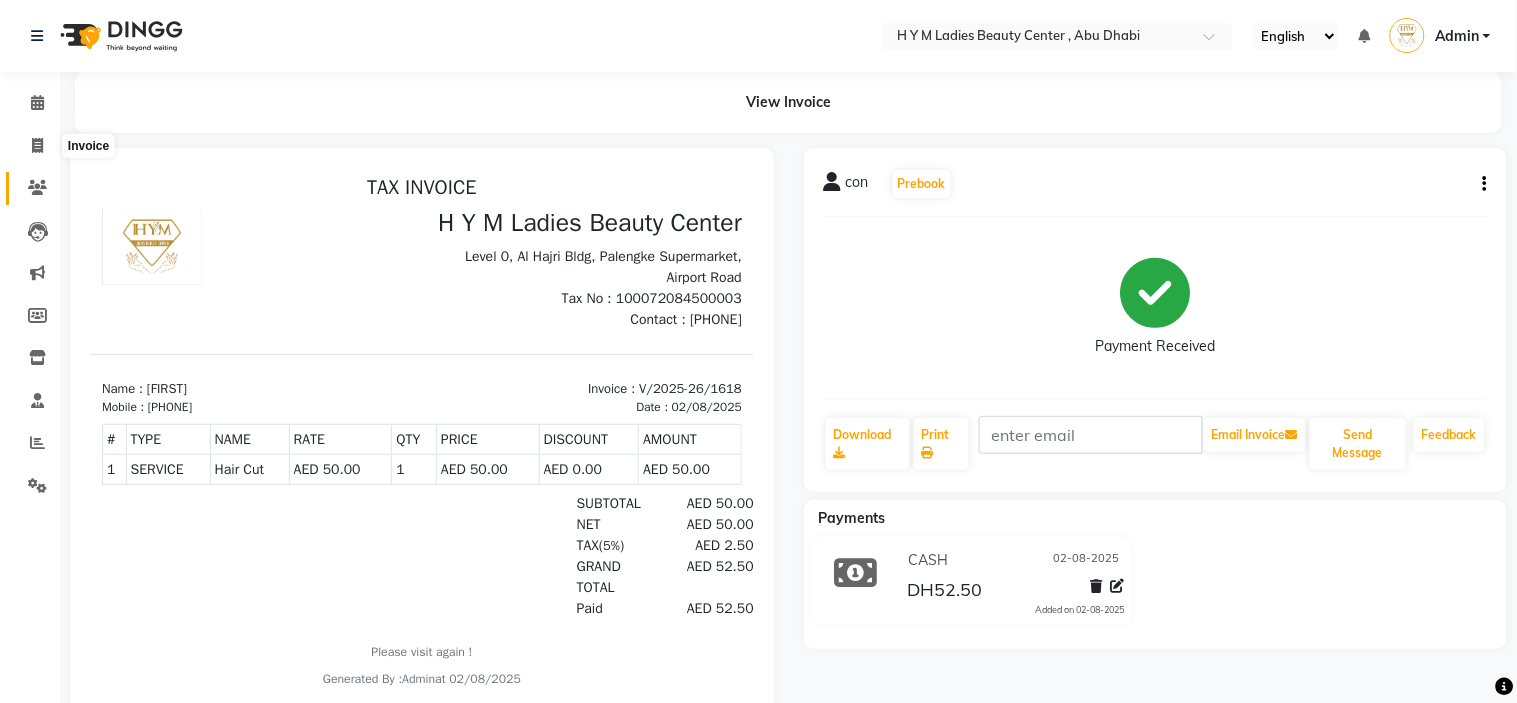 select on "service" 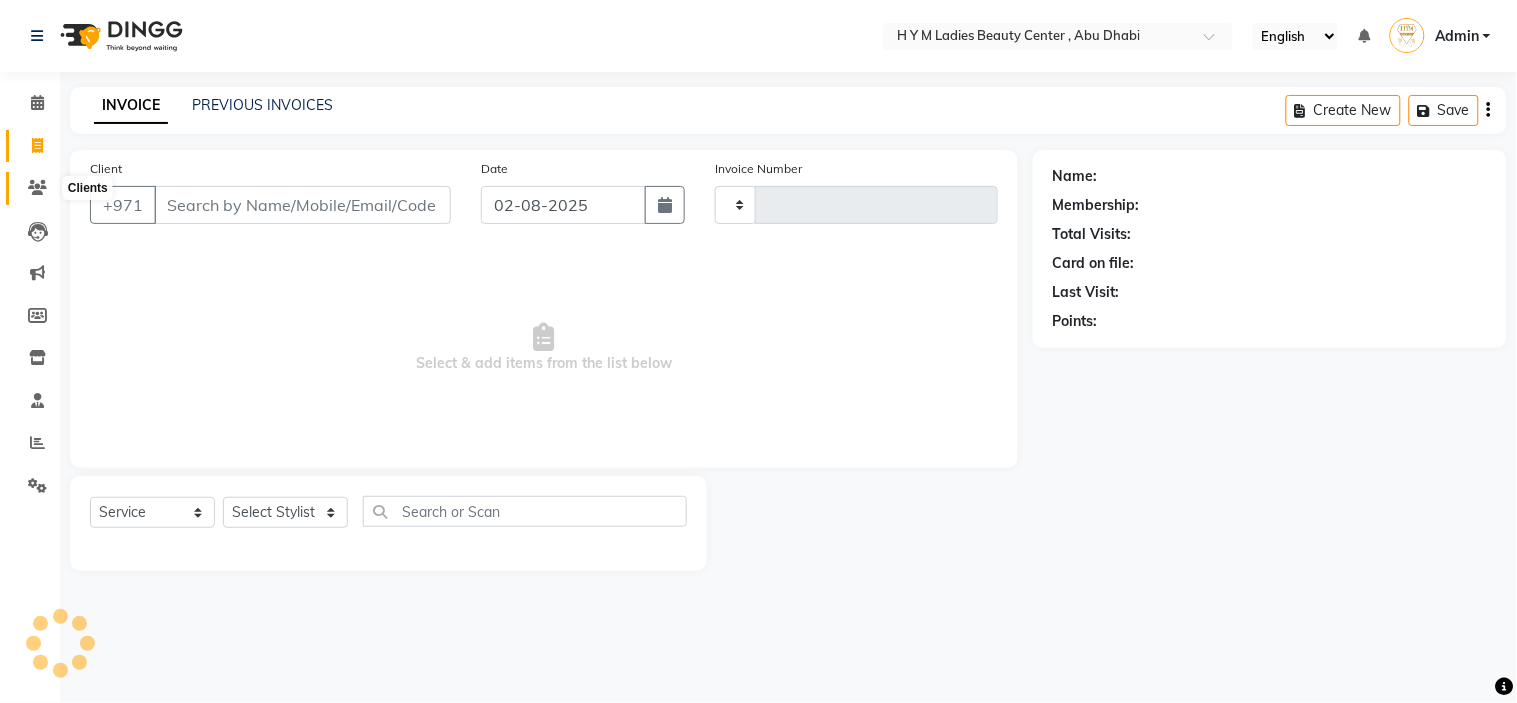 type on "1619" 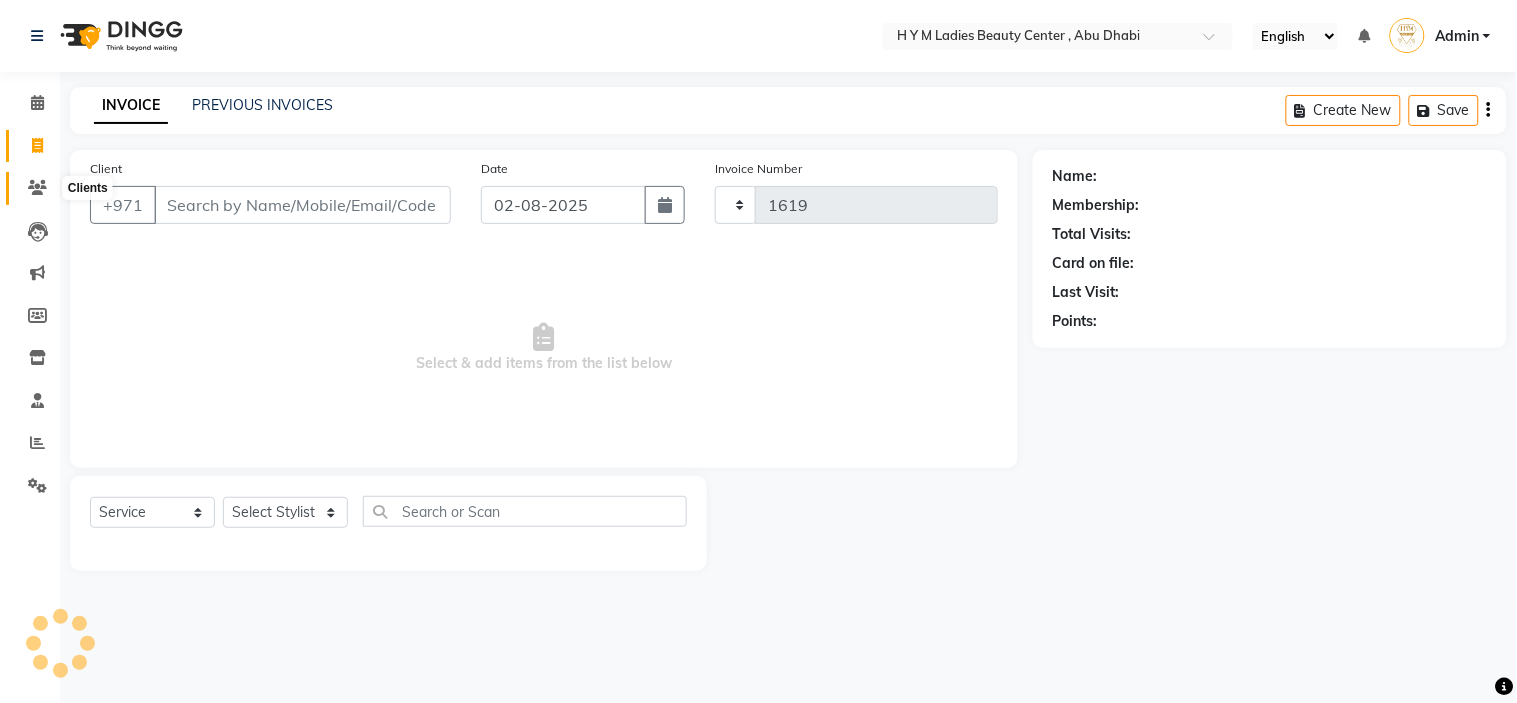 click 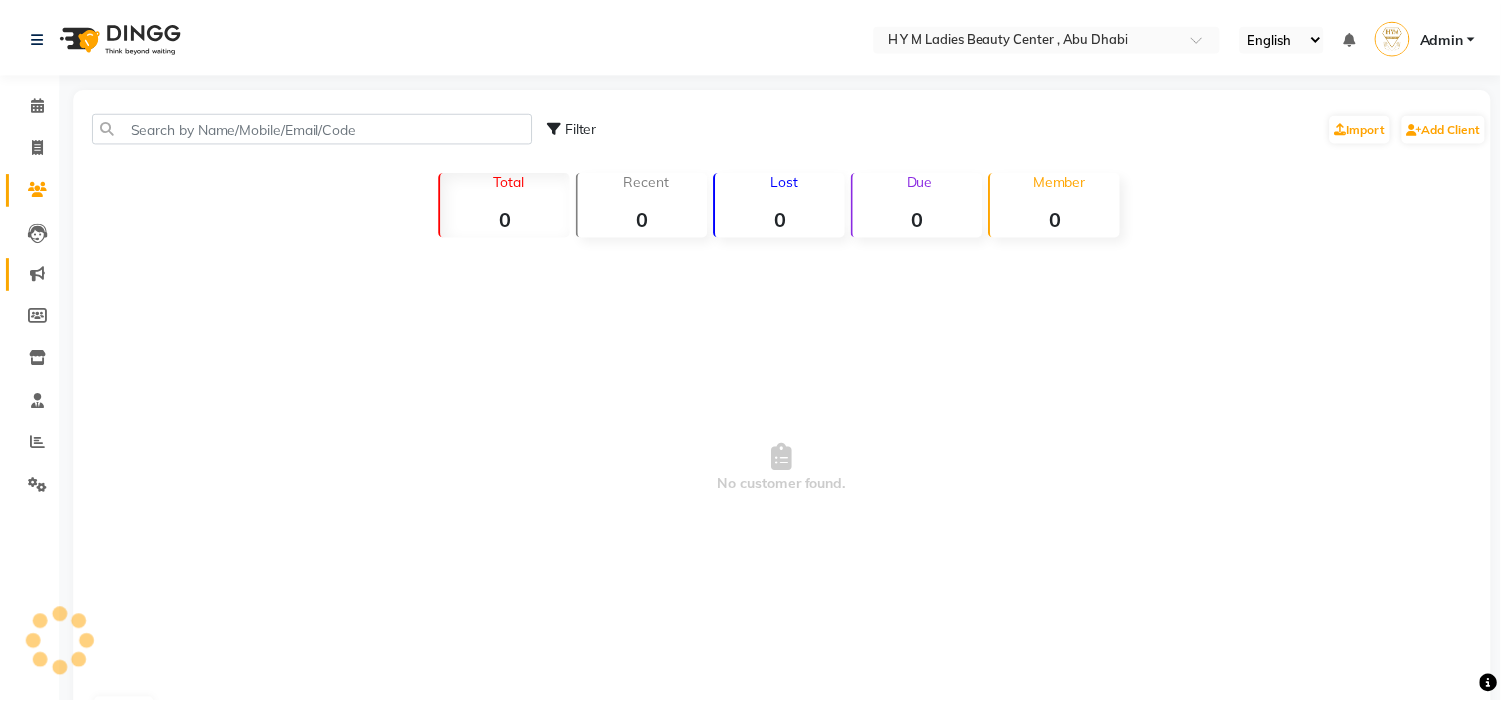 scroll, scrollTop: 60, scrollLeft: 0, axis: vertical 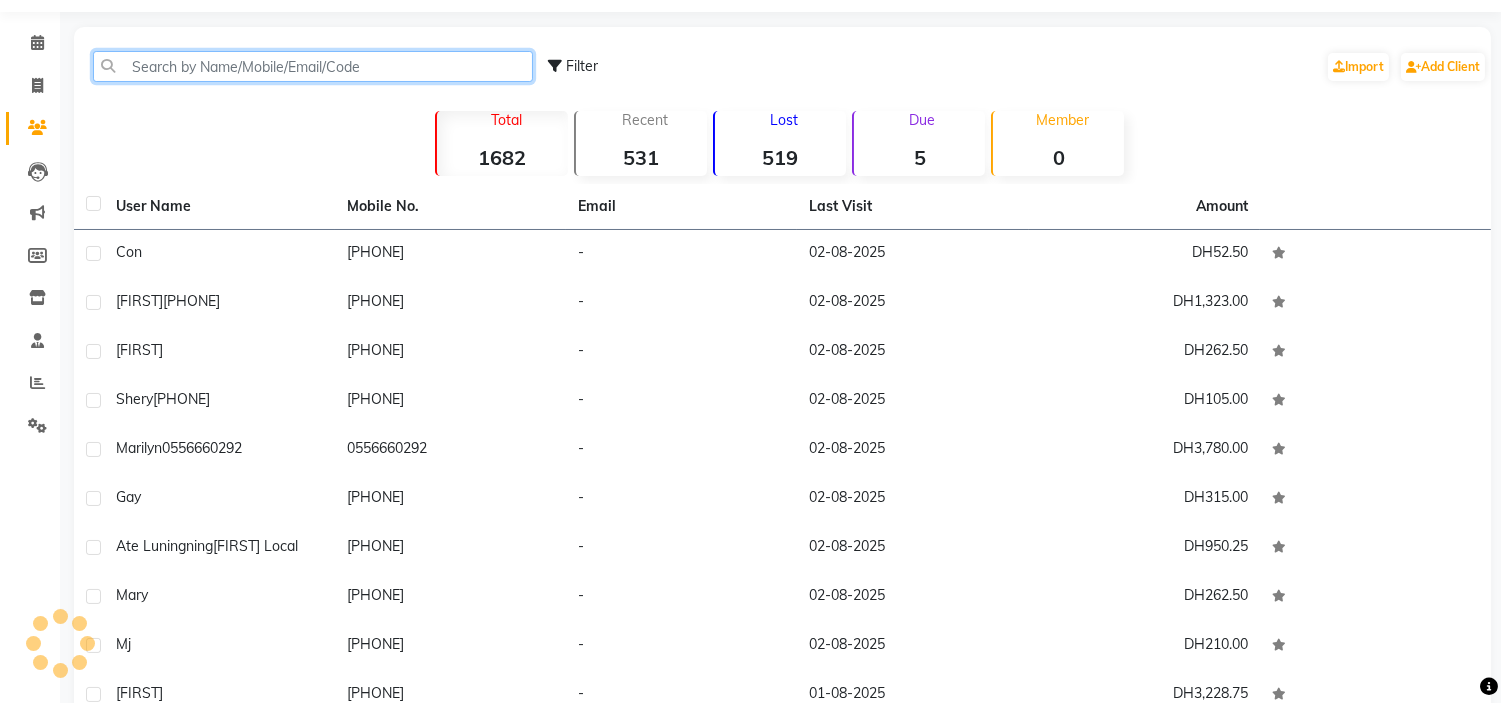 click 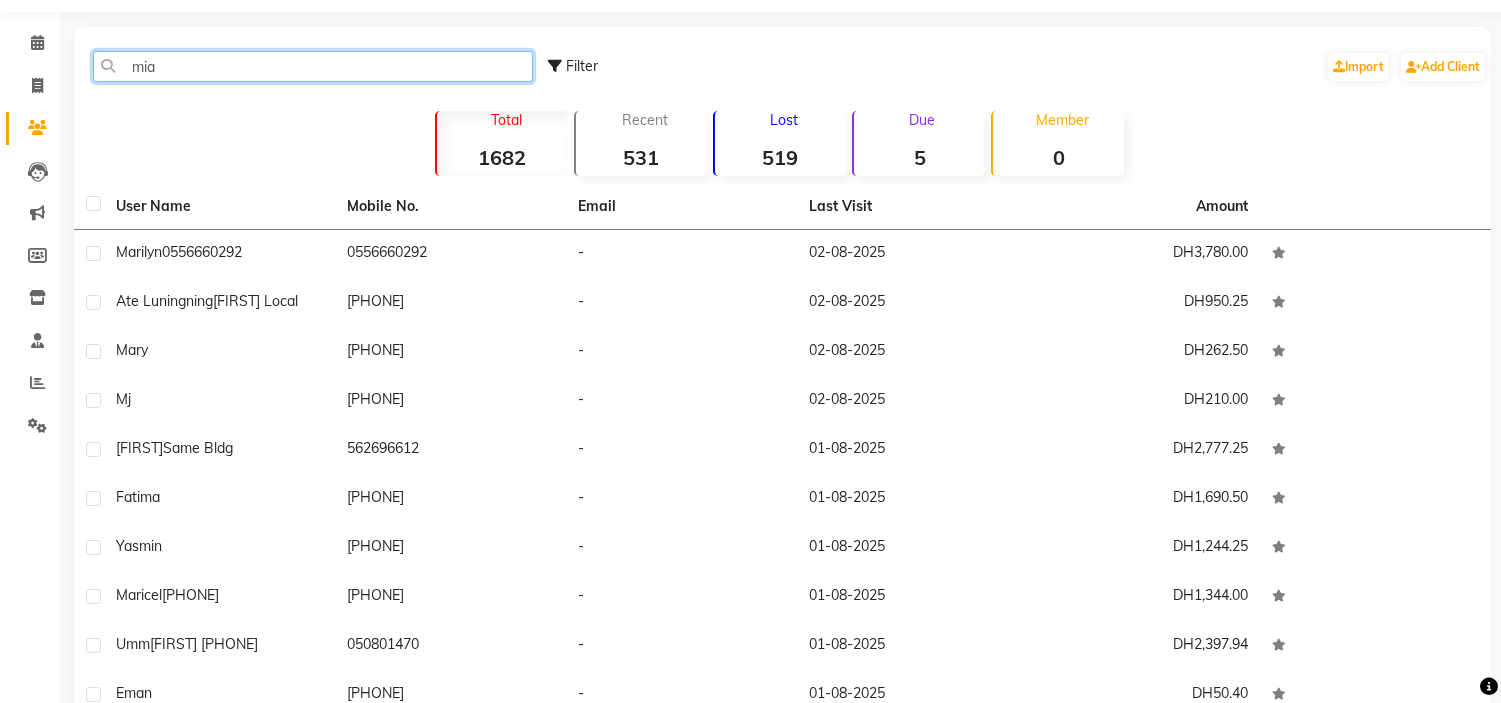 scroll, scrollTop: 13, scrollLeft: 0, axis: vertical 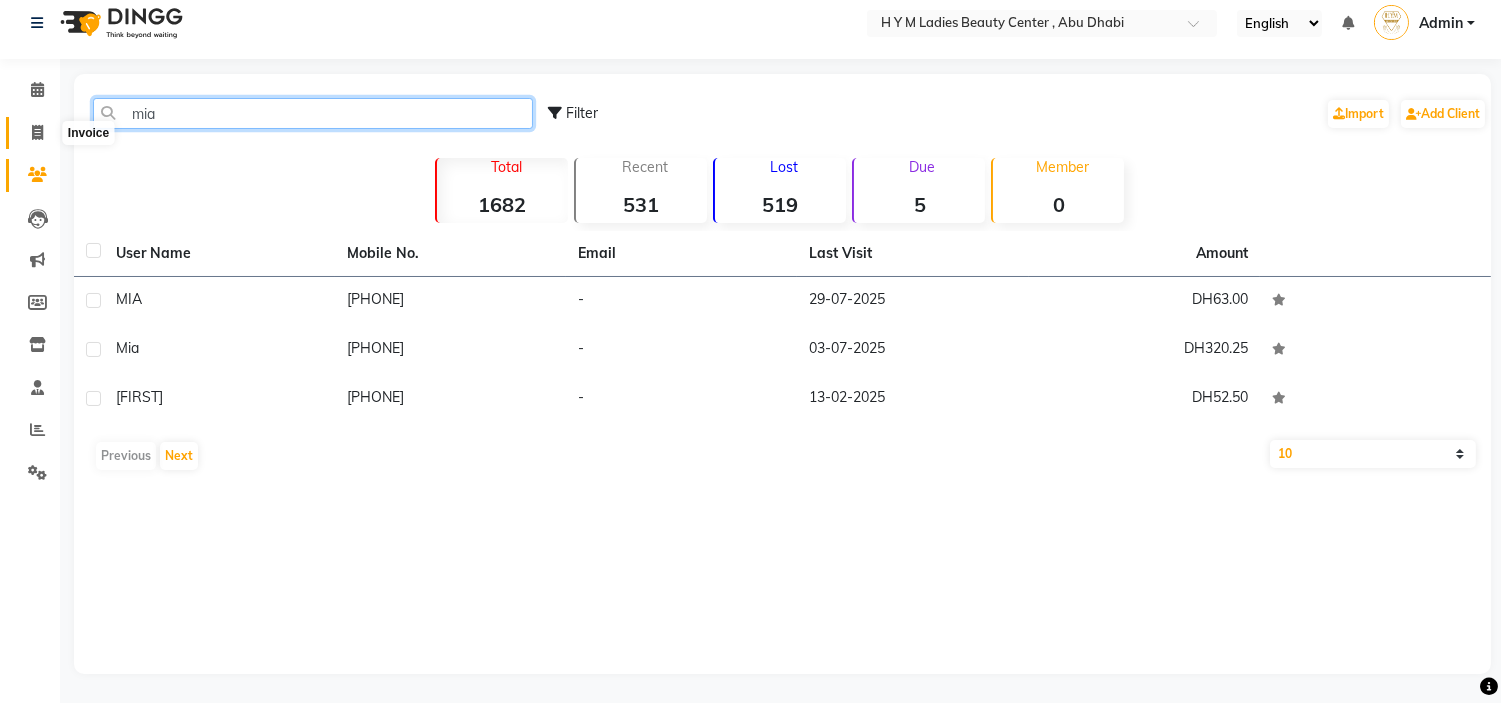 type on "mia" 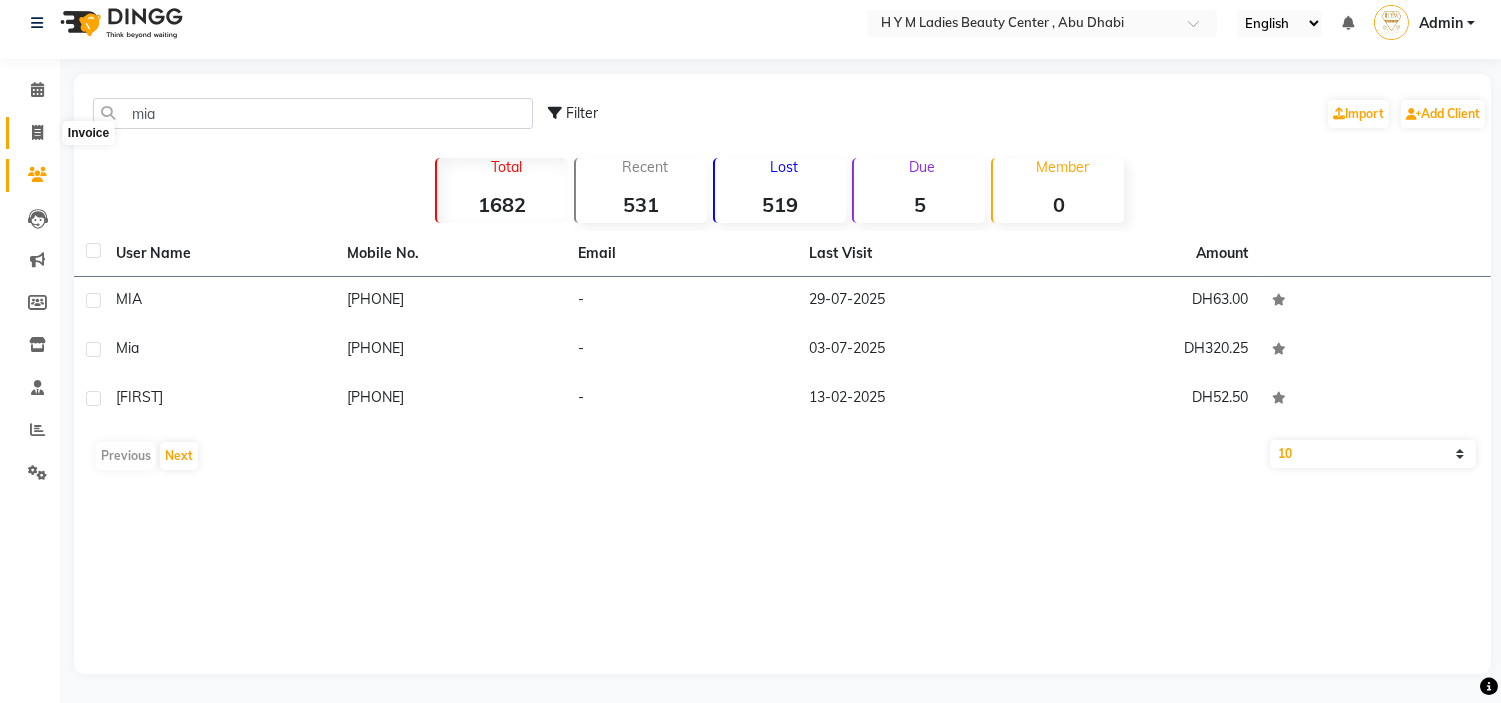 click 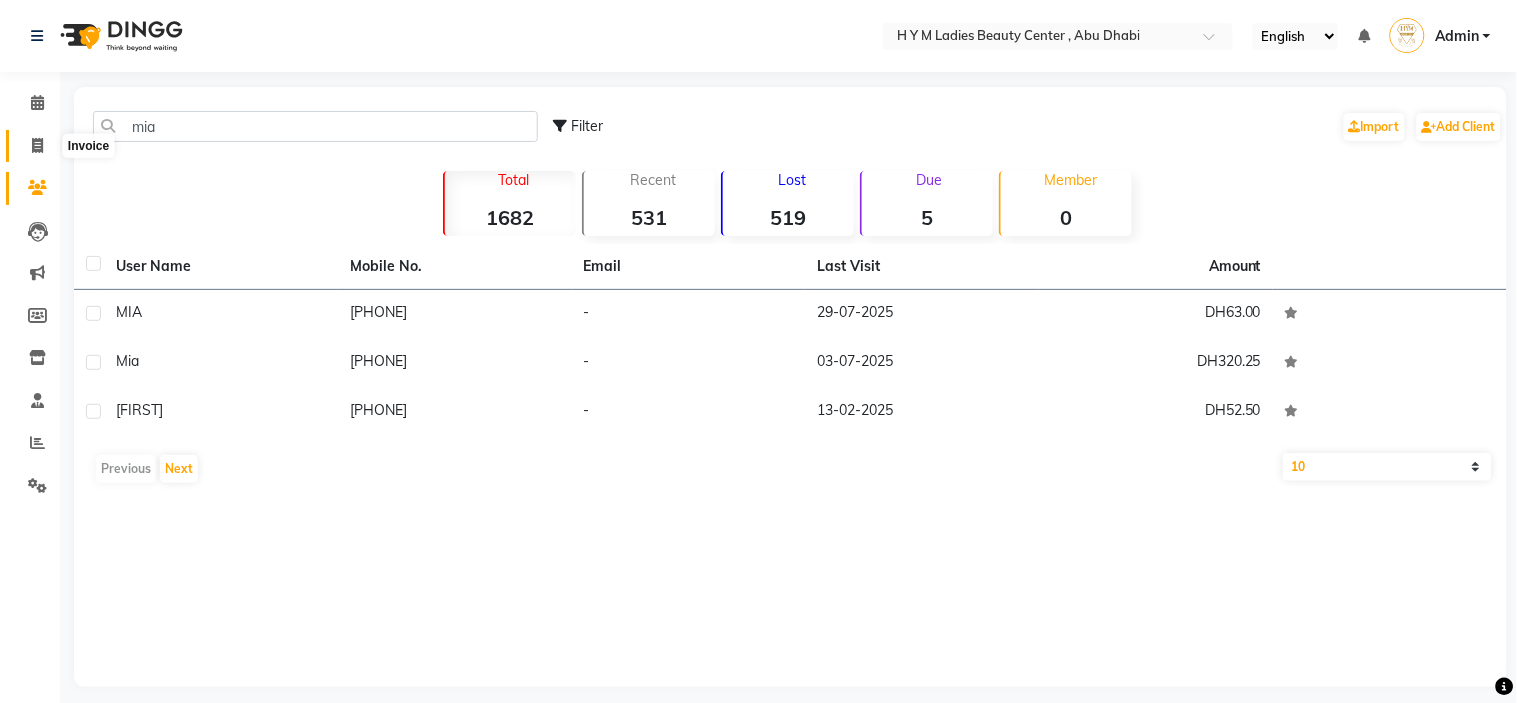 select on "7248" 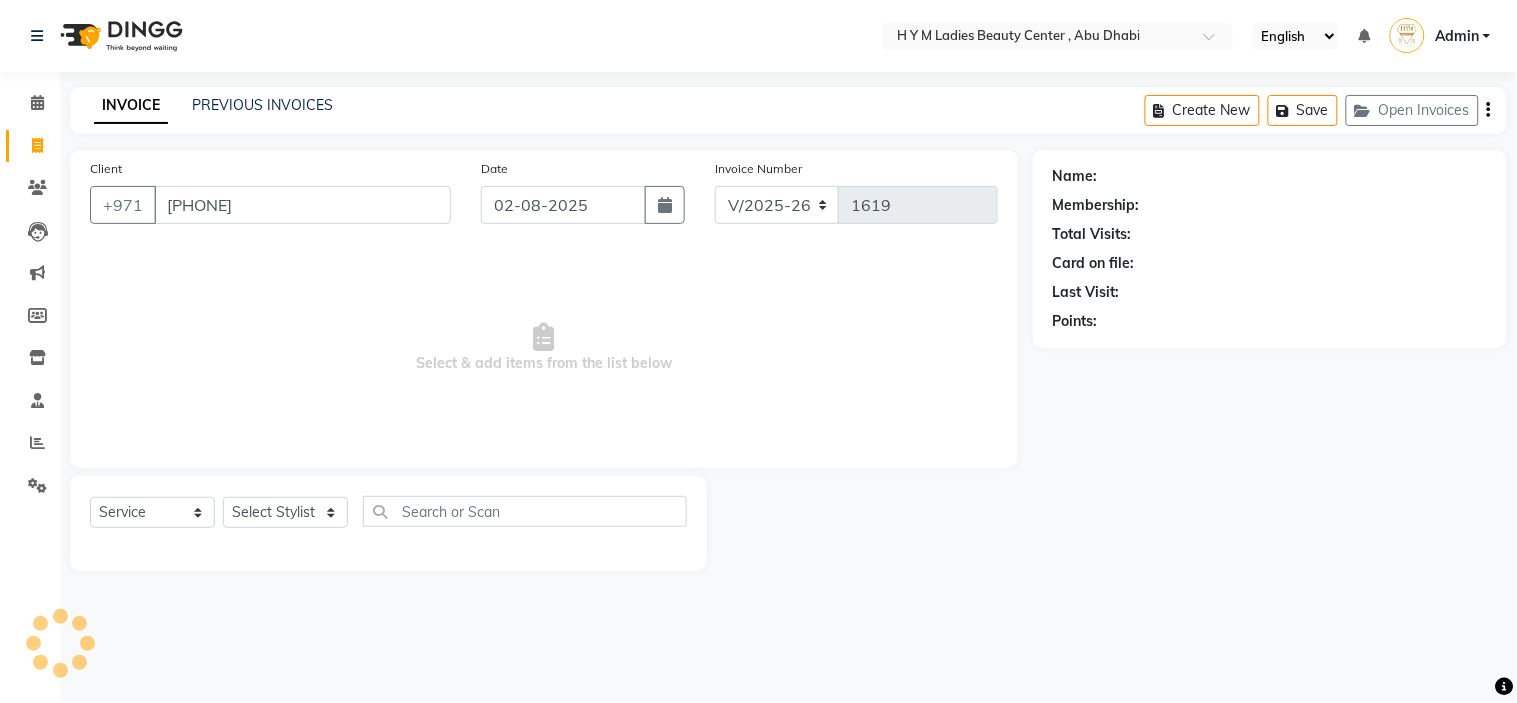 type on "[PHONE]" 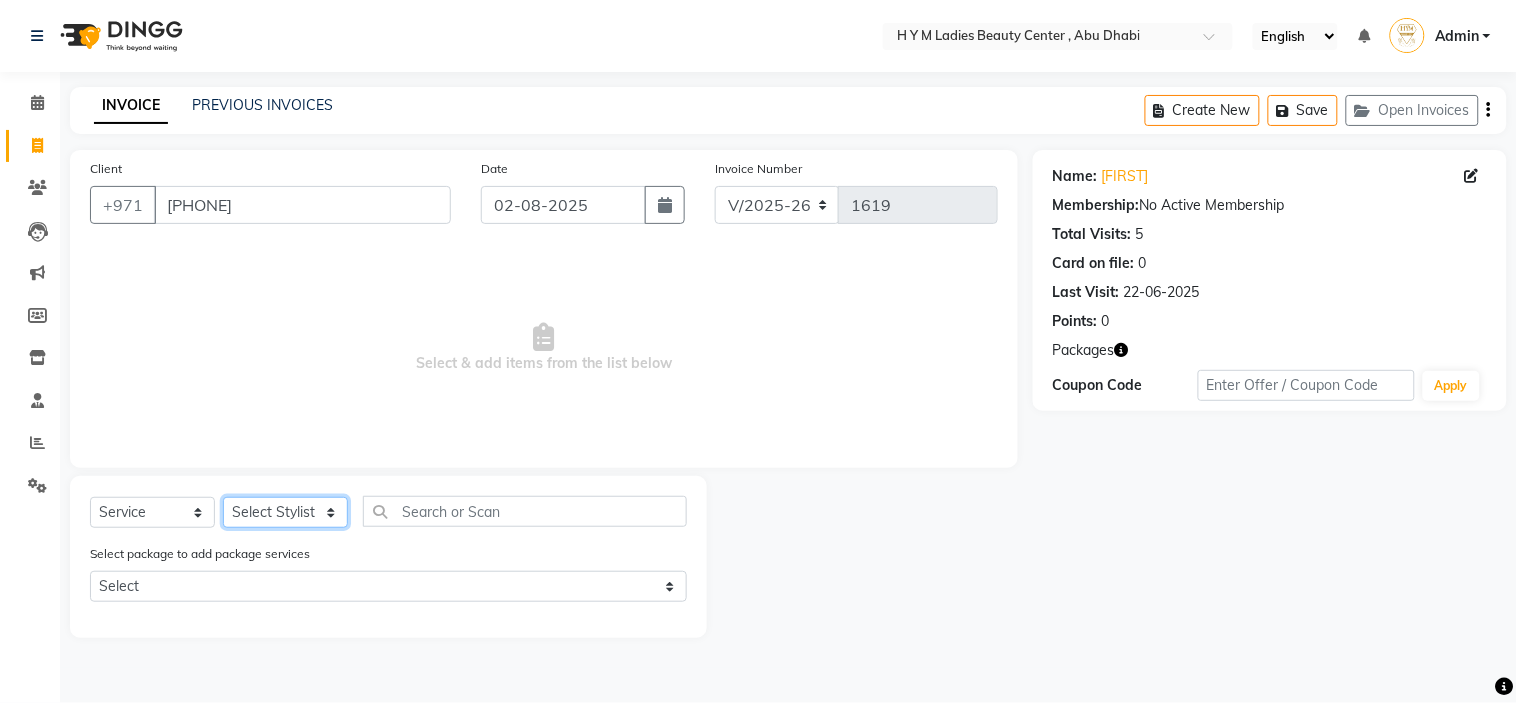 click on "Select Stylist ameena Jheza Dalangin Julie Corteza nadeema randa Rose An Galang zari" 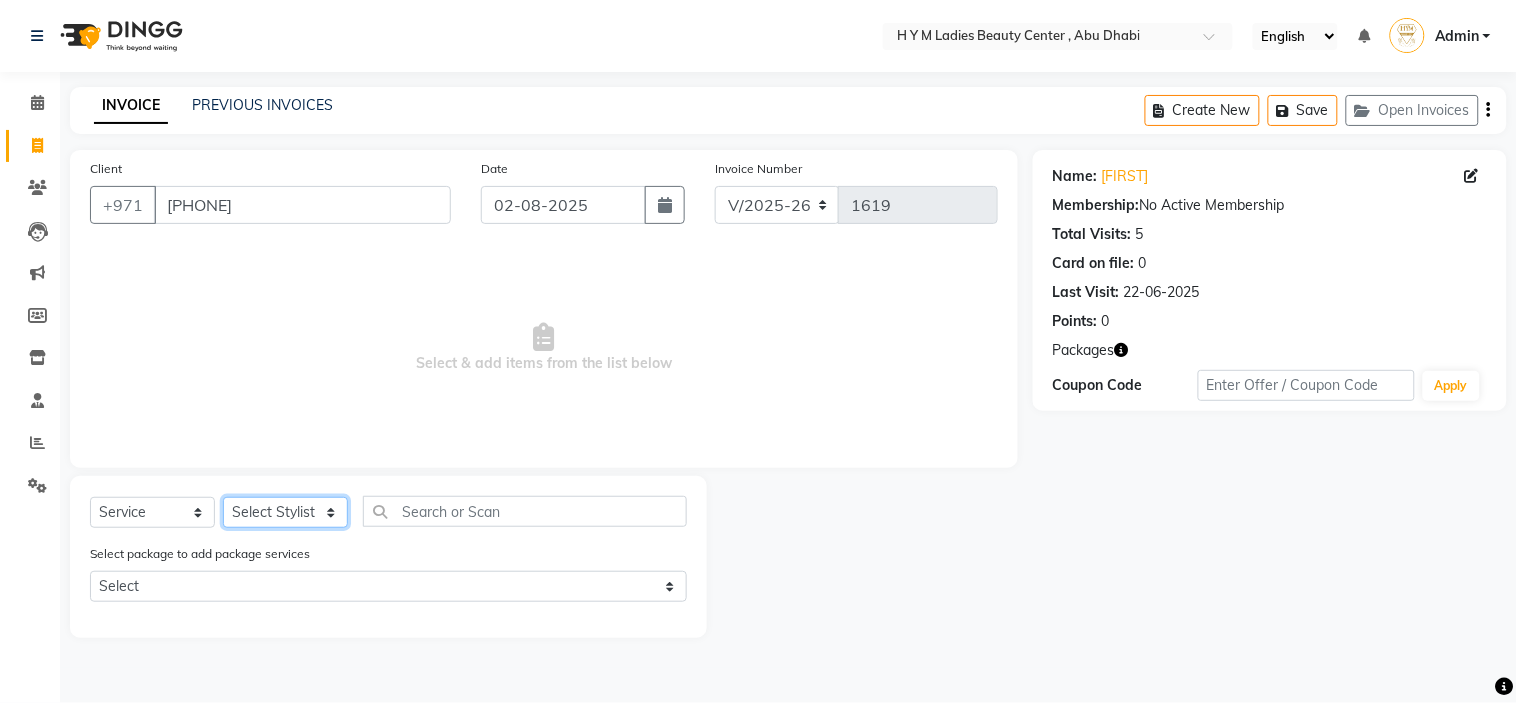 select on "61767" 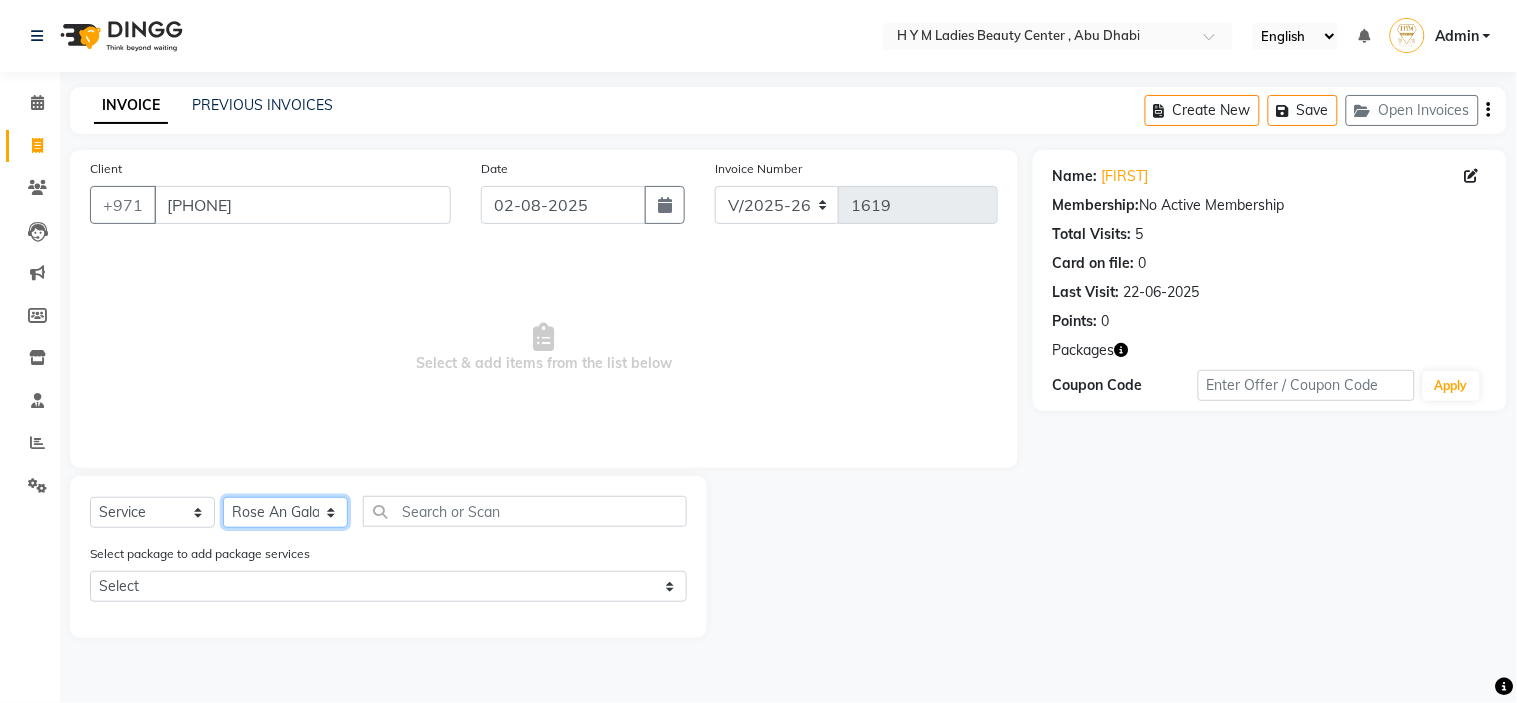 click on "Select Stylist ameena Jheza Dalangin Julie Corteza nadeema randa Rose An Galang zari" 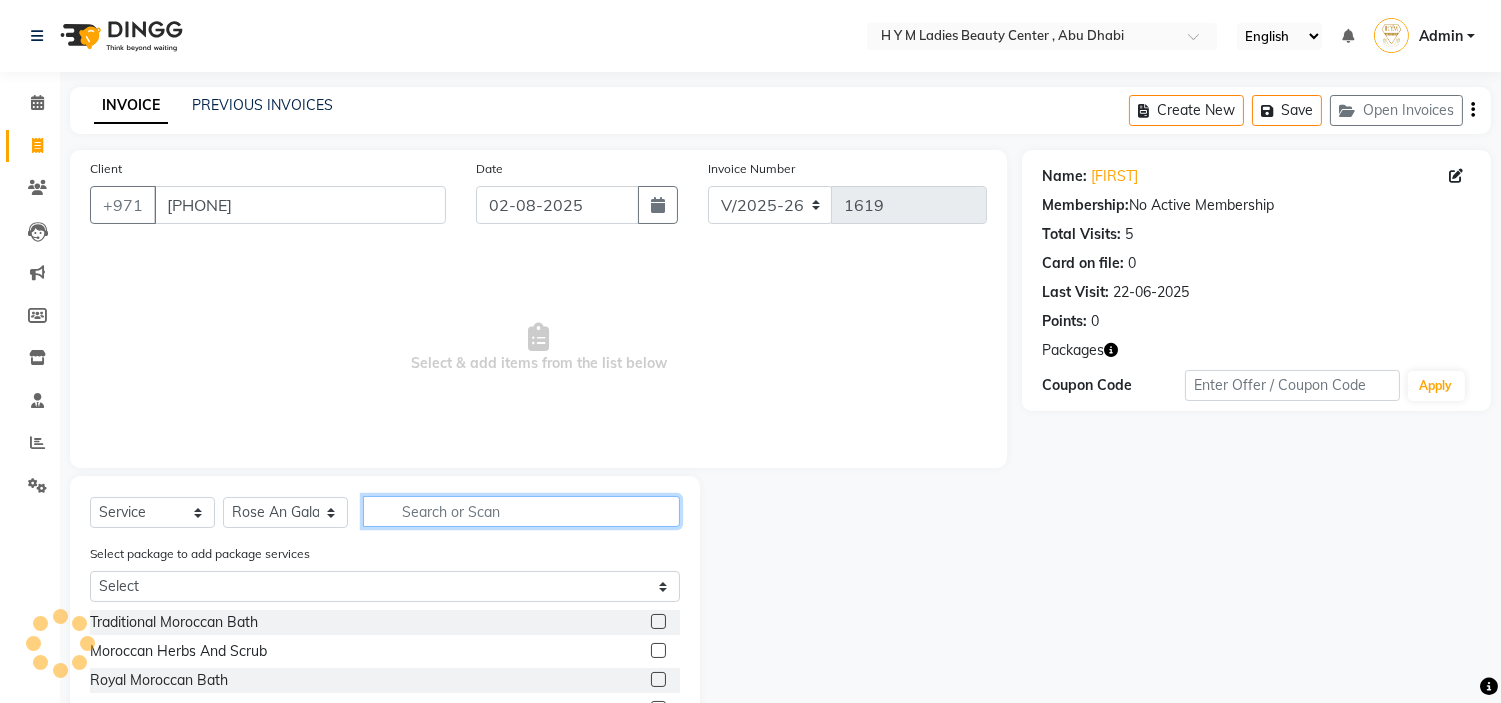 click 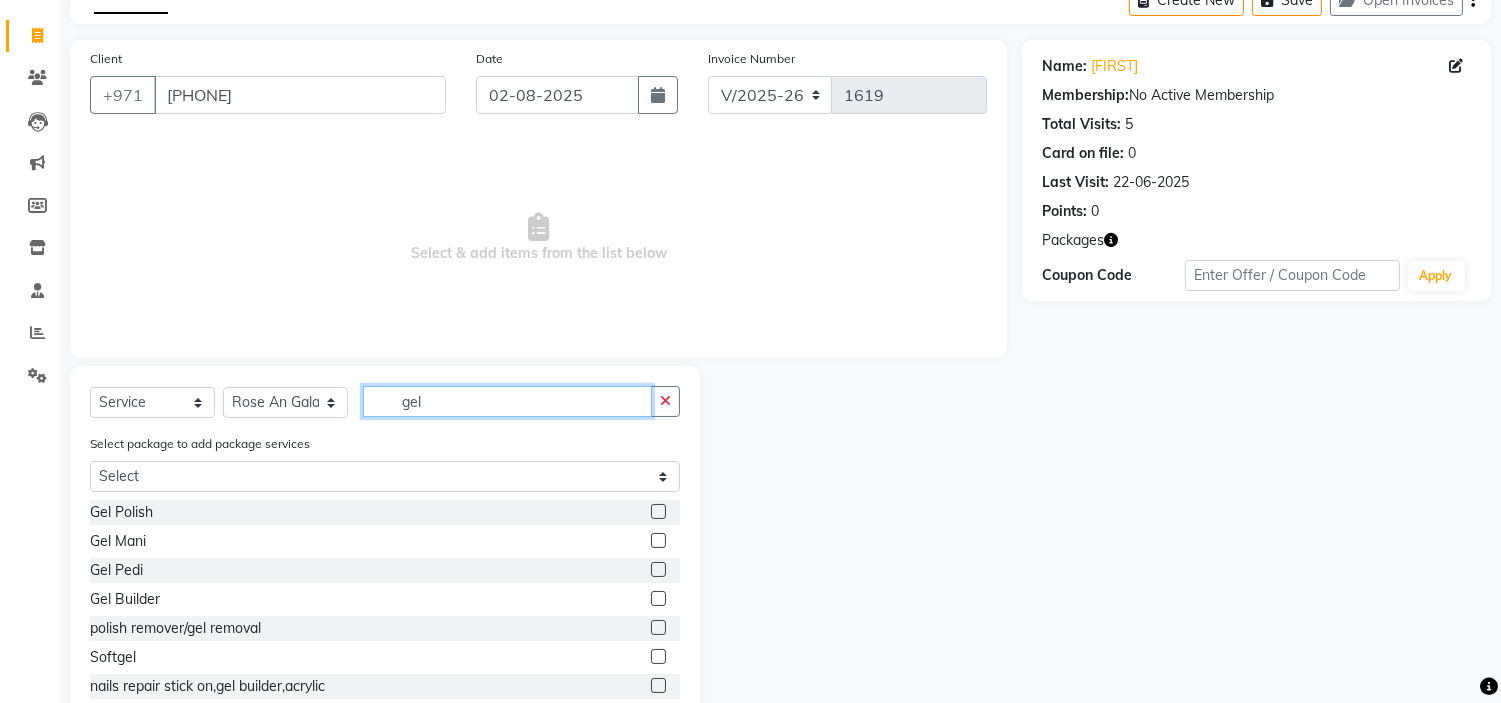 scroll, scrollTop: 111, scrollLeft: 0, axis: vertical 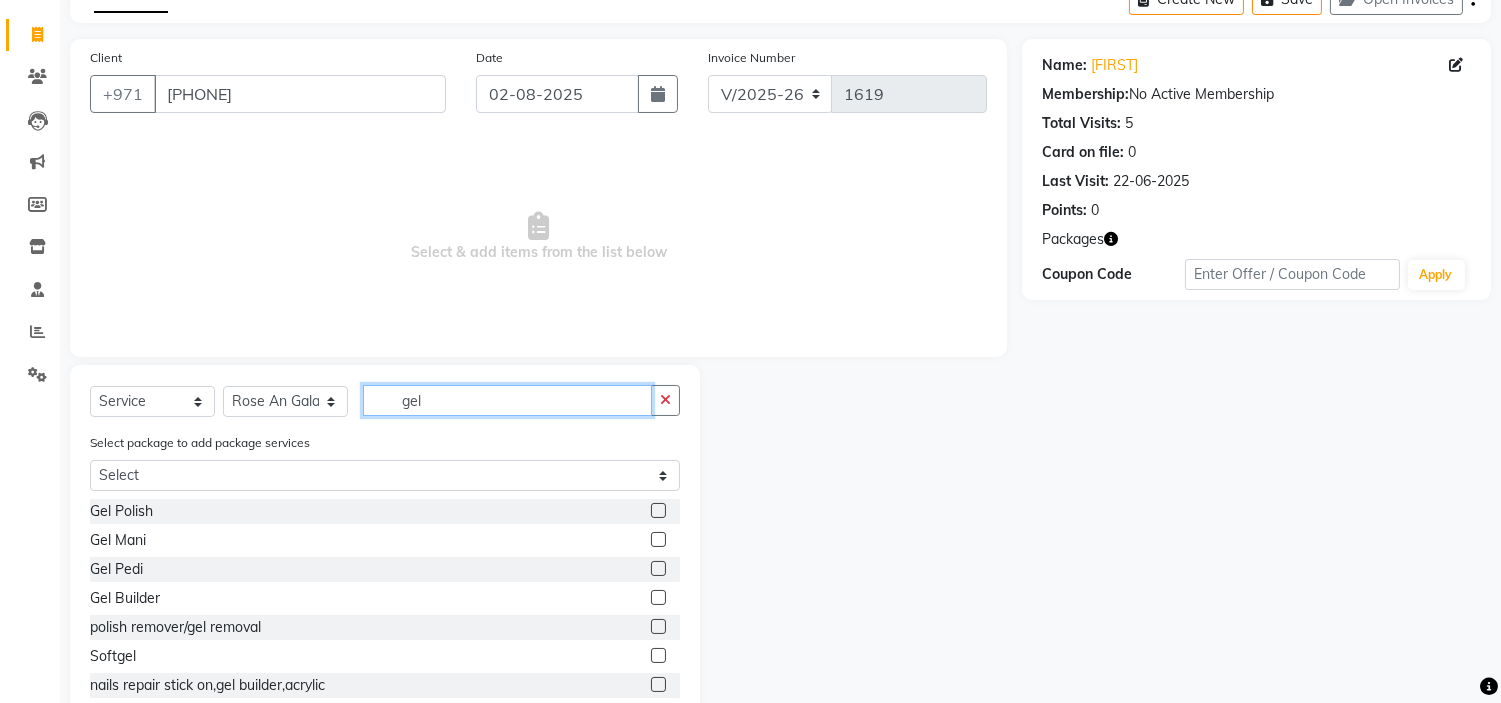 type on "gel" 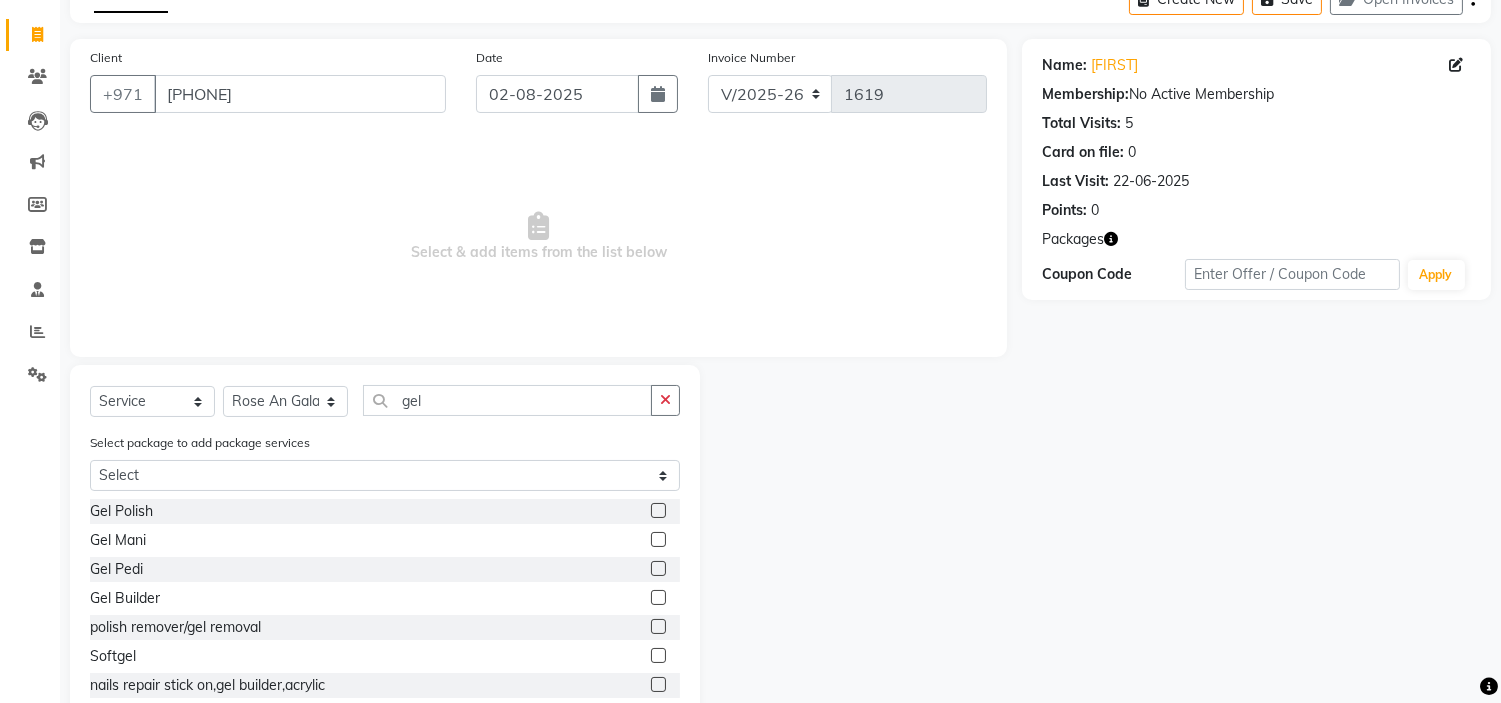click 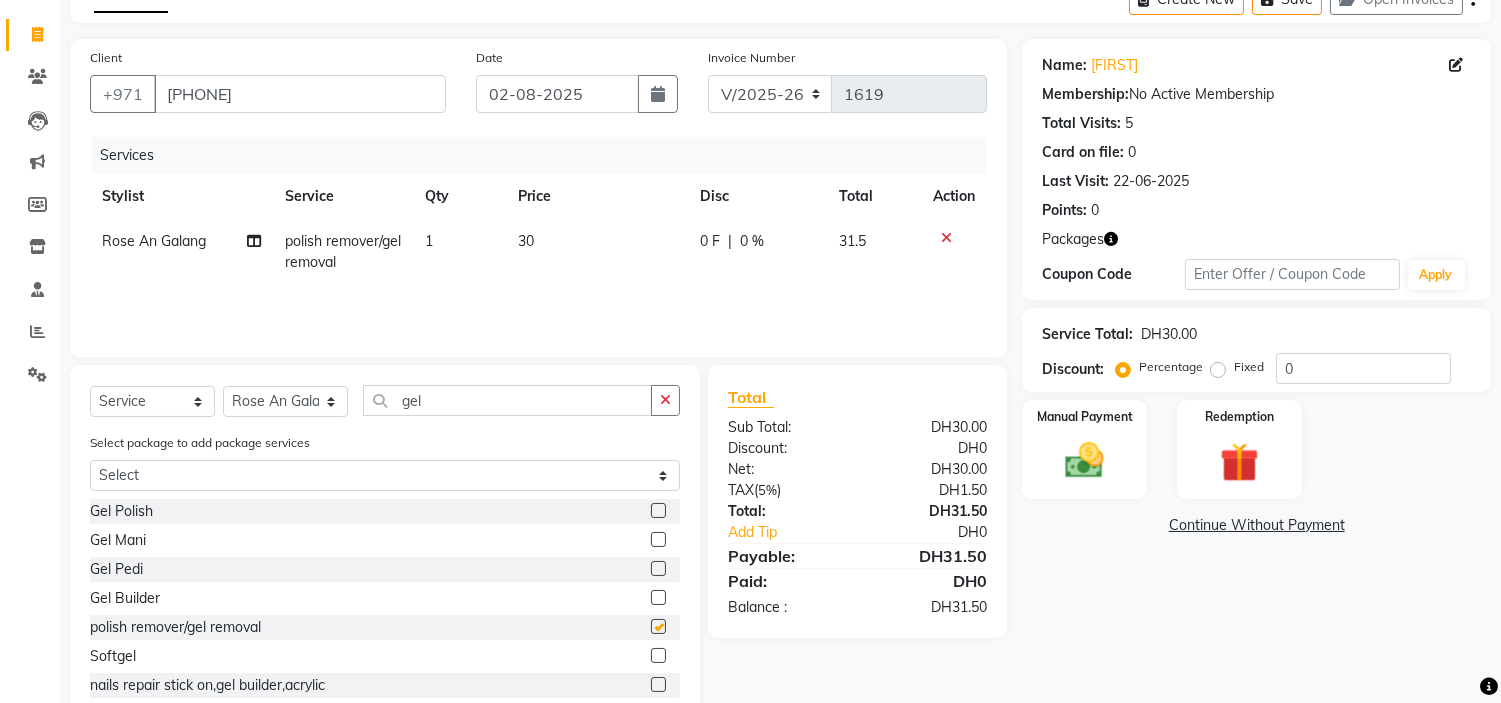 checkbox on "false" 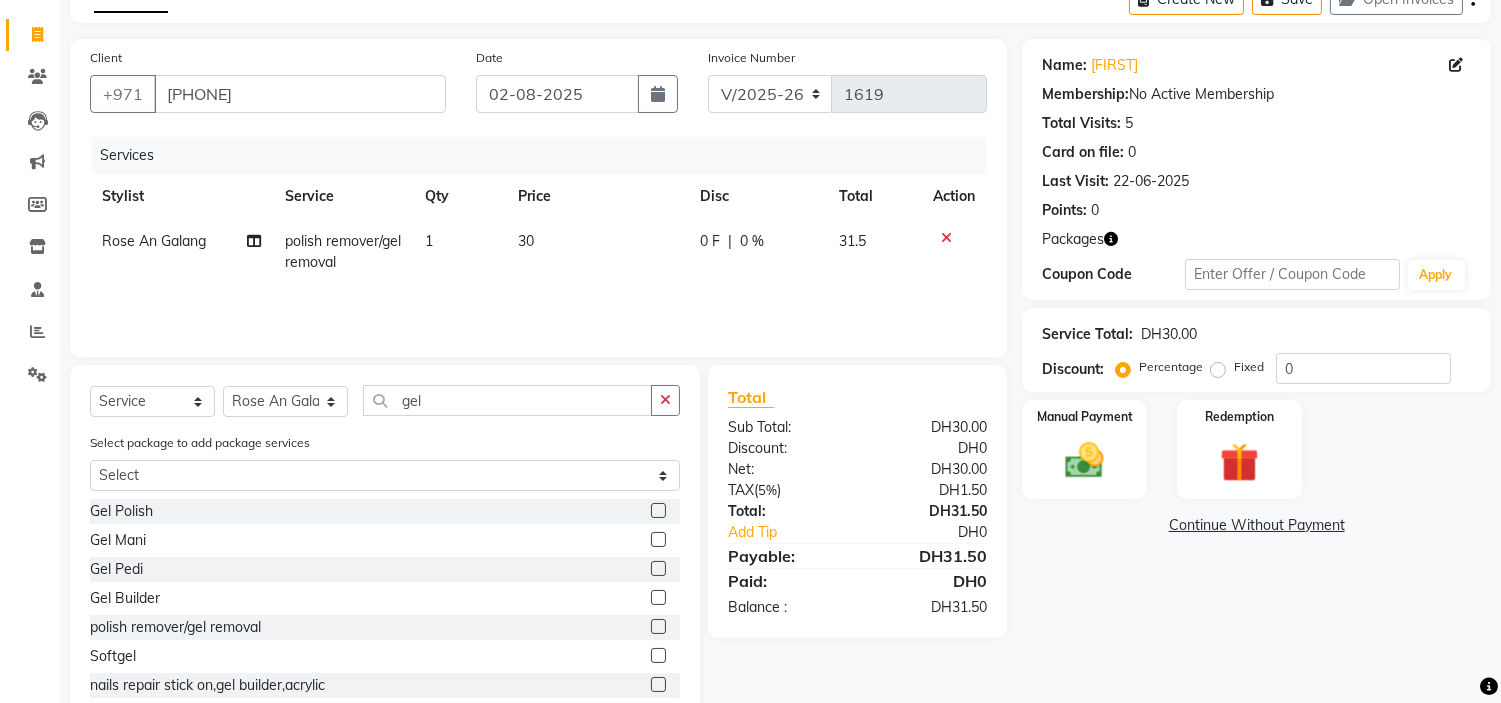 click on "30" 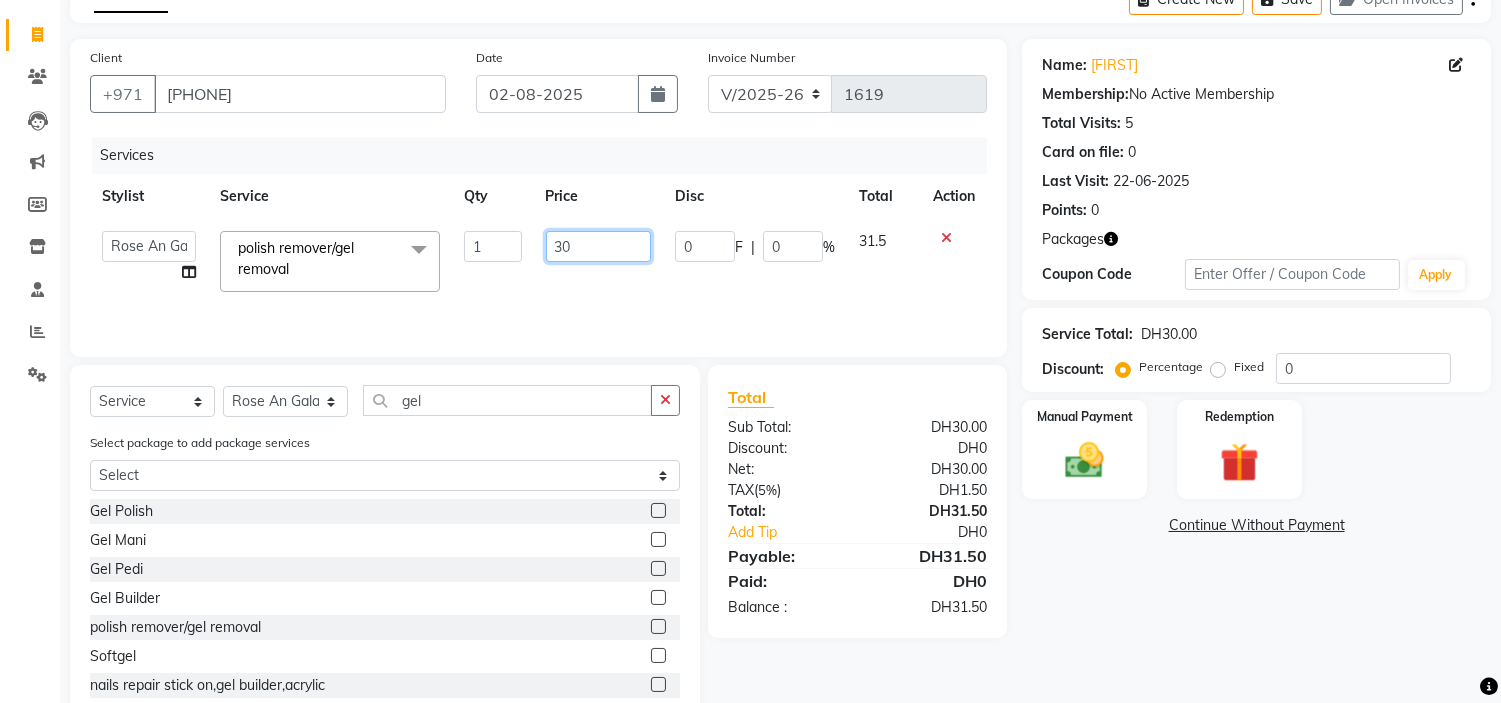 drag, startPoint x: 586, startPoint y: 252, endPoint x: 313, endPoint y: 306, distance: 278.28943 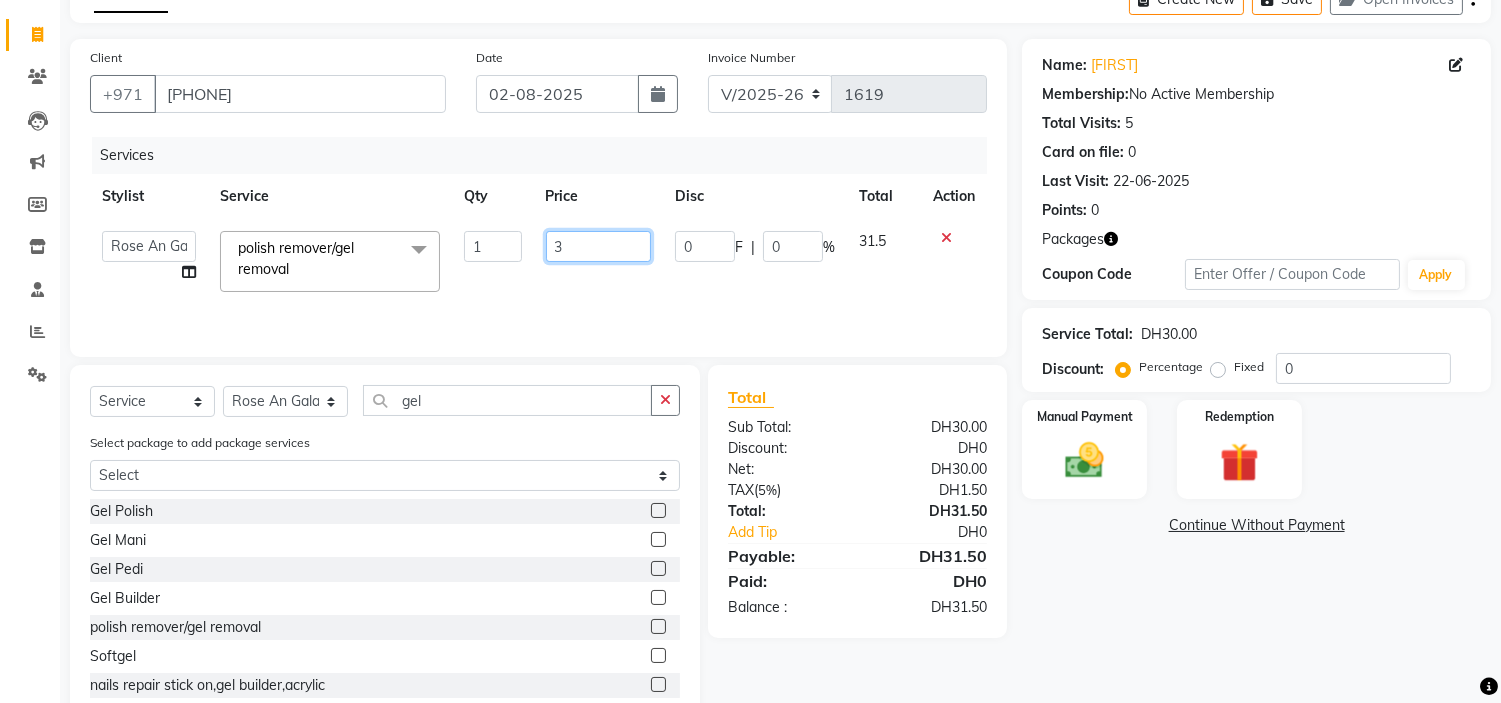 type on "35" 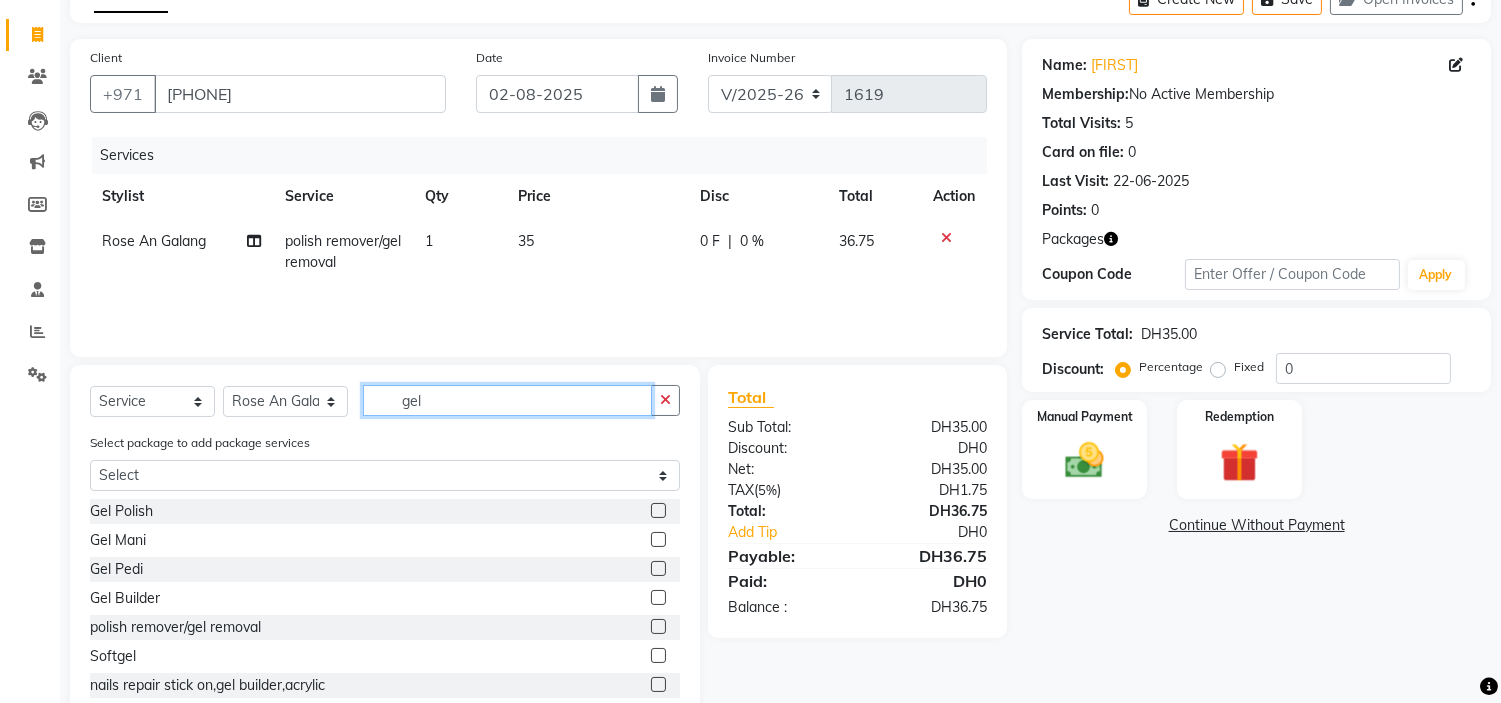 drag, startPoint x: 418, startPoint y: 406, endPoint x: 0, endPoint y: 406, distance: 418 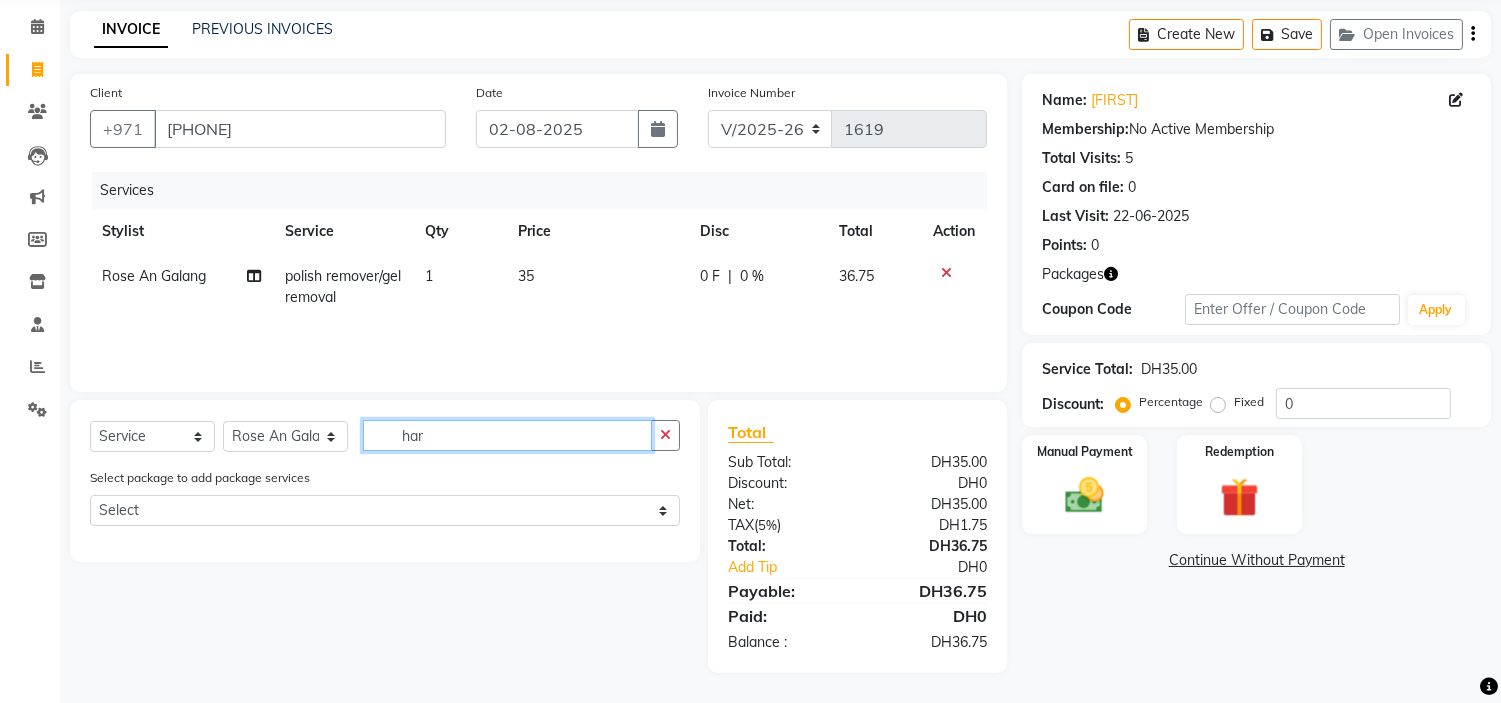scroll, scrollTop: 75, scrollLeft: 0, axis: vertical 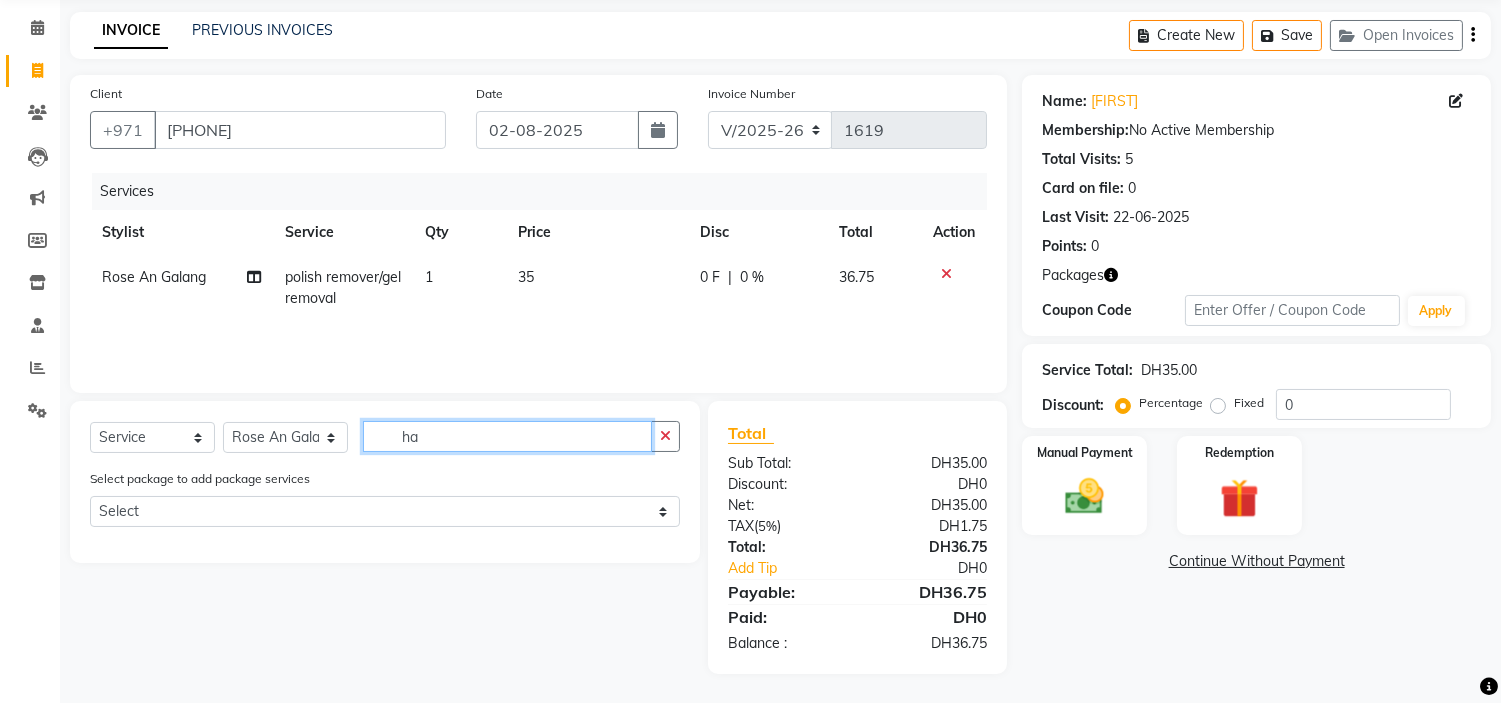 type on "h" 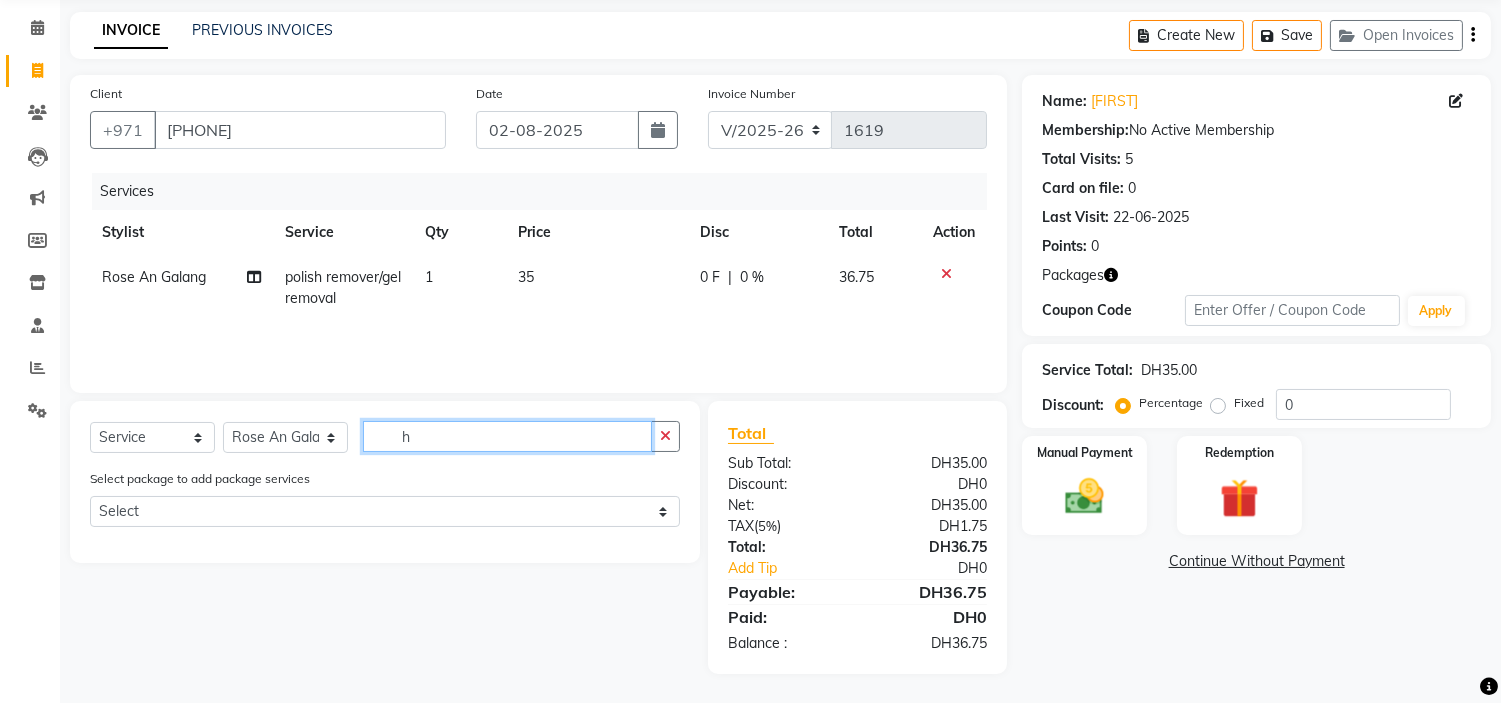 scroll, scrollTop: 111, scrollLeft: 0, axis: vertical 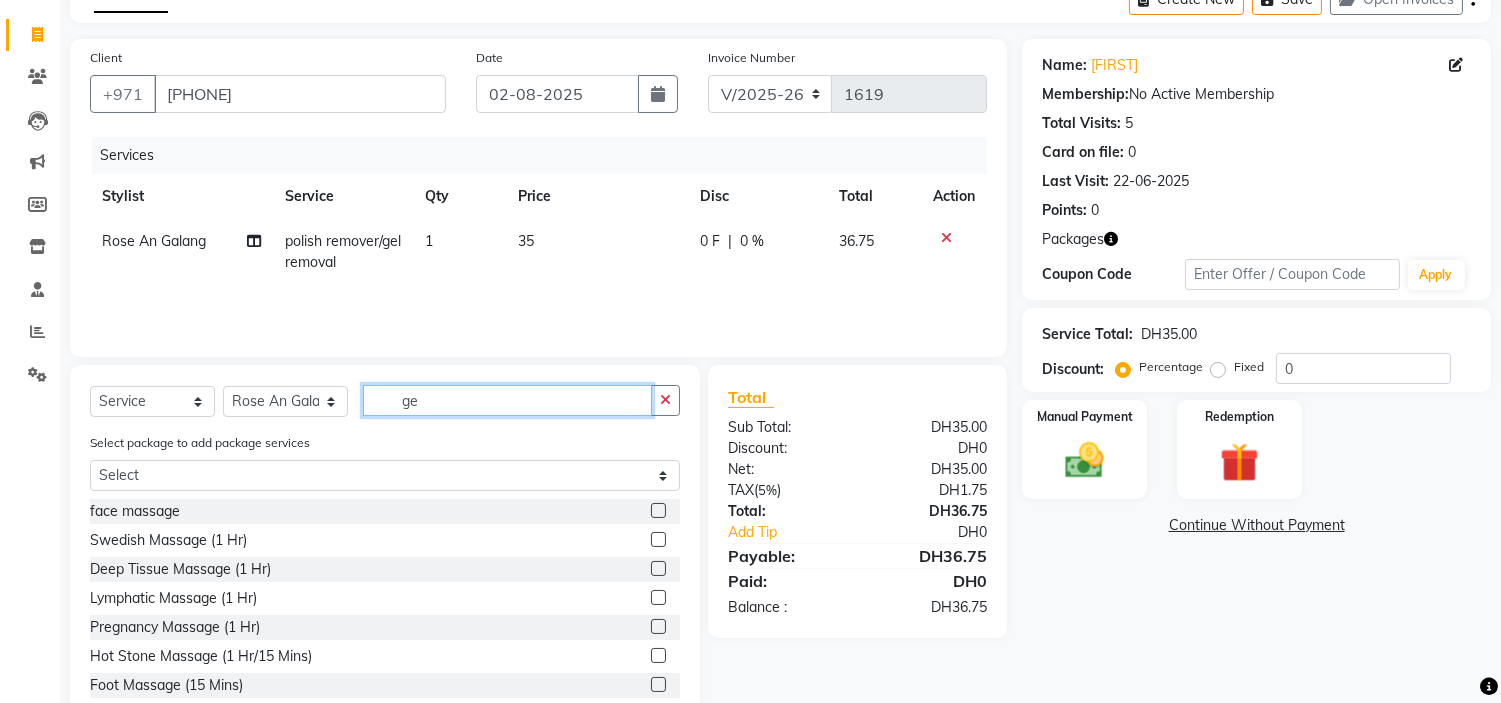 type on "gel" 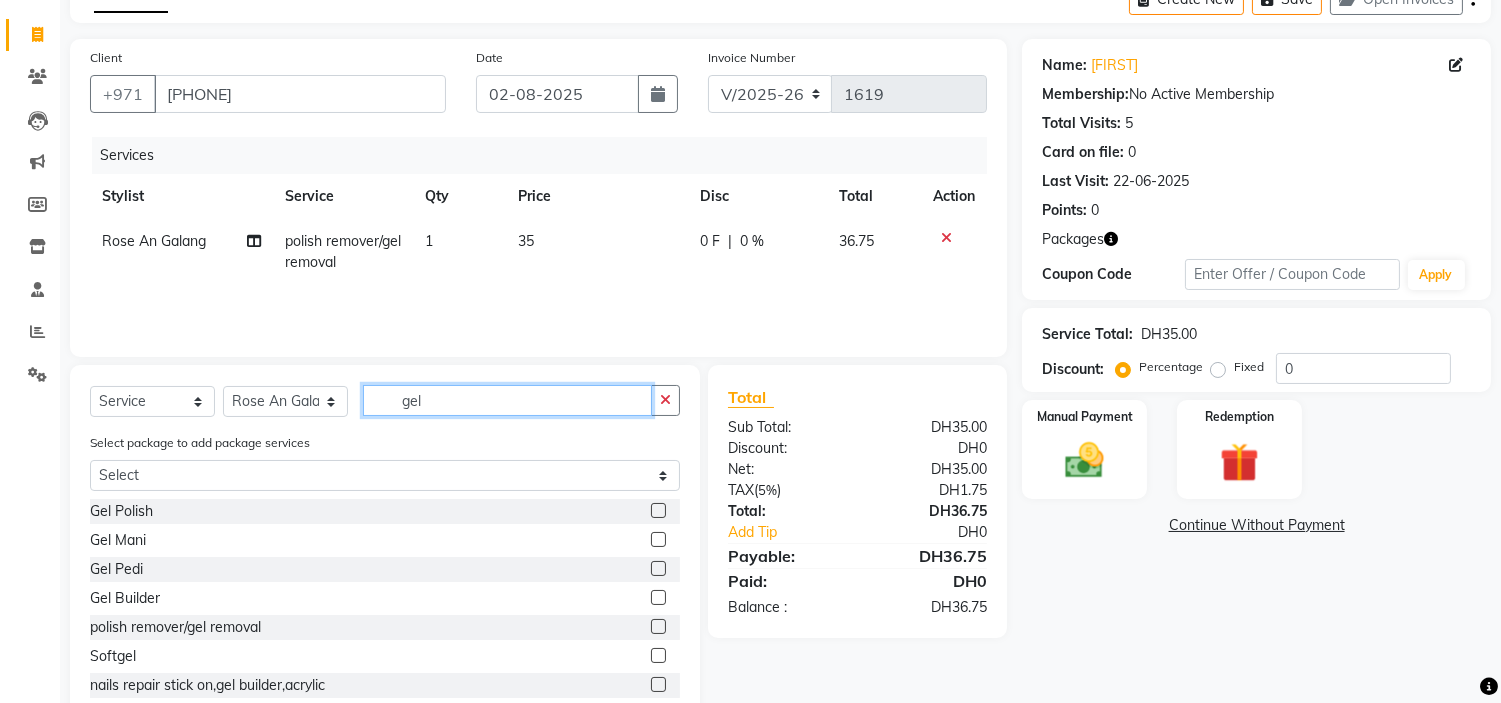 scroll, scrollTop: 60, scrollLeft: 0, axis: vertical 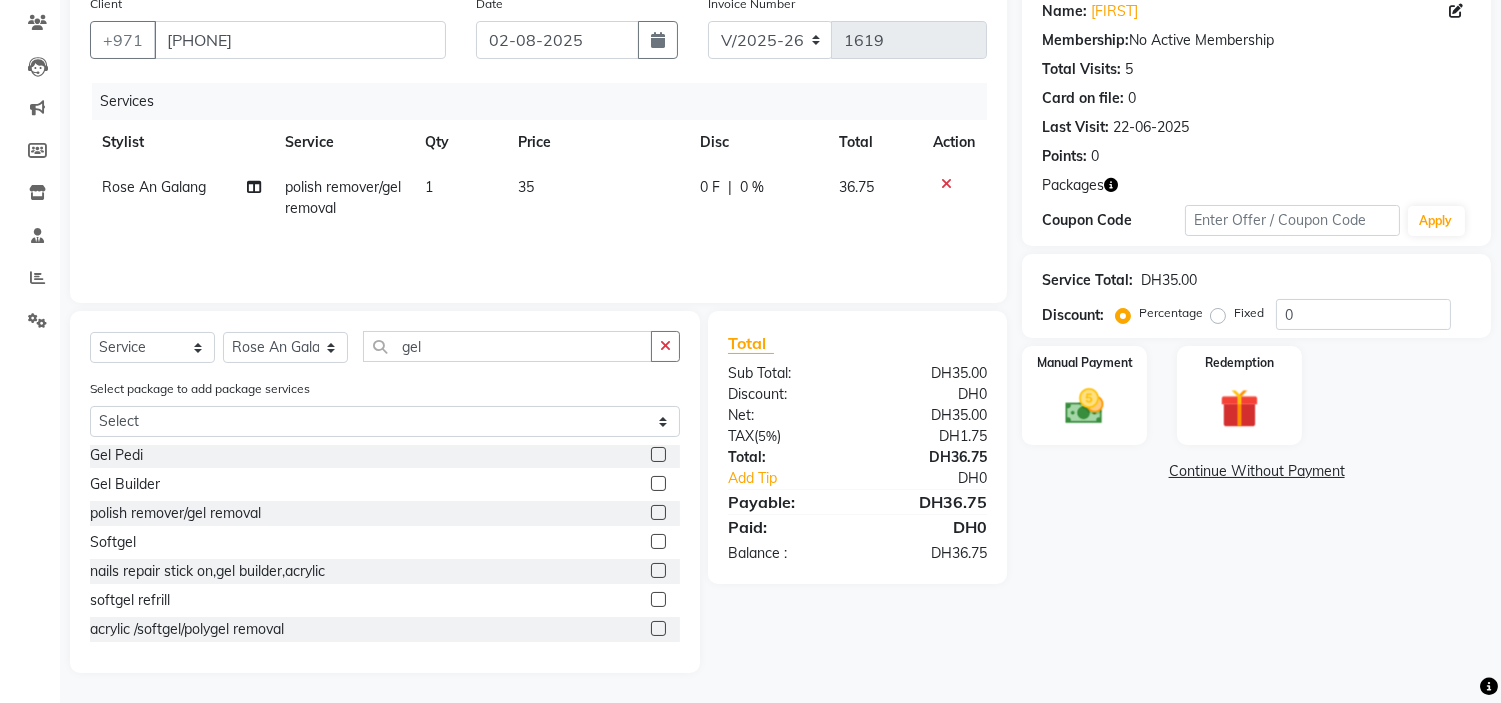 click 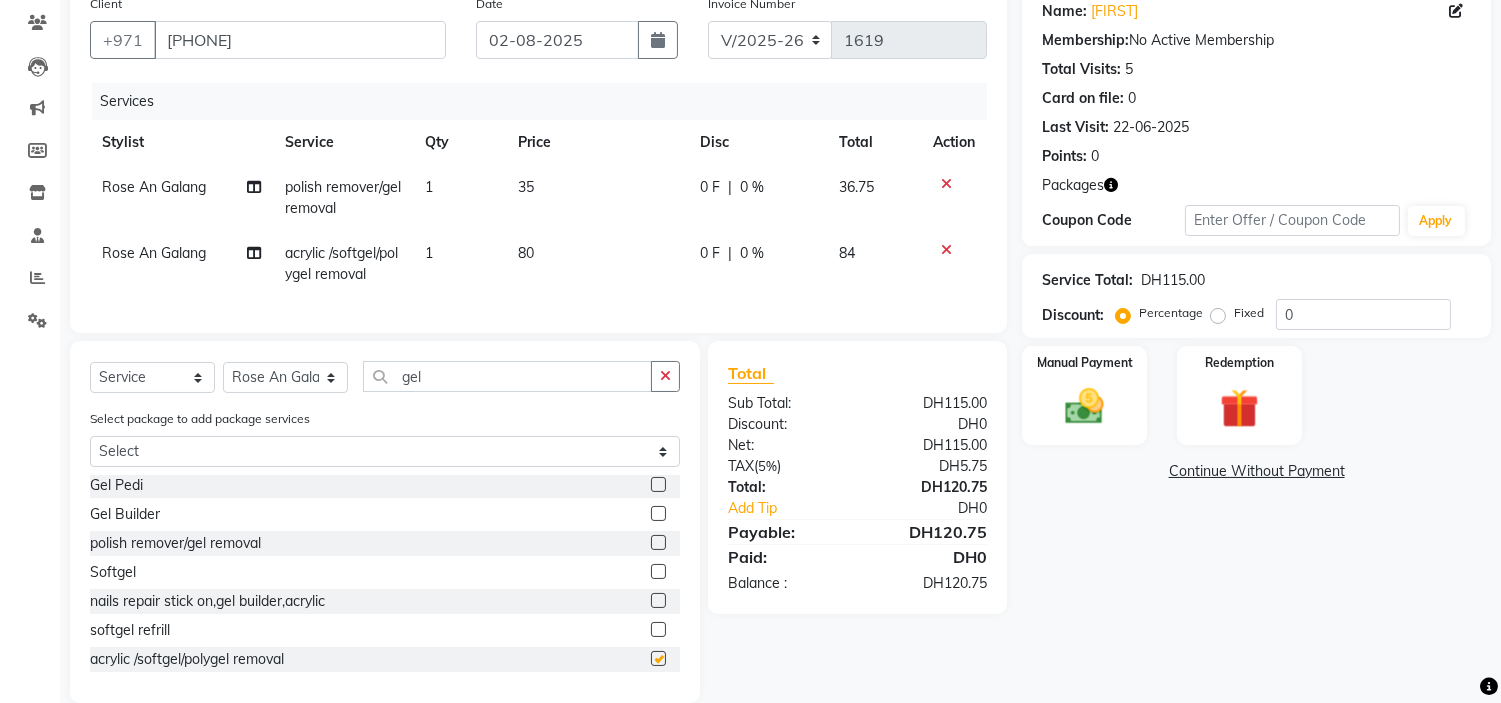 checkbox on "false" 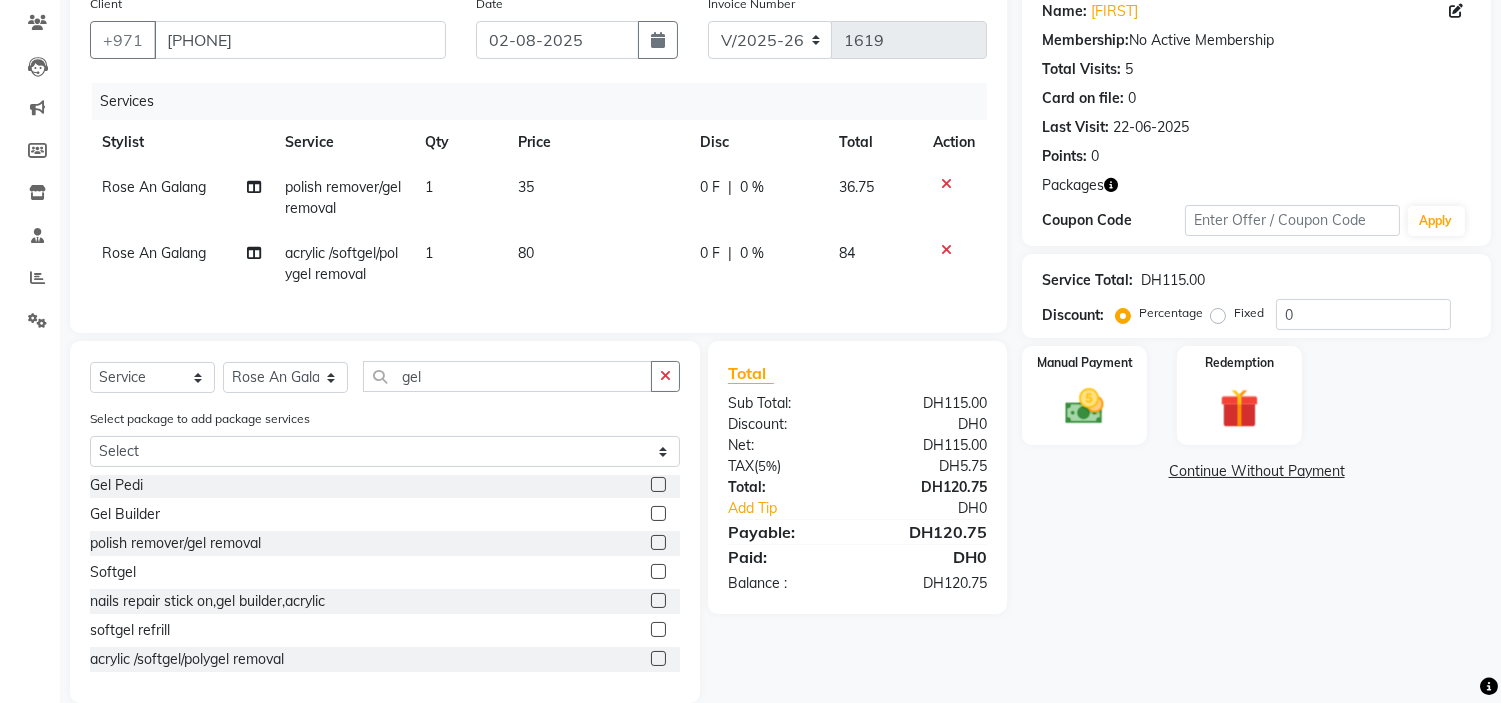 click 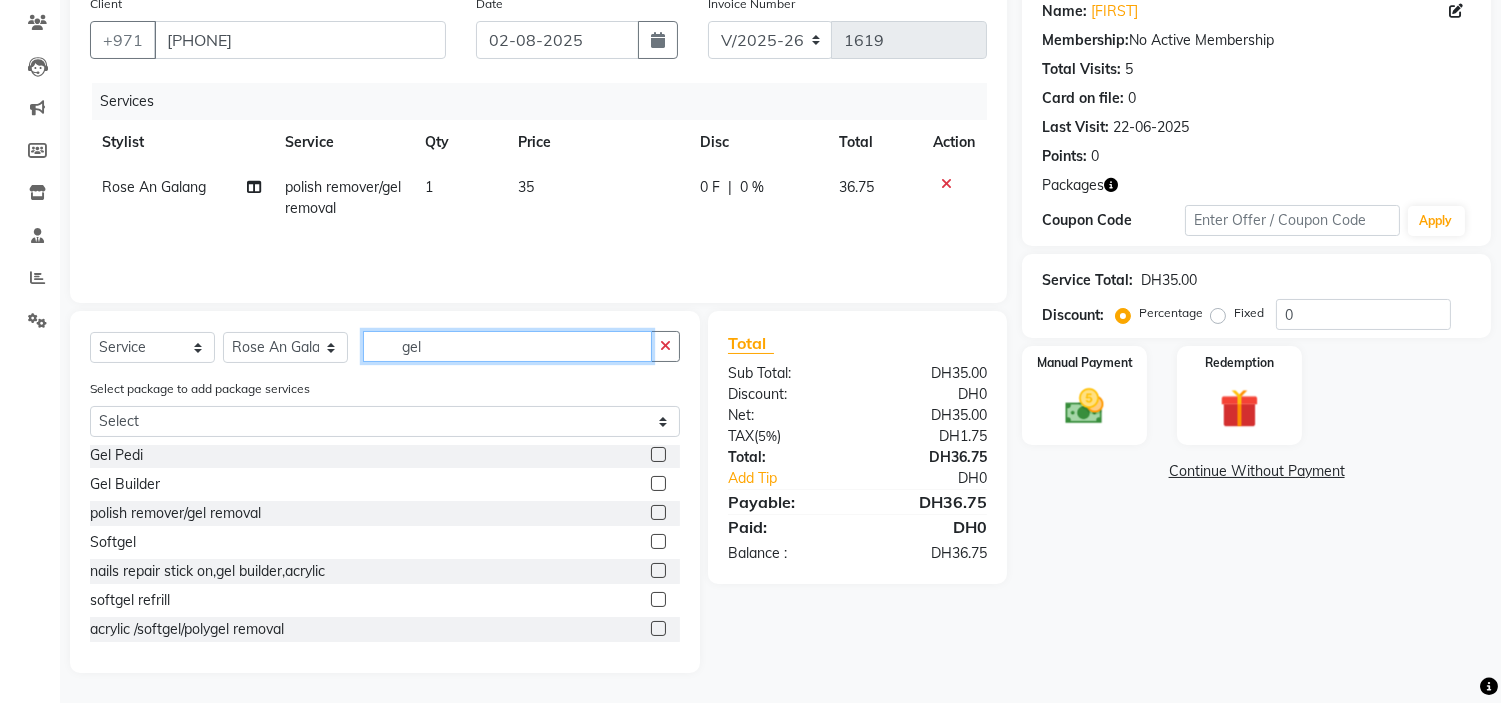 drag, startPoint x: 462, startPoint y: 351, endPoint x: 0, endPoint y: 366, distance: 462.24344 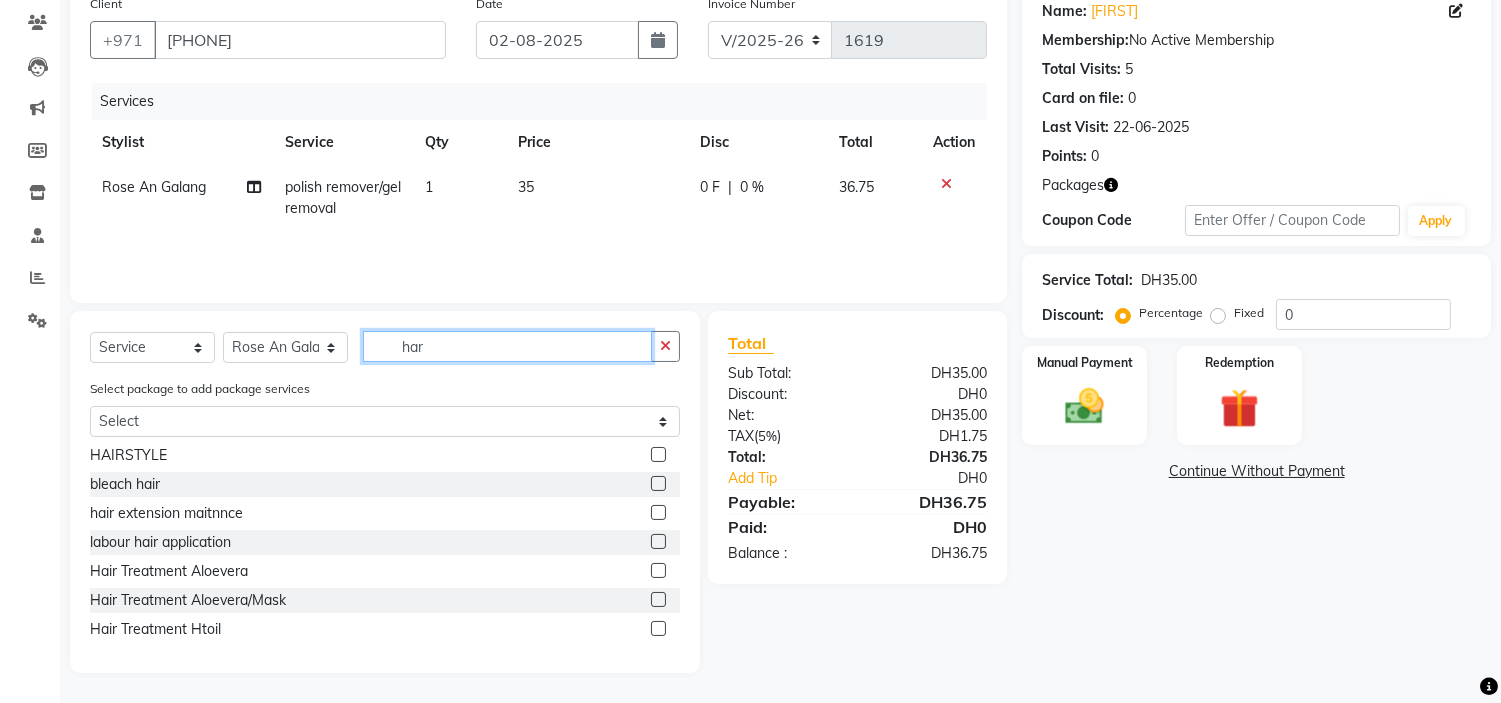 scroll, scrollTop: 0, scrollLeft: 0, axis: both 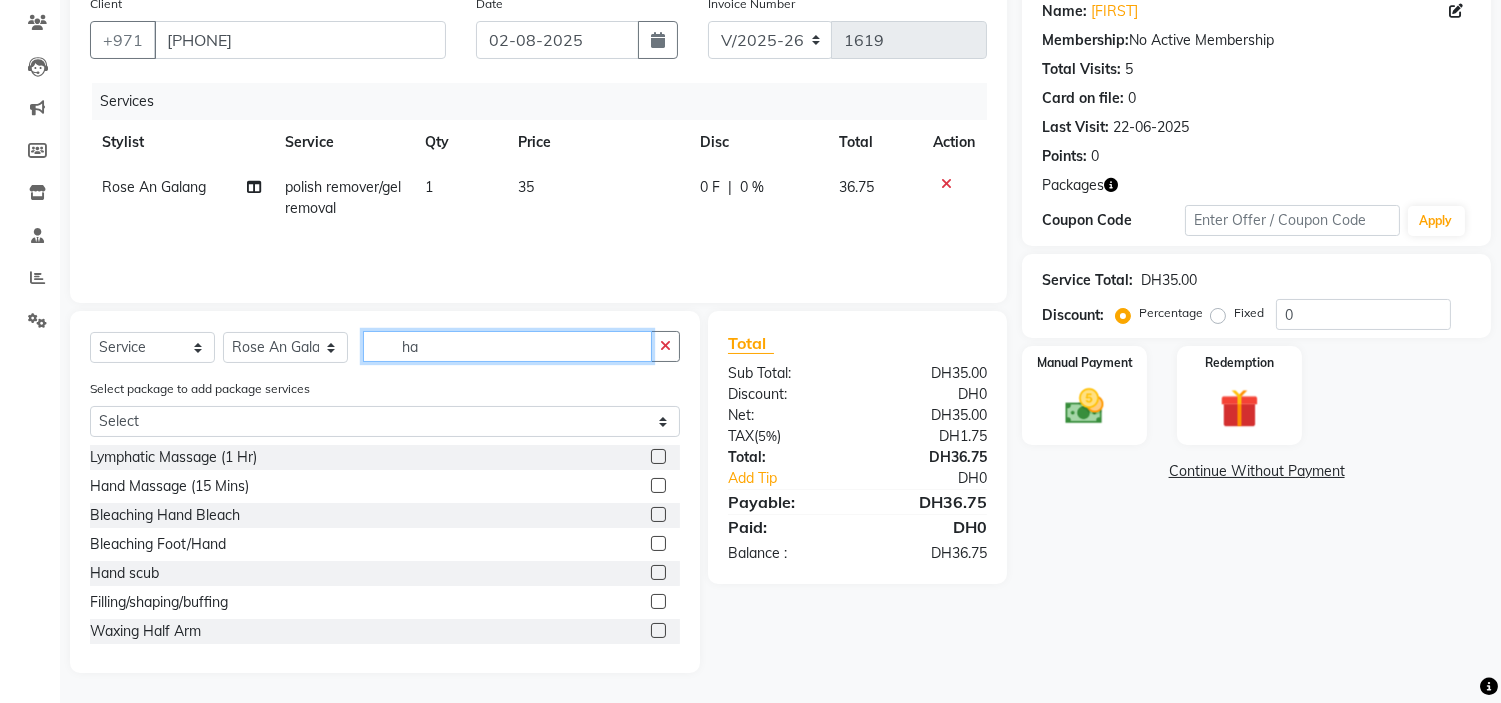 type on "h" 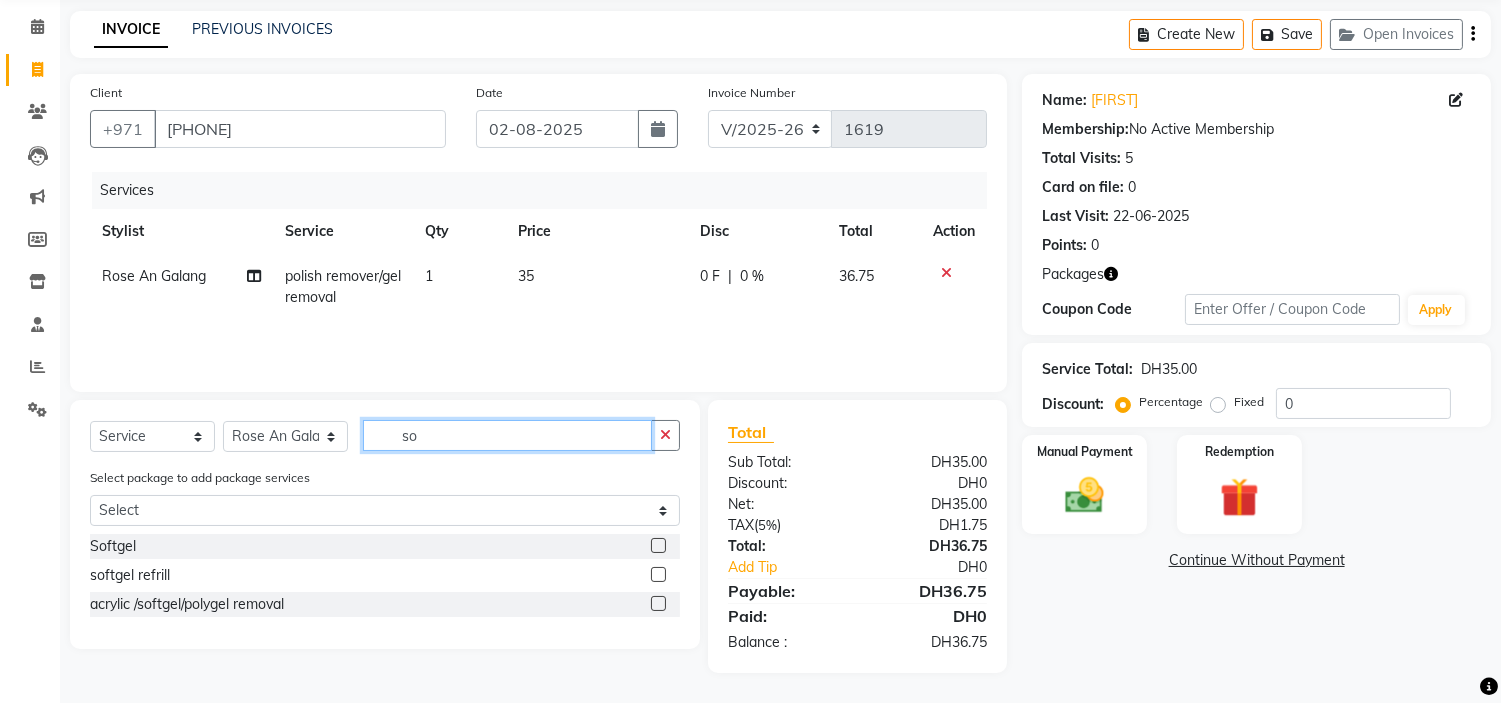 scroll, scrollTop: 75, scrollLeft: 0, axis: vertical 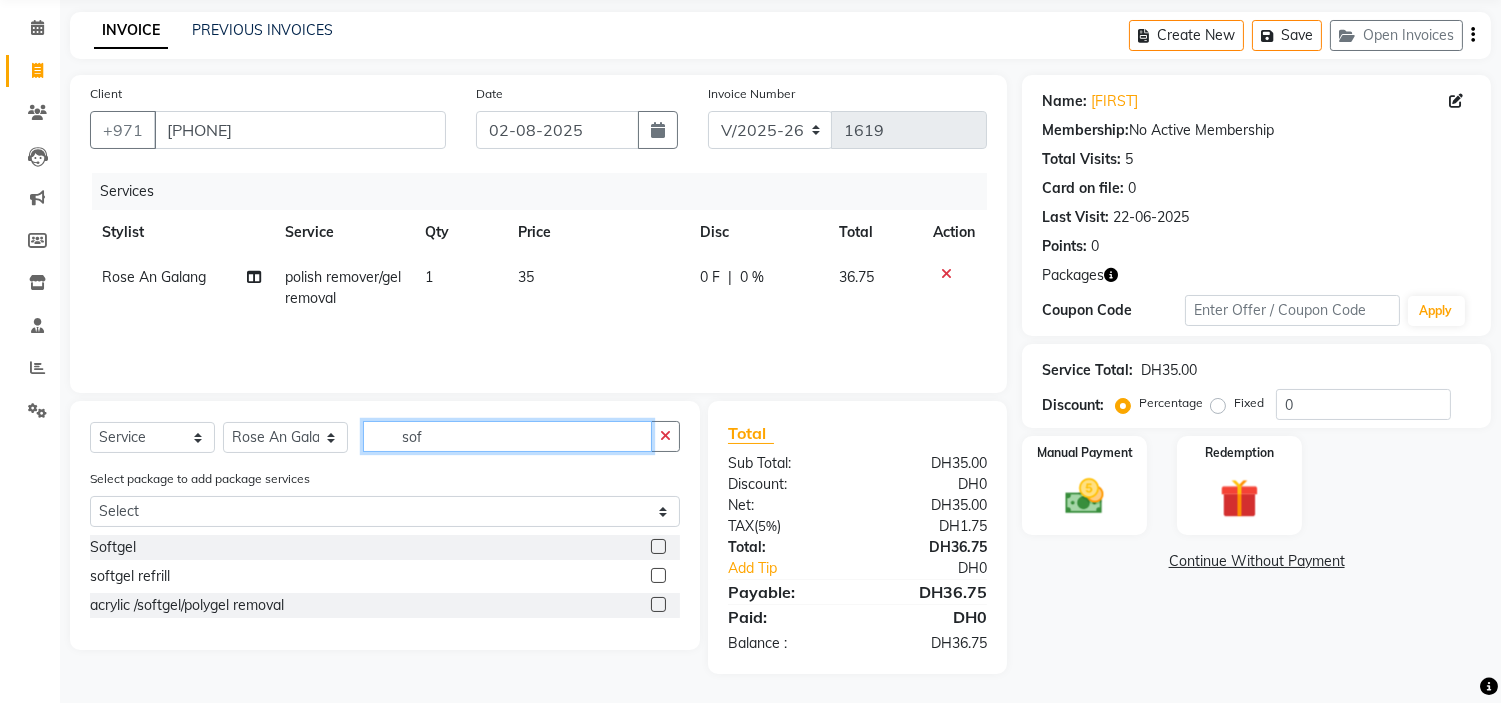 type on "sof" 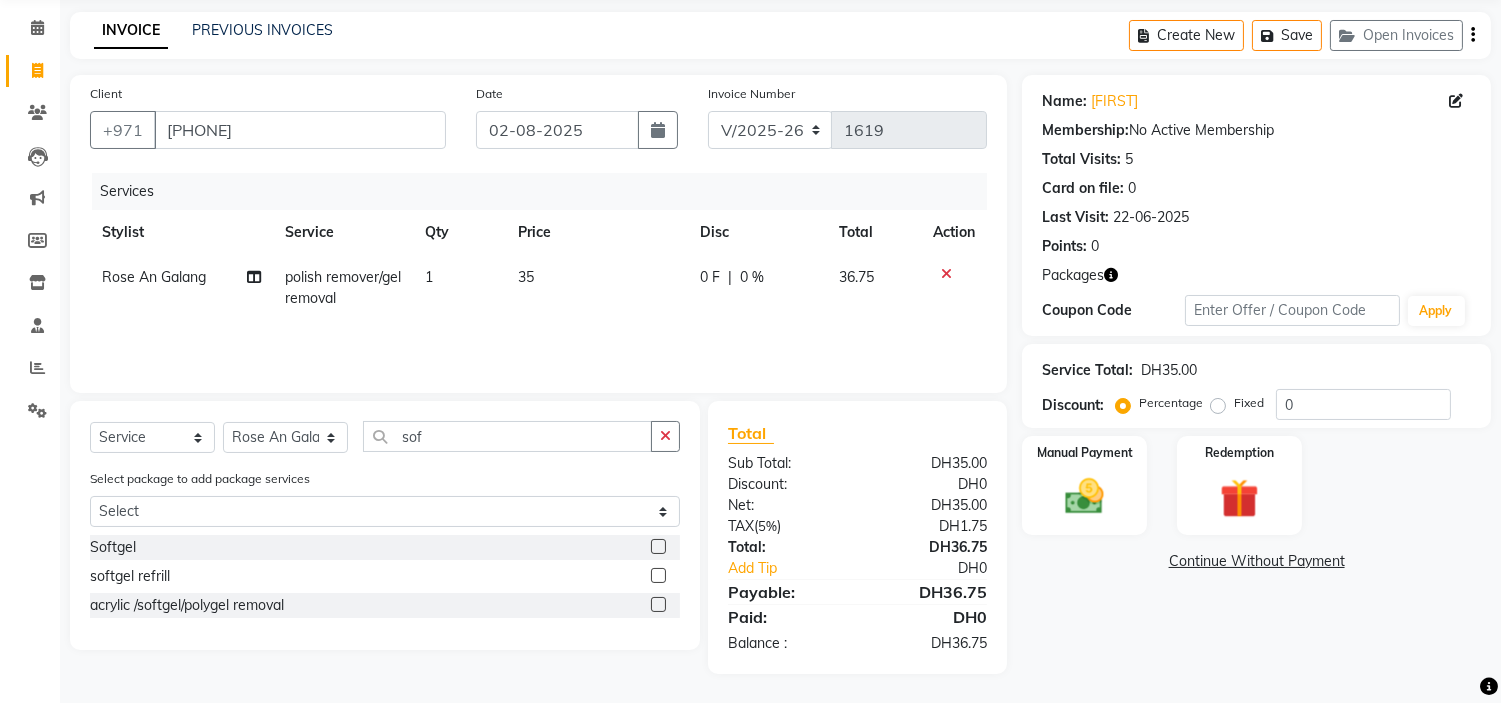 click 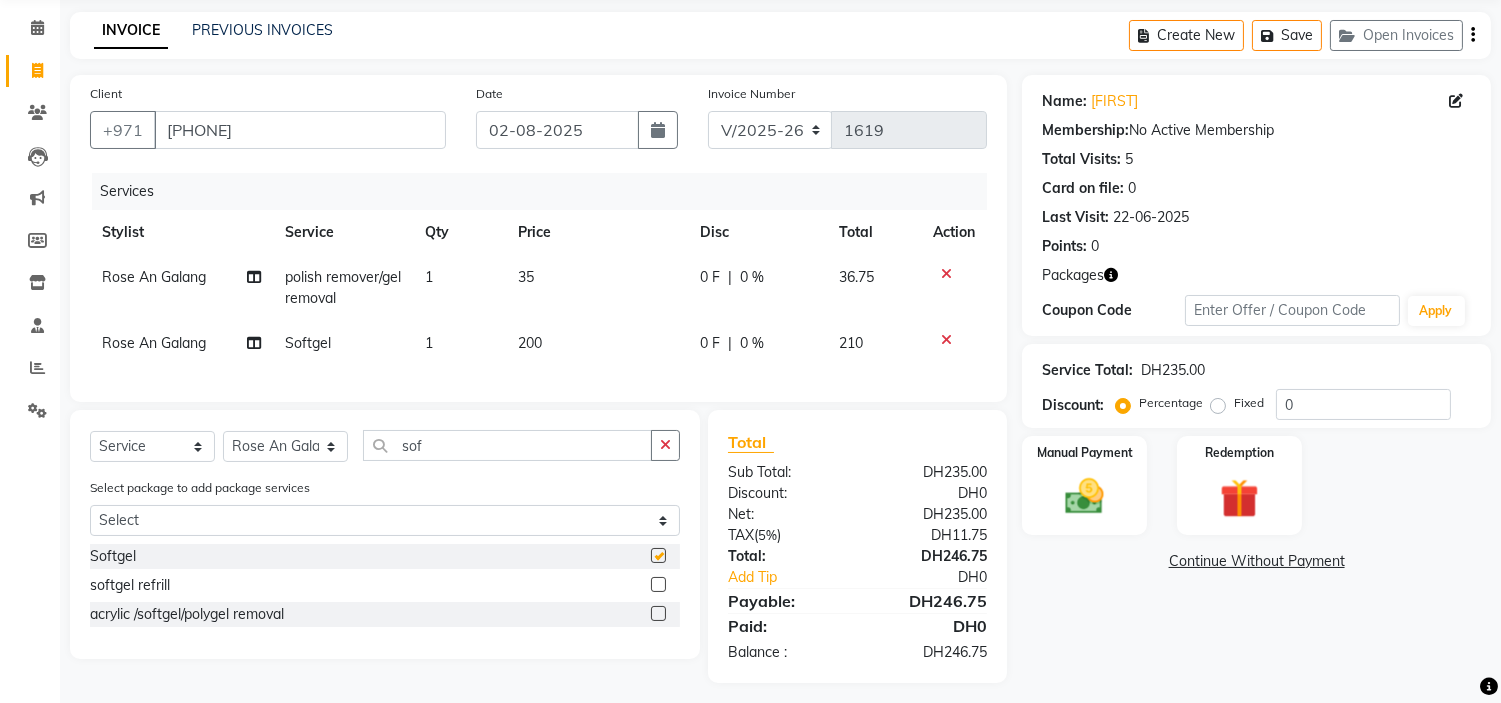 checkbox on "false" 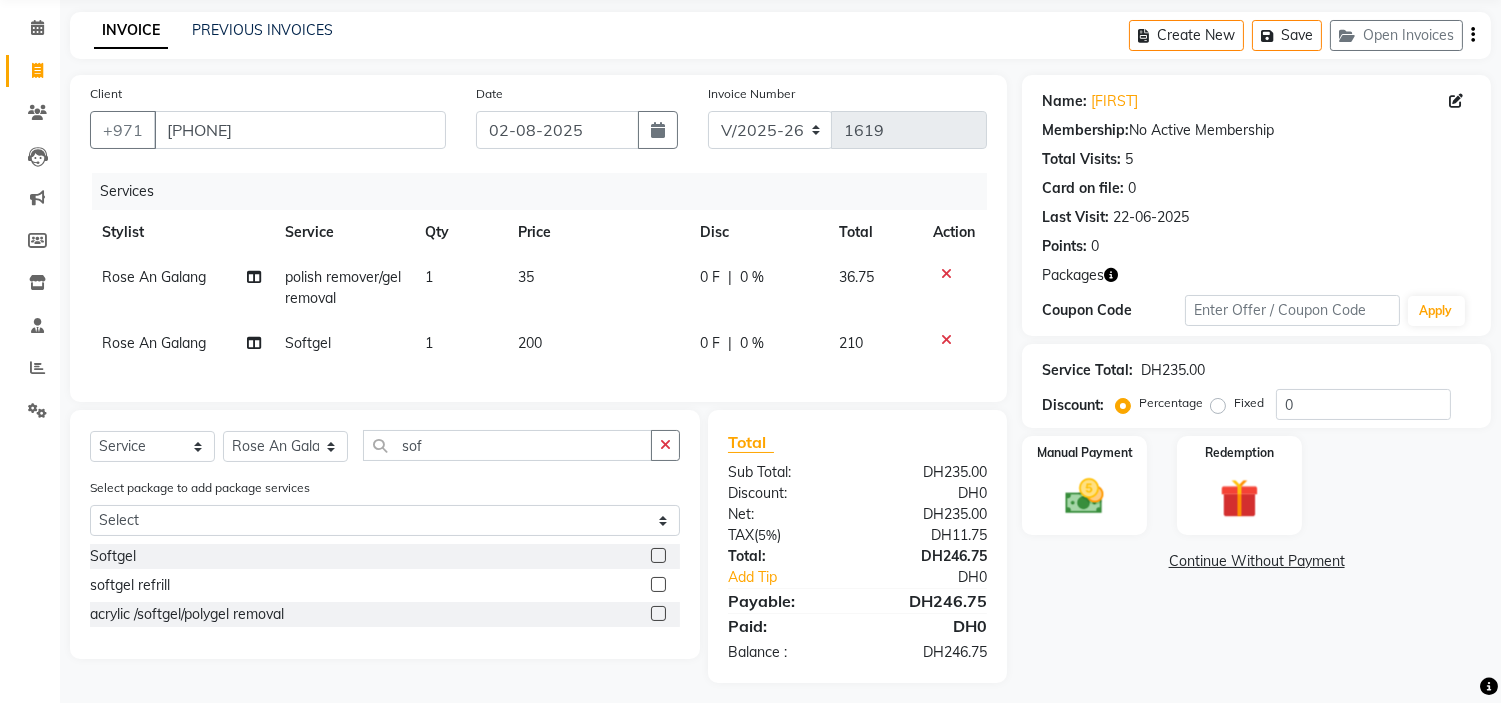 click on "200" 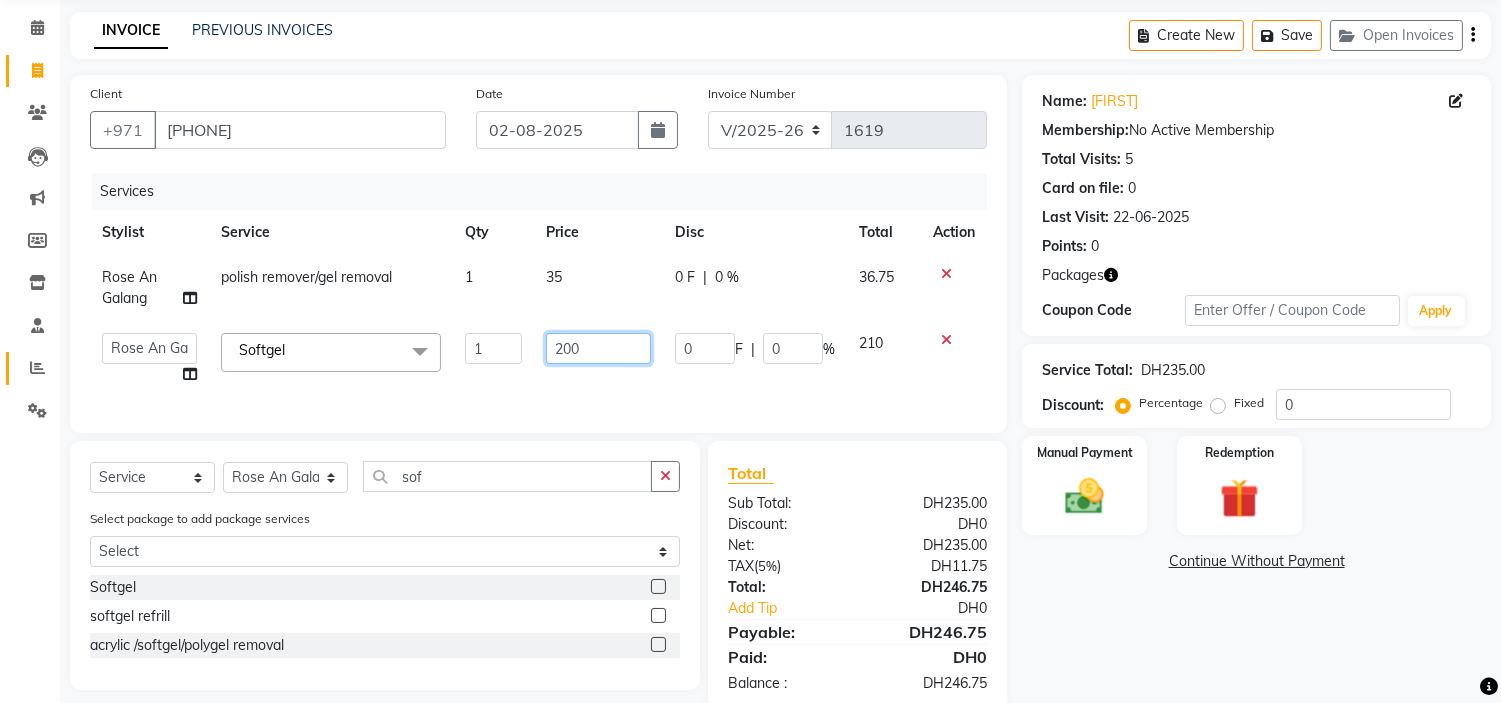drag, startPoint x: 597, startPoint y: 338, endPoint x: 6, endPoint y: 374, distance: 592.09546 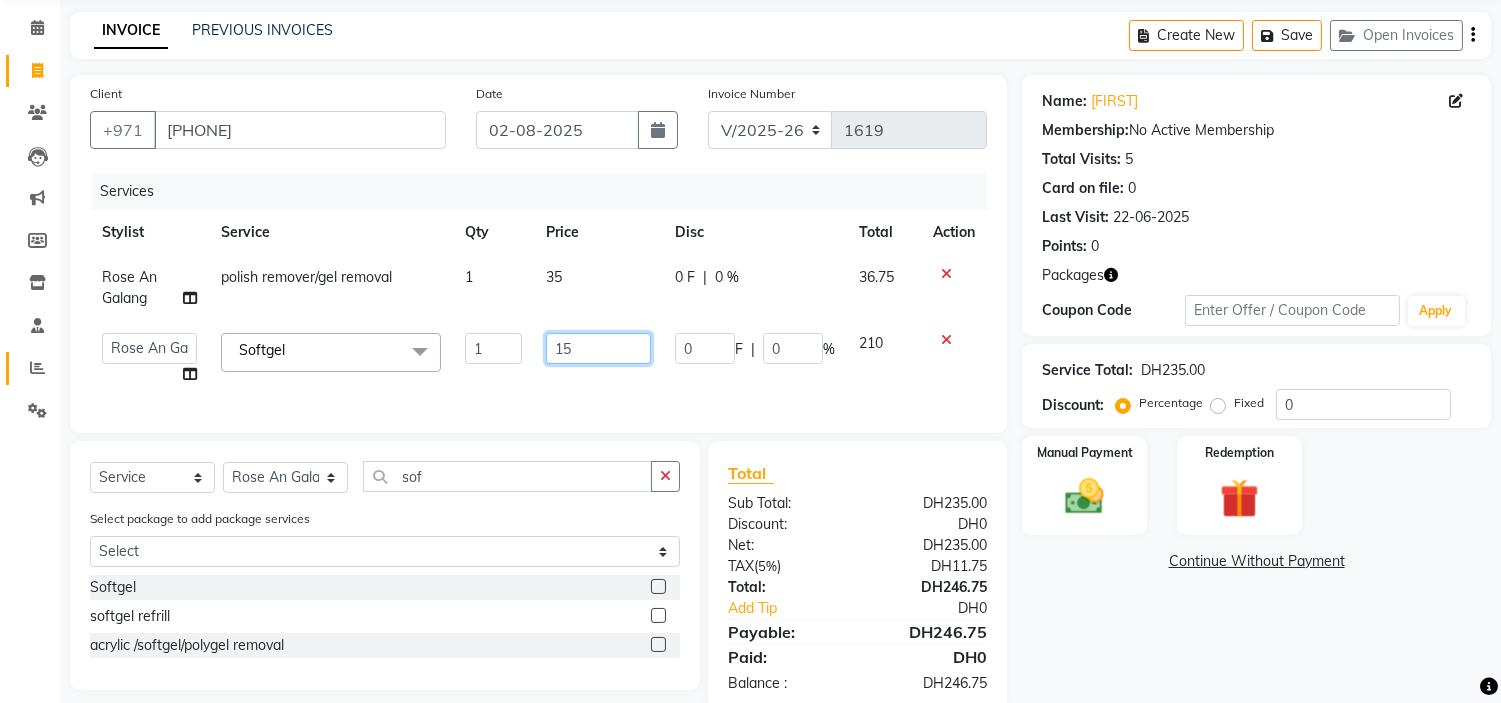type on "150" 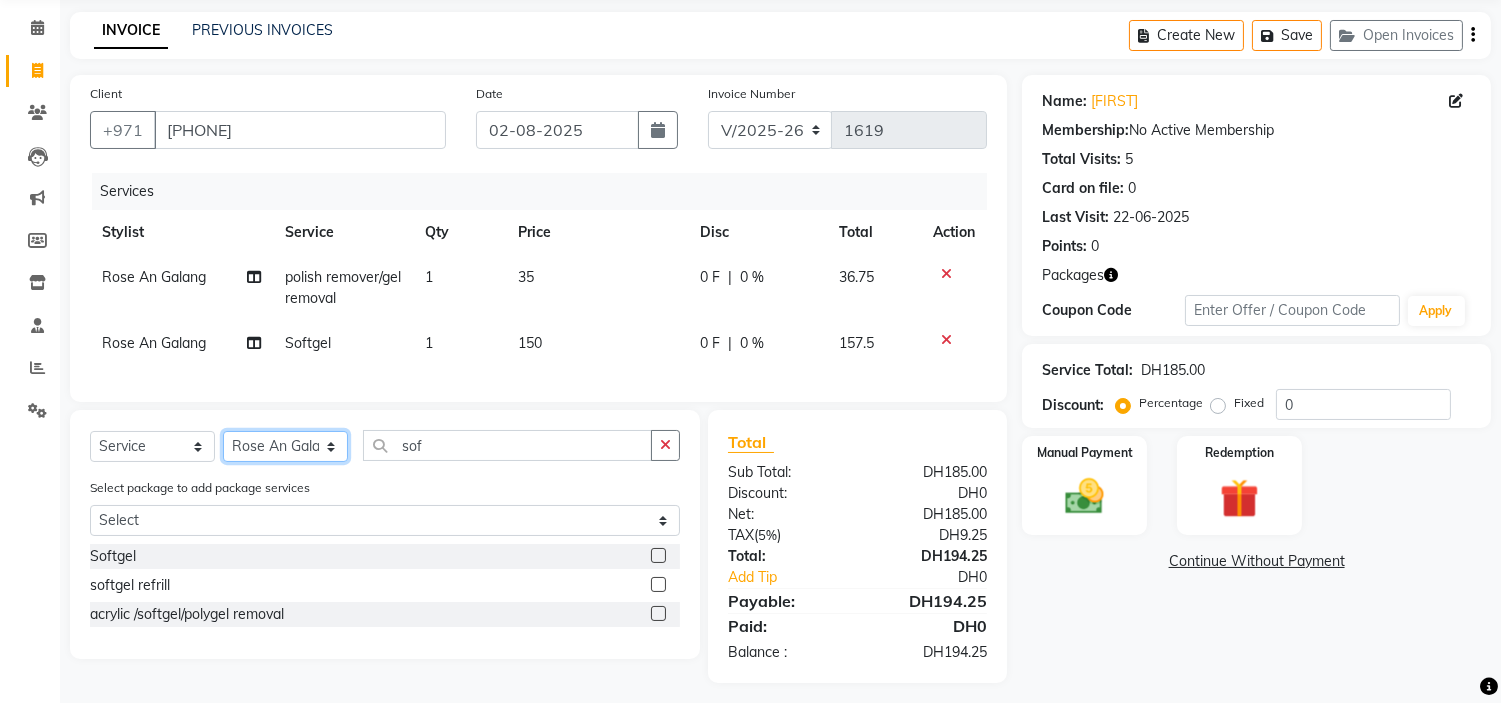 click on "Select  Service  Product  Membership  Package Voucher Prepaid Gift Card  Select Stylist [FIRST] [FIRST] [LAST] [FIRST] [FIRST] [FIRST] [LAST] [FIRST] Select package to add package services Select 12_services_new Softgel  softgel refrill  acrylic /softgel/polygel removal" 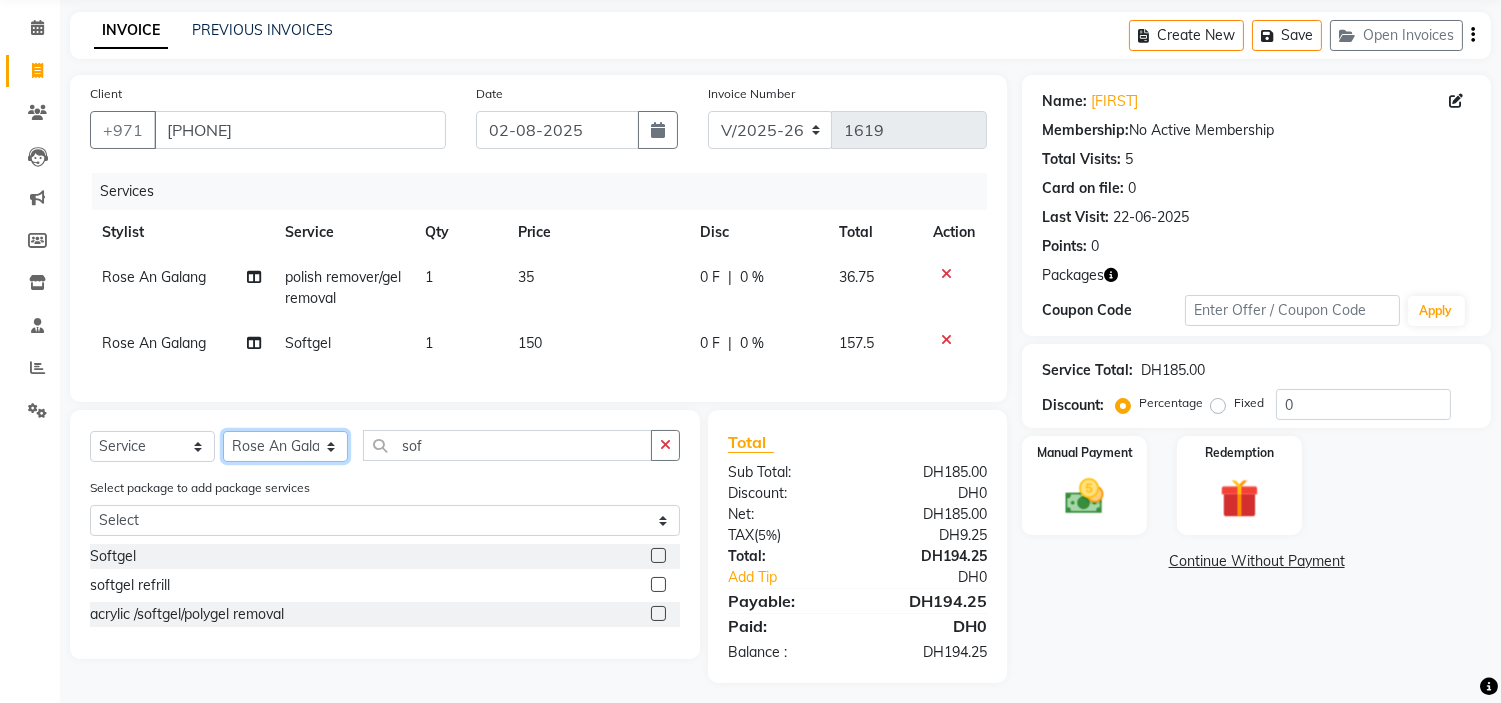 select on "74226" 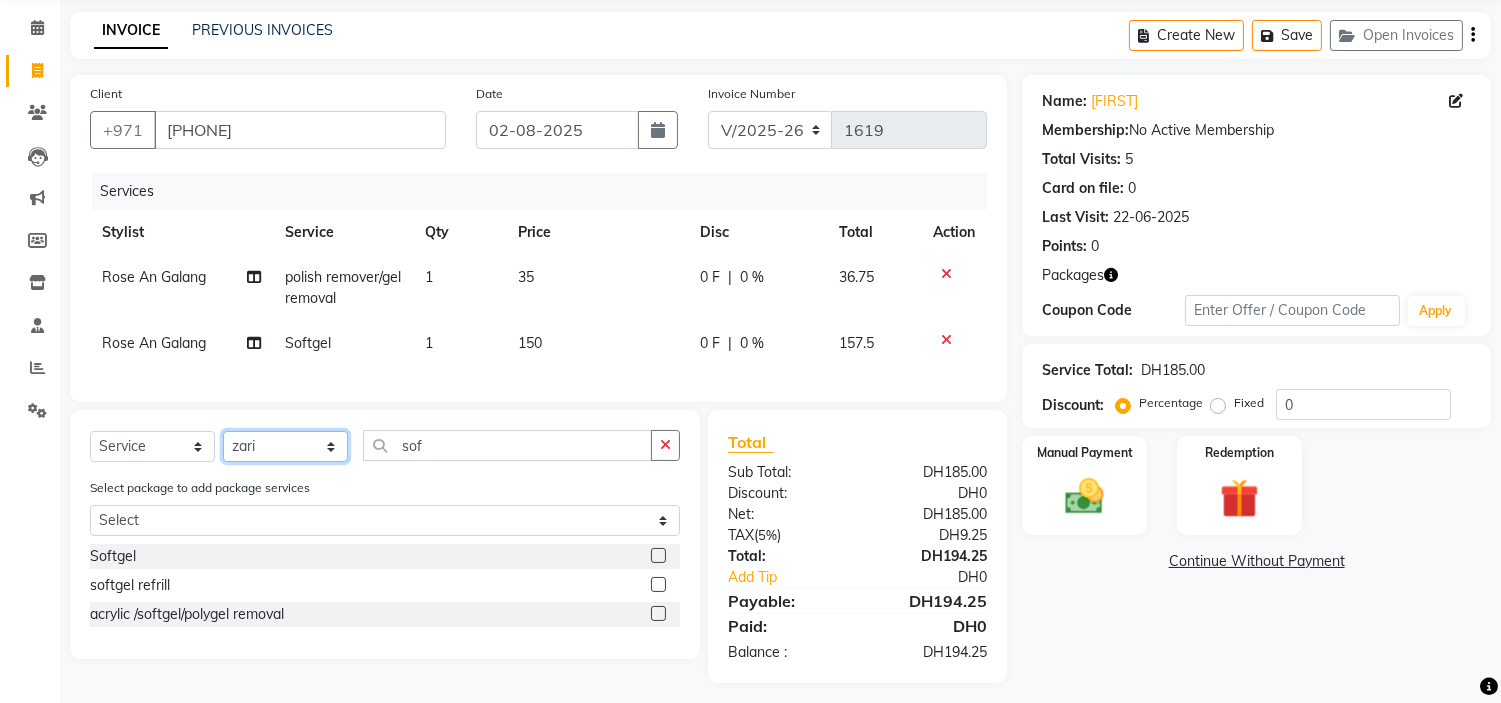 click on "Select Stylist ameena Jheza Dalangin Julie Corteza nadeema randa Rose An Galang zari" 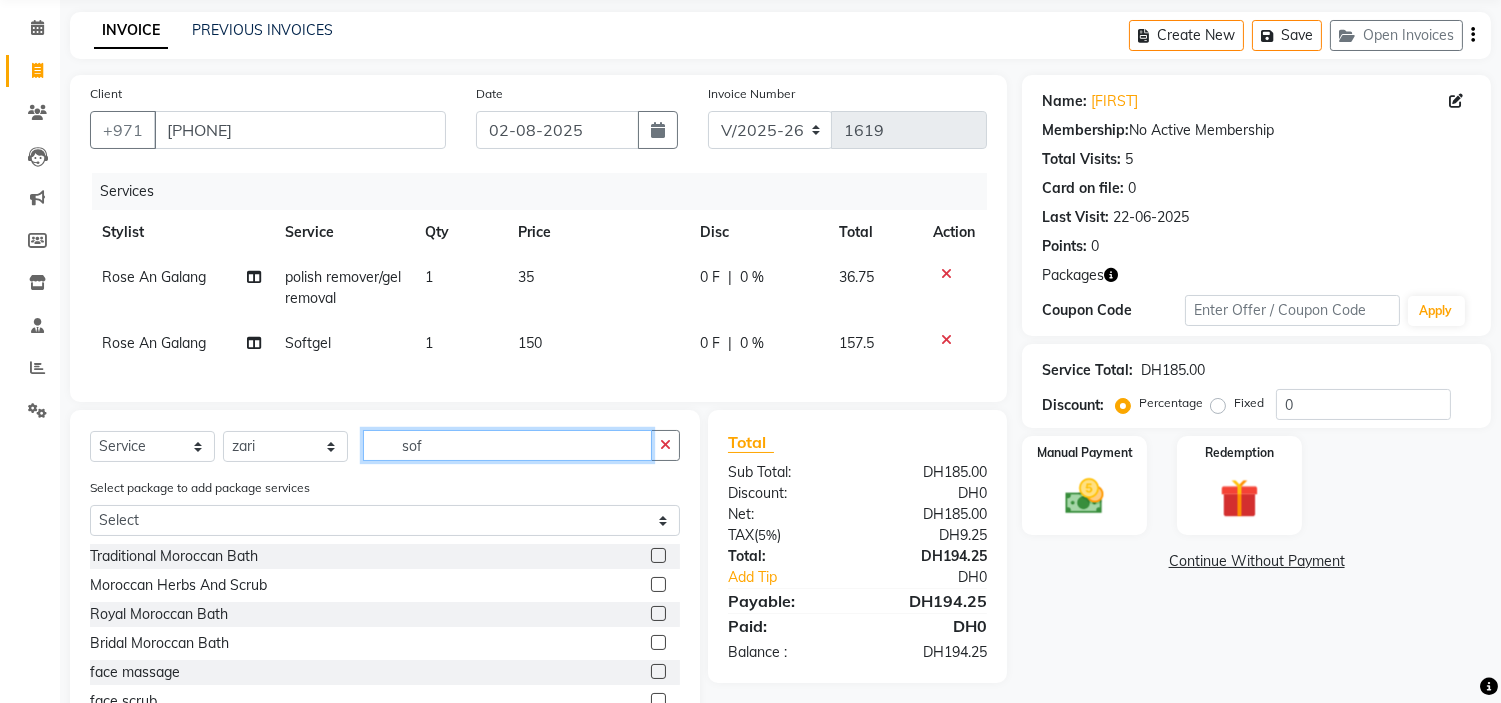 drag, startPoint x: 473, startPoint y: 463, endPoint x: 0, endPoint y: 441, distance: 473.51135 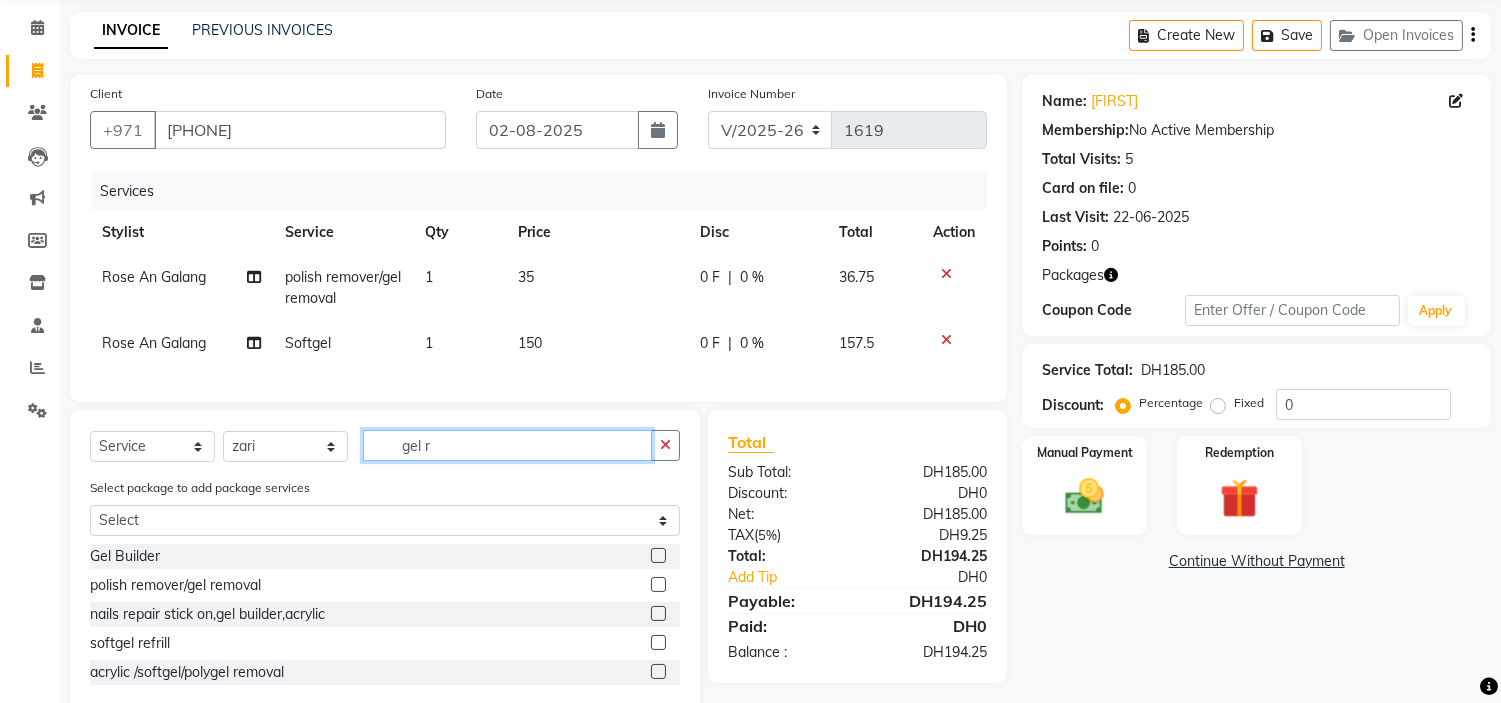 type on "gel r" 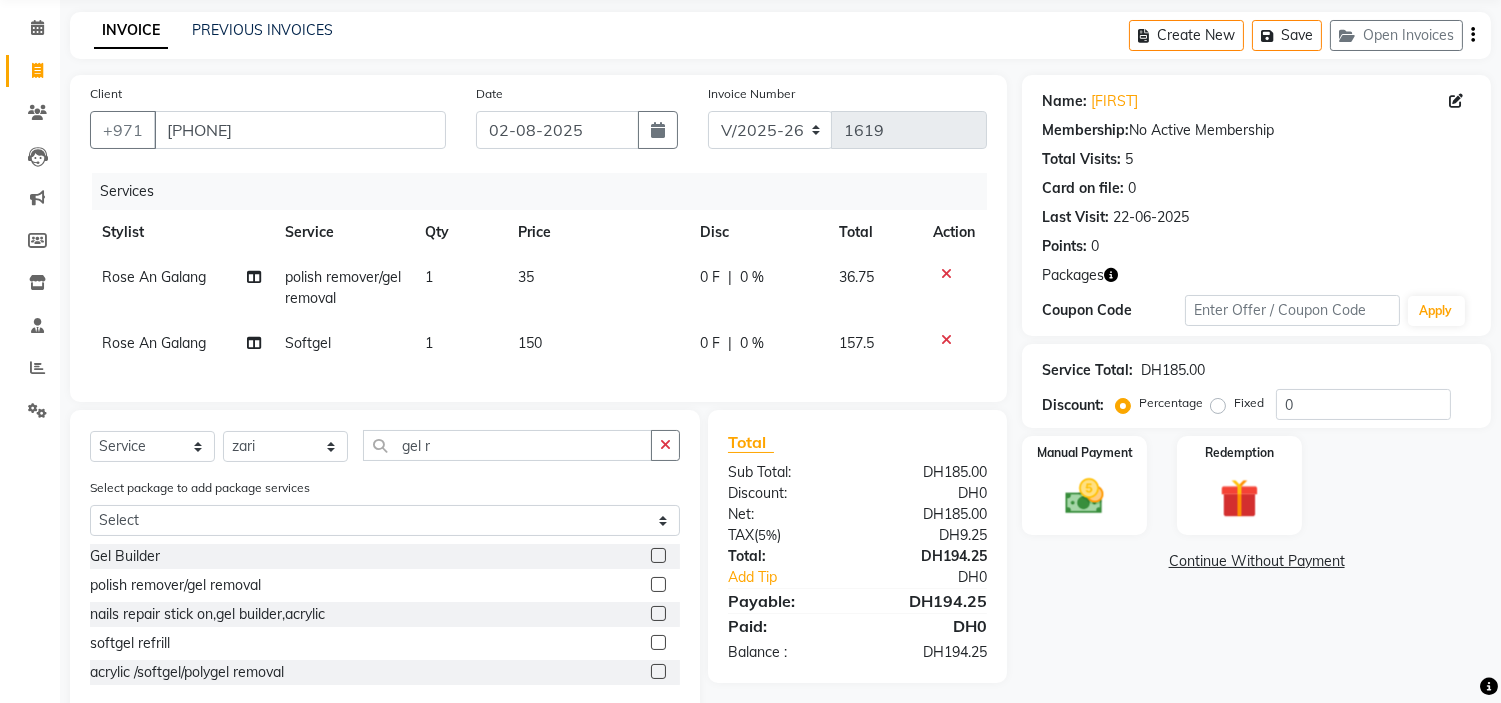 click 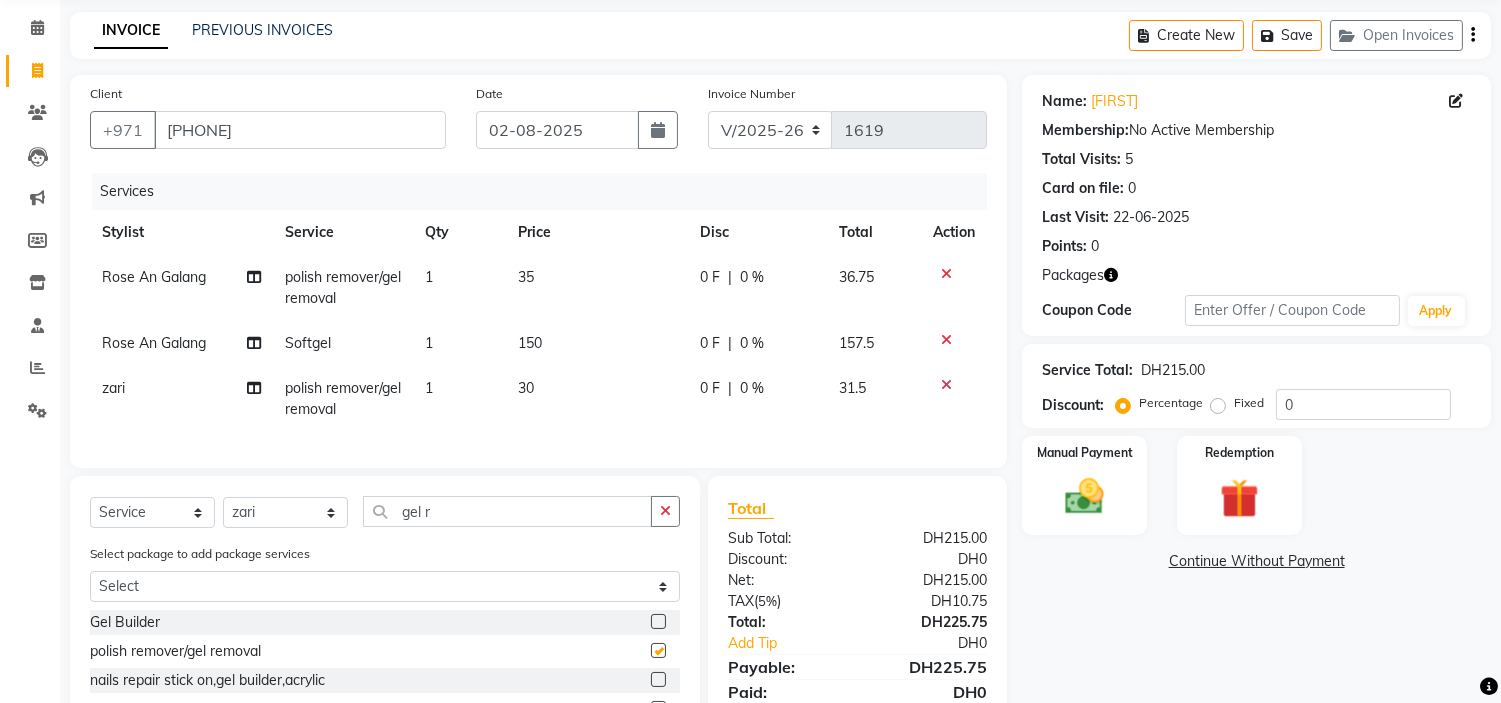 checkbox on "false" 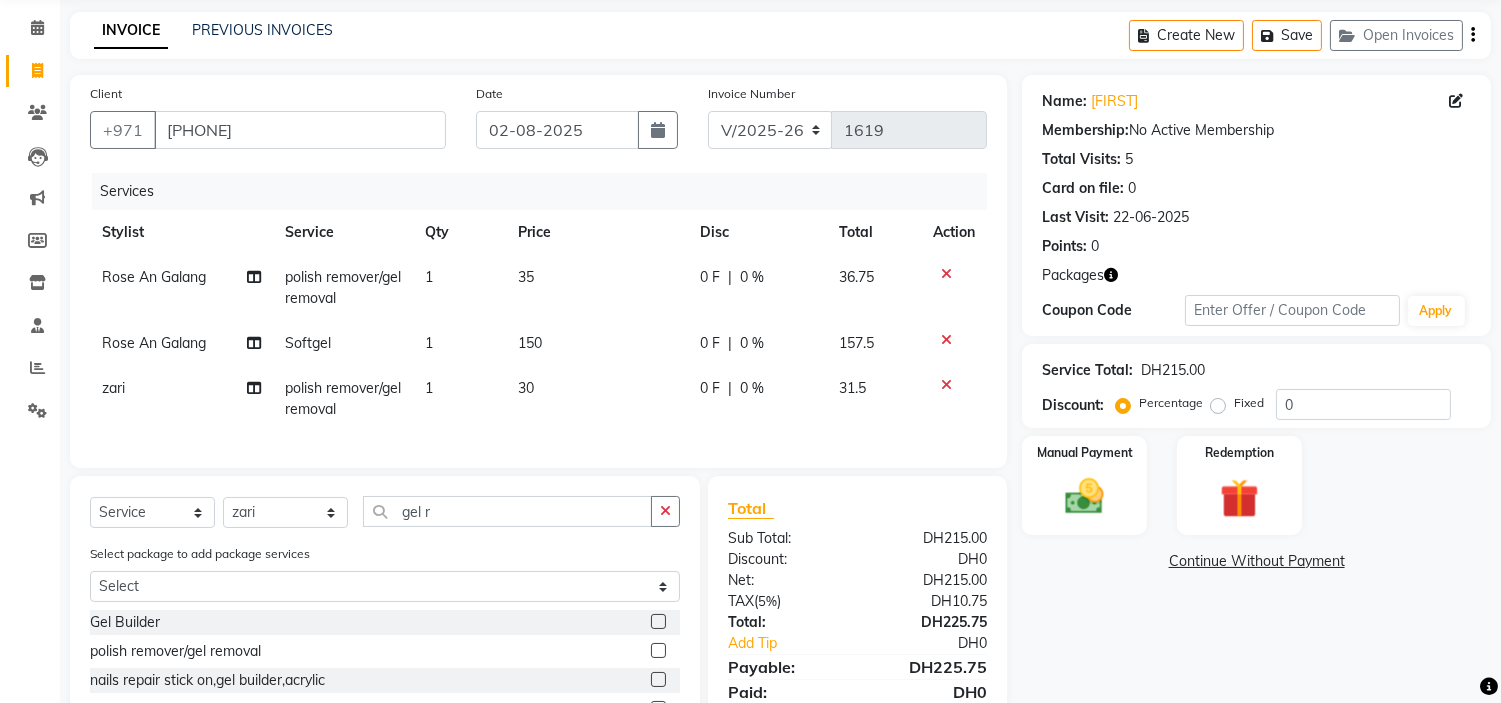 click on "30" 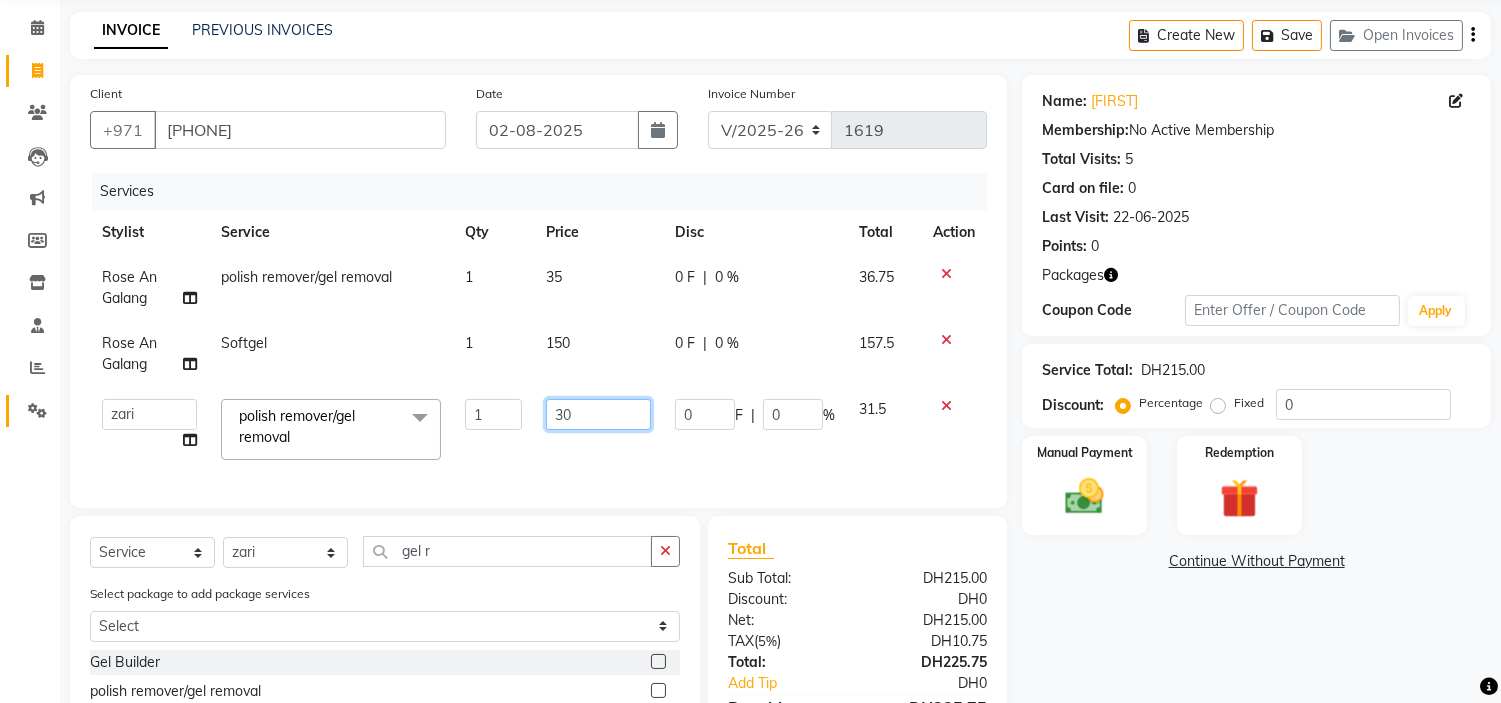 drag, startPoint x: 453, startPoint y: 424, endPoint x: 14, endPoint y: 424, distance: 439 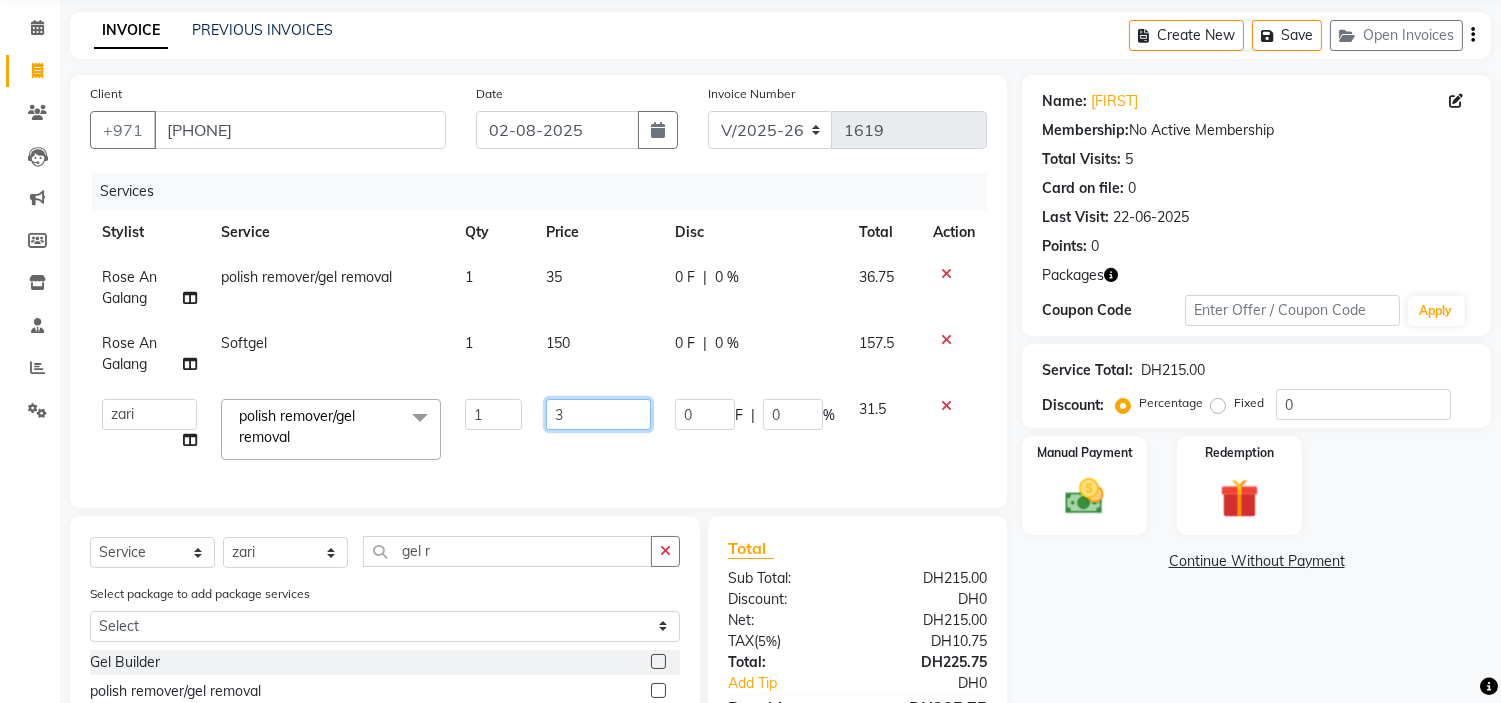type on "35" 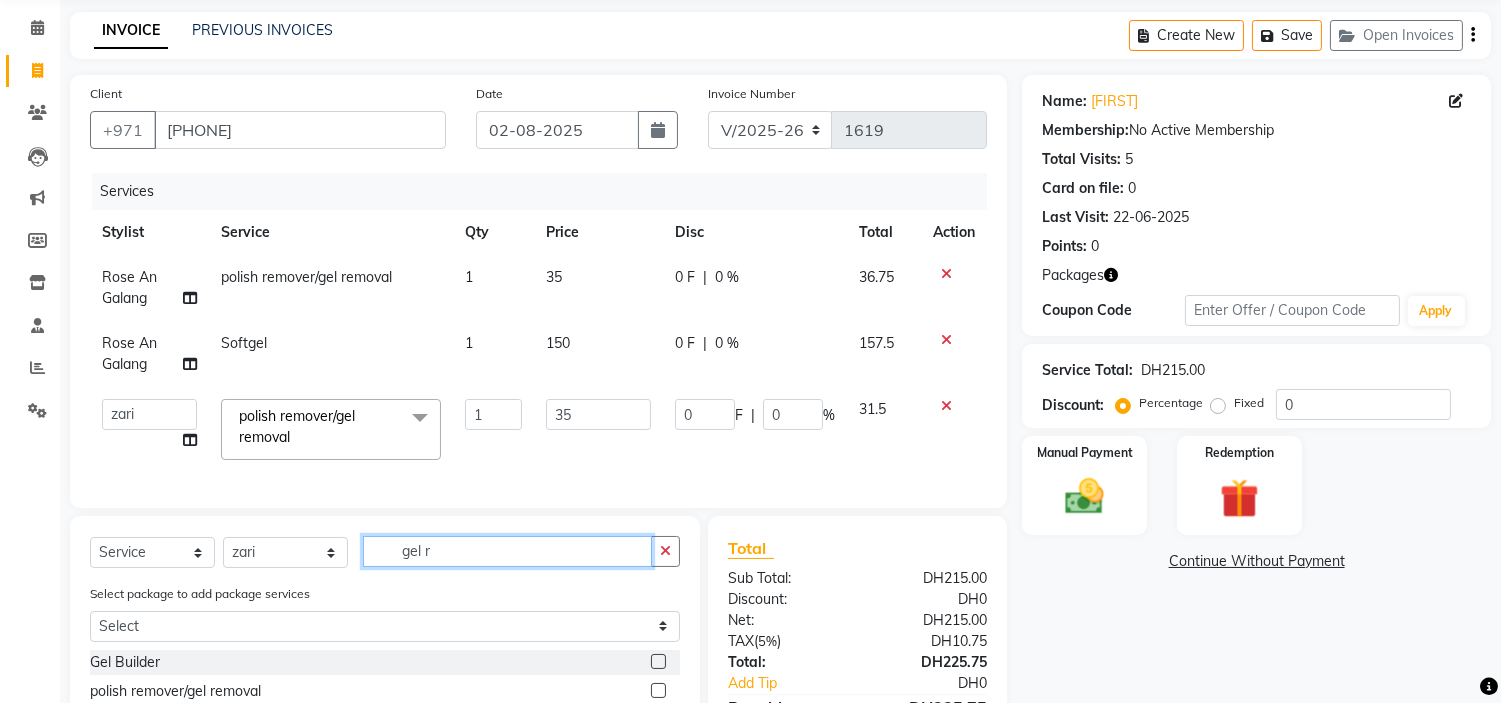 drag, startPoint x: 474, startPoint y: 566, endPoint x: 0, endPoint y: 580, distance: 474.2067 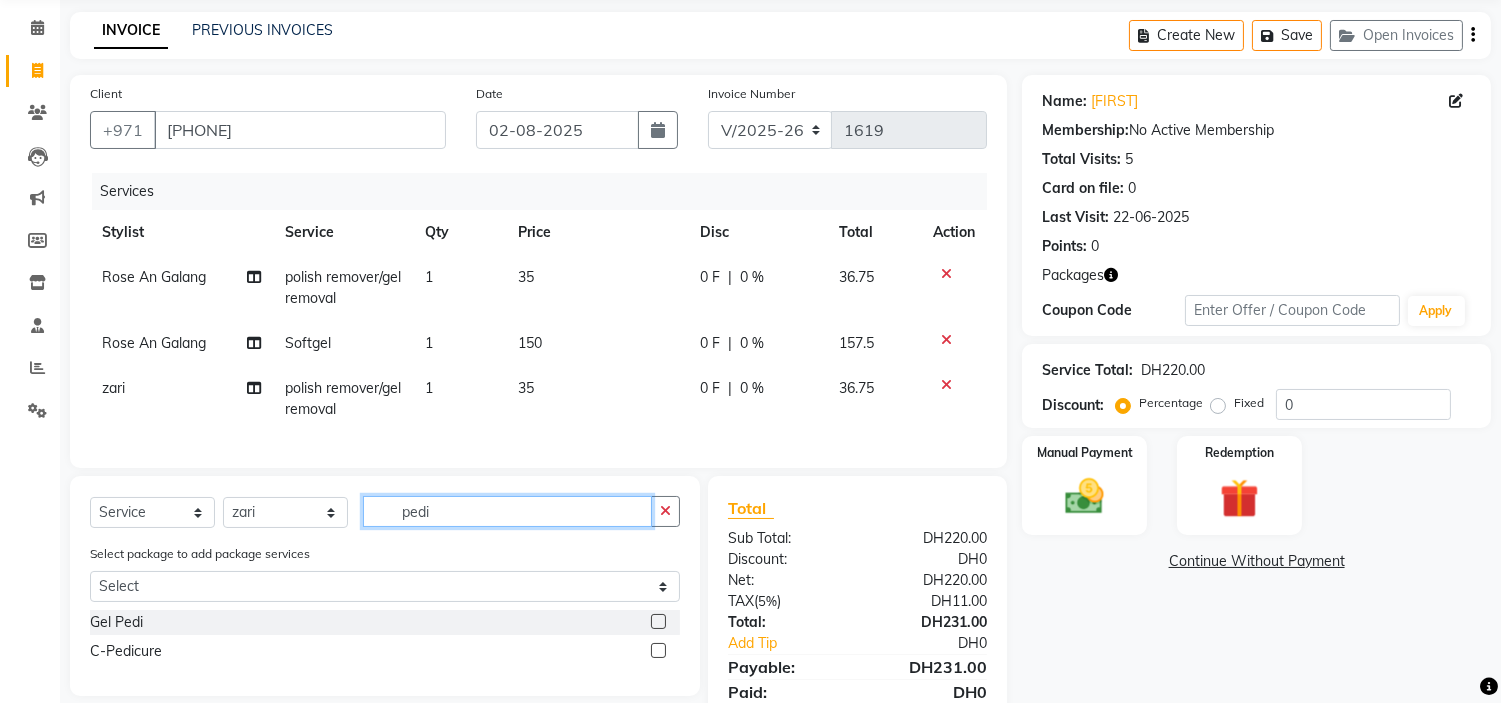 type on "pedi" 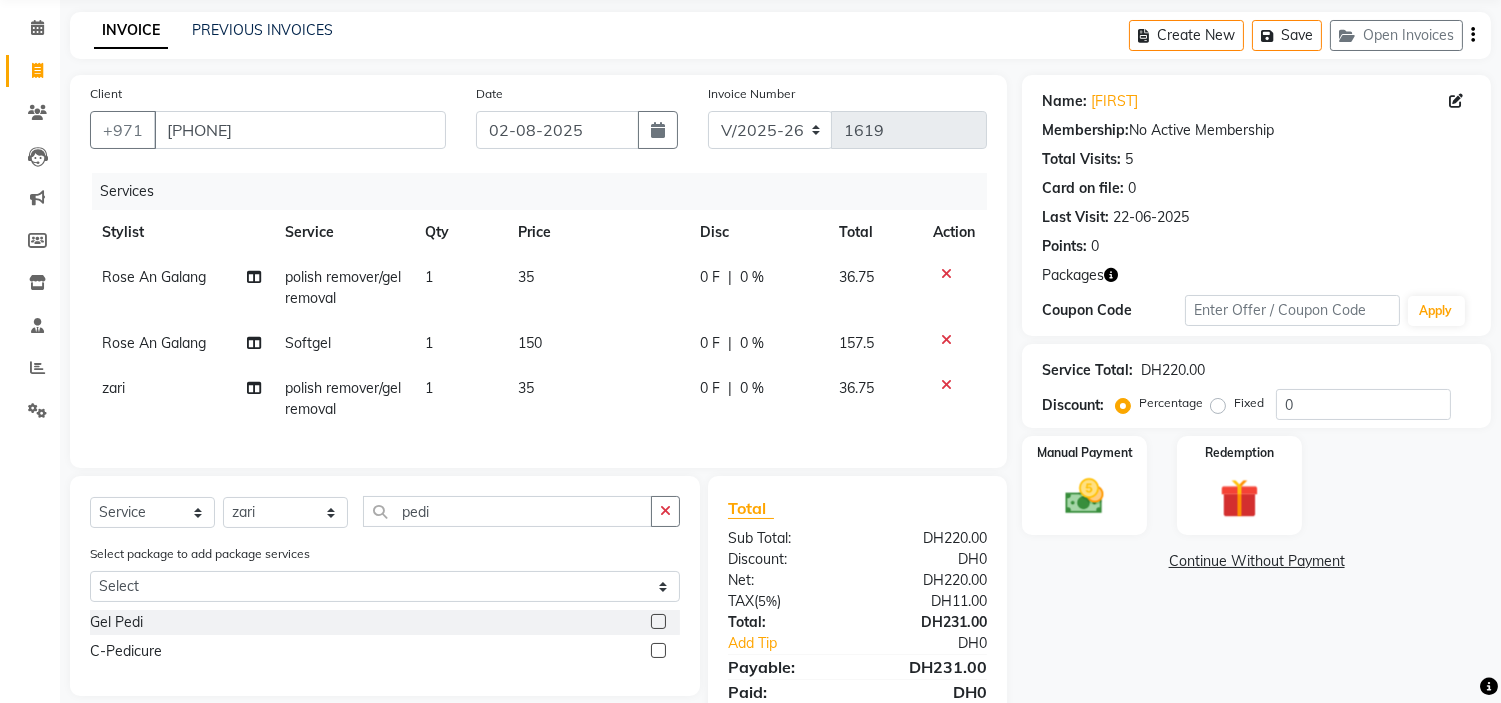 click 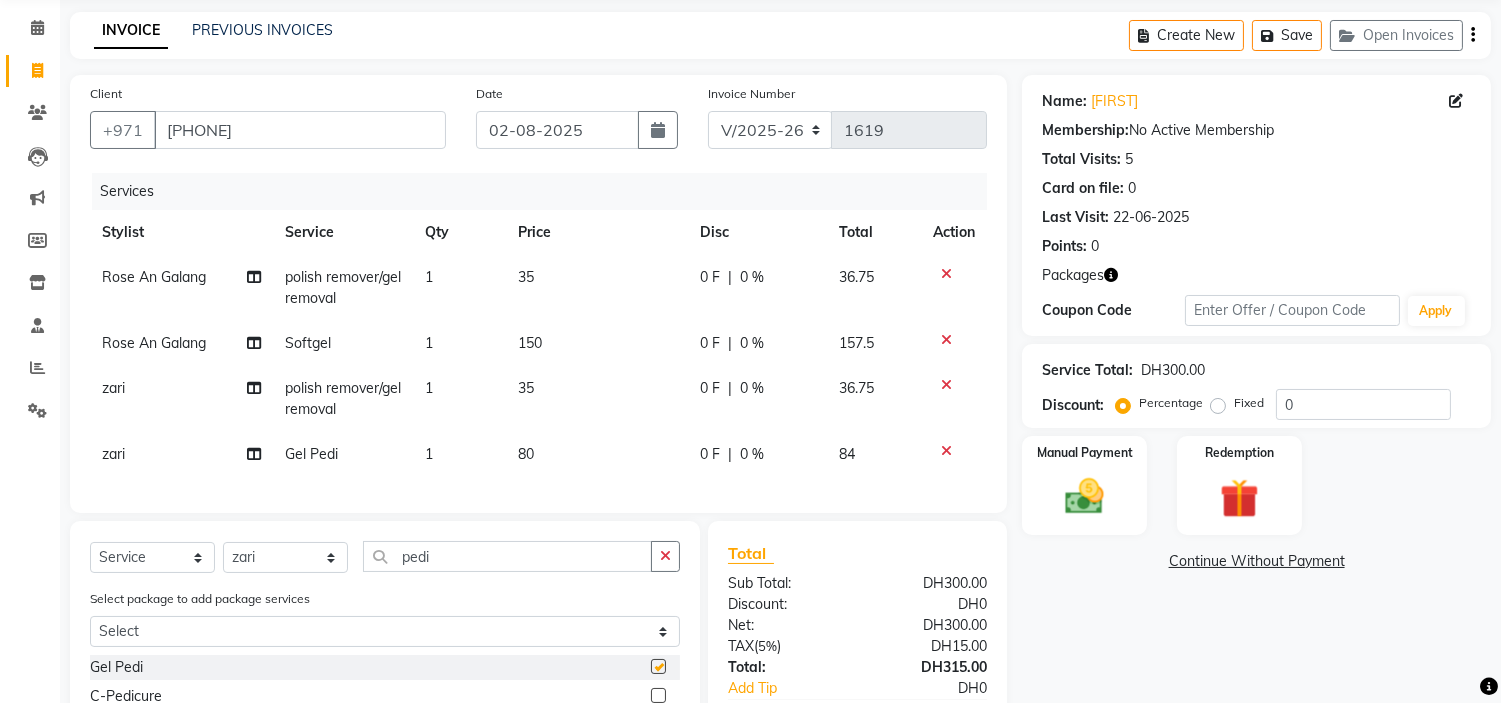 checkbox on "false" 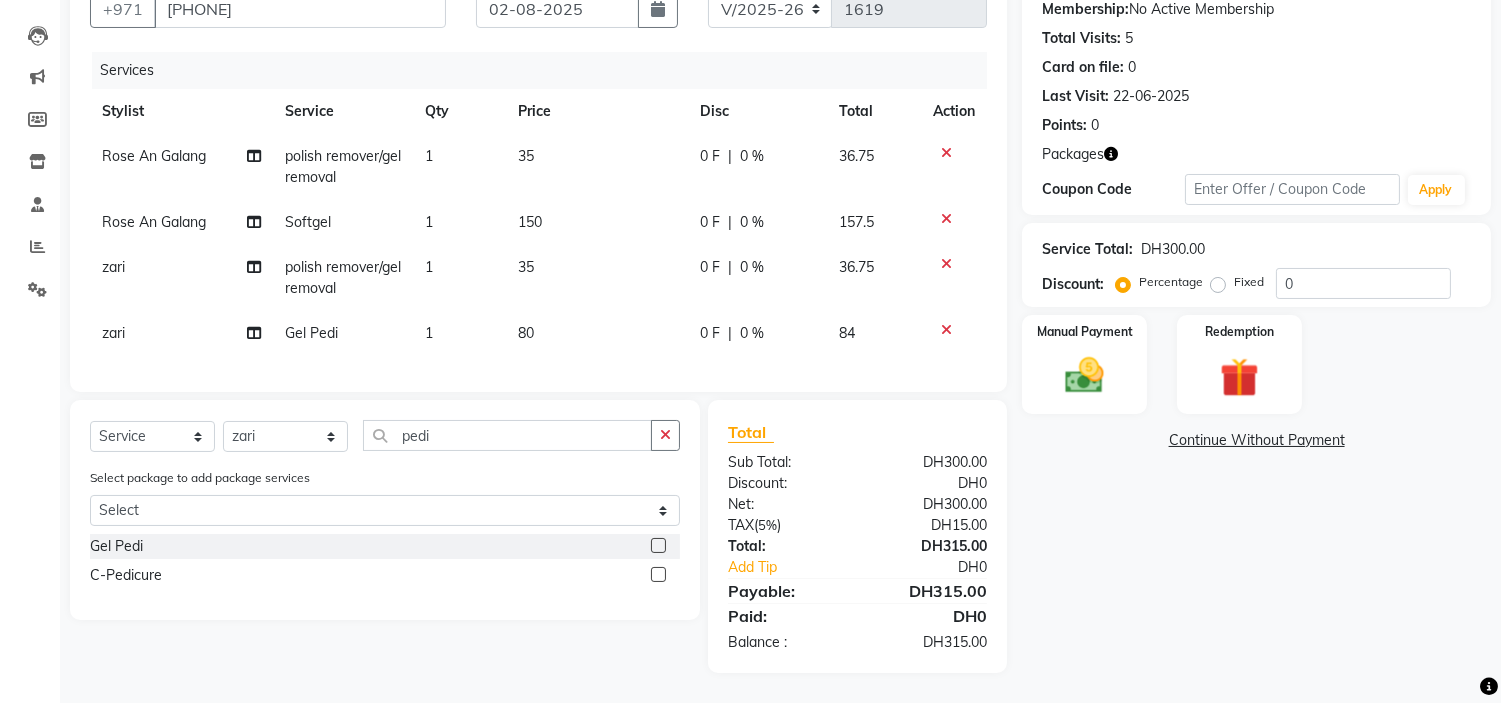 scroll, scrollTop: 212, scrollLeft: 0, axis: vertical 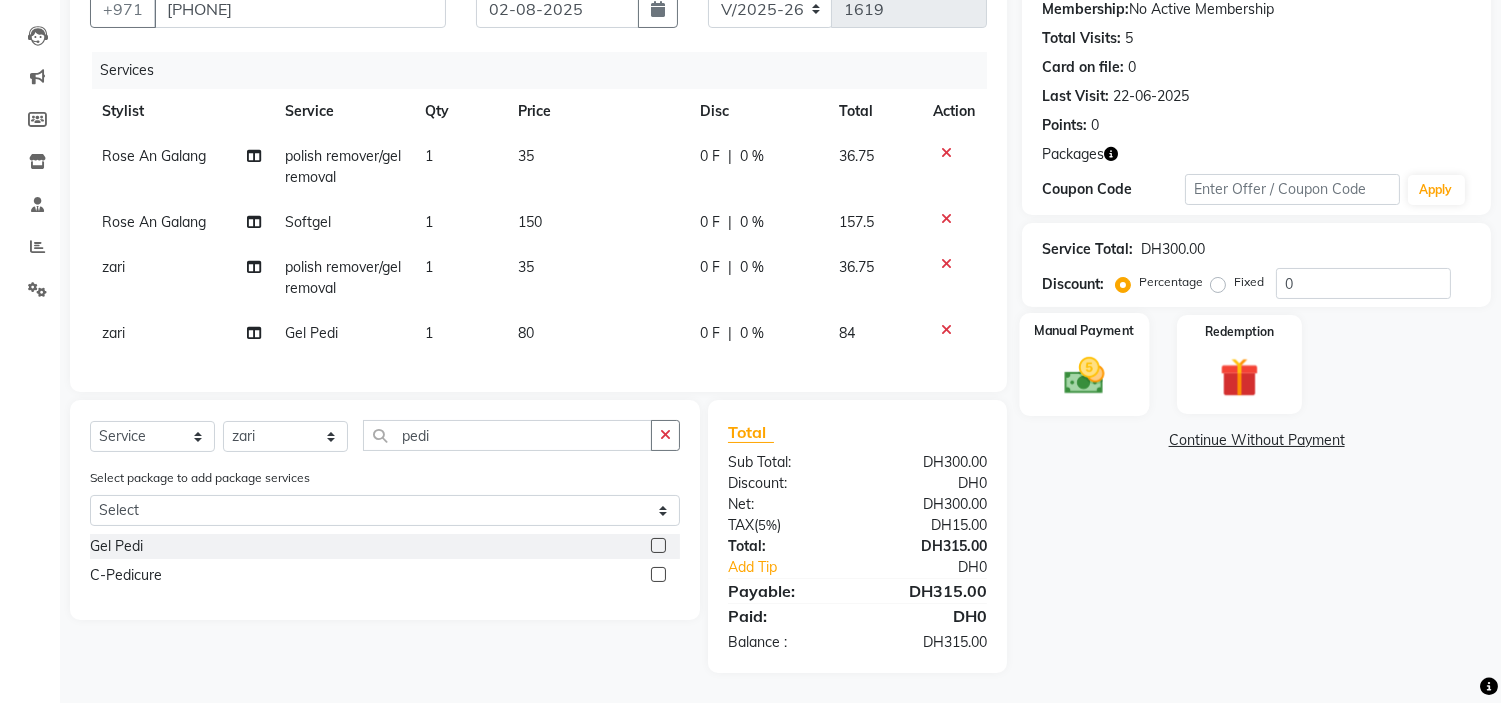 click 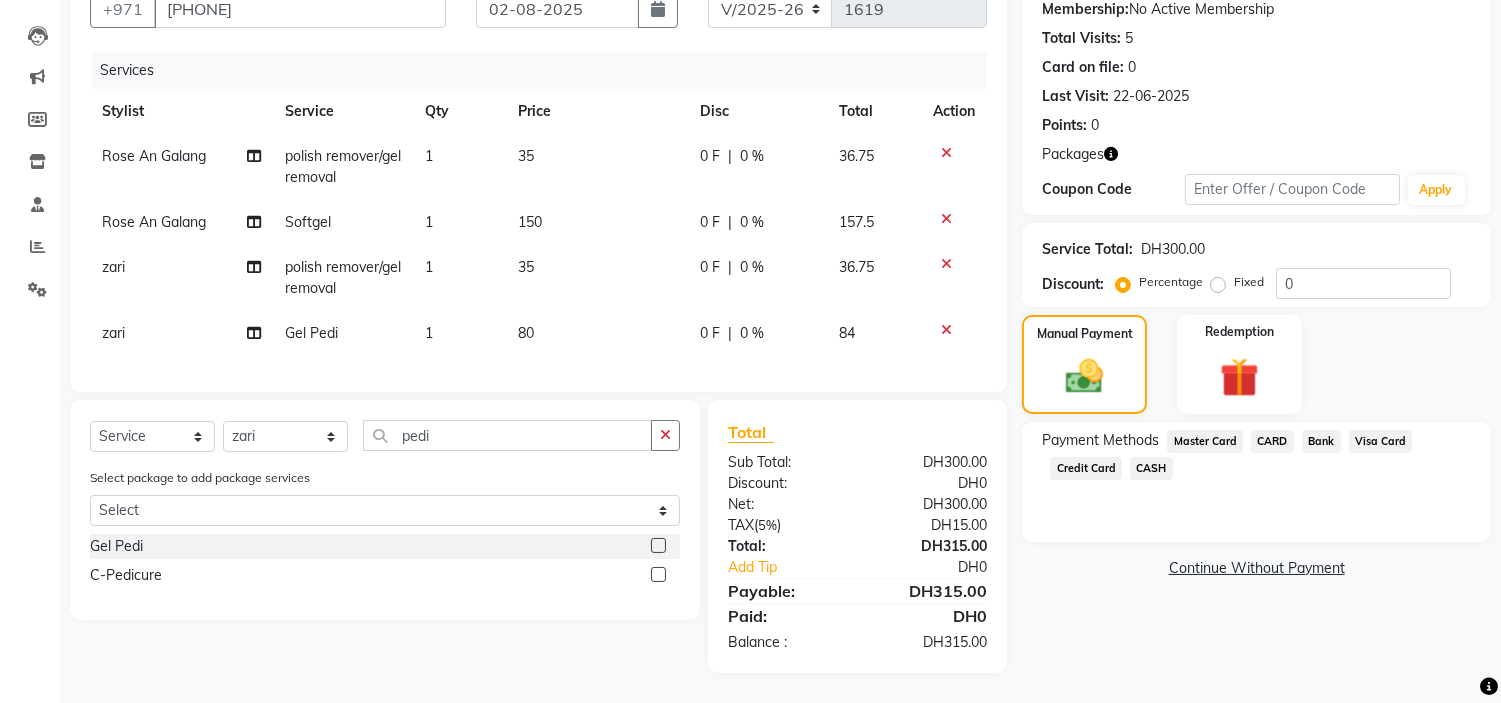 click on "Credit Card" 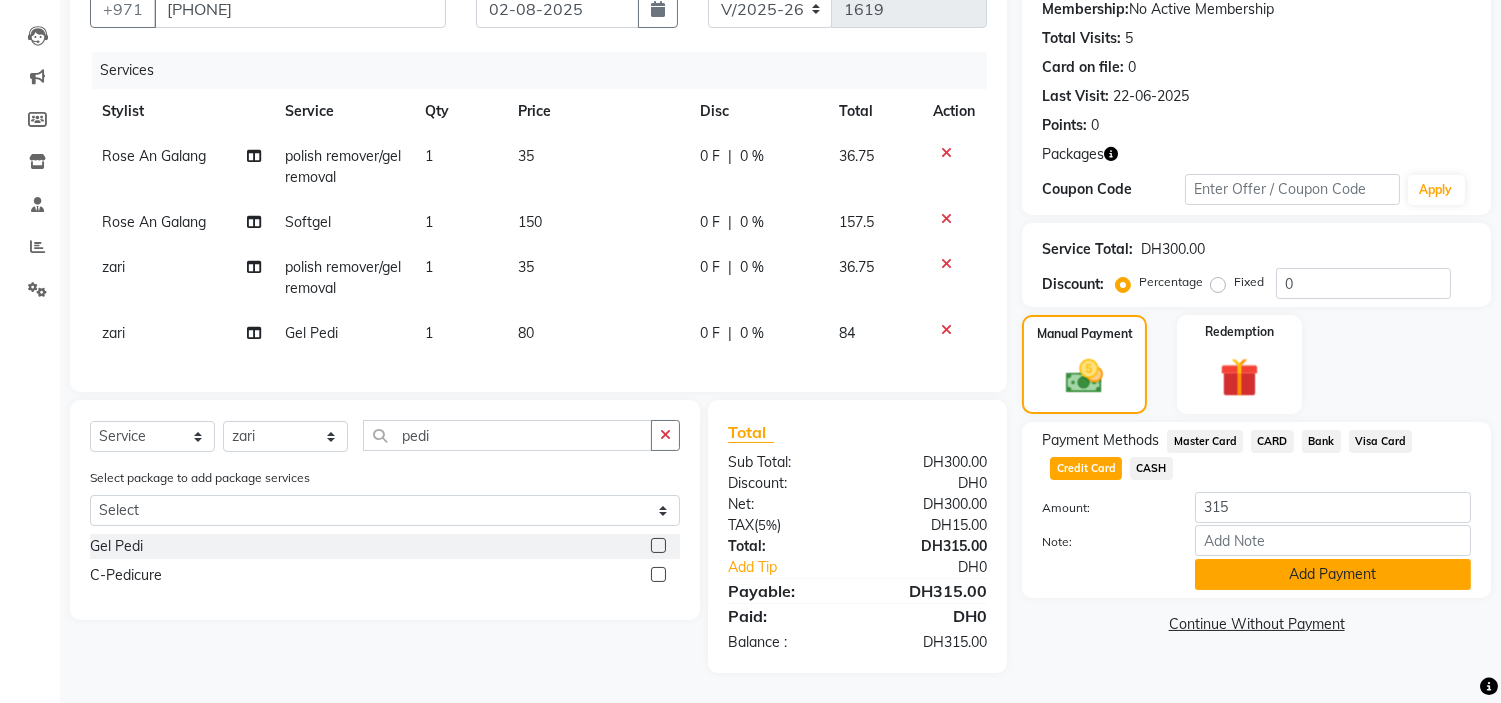 click on "Add Payment" 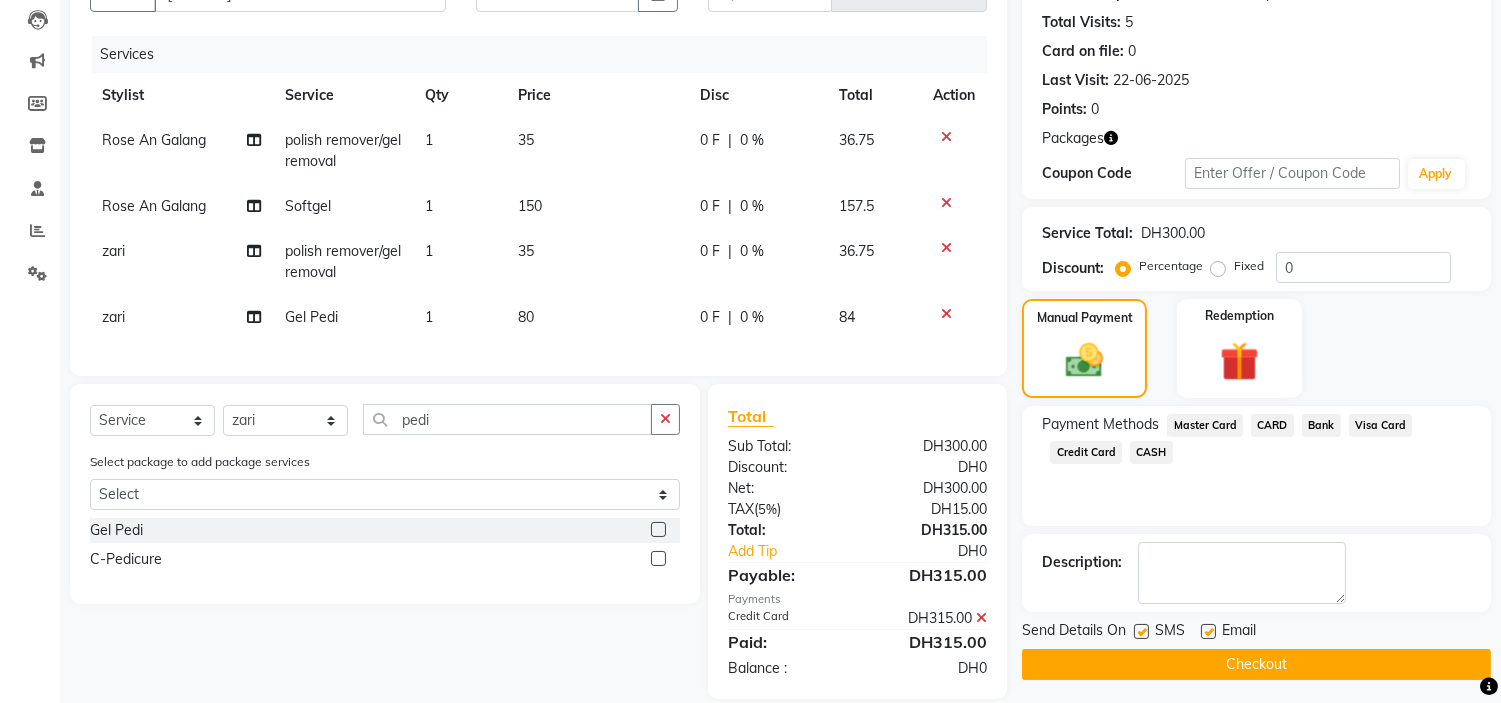 click 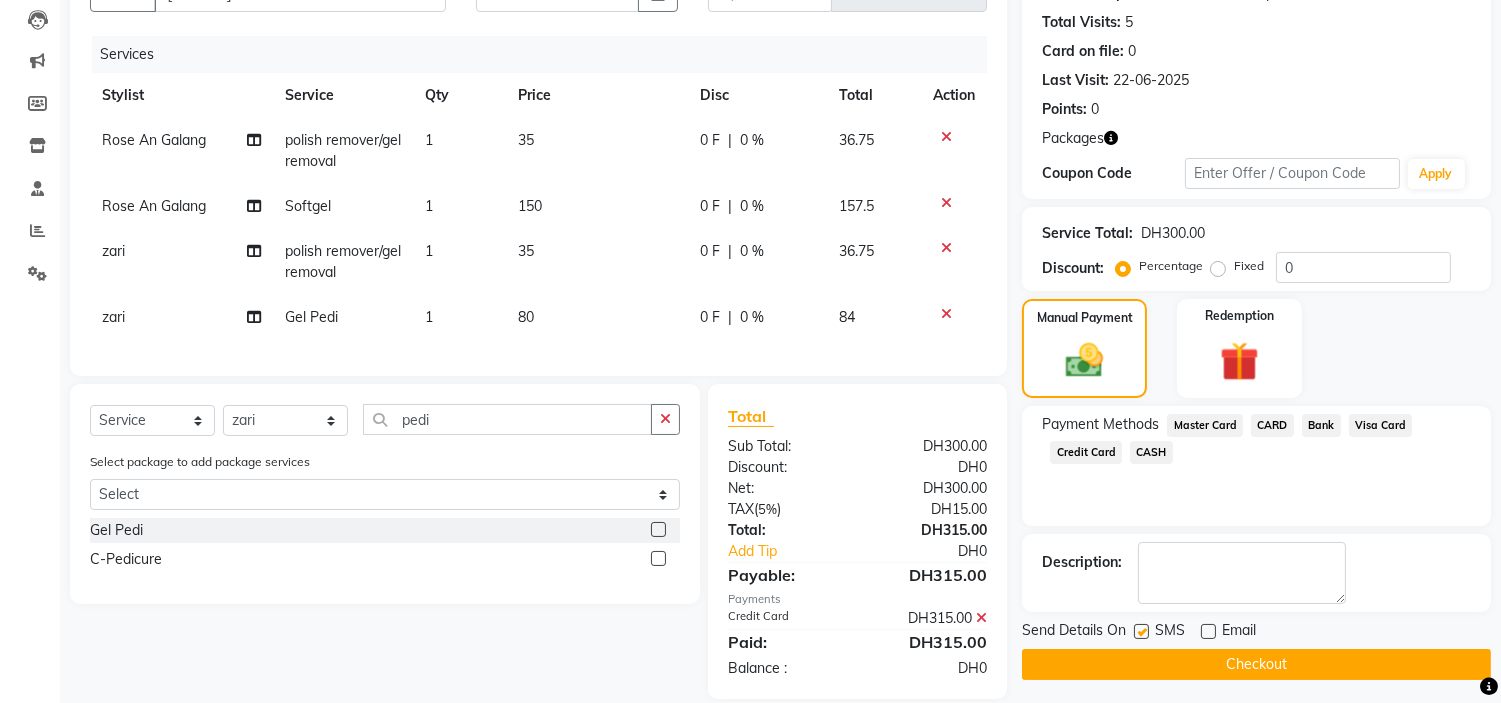 click 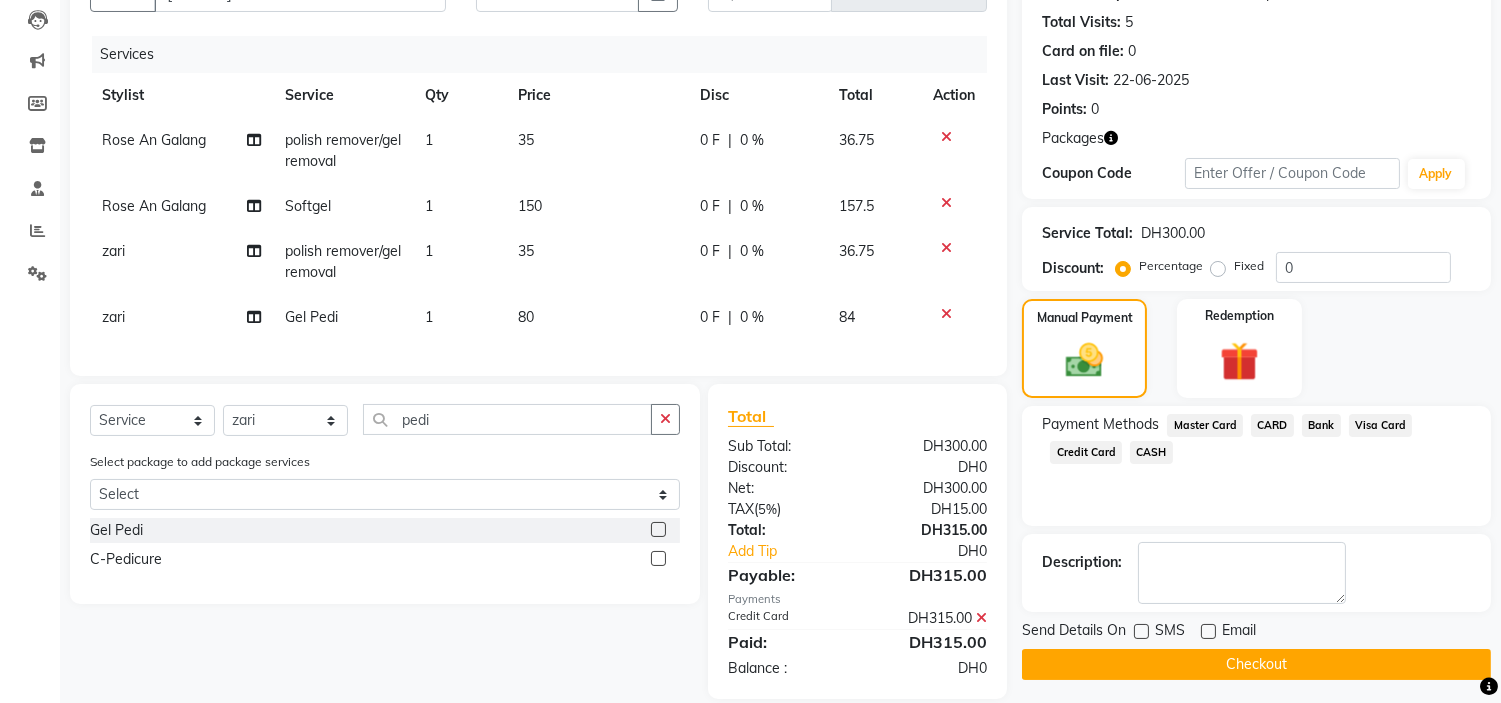 click on "Checkout" 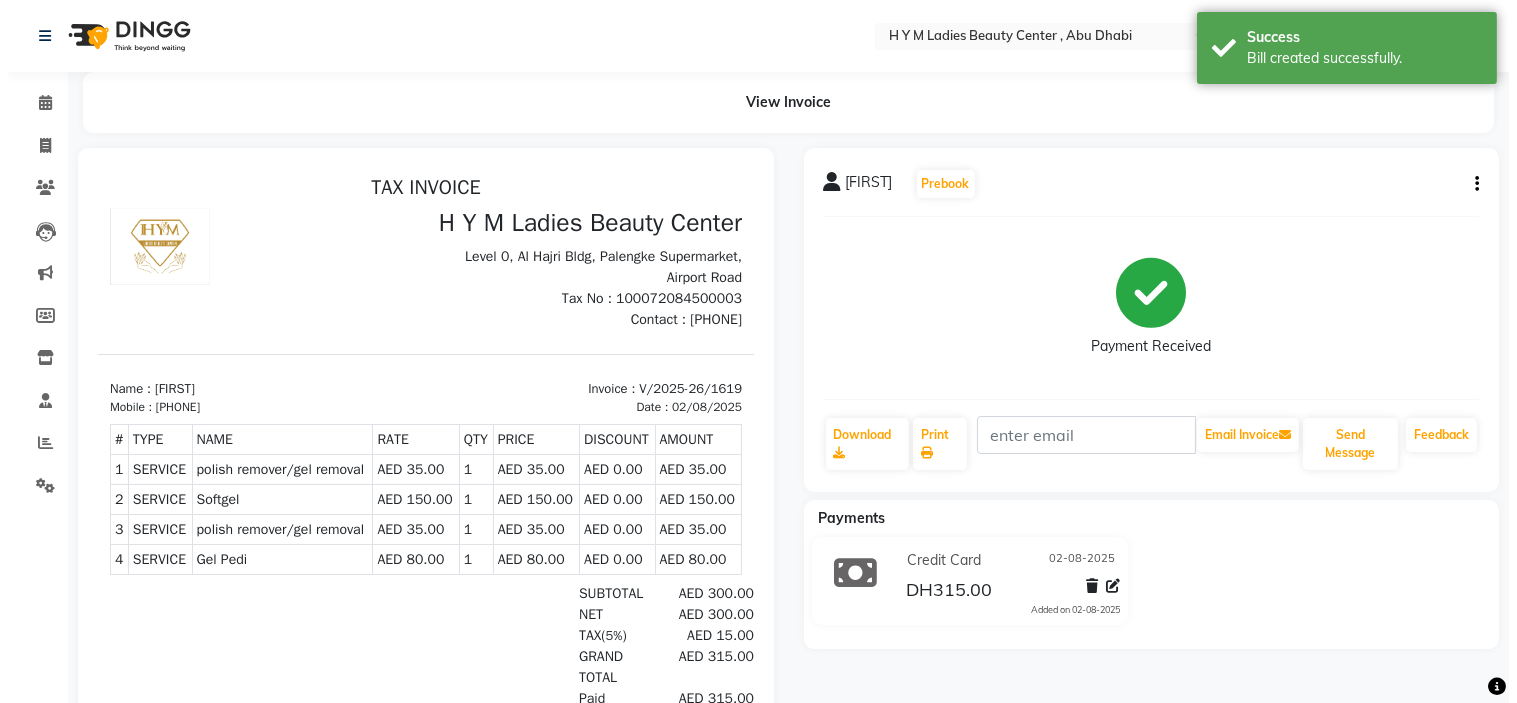 scroll, scrollTop: 0, scrollLeft: 0, axis: both 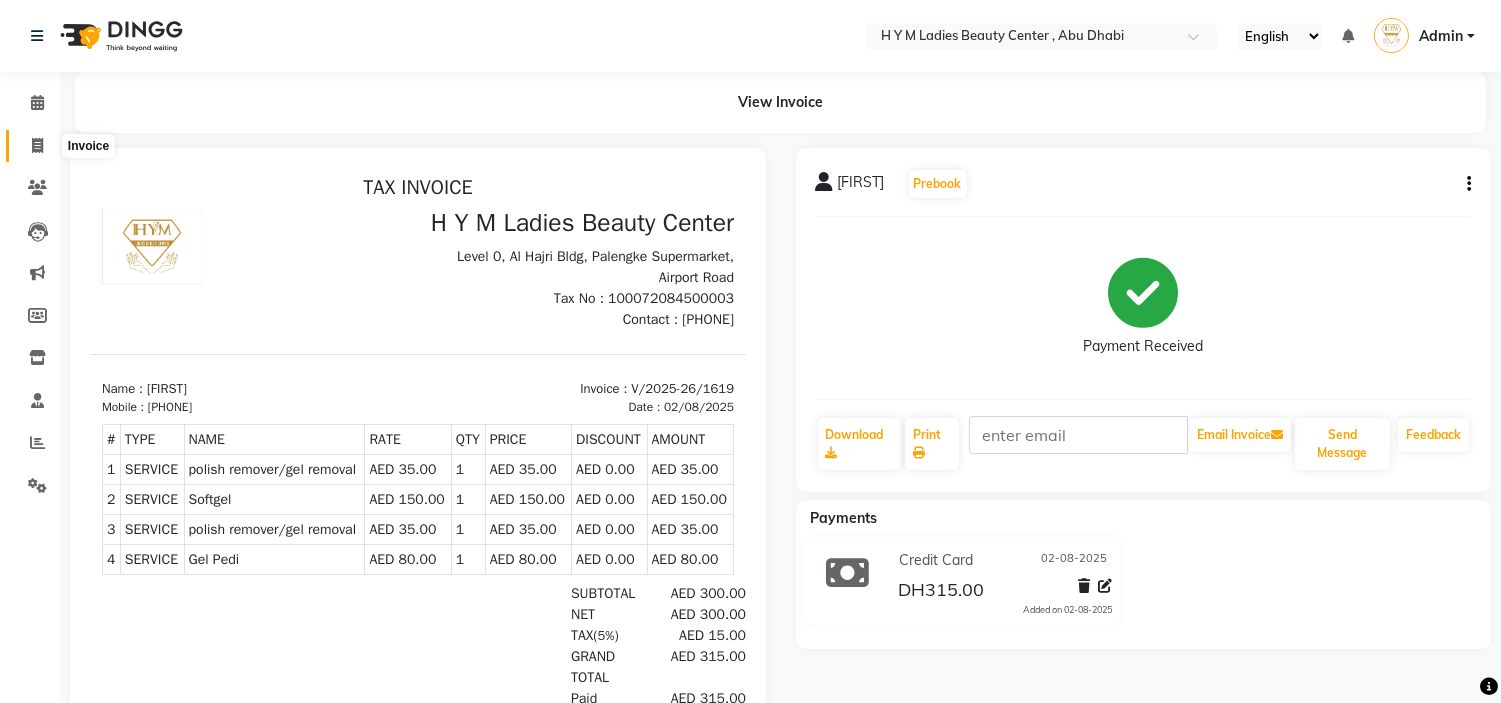 click 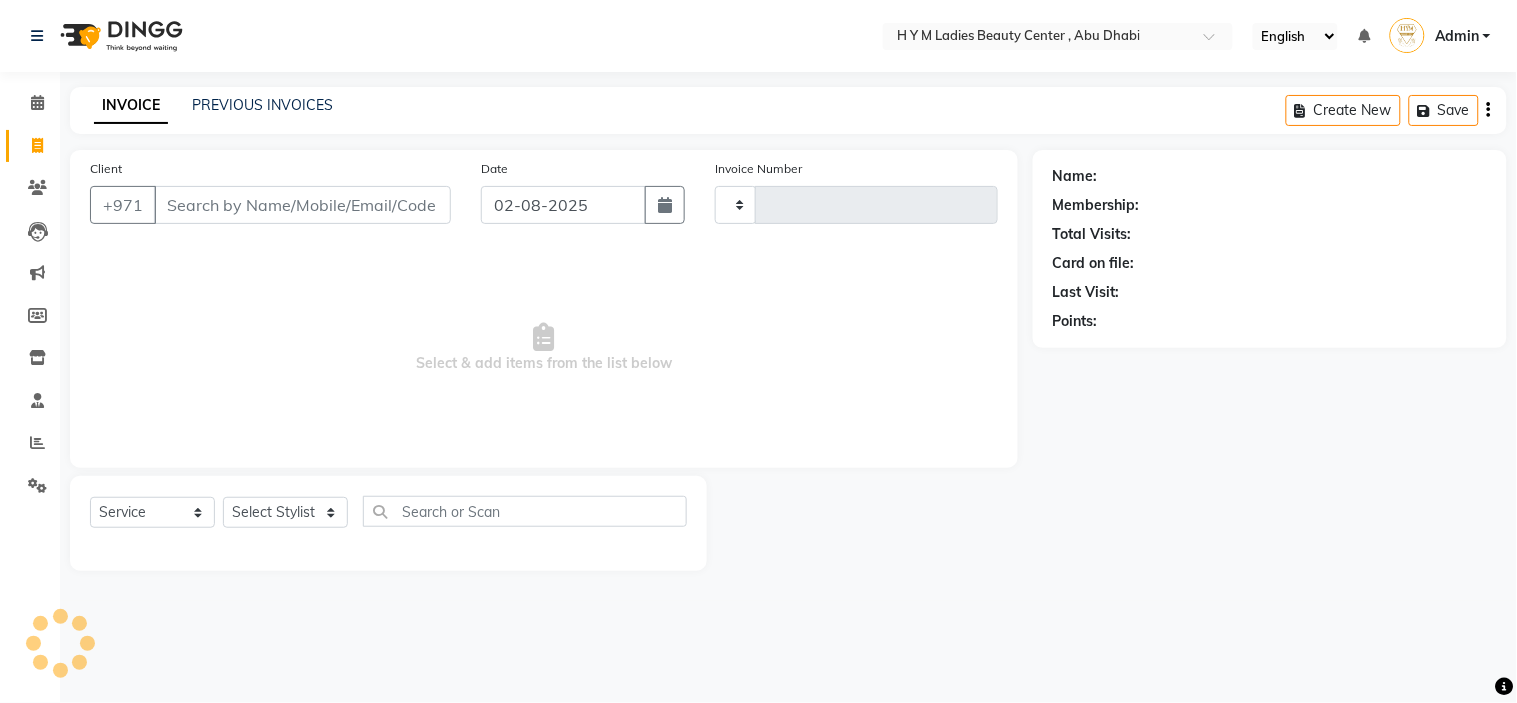type on "1620" 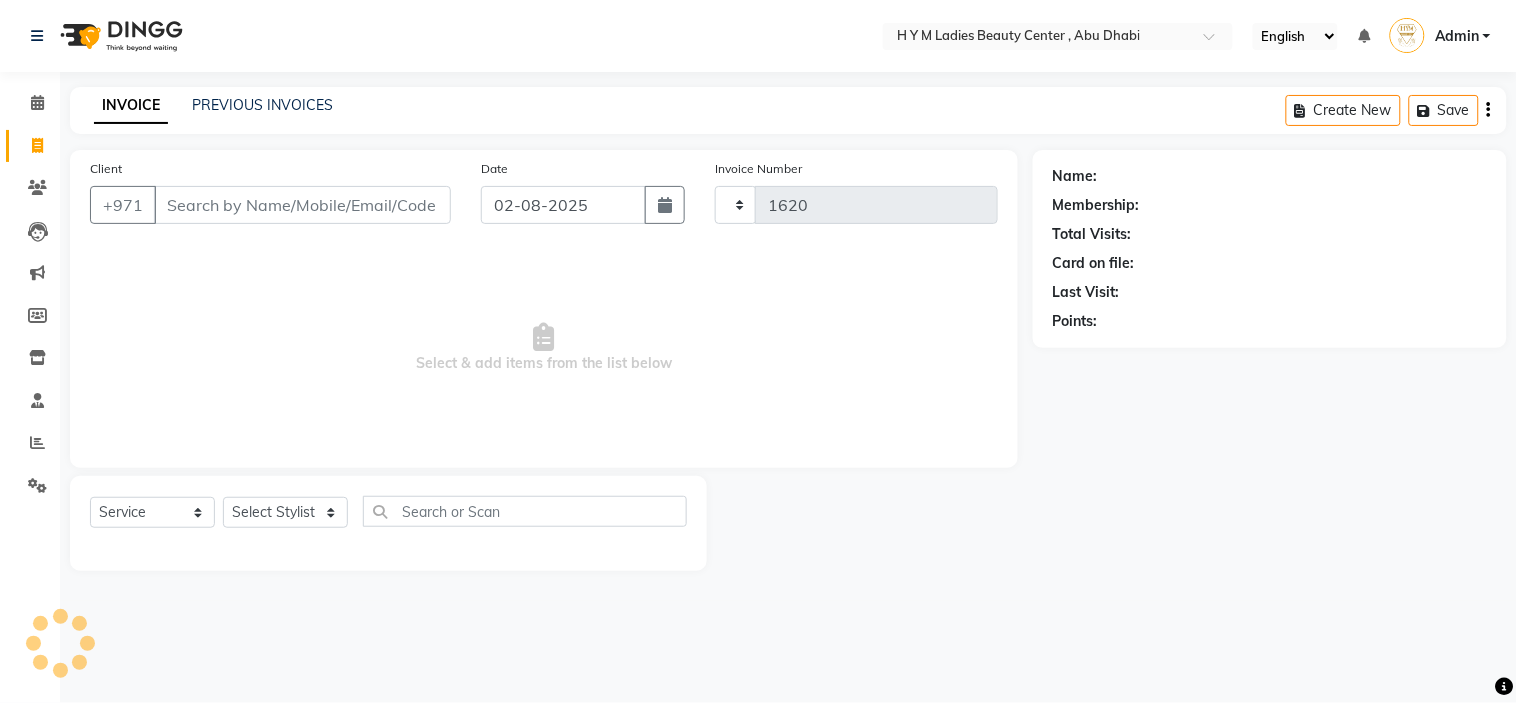 select on "7248" 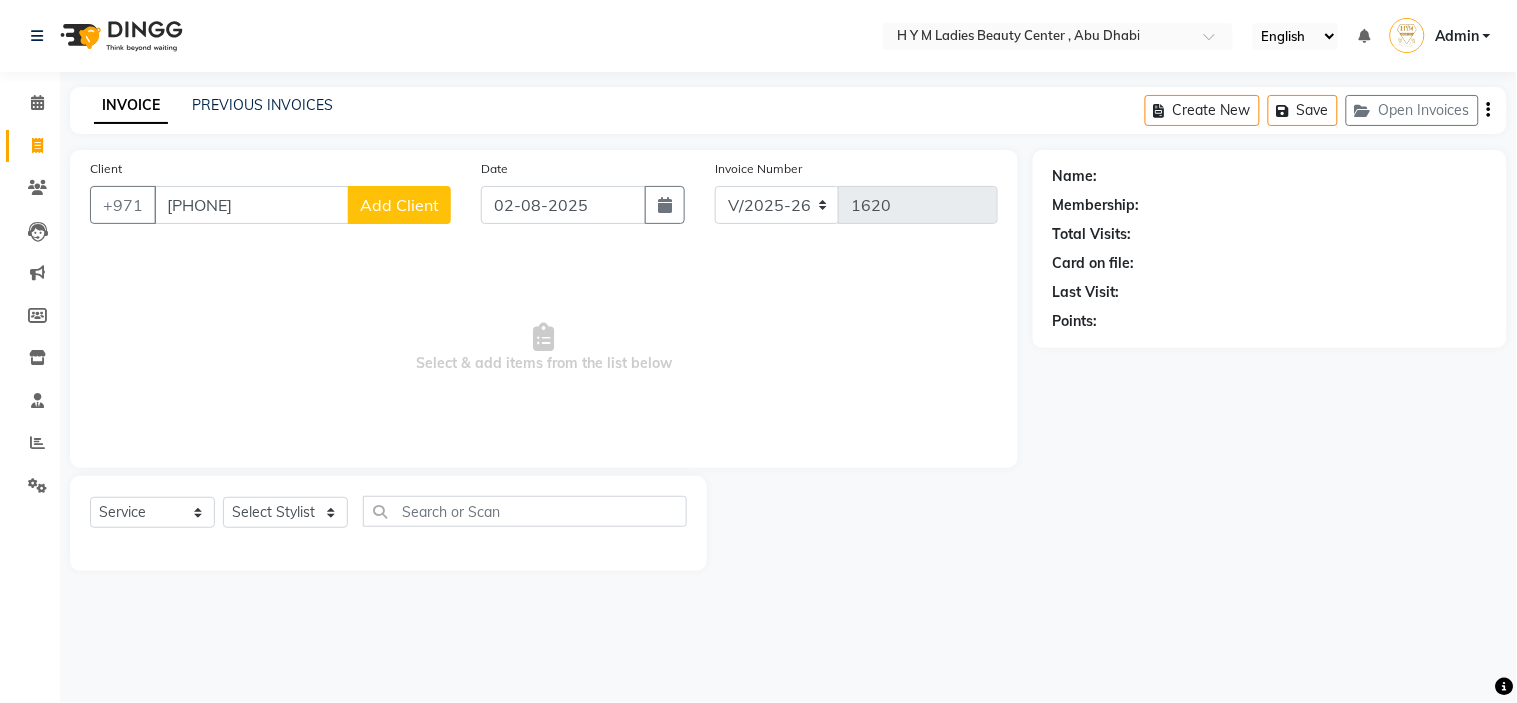 type on "[PHONE]" 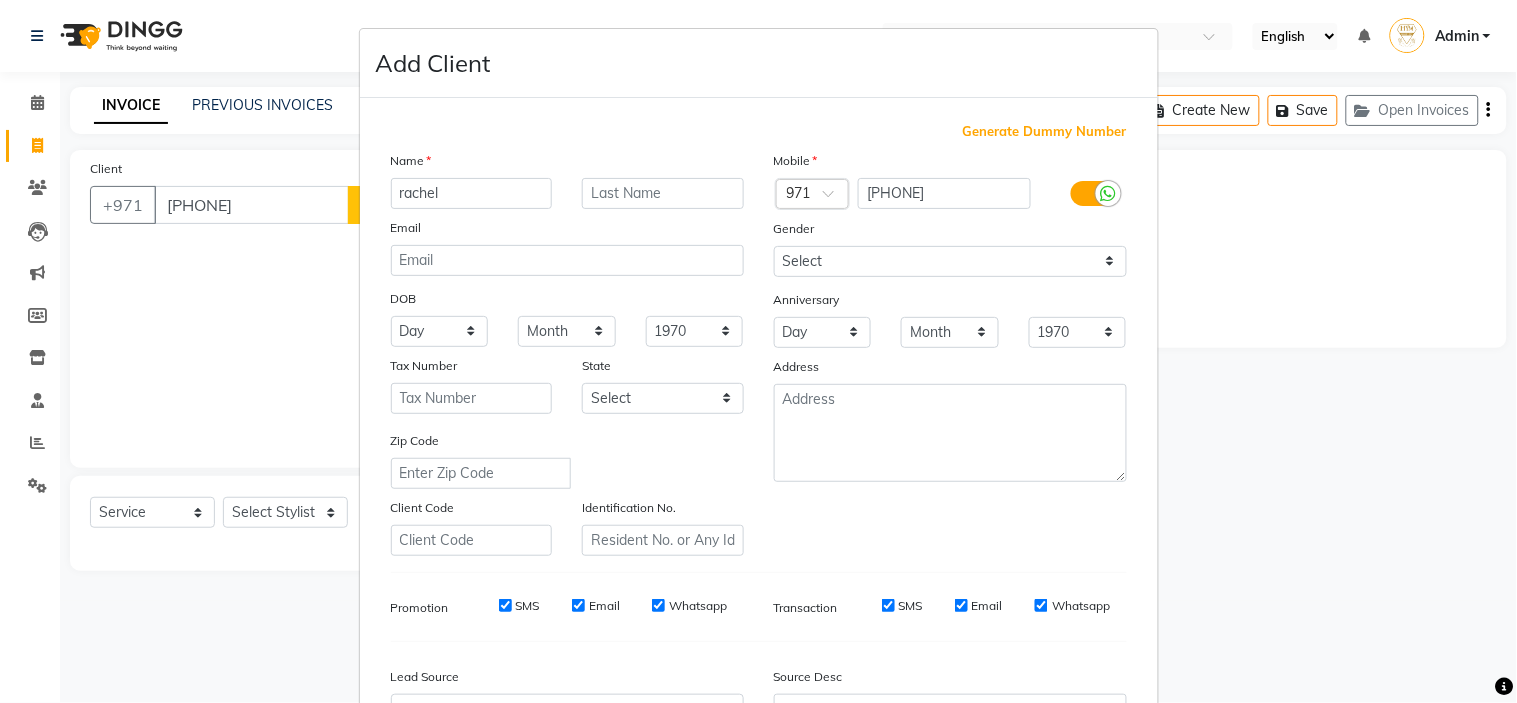 type on "rachel" 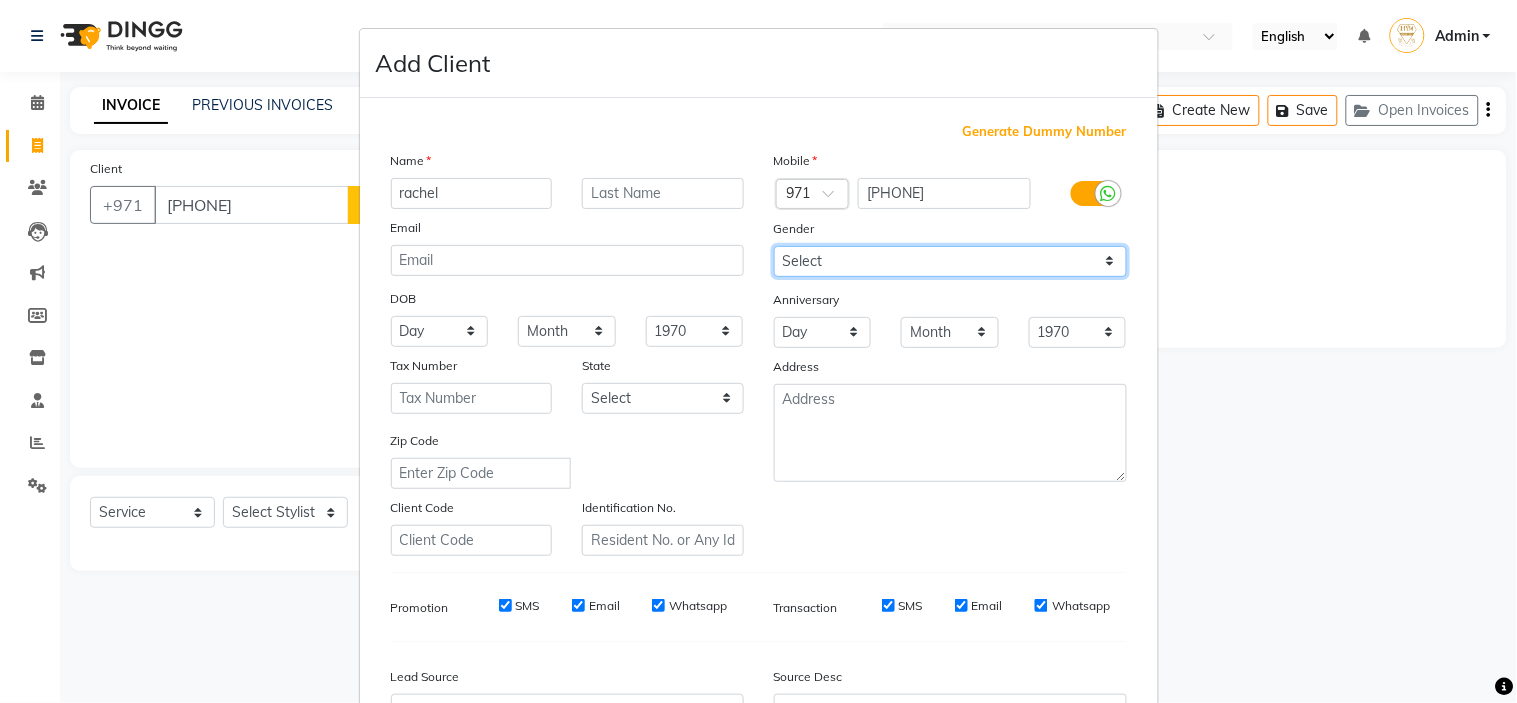 click on "Select Male Female Other Prefer Not To Say" at bounding box center [950, 261] 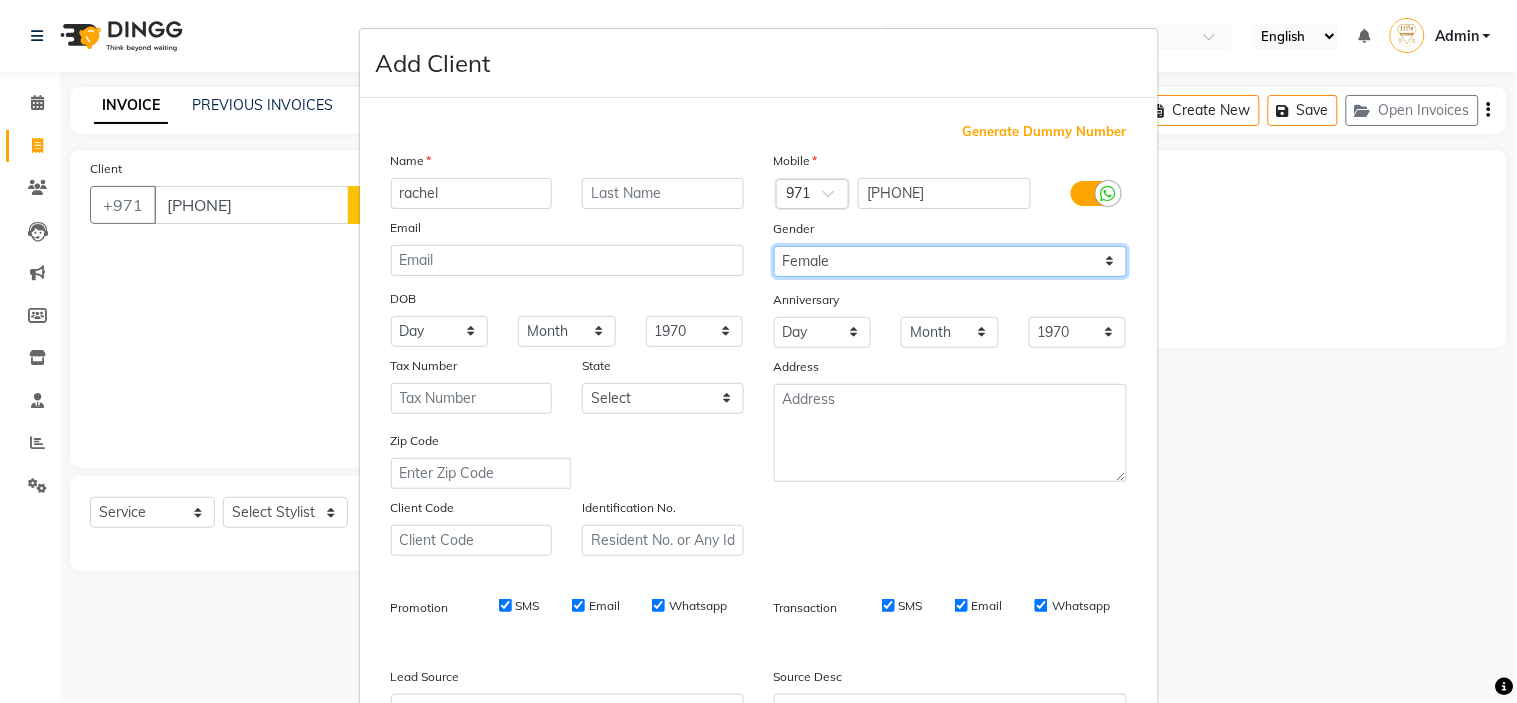 click on "Select Male Female Other Prefer Not To Say" at bounding box center (950, 261) 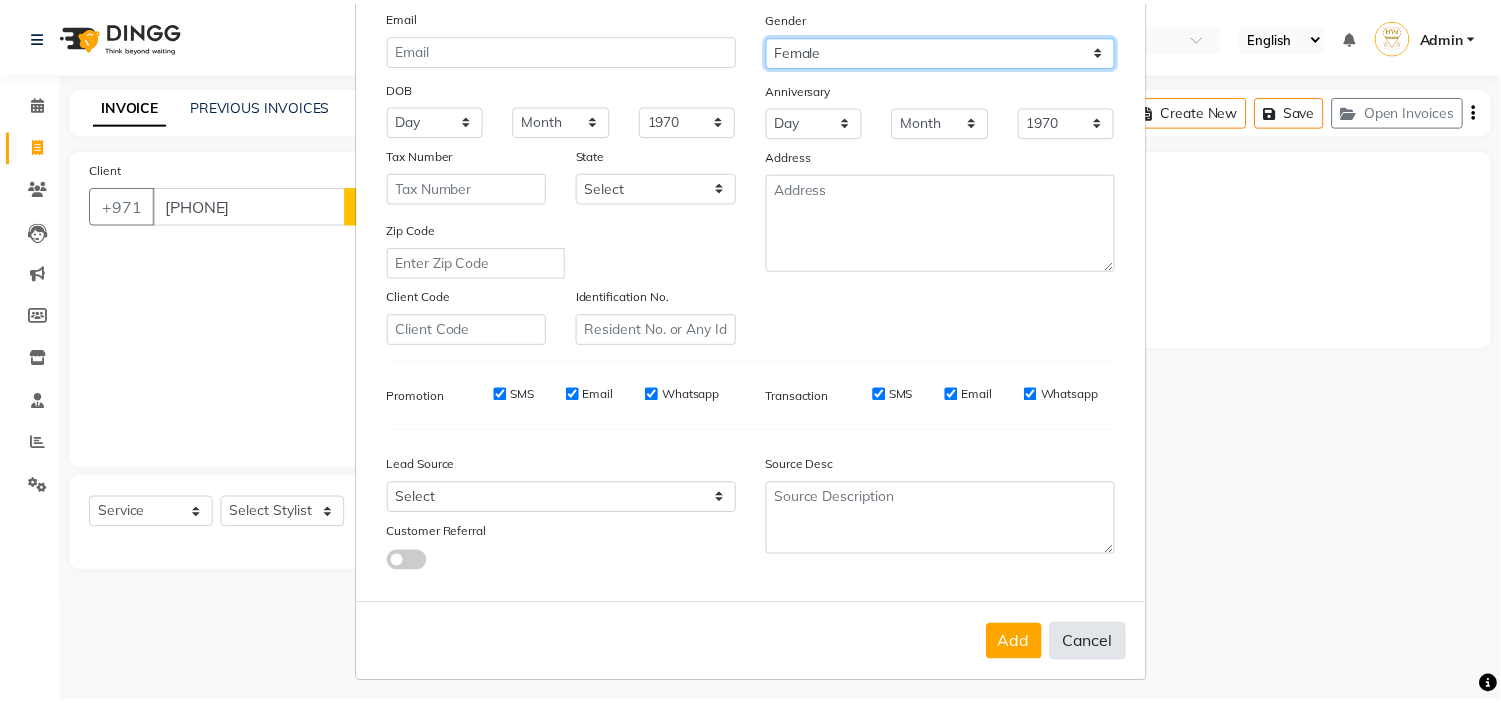 scroll, scrollTop: 221, scrollLeft: 0, axis: vertical 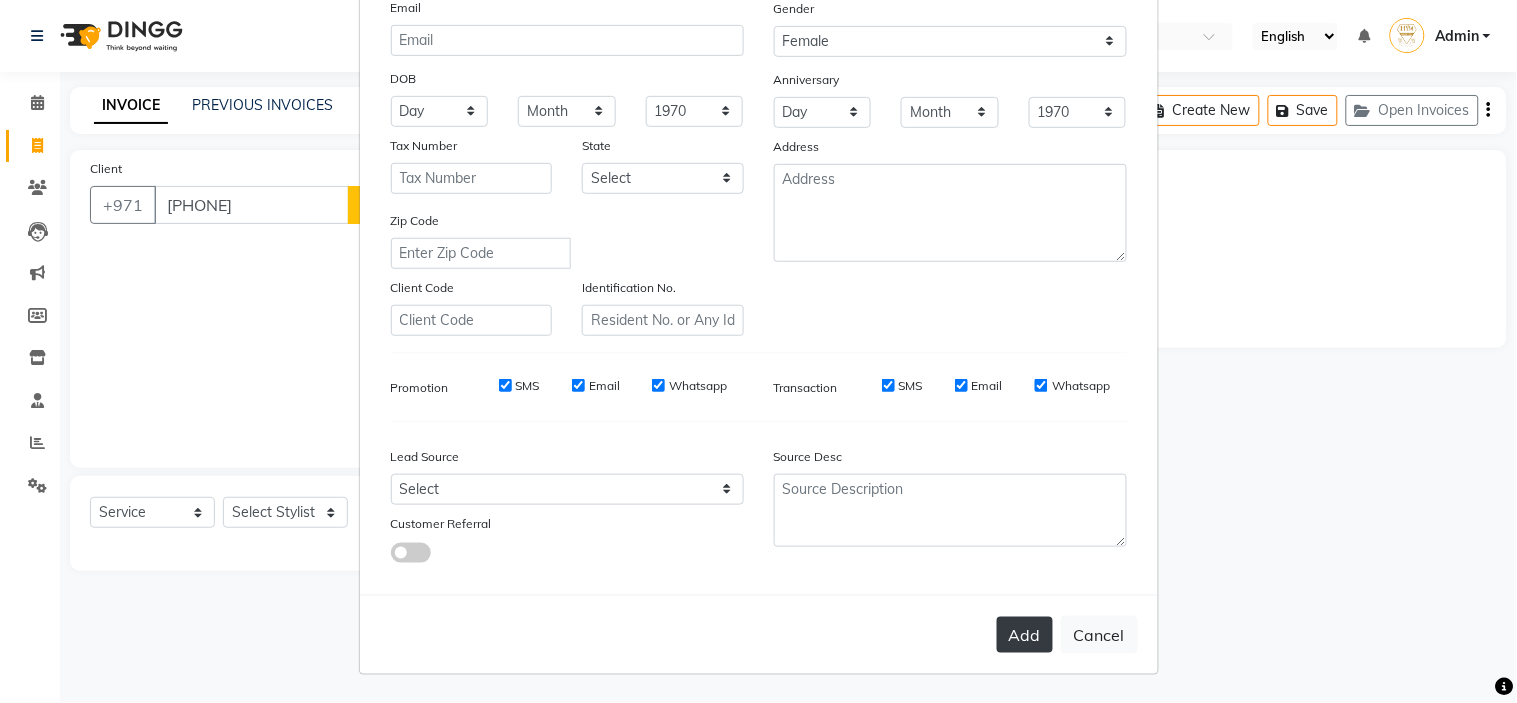 click on "Add" at bounding box center (1025, 635) 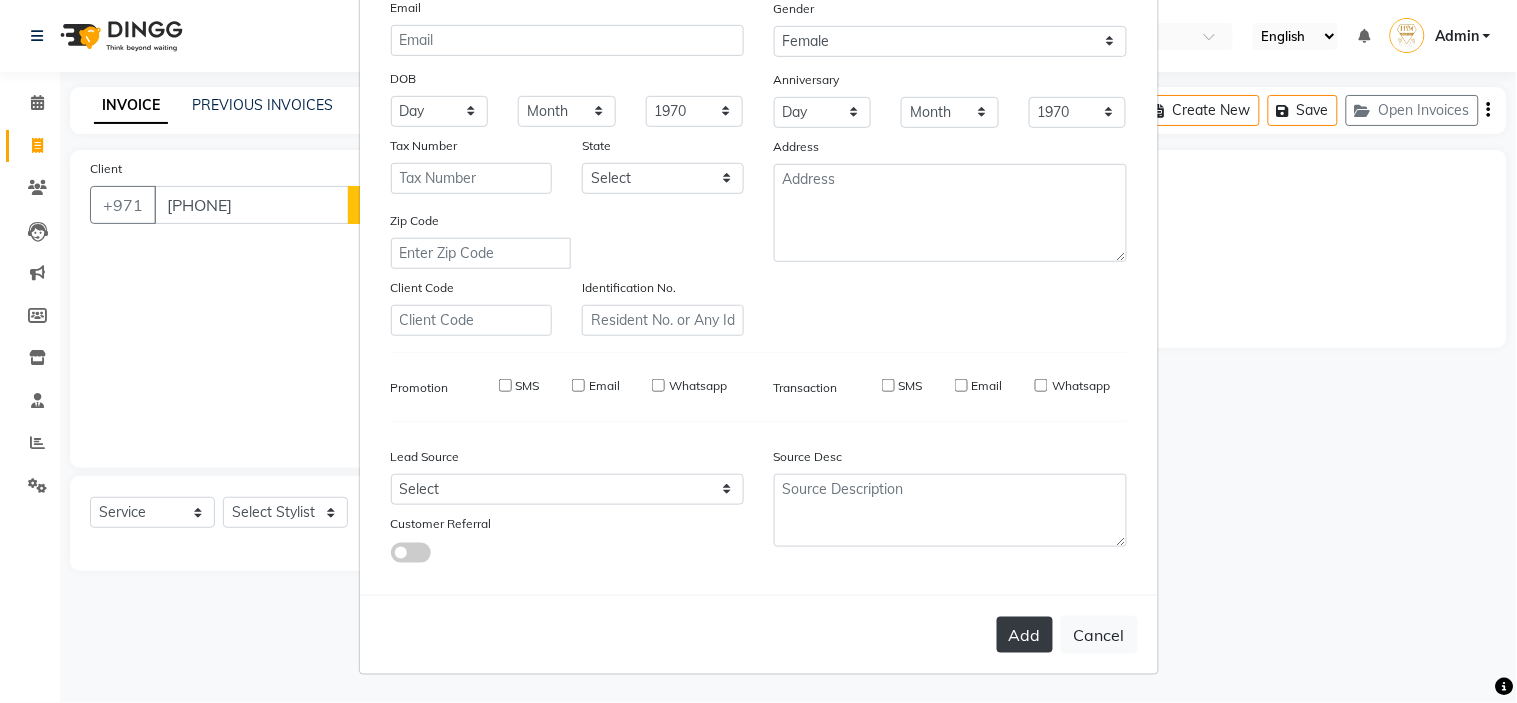 type 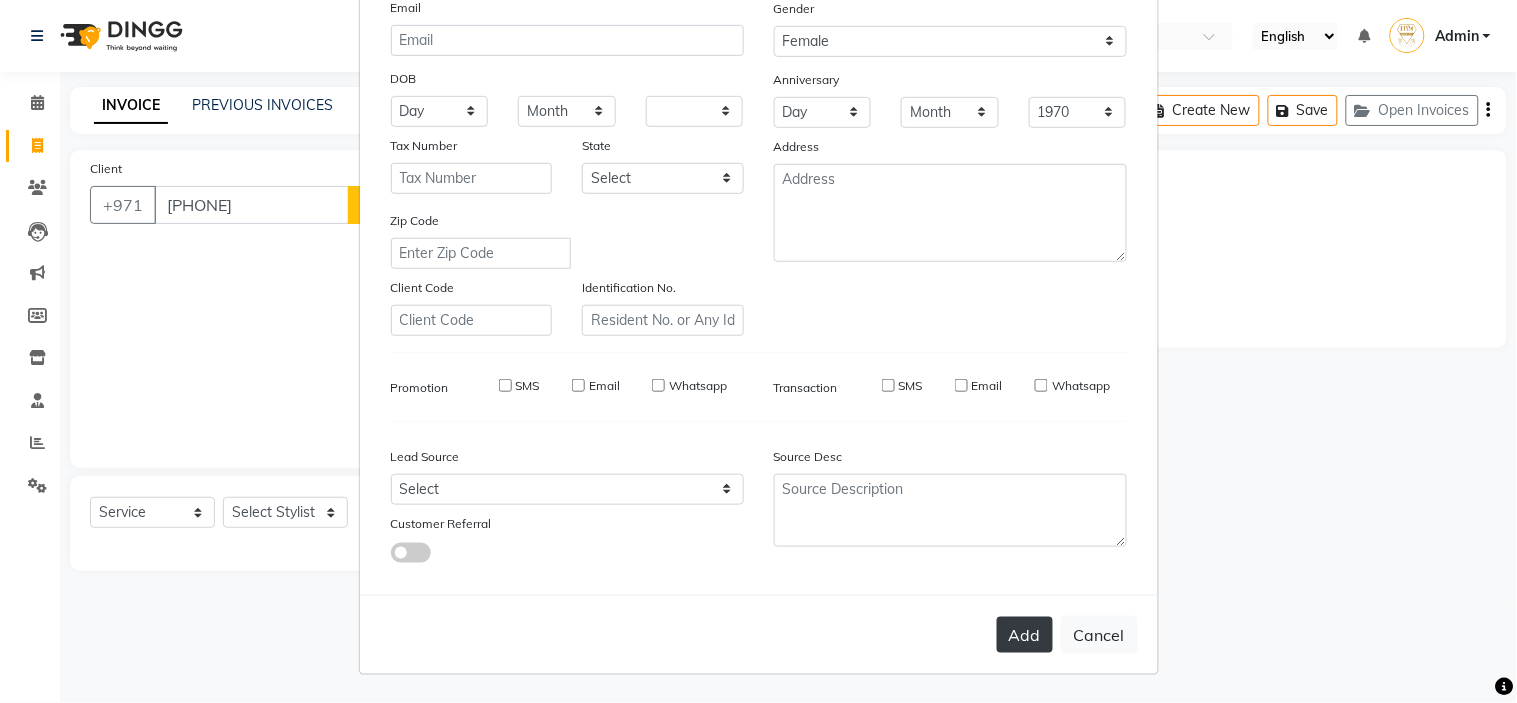 select 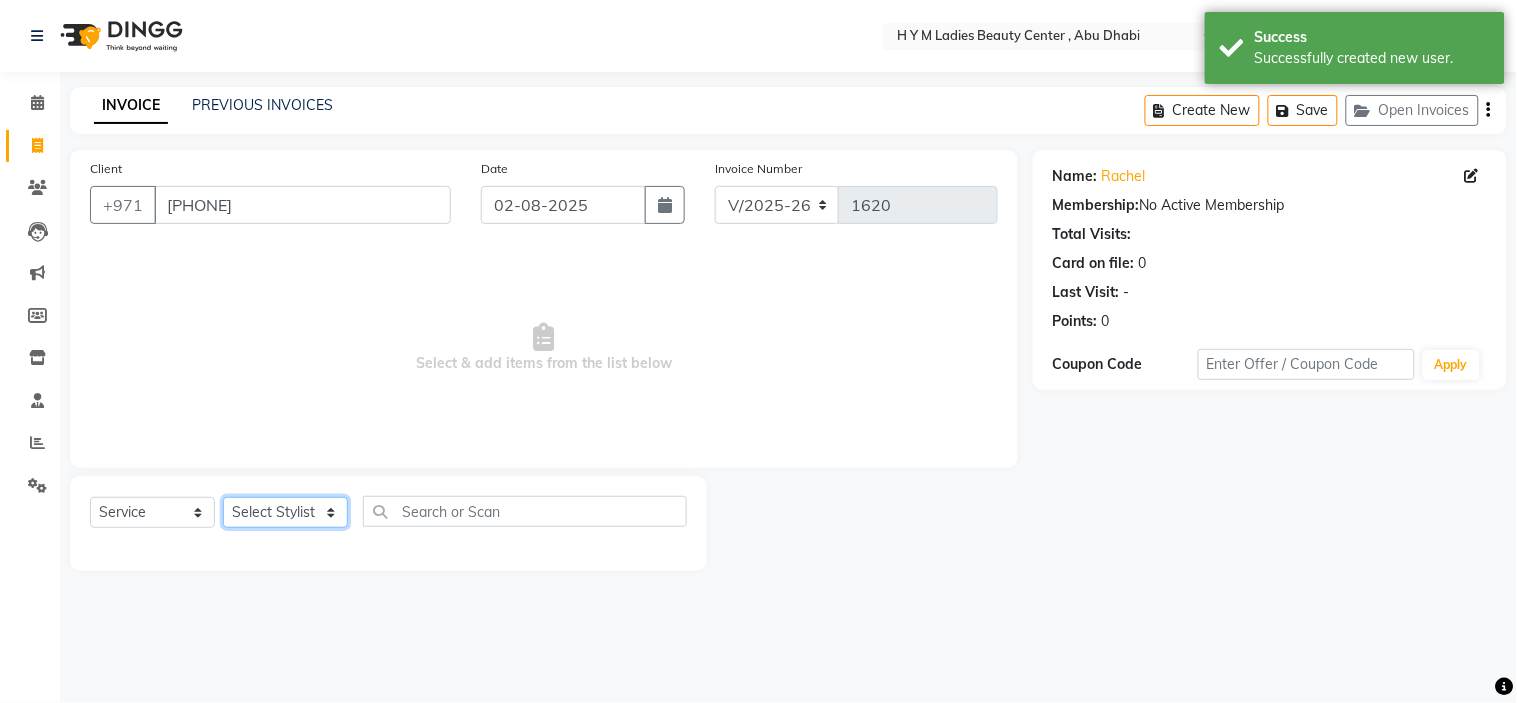 click on "Select Stylist ameena Jheza Dalangin Julie Corteza nadeema randa Rose An Galang zari" 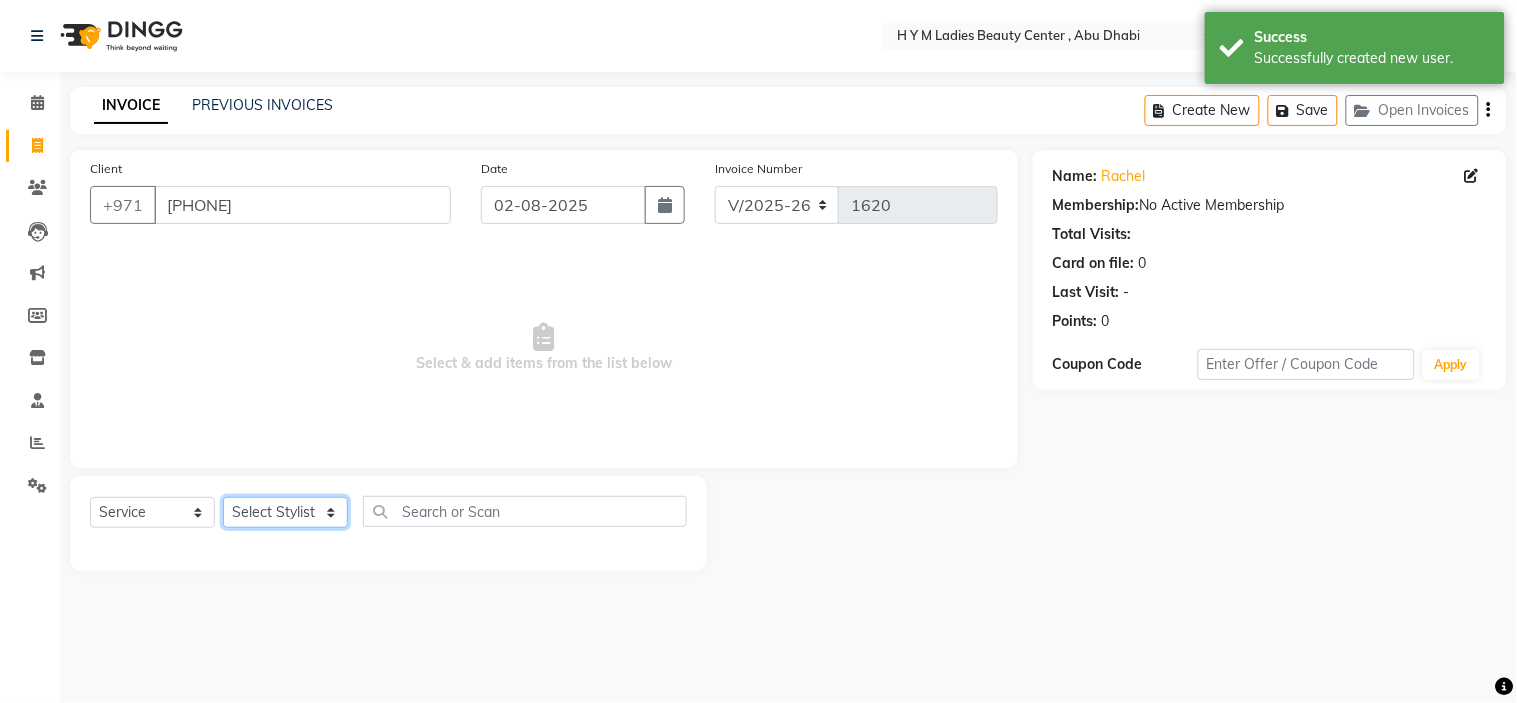 select on "61770" 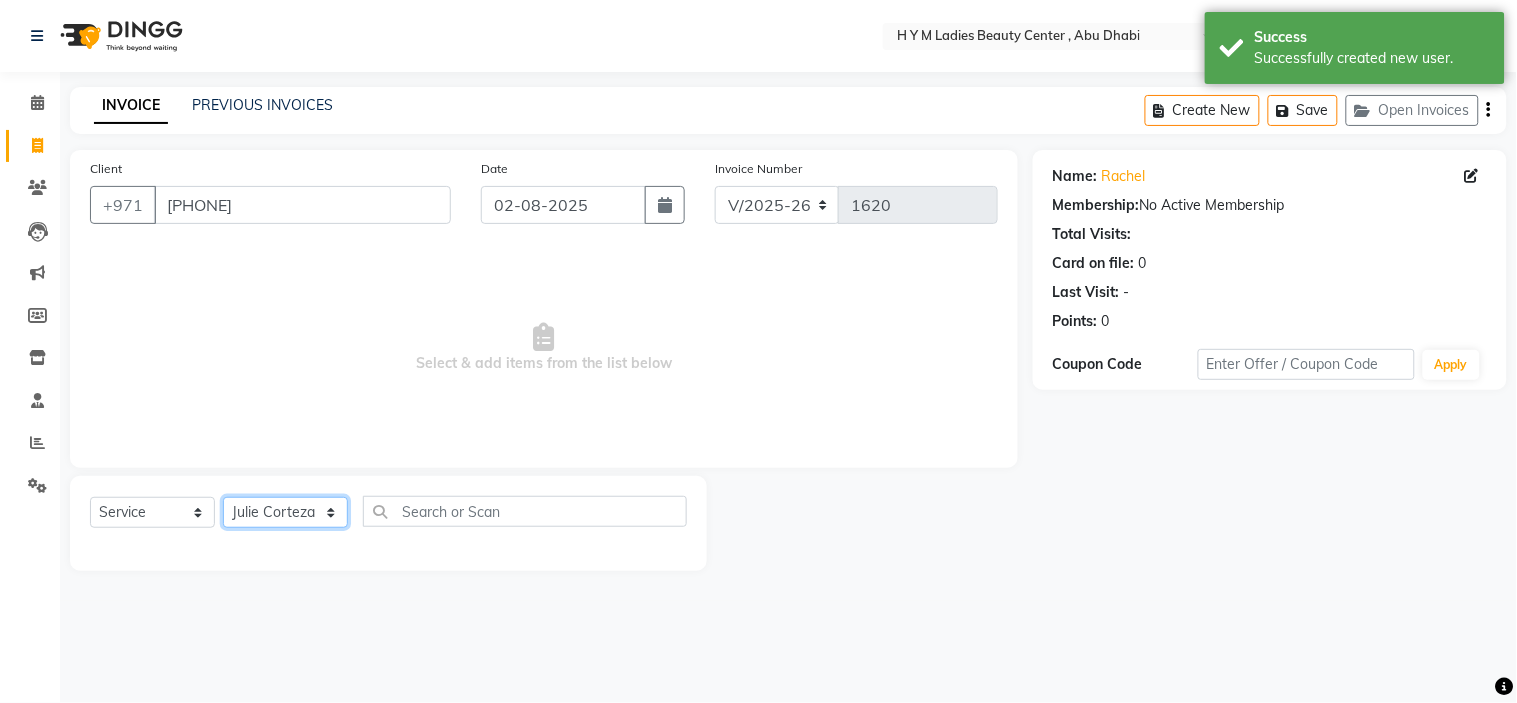 click on "Select Stylist ameena Jheza Dalangin Julie Corteza nadeema randa Rose An Galang zari" 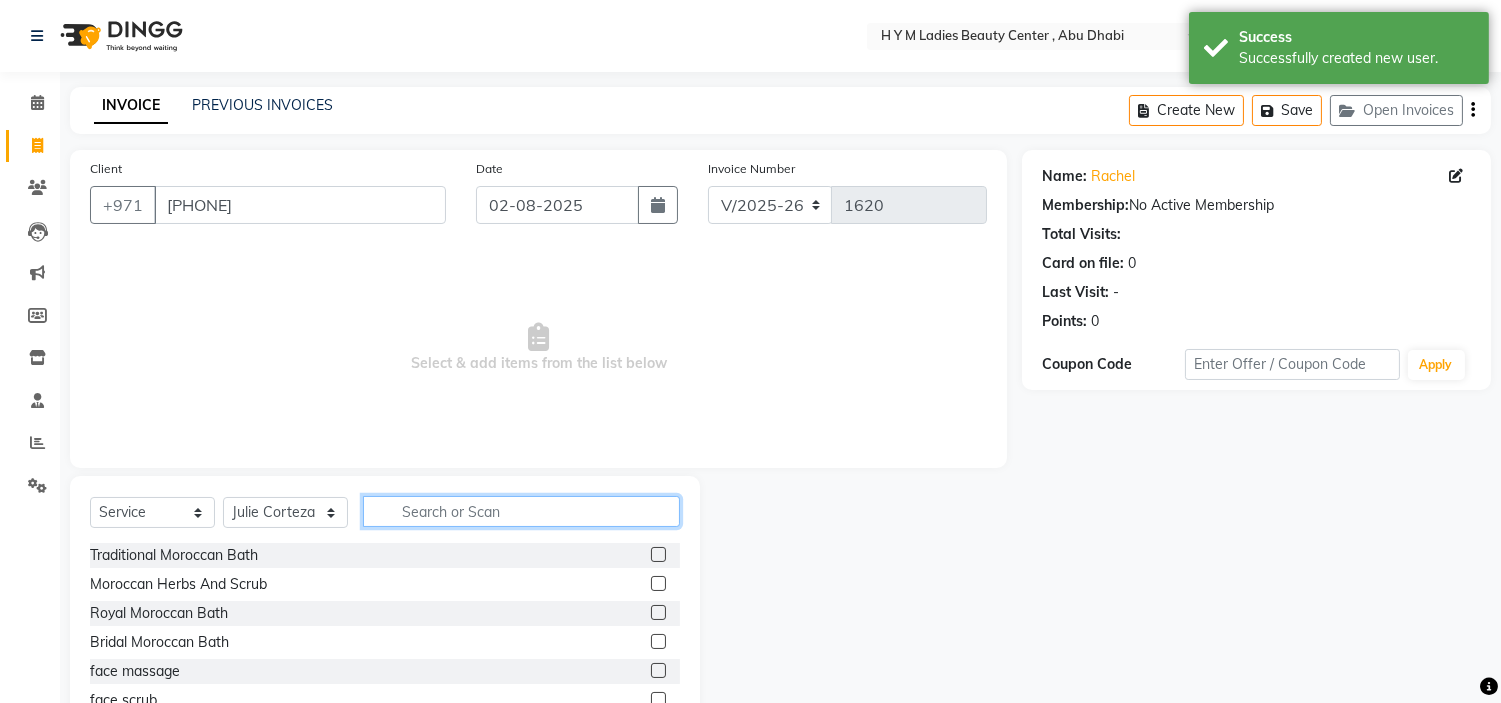 click 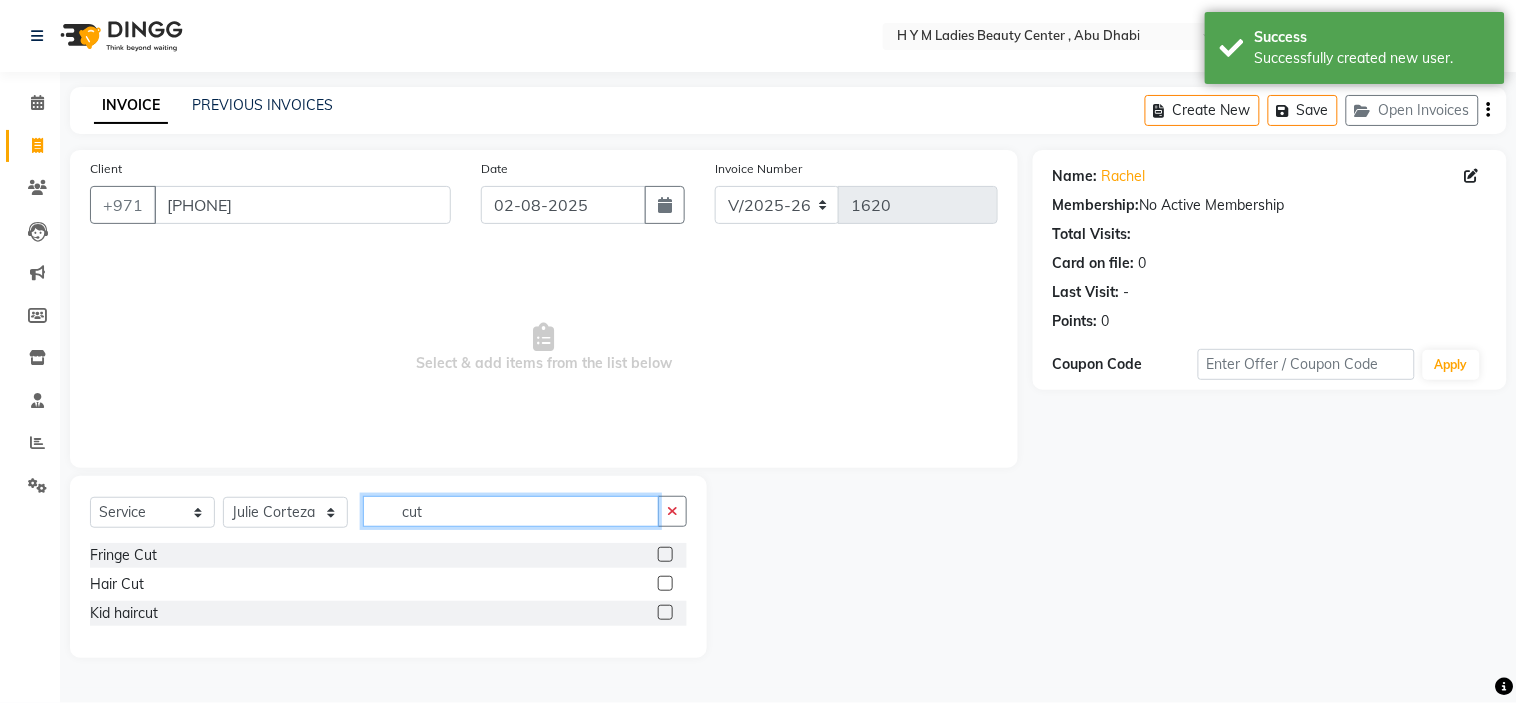 type on "cut" 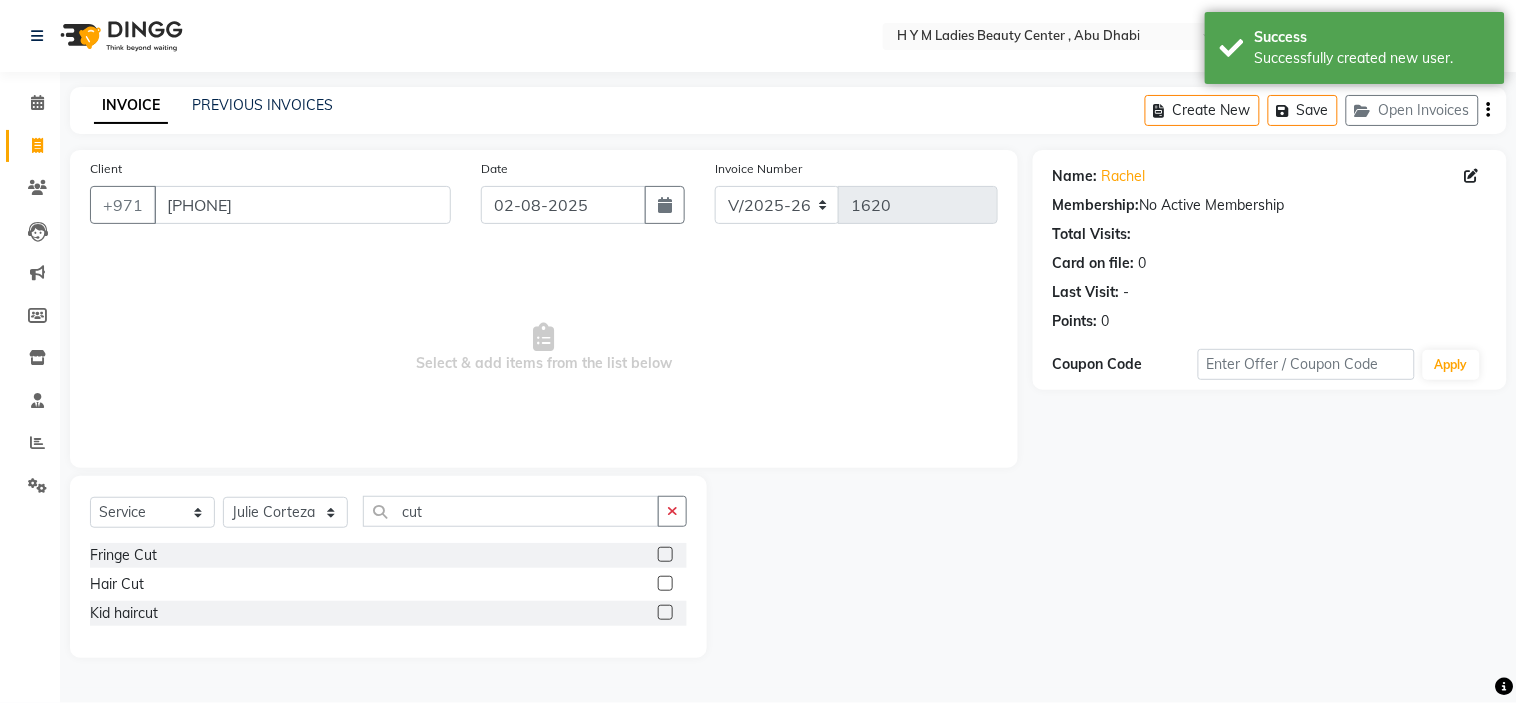 click 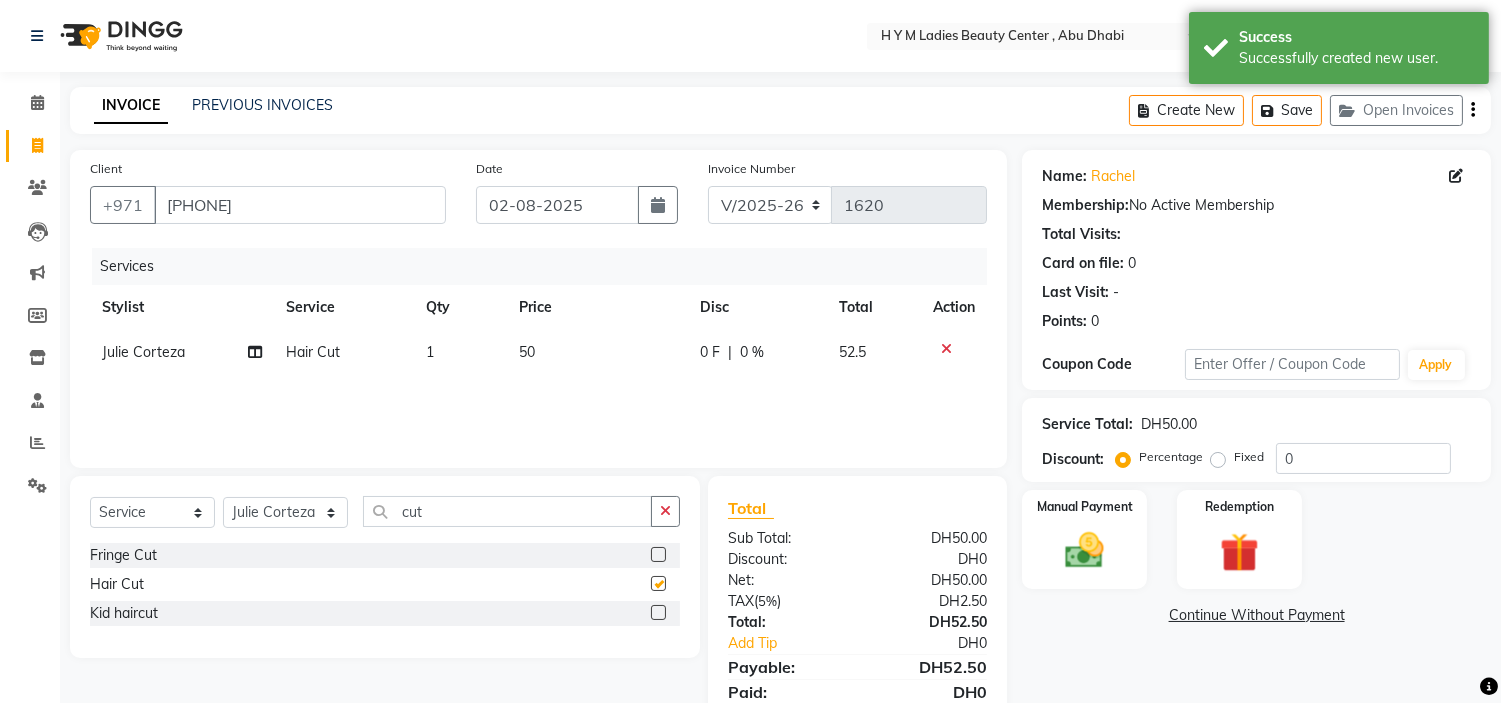 checkbox on "false" 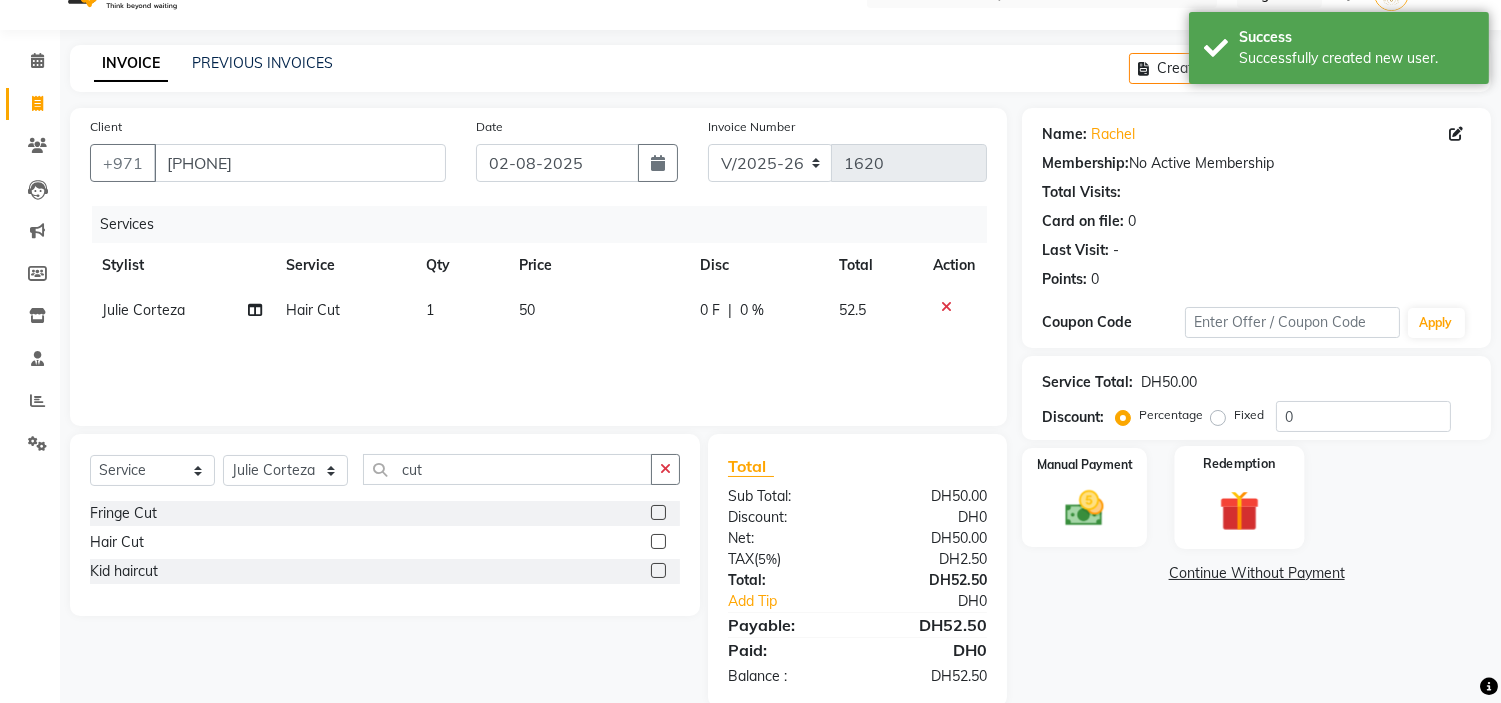 scroll, scrollTop: 75, scrollLeft: 0, axis: vertical 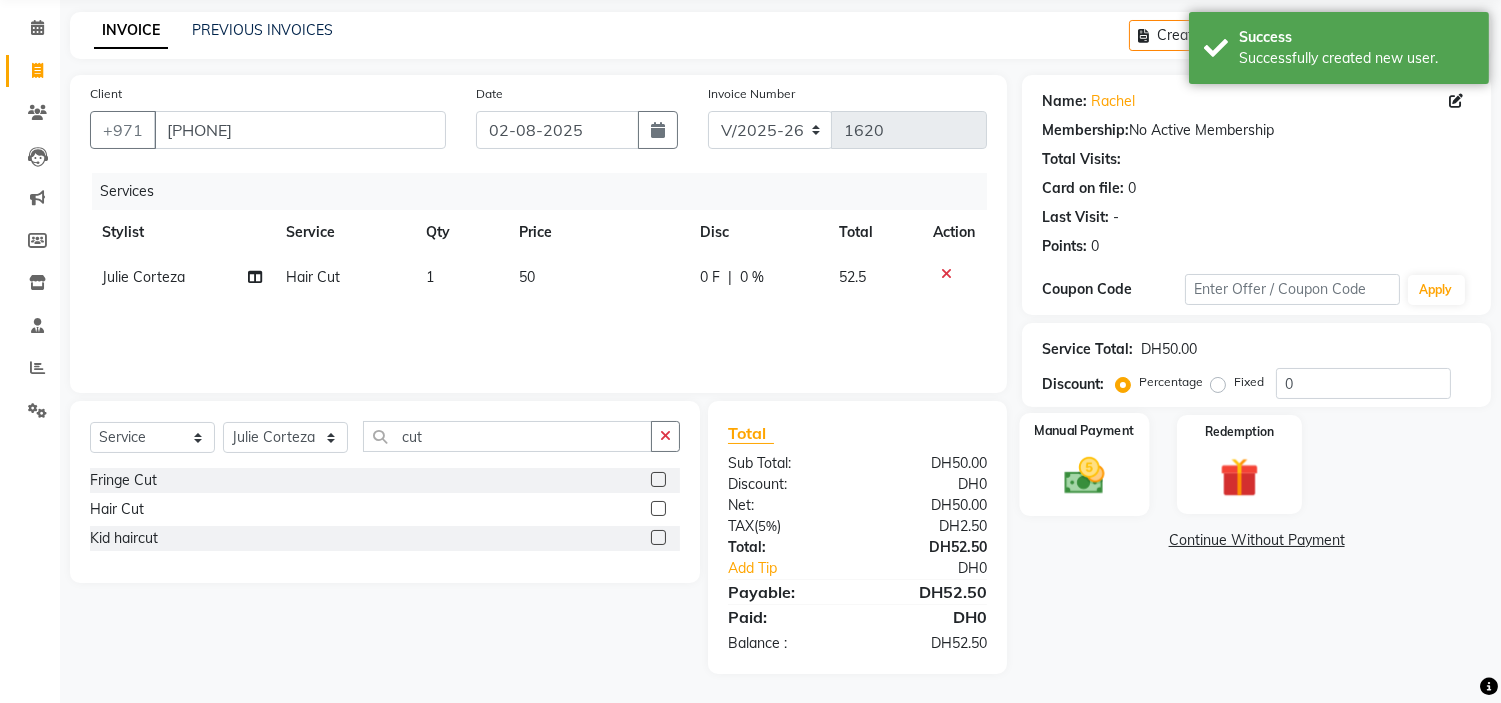 click 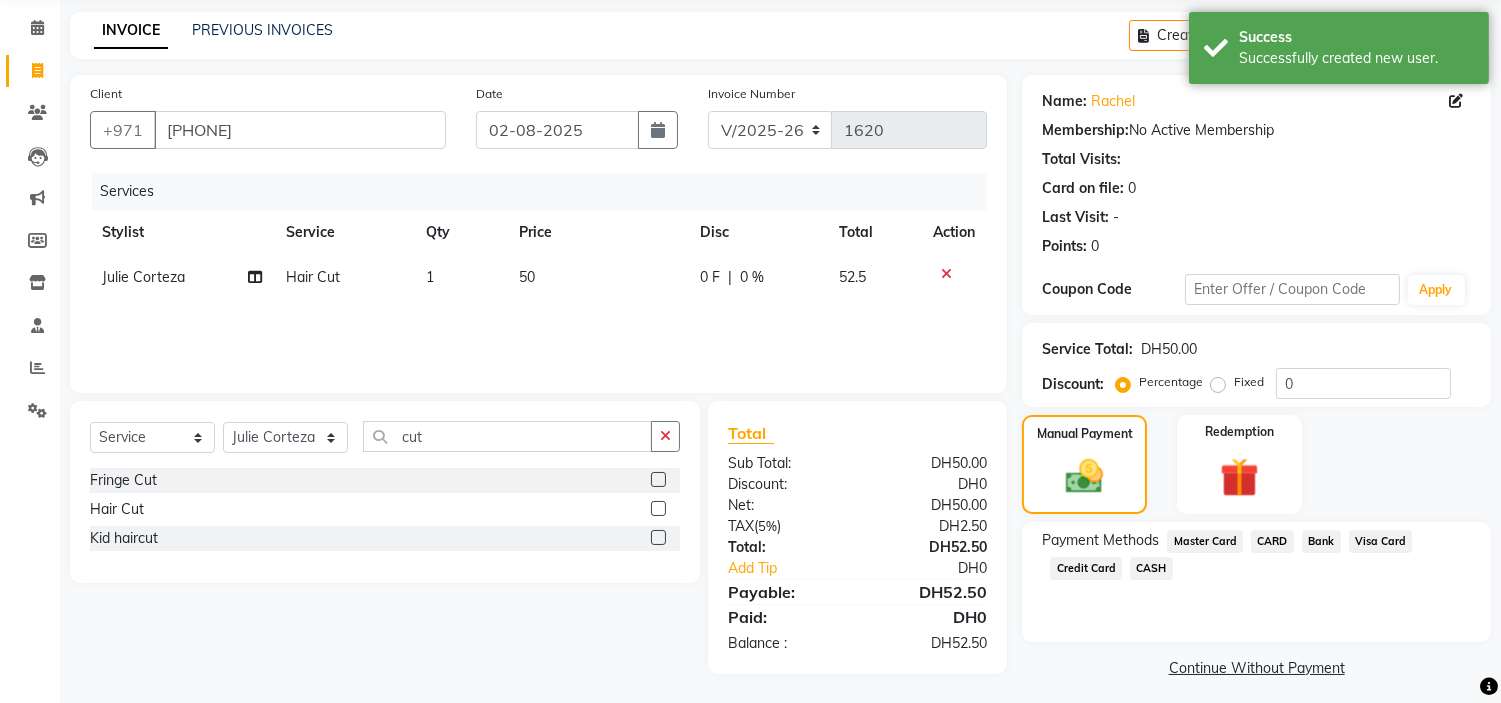 click on "CASH" 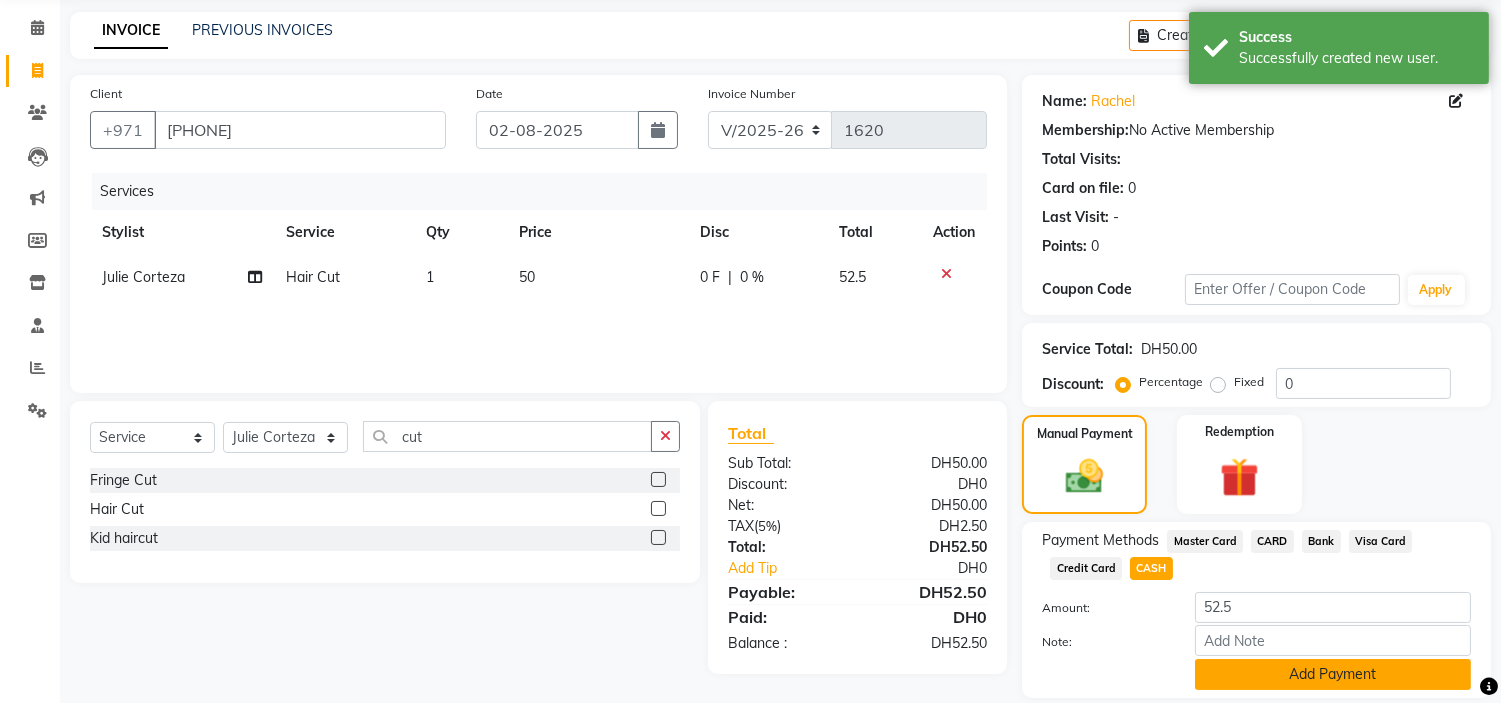 click on "Add Payment" 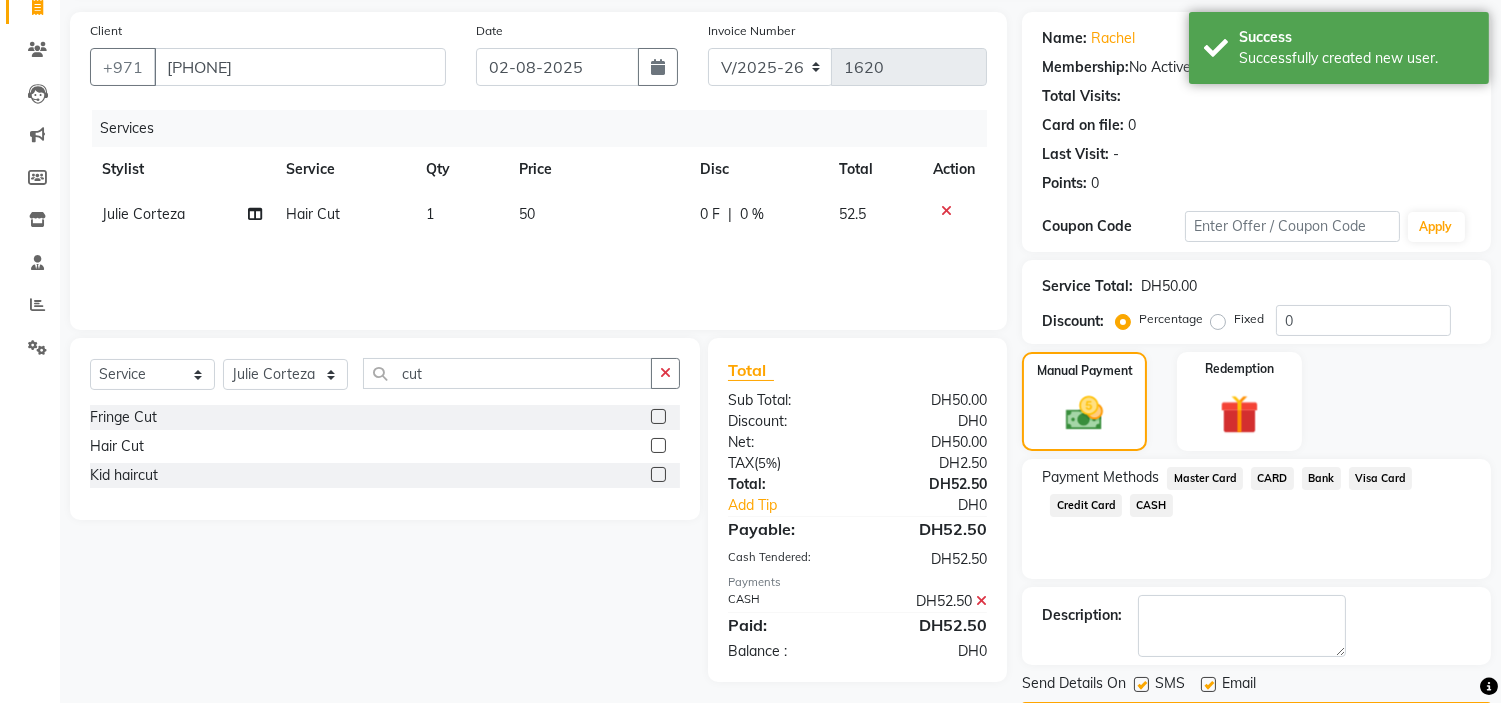 scroll, scrollTop: 196, scrollLeft: 0, axis: vertical 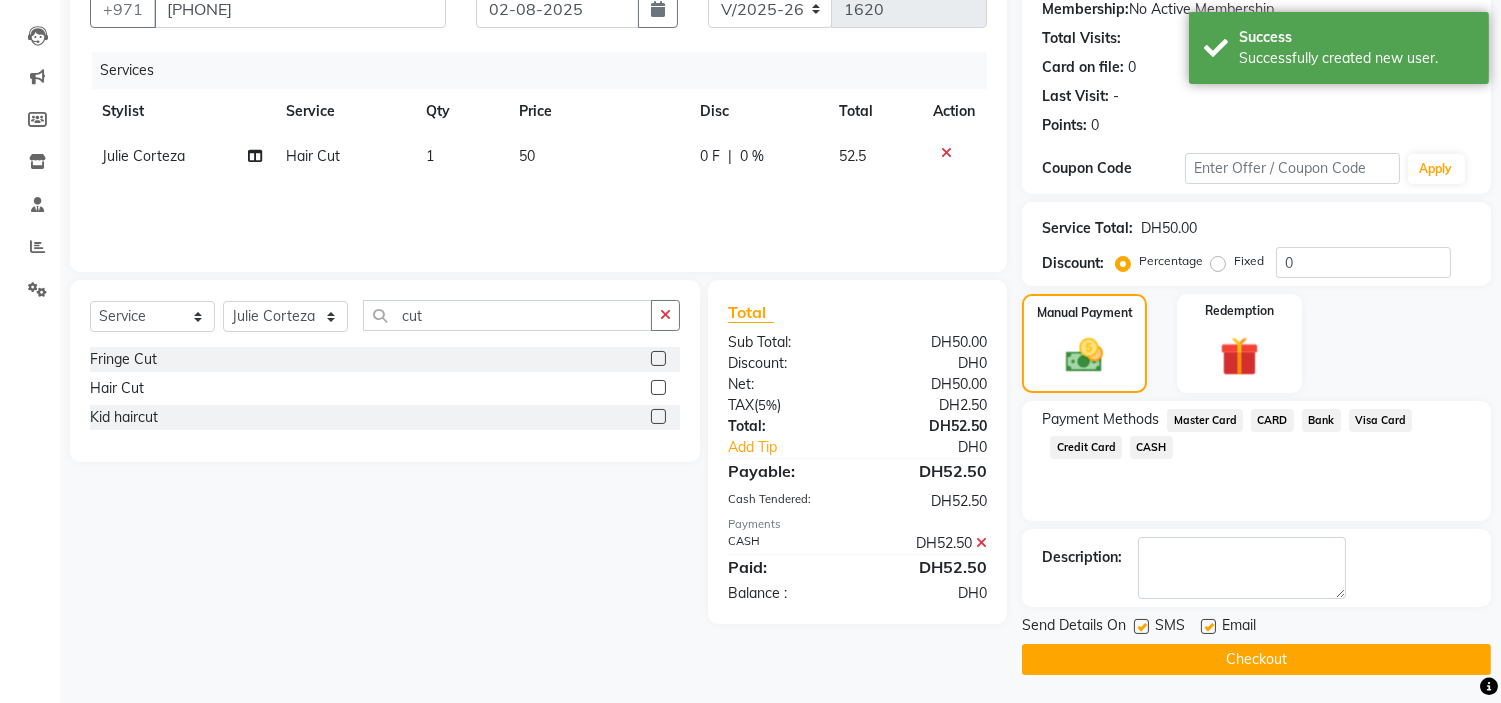 click 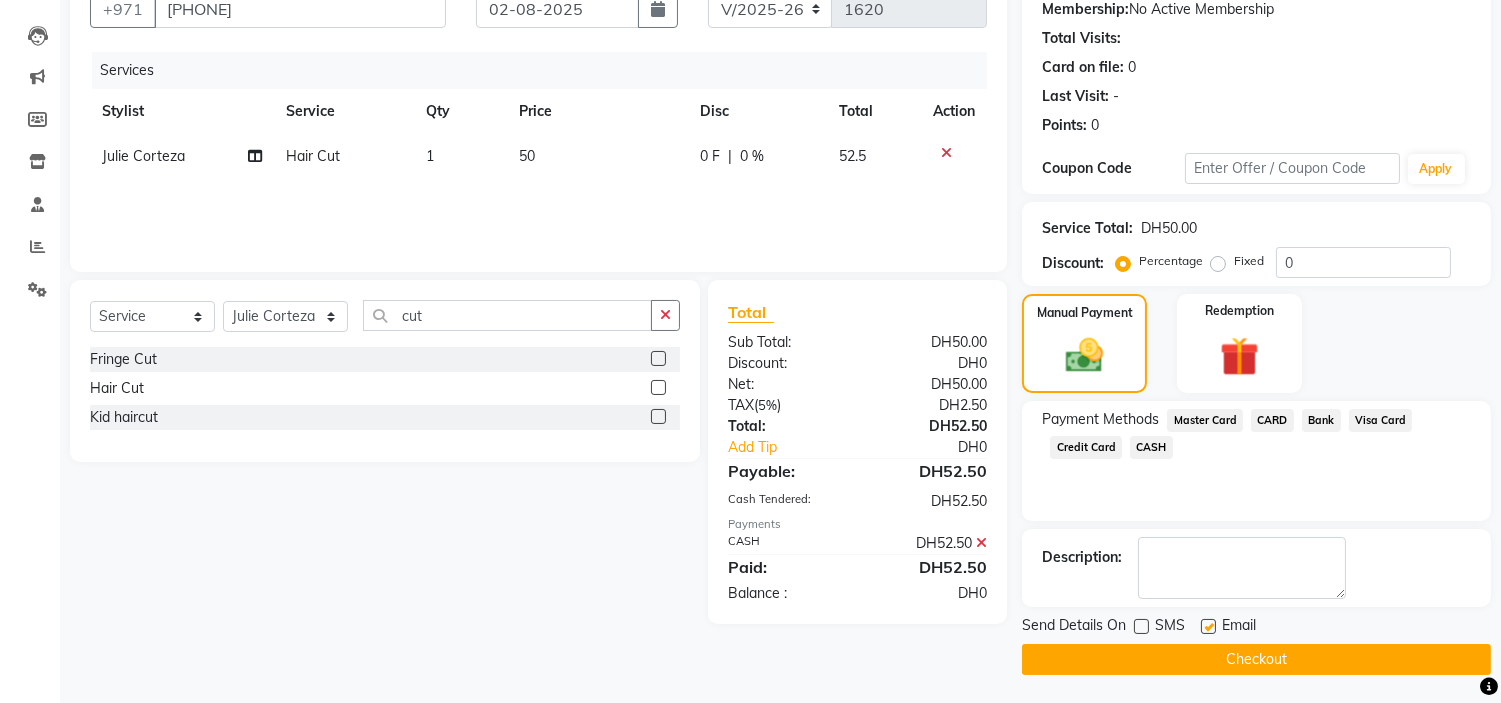 click 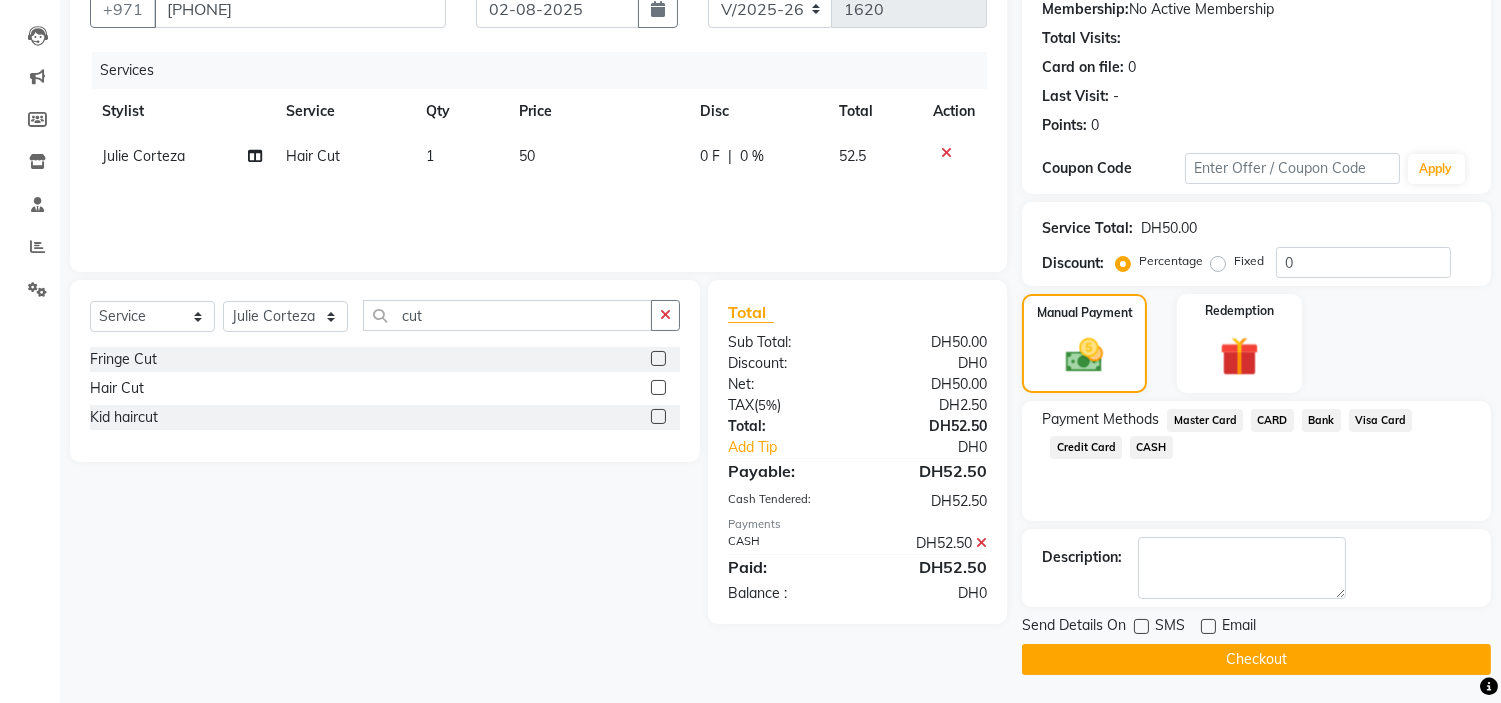 click on "Checkout" 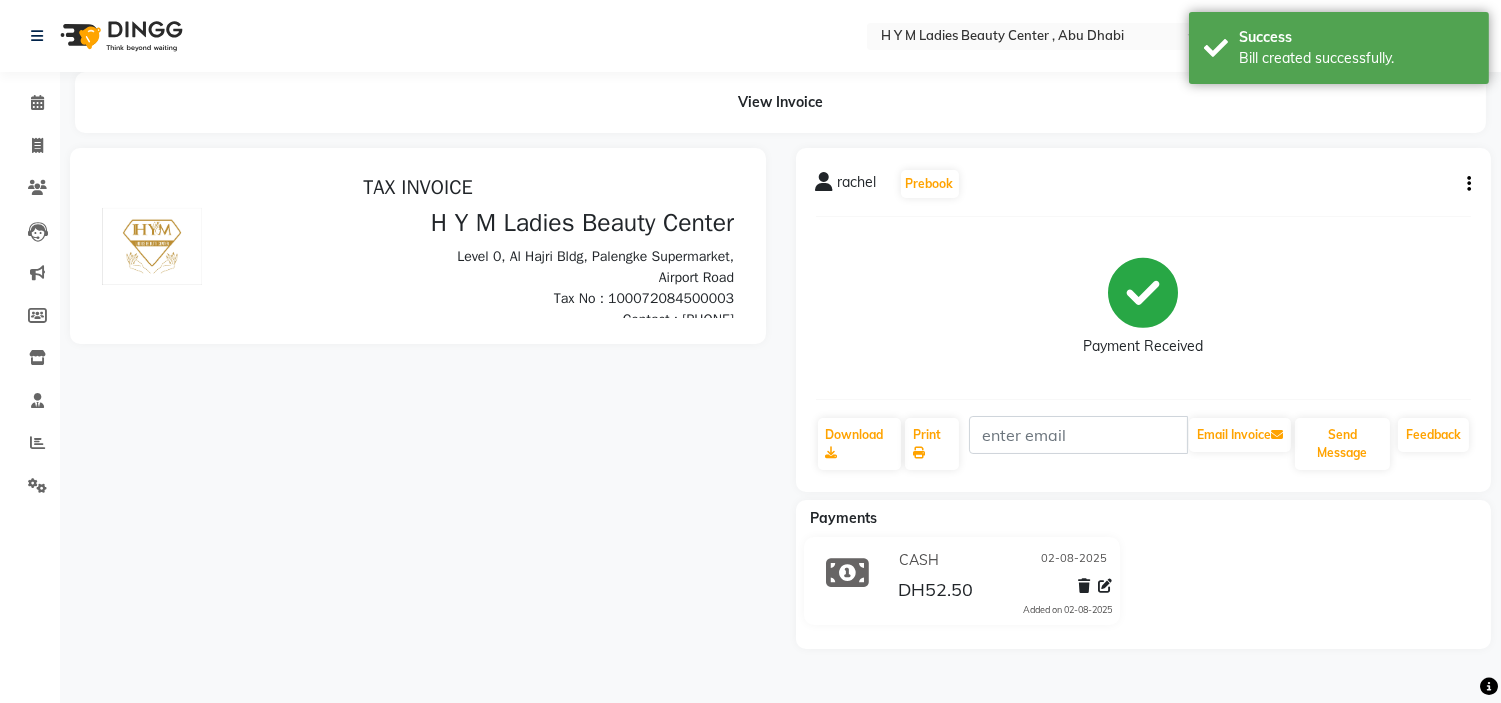 scroll, scrollTop: 0, scrollLeft: 0, axis: both 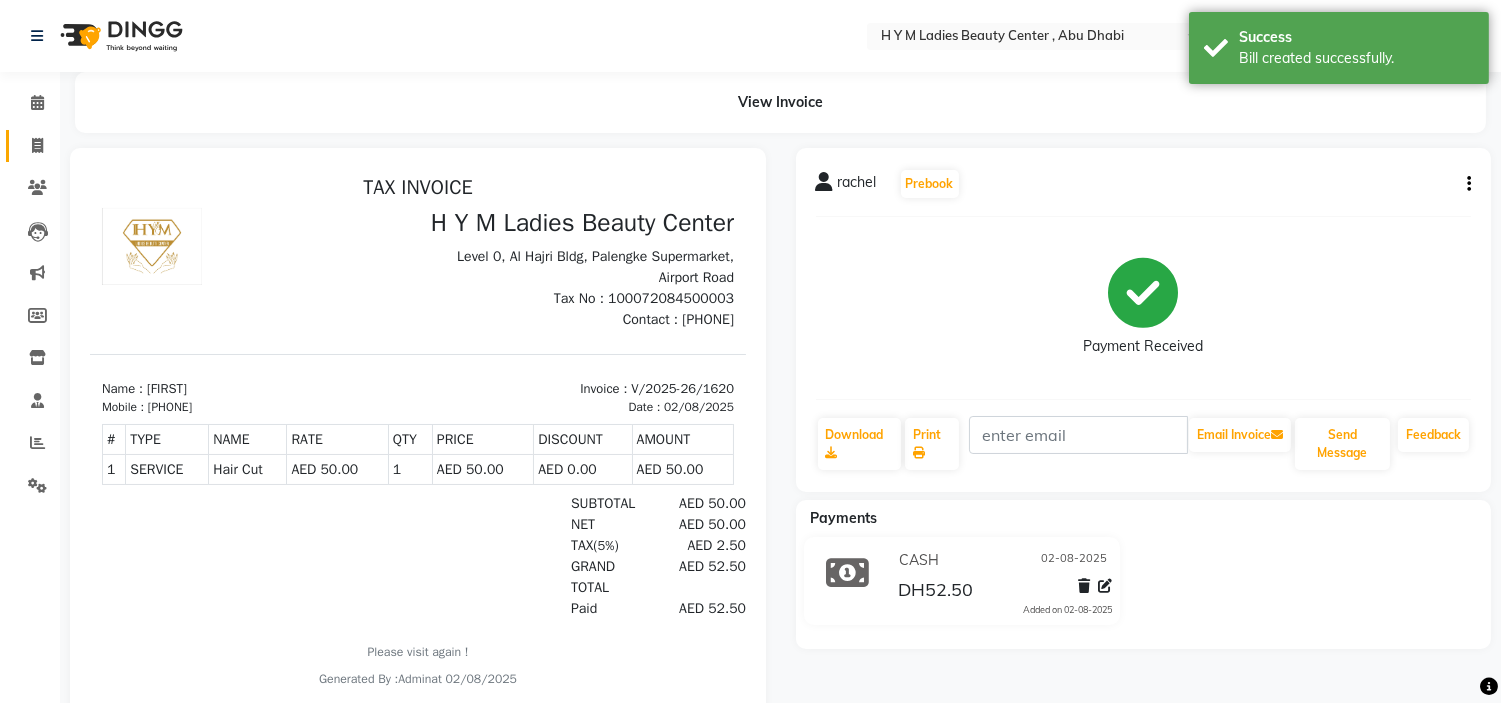 click on "Invoice" 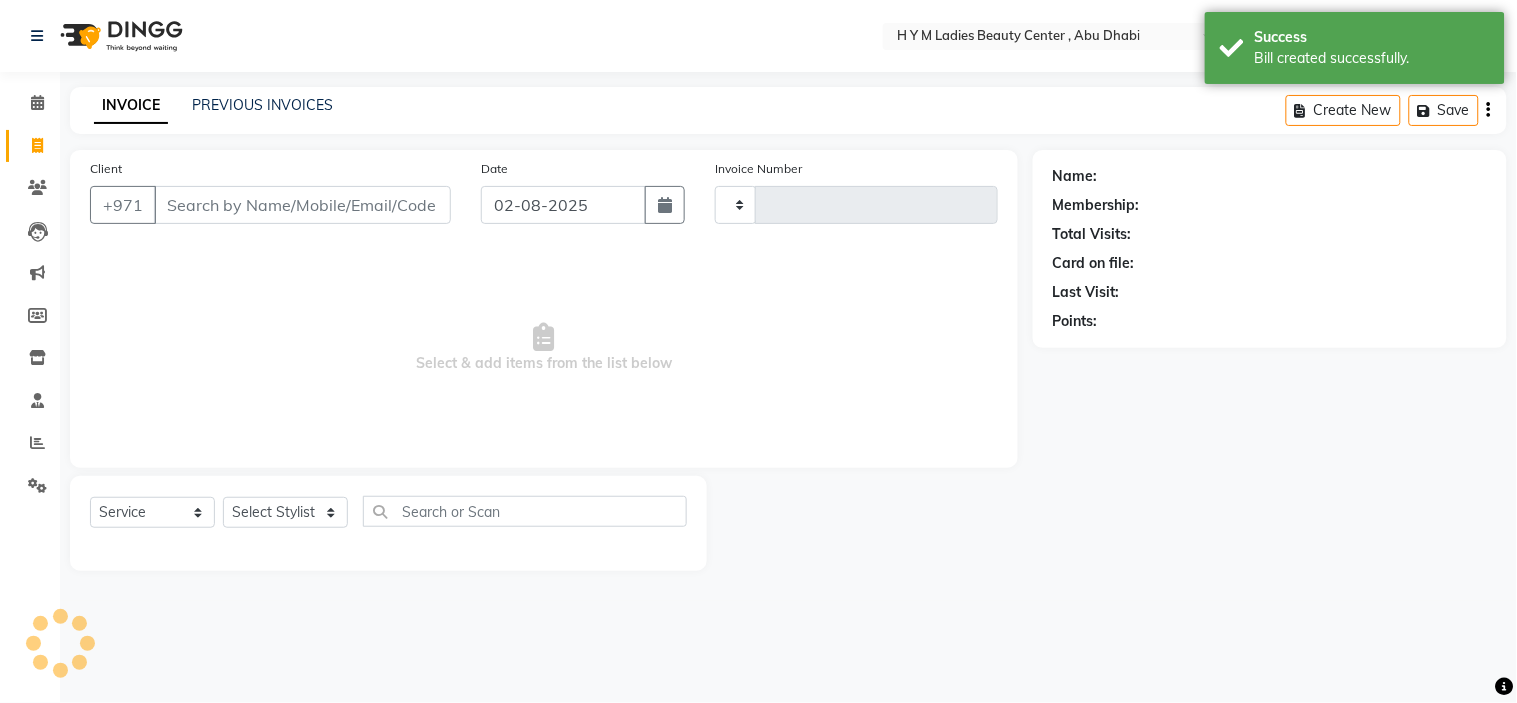type on "1621" 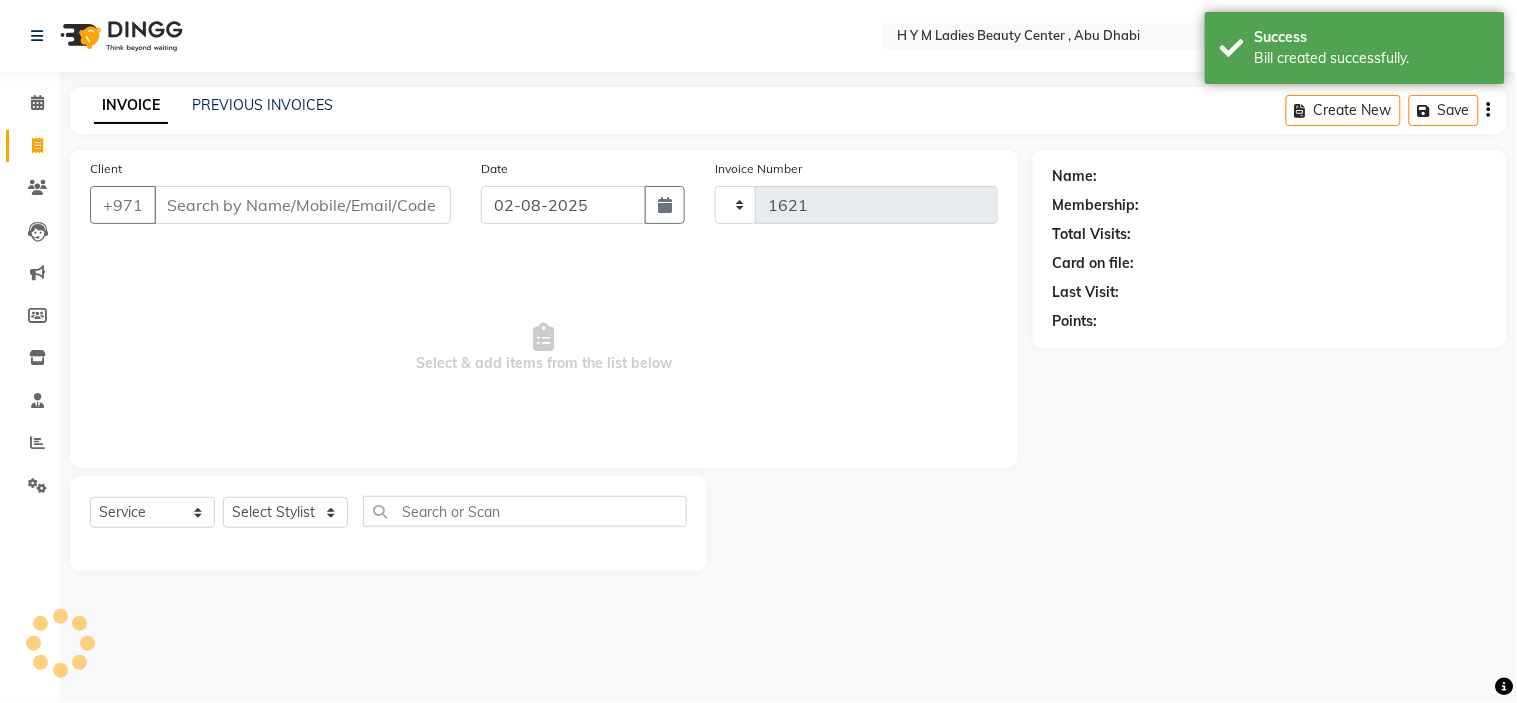 select on "7248" 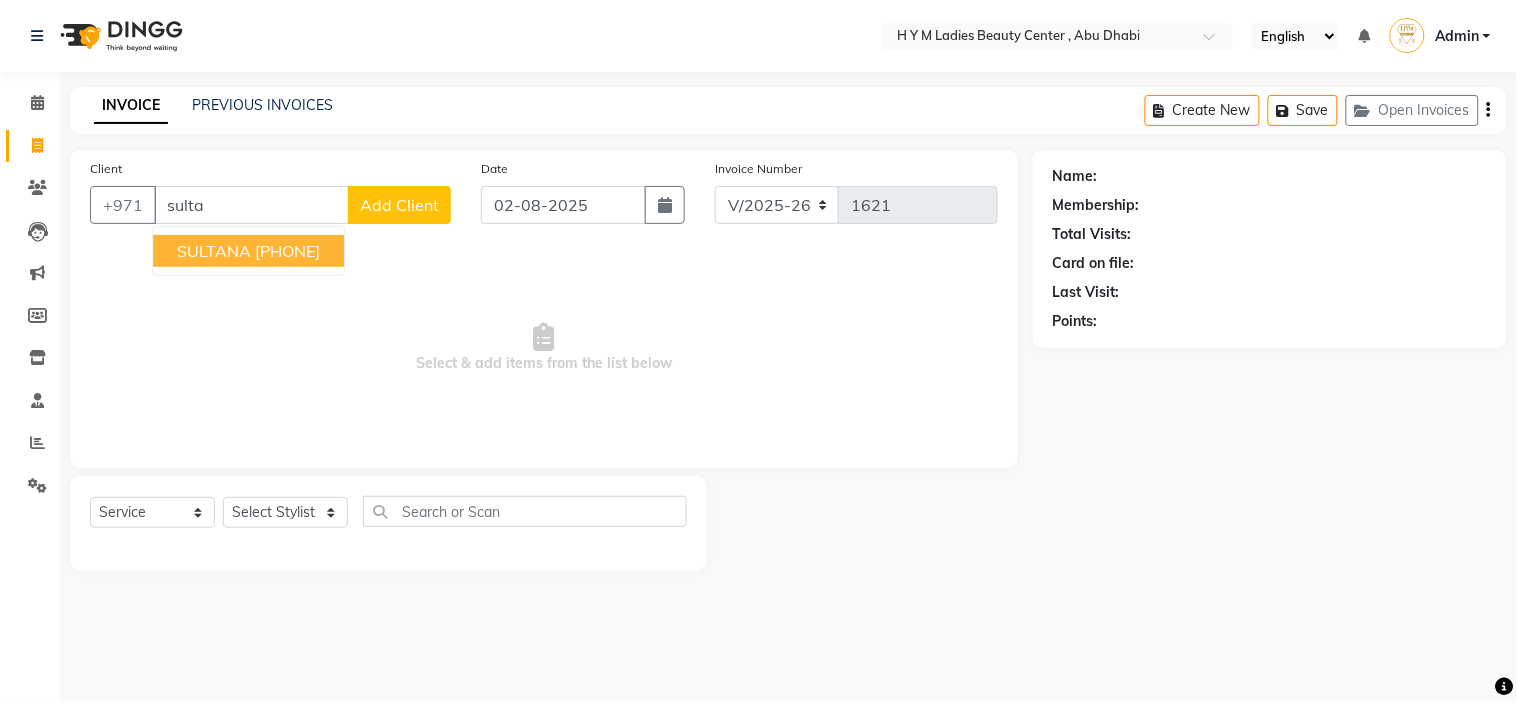 click on "[PHONE]" at bounding box center [287, 251] 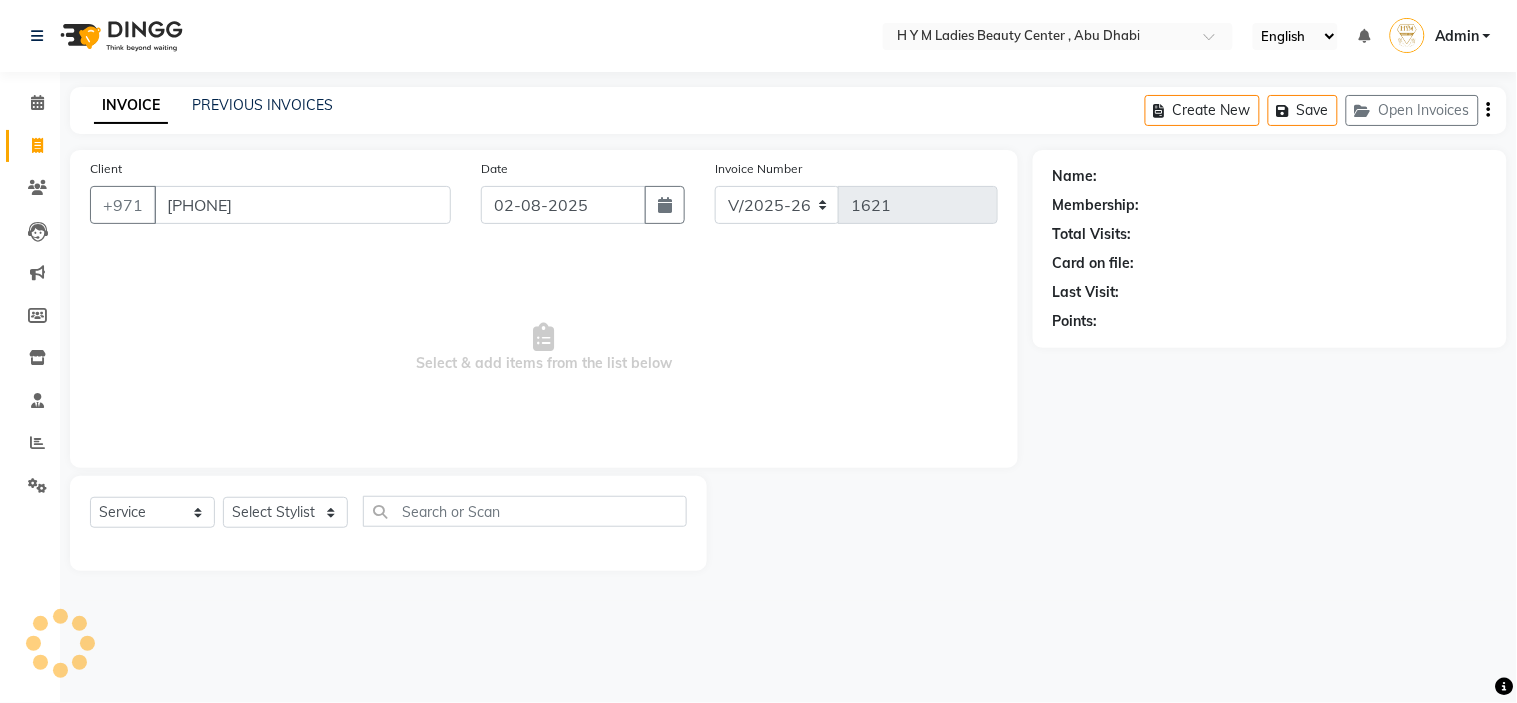 type on "[PHONE]" 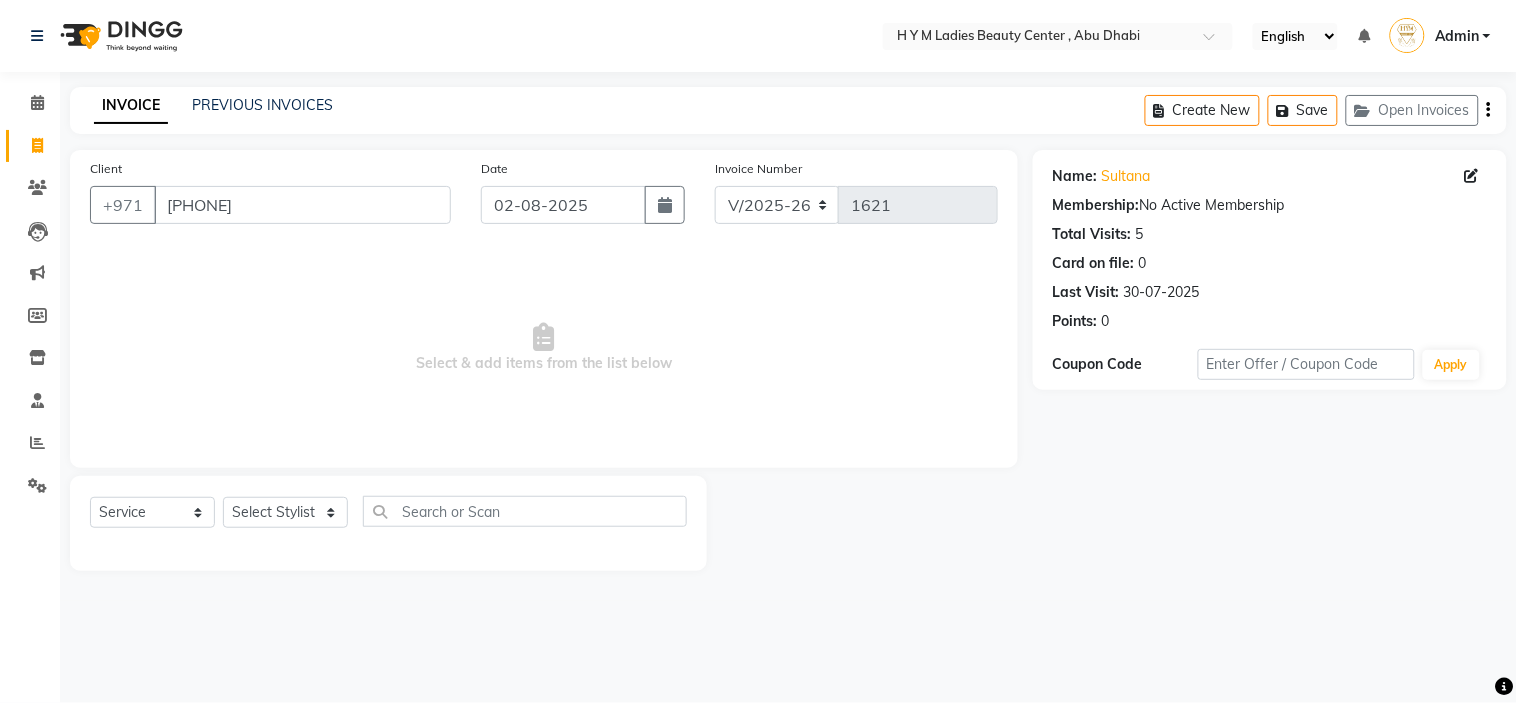 drag, startPoint x: 798, startPoint y: 292, endPoint x: 785, endPoint y: 303, distance: 17.029387 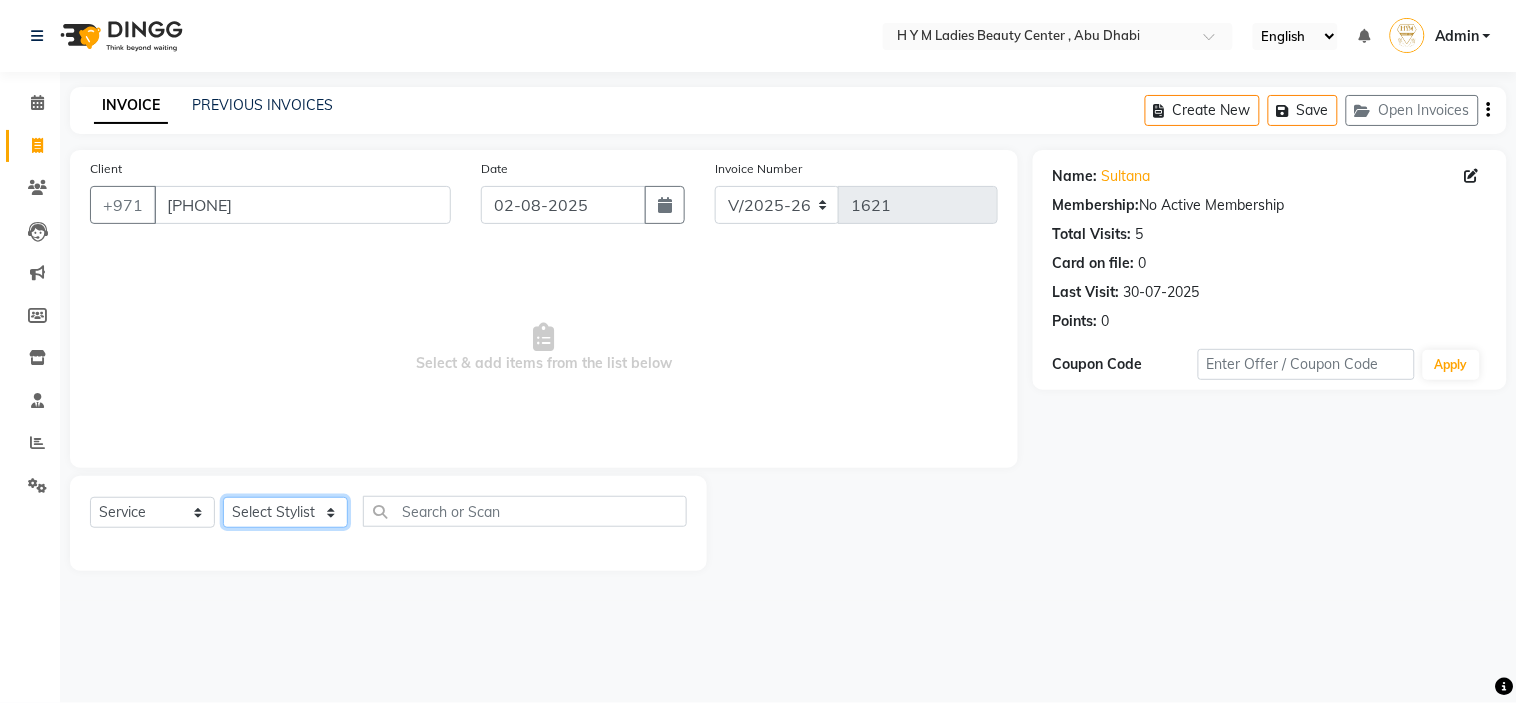 click on "Select Stylist ameena Jheza Dalangin Julie Corteza nadeema randa Rose An Galang zari" 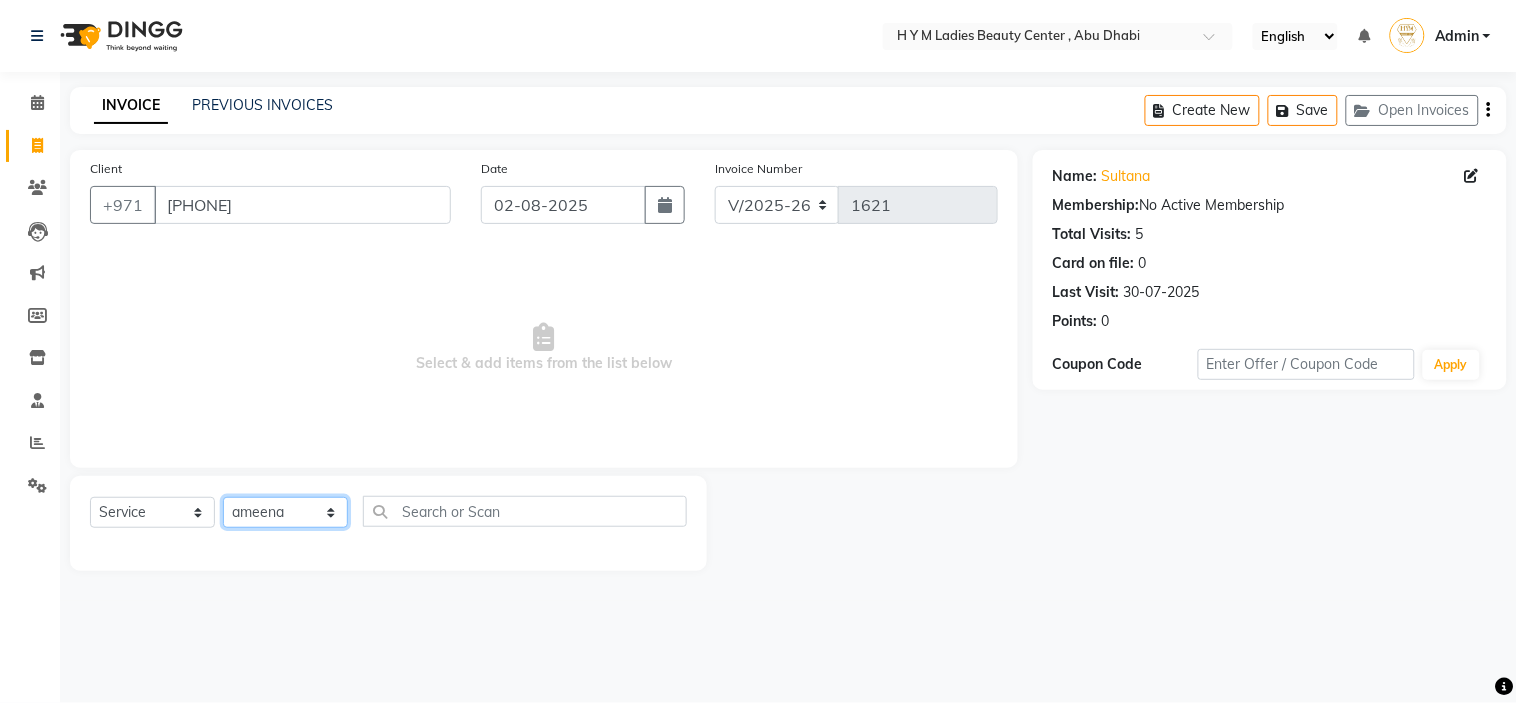 click on "Select Stylist ameena Jheza Dalangin Julie Corteza nadeema randa Rose An Galang zari" 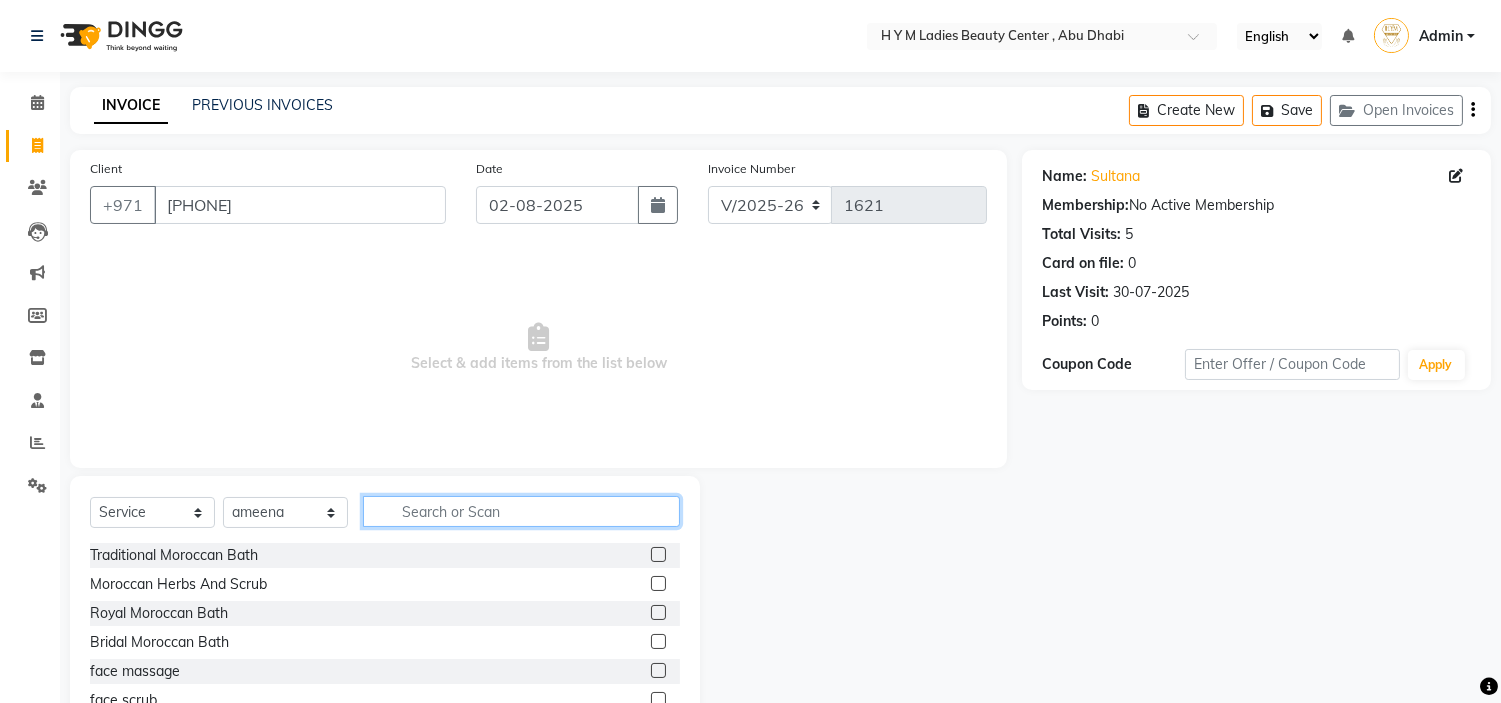 click 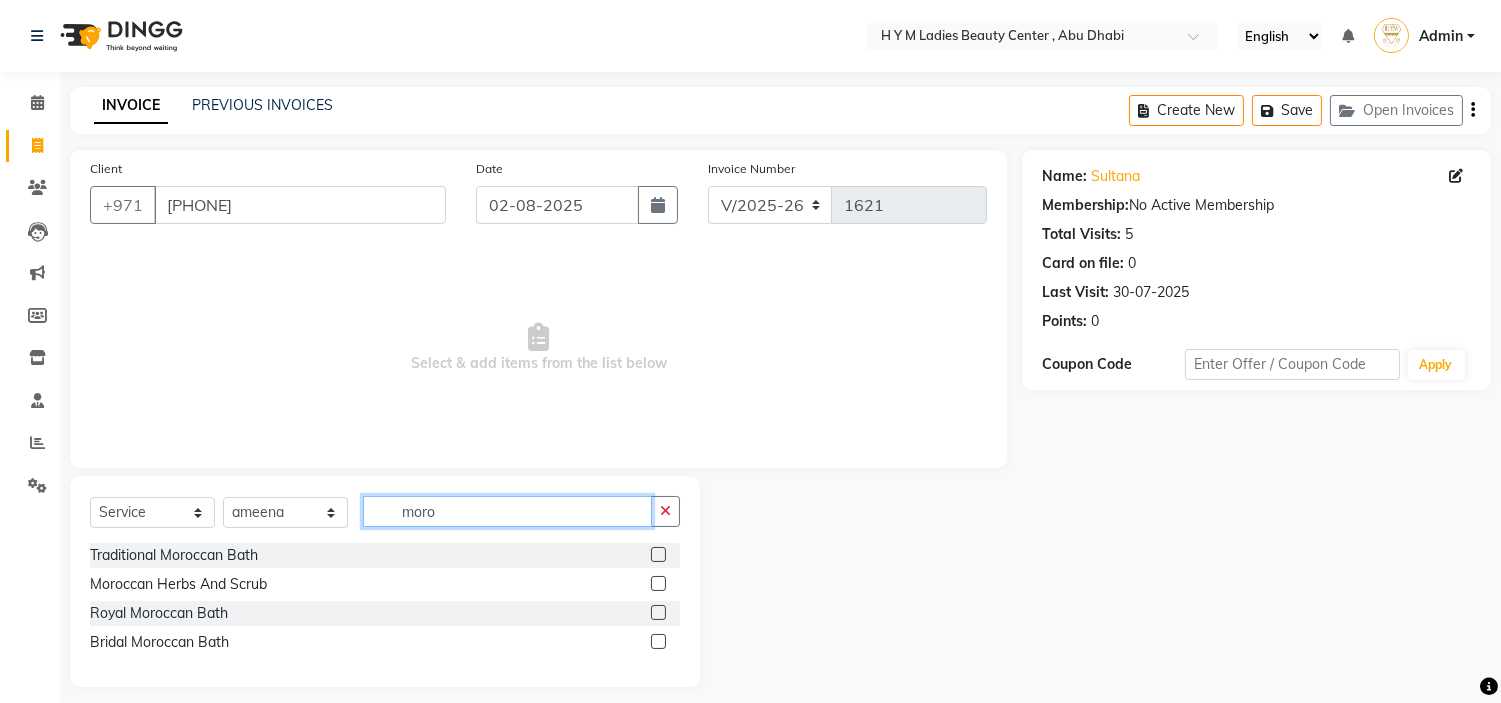 type on "moro" 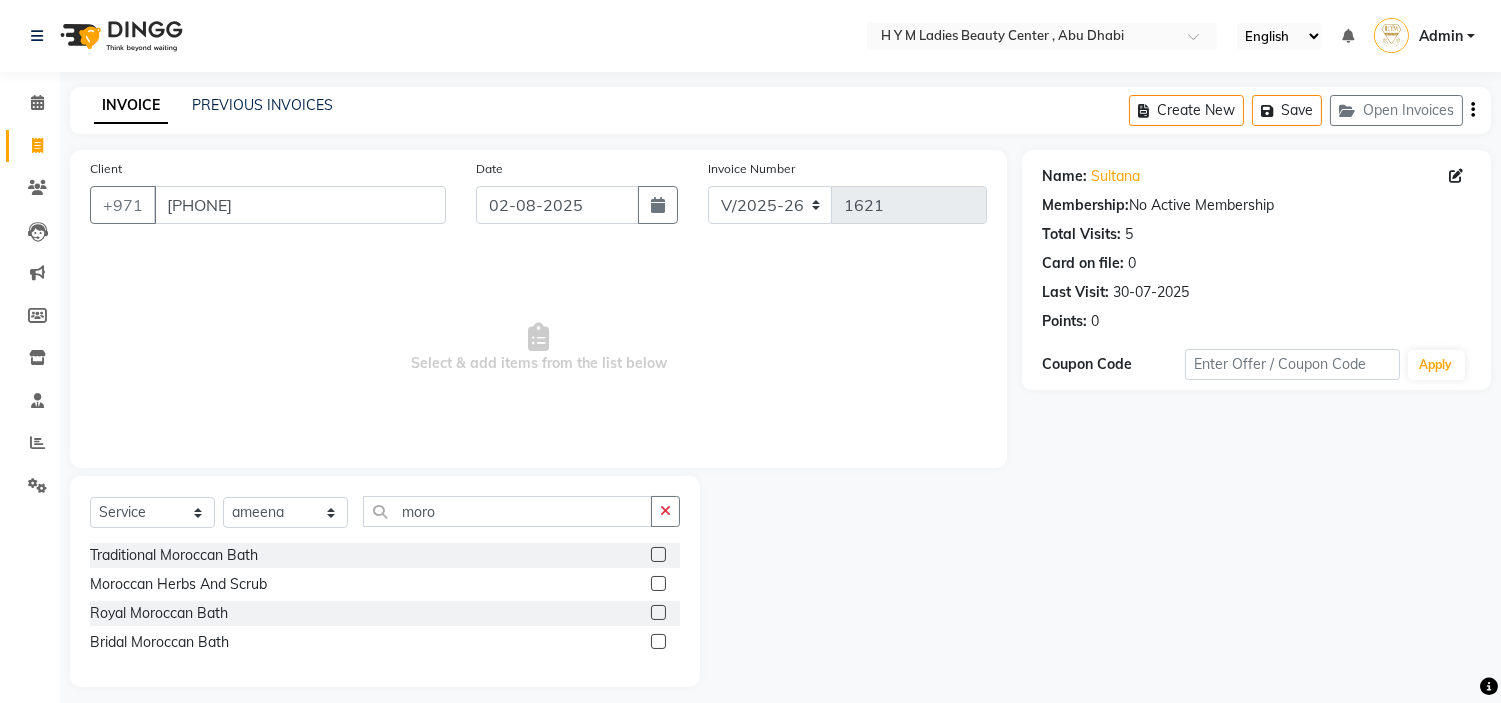 click 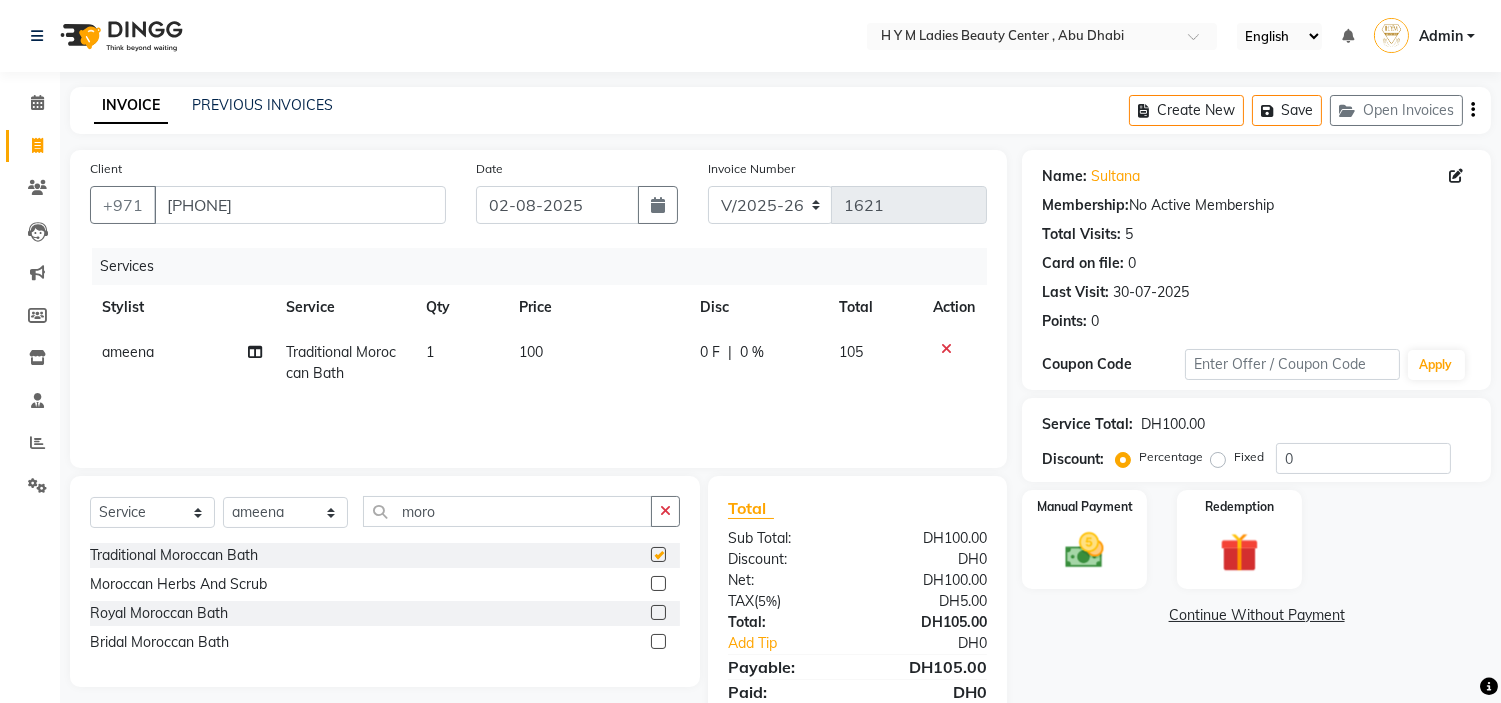 checkbox on "false" 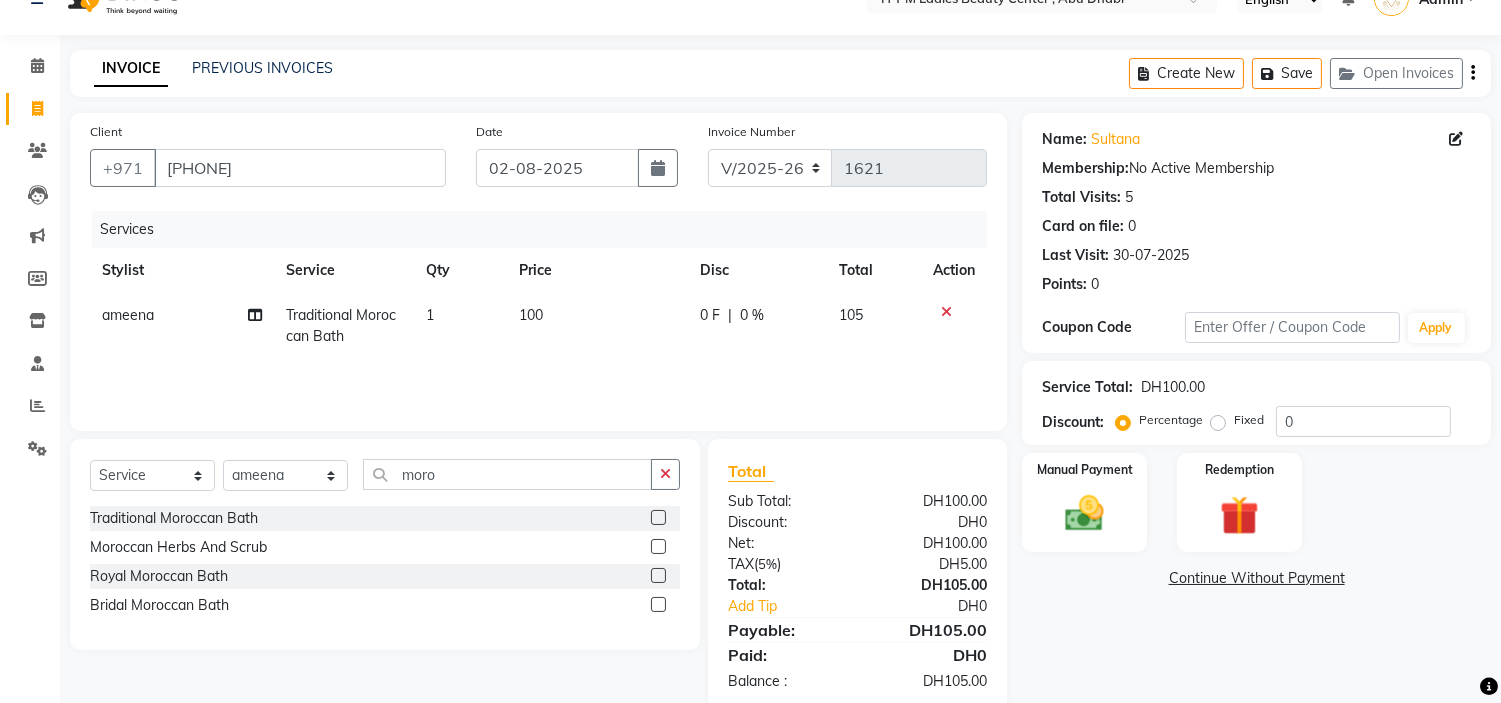 scroll, scrollTop: 75, scrollLeft: 0, axis: vertical 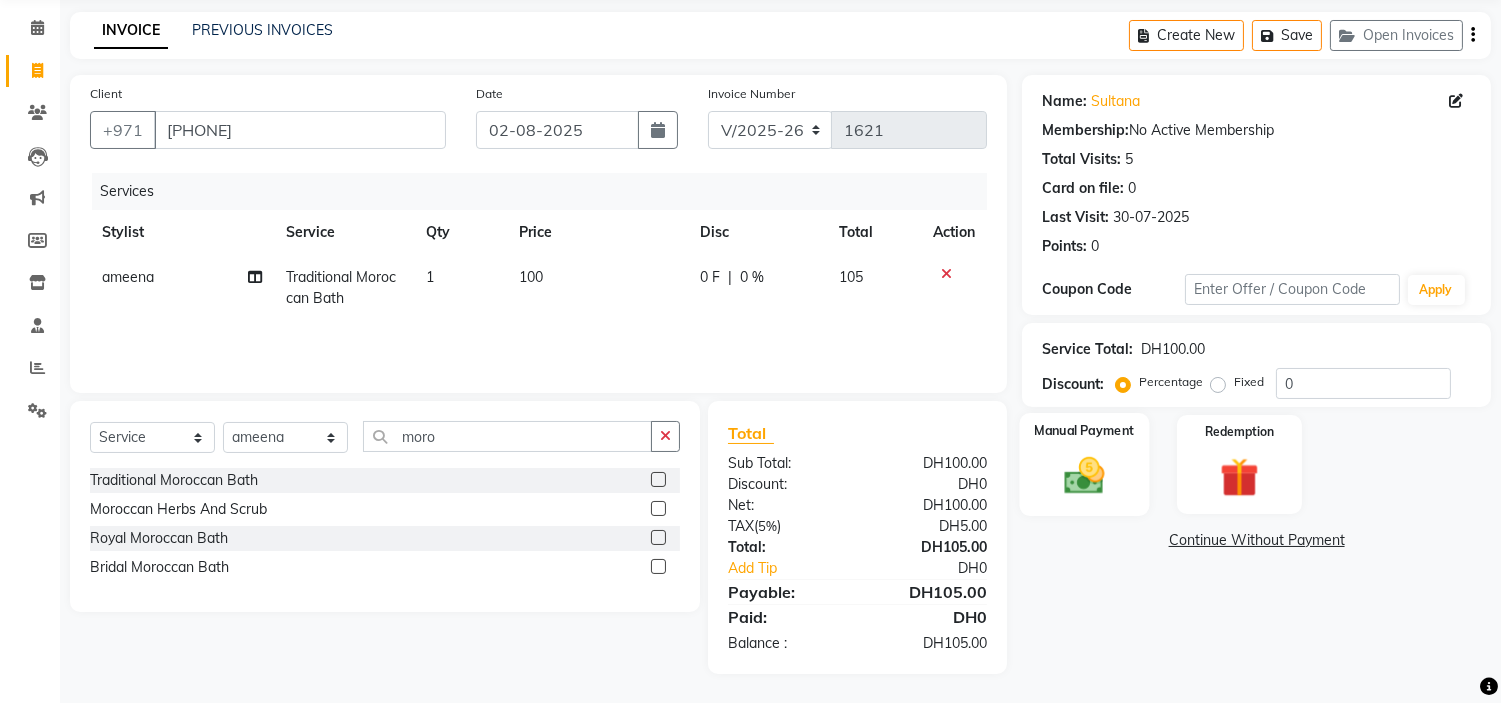 click on "Manual Payment" 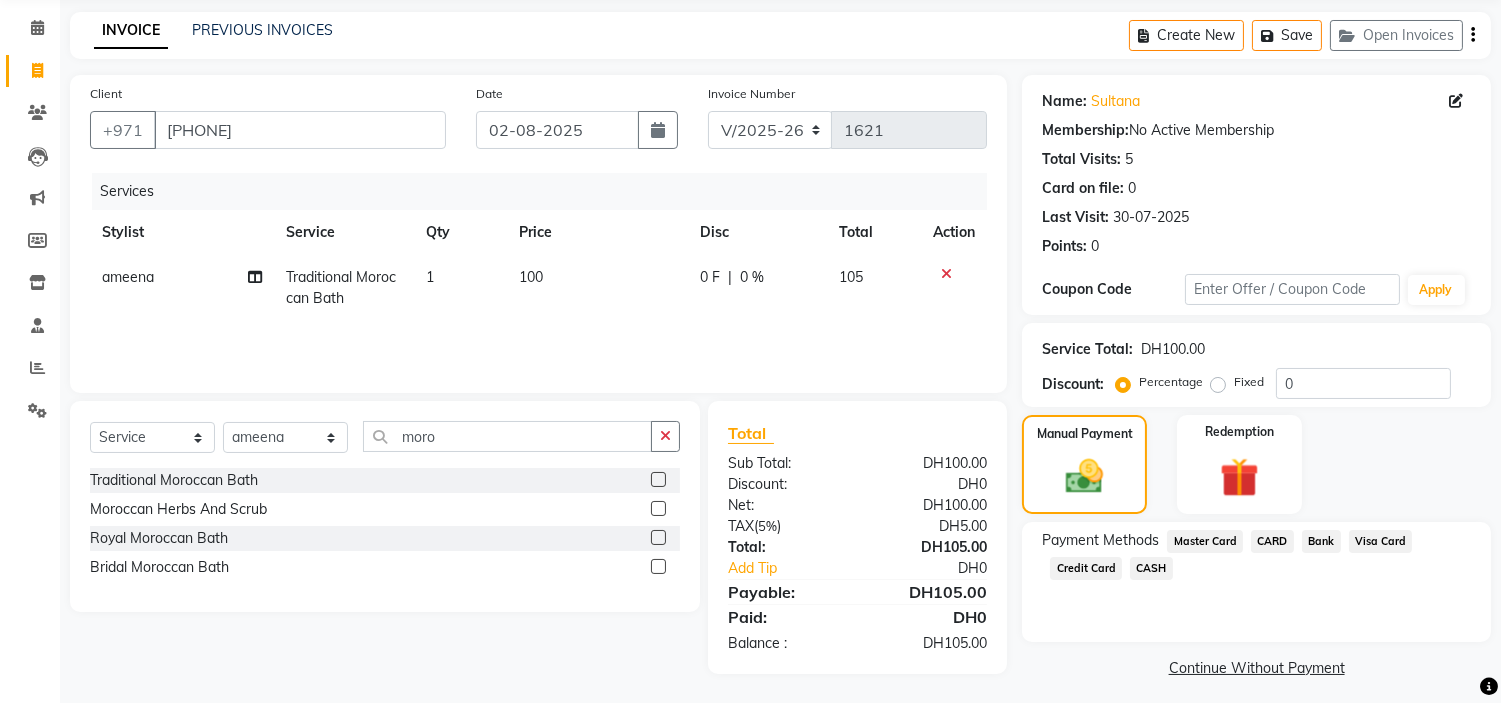 click on "CASH" 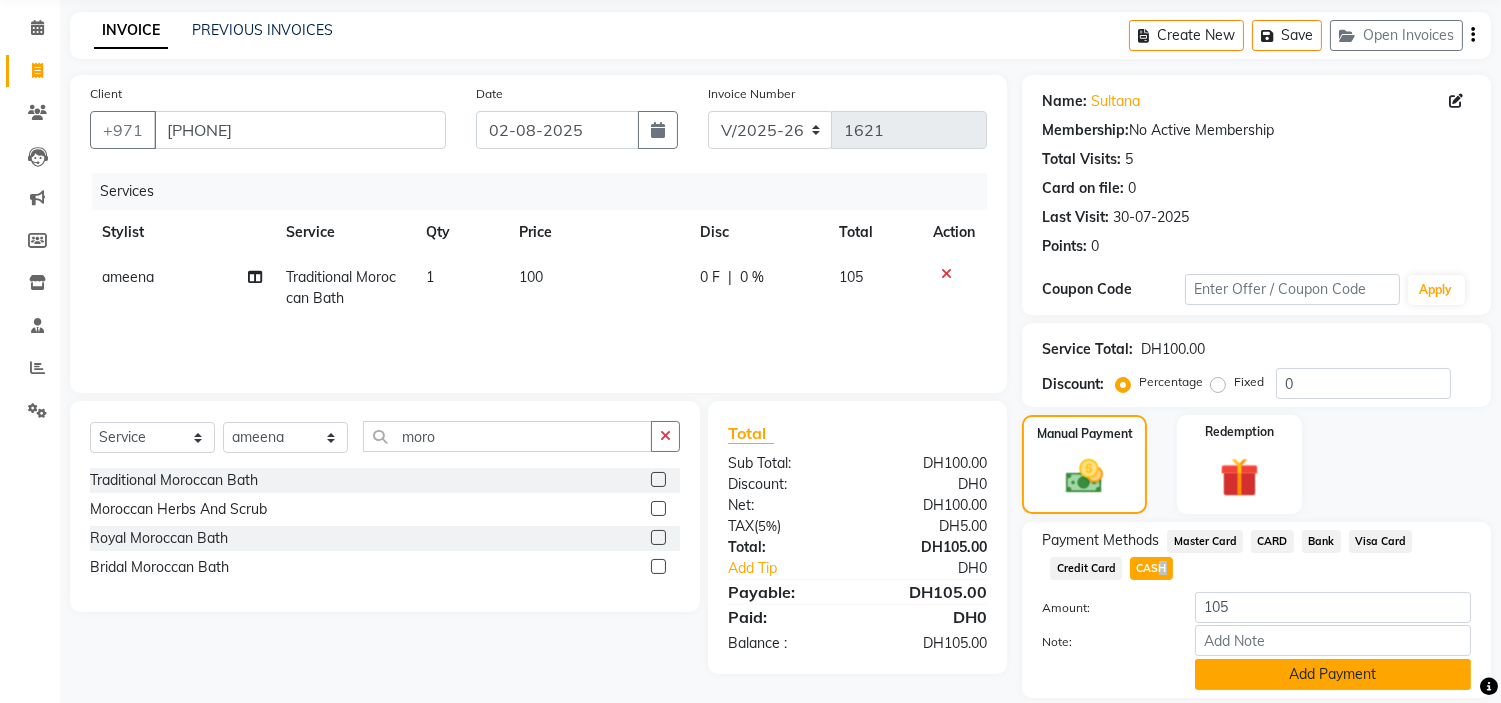 click on "Add Payment" 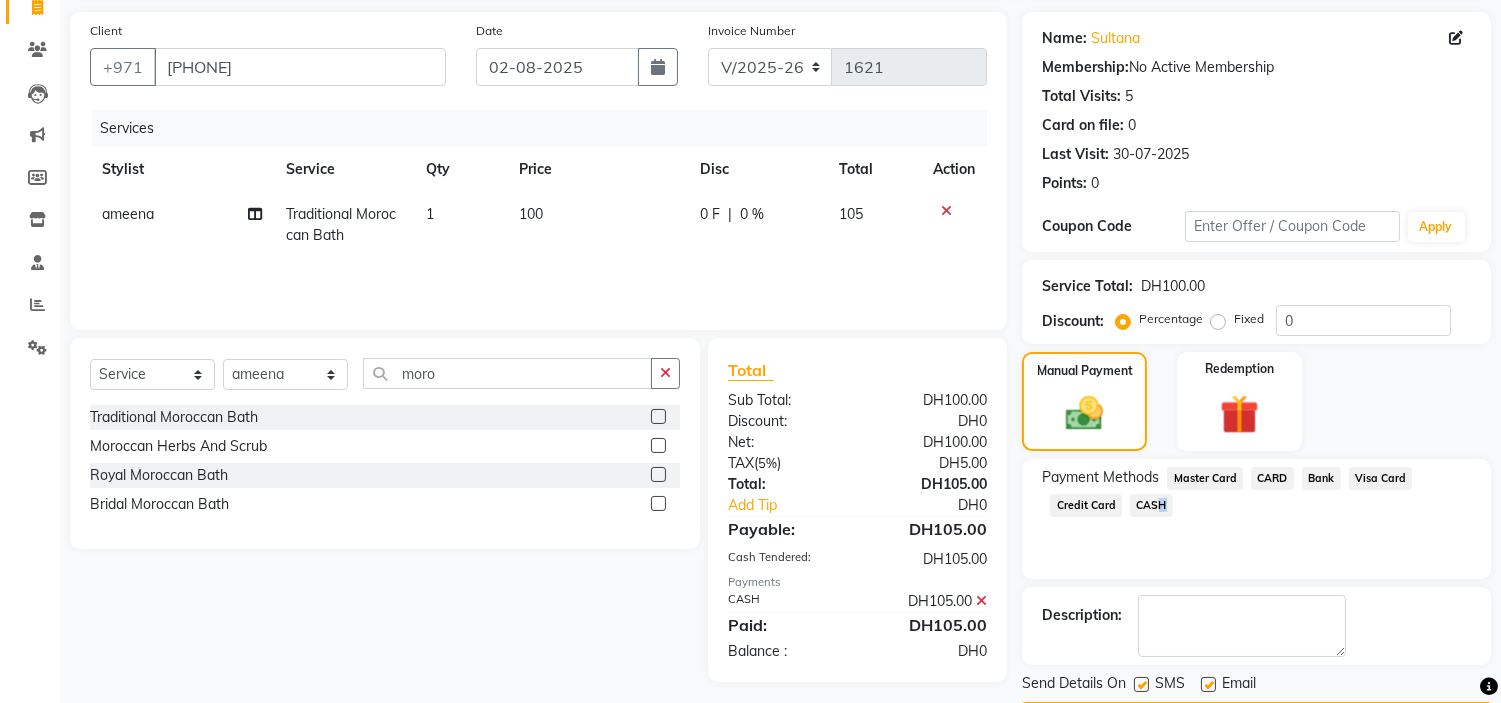 scroll, scrollTop: 196, scrollLeft: 0, axis: vertical 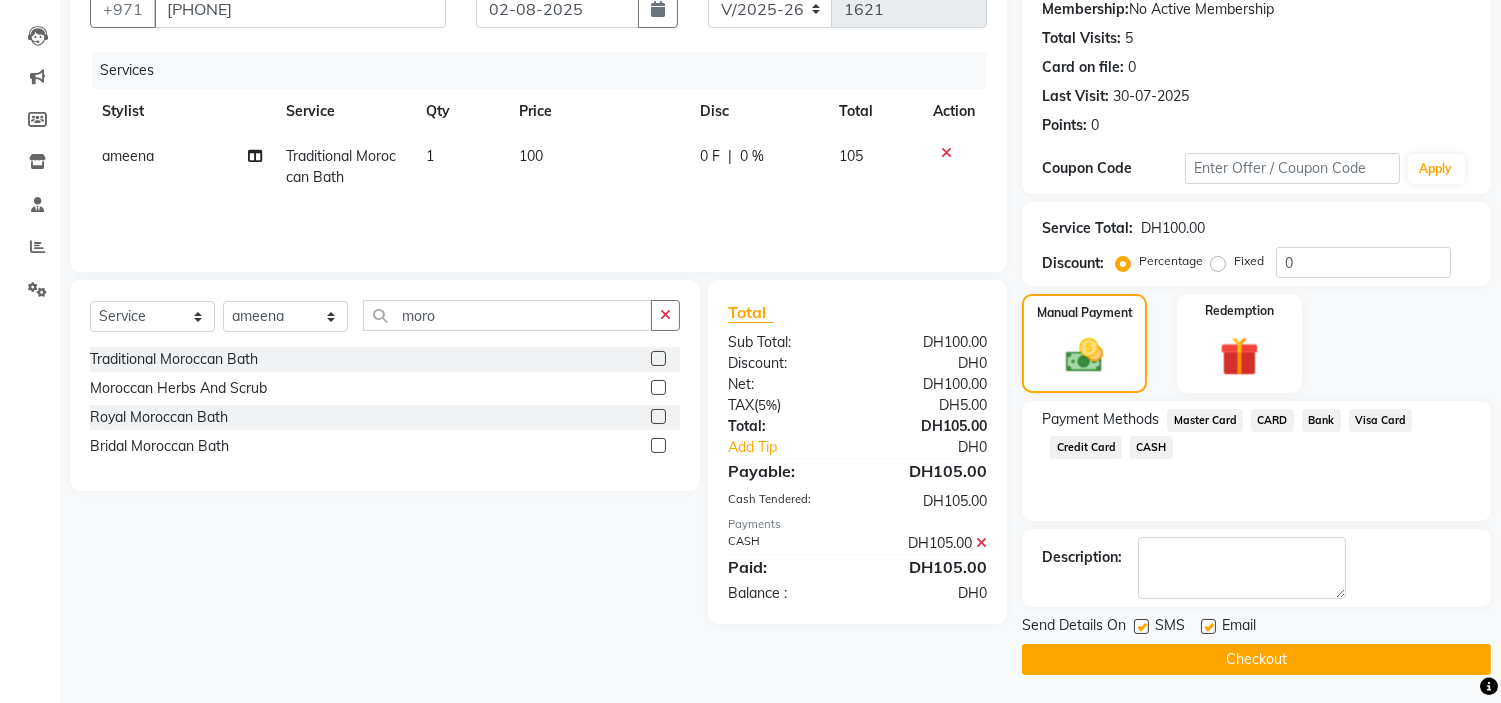 click 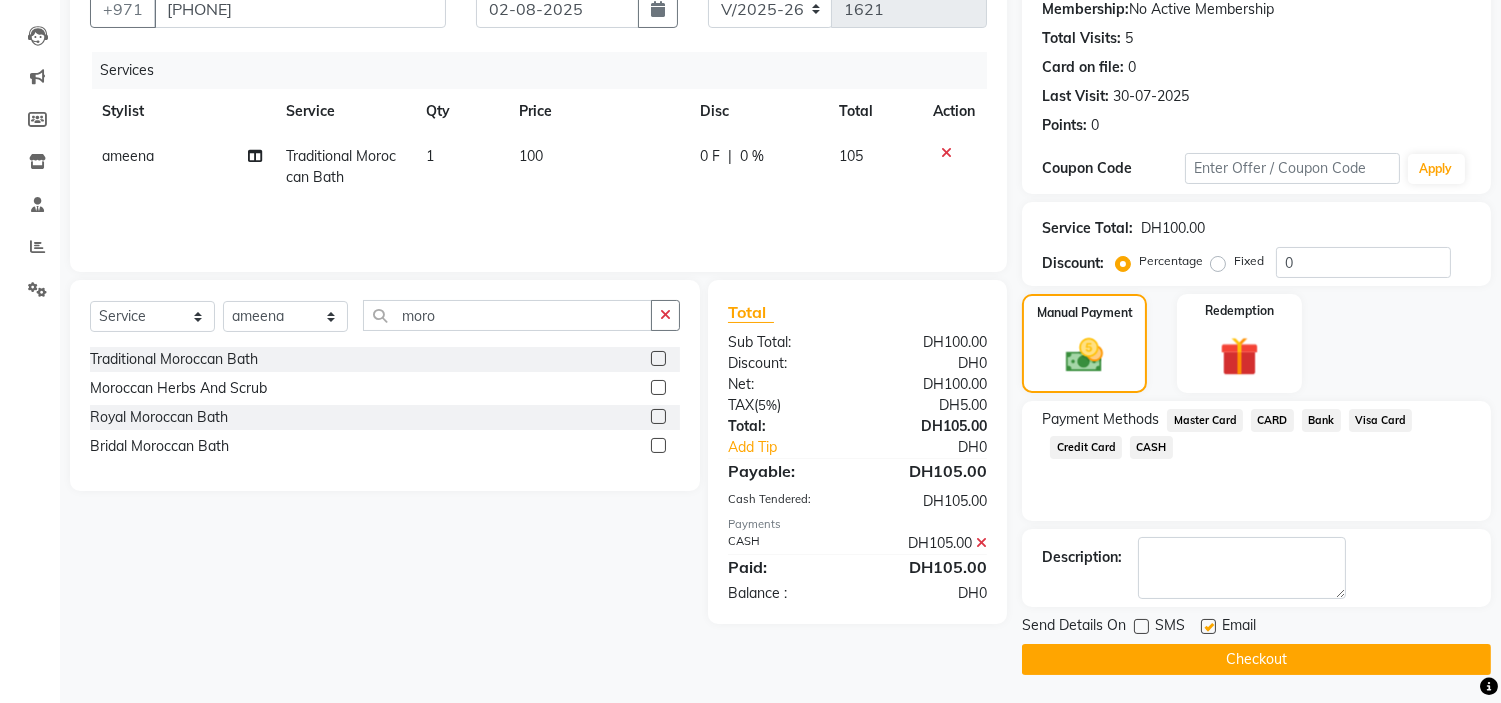 click 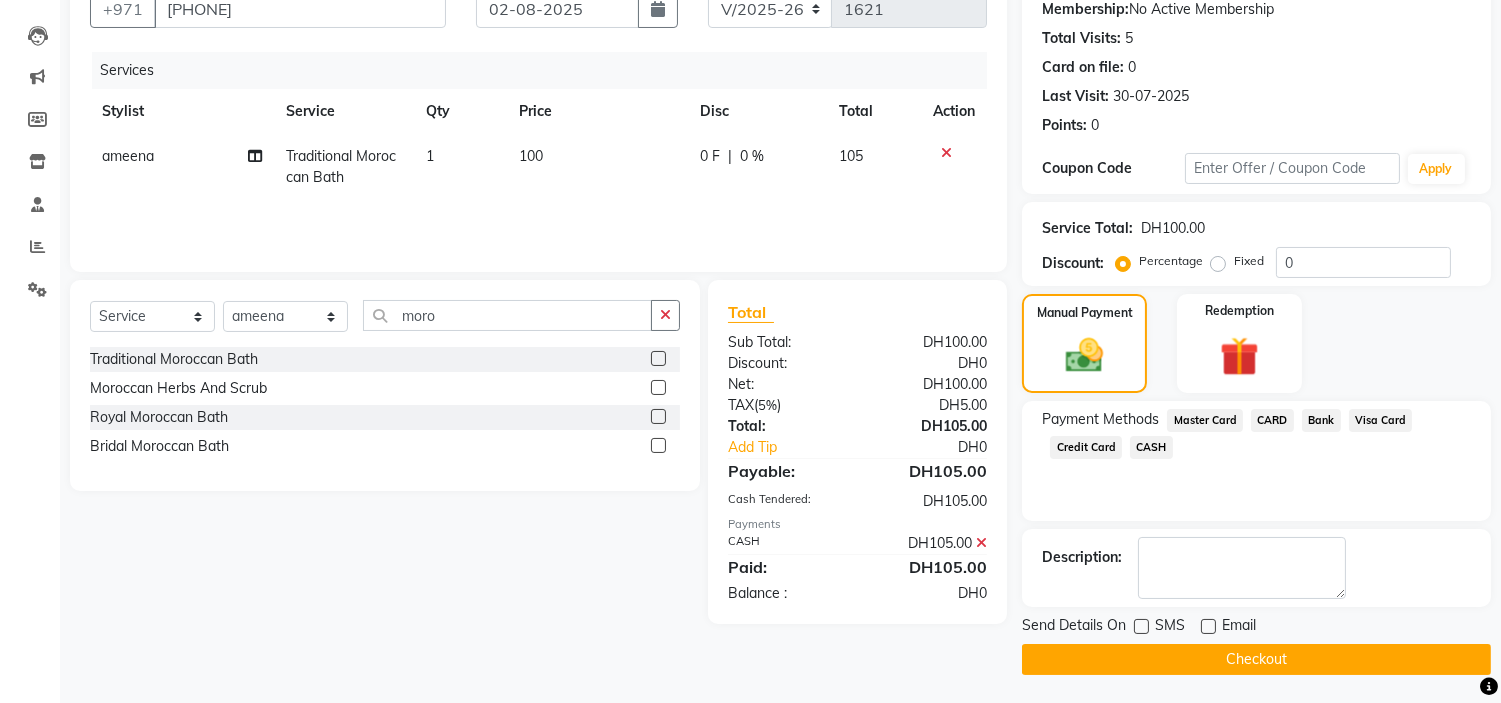 click on "Checkout" 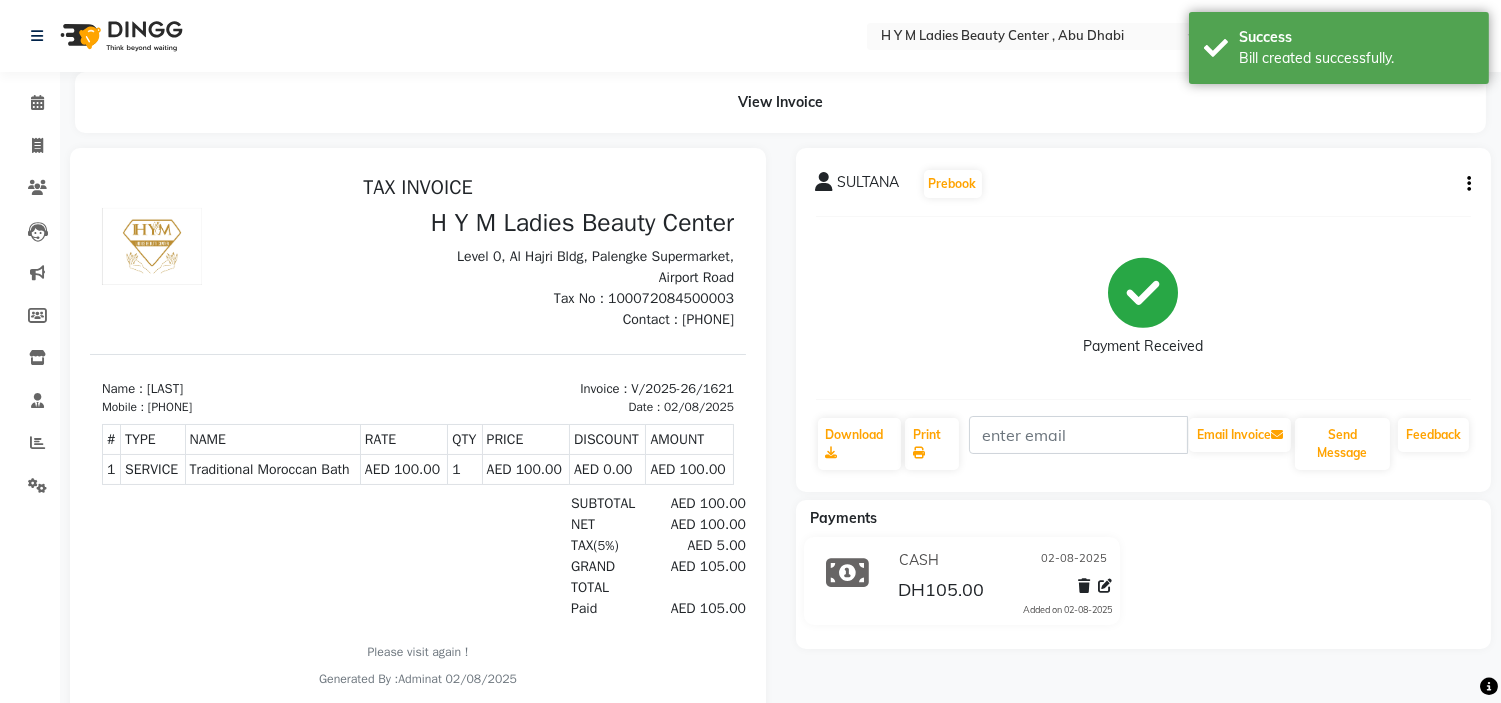 scroll, scrollTop: 0, scrollLeft: 0, axis: both 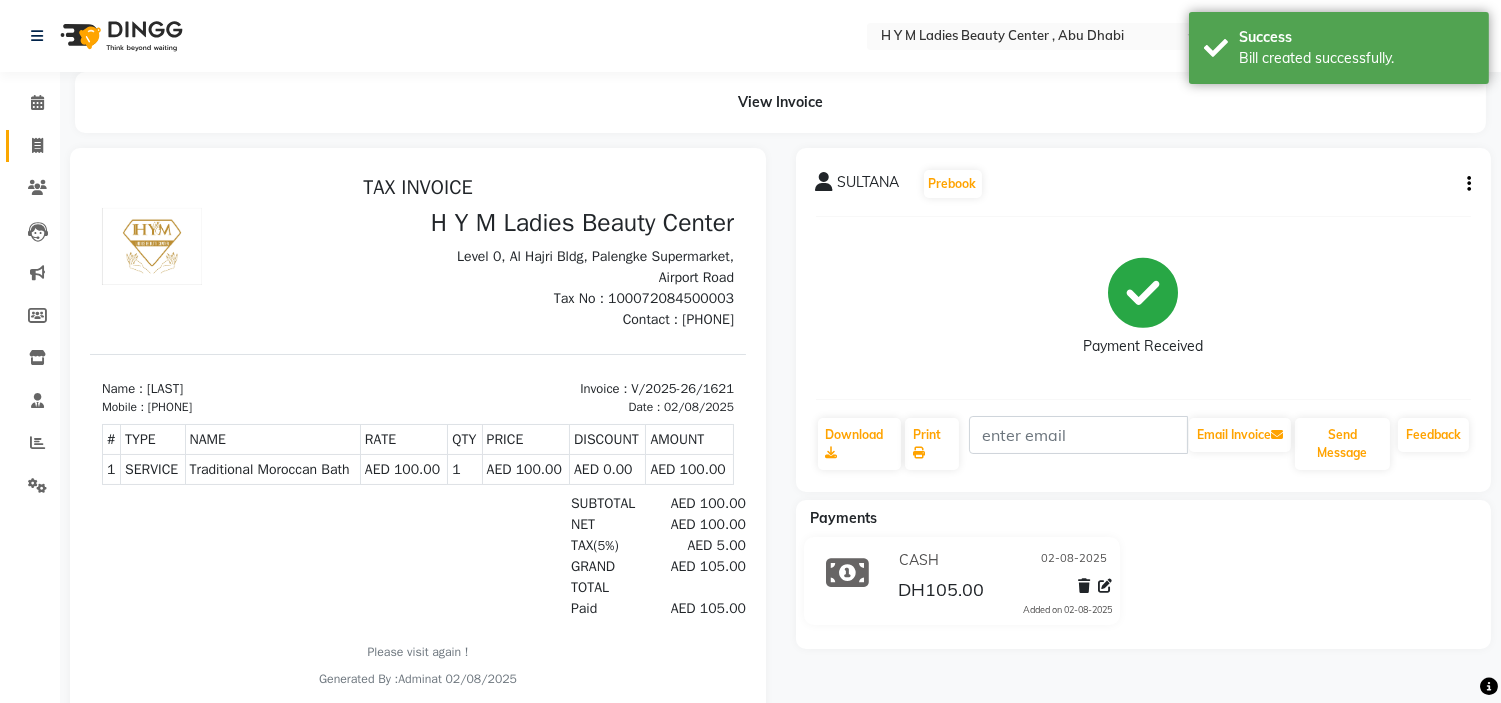click on "Invoice" 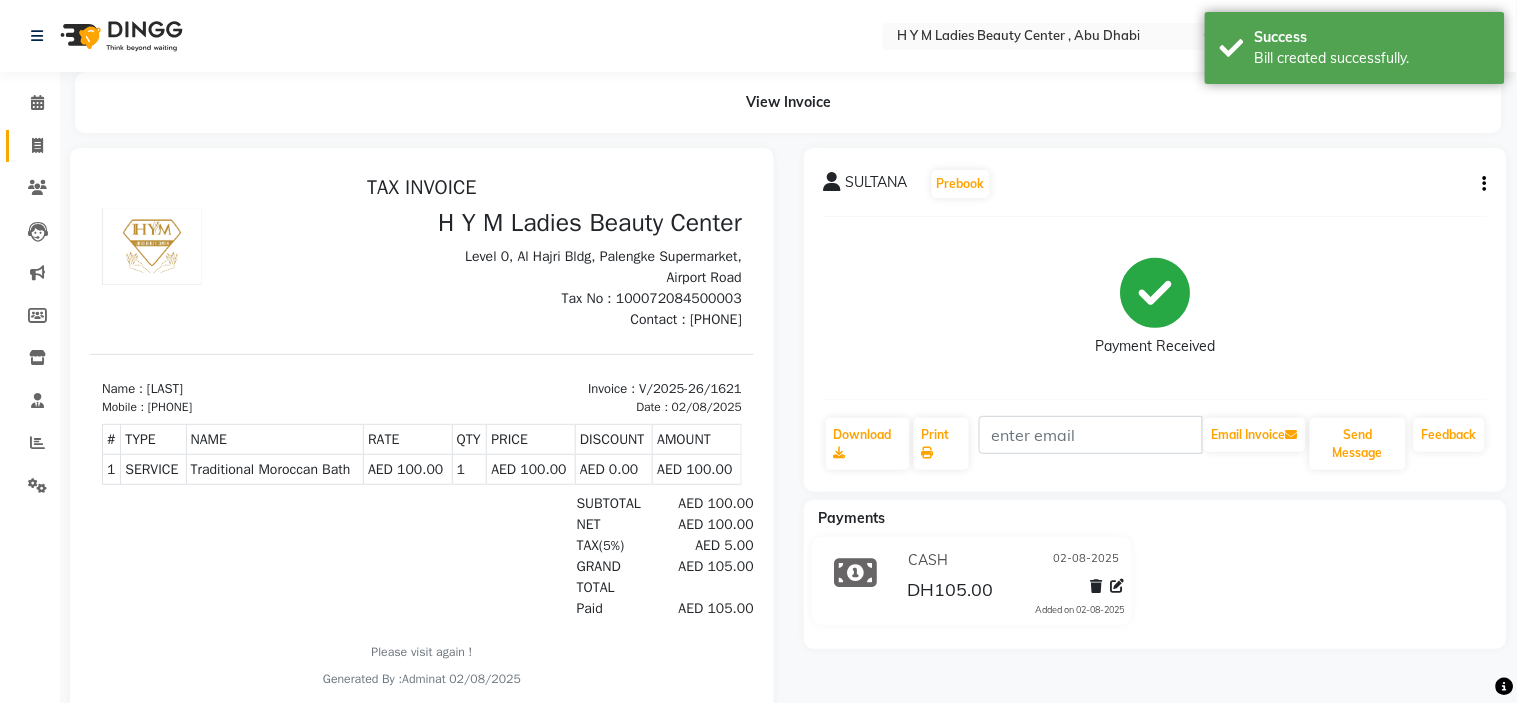 select on "service" 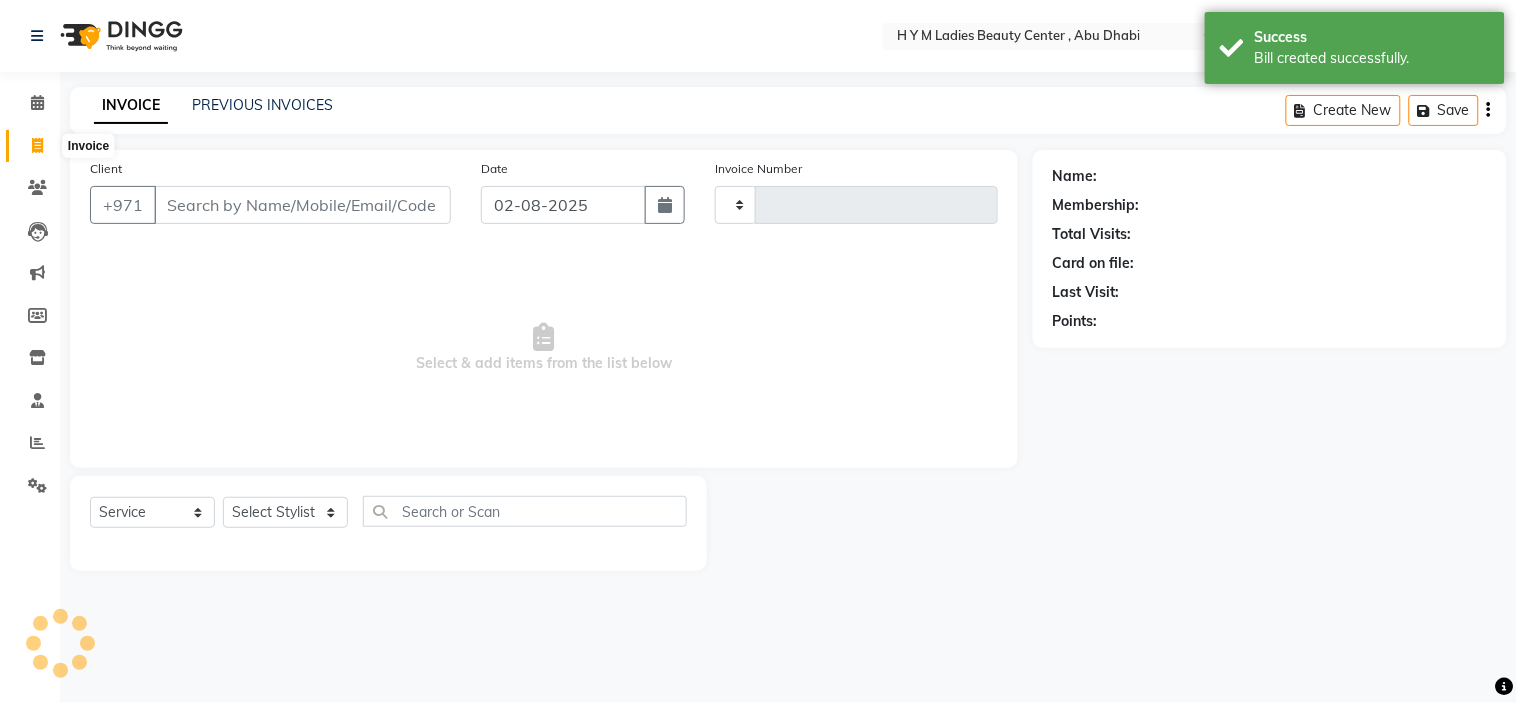 type on "1622" 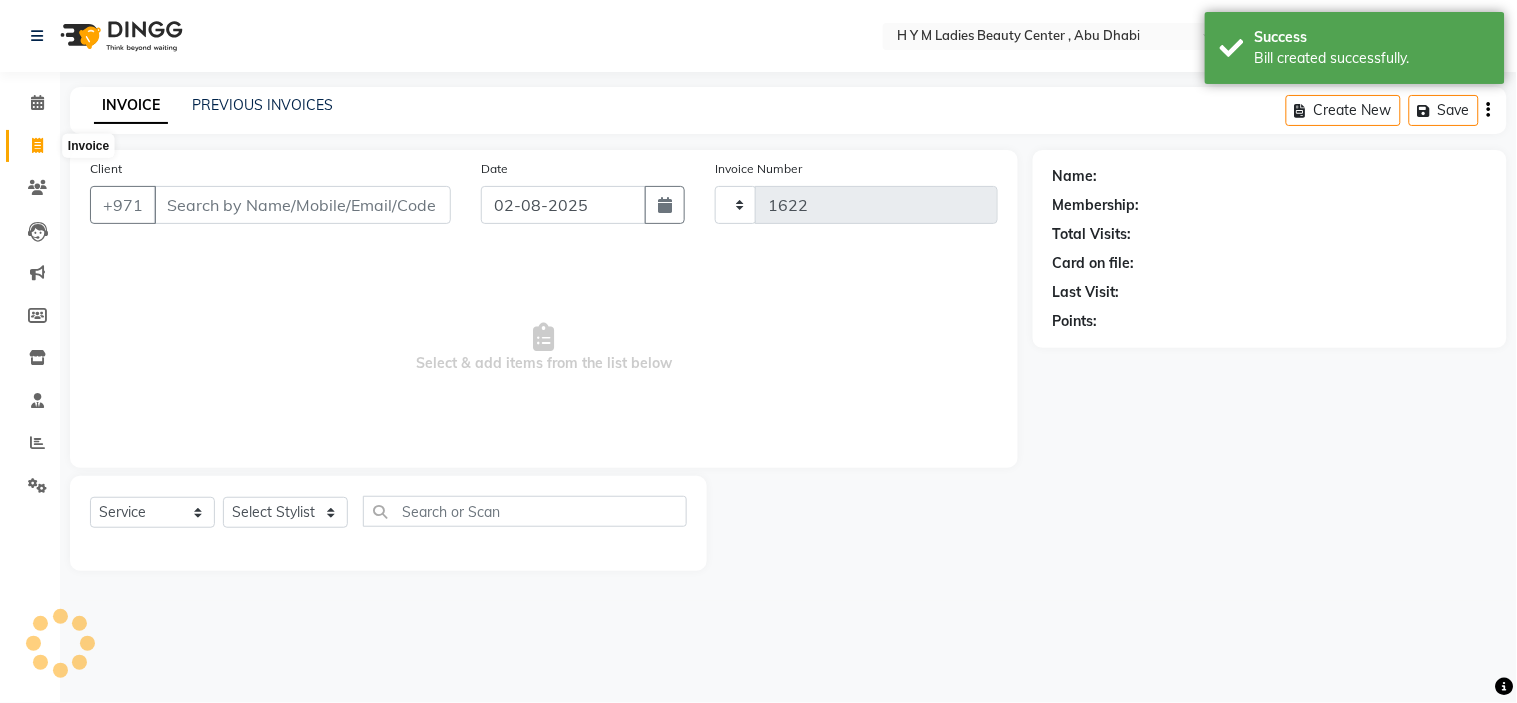 select on "7248" 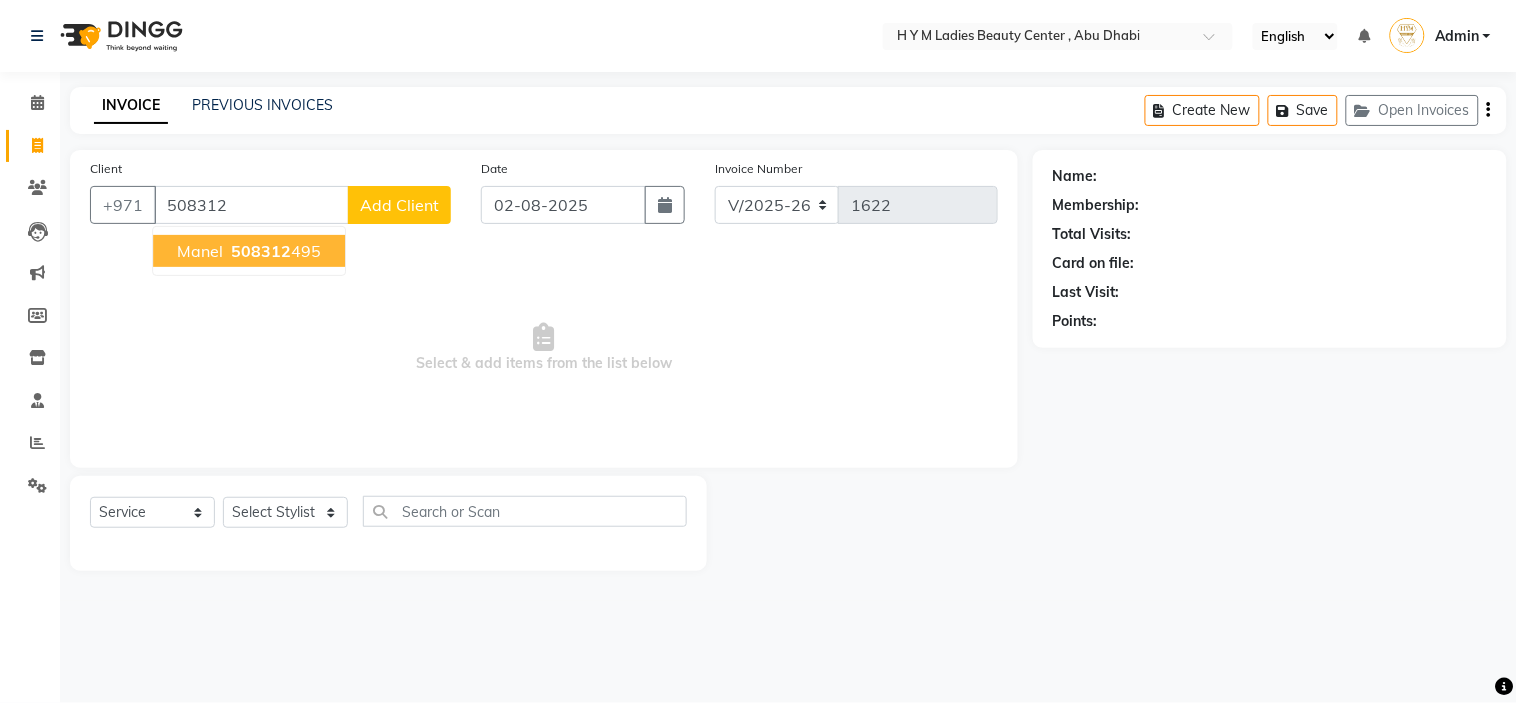 click on "[PHONE]" at bounding box center [274, 251] 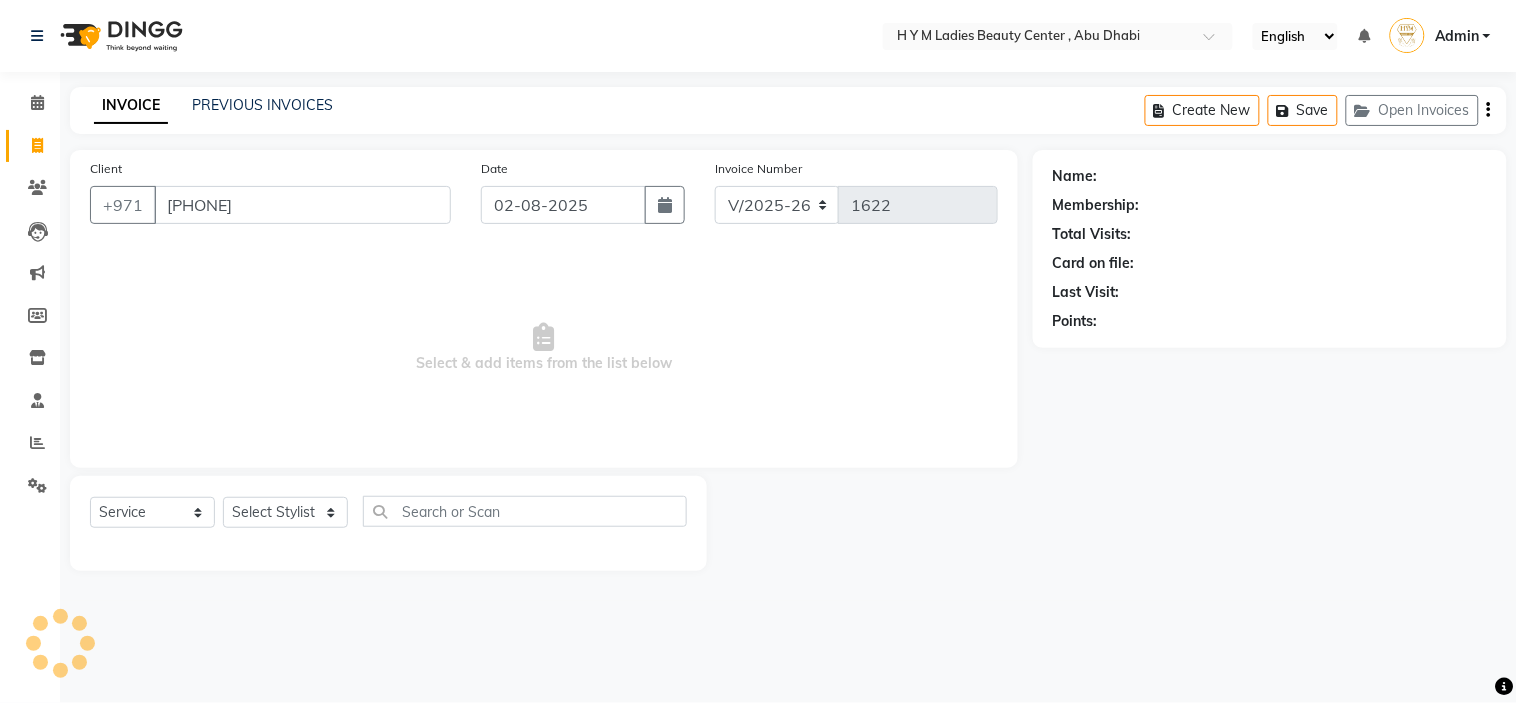 type on "[PHONE]" 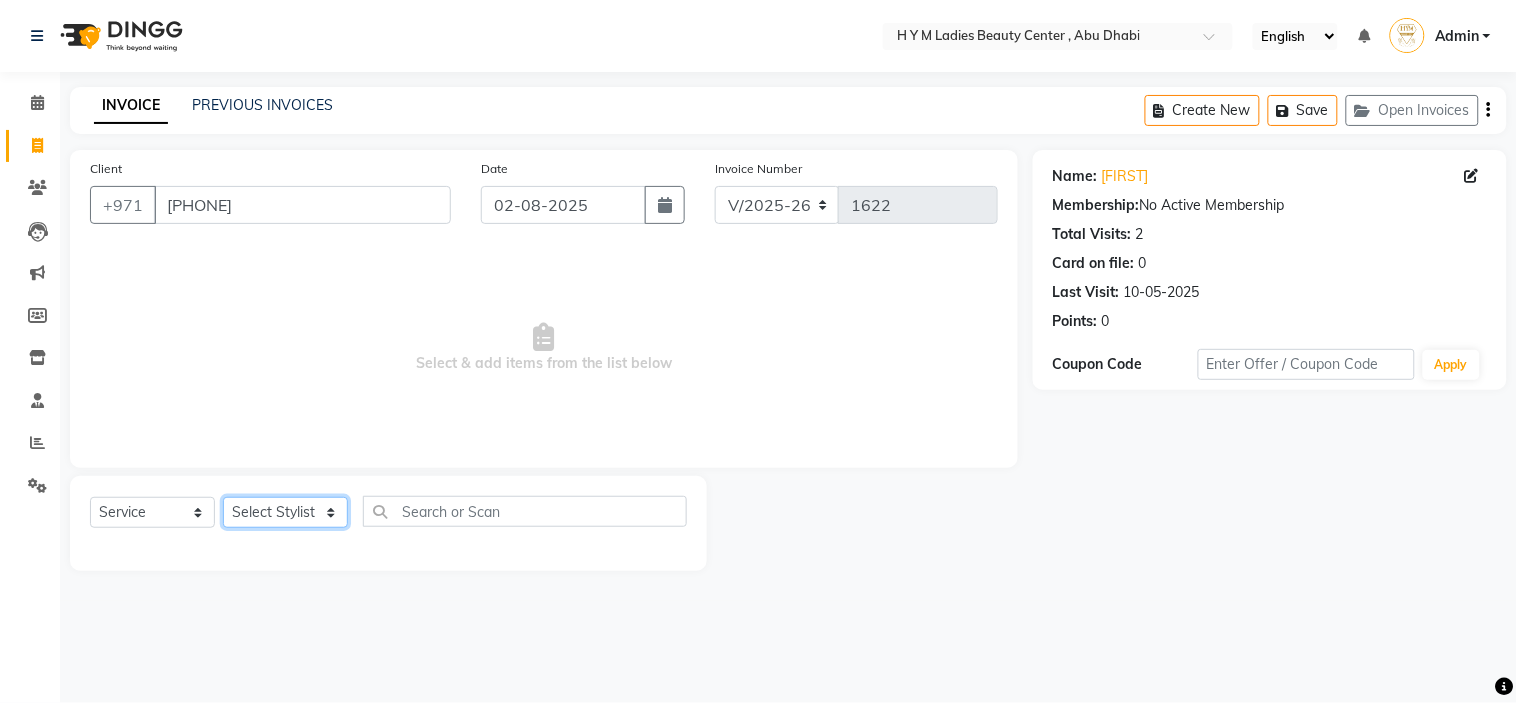 click on "Select Stylist ameena Jheza Dalangin Julie Corteza nadeema randa Rose An Galang zari" 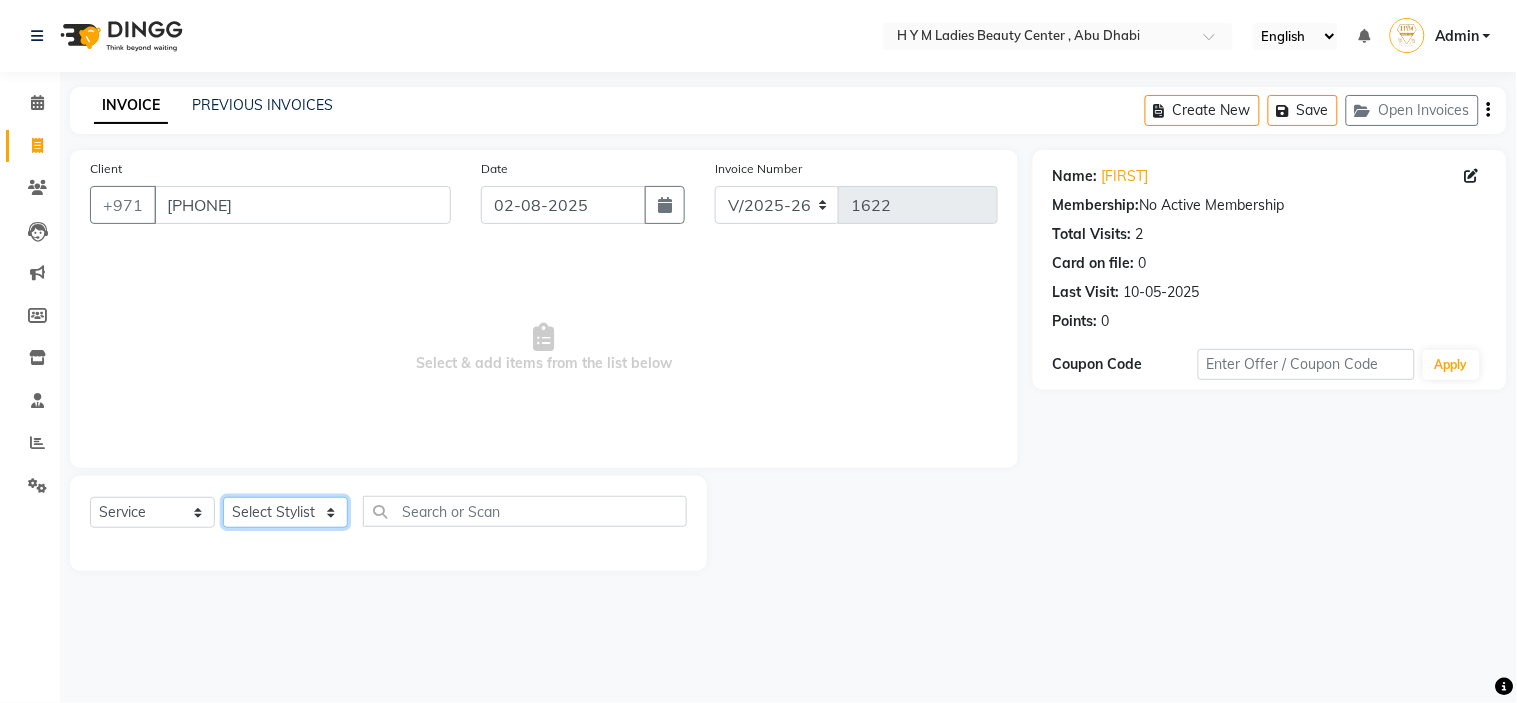 select on "71495" 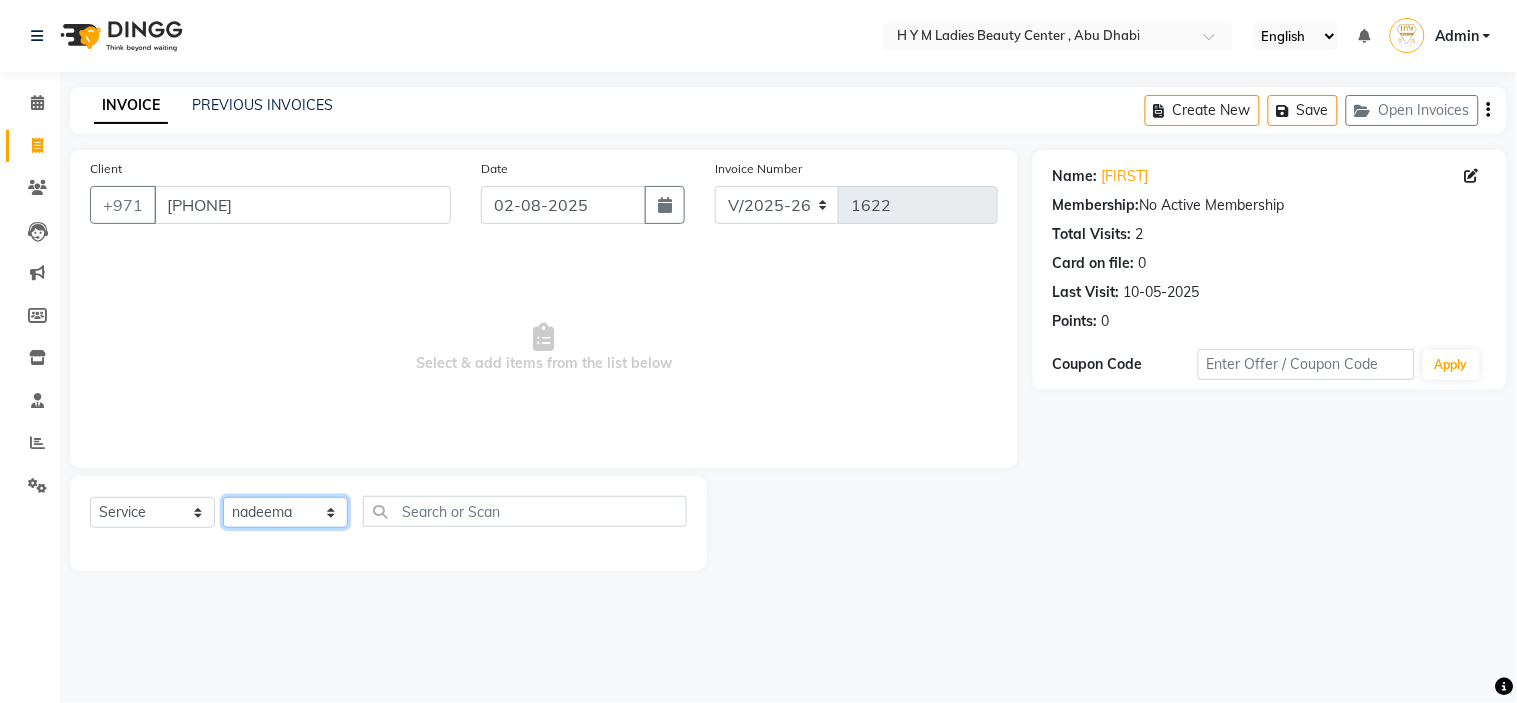 click on "Select Stylist ameena Jheza Dalangin Julie Corteza nadeema randa Rose An Galang zari" 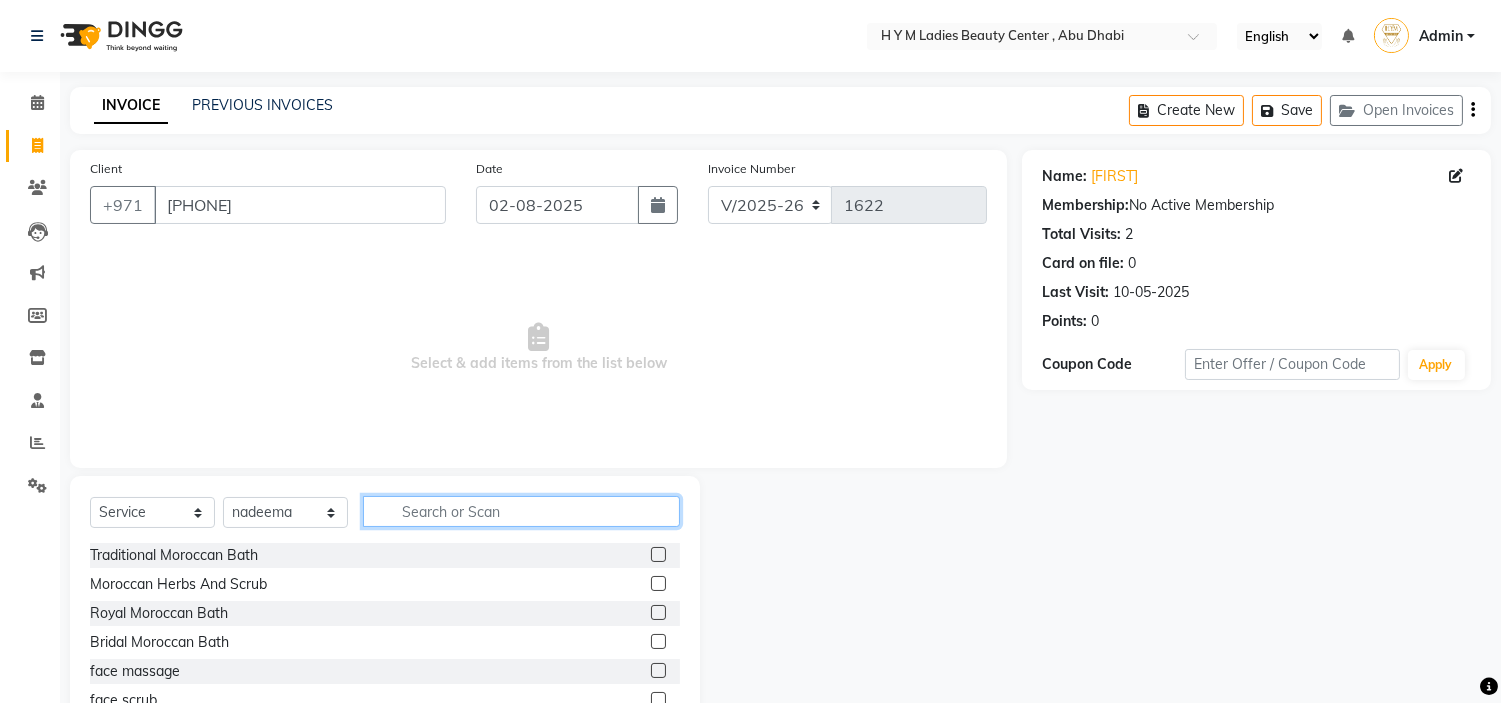click 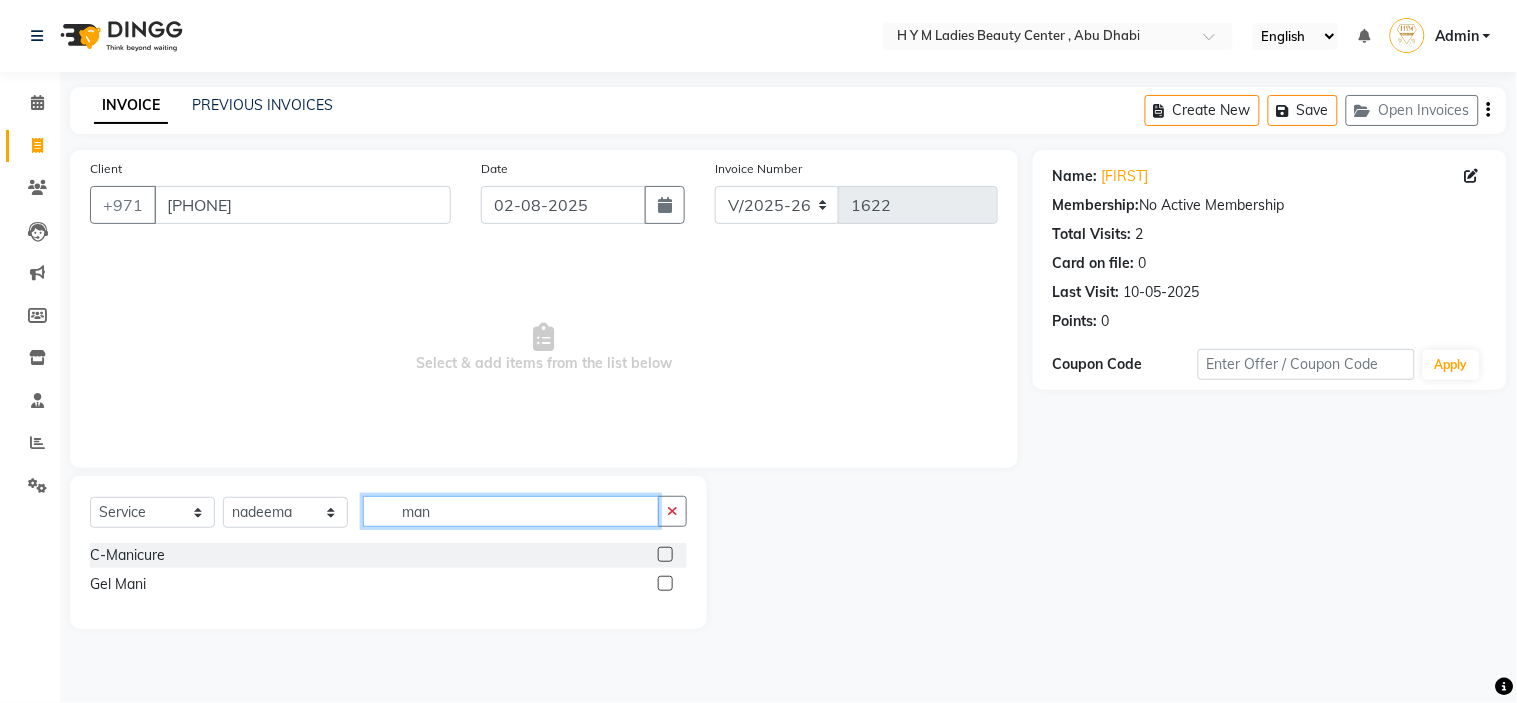 type on "man" 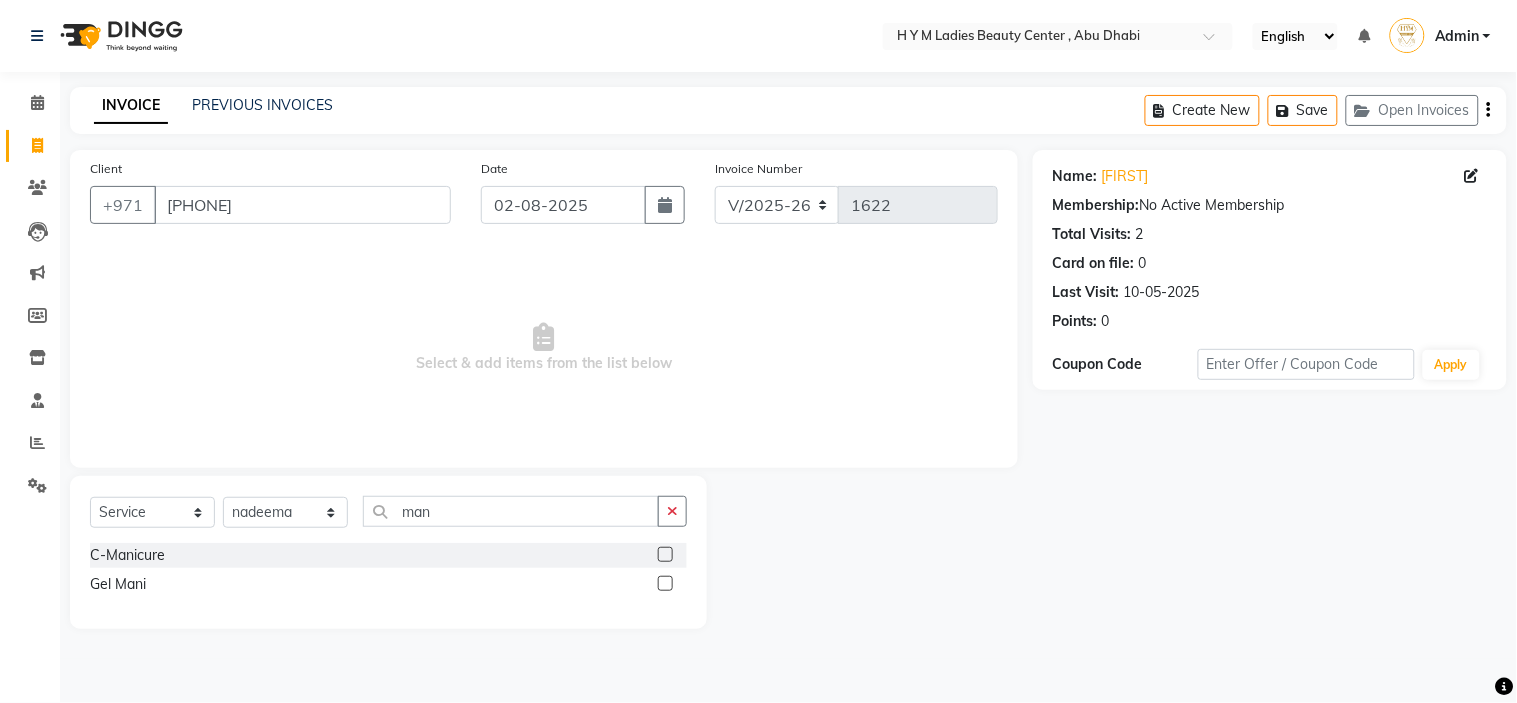 click 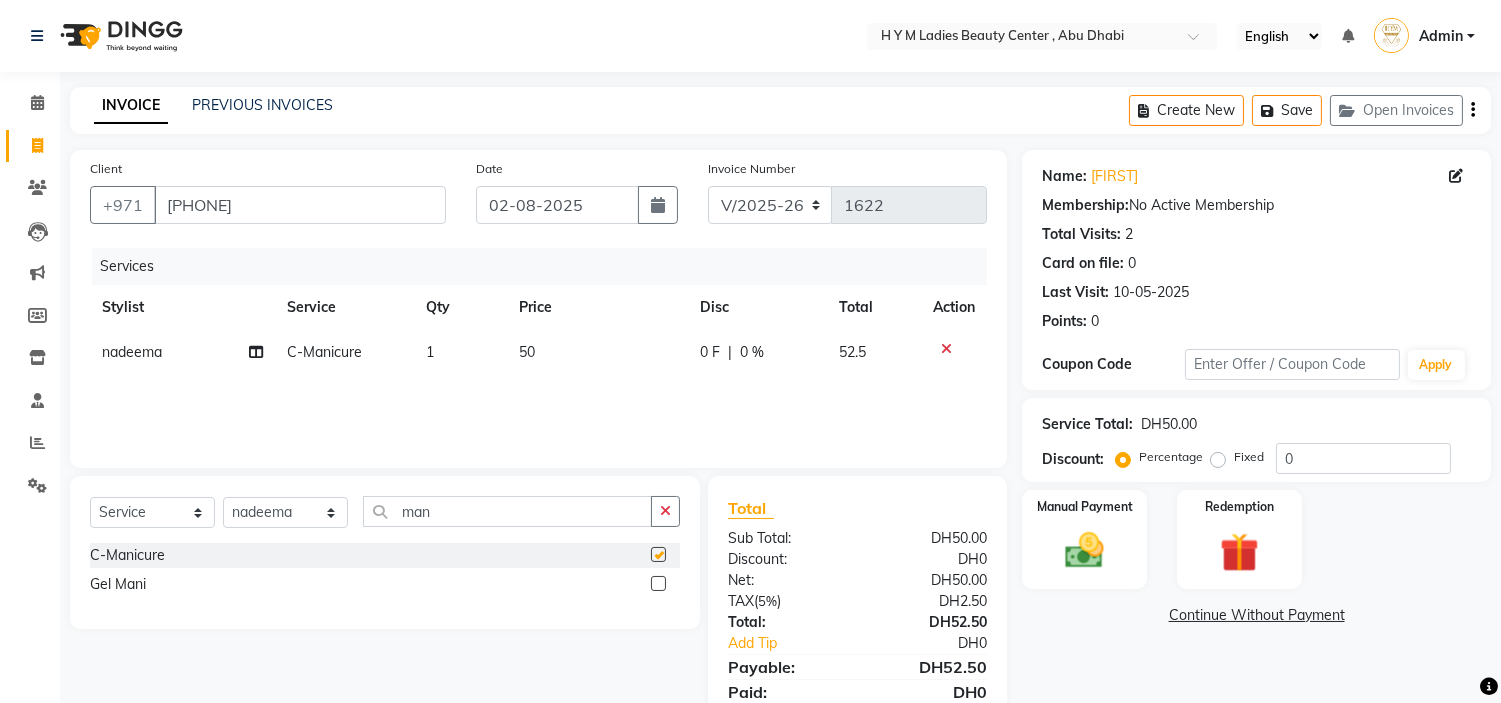 checkbox on "false" 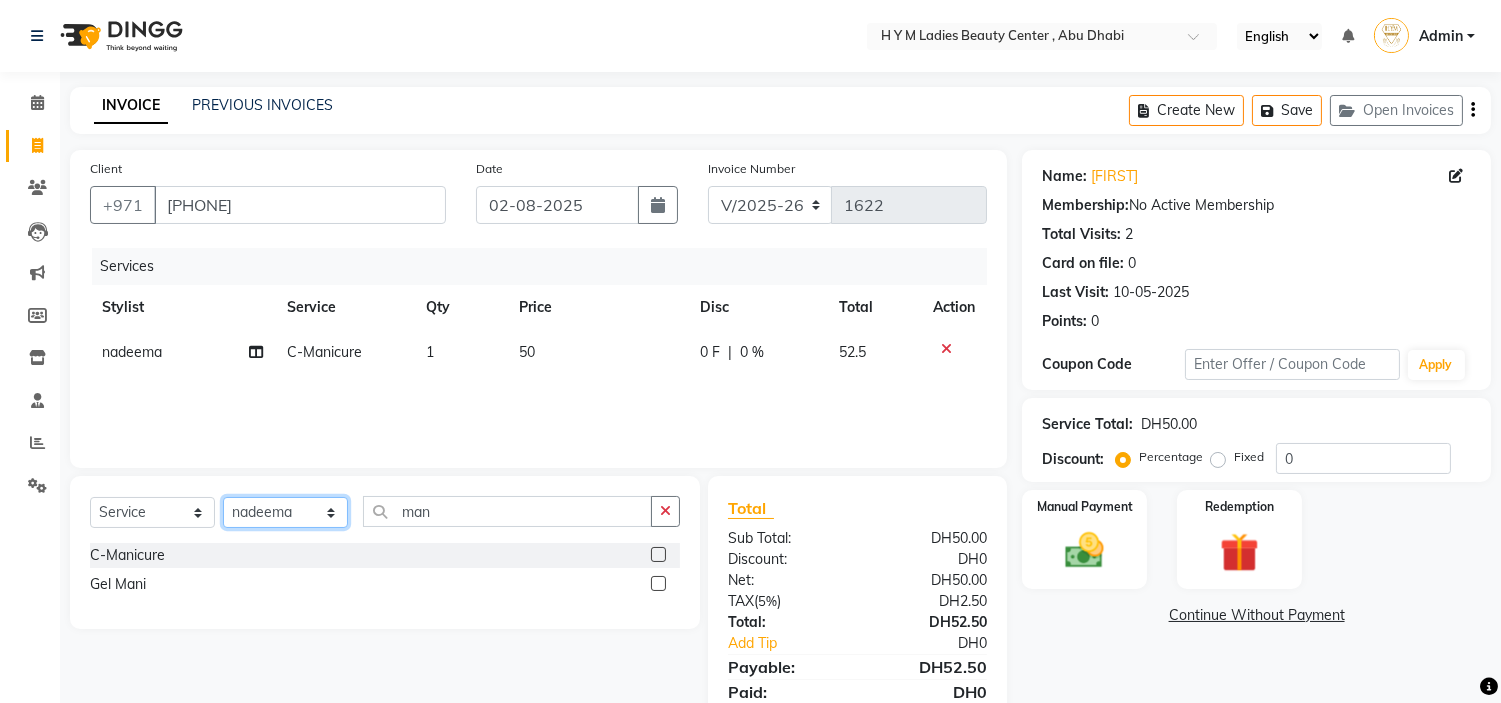 click on "Select Stylist ameena Jheza Dalangin Julie Corteza nadeema randa Rose An Galang zari" 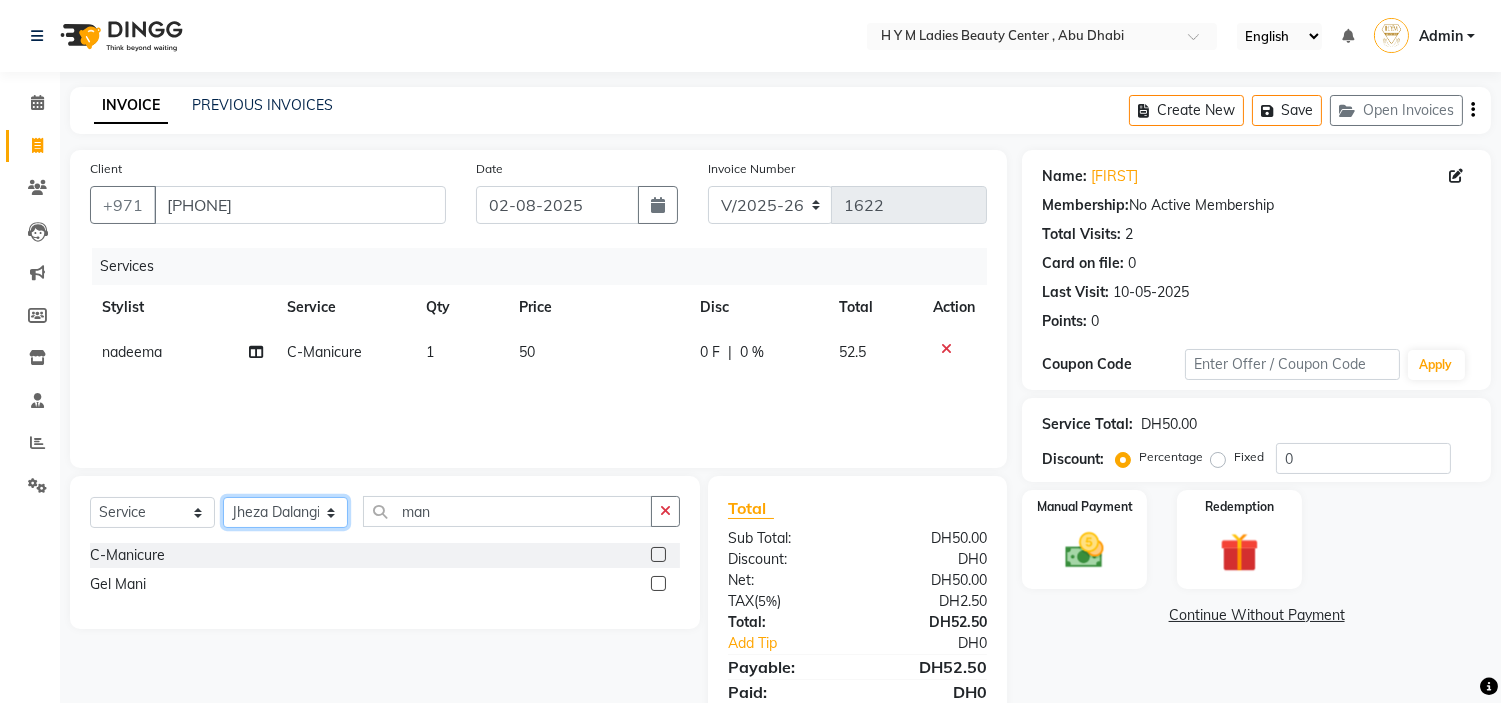 click on "Select Stylist ameena Jheza Dalangin Julie Corteza nadeema randa Rose An Galang zari" 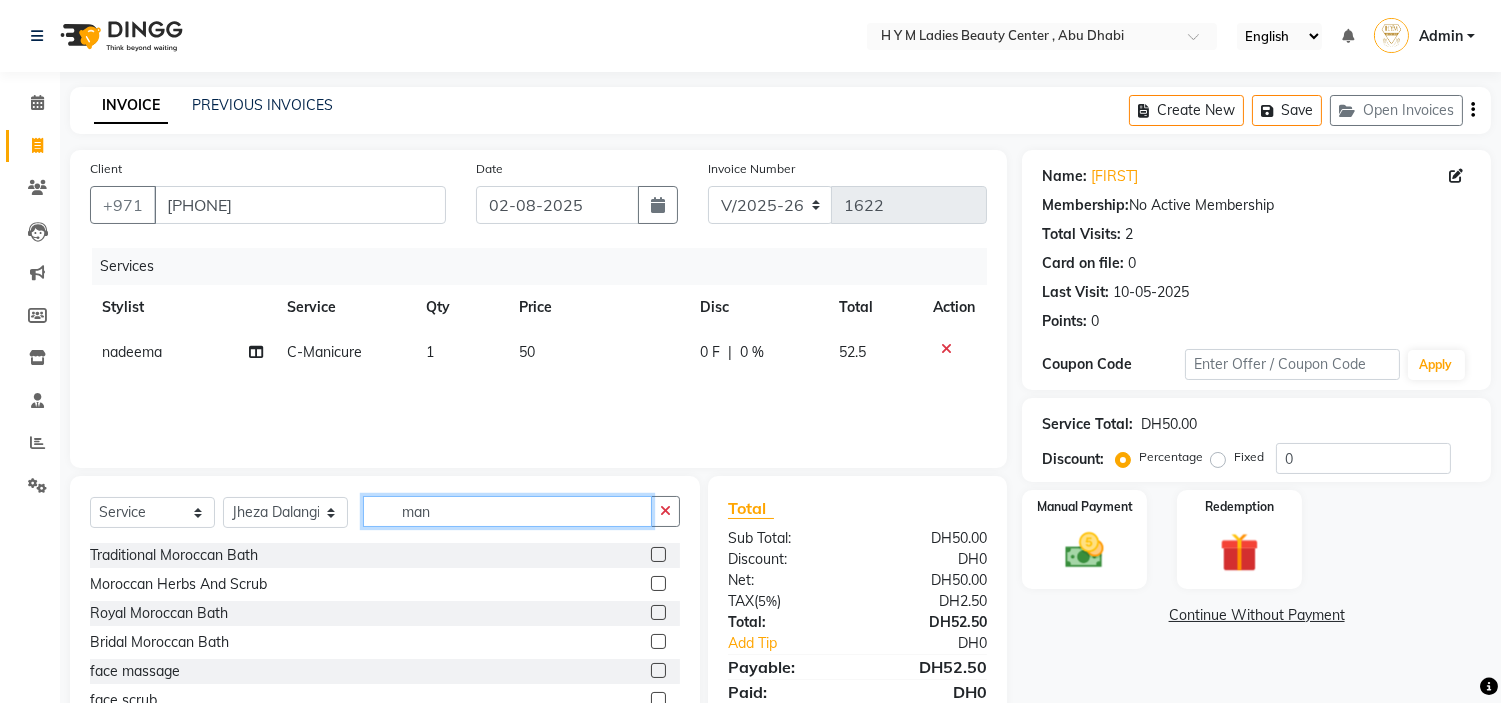 drag, startPoint x: 444, startPoint y: 520, endPoint x: 0, endPoint y: 486, distance: 445.2999 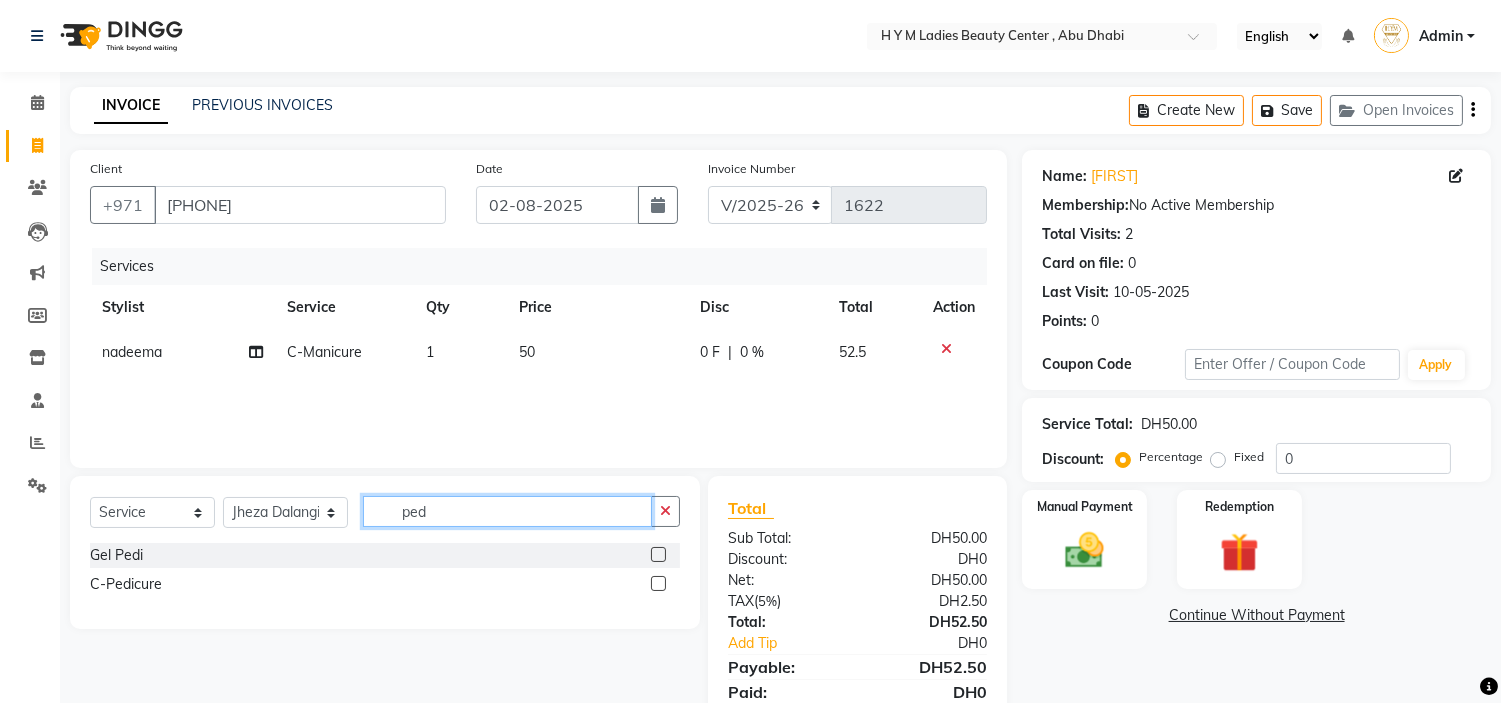 type on "ped" 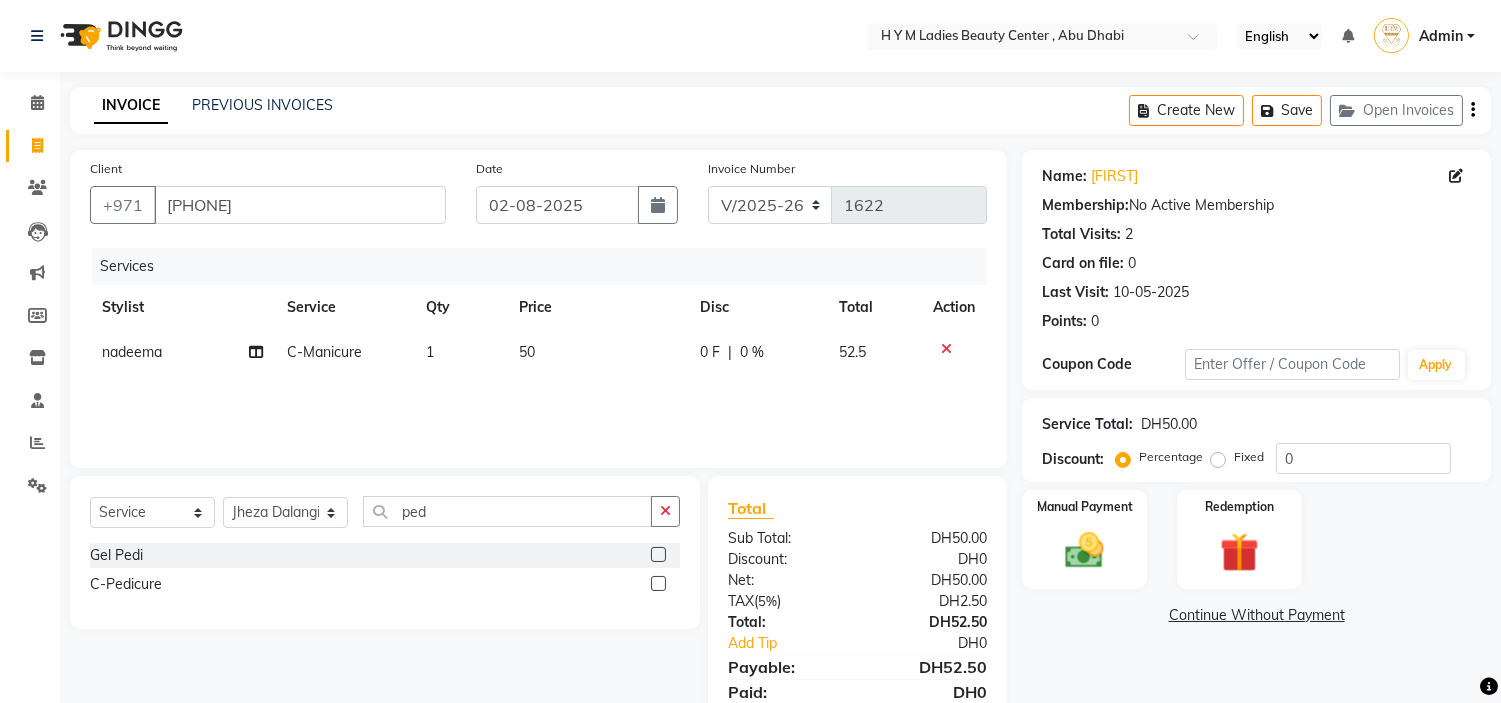 click 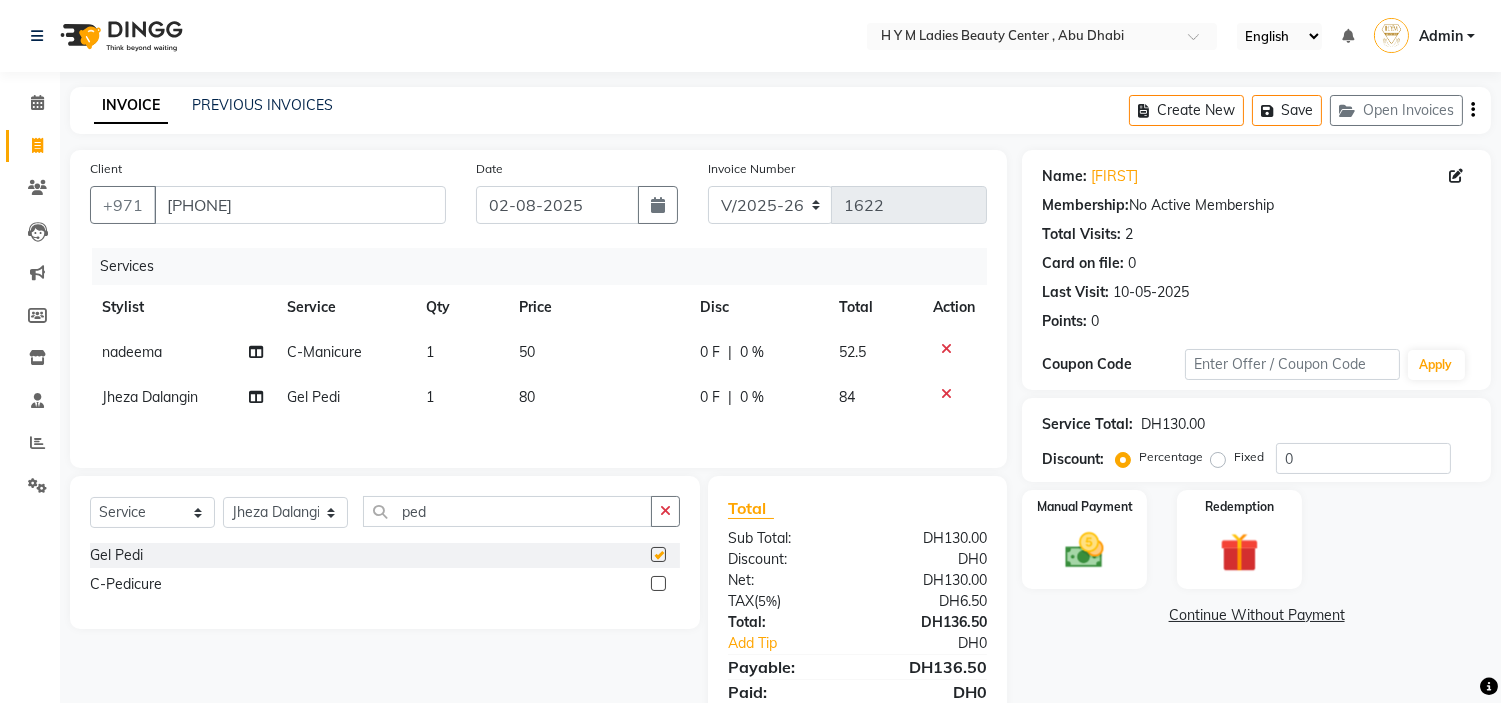 checkbox on "false" 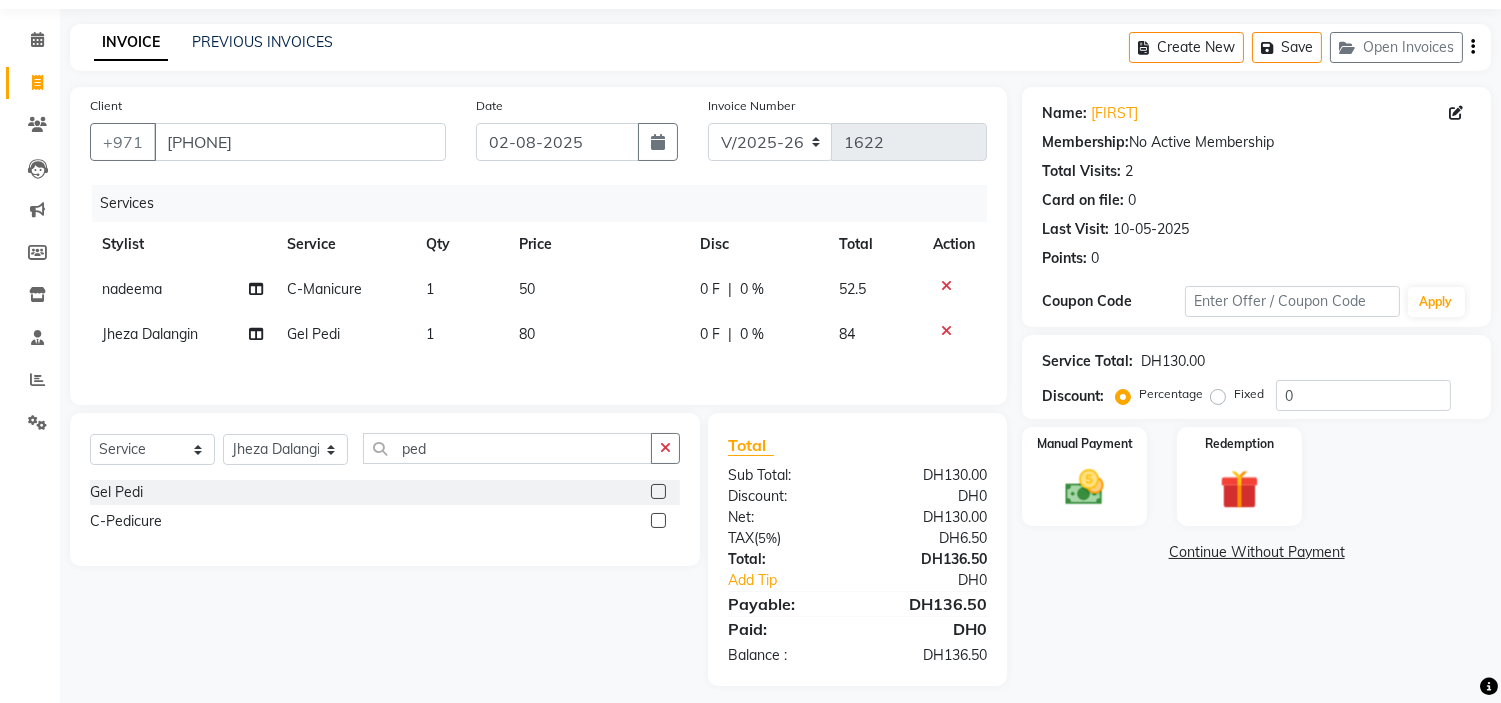 scroll, scrollTop: 81, scrollLeft: 0, axis: vertical 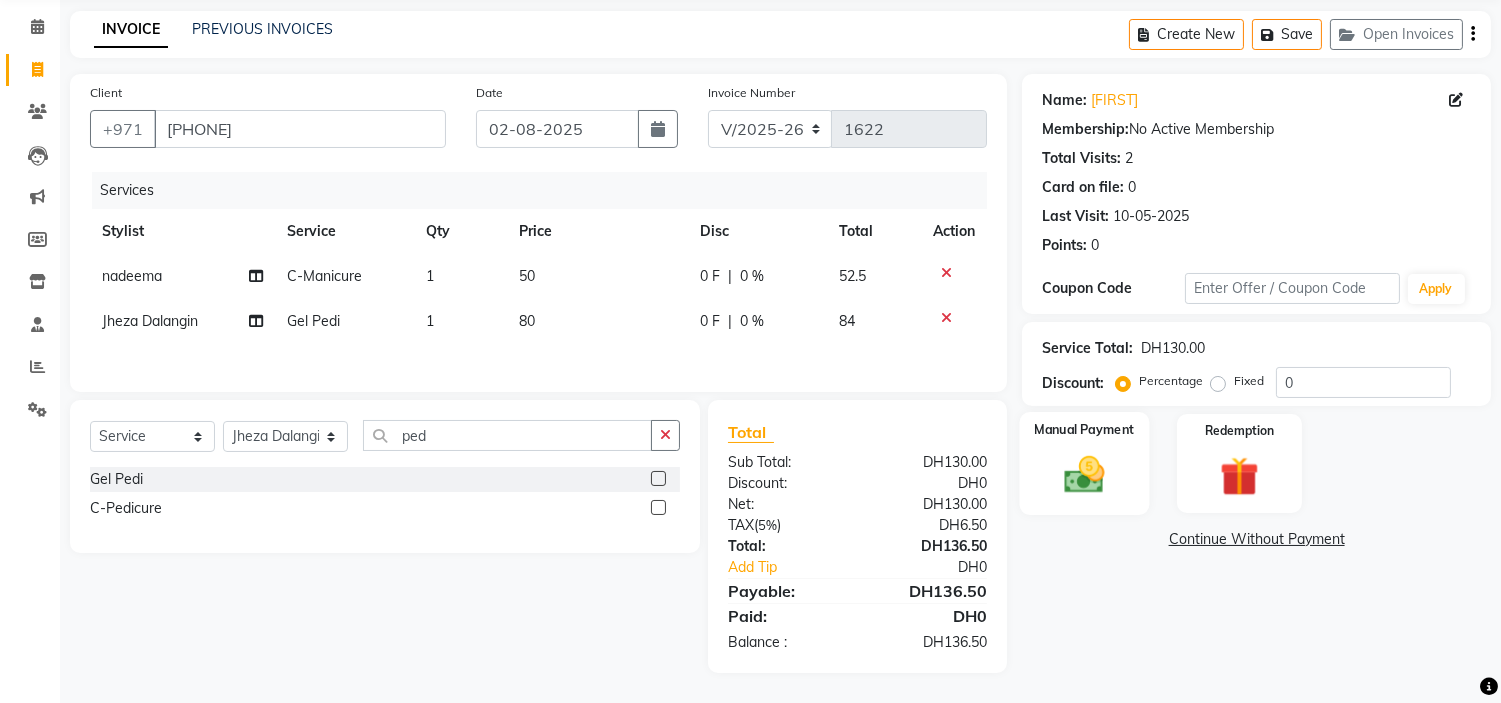 click 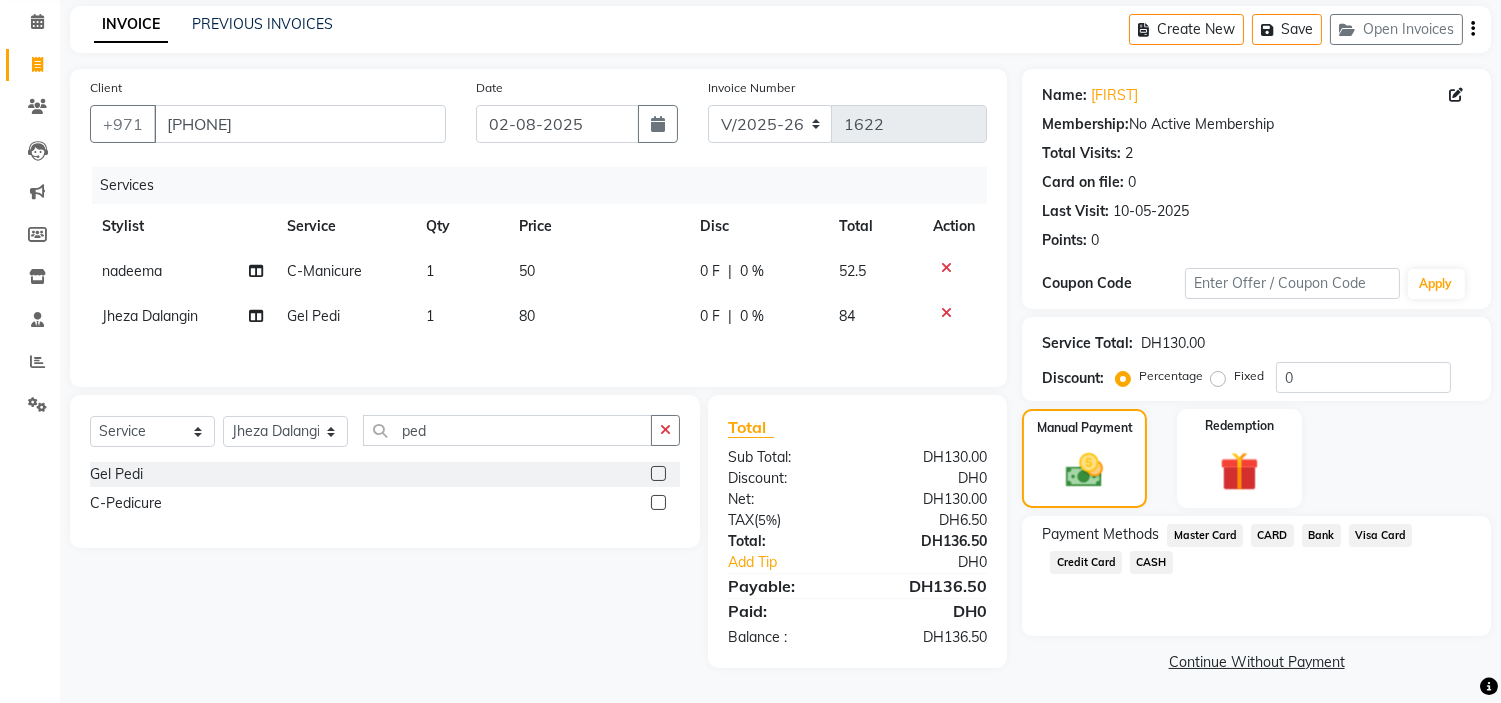 click on "Credit Card" 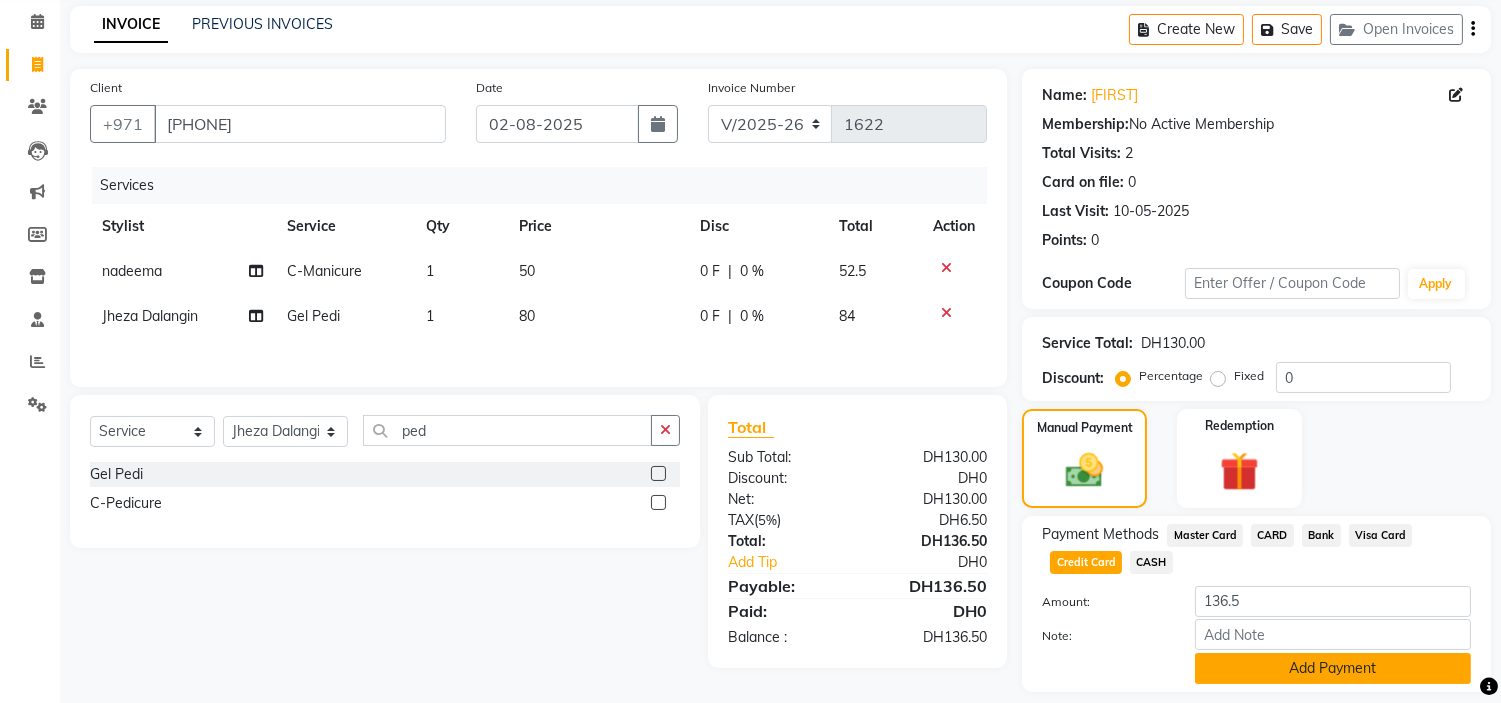 click on "Add Payment" 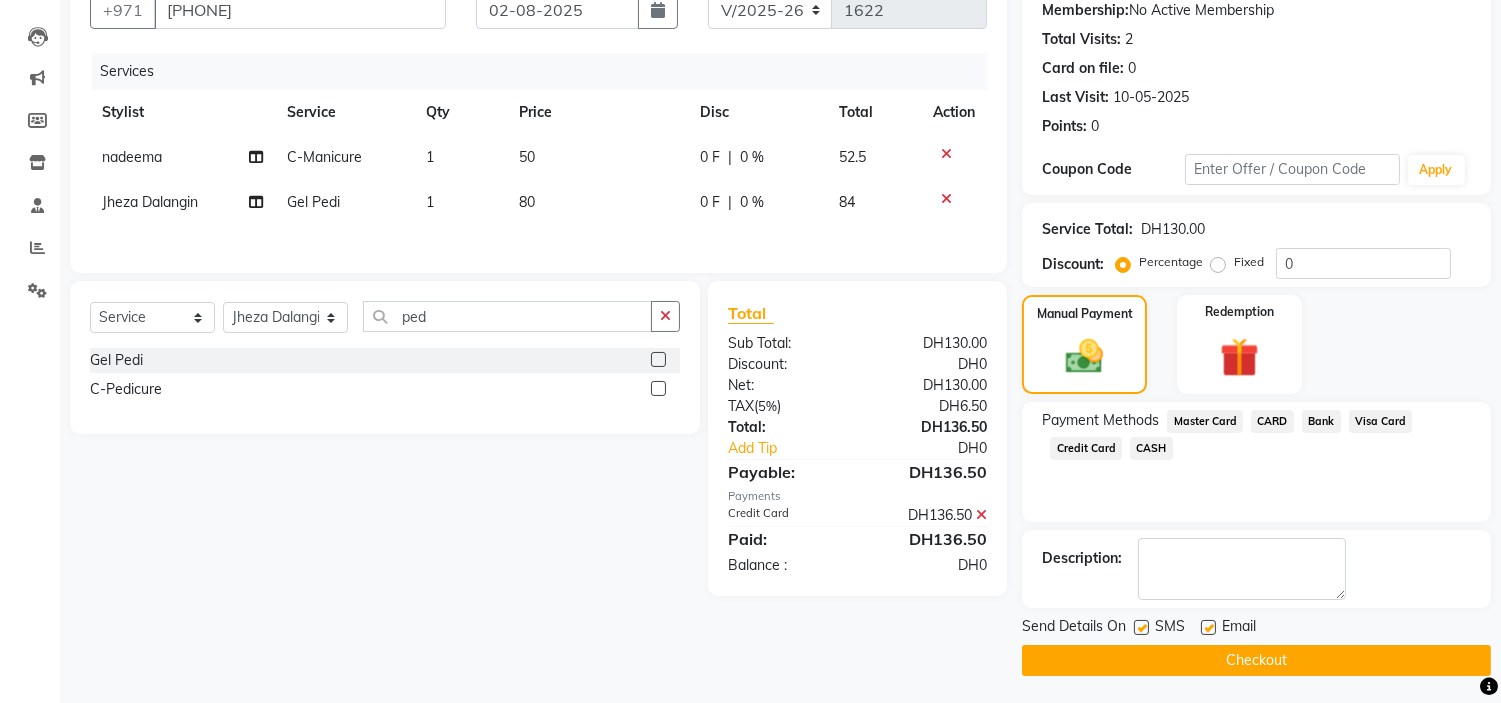 scroll, scrollTop: 196, scrollLeft: 0, axis: vertical 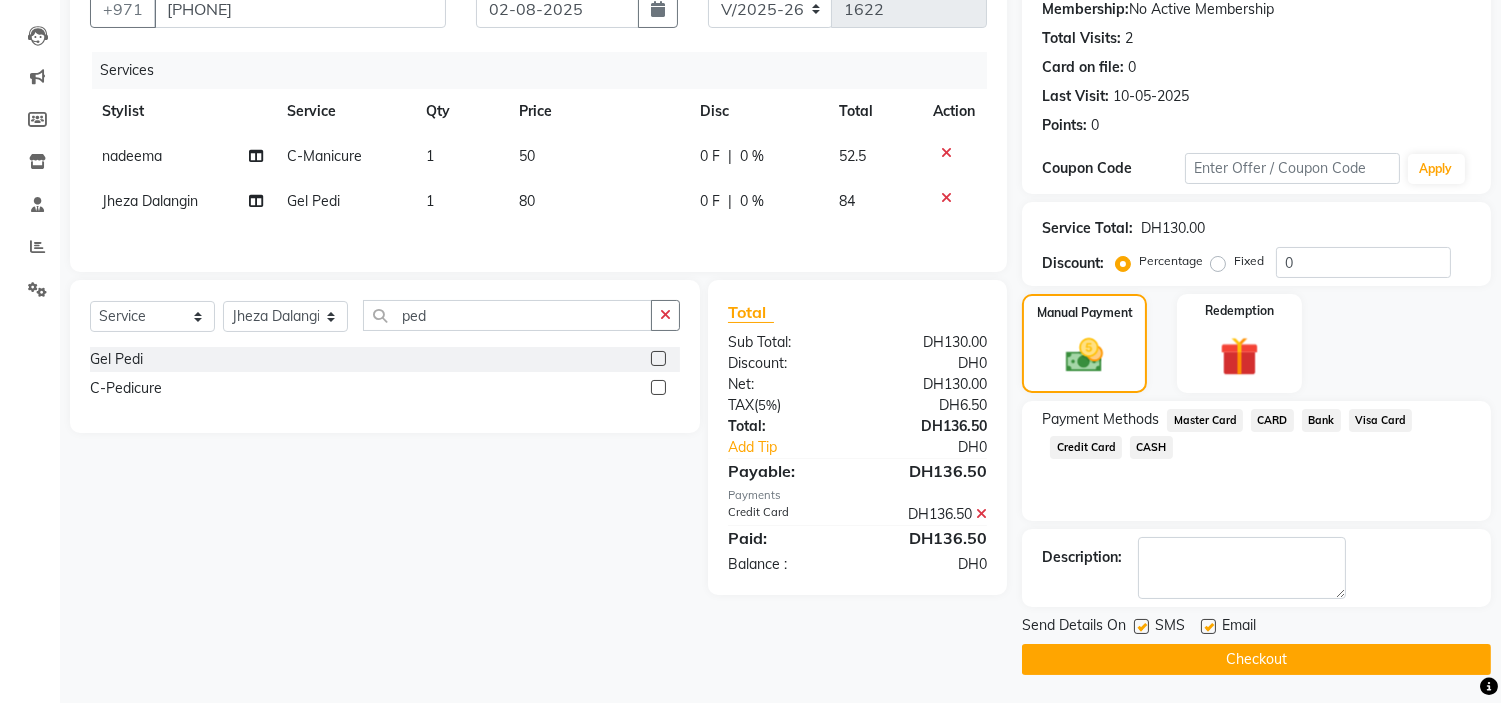 click 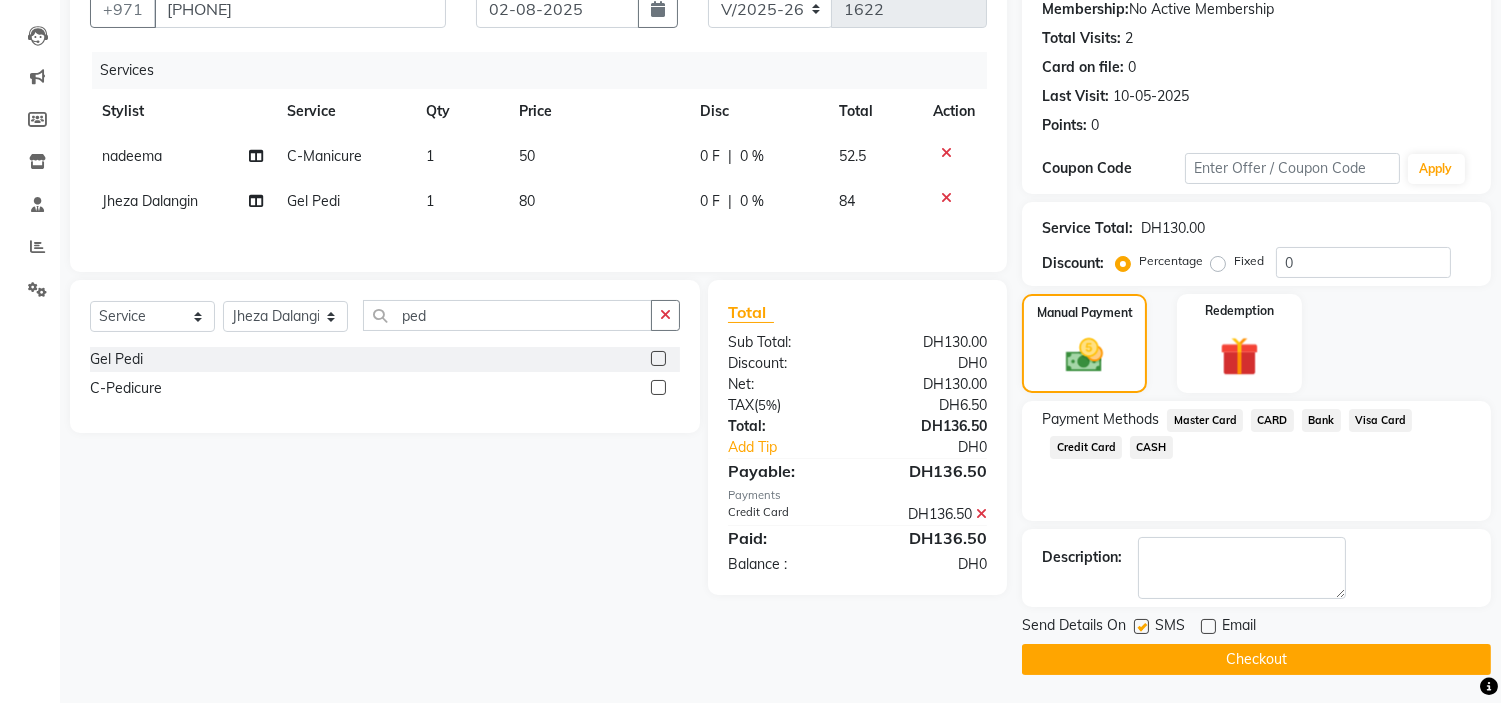 click 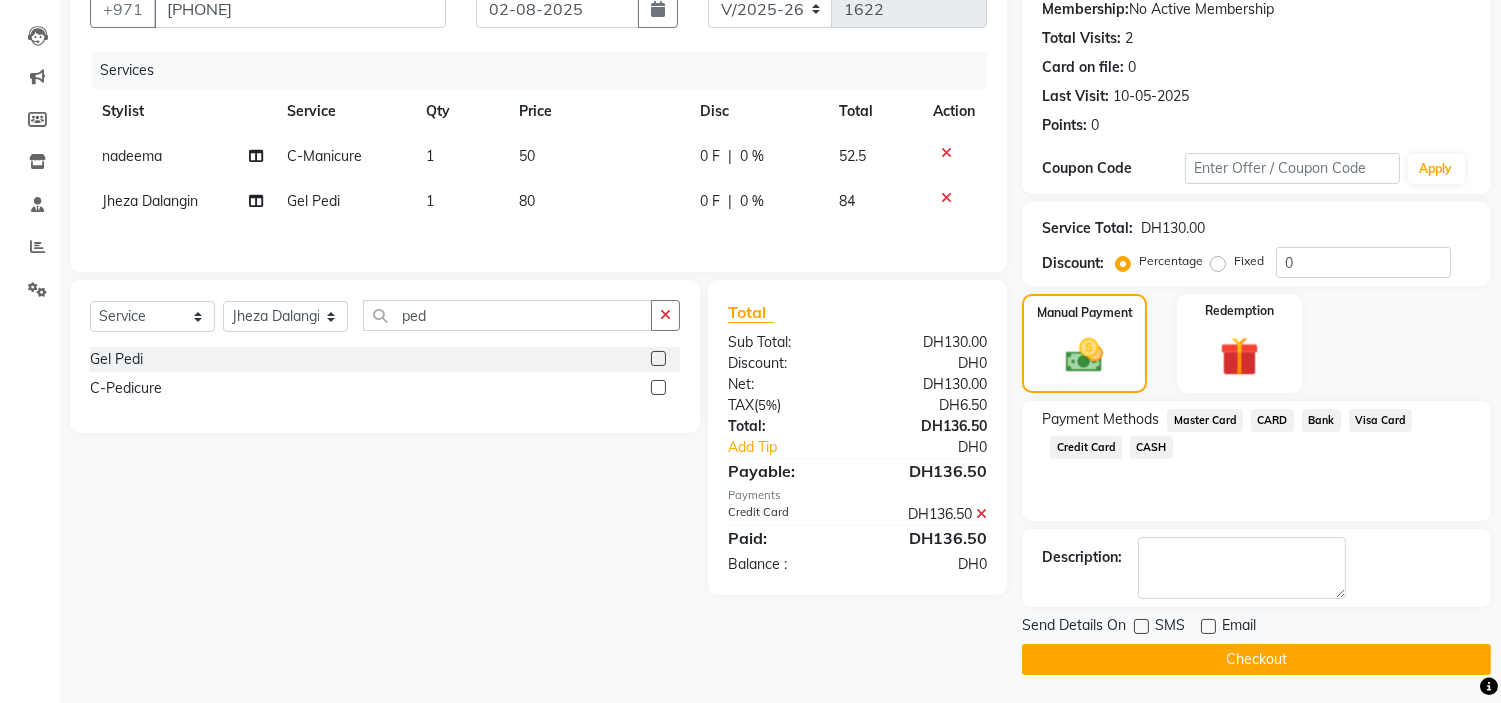 click on "Checkout" 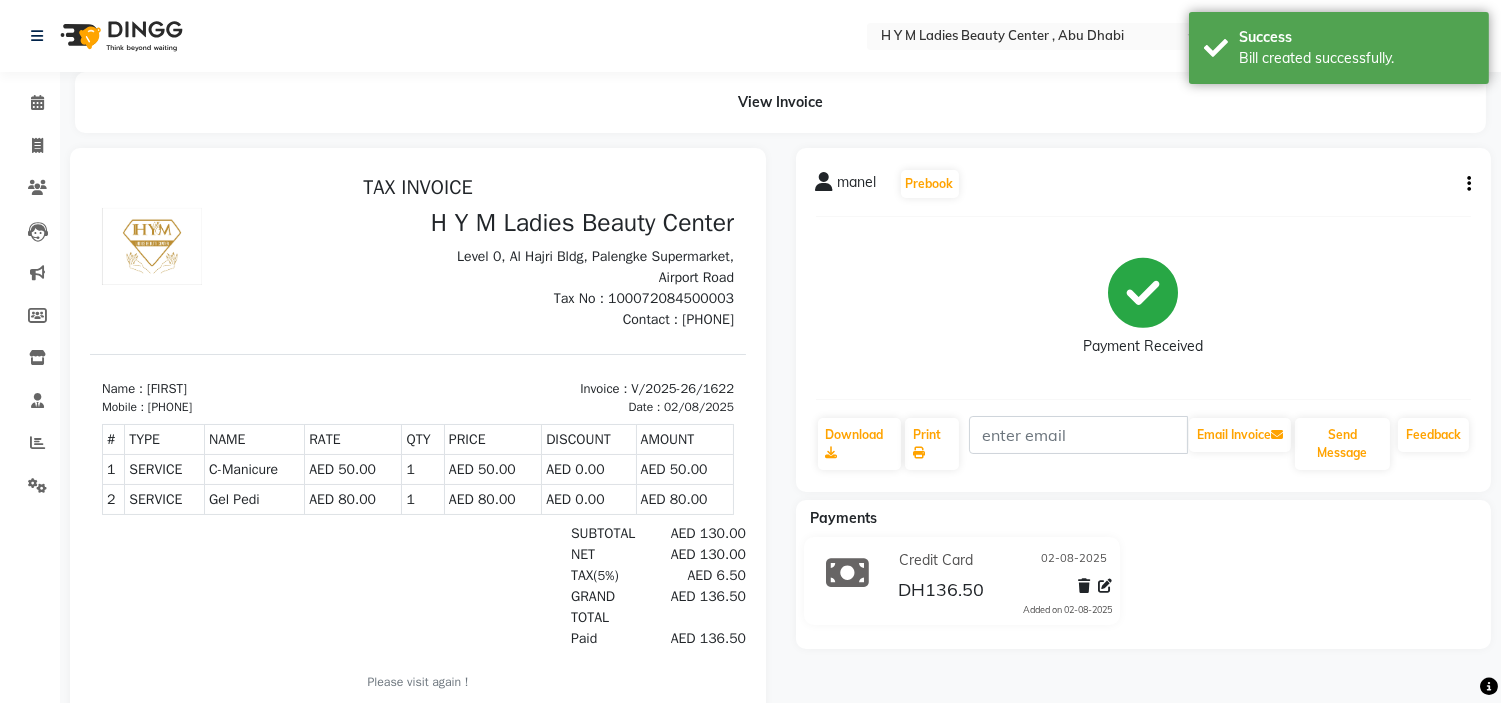 scroll, scrollTop: 0, scrollLeft: 0, axis: both 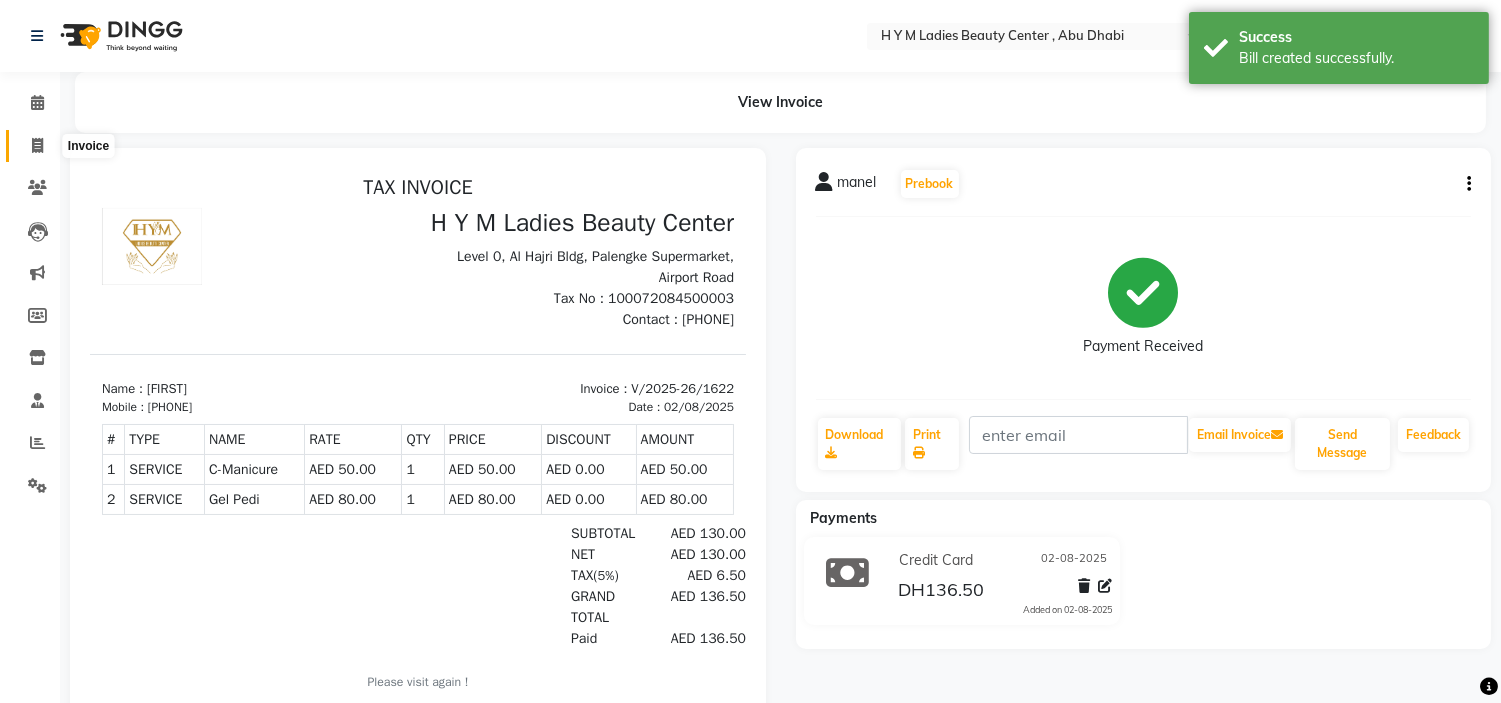 click 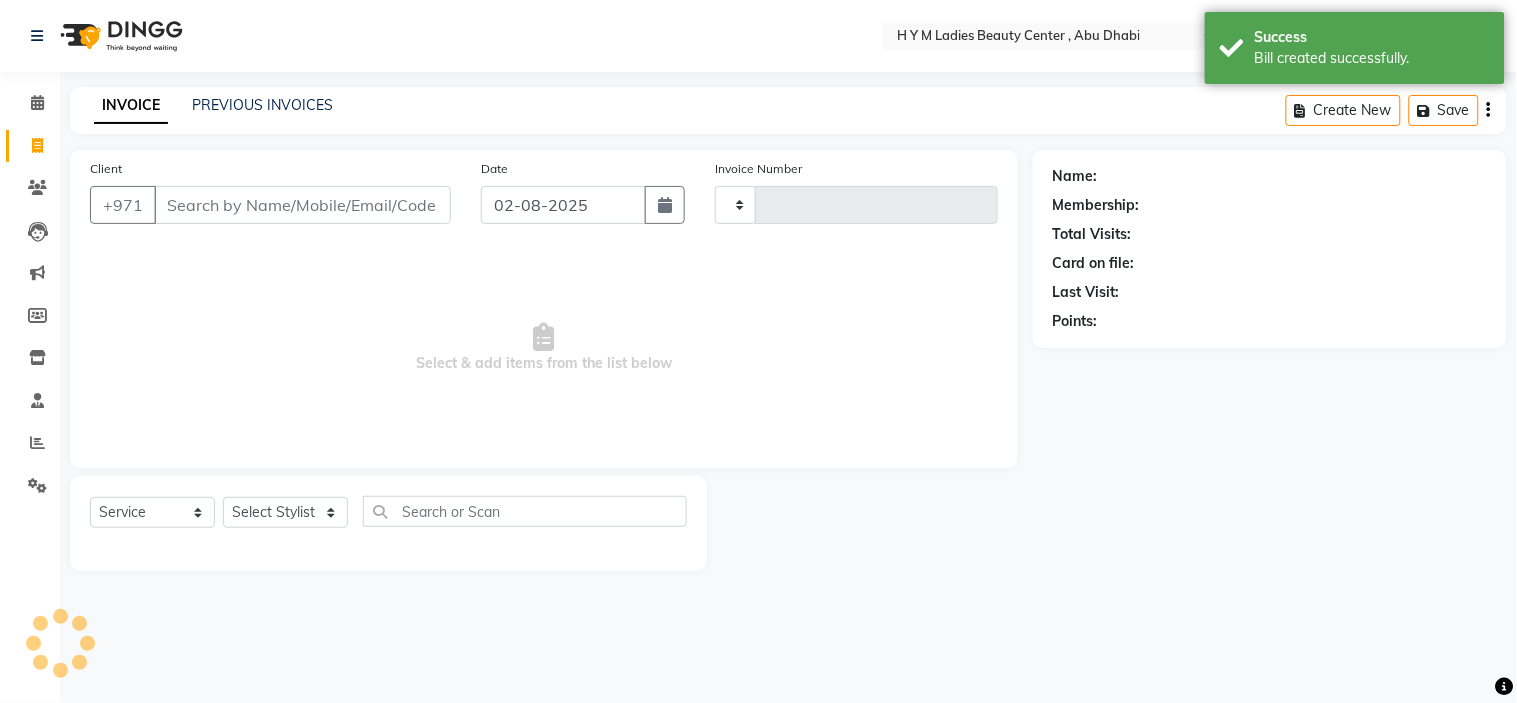 type on "1623" 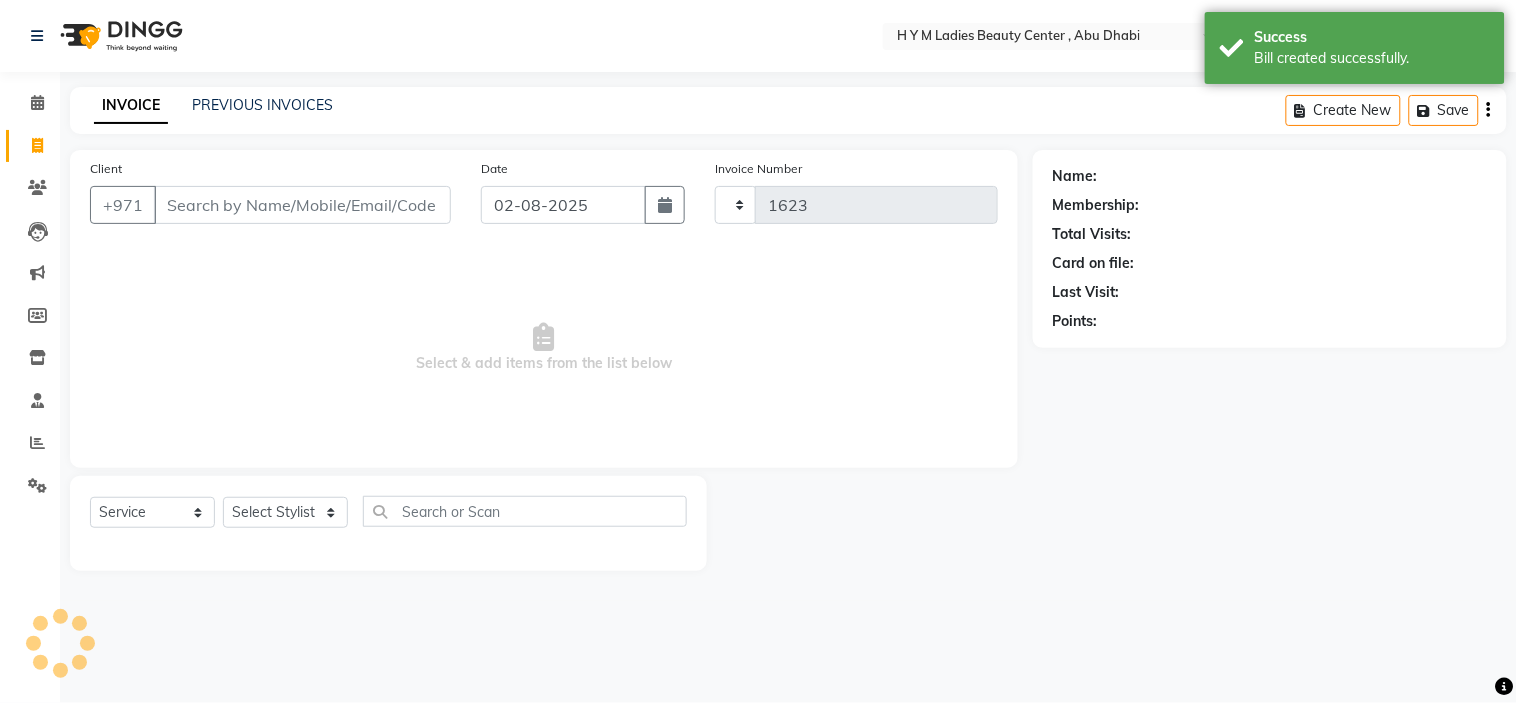 select on "7248" 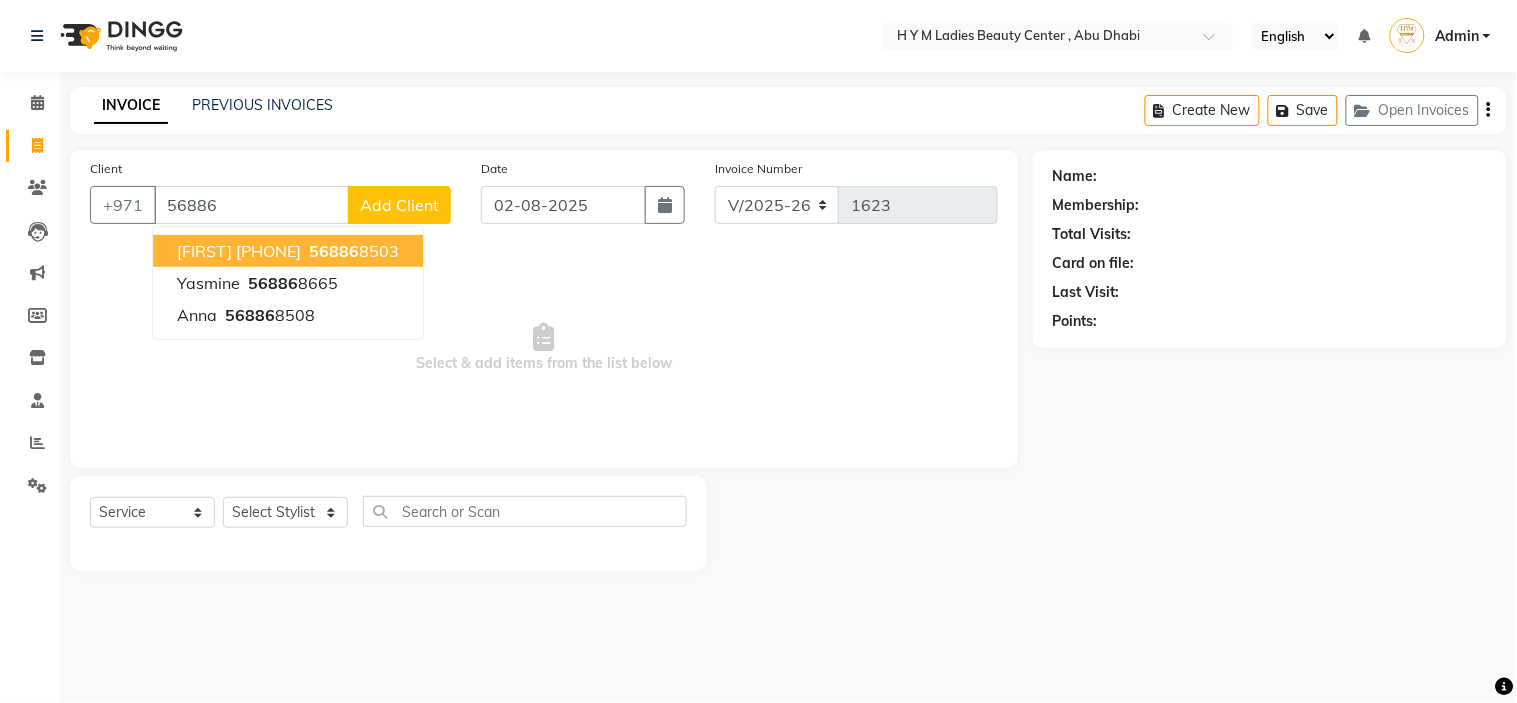 click on "[PHONE]" at bounding box center [352, 251] 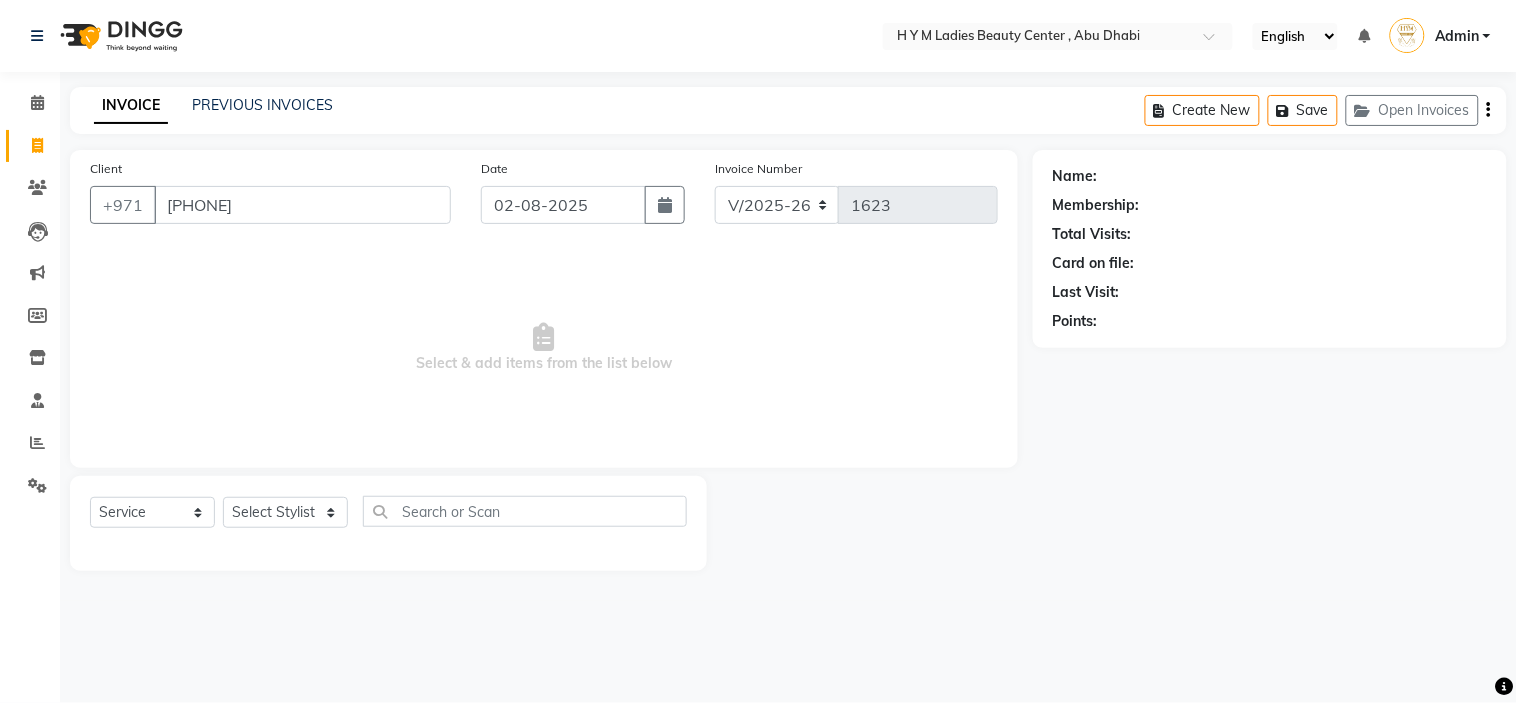 type on "[PHONE]" 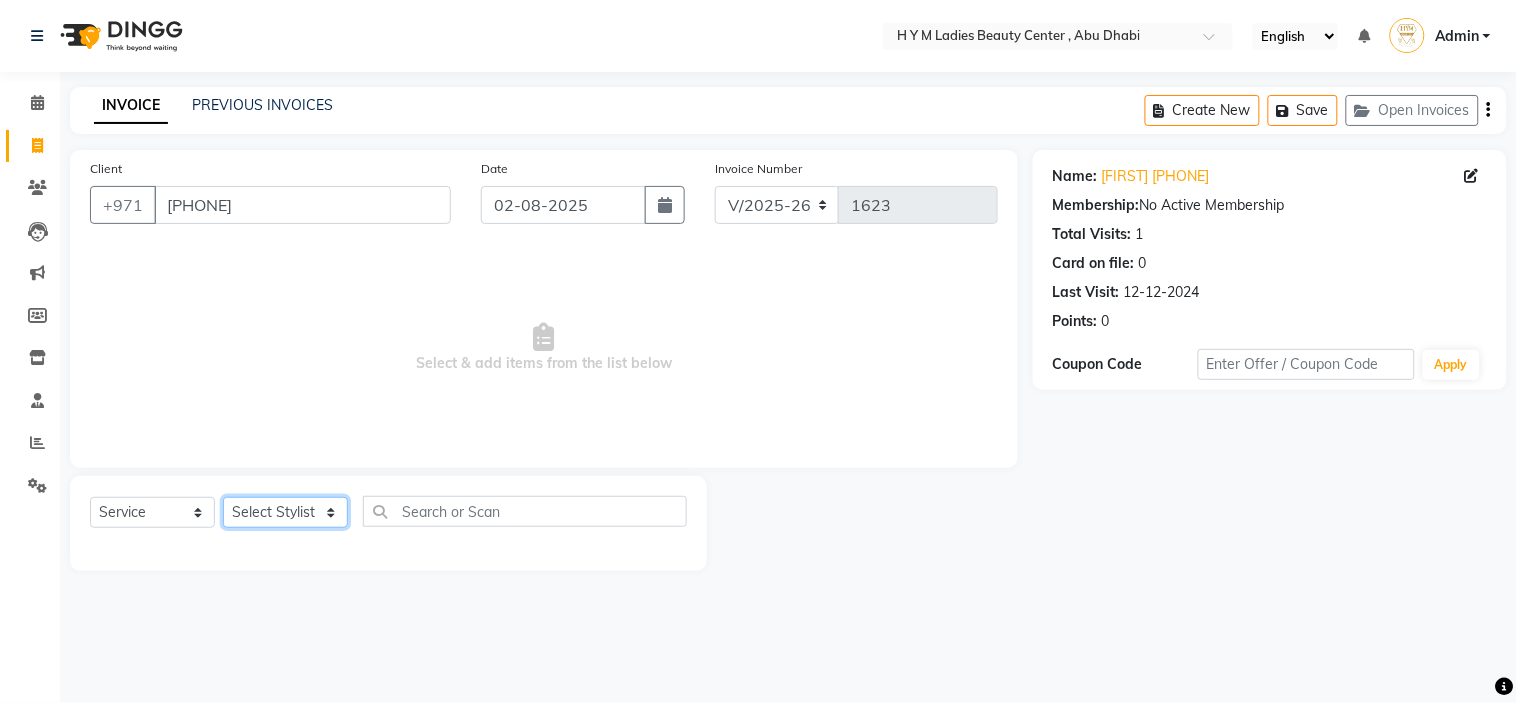 click on "Select Stylist ameena Jheza Dalangin Julie Corteza nadeema randa Rose An Galang zari" 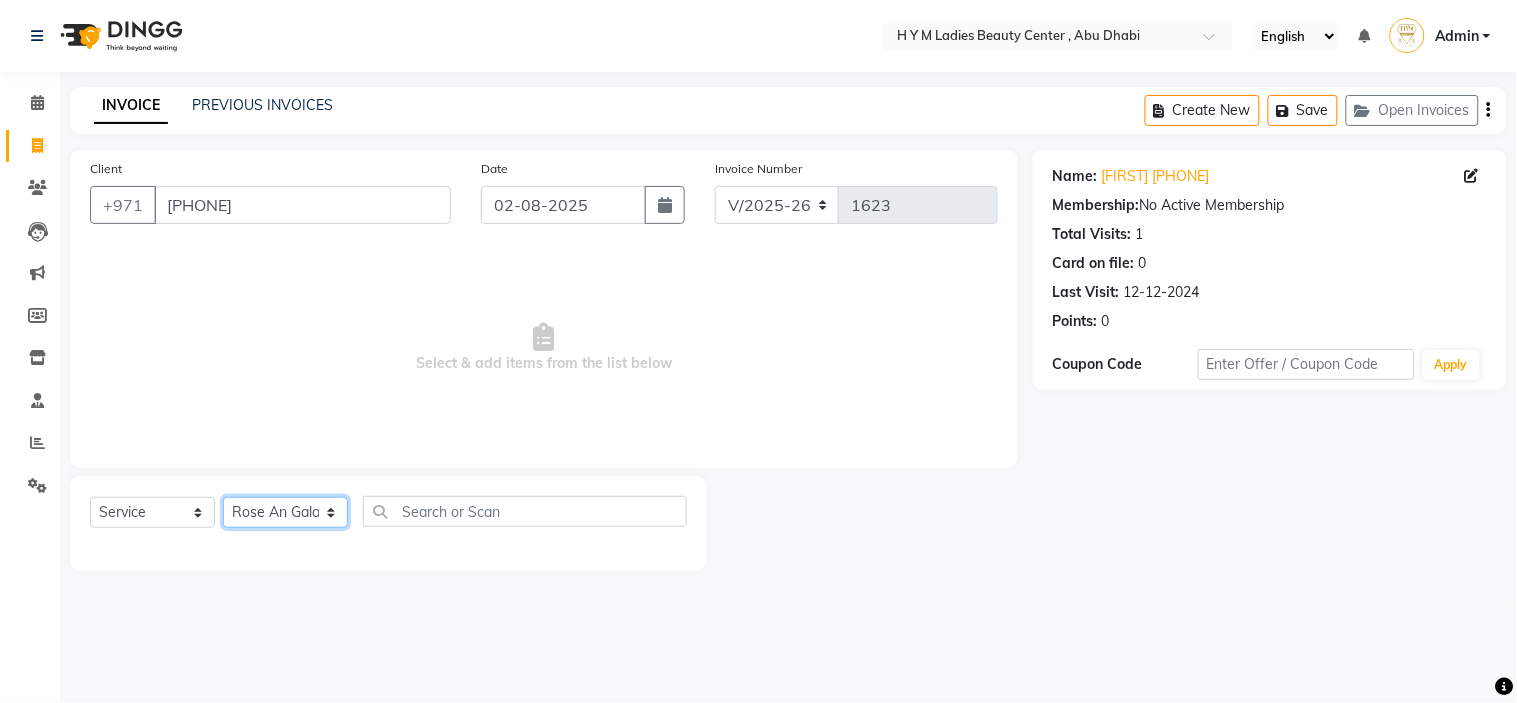click on "Select Stylist ameena Jheza Dalangin Julie Corteza nadeema randa Rose An Galang zari" 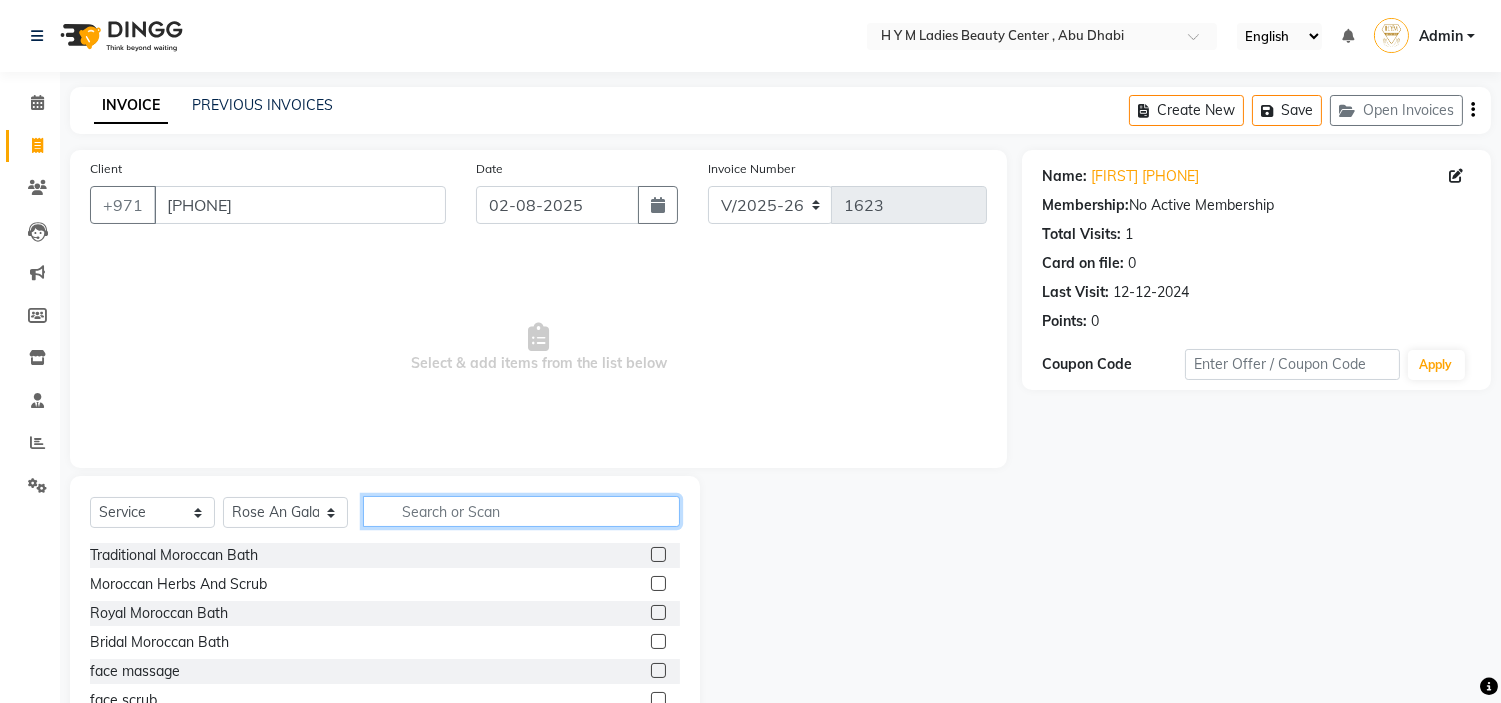 click 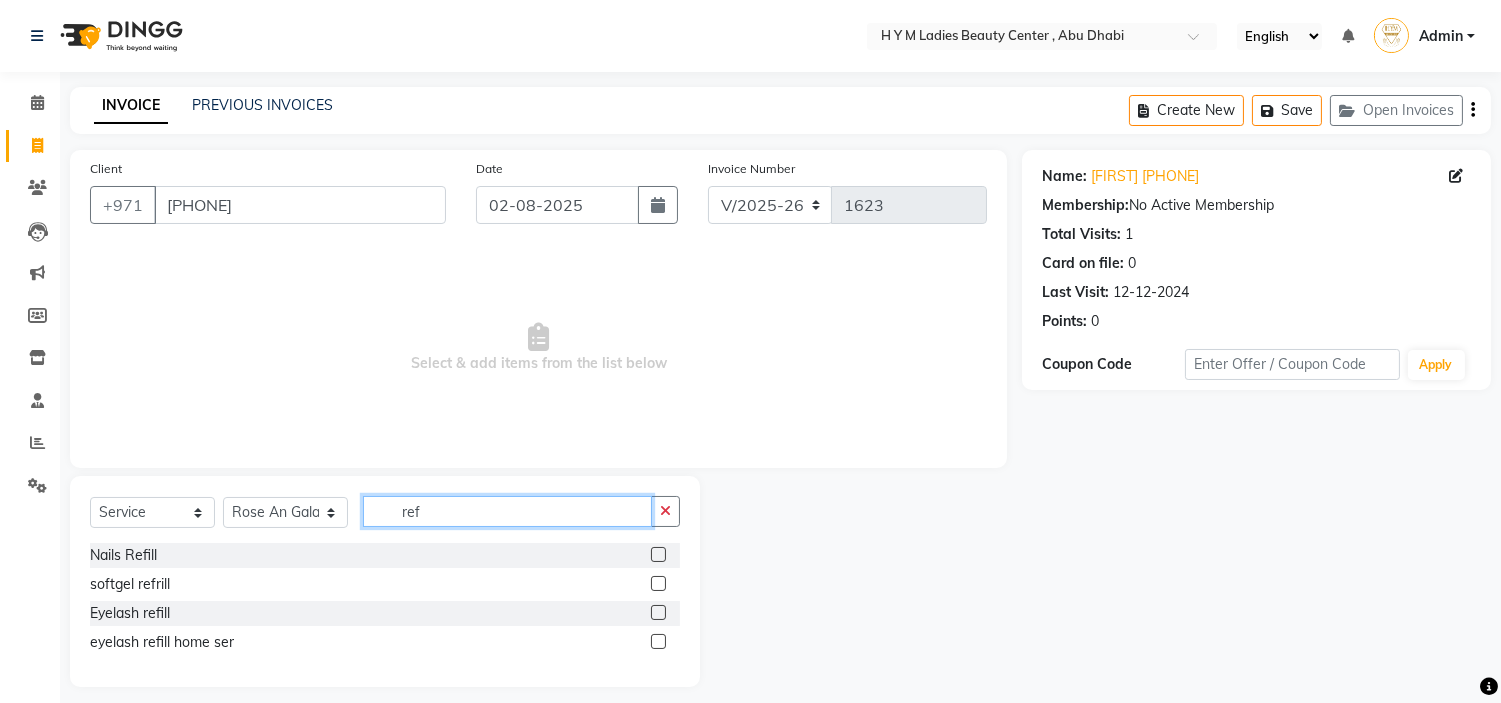 type on "ref" 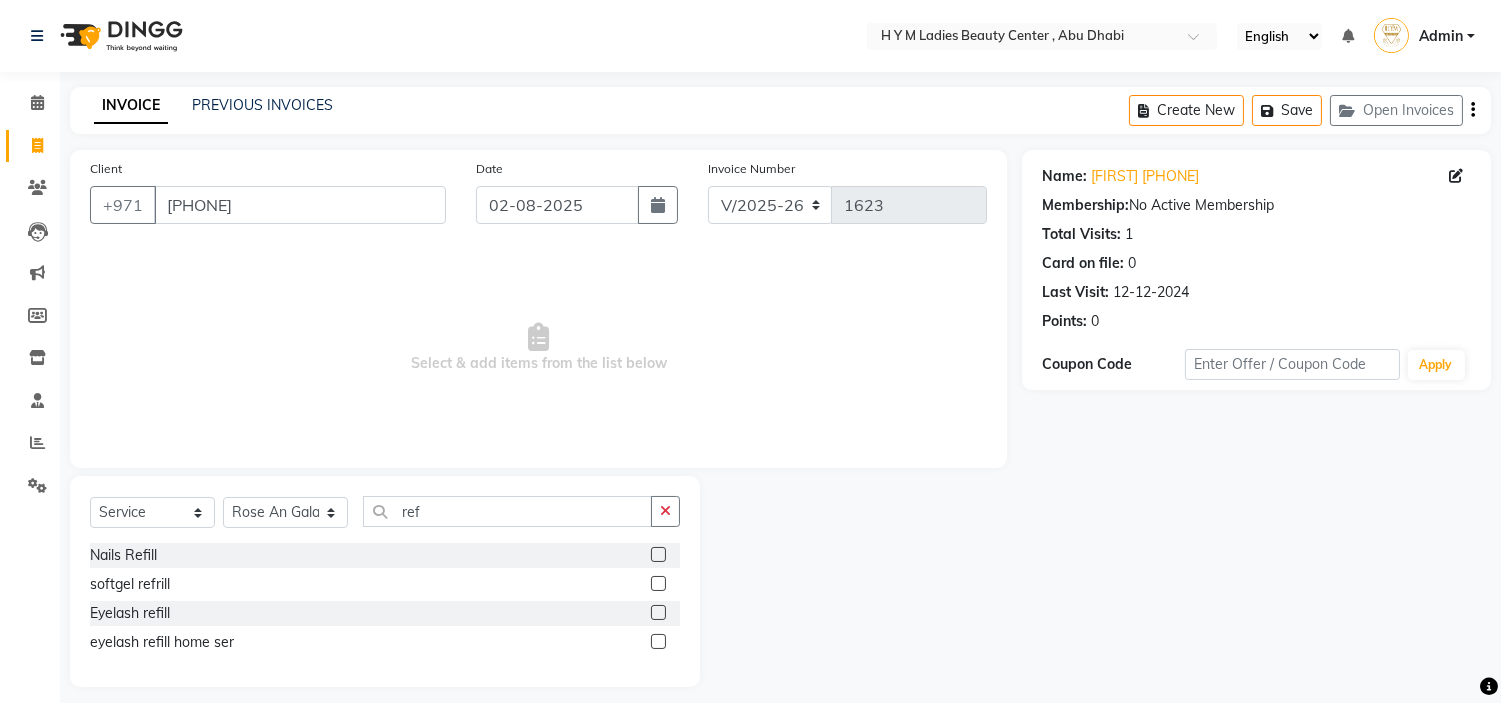 click 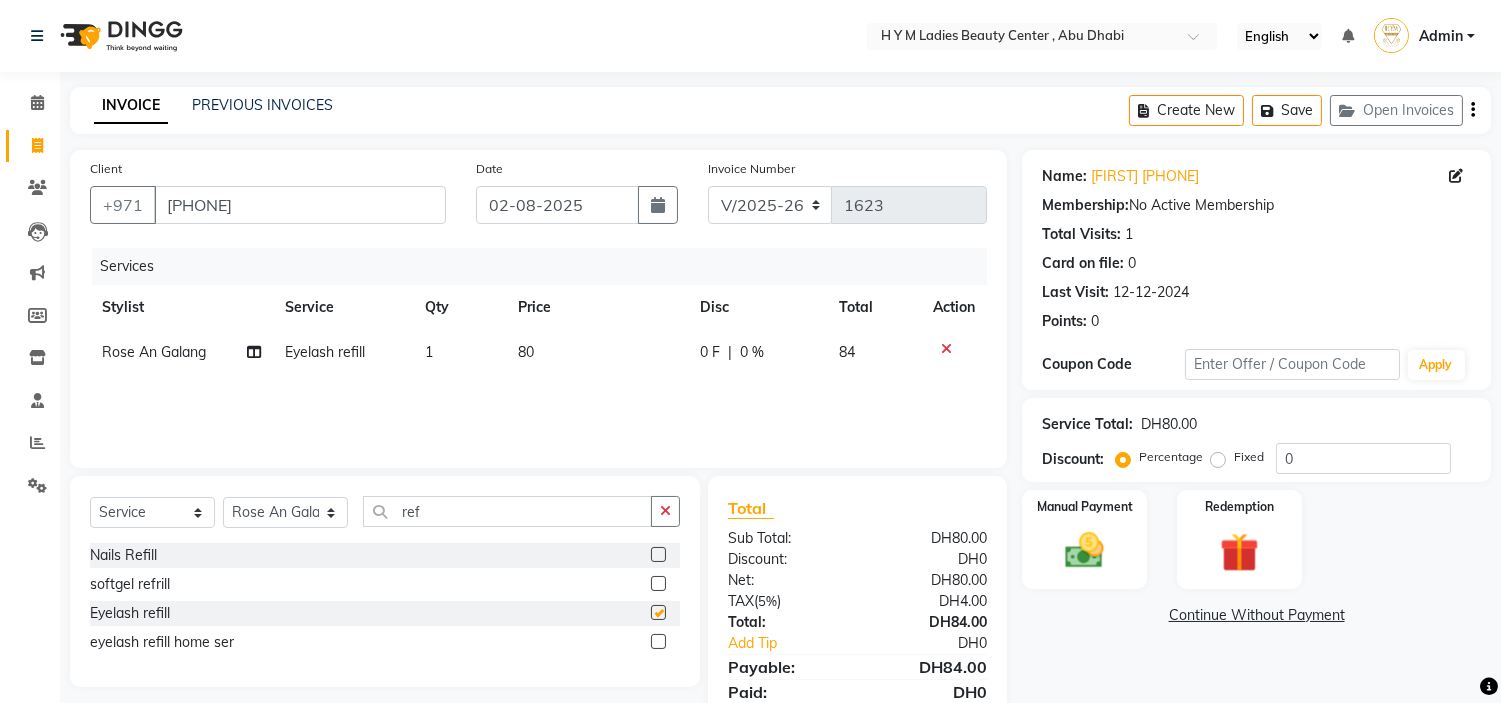 checkbox on "false" 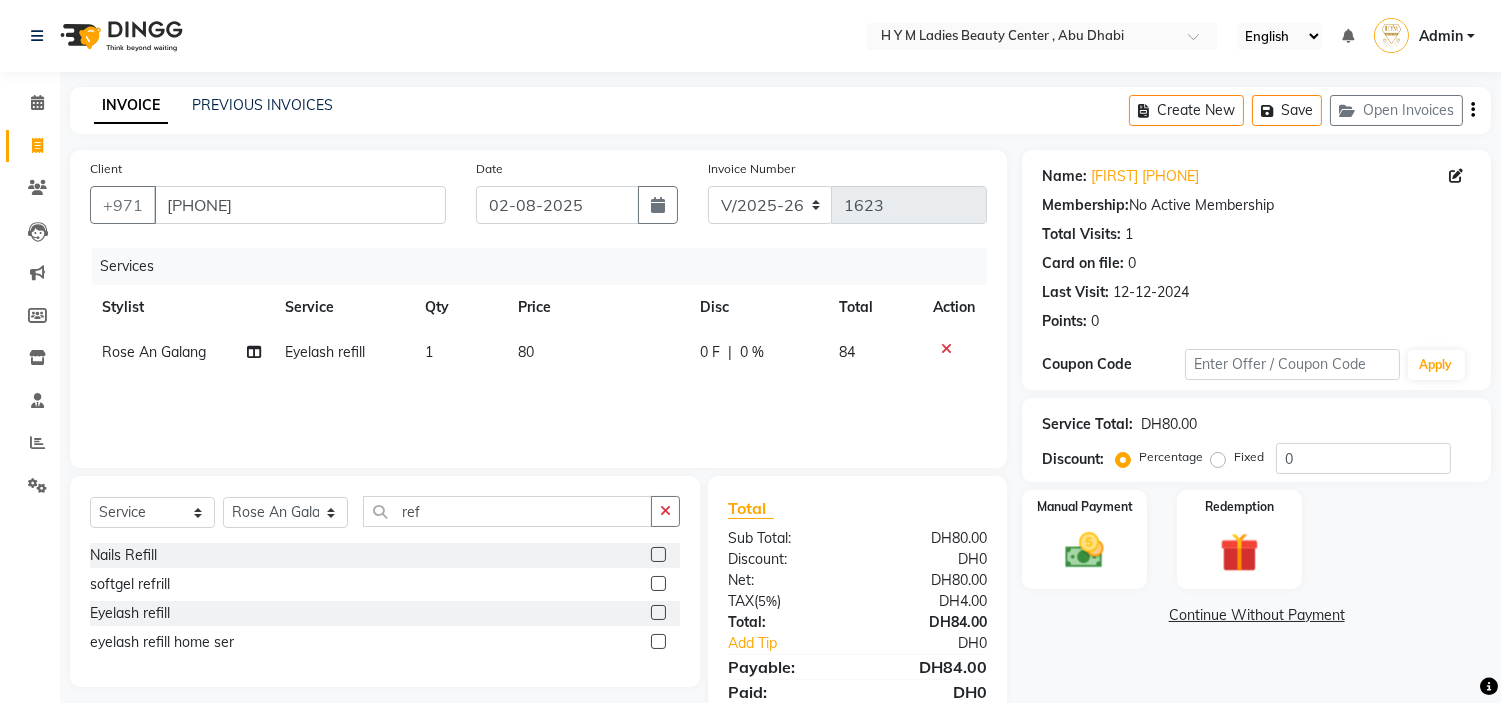 click on "80" 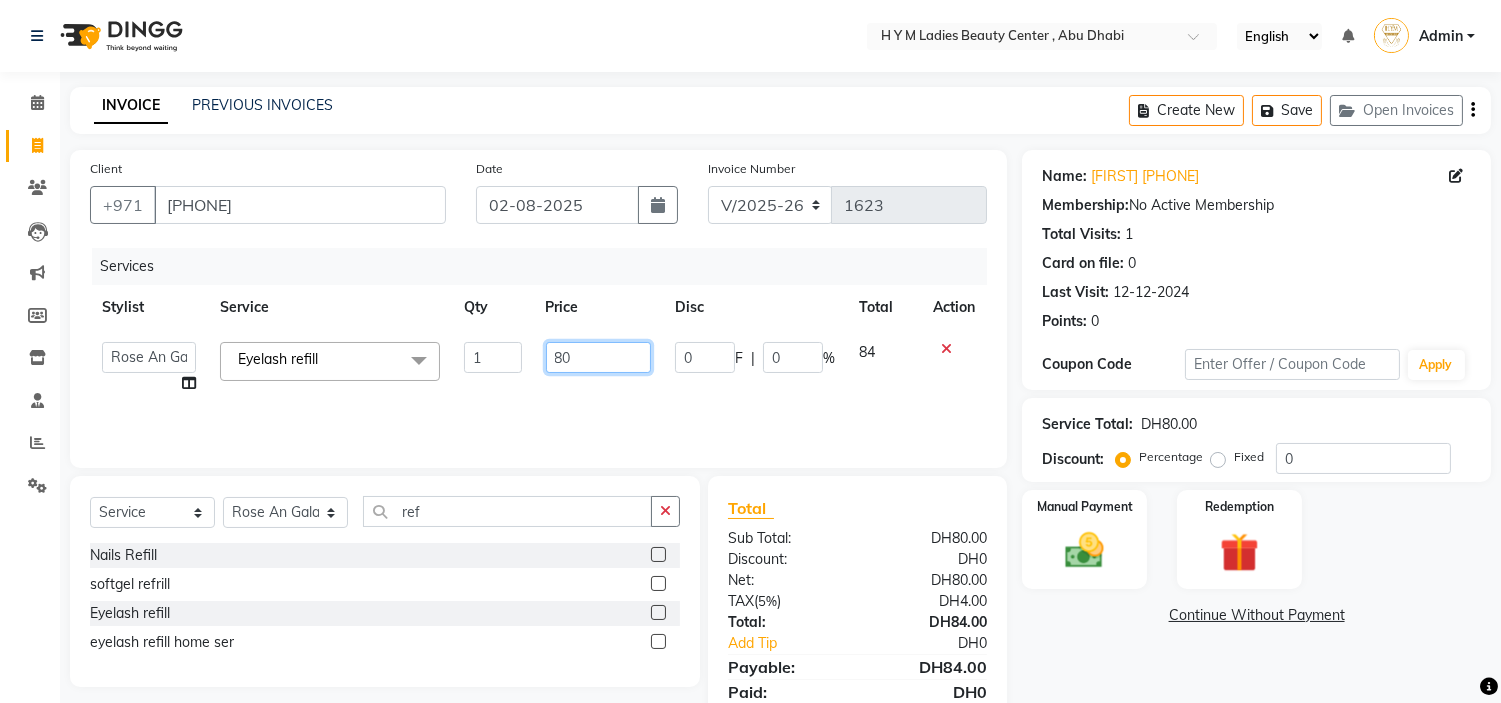 drag, startPoint x: 595, startPoint y: 363, endPoint x: 121, endPoint y: 365, distance: 474.0042 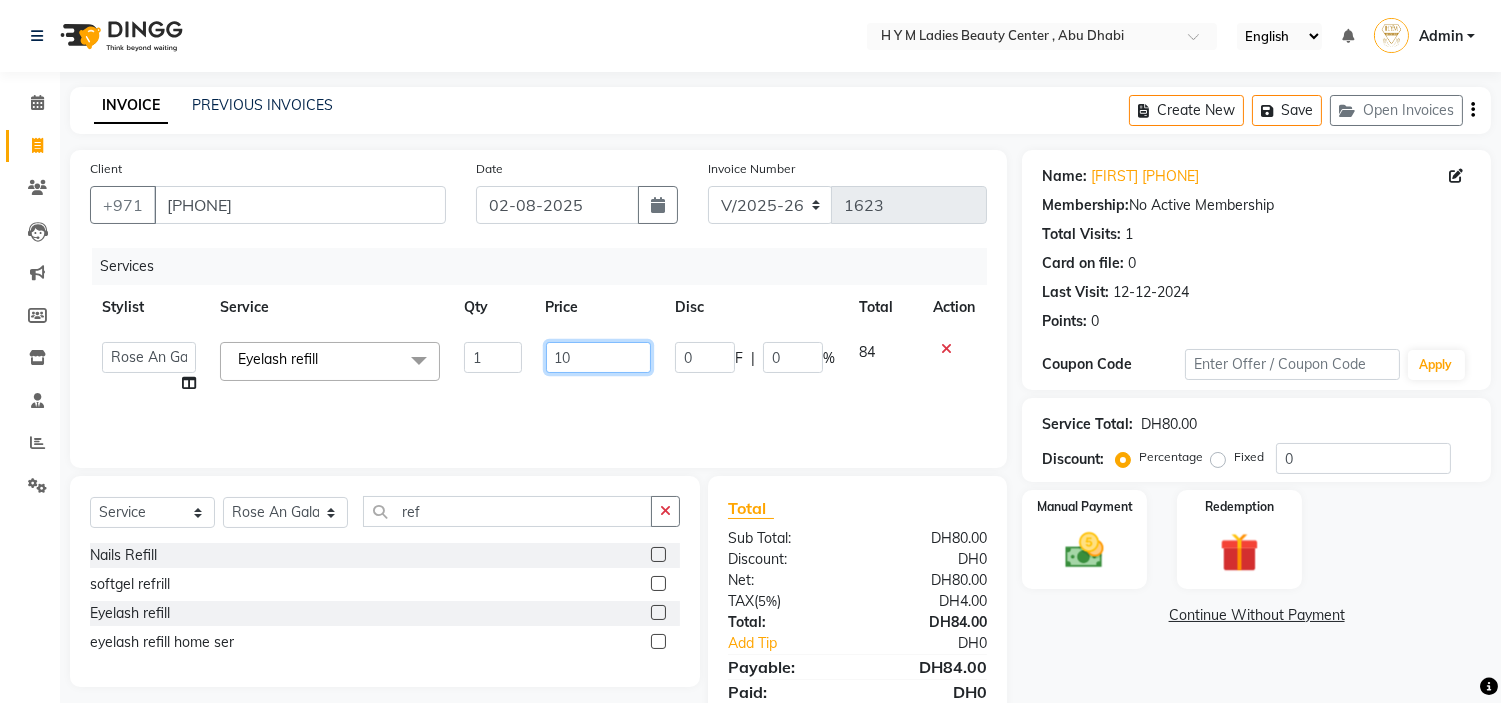 type on "100" 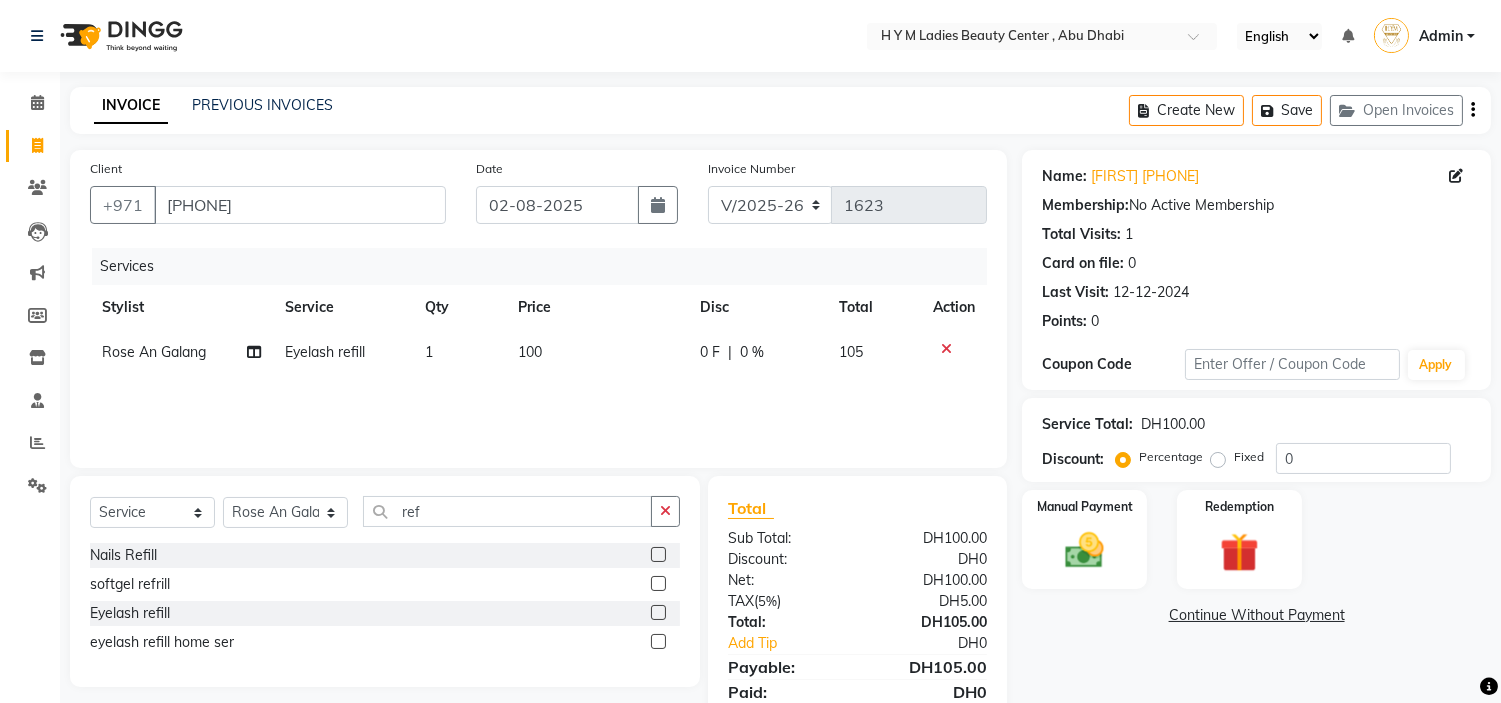 click on "softgel refrill" 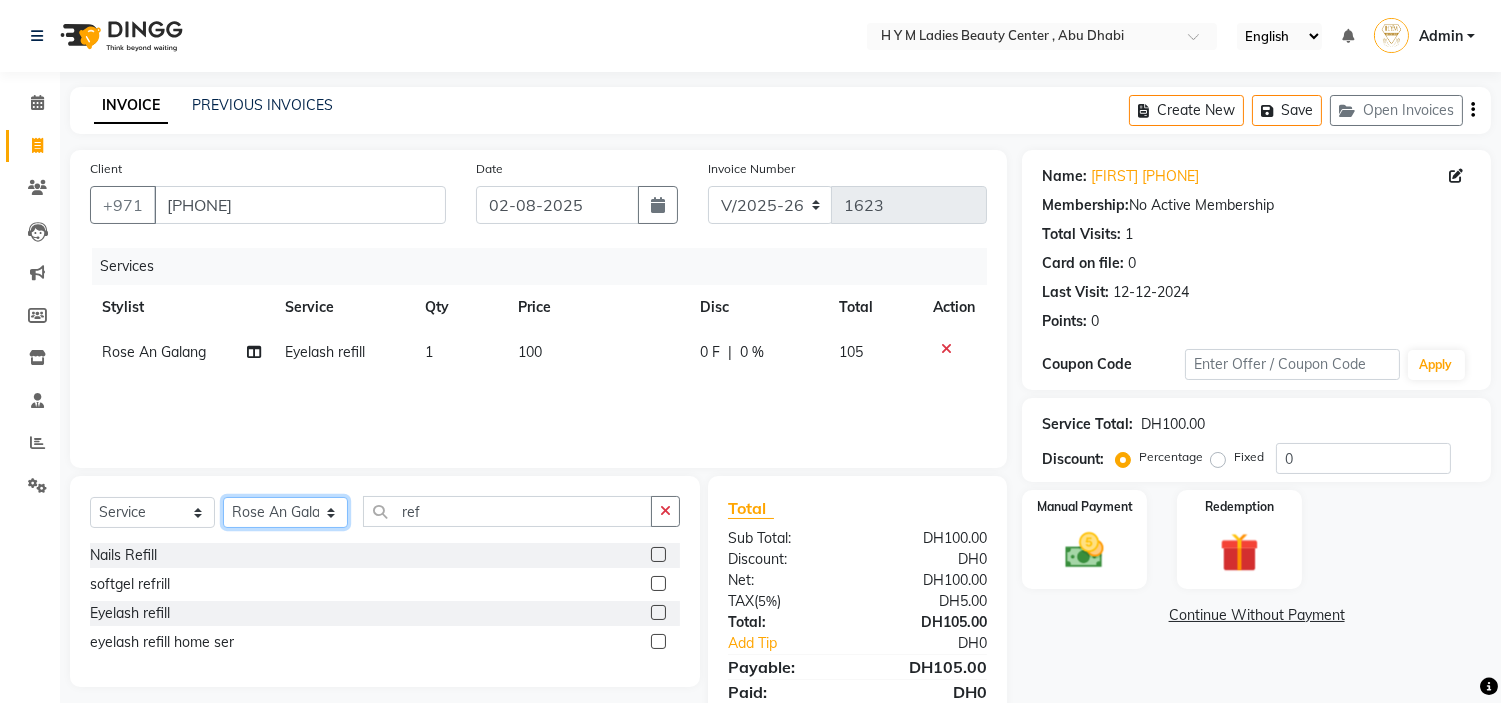 click on "Select Stylist ameena Jheza Dalangin Julie Corteza nadeema randa Rose An Galang zari" 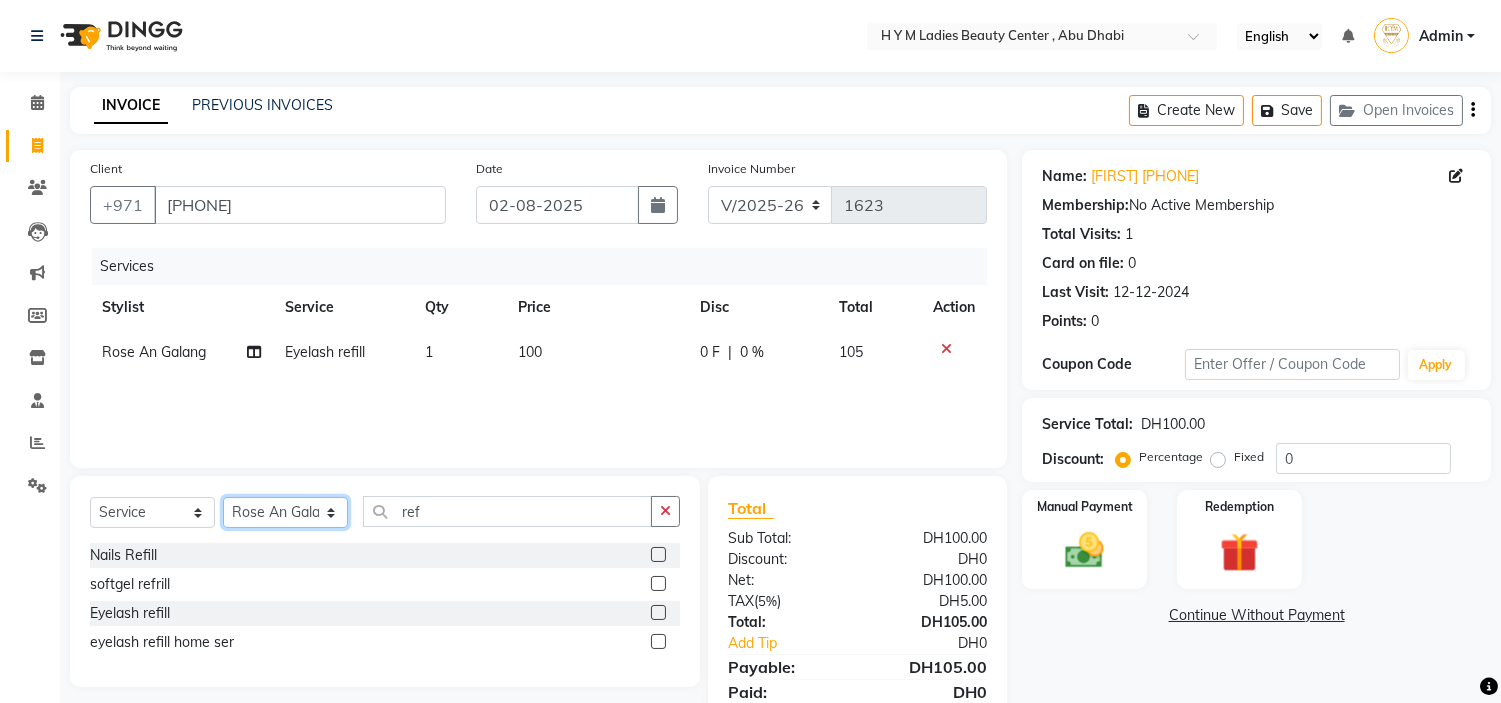 select on "61770" 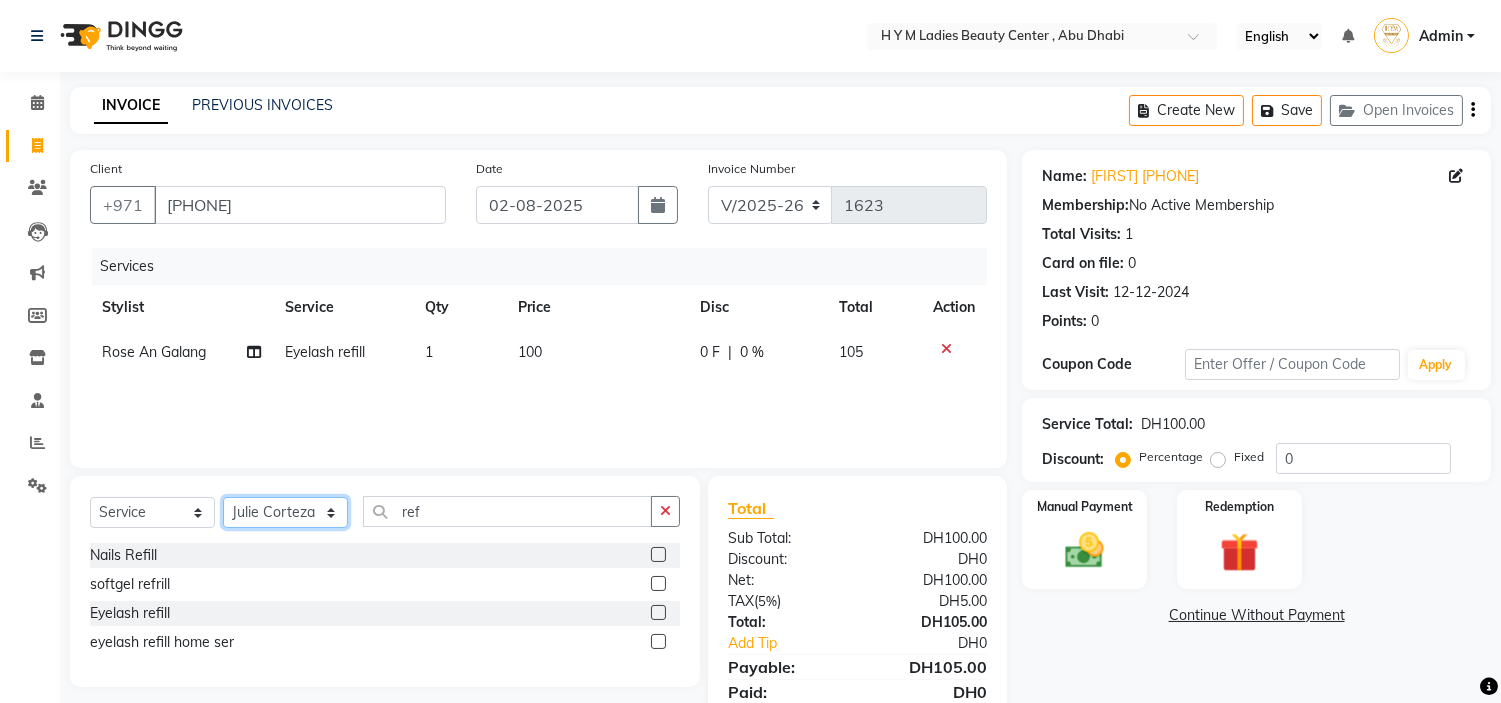 click on "Select Stylist ameena Jheza Dalangin Julie Corteza nadeema randa Rose An Galang zari" 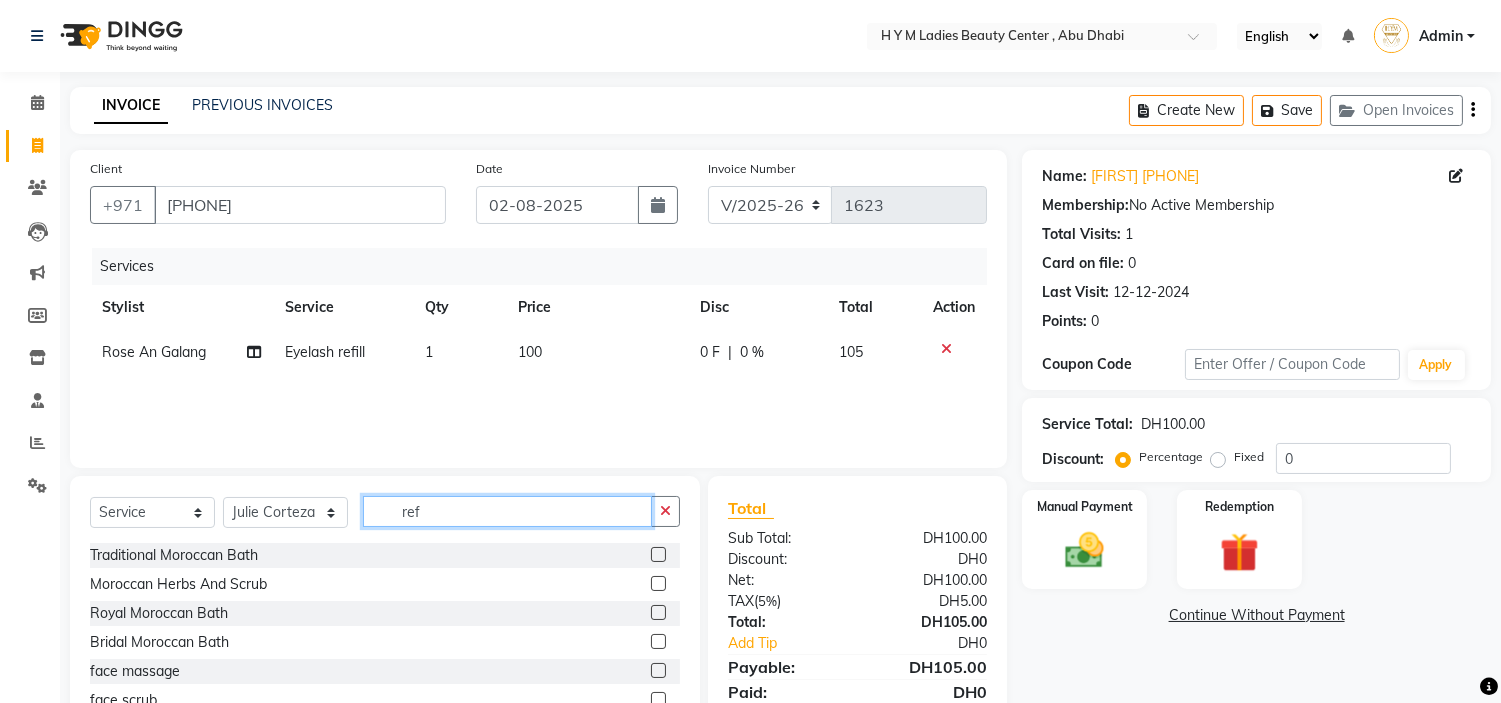 drag, startPoint x: 200, startPoint y: 514, endPoint x: 0, endPoint y: 530, distance: 200.63898 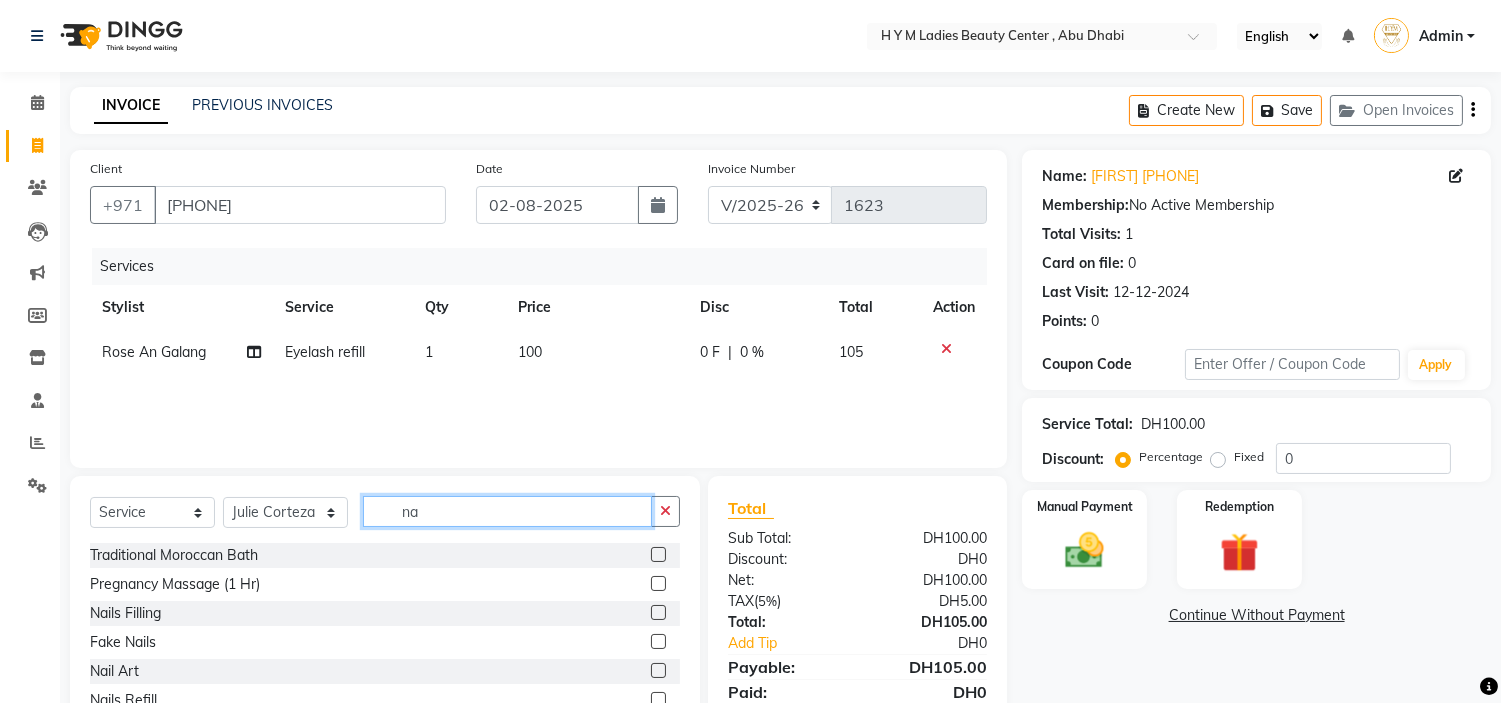 type on "na" 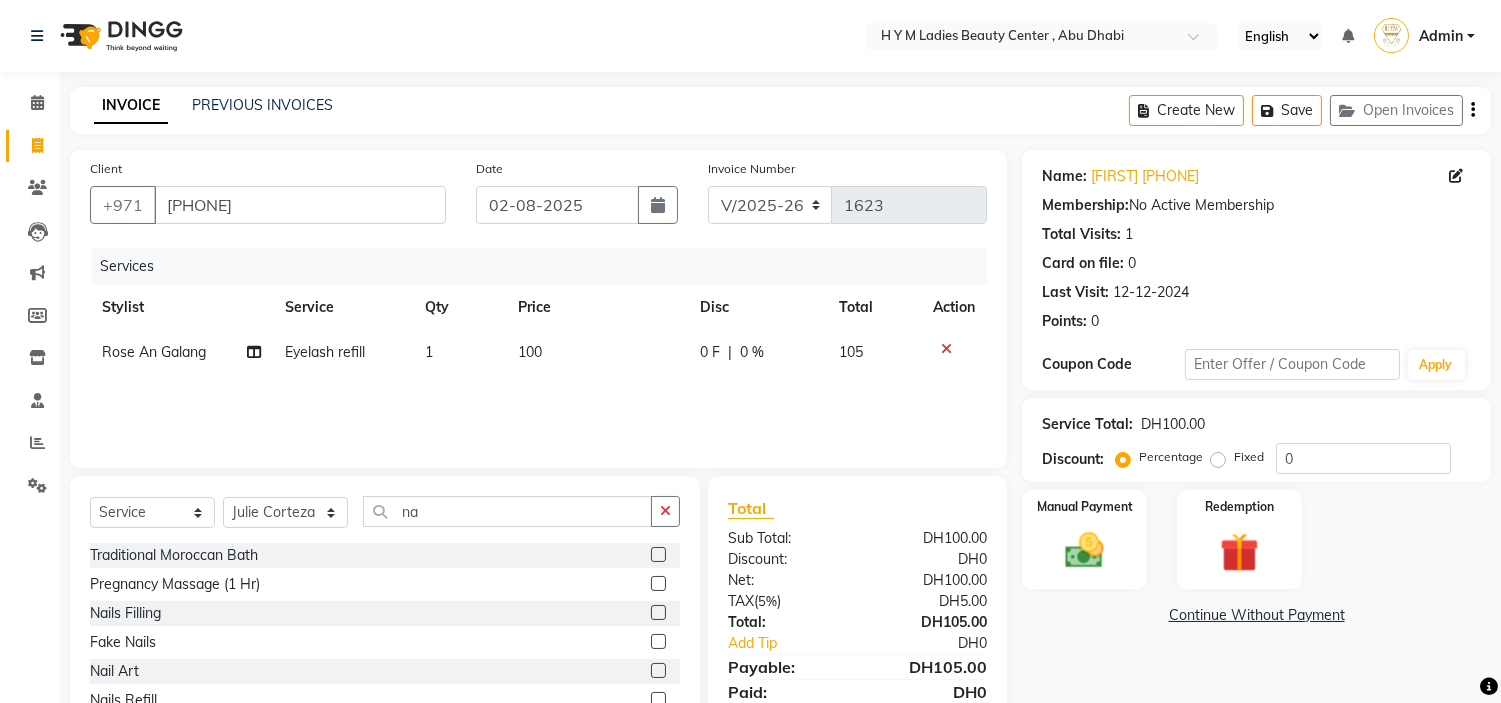 click 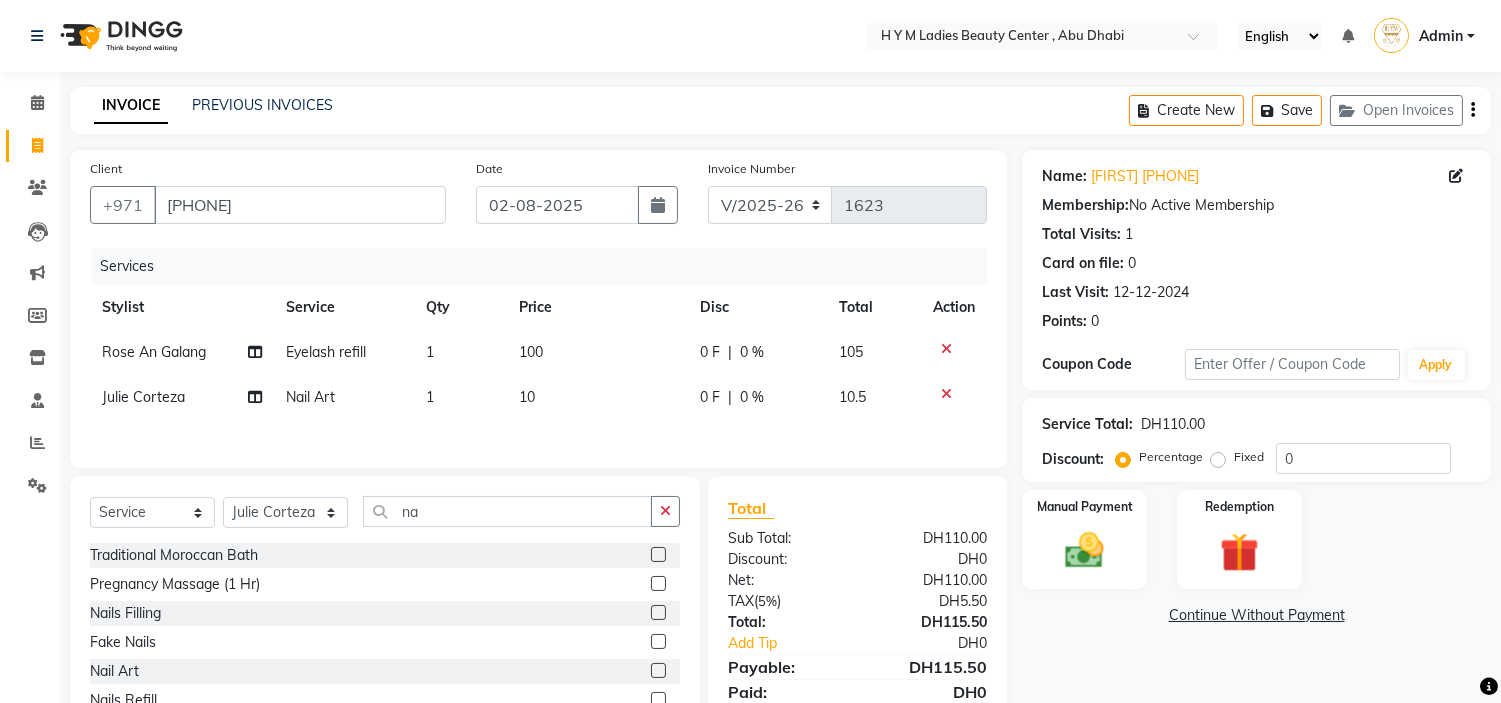click 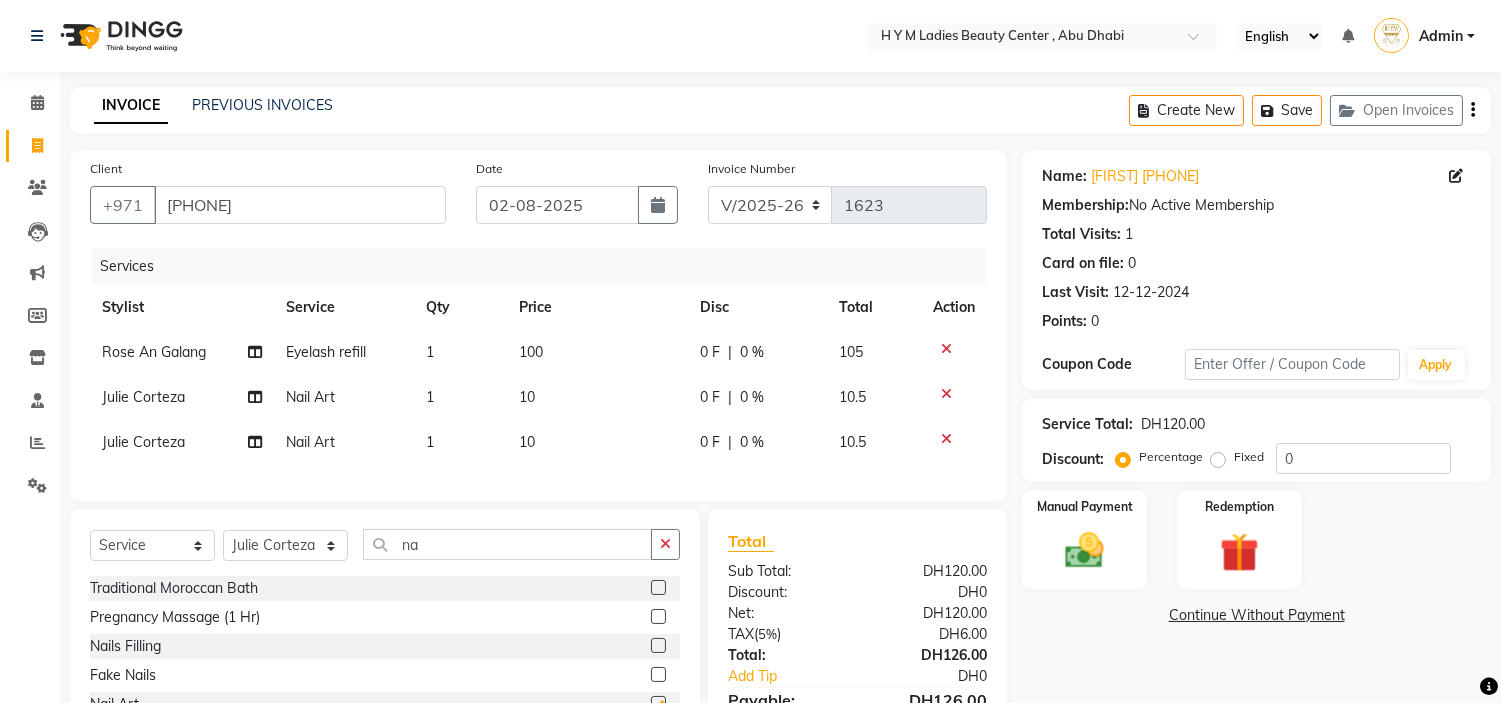 checkbox on "false" 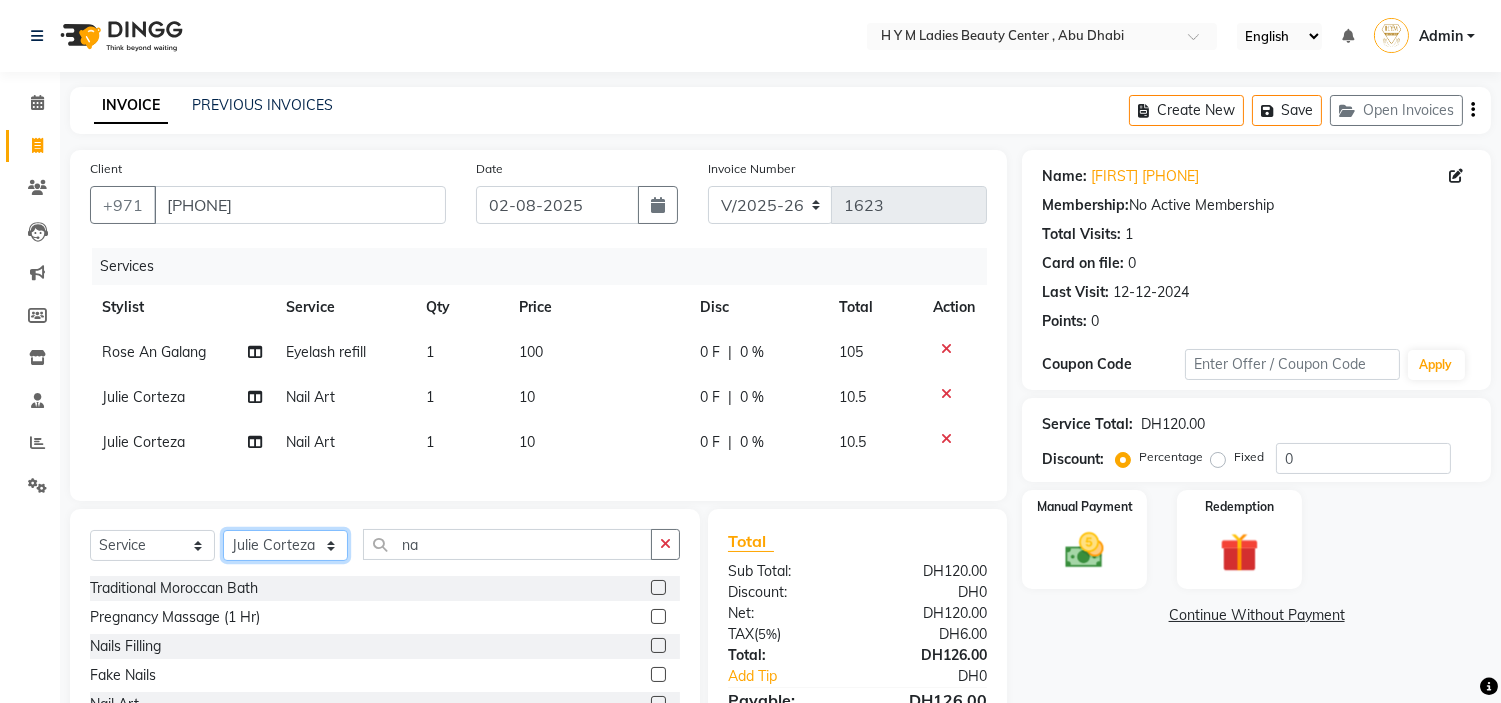 click on "Select Stylist ameena Jheza Dalangin Julie Corteza nadeema randa Rose An Galang zari" 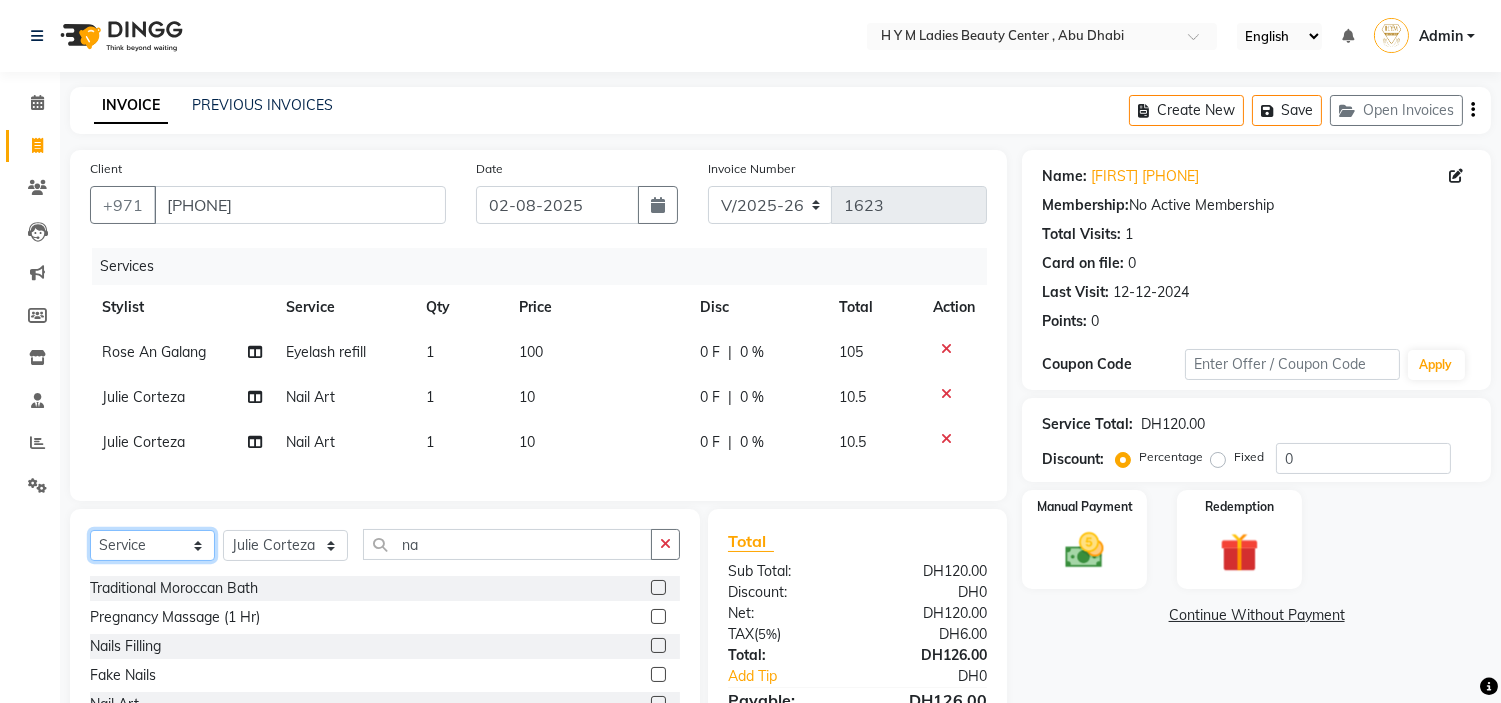 click on "Select  Service  Product  Membership  Package Voucher Prepaid Gift Card" 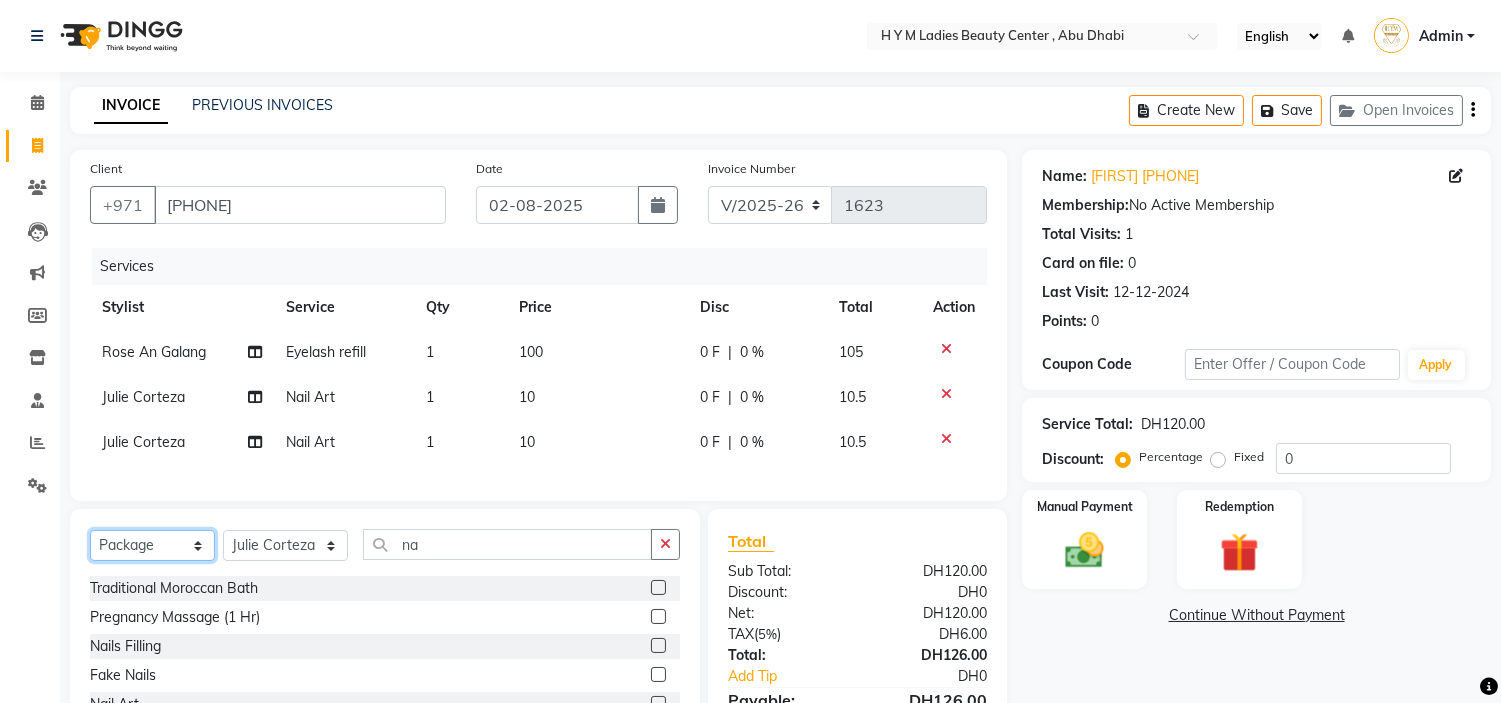 click on "Select  Service  Product  Membership  Package Voucher Prepaid Gift Card" 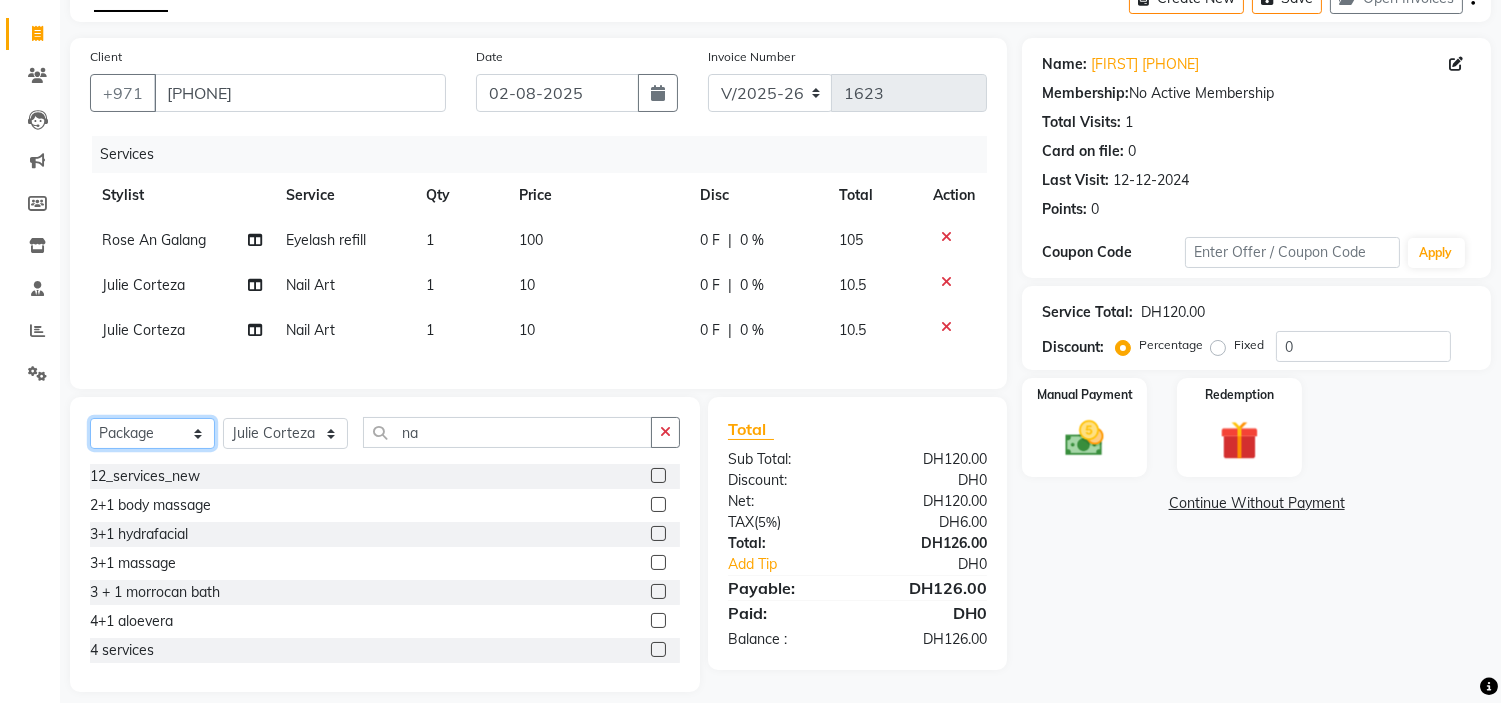 scroll, scrollTop: 147, scrollLeft: 0, axis: vertical 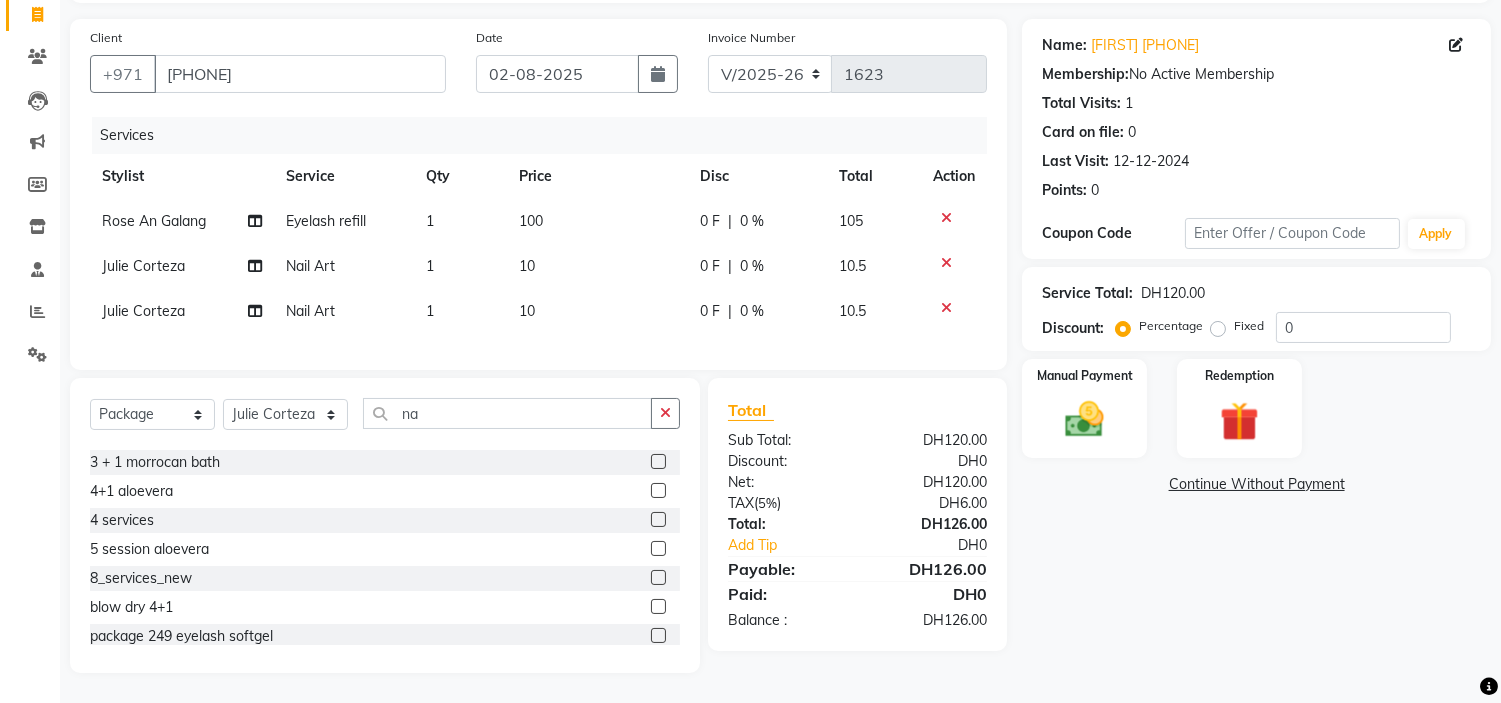 click 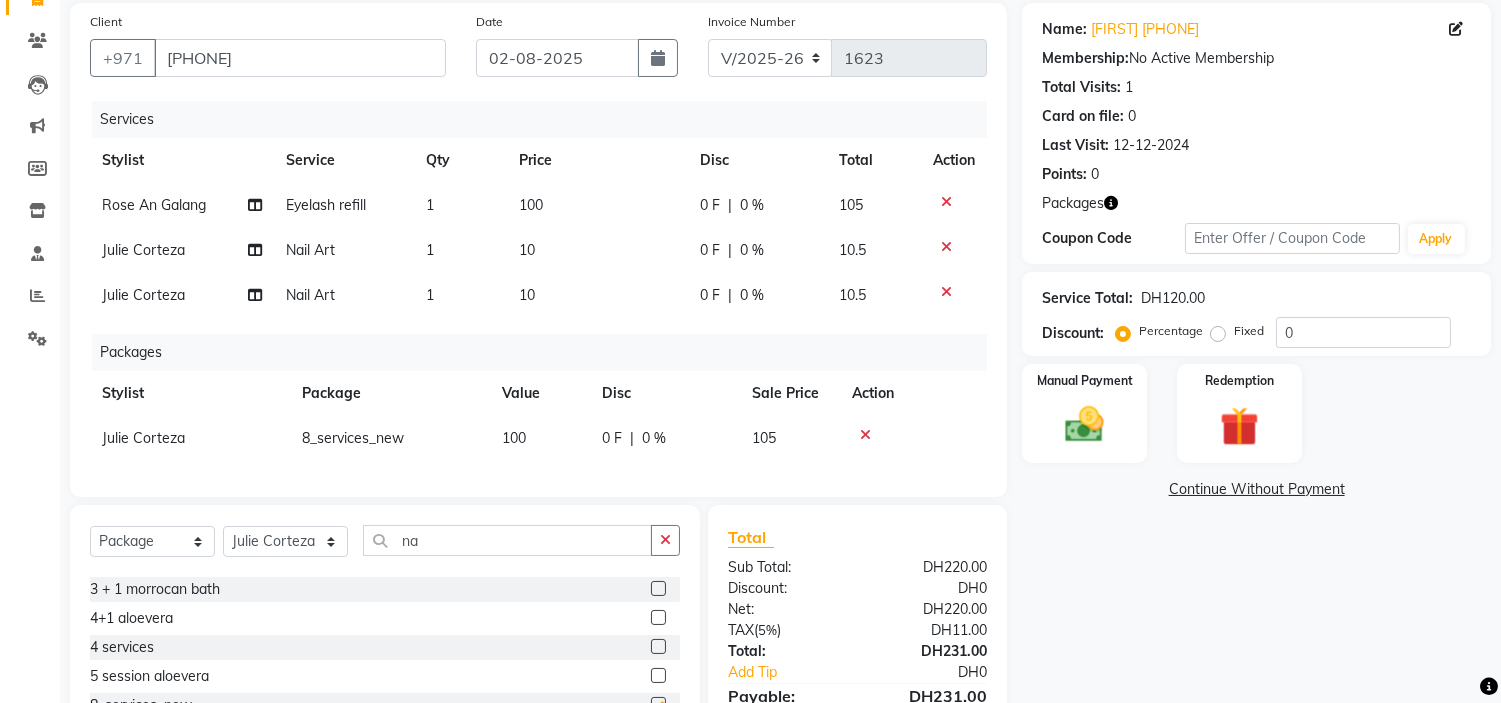 checkbox on "false" 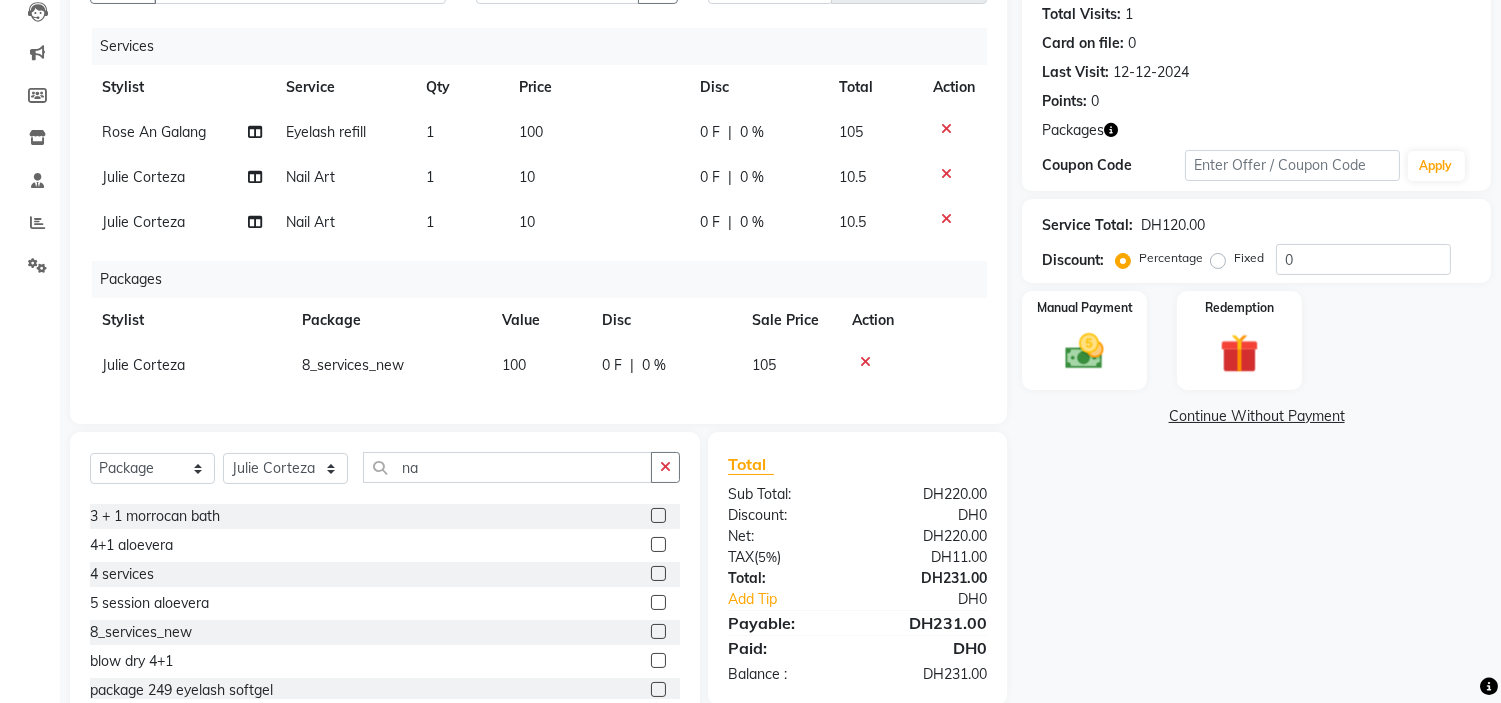scroll, scrollTop: 258, scrollLeft: 0, axis: vertical 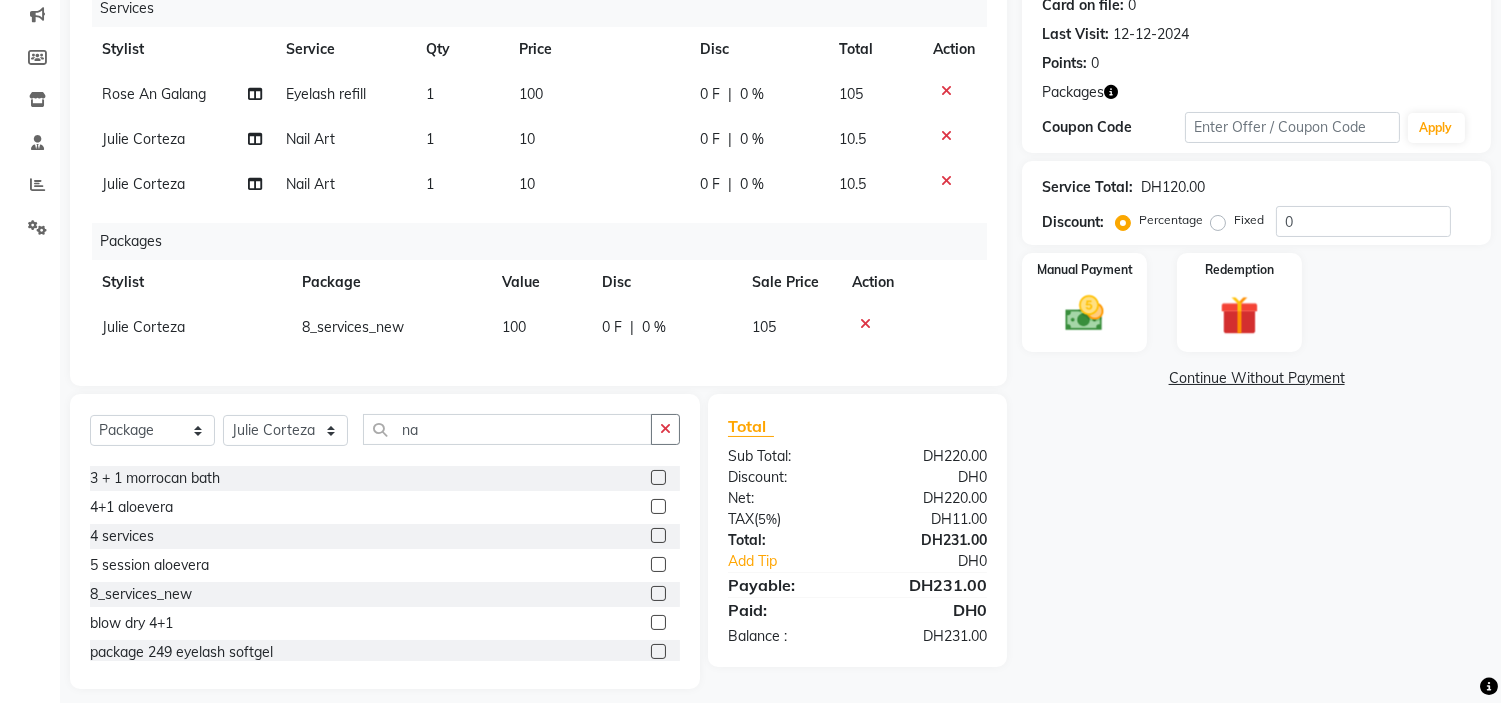 click 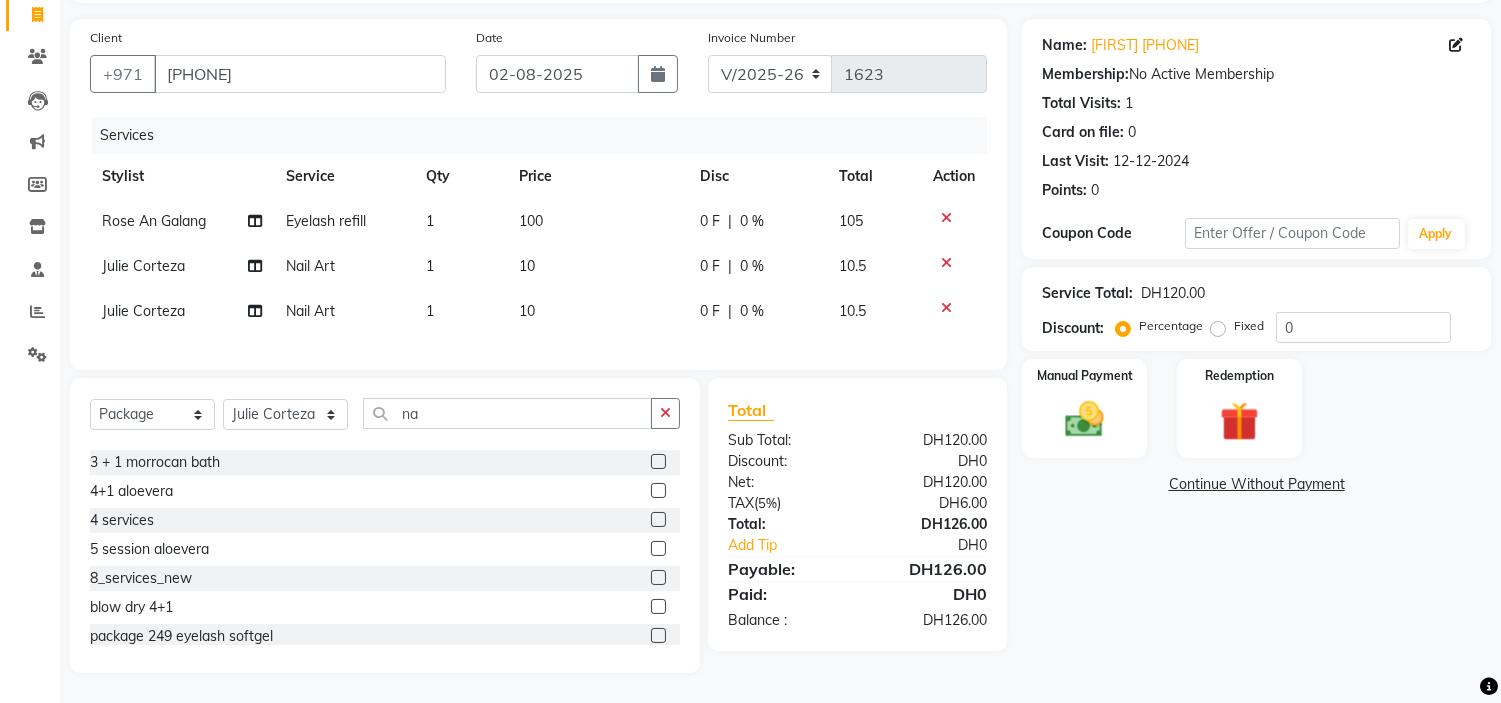 scroll, scrollTop: 147, scrollLeft: 0, axis: vertical 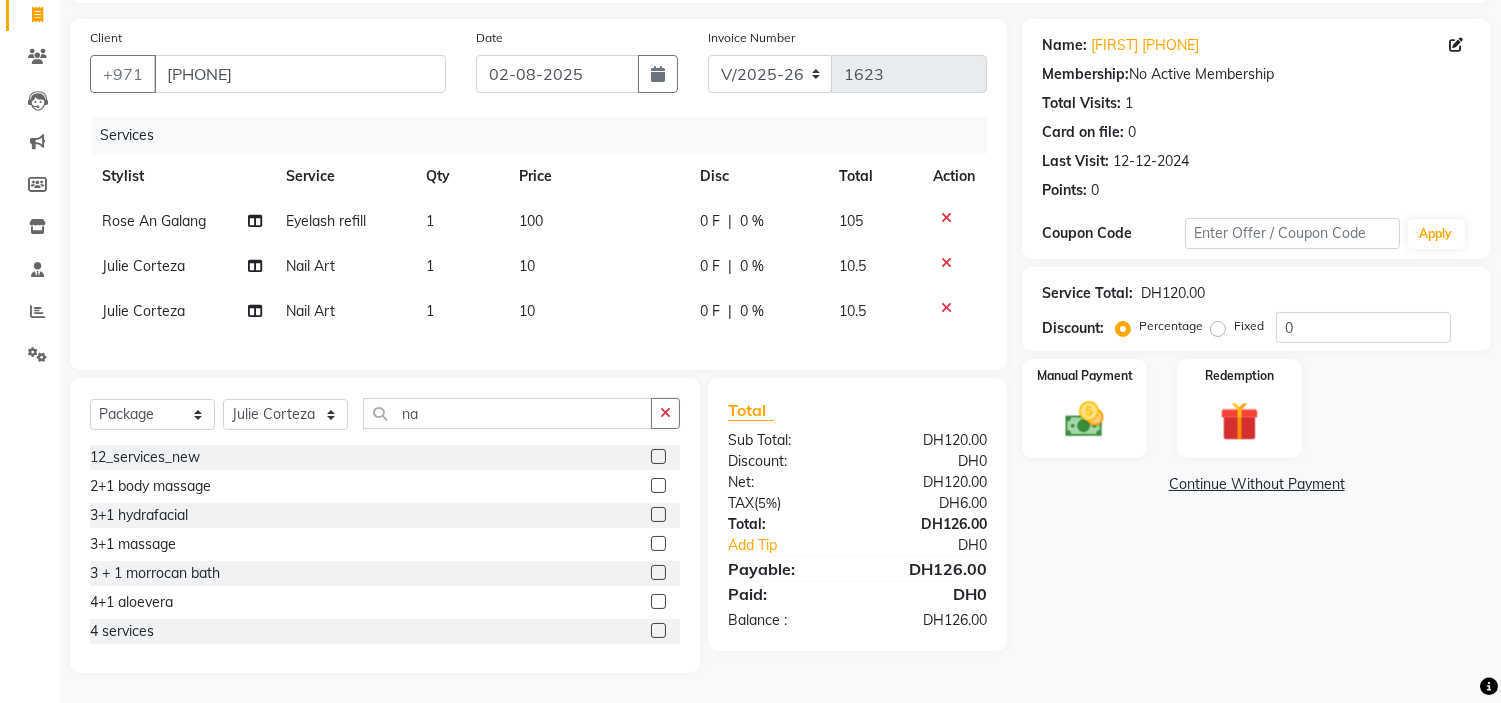 click 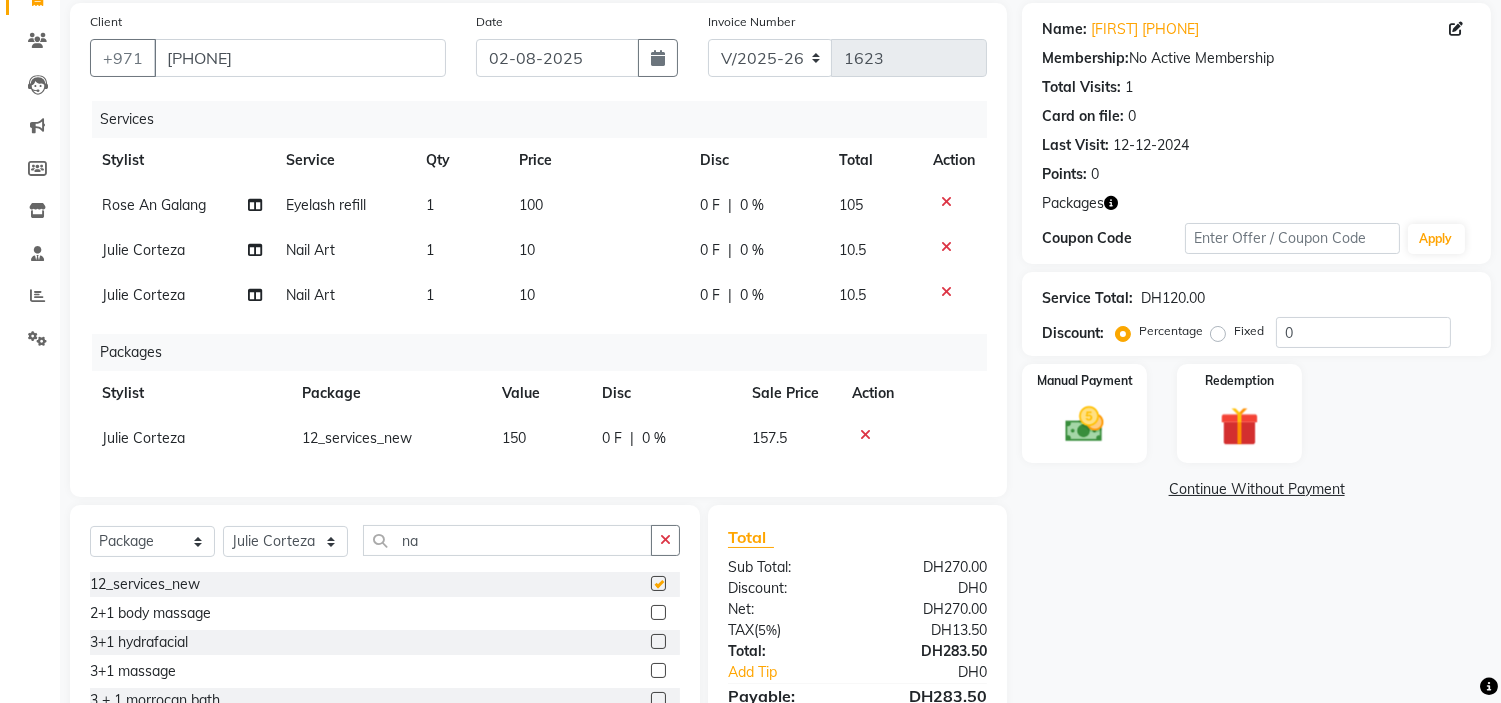checkbox on "false" 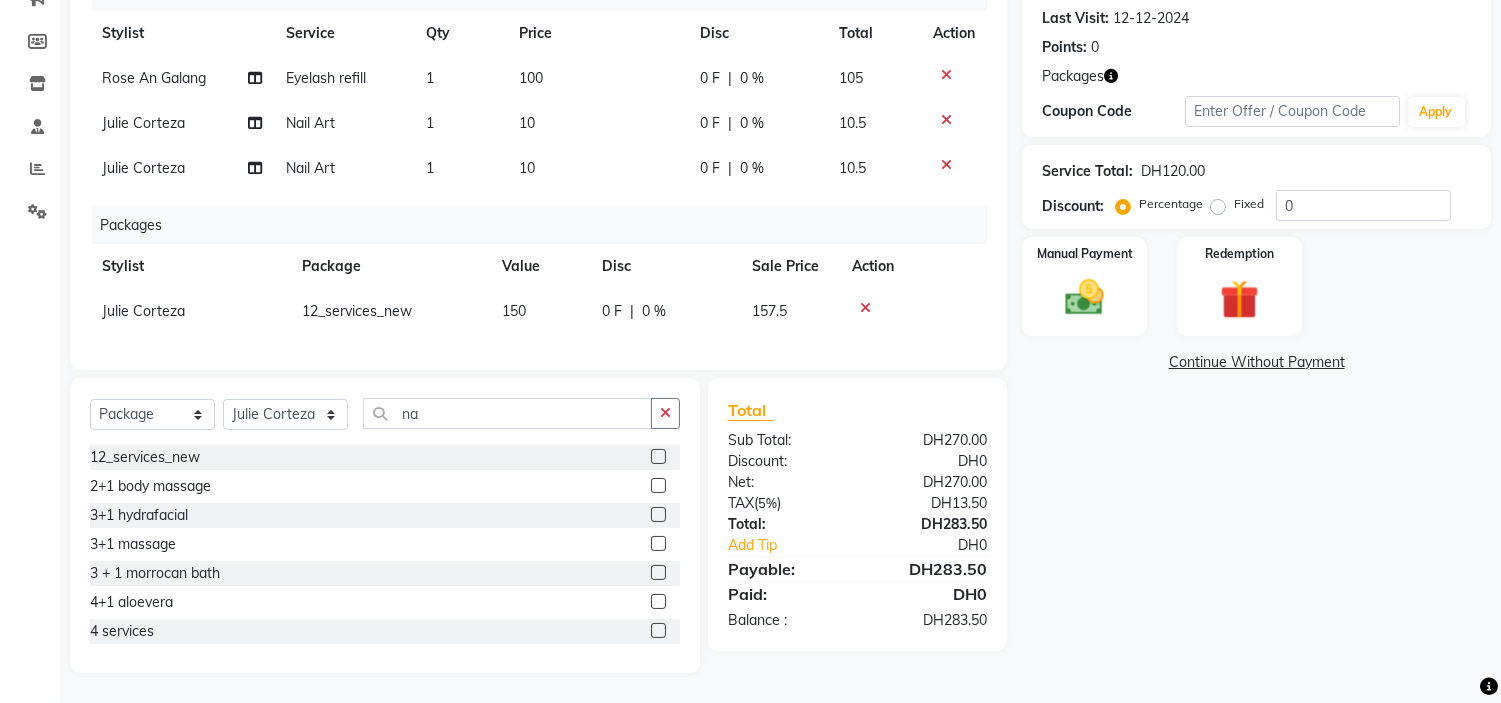 scroll, scrollTop: 291, scrollLeft: 0, axis: vertical 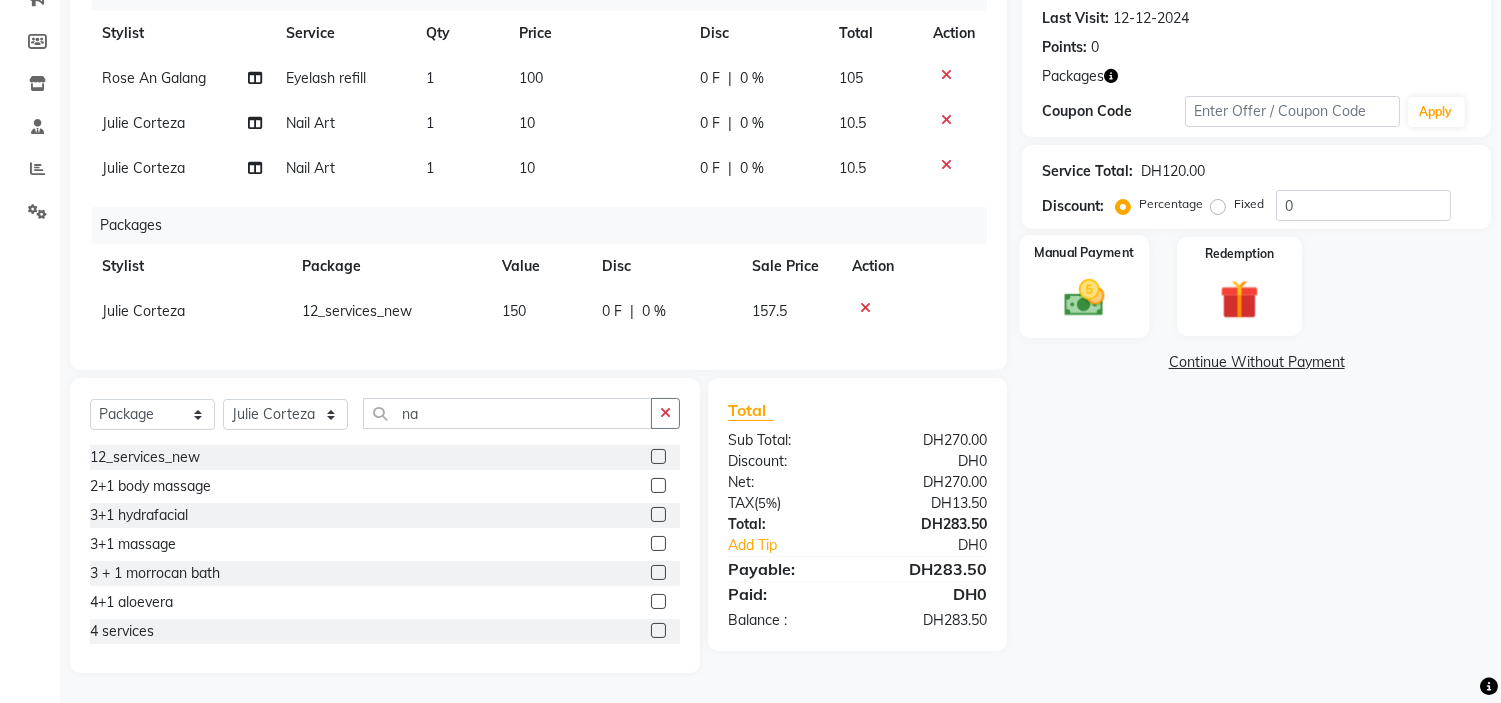 click 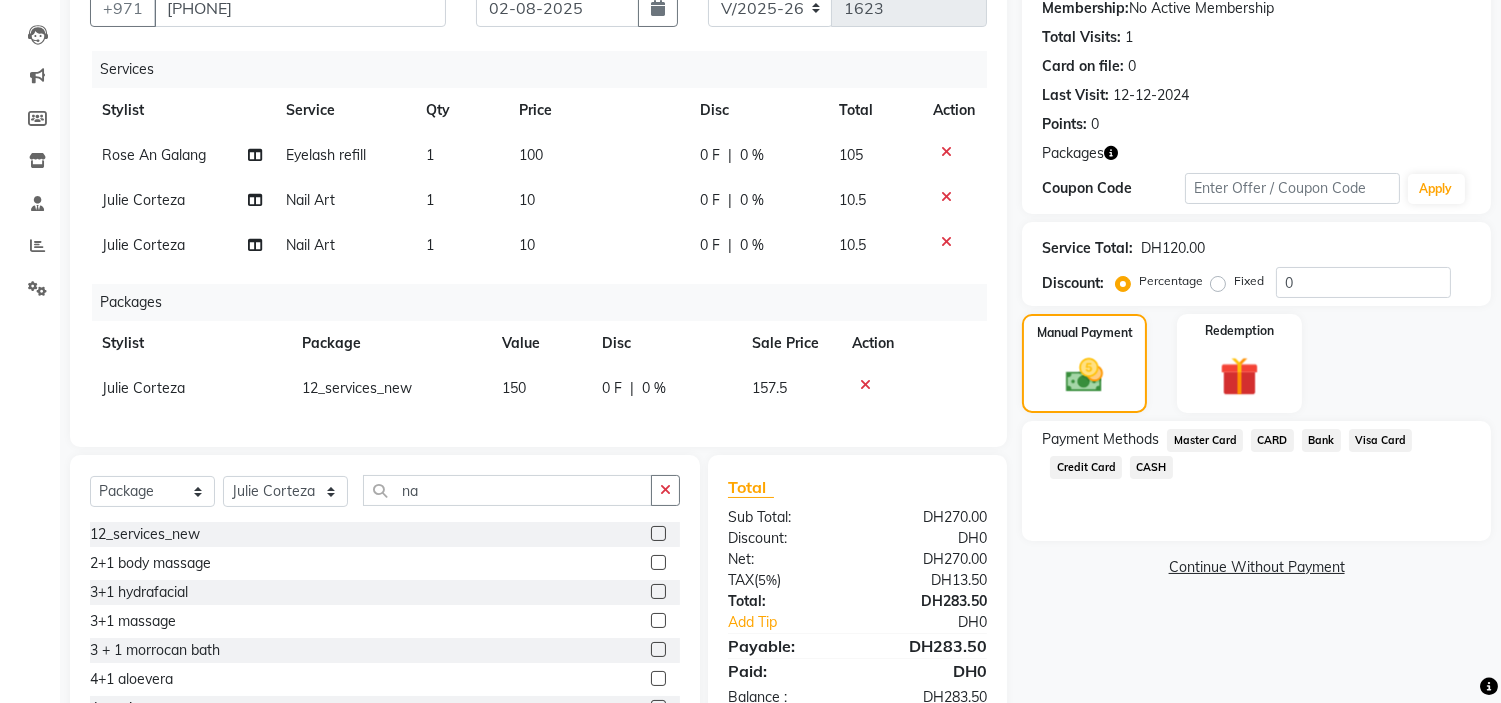 scroll, scrollTop: 0, scrollLeft: 0, axis: both 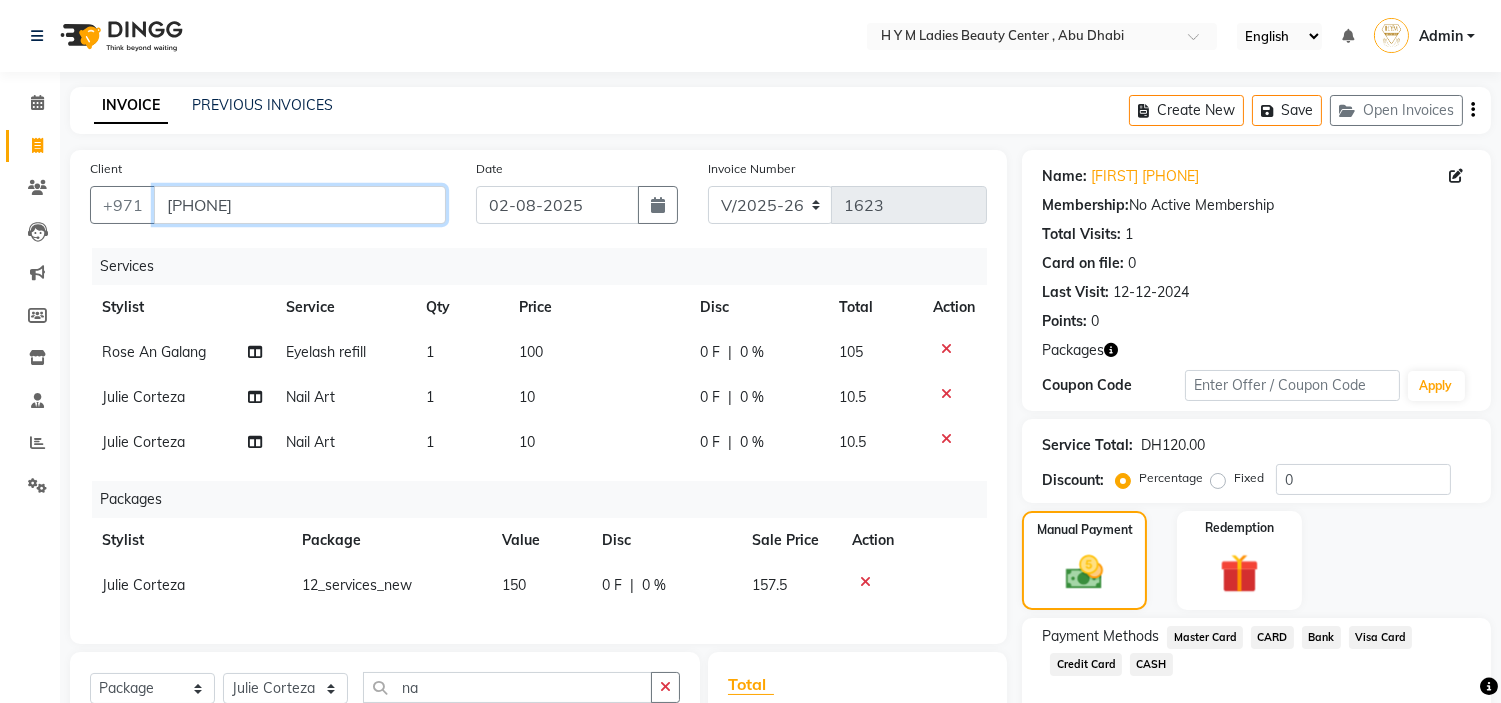 click on "[PHONE]" at bounding box center [300, 205] 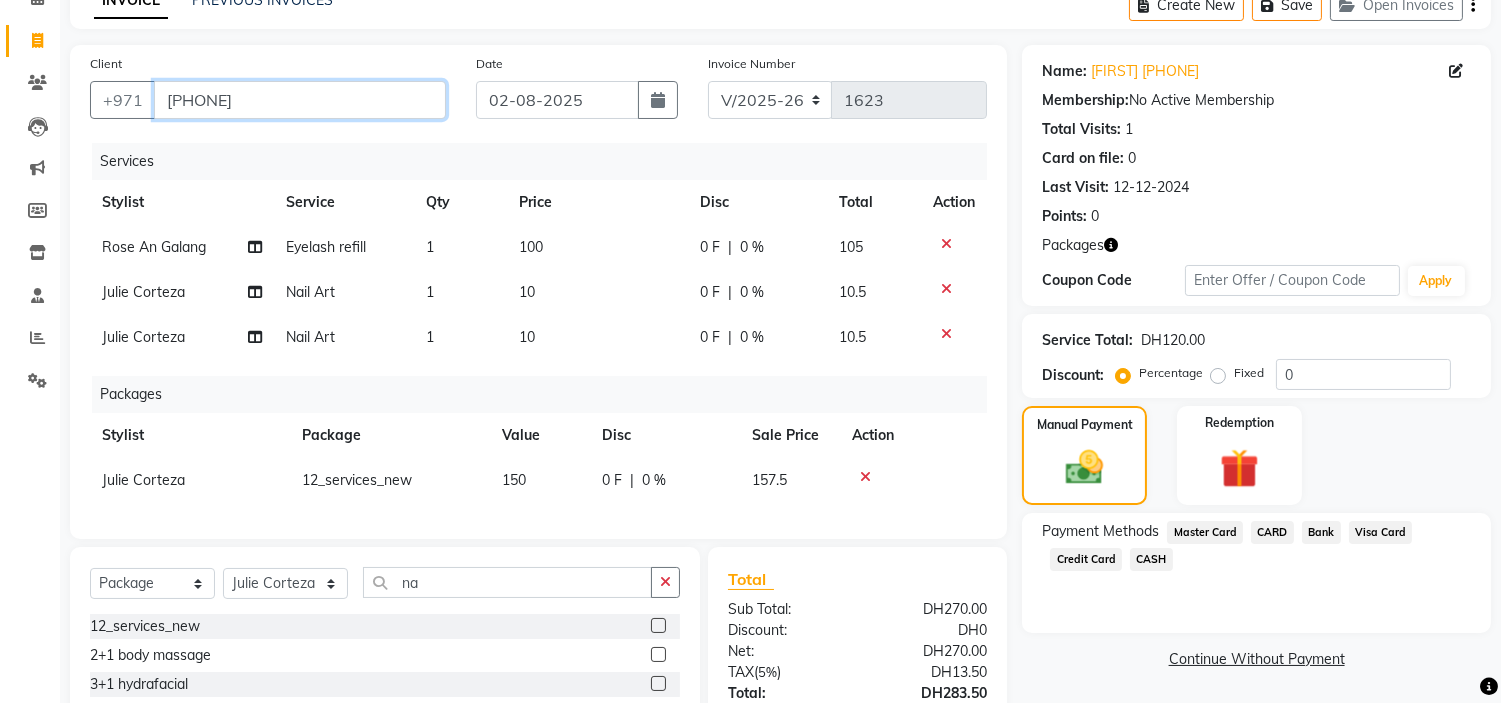 scroll, scrollTop: 291, scrollLeft: 0, axis: vertical 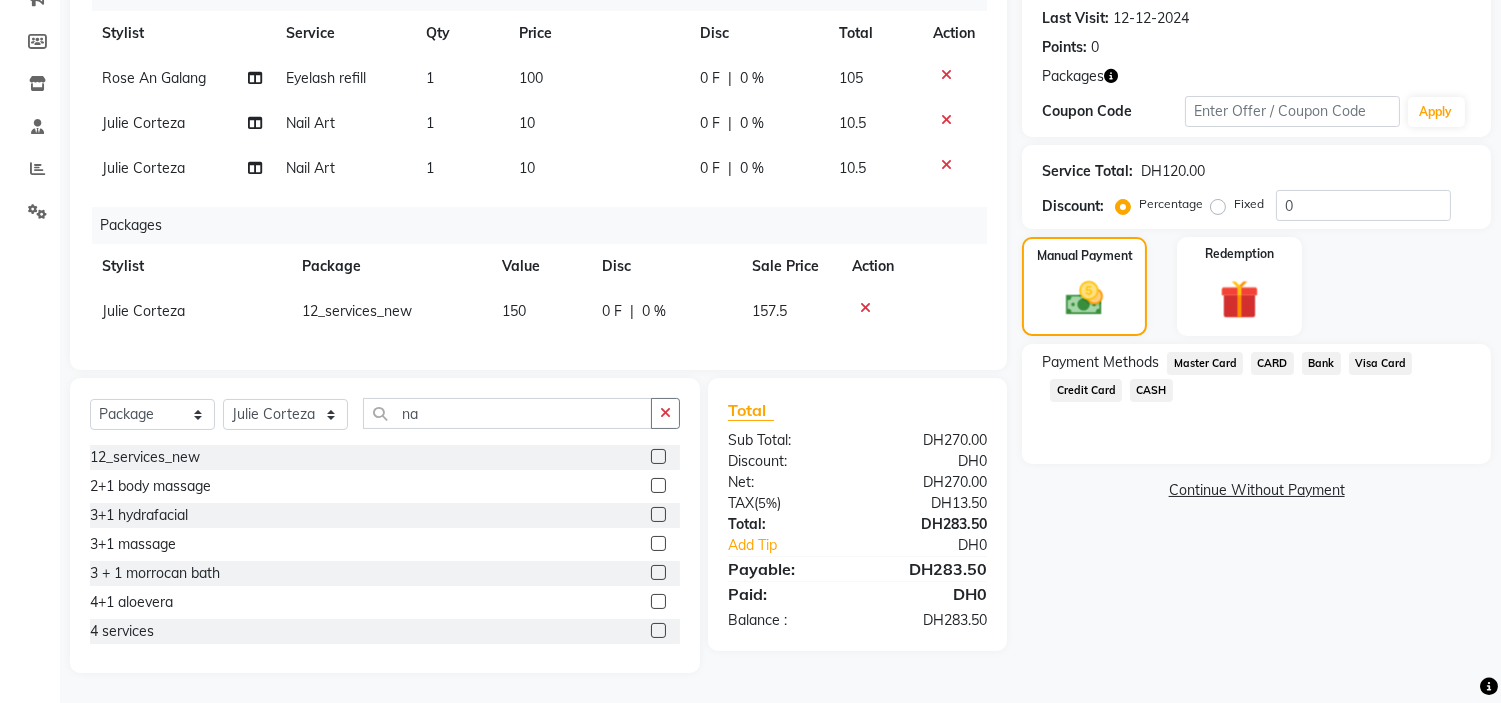 click on "Credit Card" 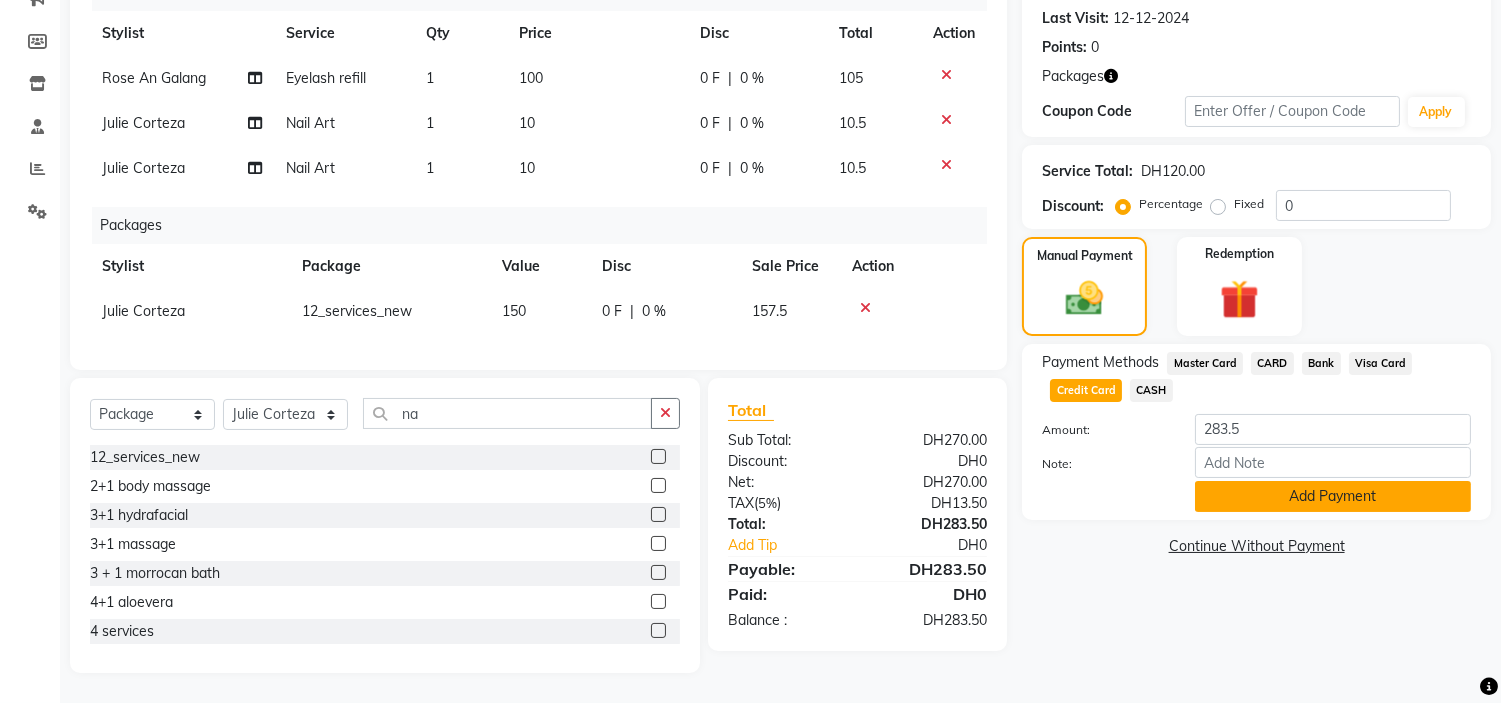click on "Add Payment" 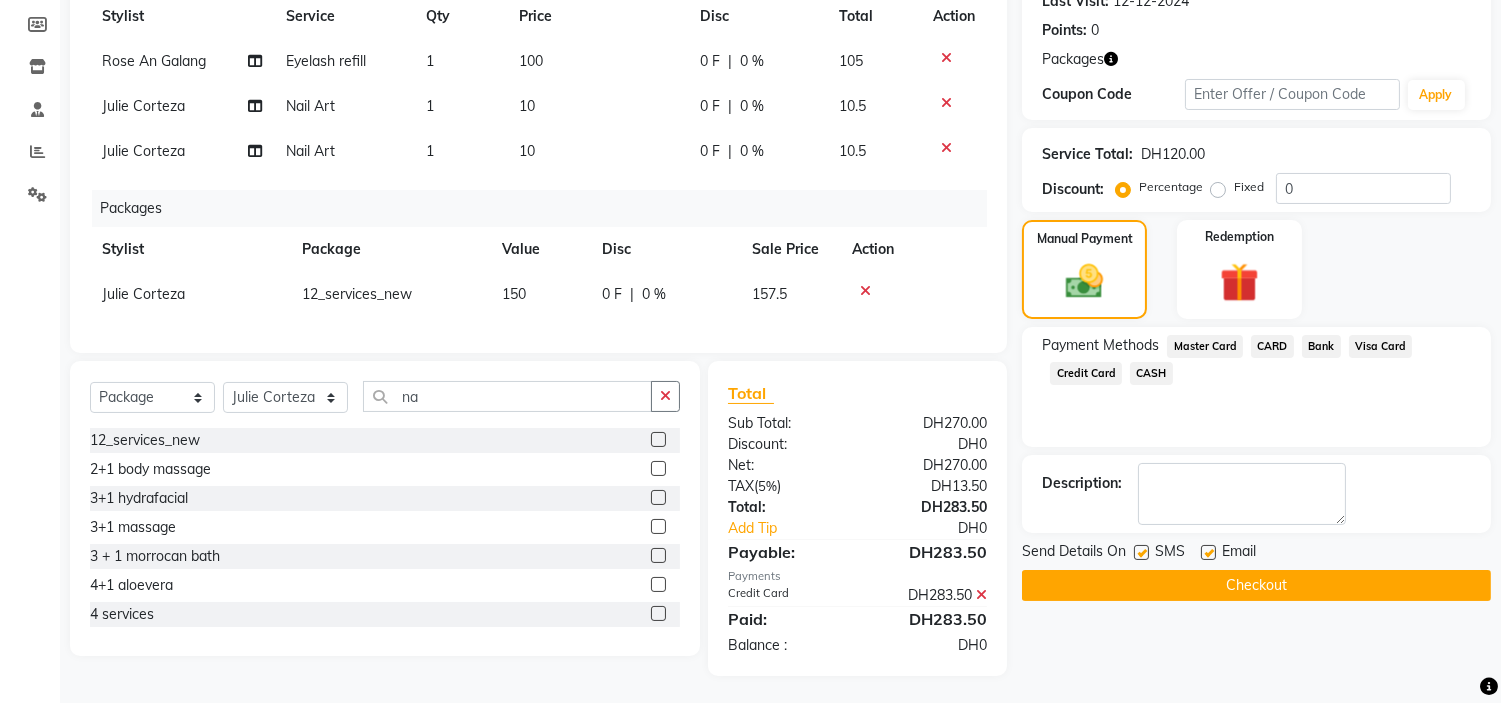 click 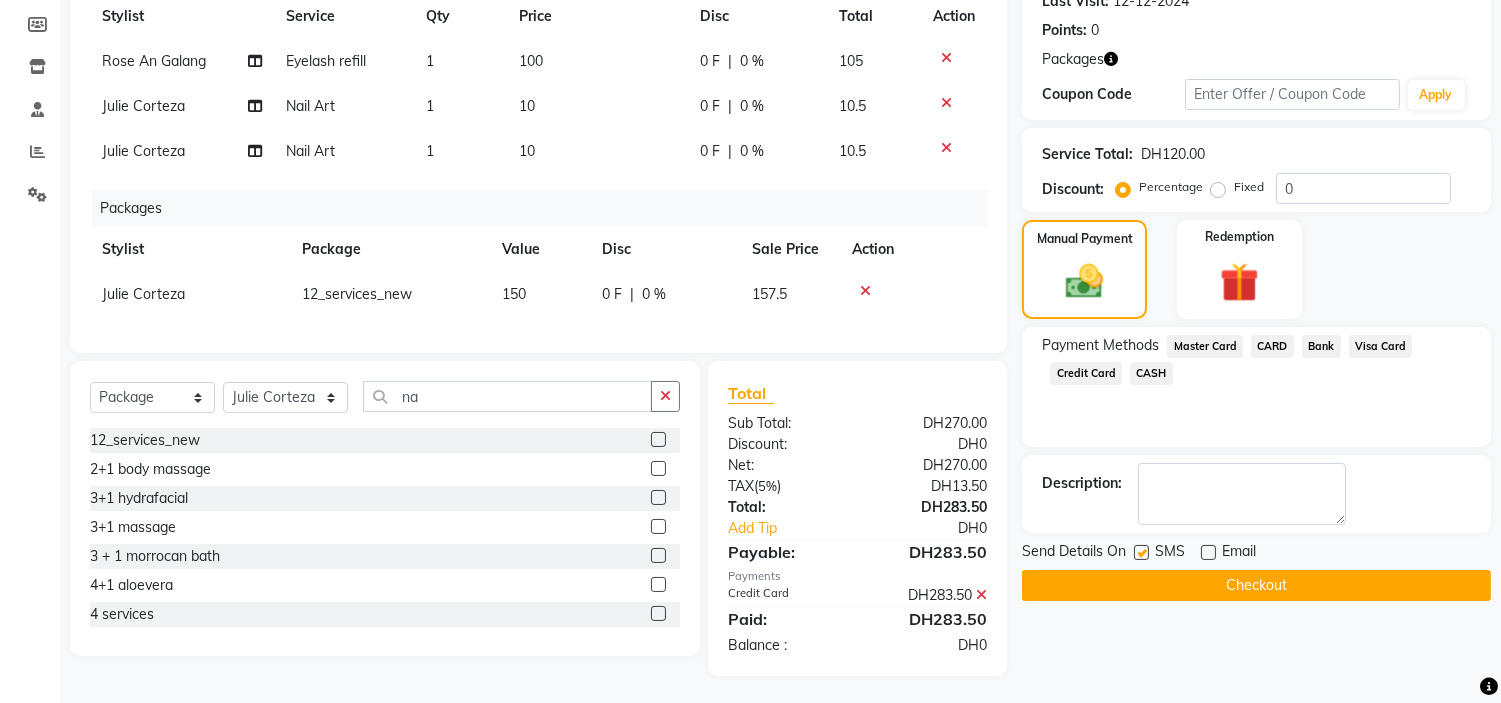 click 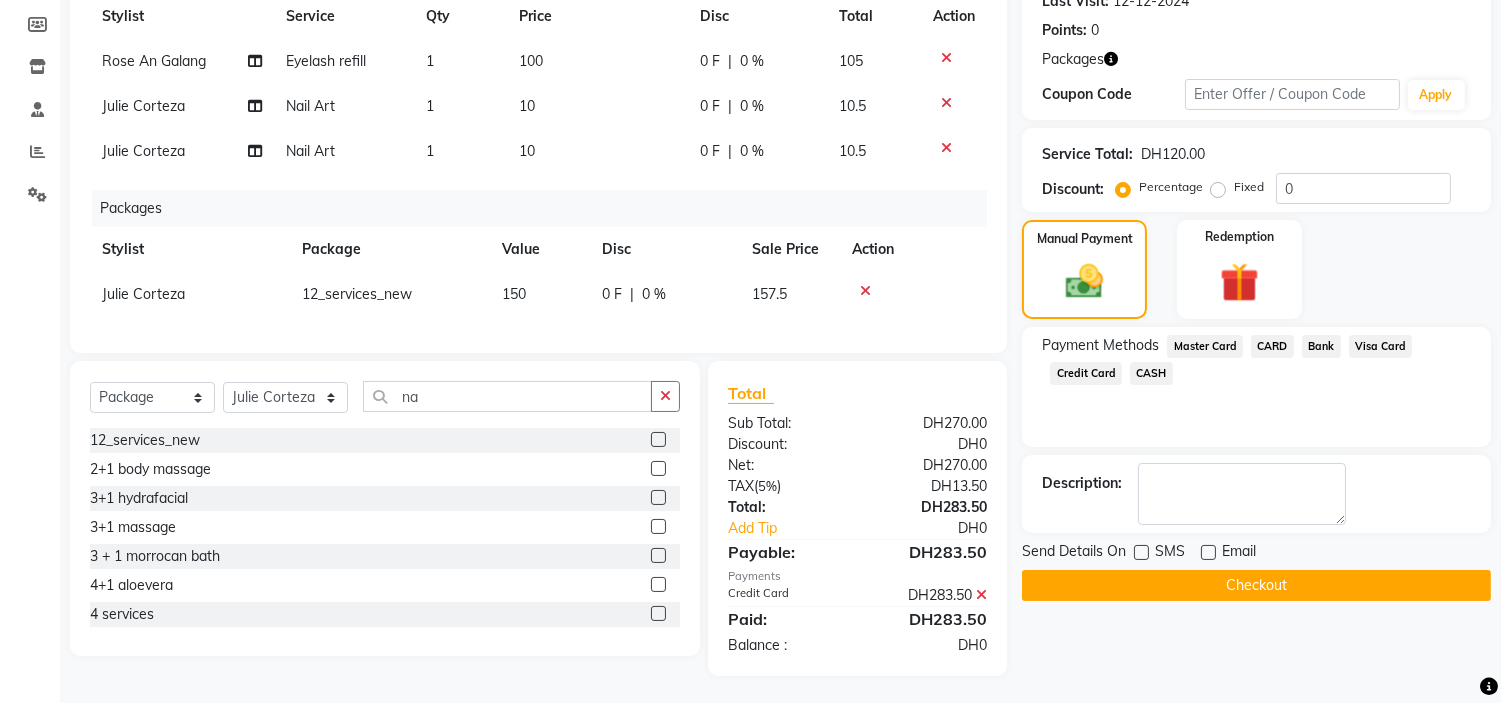 click on "Name: [FIRST] [PHONE] Membership:  No Active Membership  Total Visits:  1 Card on file:  0 Last Visit:   [DATE] Points:   0  Packages Coupon Code Apply Service Total:  DH120.00  Discount:  Percentage   Fixed  0 Manual Payment Redemption Payment Methods  Master Card   CARD   Bank   Visa Card   Credit Card   CASH  Description:                  Send Details On SMS Email  Checkout" 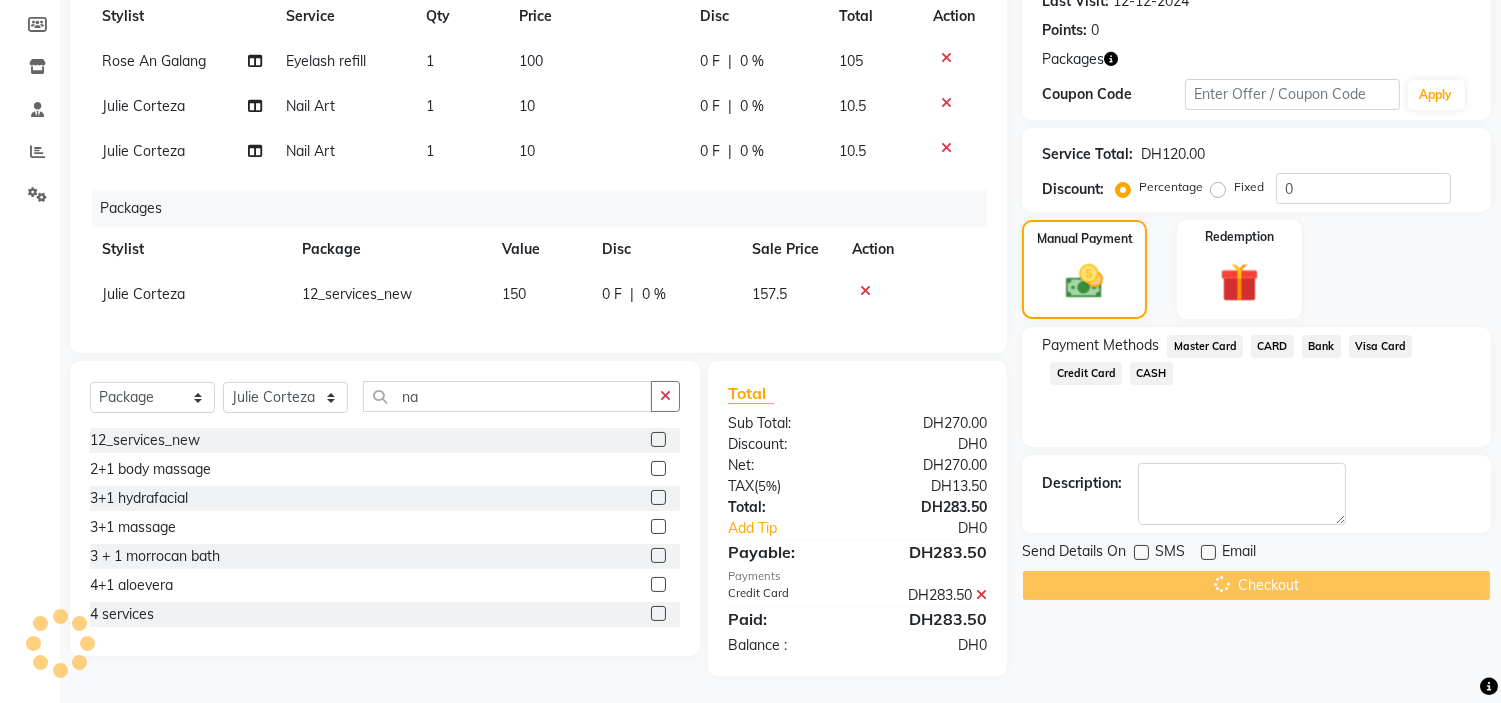 scroll, scrollTop: 0, scrollLeft: 0, axis: both 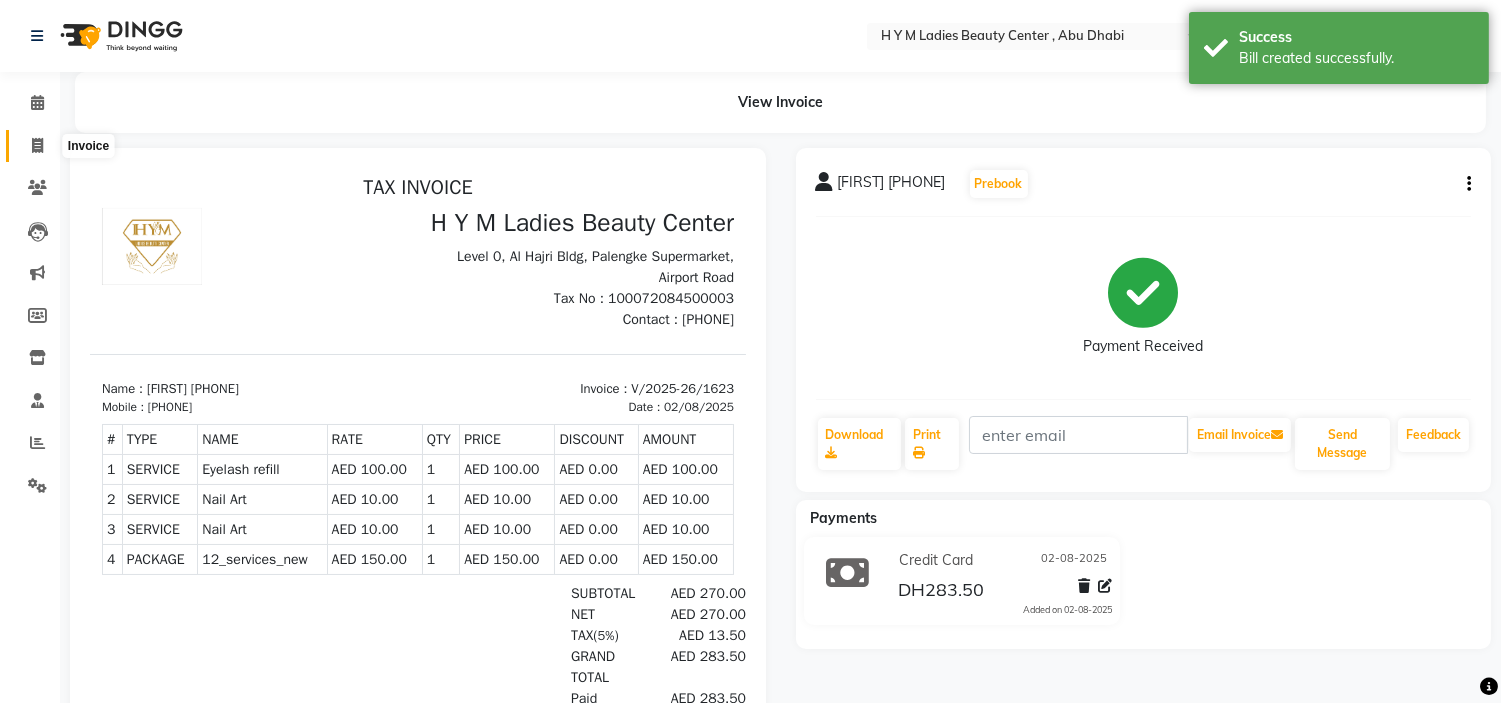 click 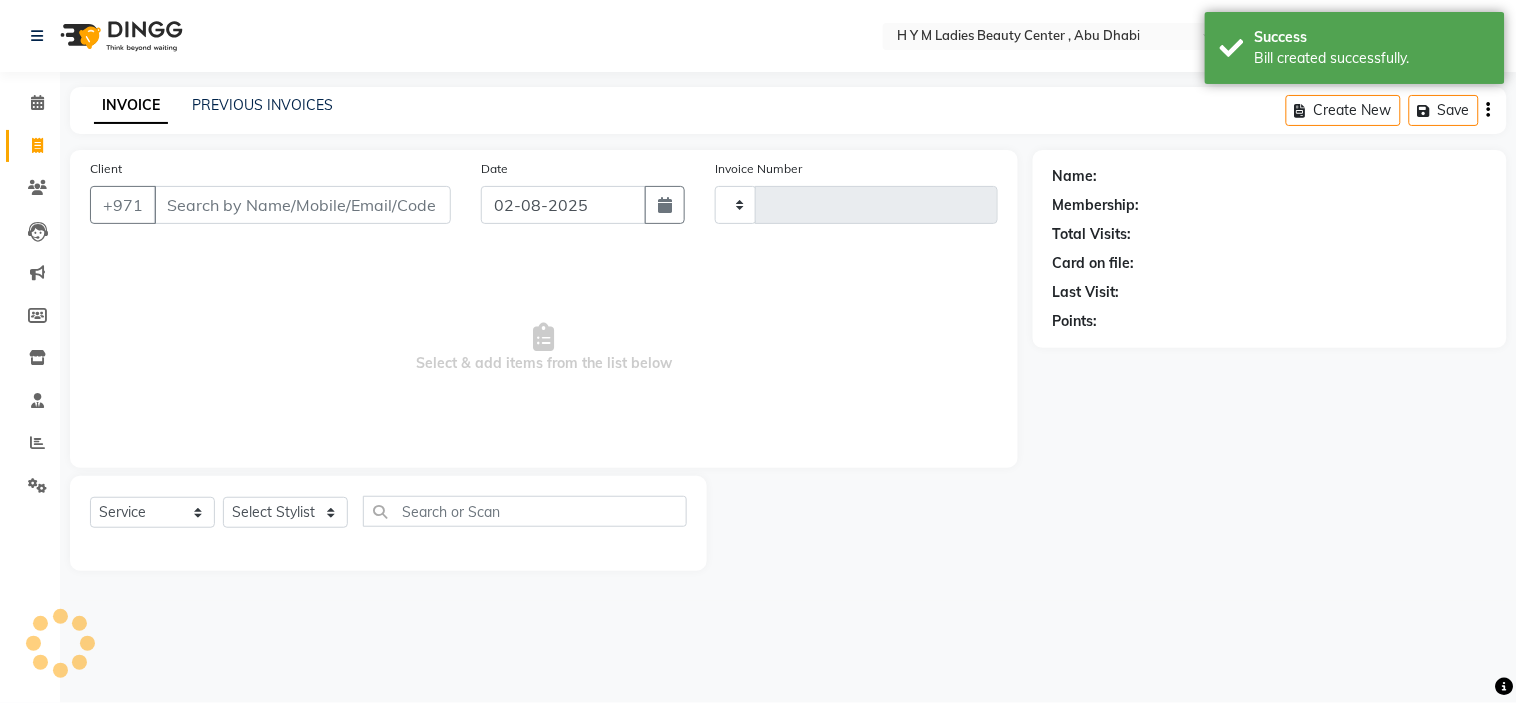 type on "1624" 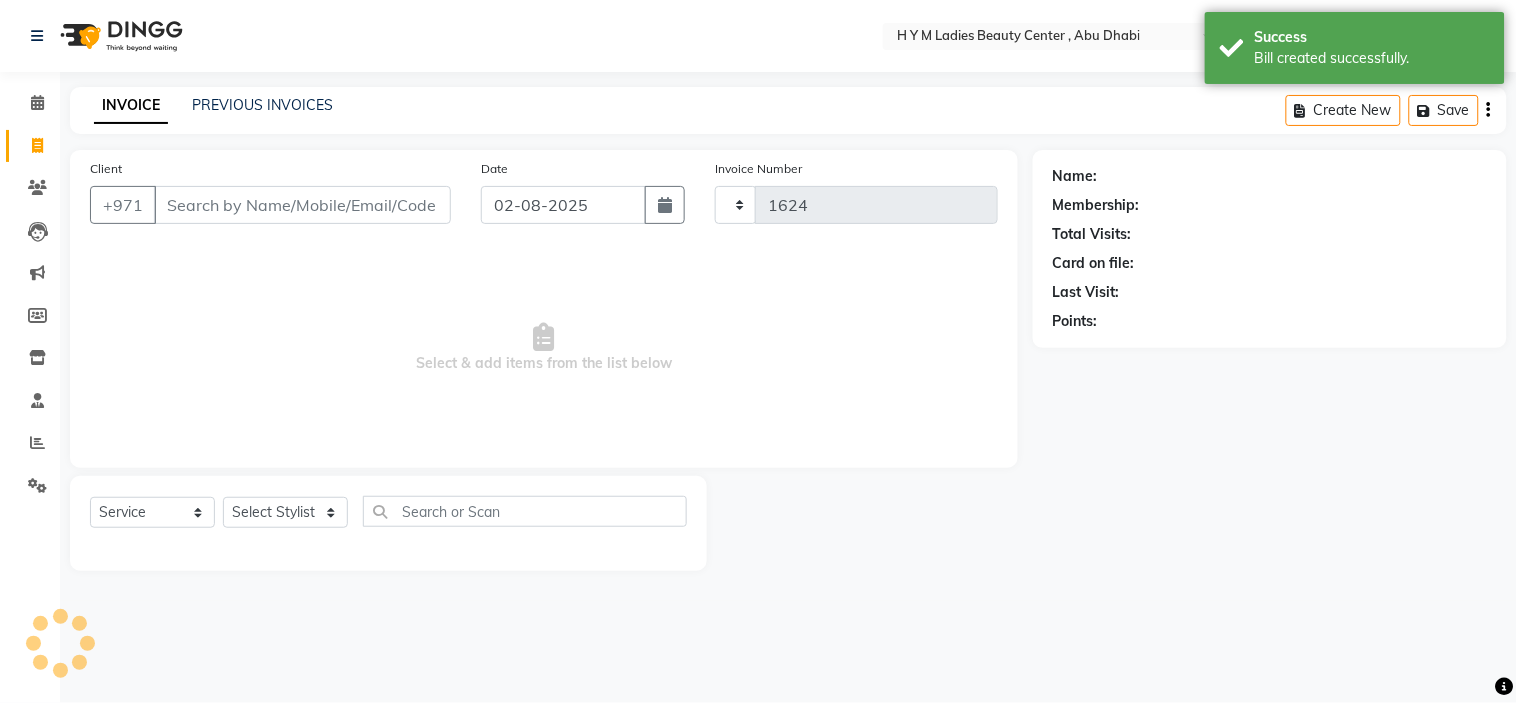 select on "7248" 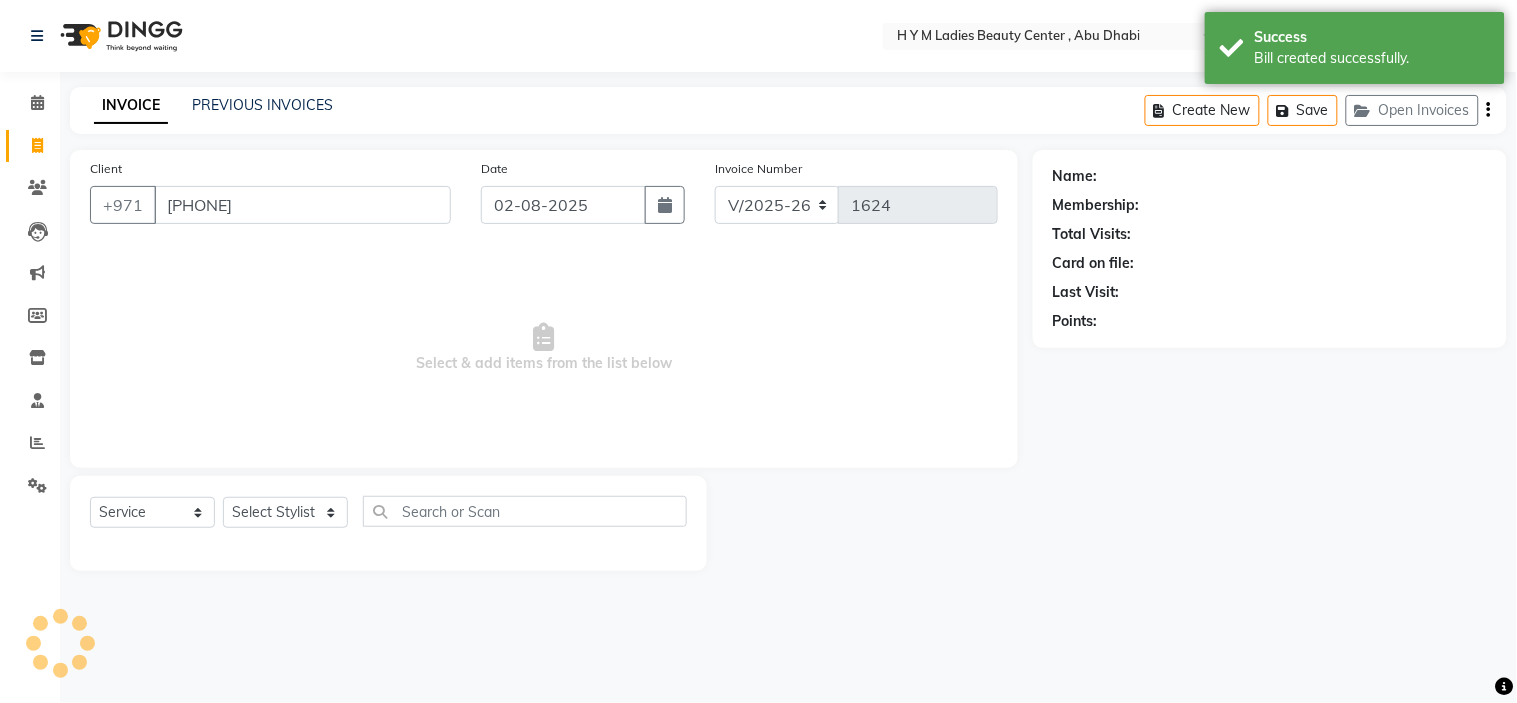 type on "[PHONE]" 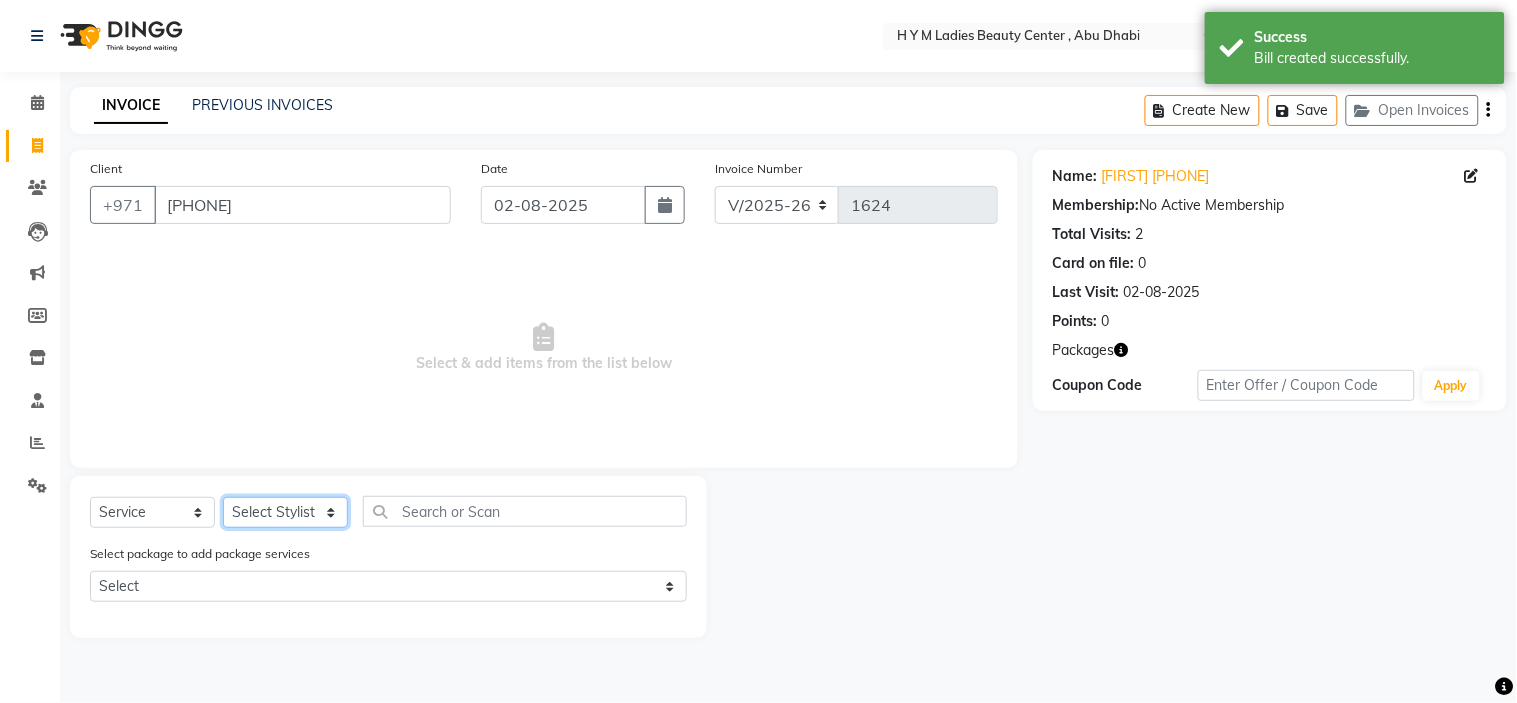 click on "Select Stylist ameena Jheza Dalangin Julie Corteza nadeema randa Rose An Galang zari" 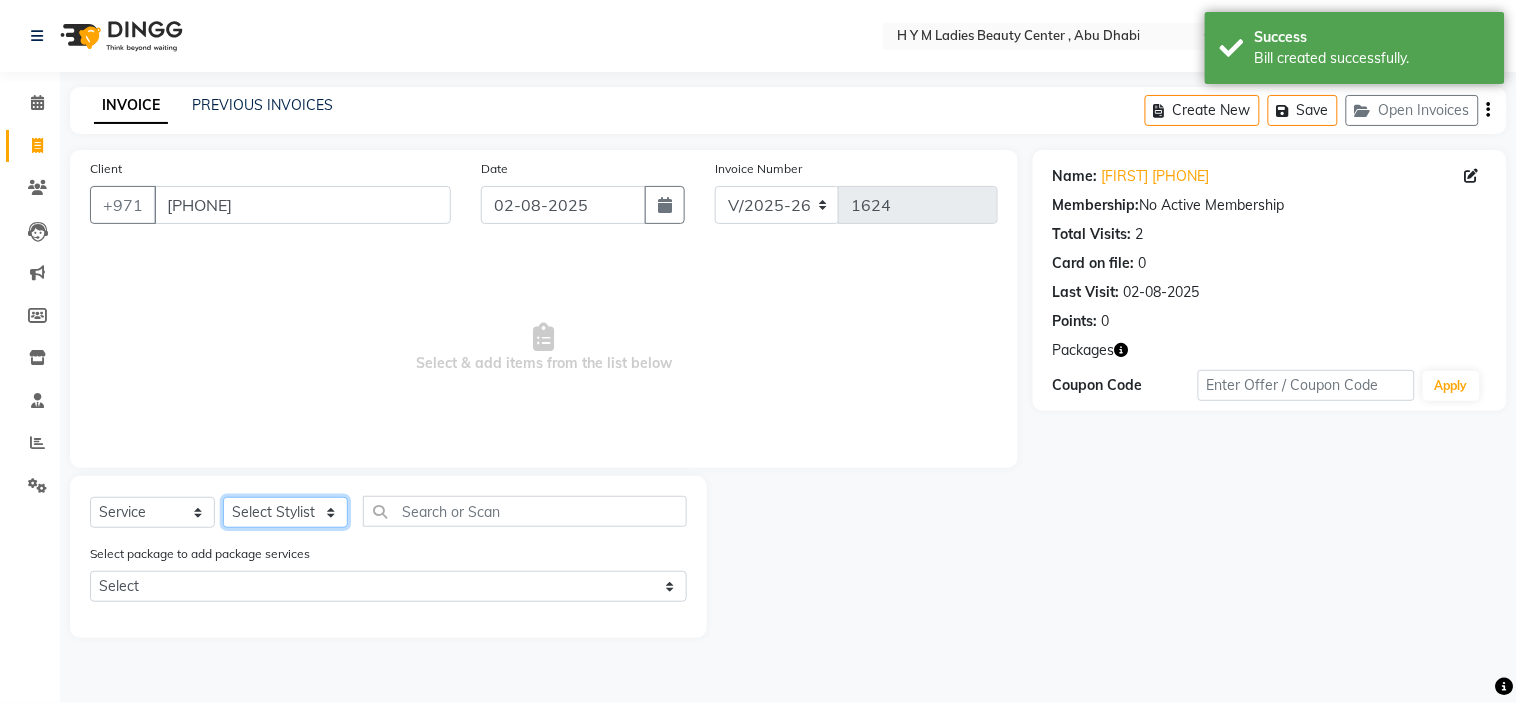 select on "61767" 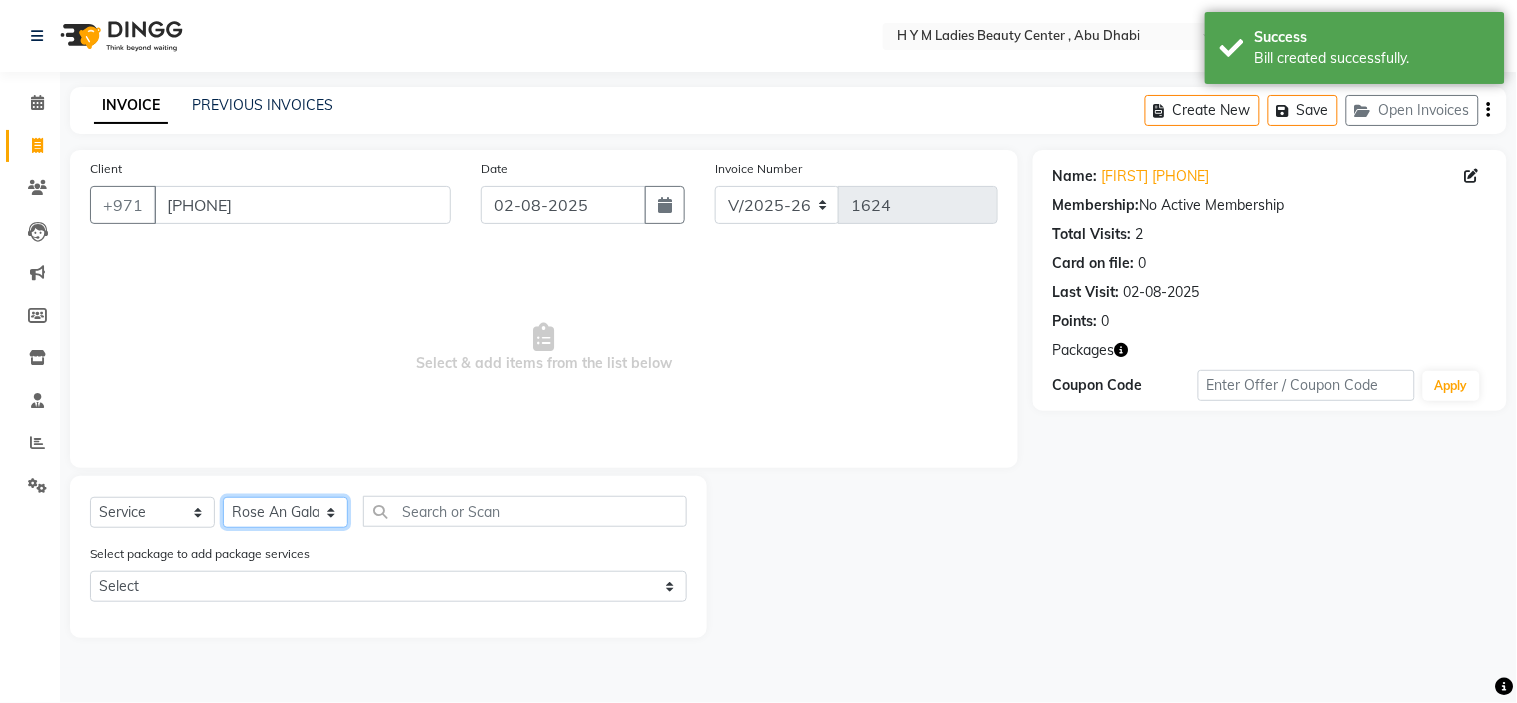 click on "Select Stylist ameena Jheza Dalangin Julie Corteza nadeema randa Rose An Galang zari" 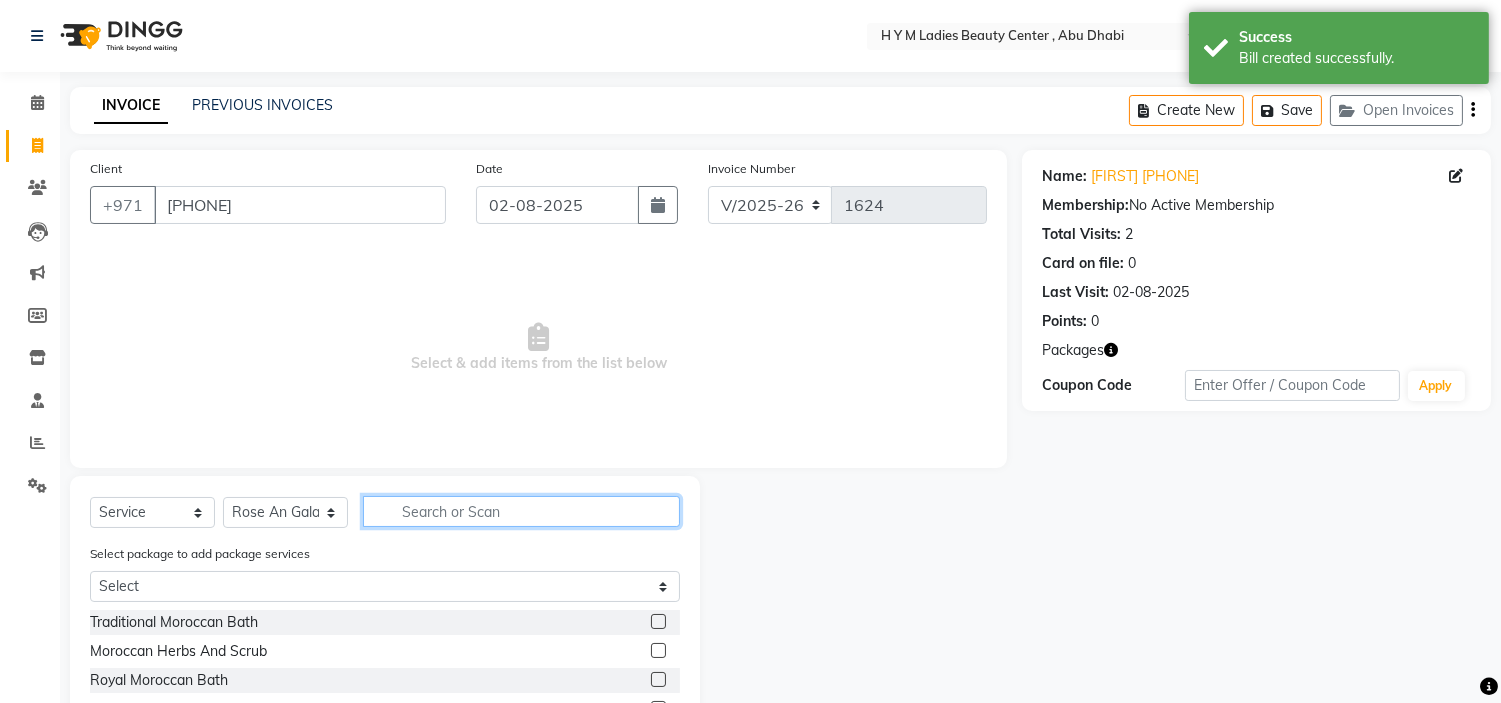 click 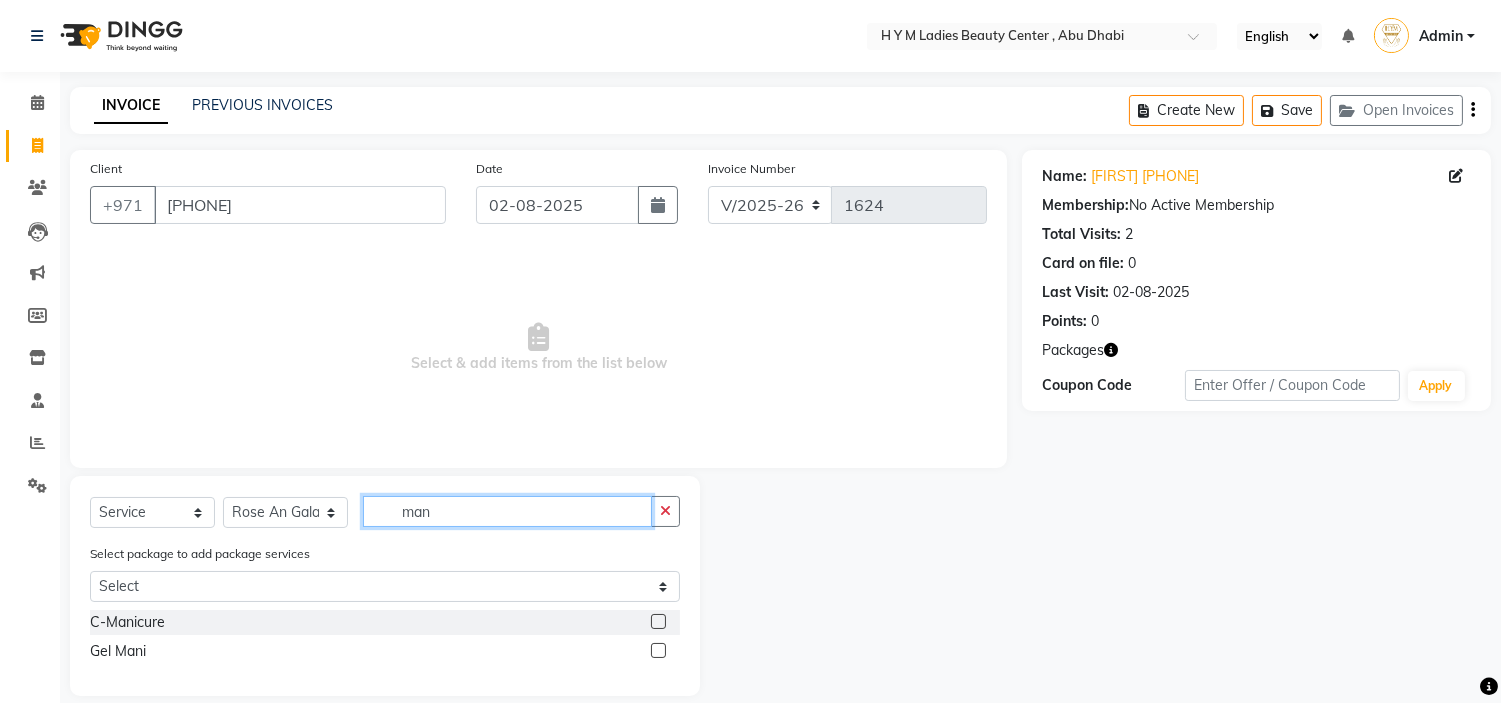 type on "man" 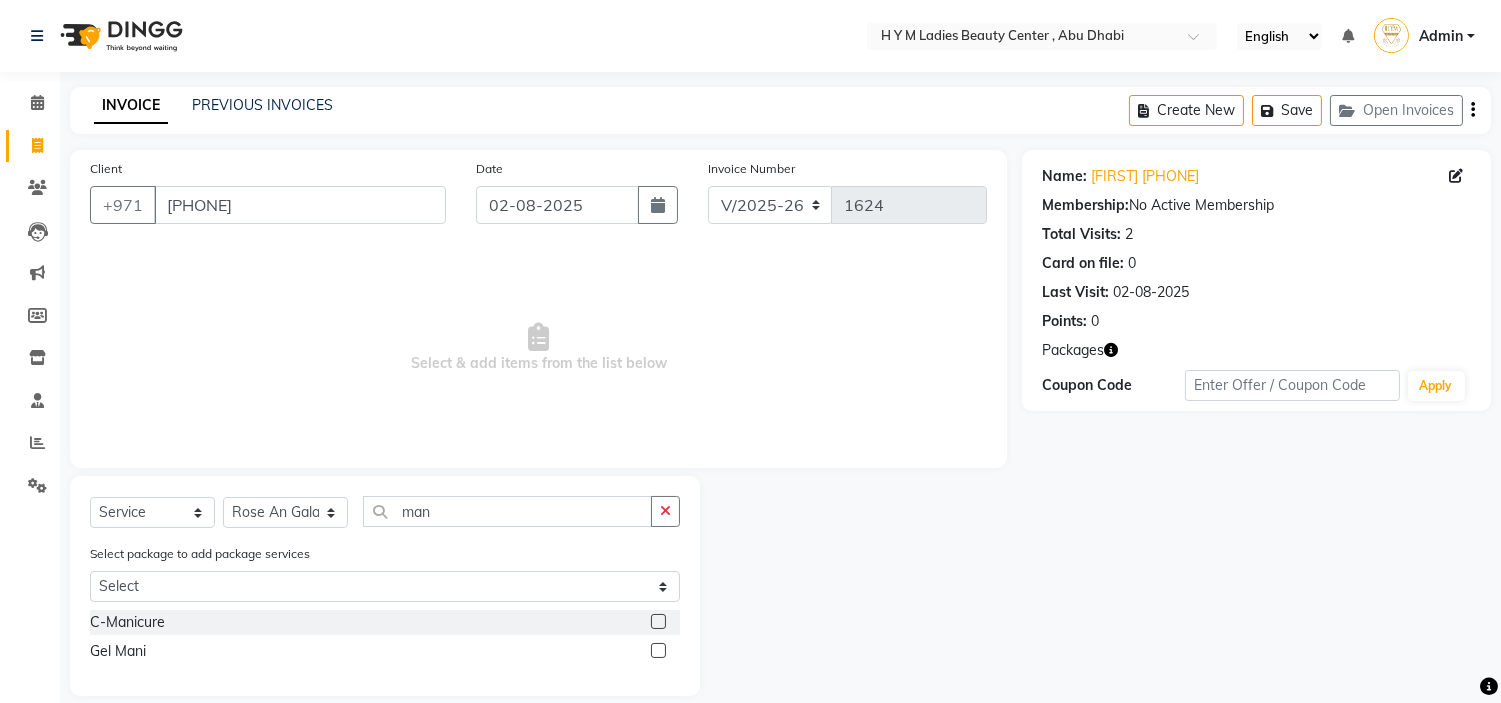 click 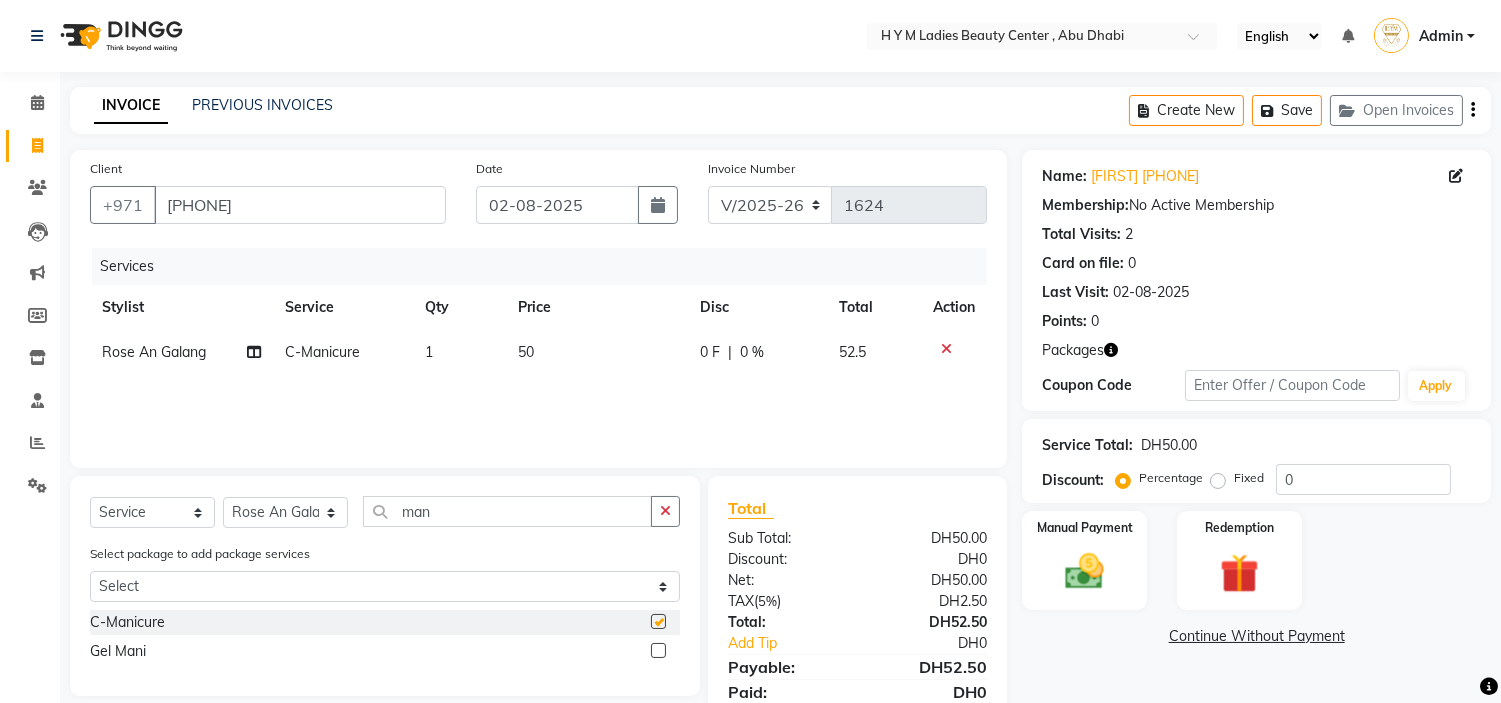 checkbox on "false" 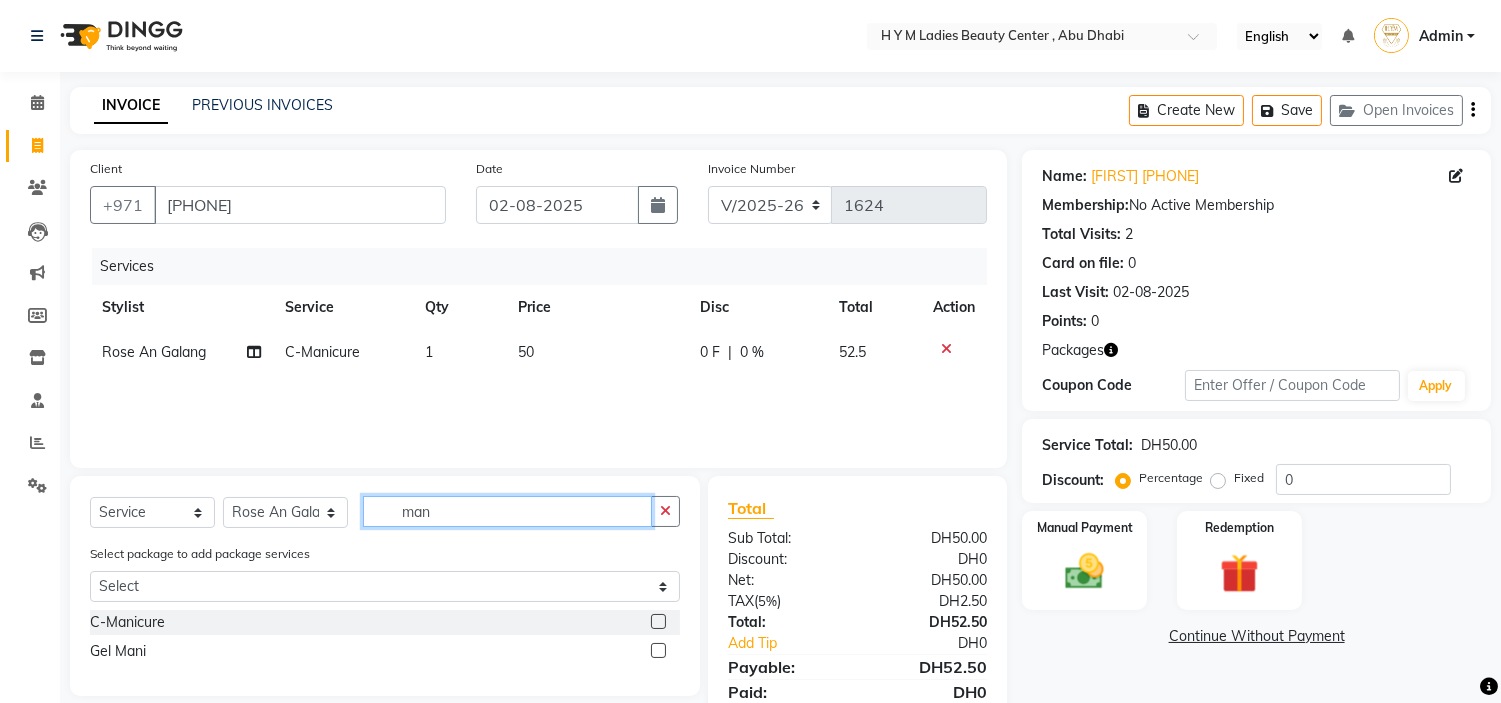 drag, startPoint x: 560, startPoint y: 503, endPoint x: 0, endPoint y: 386, distance: 572.0918 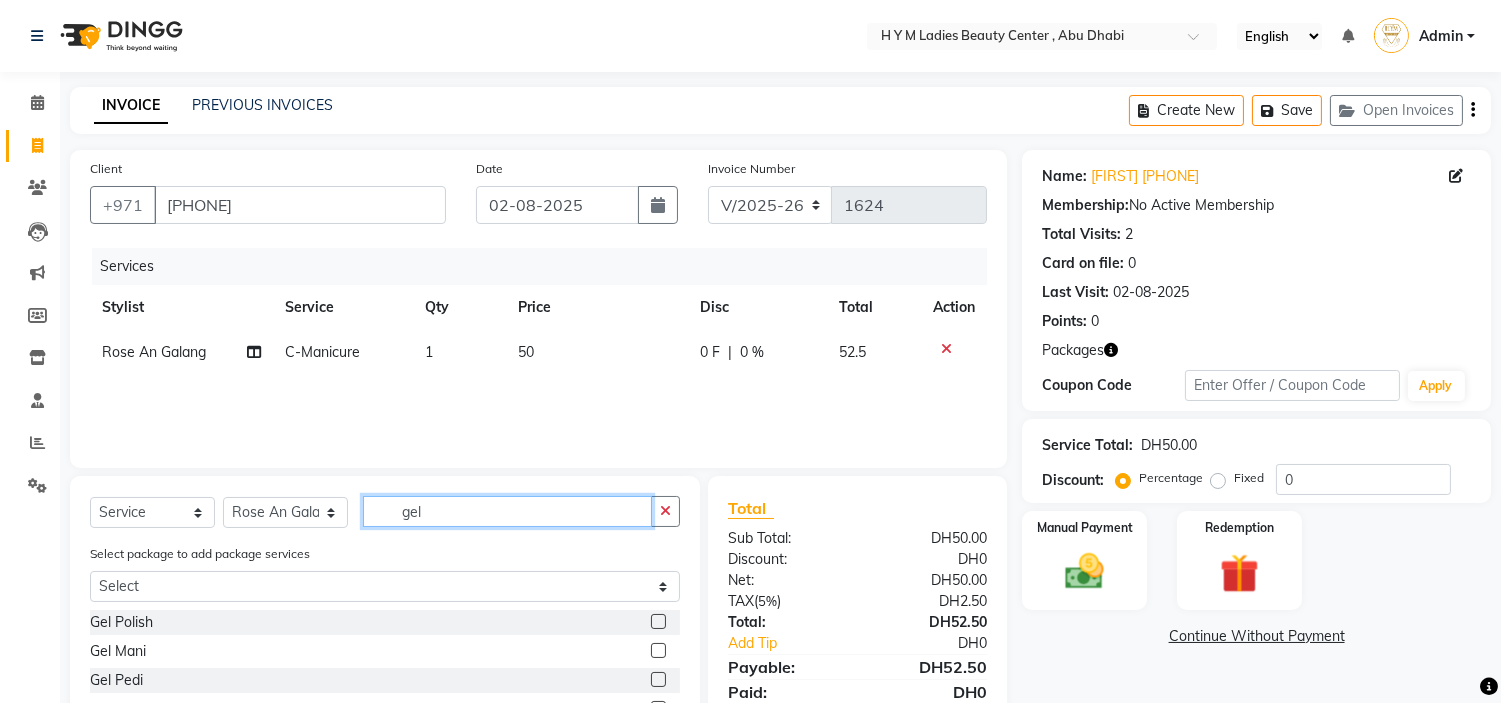 type on "gel" 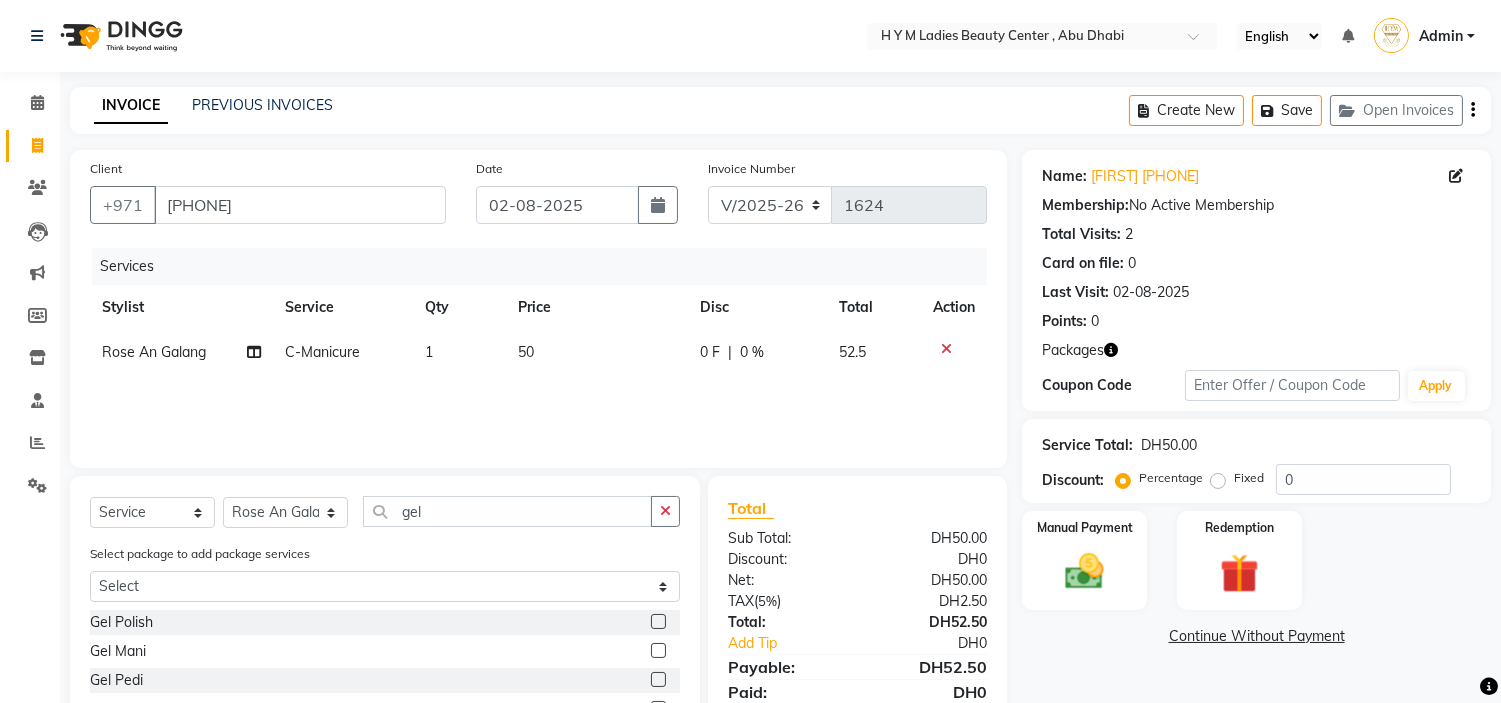 click 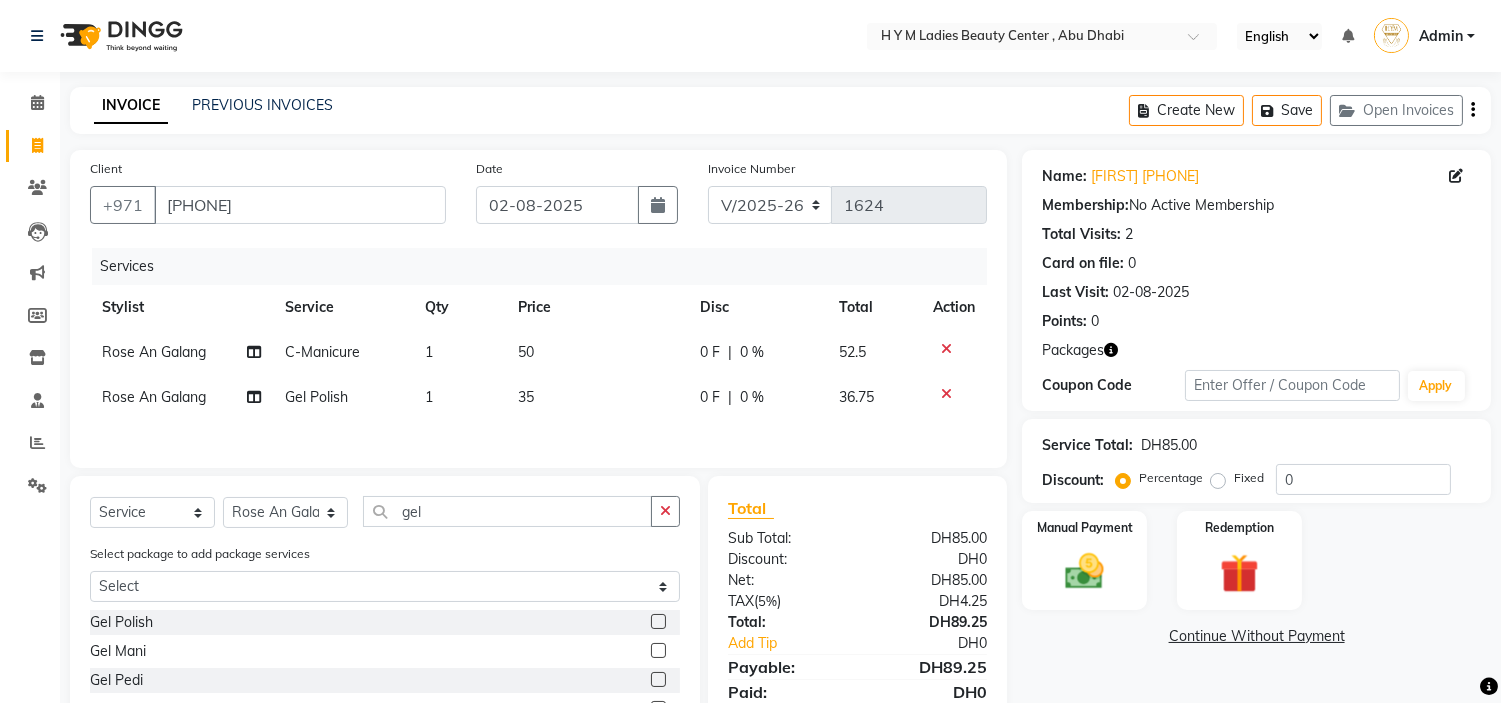 click 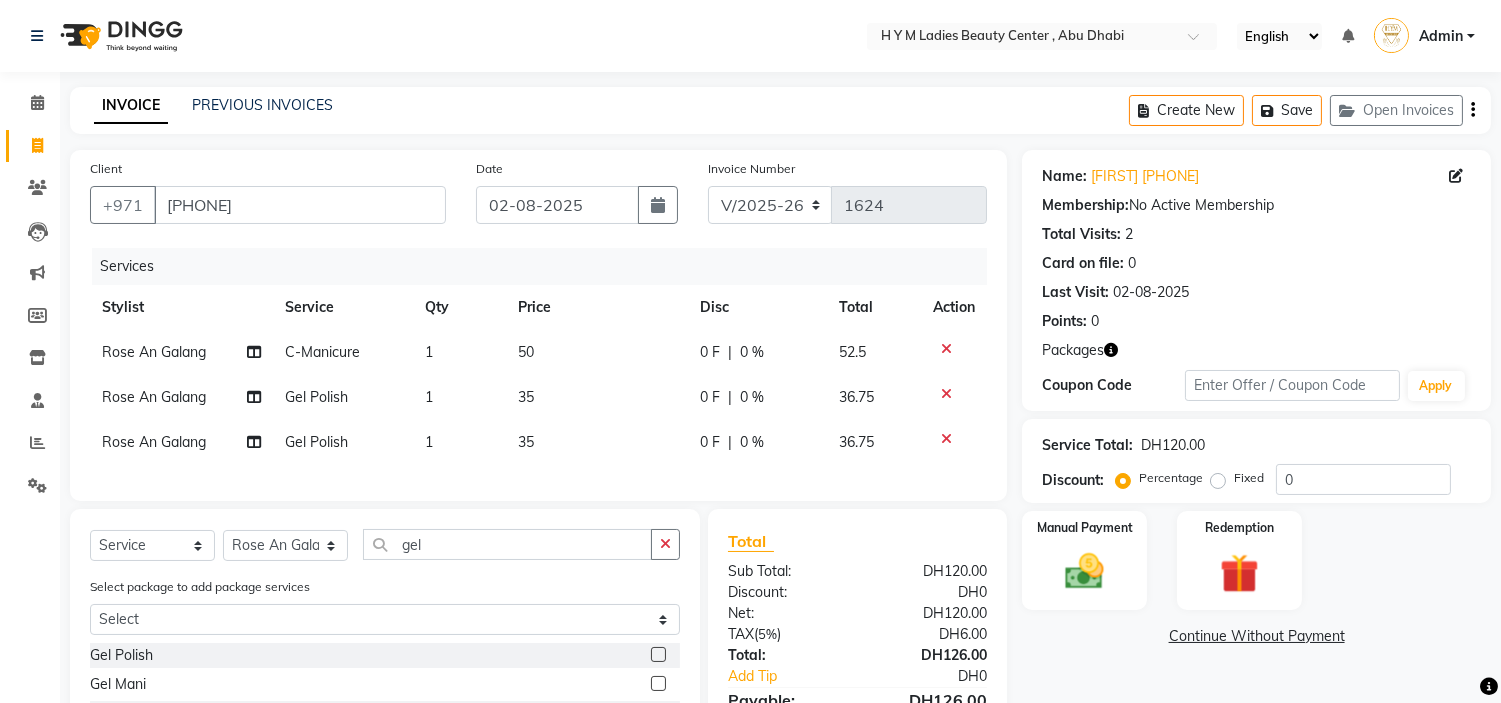 click 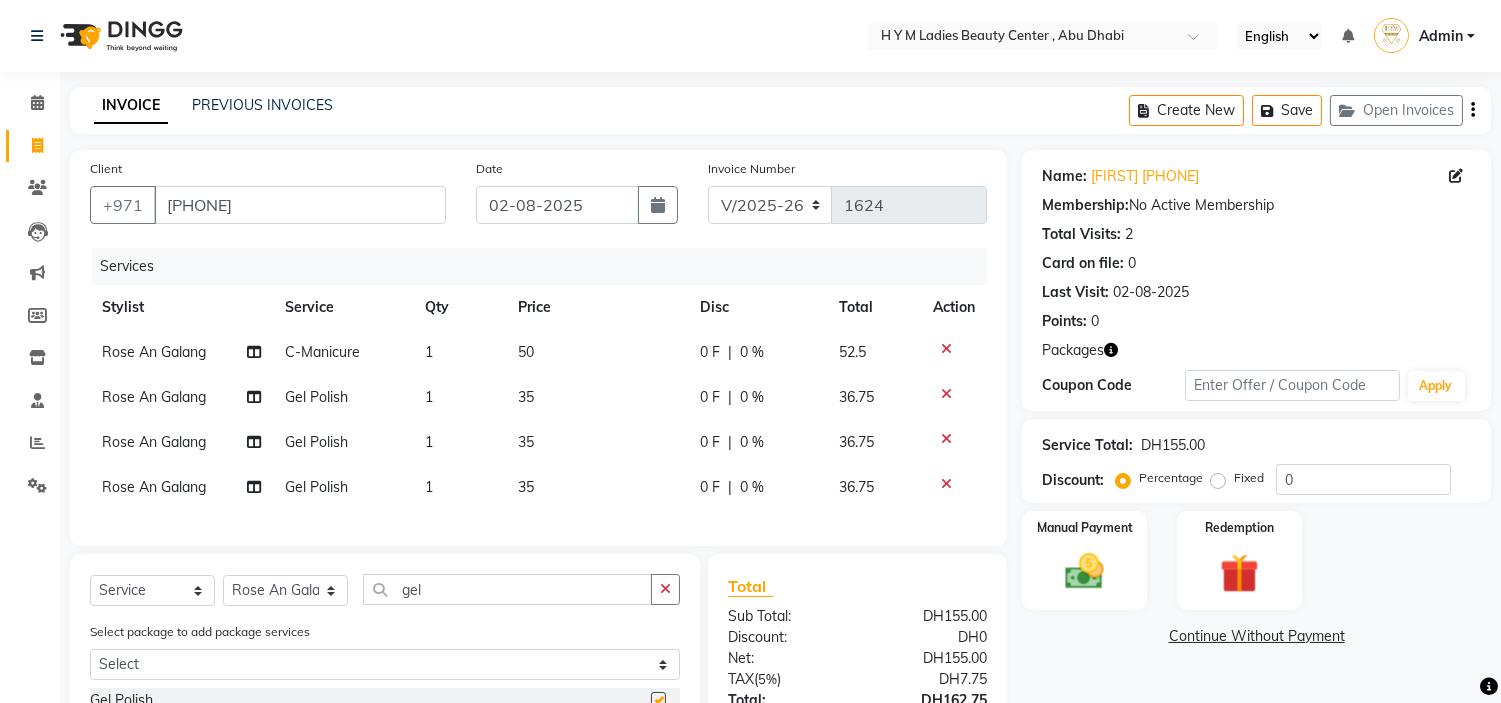 checkbox on "false" 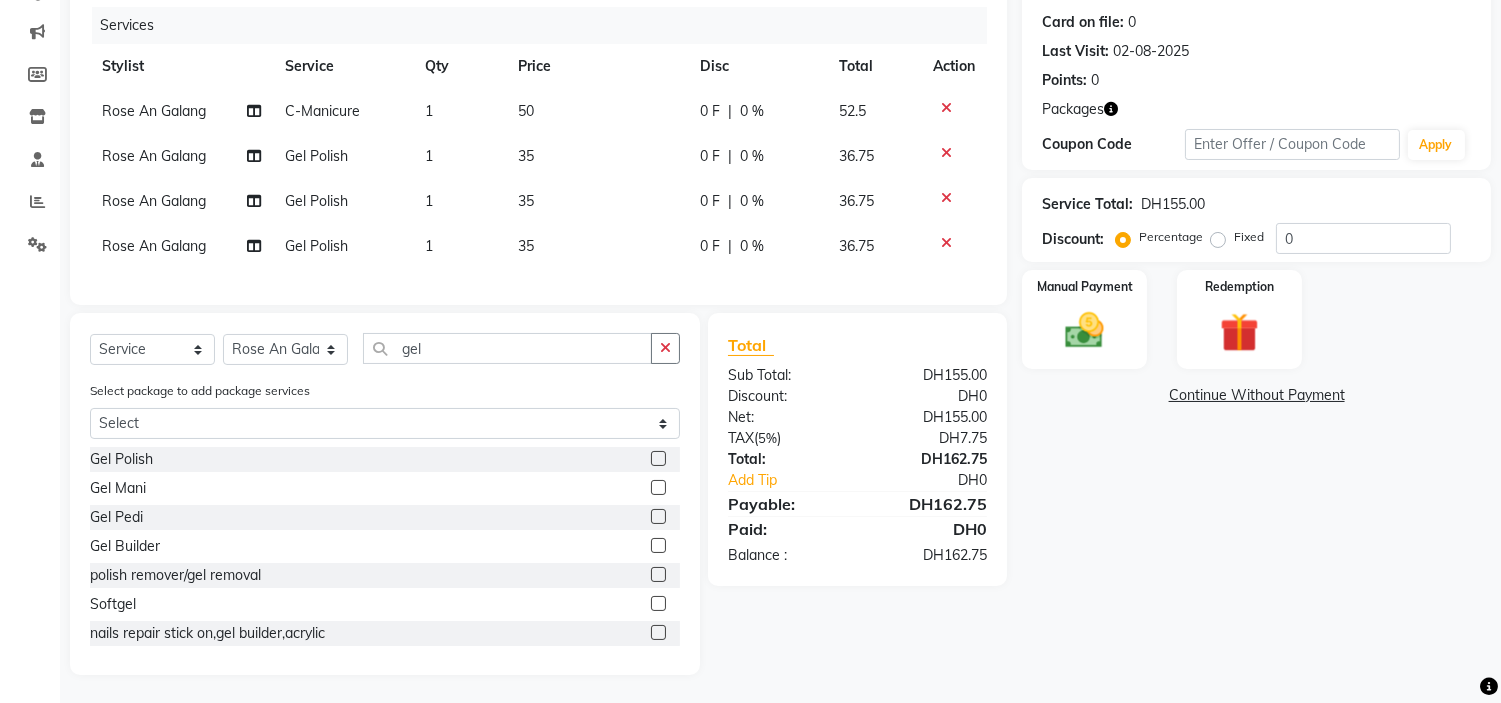 scroll, scrollTop: 260, scrollLeft: 0, axis: vertical 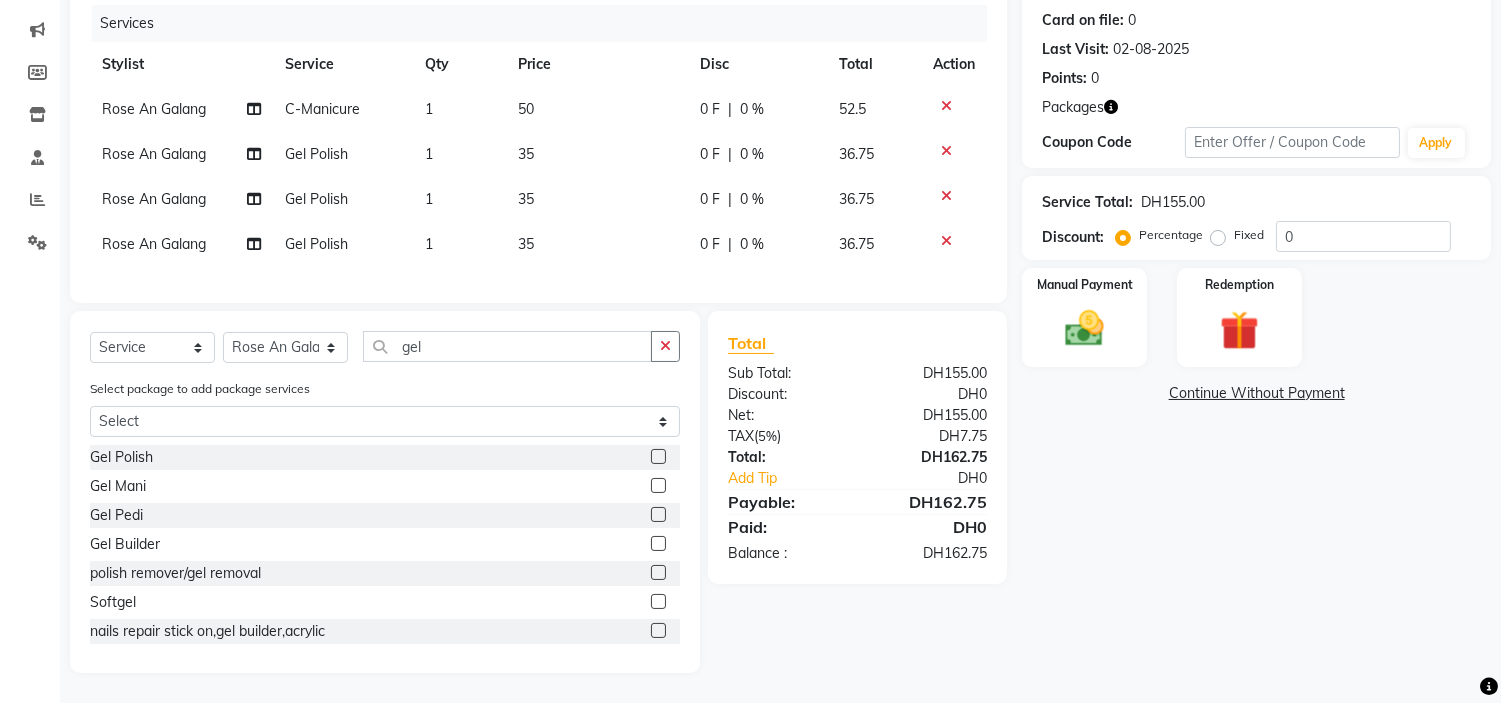 click 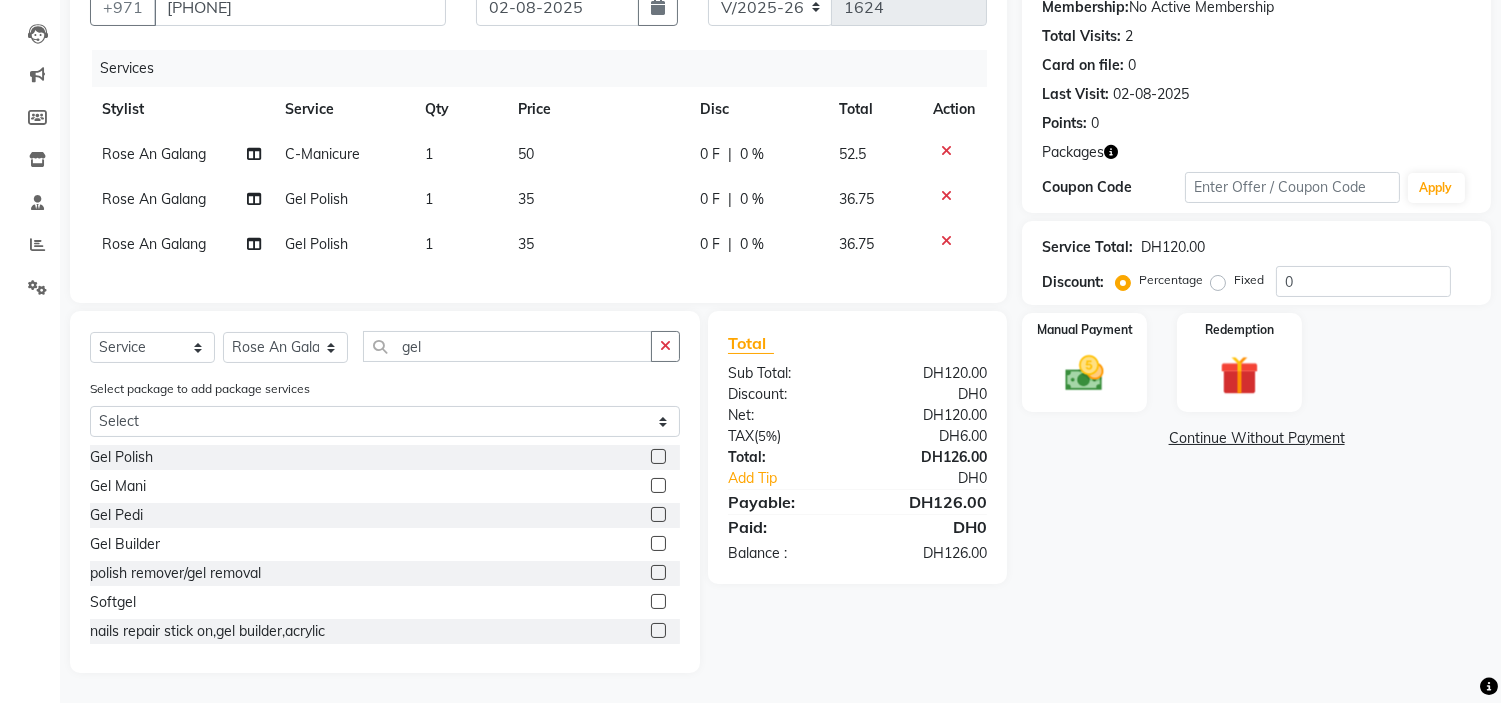 click 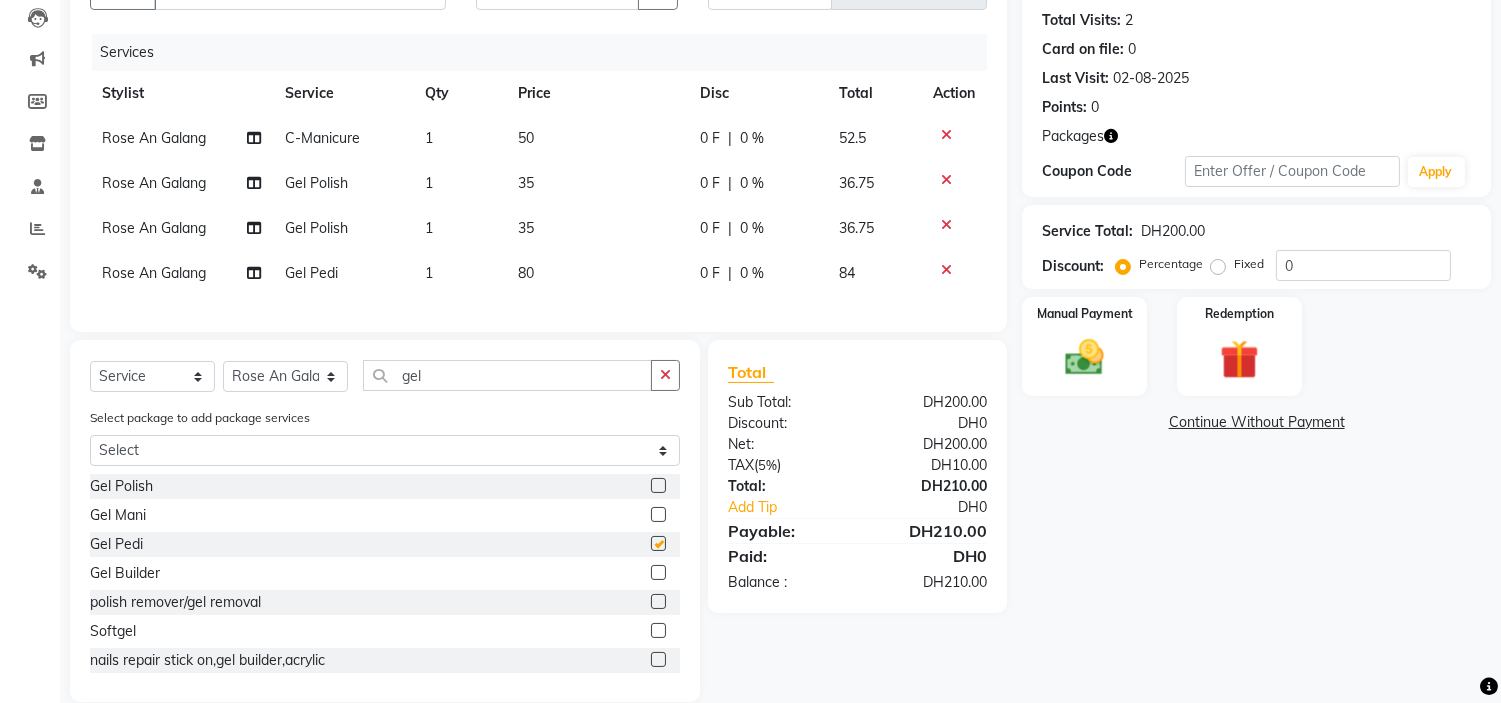 scroll, scrollTop: 260, scrollLeft: 0, axis: vertical 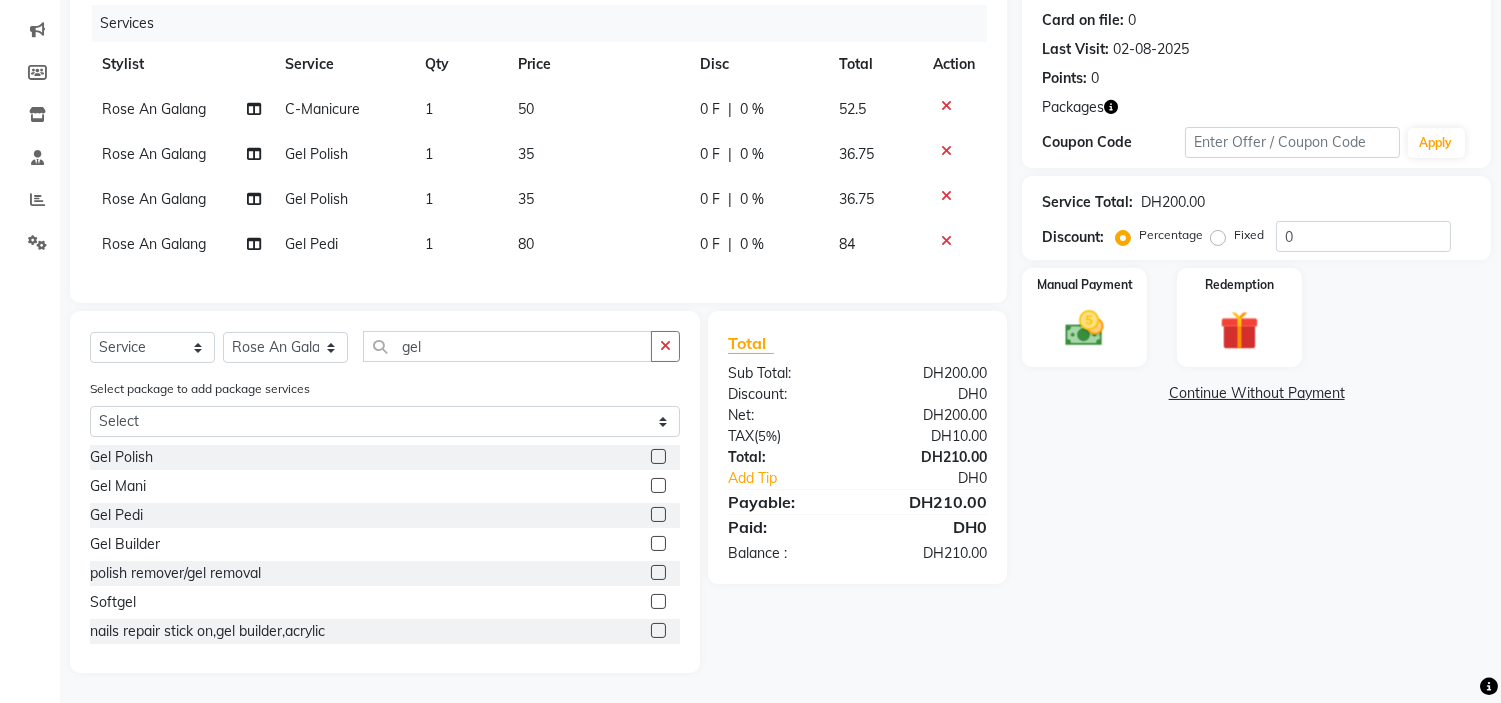 click 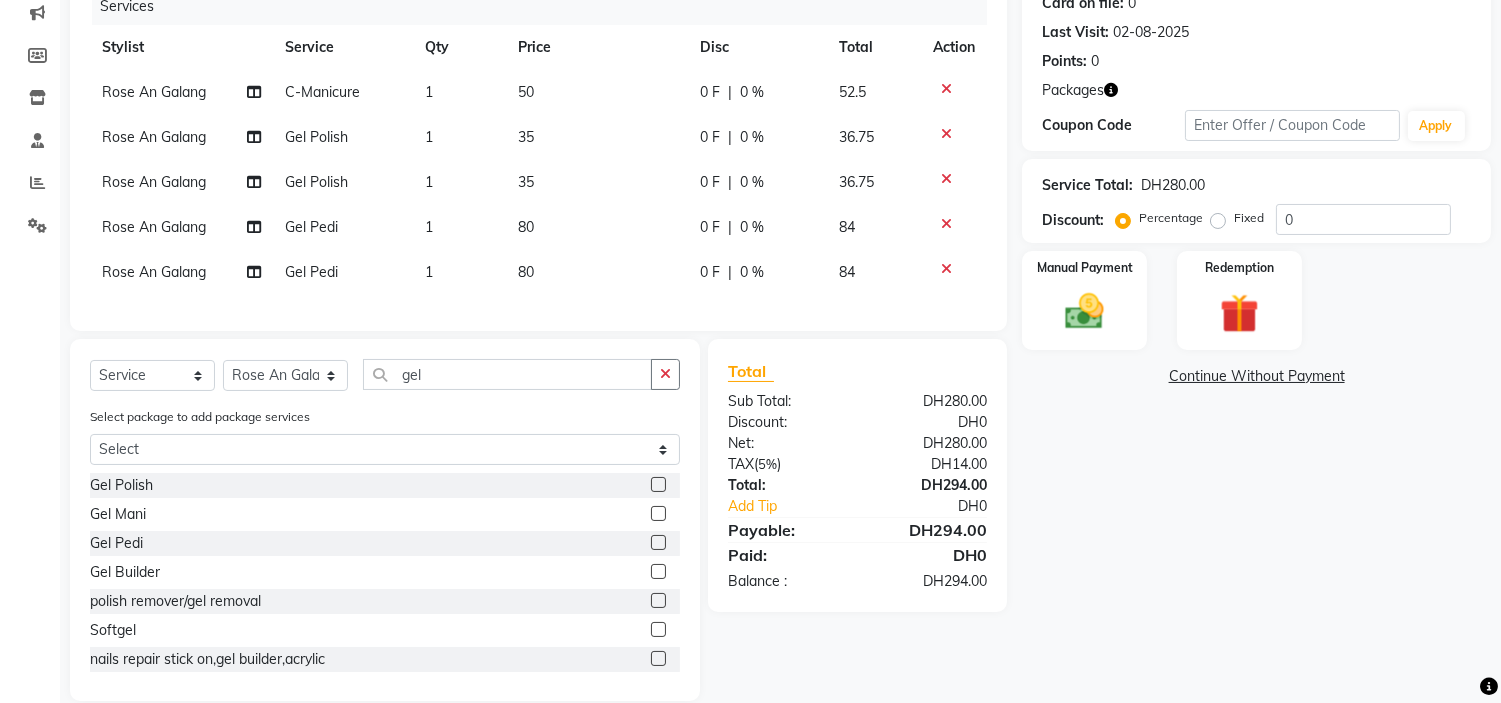 click 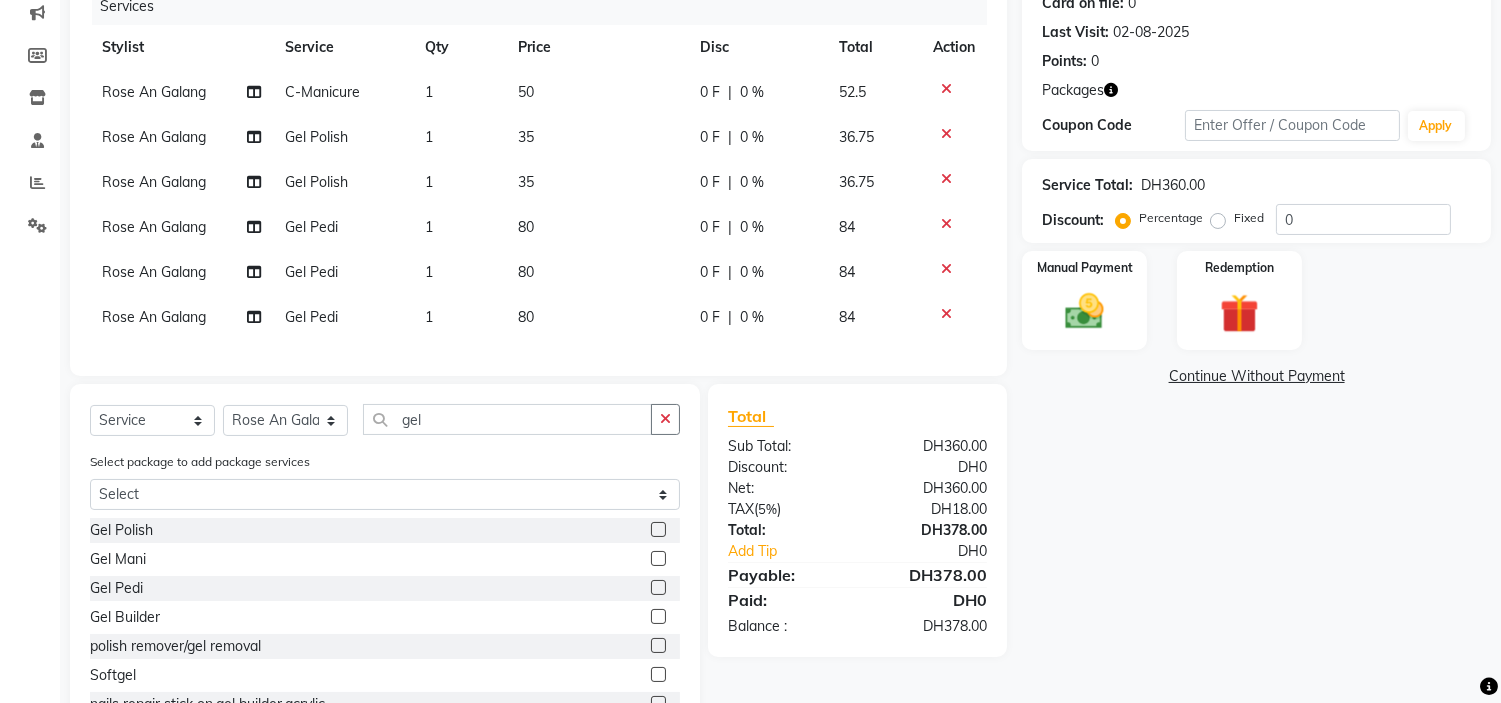 click 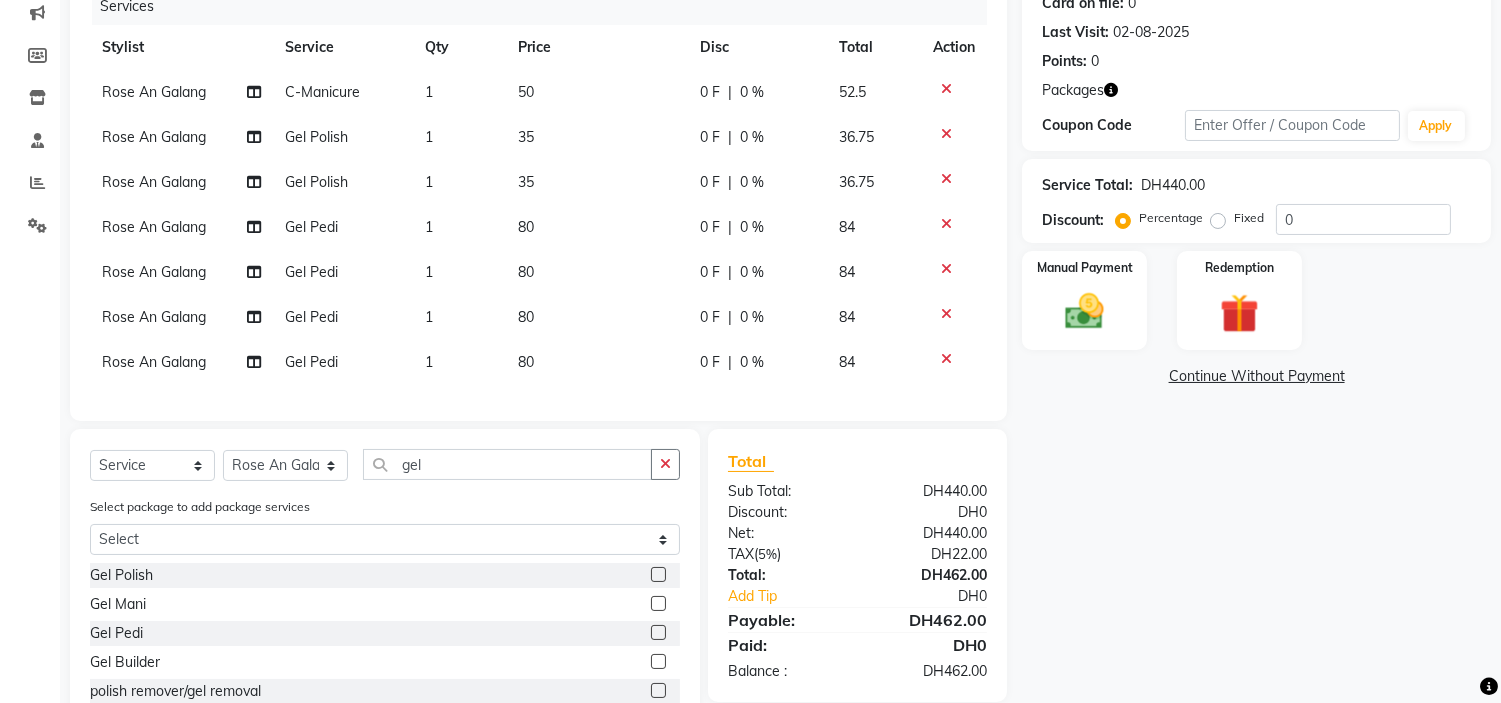 click 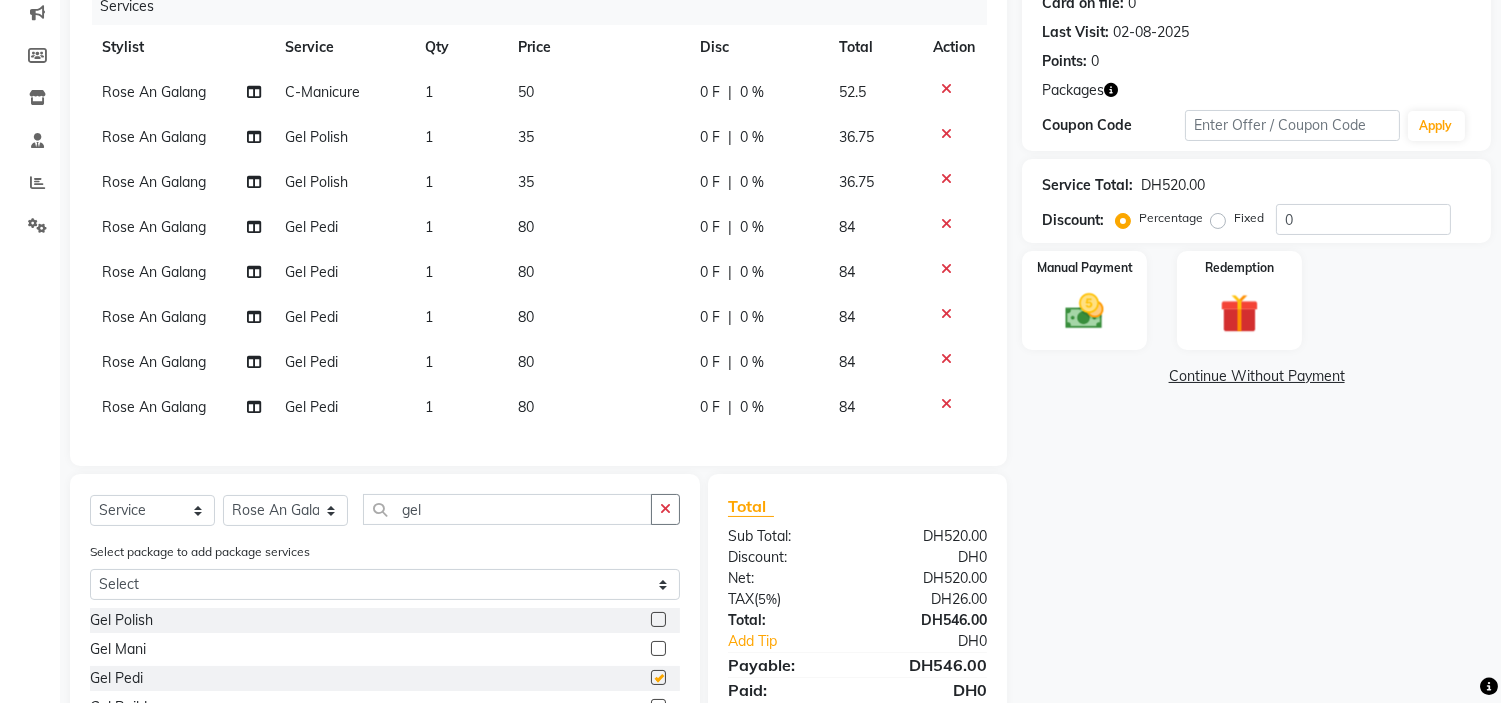 checkbox on "false" 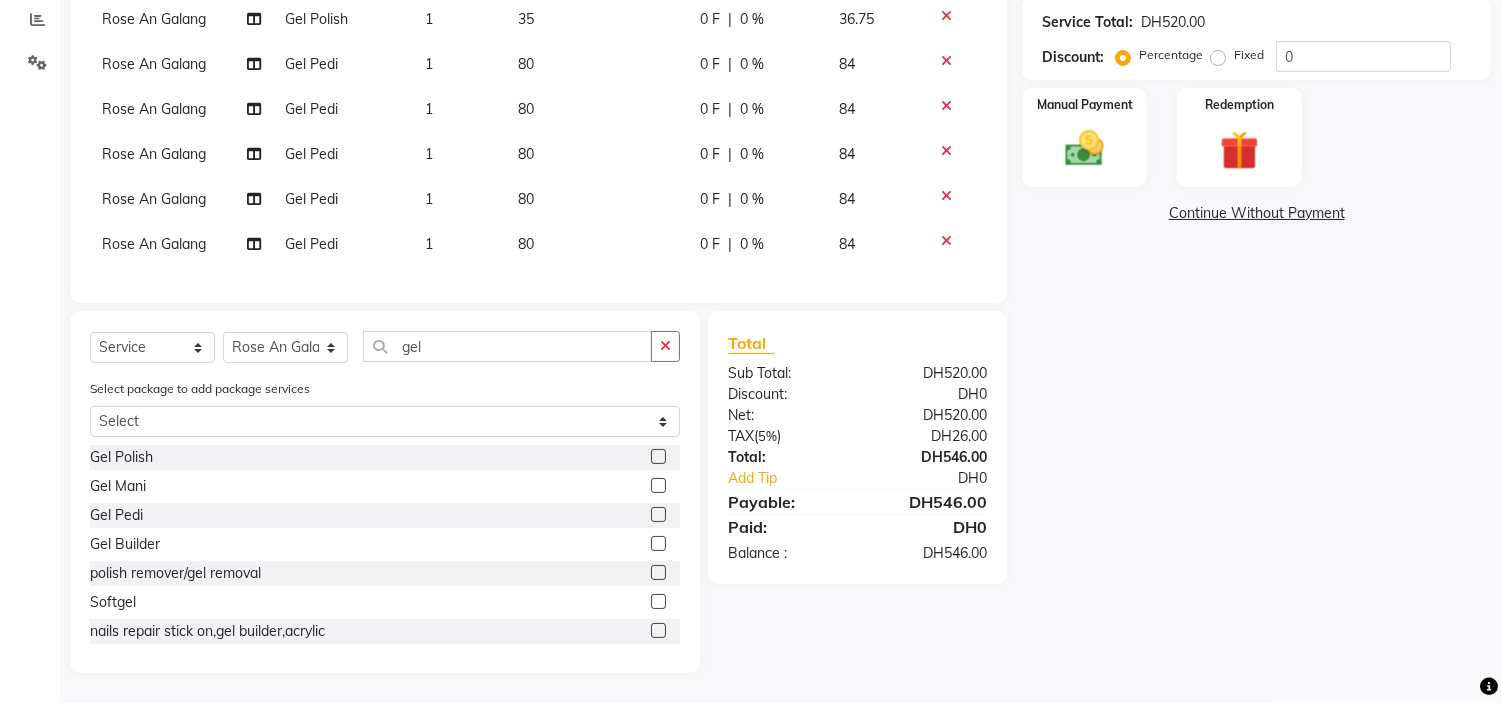 scroll, scrollTop: 440, scrollLeft: 0, axis: vertical 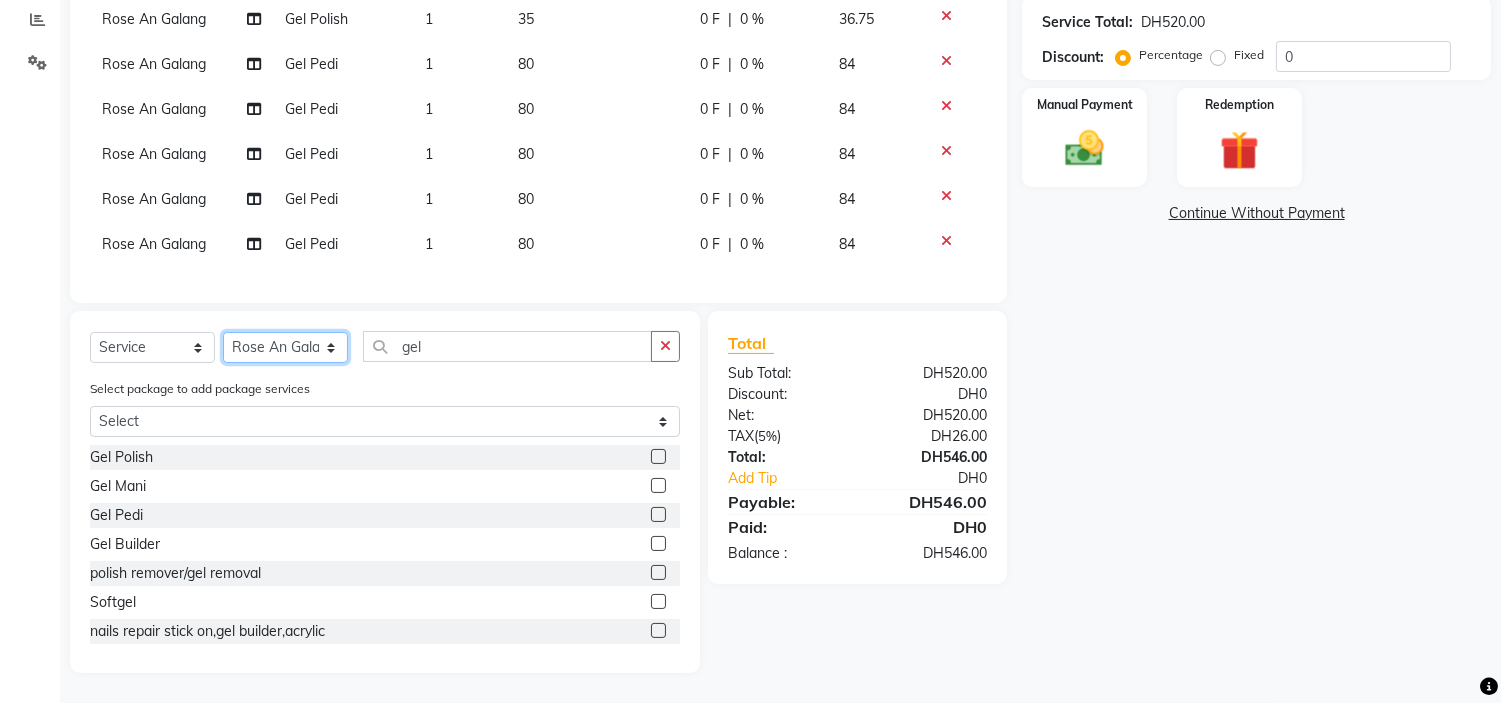 click on "Select Stylist ameena Jheza Dalangin Julie Corteza nadeema randa Rose An Galang zari" 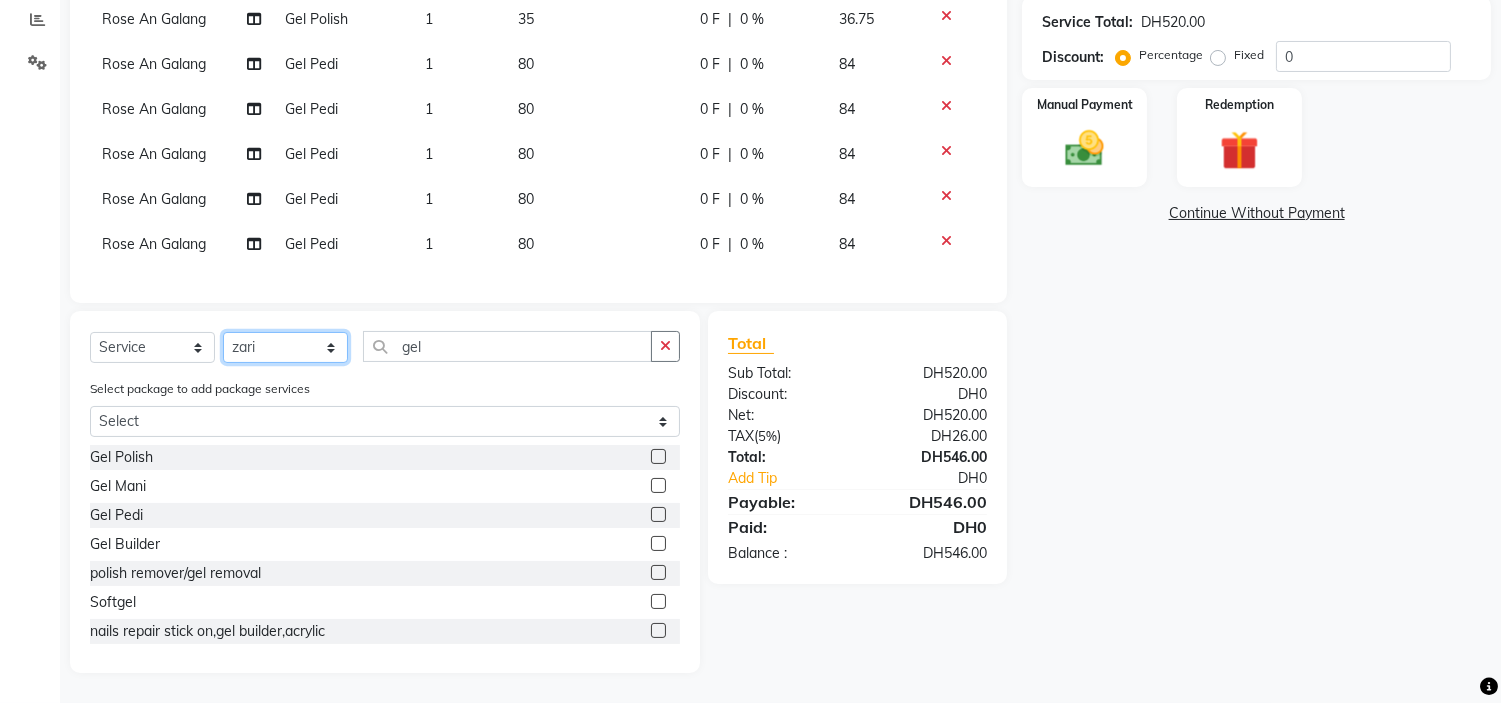 click on "Select Stylist ameena Jheza Dalangin Julie Corteza nadeema randa Rose An Galang zari" 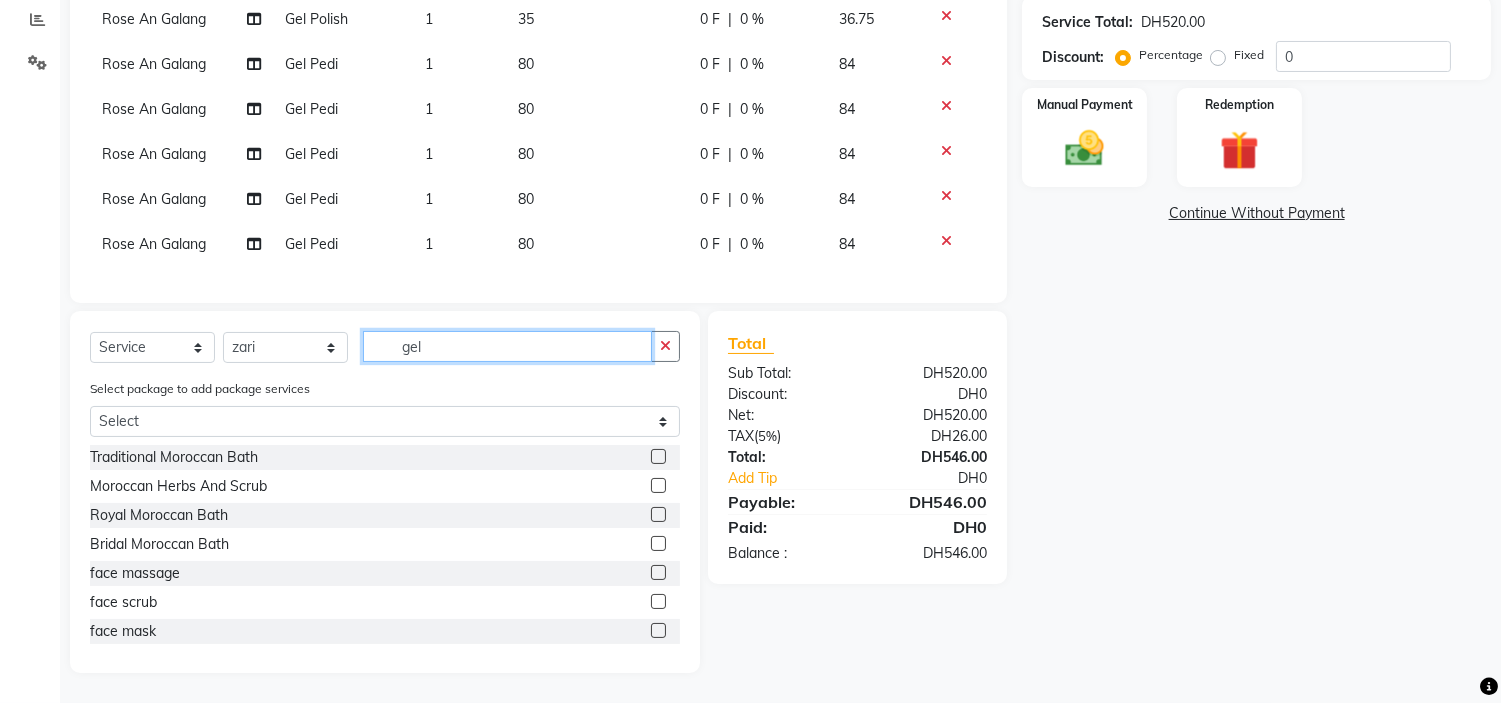 drag, startPoint x: 318, startPoint y: 371, endPoint x: 1, endPoint y: 388, distance: 317.4555 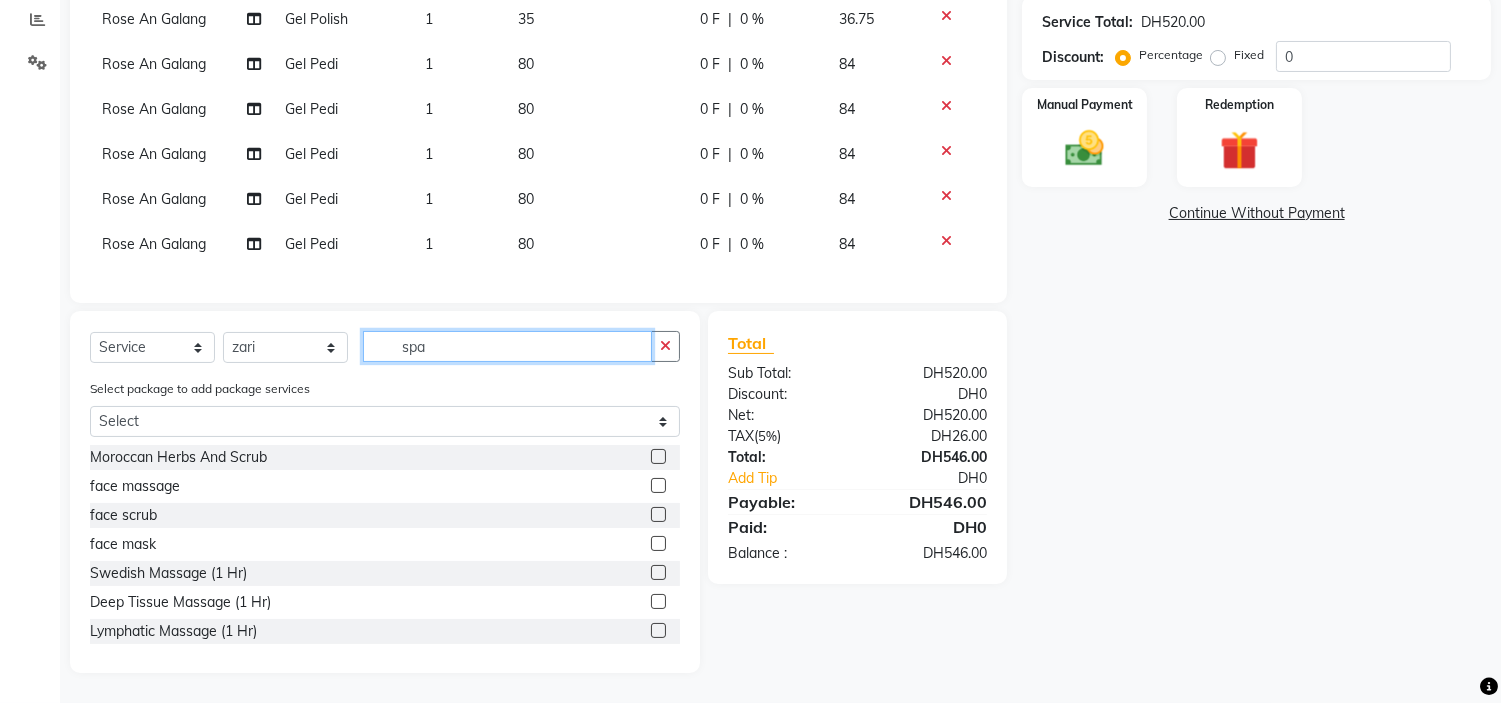 scroll, scrollTop: 350, scrollLeft: 0, axis: vertical 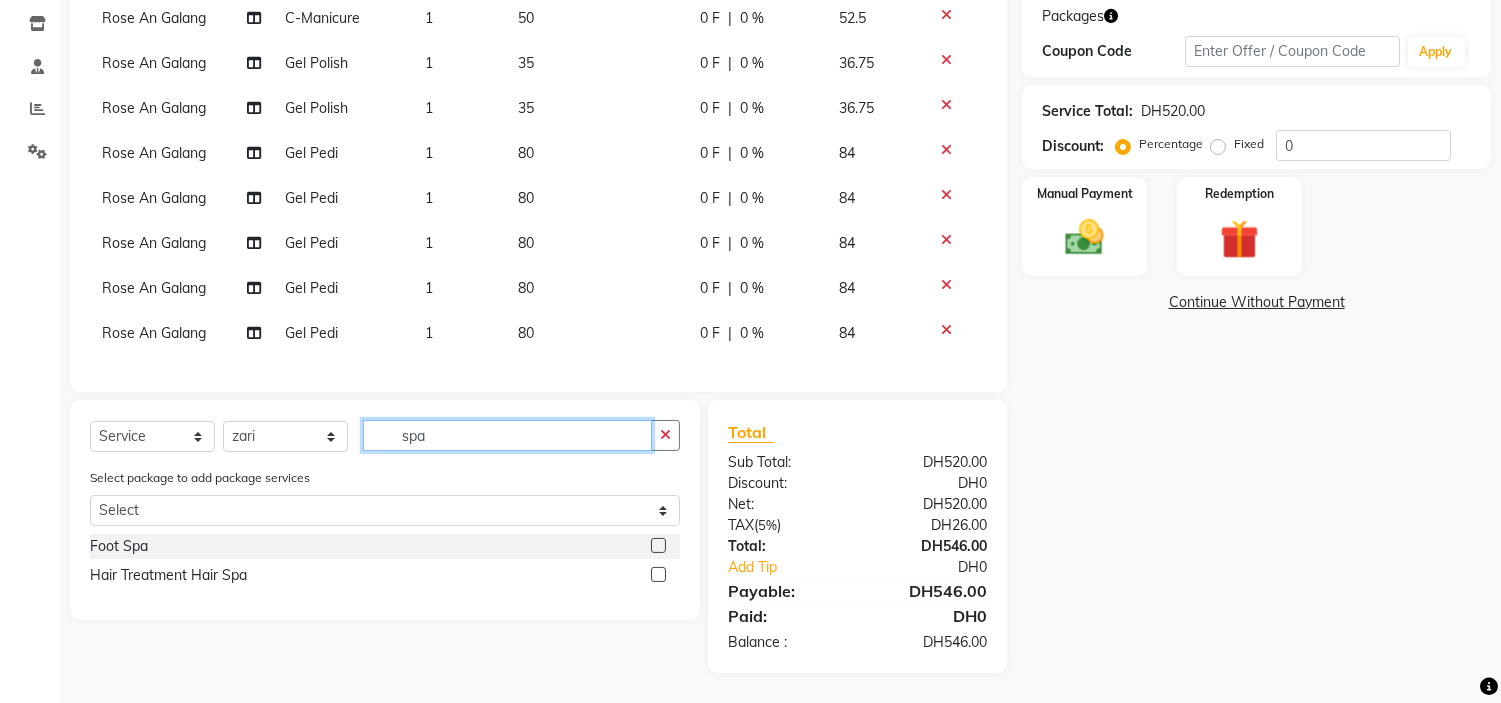 type on "spa" 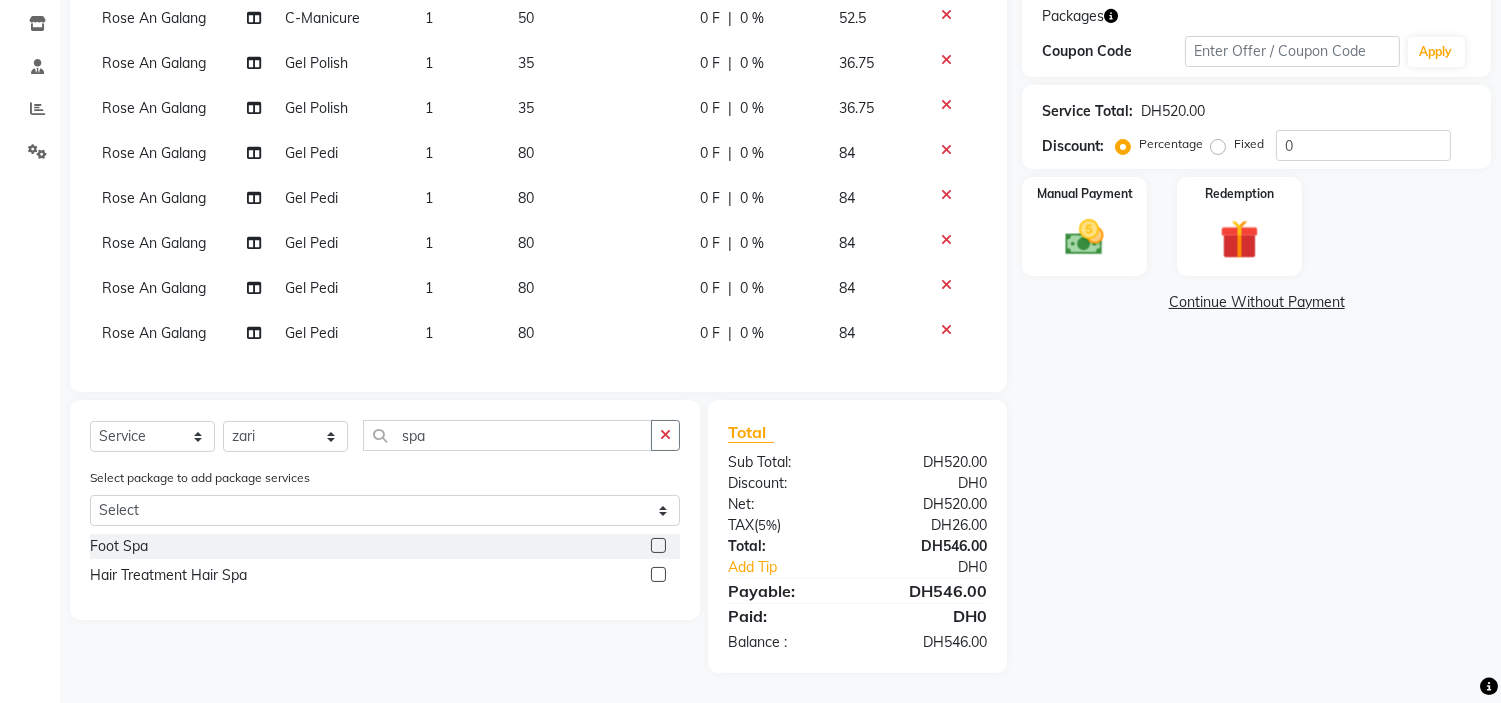 click 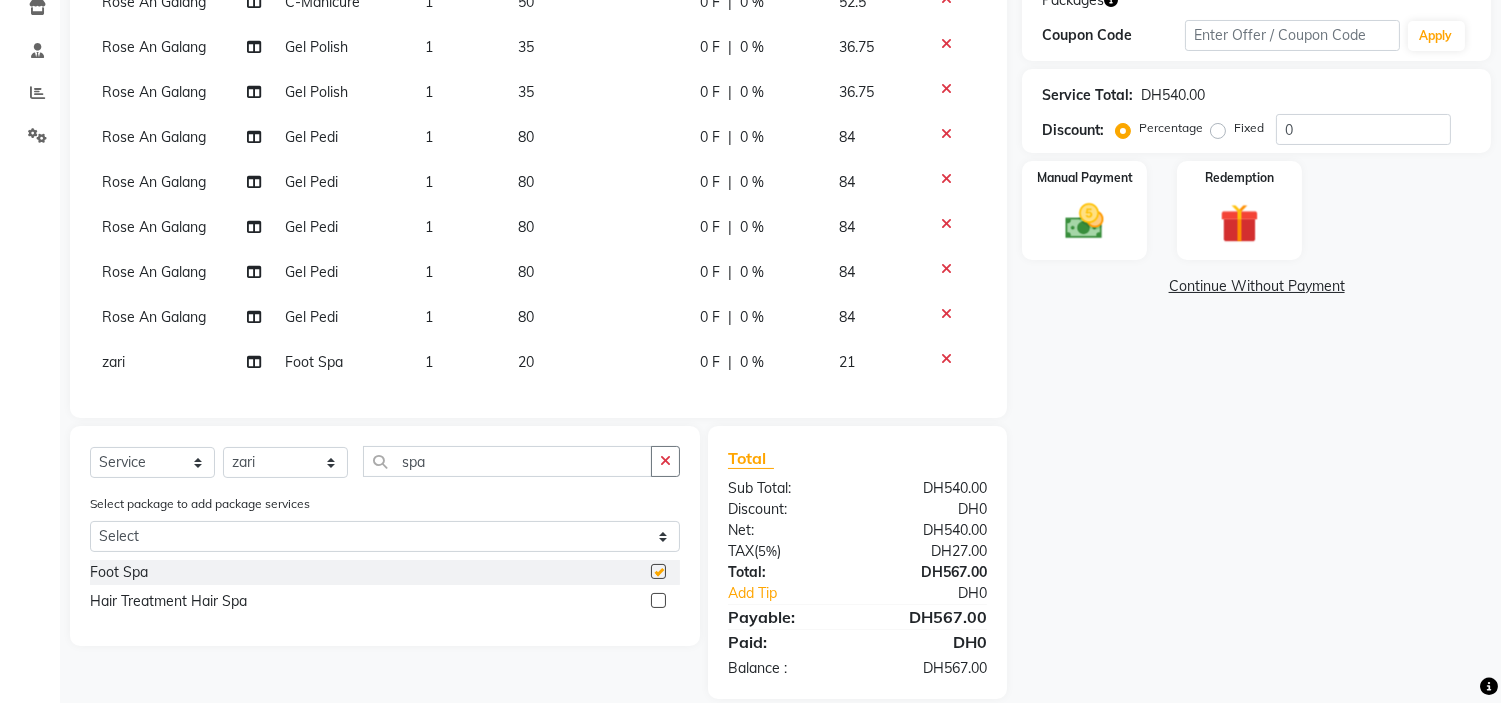 checkbox on "false" 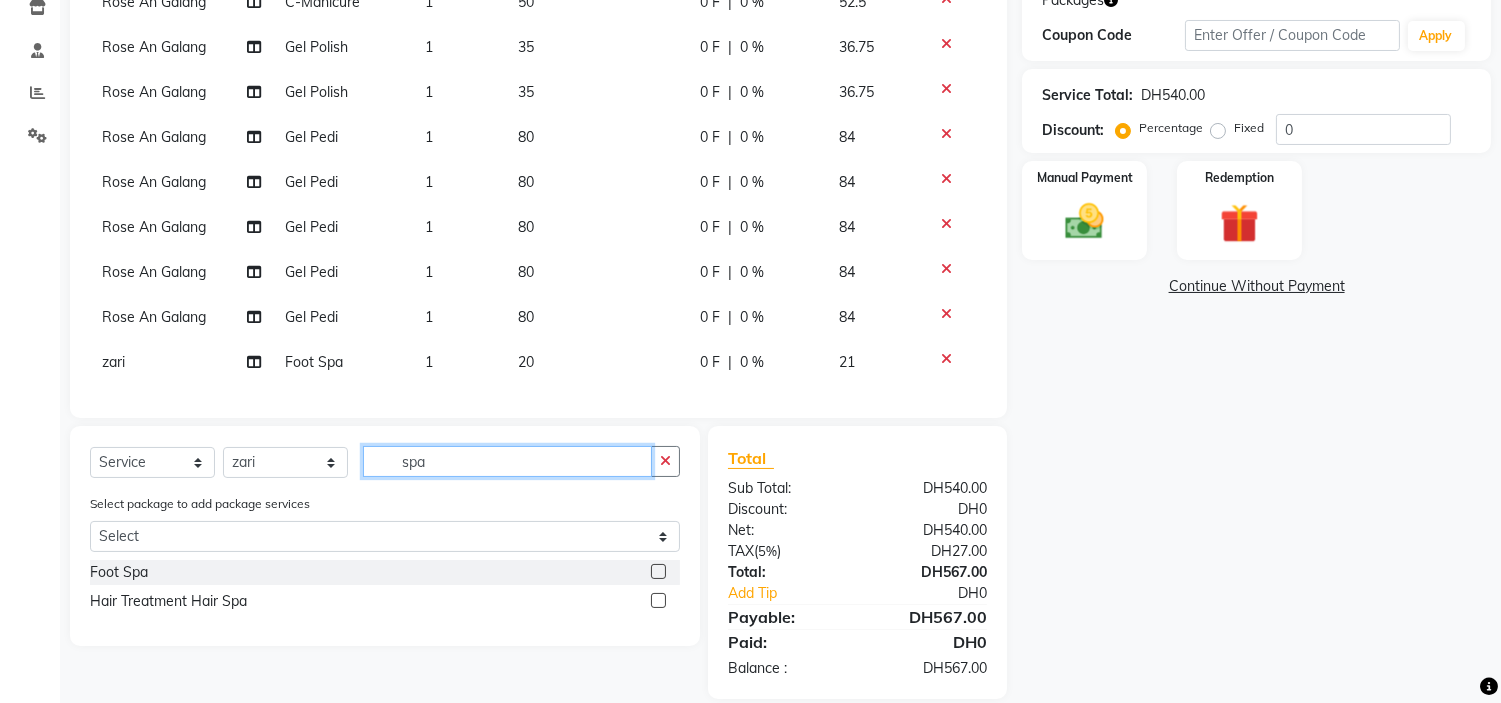 drag, startPoint x: 247, startPoint y: 457, endPoint x: 0, endPoint y: 470, distance: 247.34187 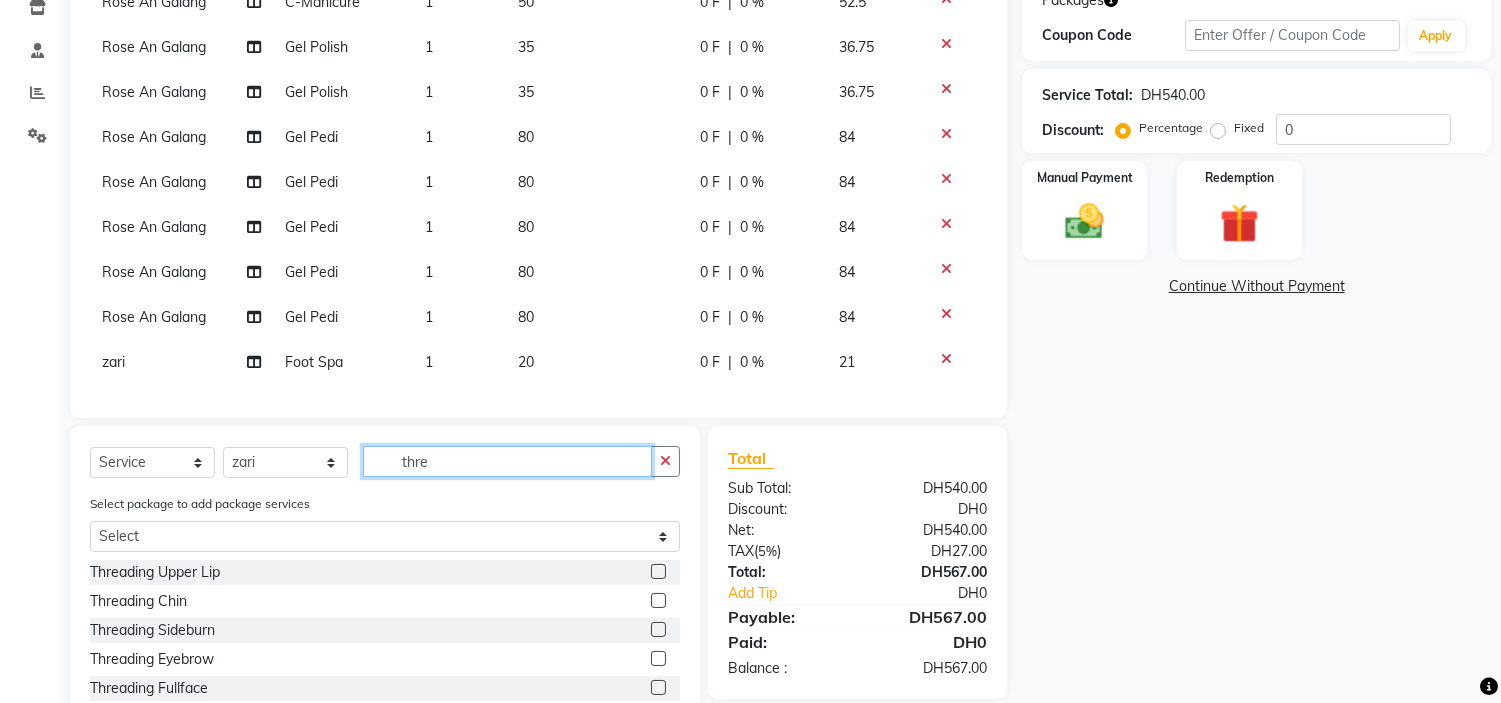 type on "thre" 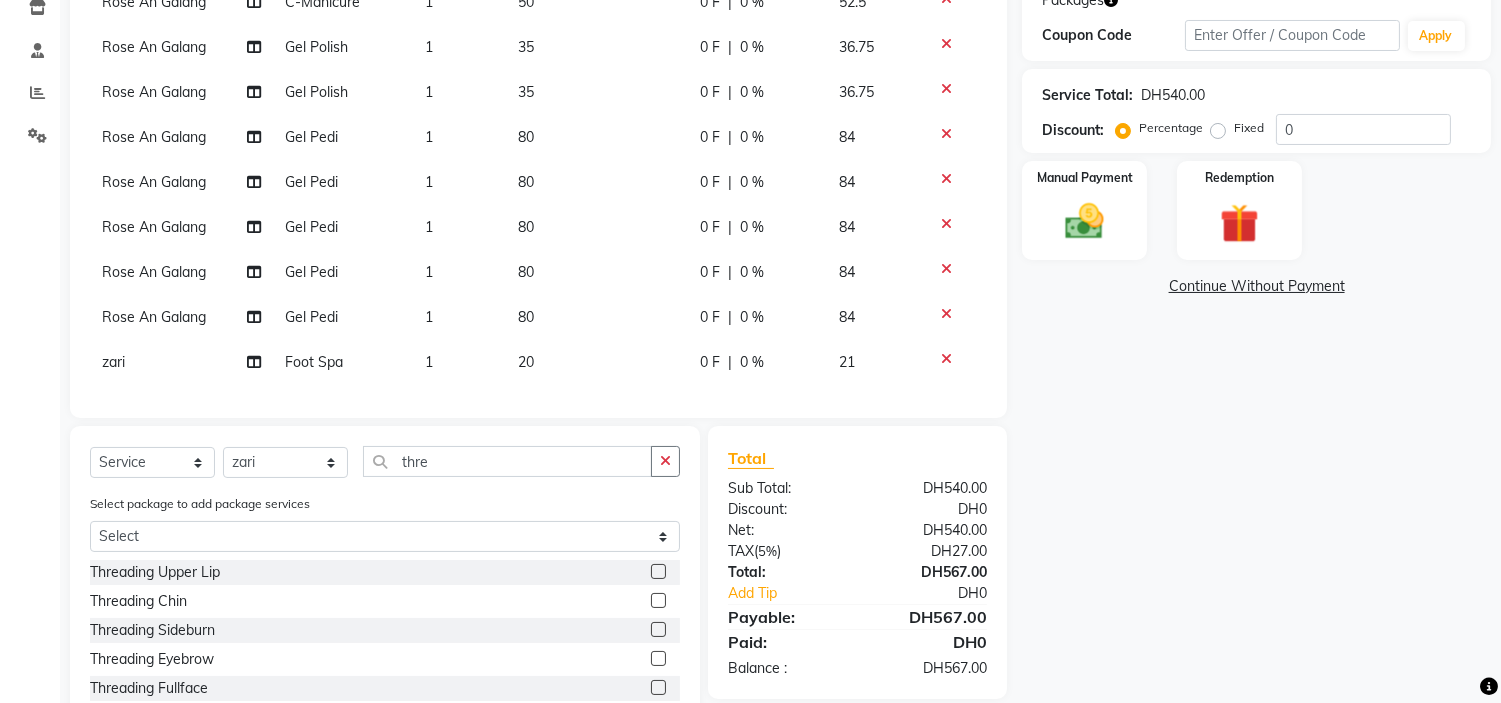 click 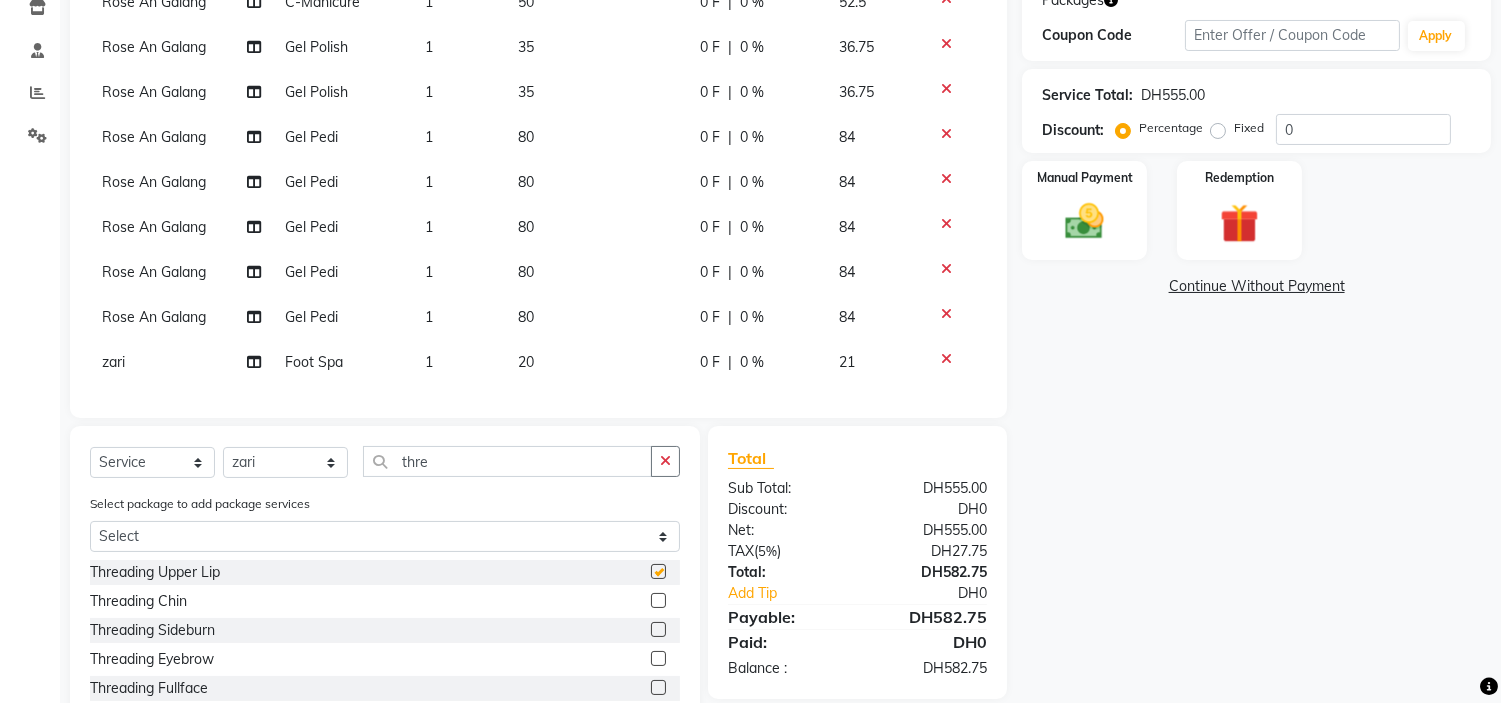 checkbox on "false" 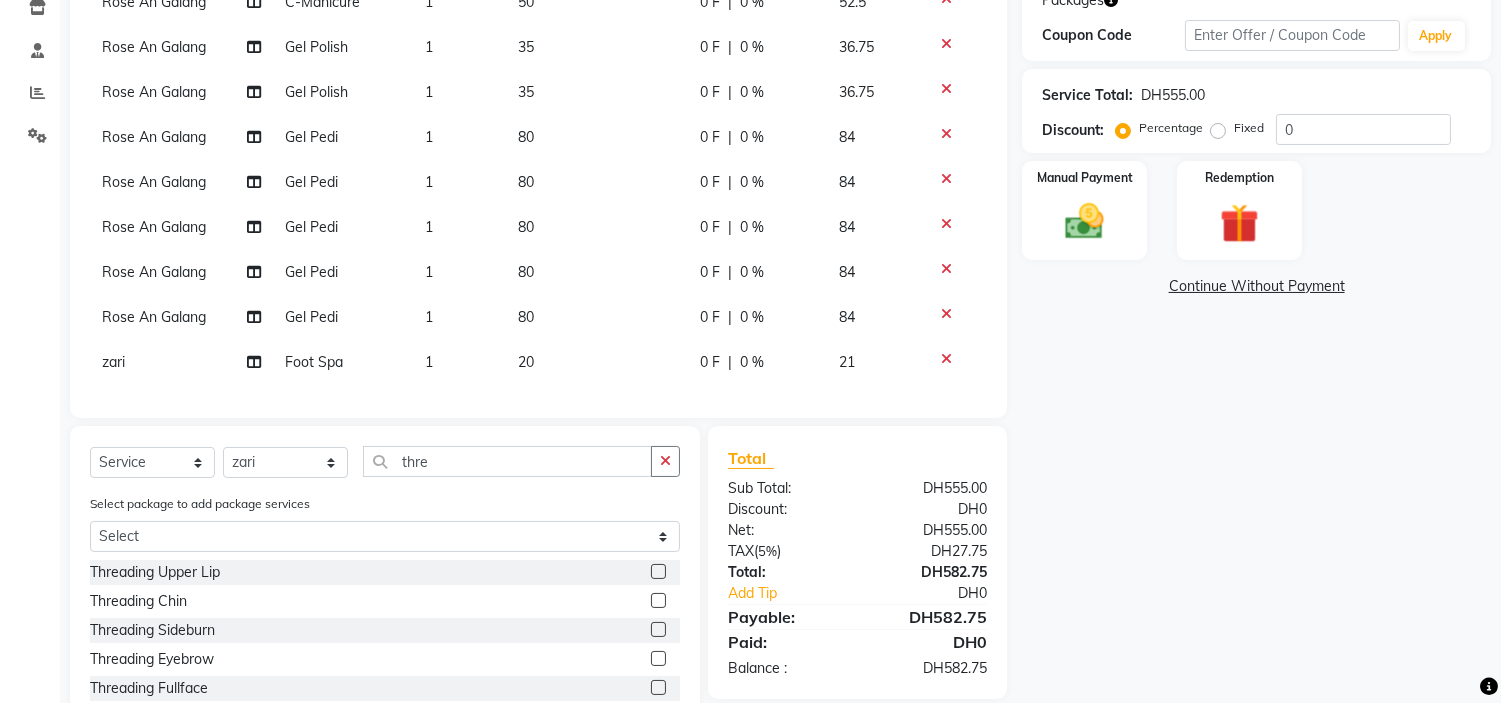 click 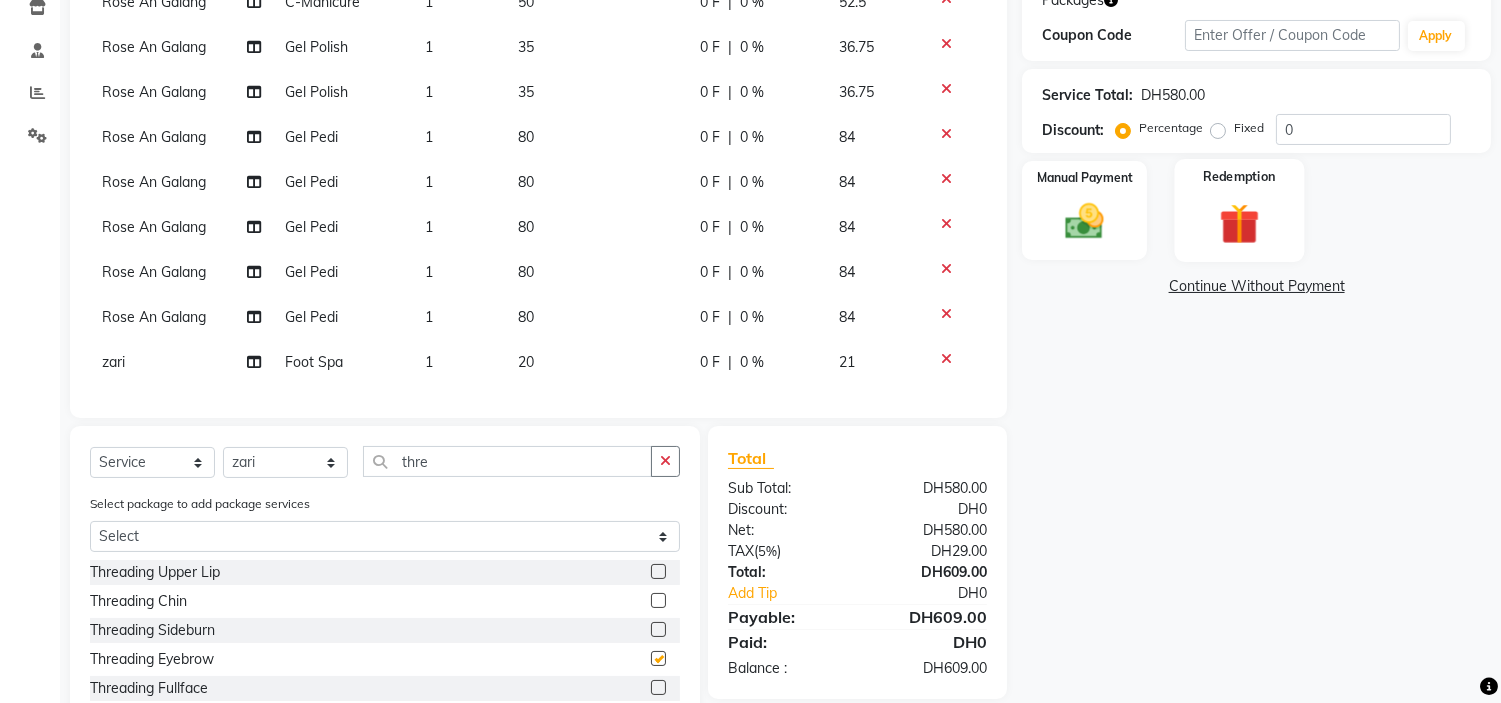 checkbox on "false" 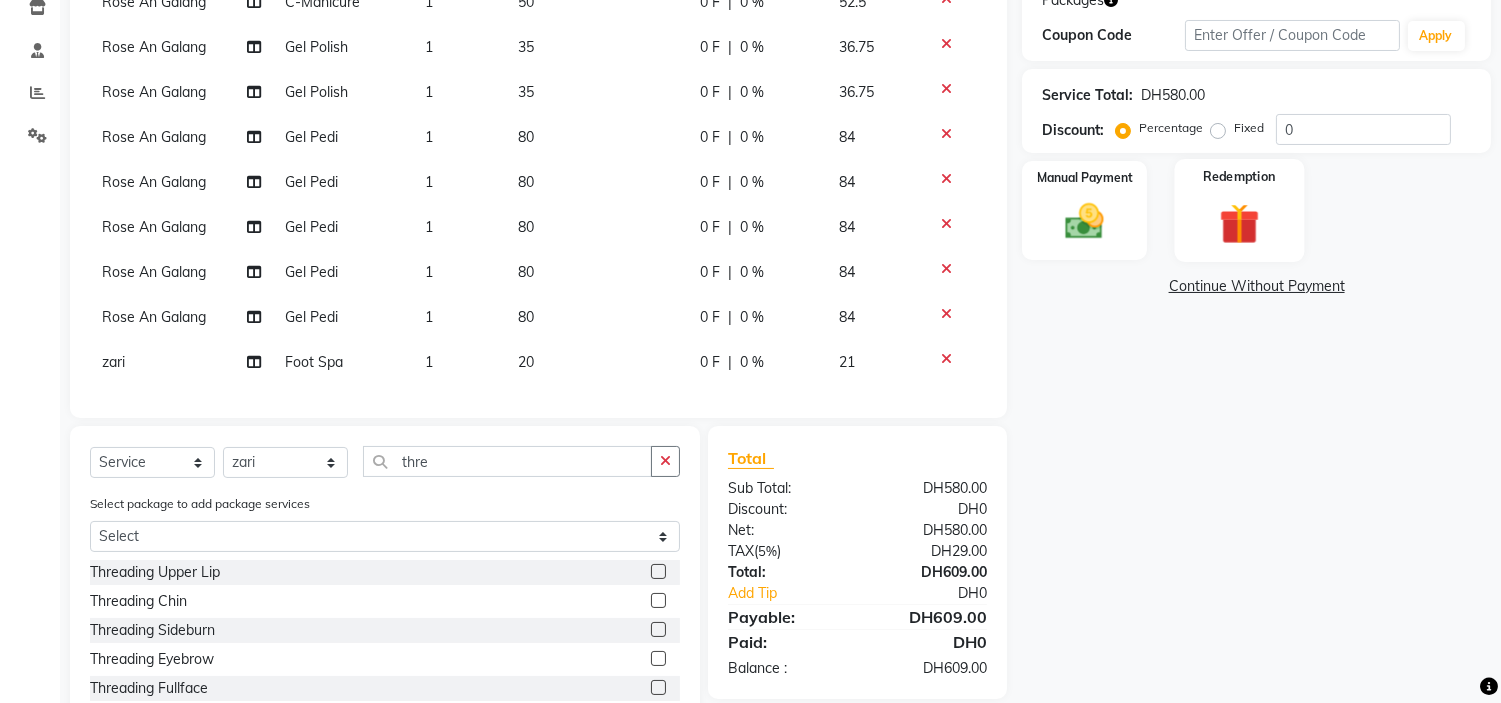 click 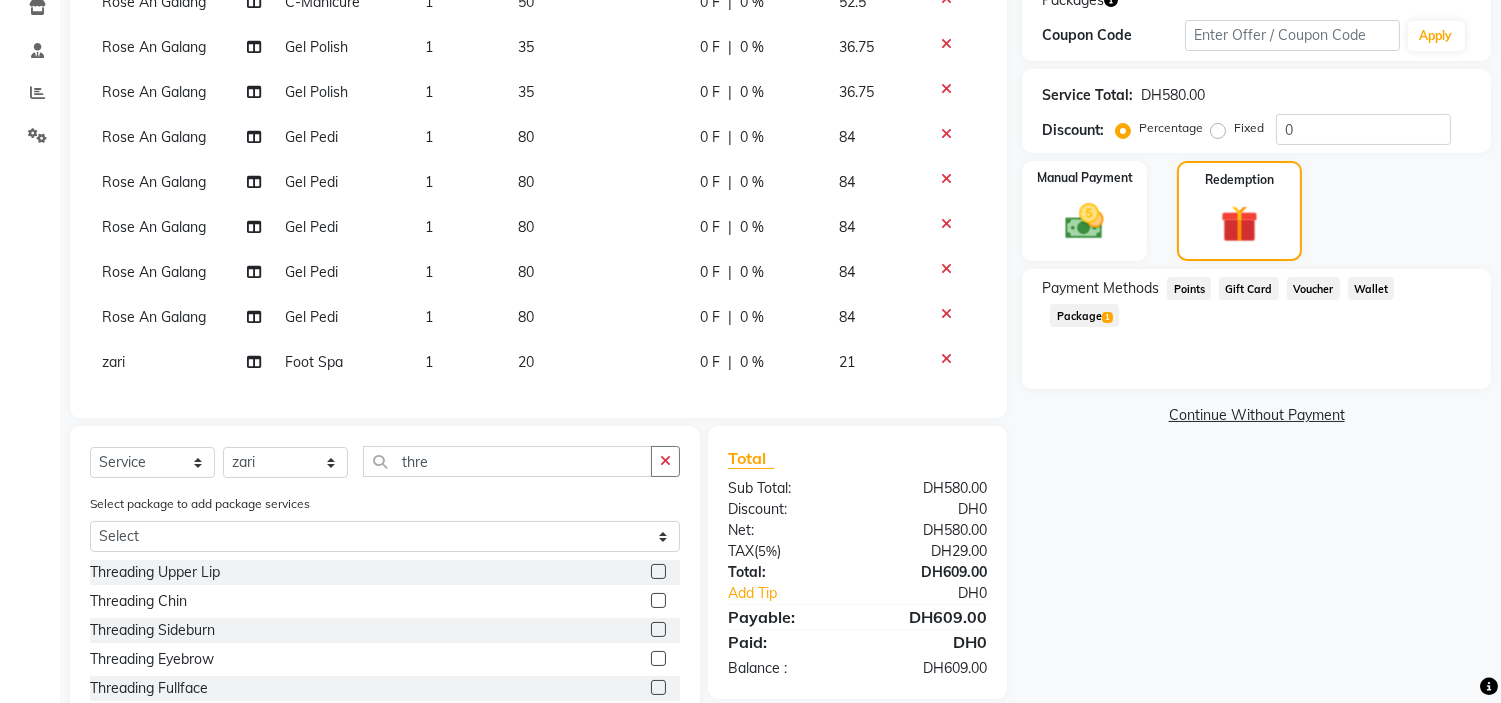 click on "Package  1" 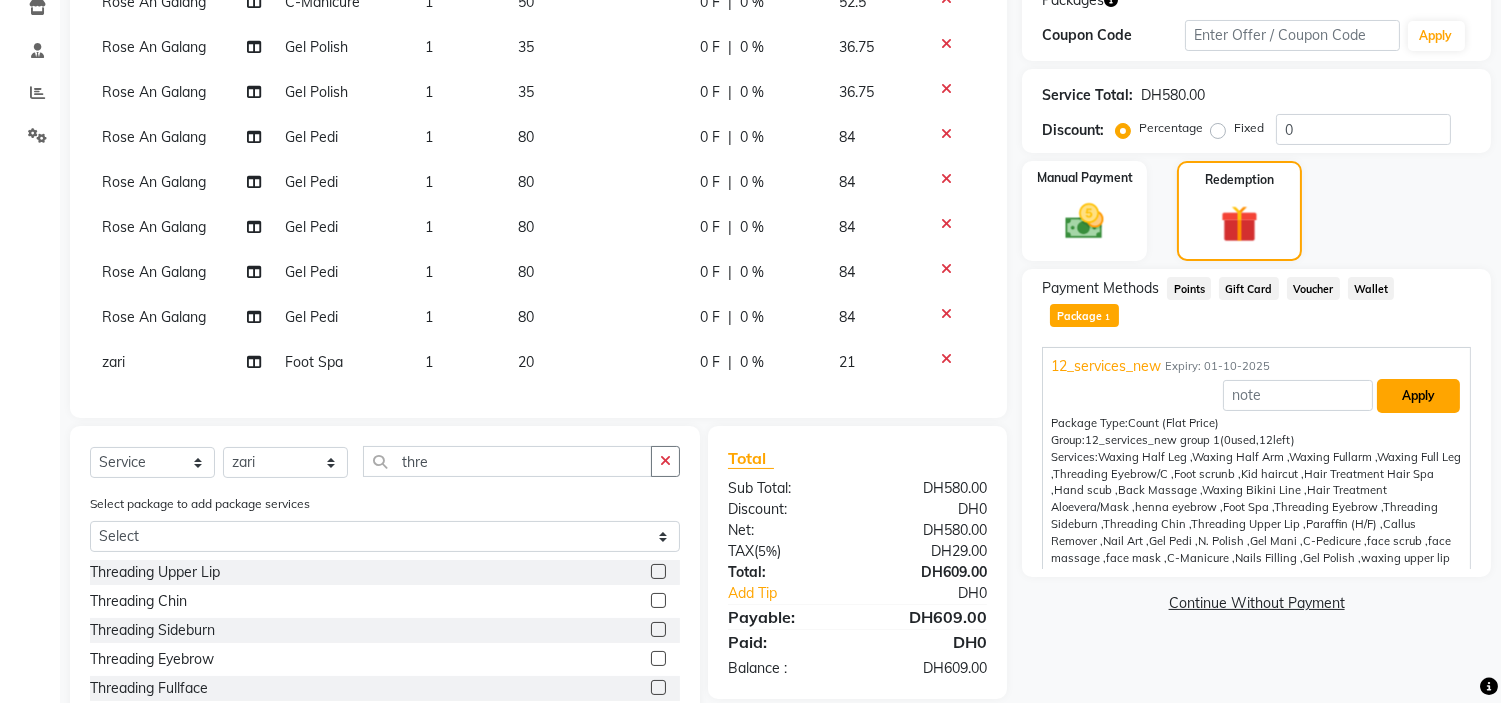 click on "Apply" at bounding box center (1418, 396) 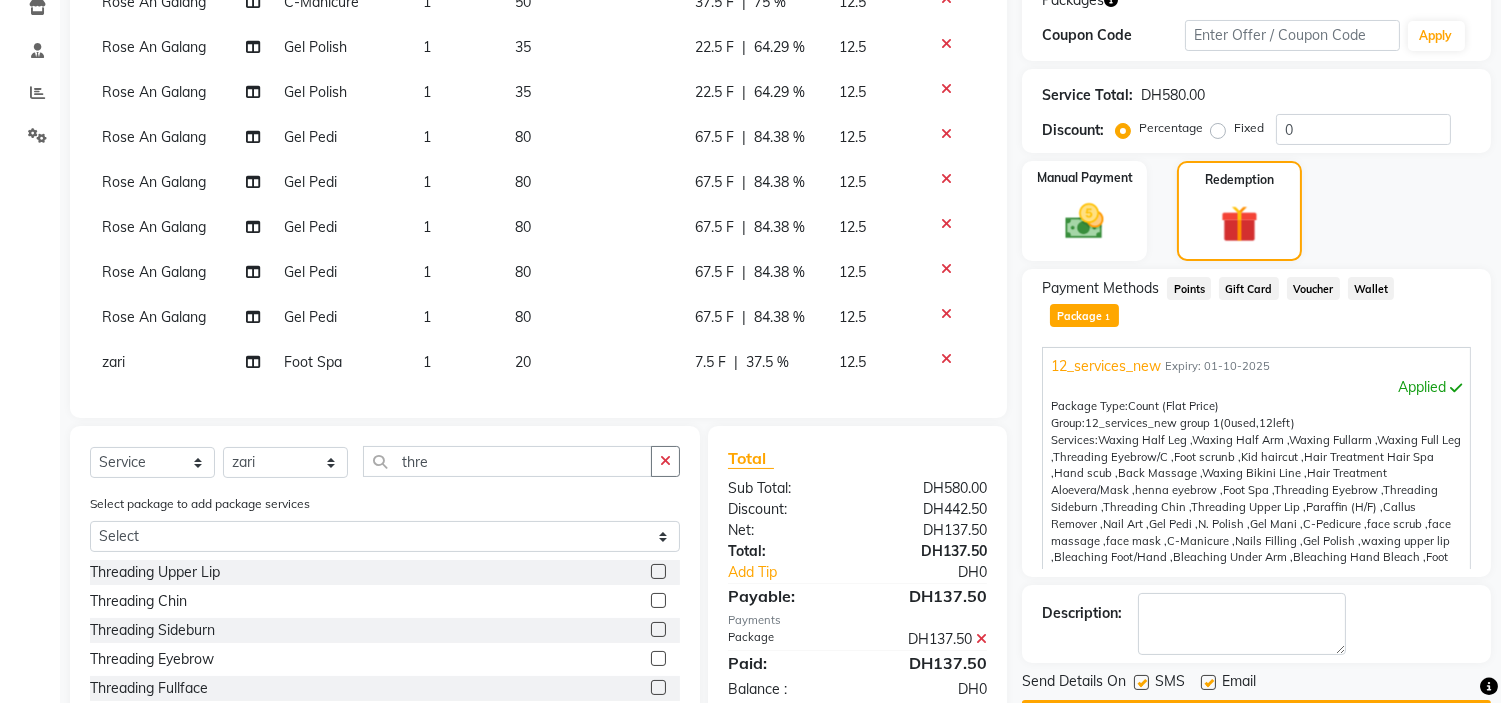 click 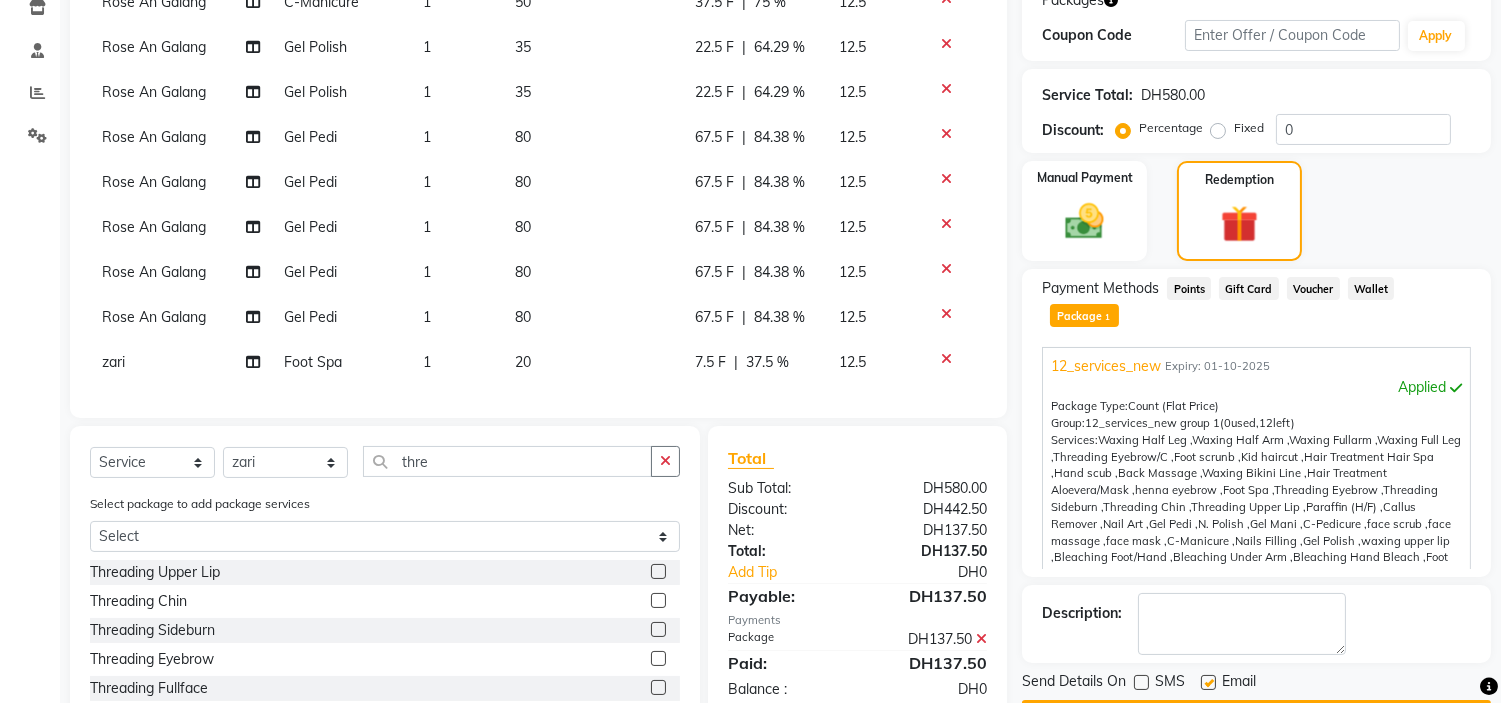 click 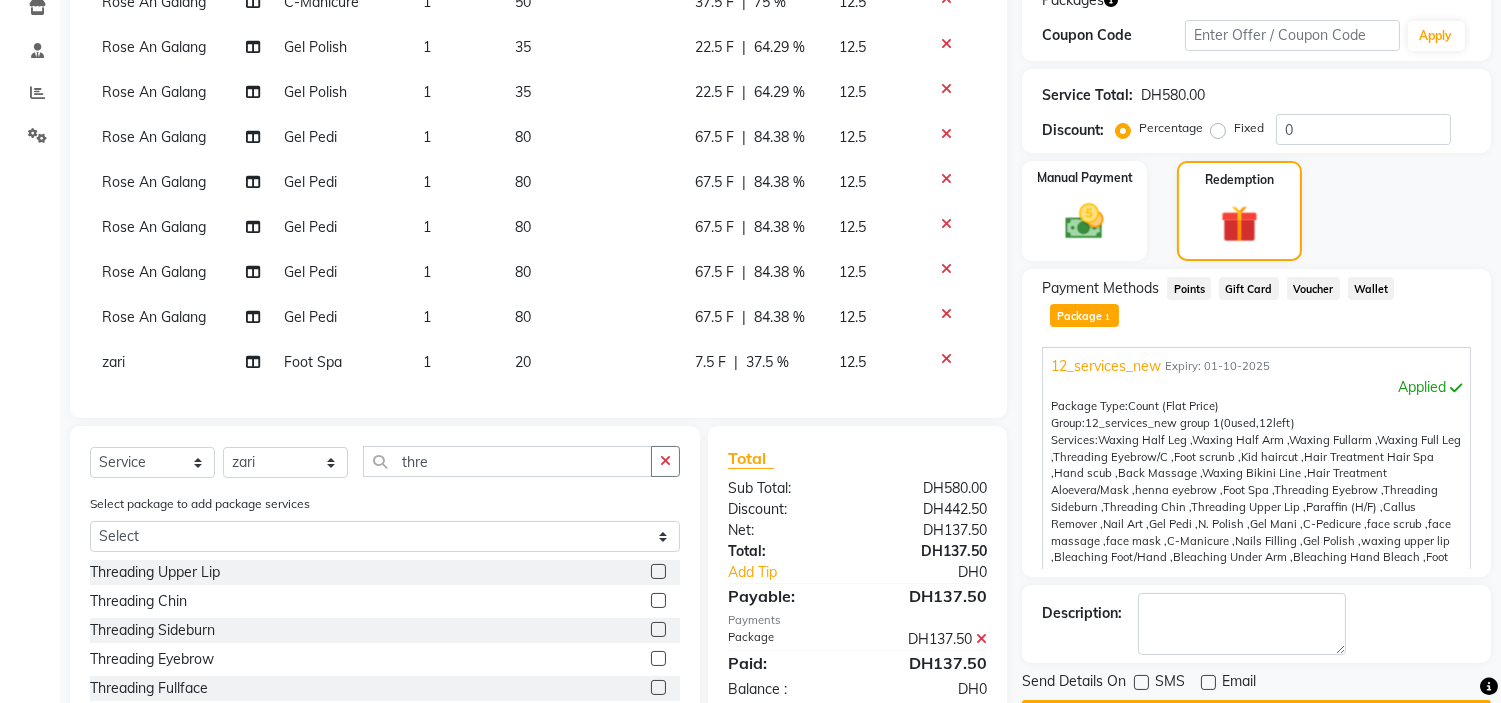 click on "Checkout" 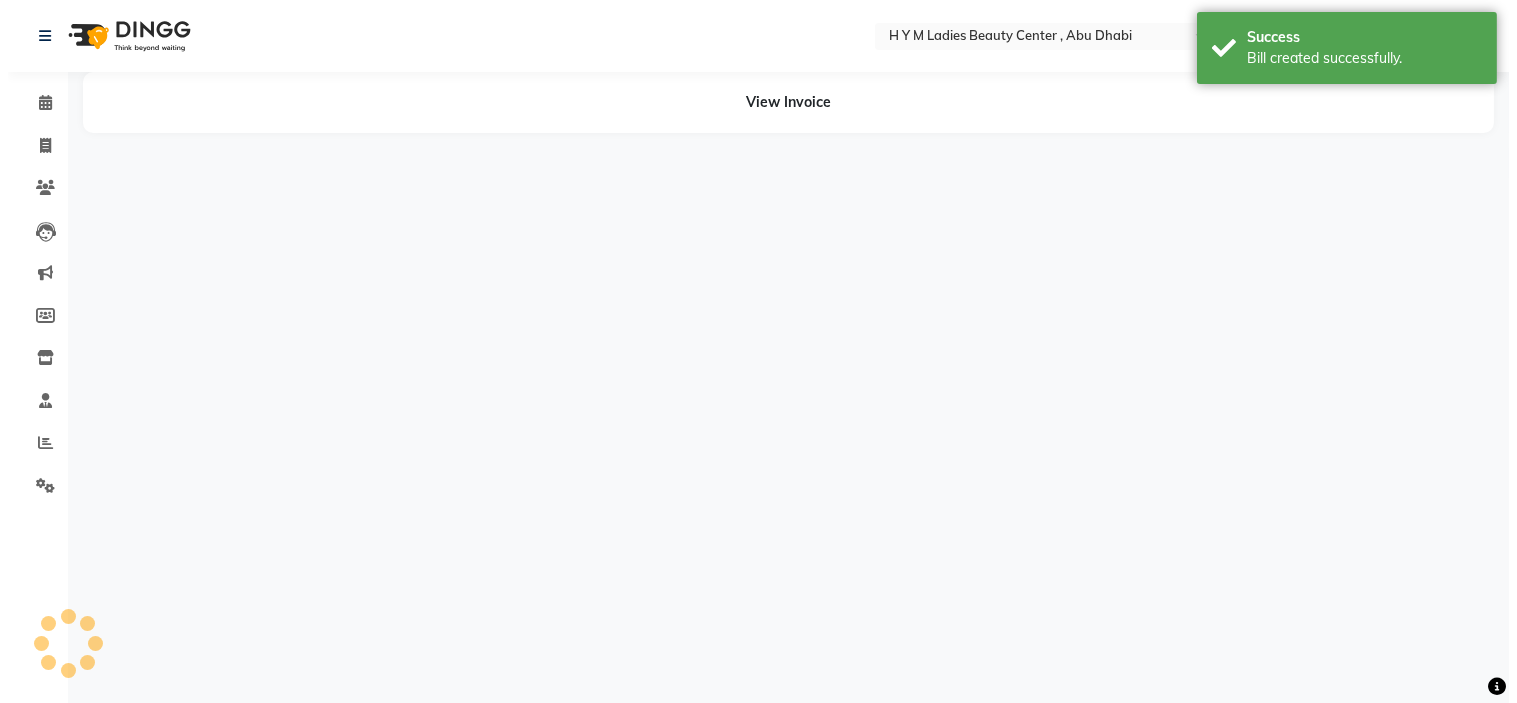 scroll, scrollTop: 0, scrollLeft: 0, axis: both 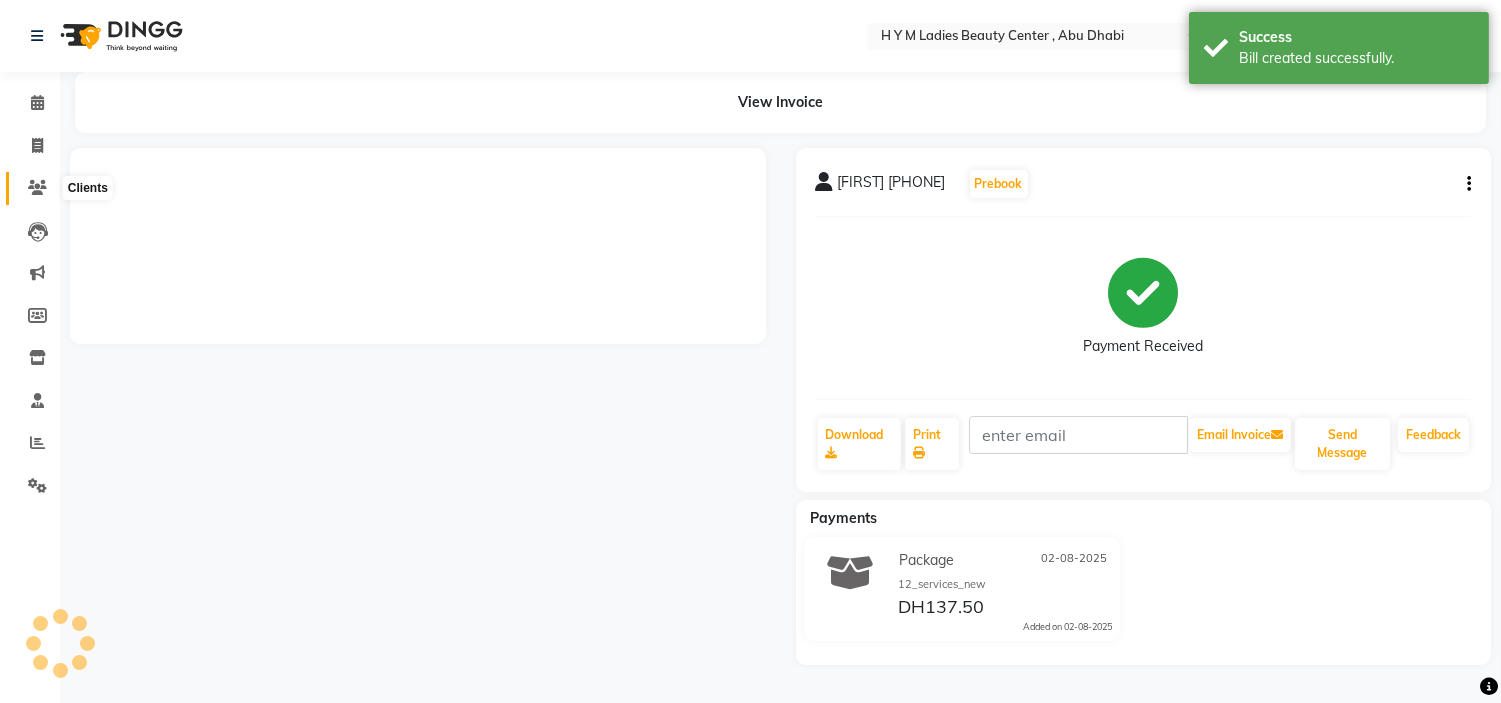 click 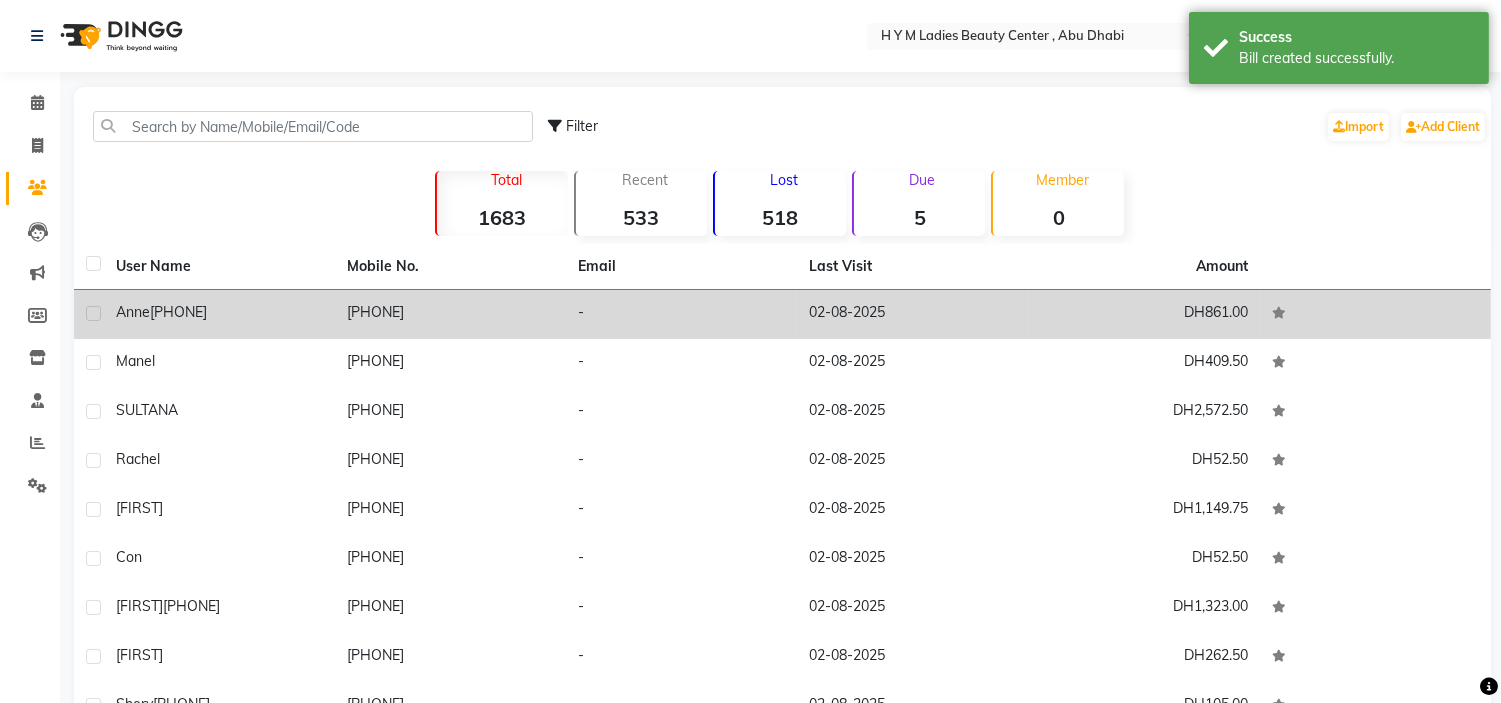 drag, startPoint x: 236, startPoint y: 300, endPoint x: 455, endPoint y: 314, distance: 219.44704 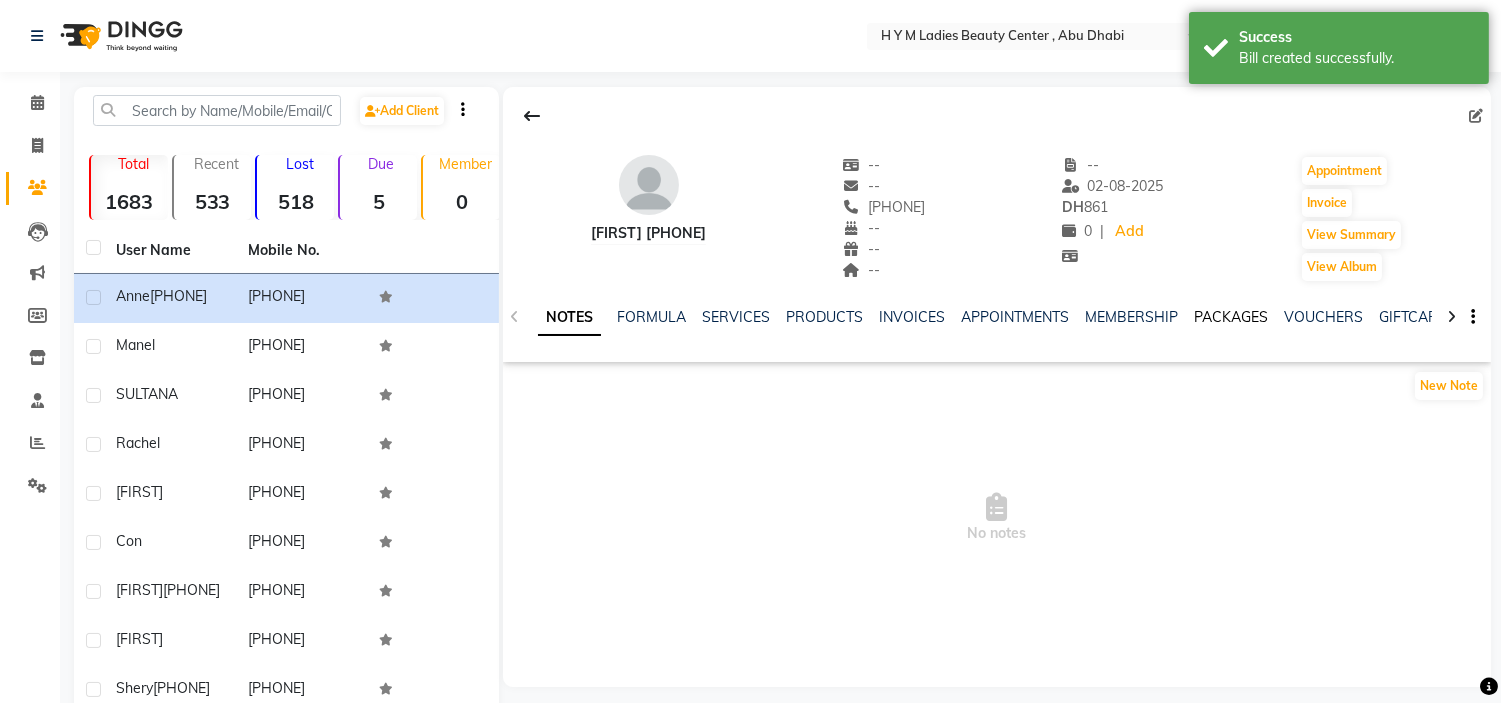 click on "PACKAGES" 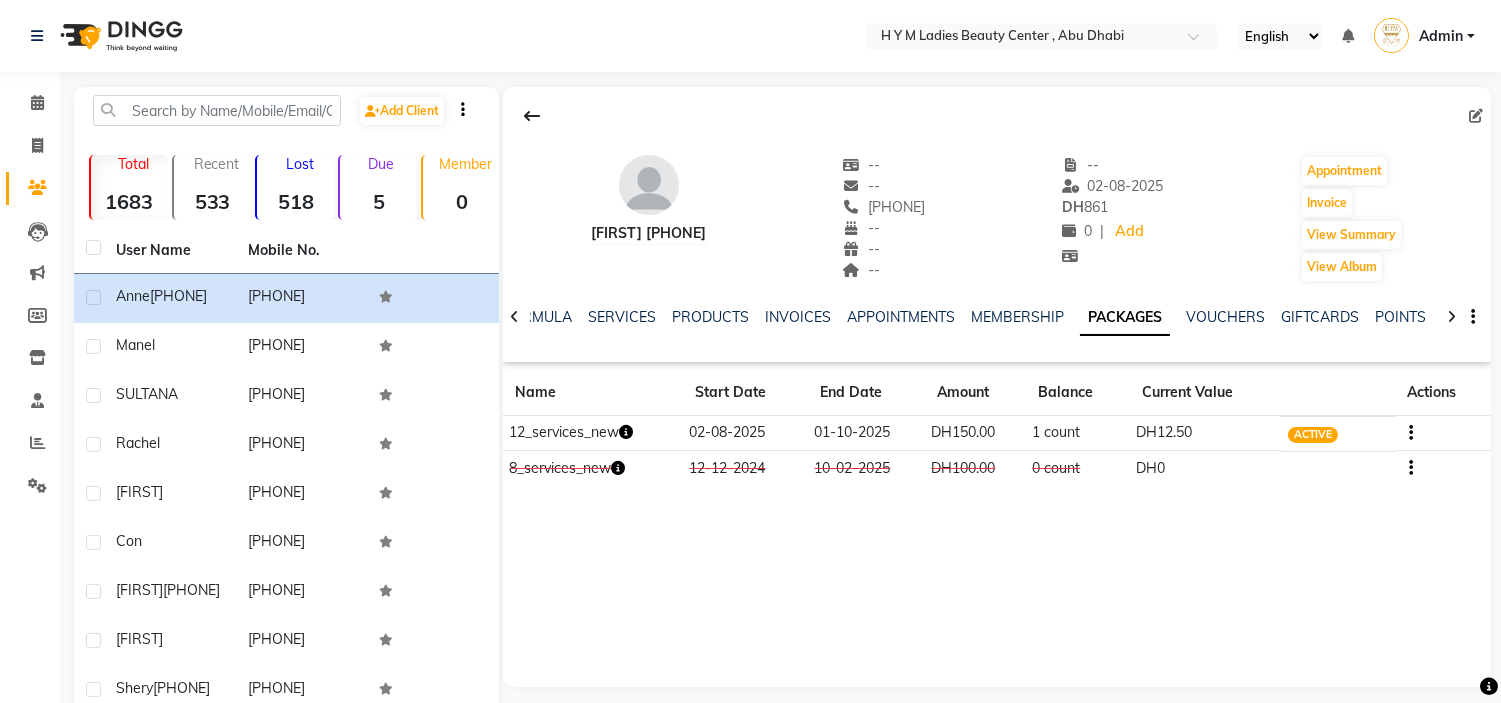 click on "NOTES FORMULA SERVICES PRODUCTS INVOICES APPOINTMENTS MEMBERSHIP PACKAGES VOUCHERS GIFTCARDS POINTS FORMS FAMILY CARDS WALLET" 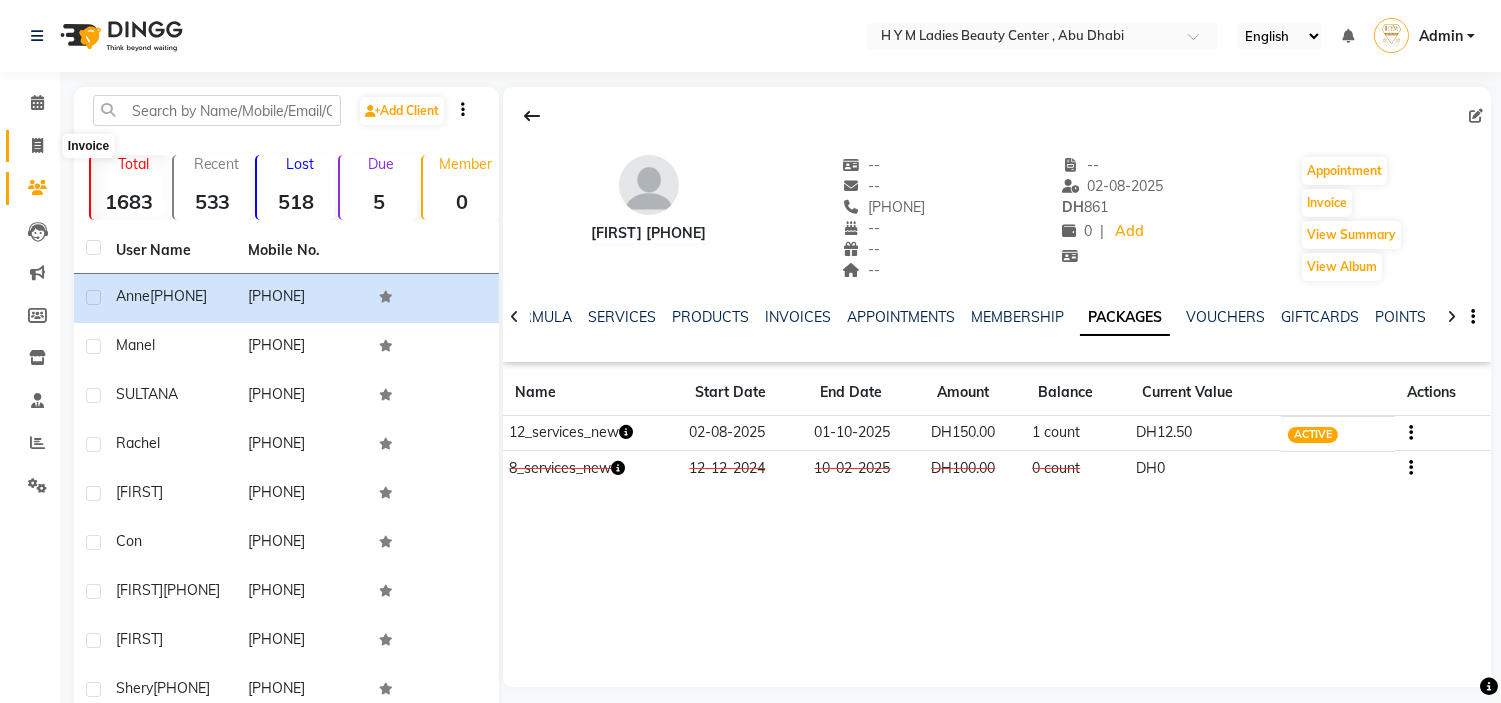 click 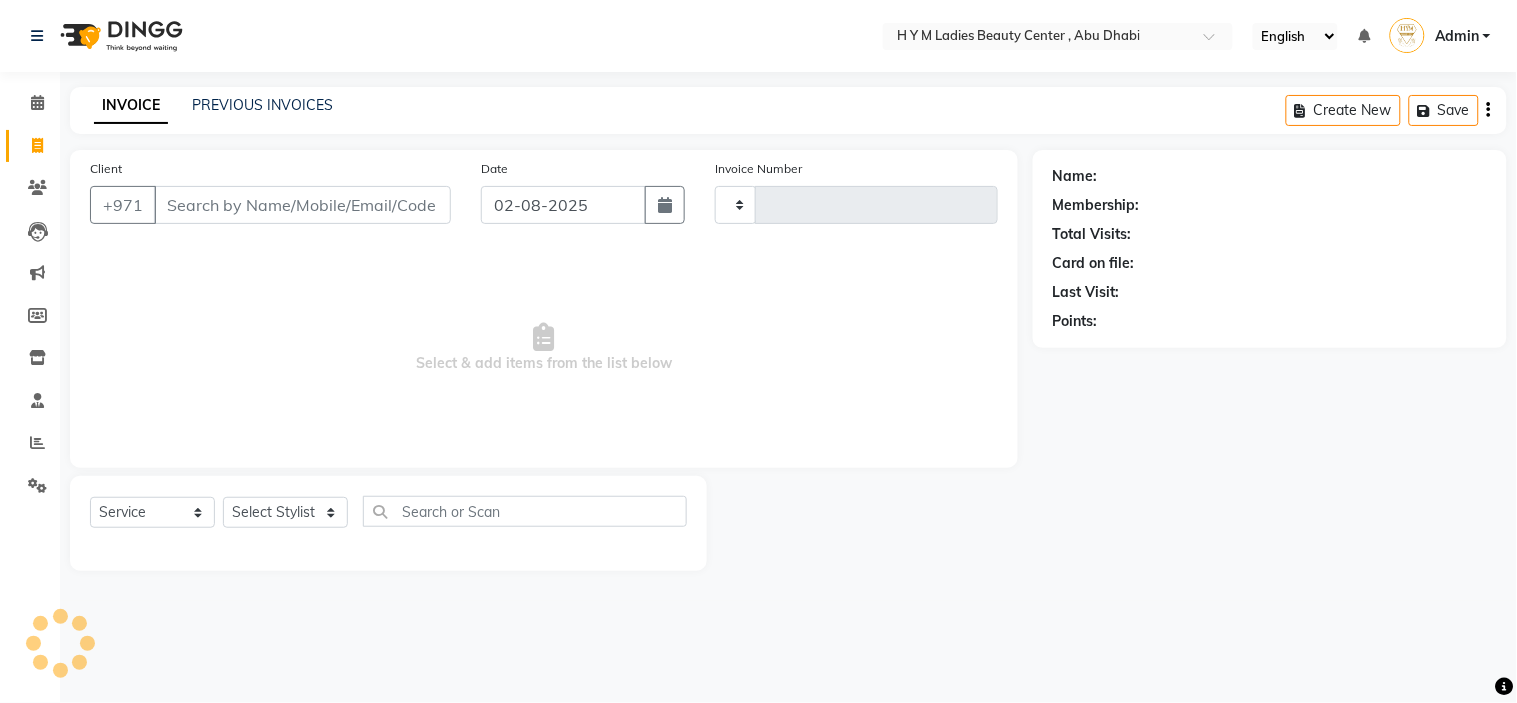 type on "1625" 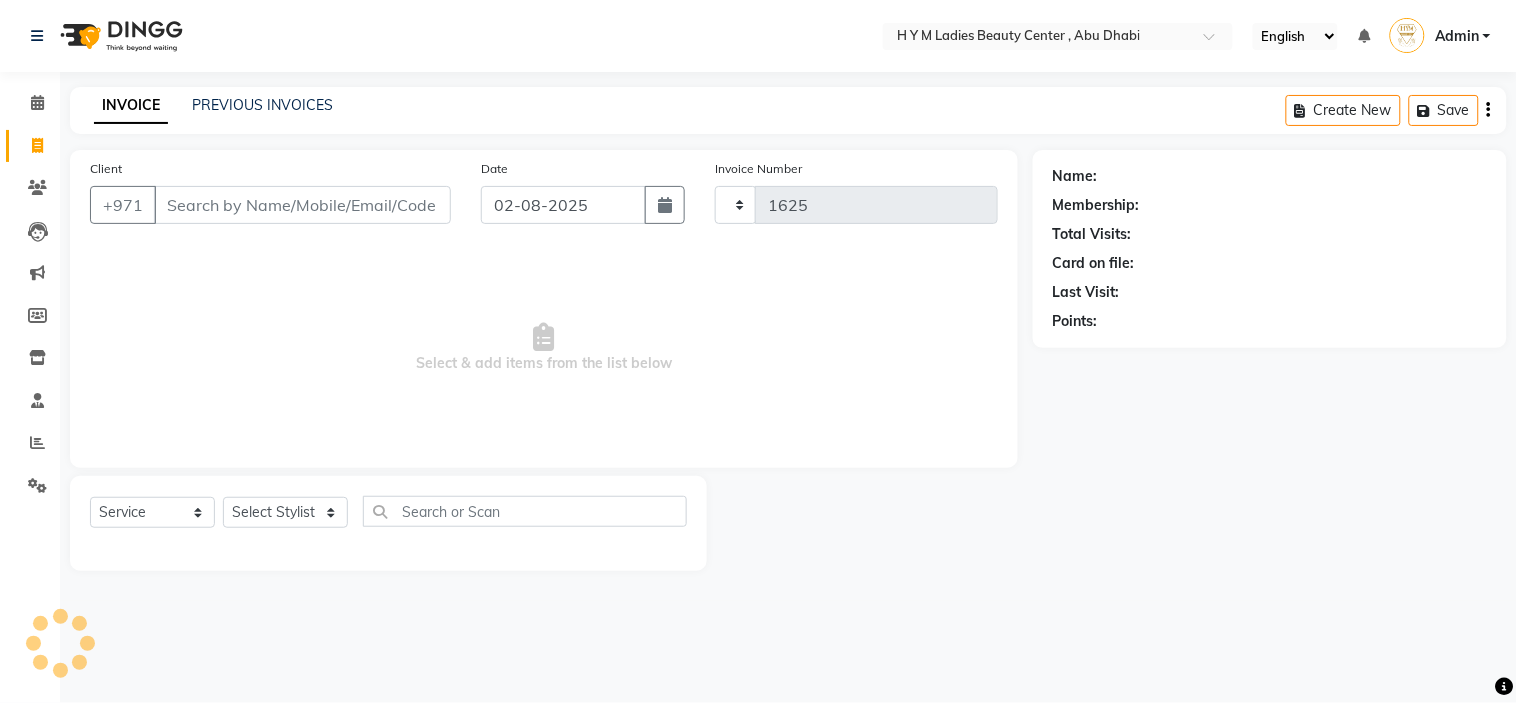 select on "7248" 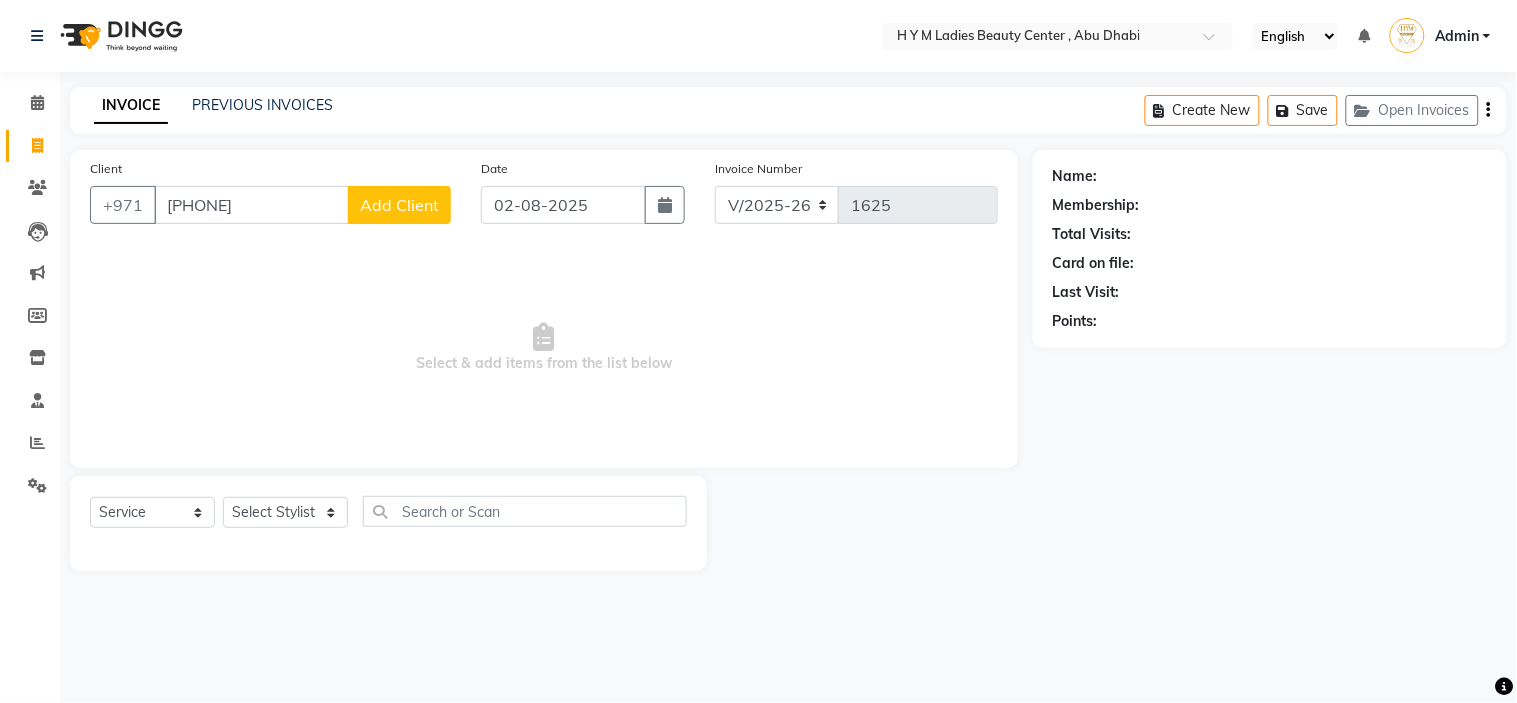 type on "[PHONE]" 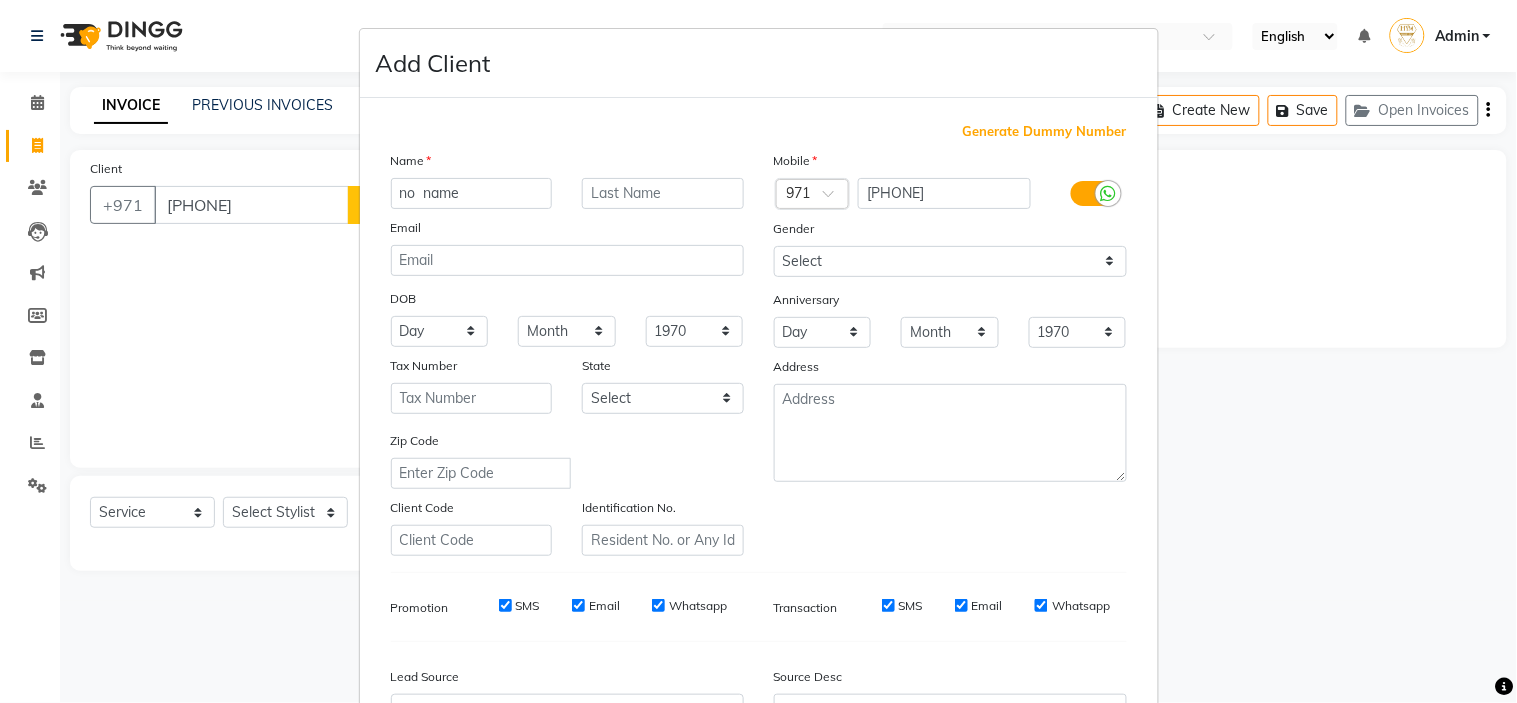 type on "no  name" 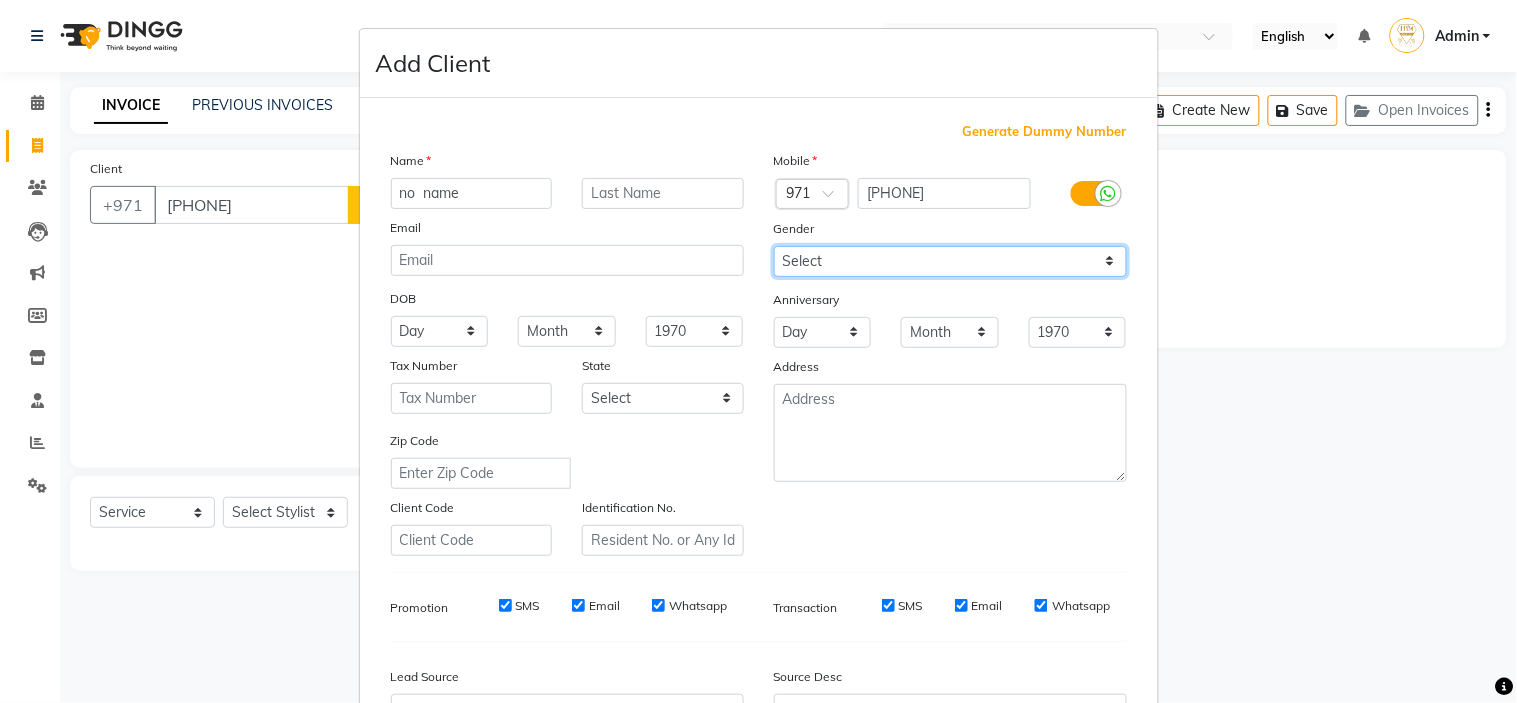 drag, startPoint x: 840, startPoint y: 262, endPoint x: 835, endPoint y: 273, distance: 12.083046 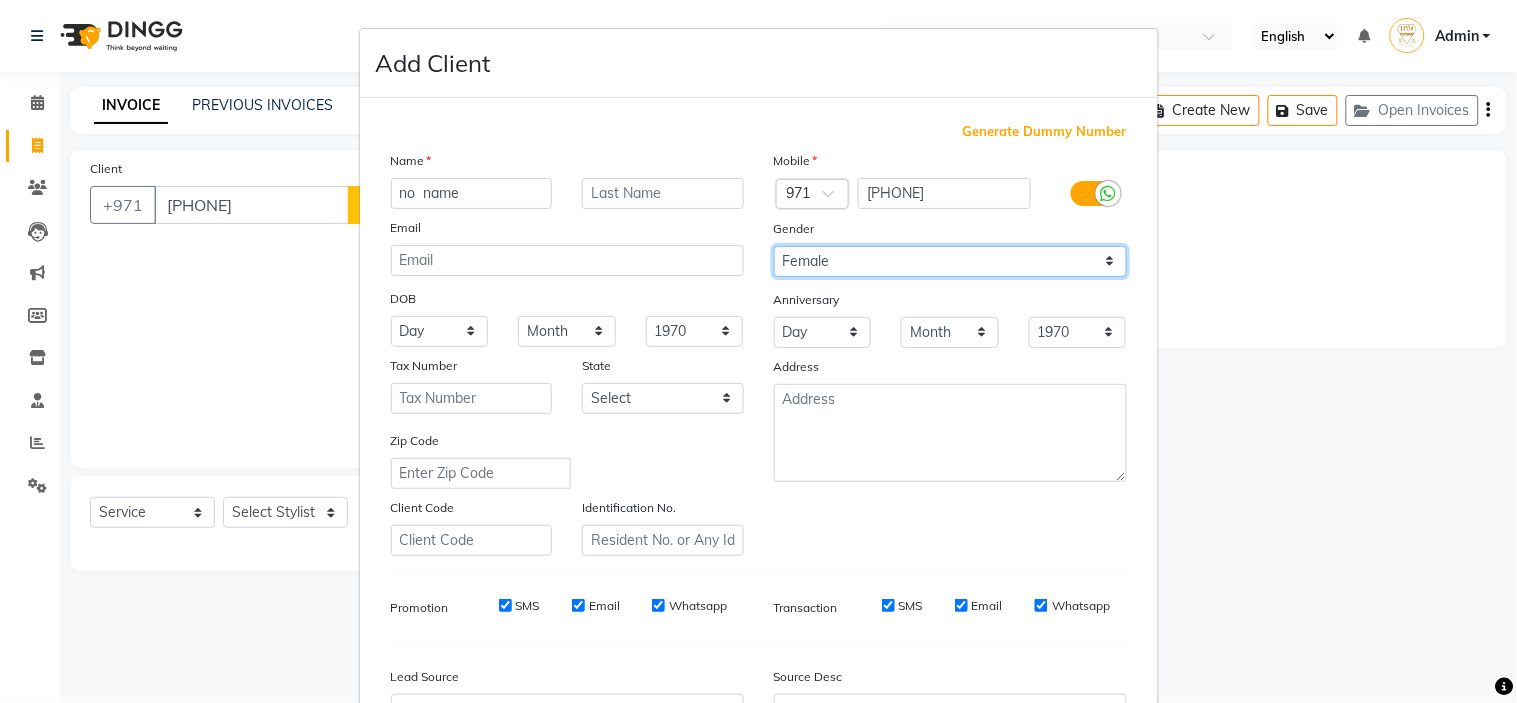 click on "Select Male Female Other Prefer Not To Say" at bounding box center (950, 261) 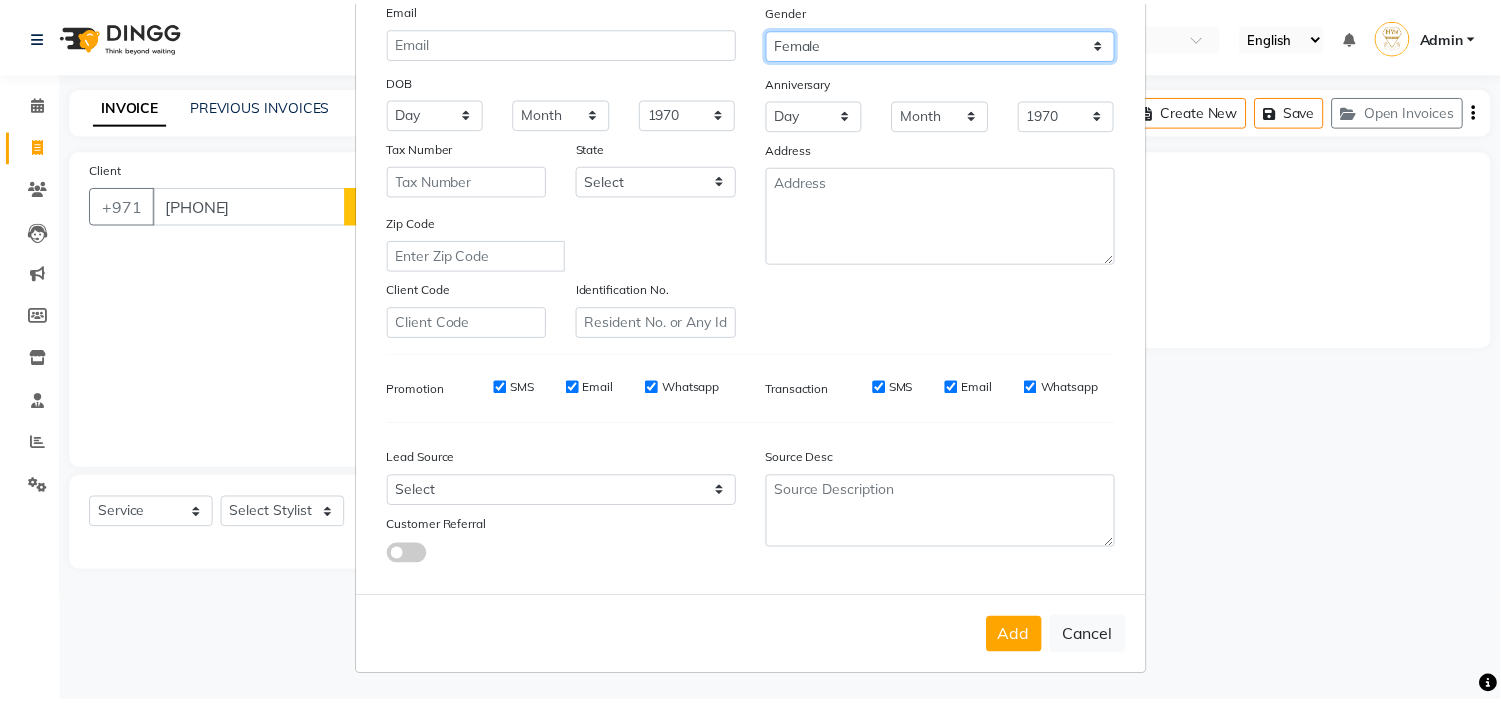 scroll, scrollTop: 221, scrollLeft: 0, axis: vertical 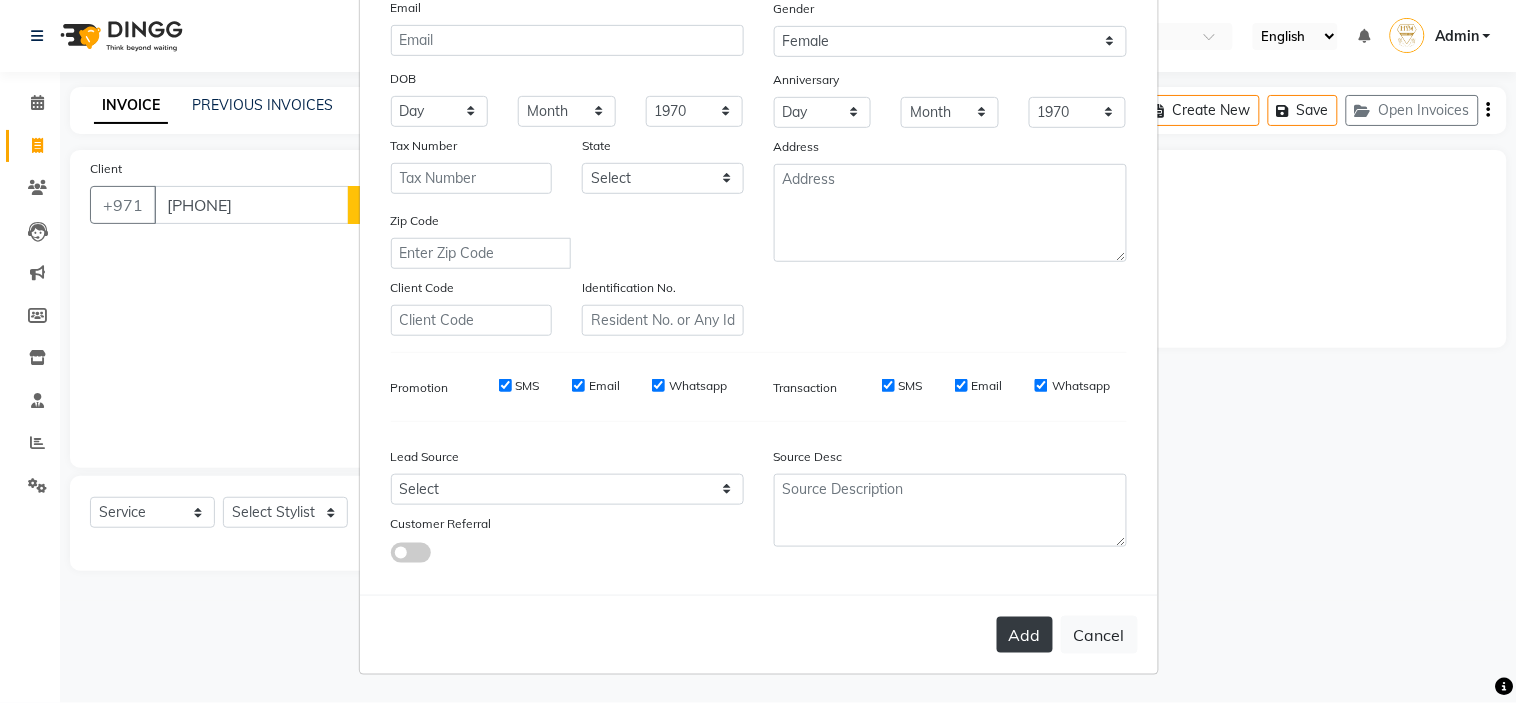 click on "Add" at bounding box center (1025, 635) 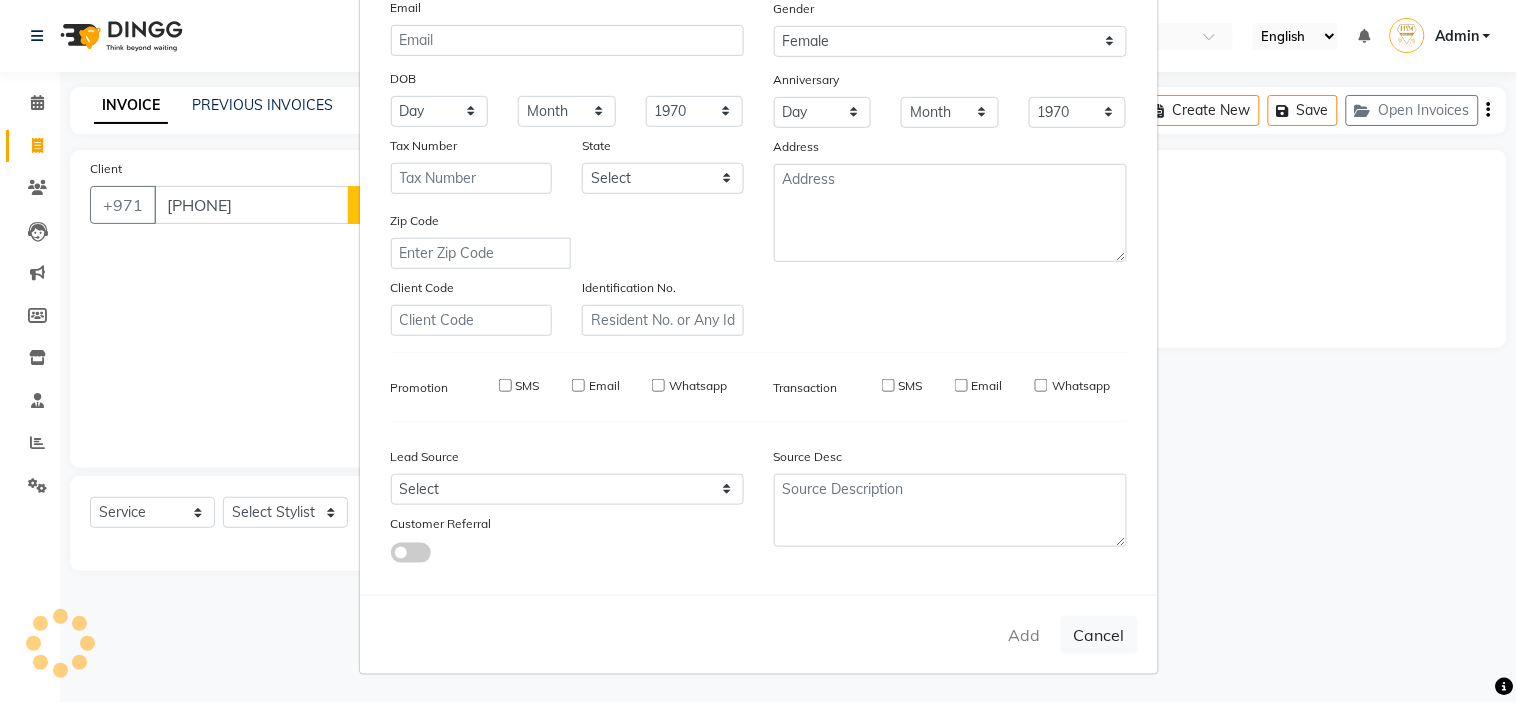 type 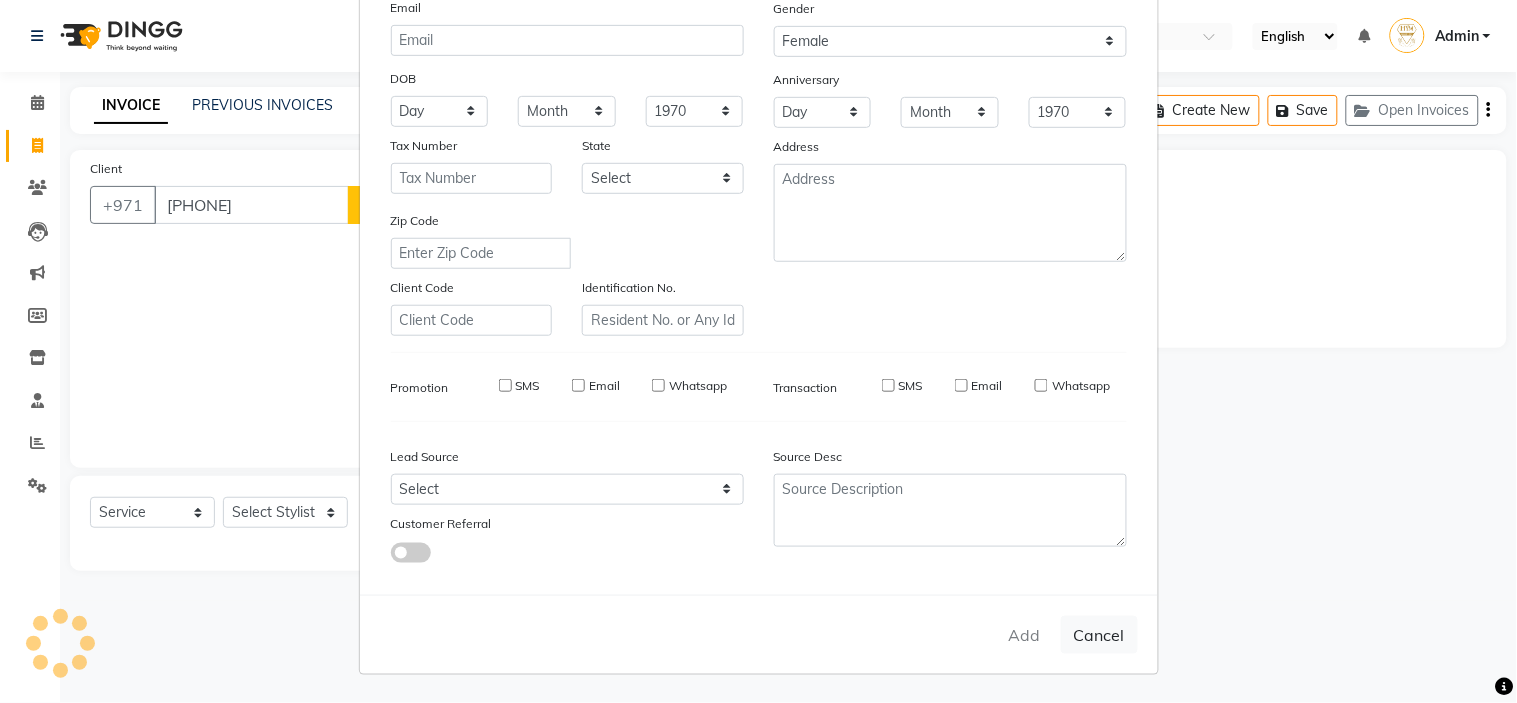 select 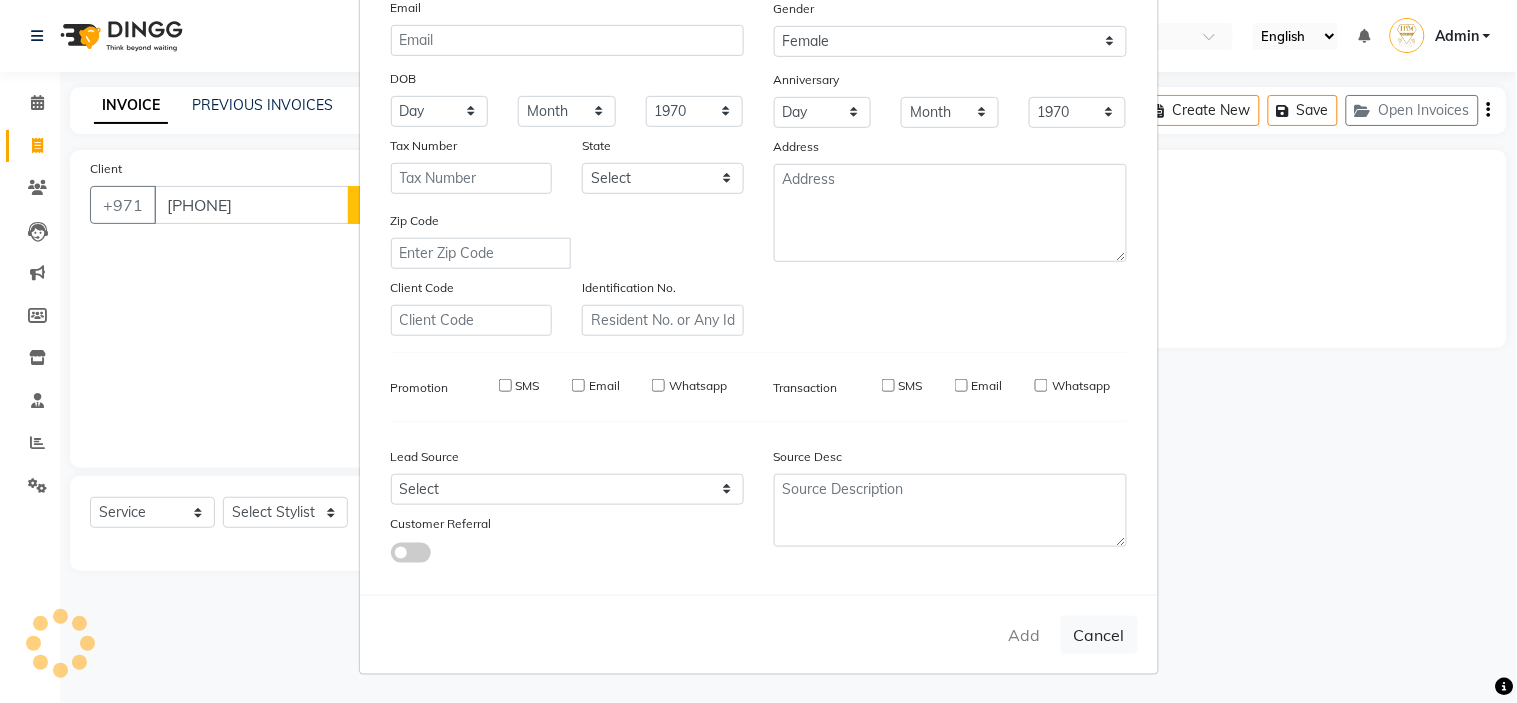 select 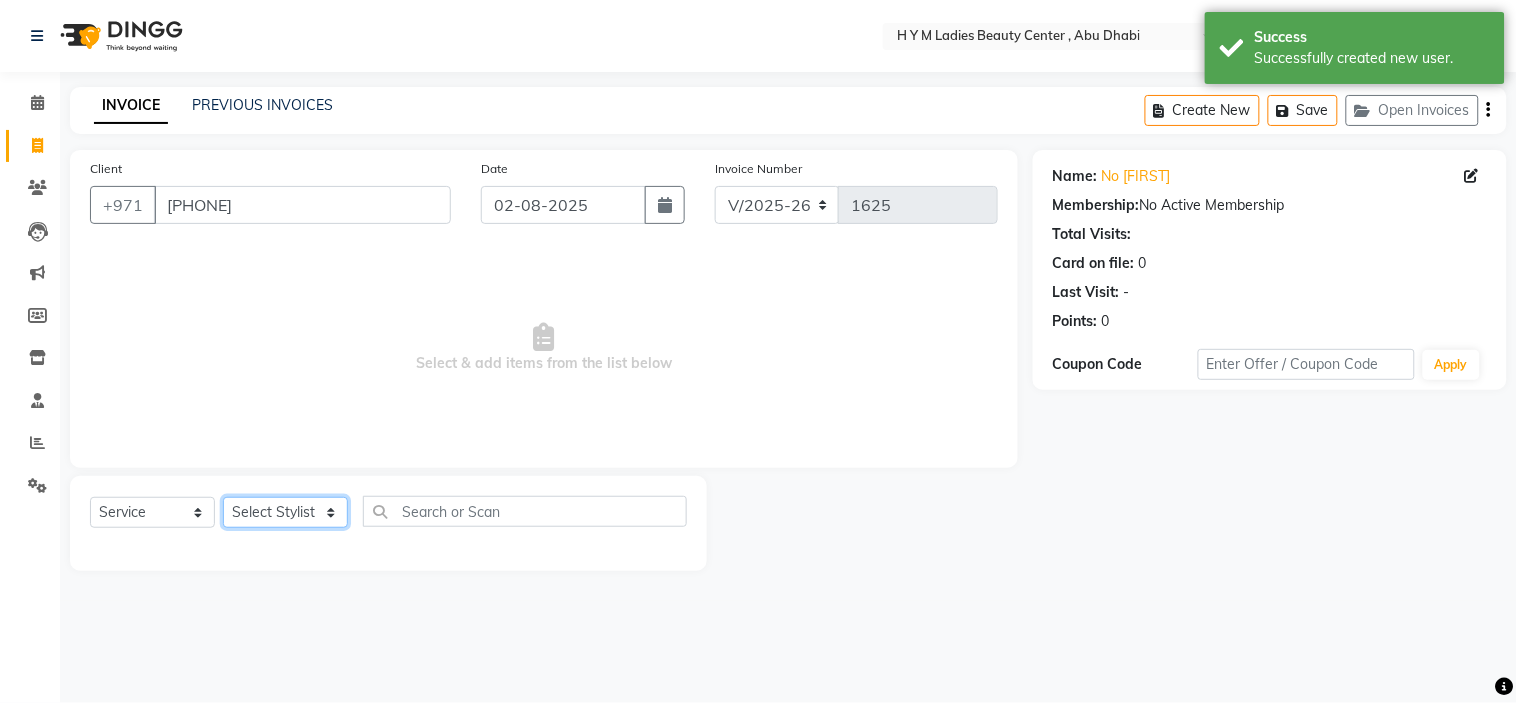 click on "Select Stylist ameena Jheza Dalangin Julie Corteza nadeema randa Rose An Galang zari" 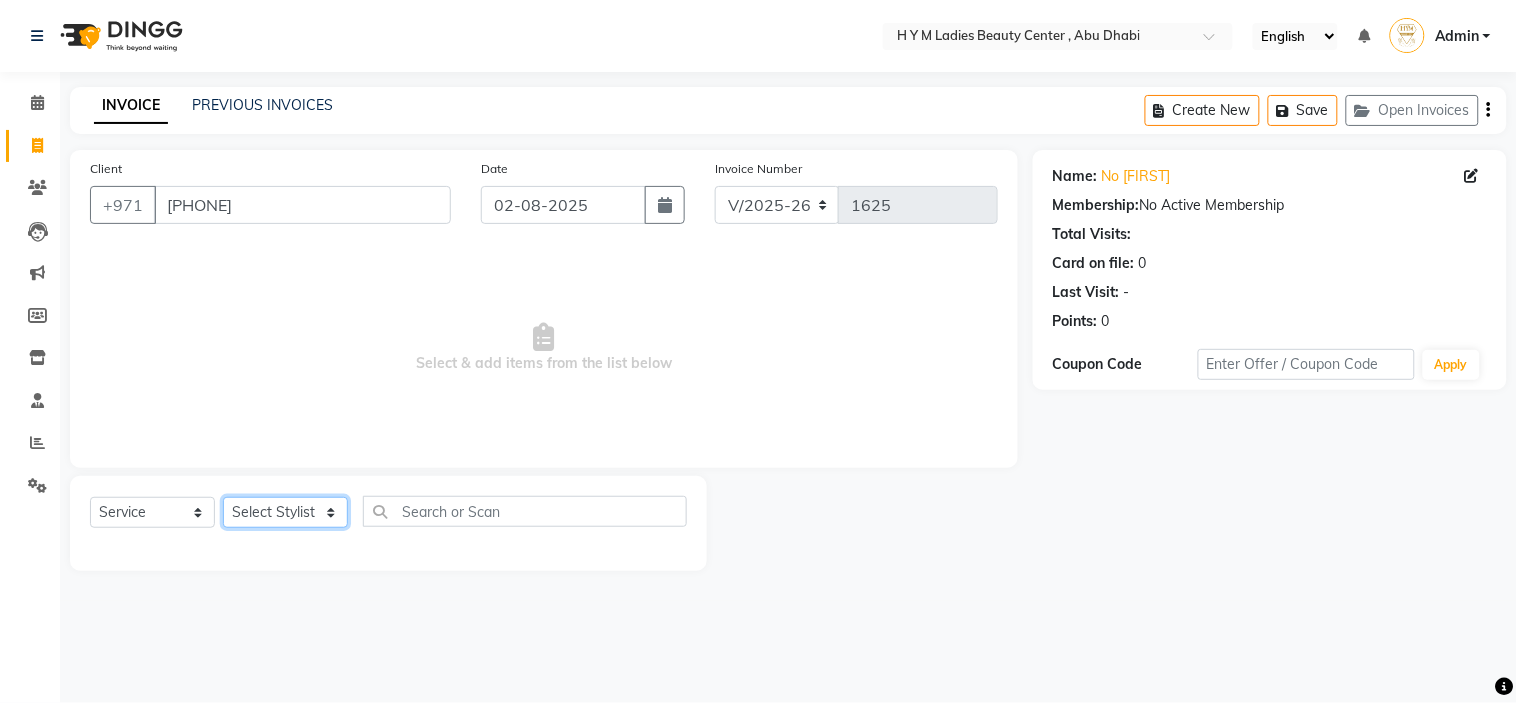 select on "61770" 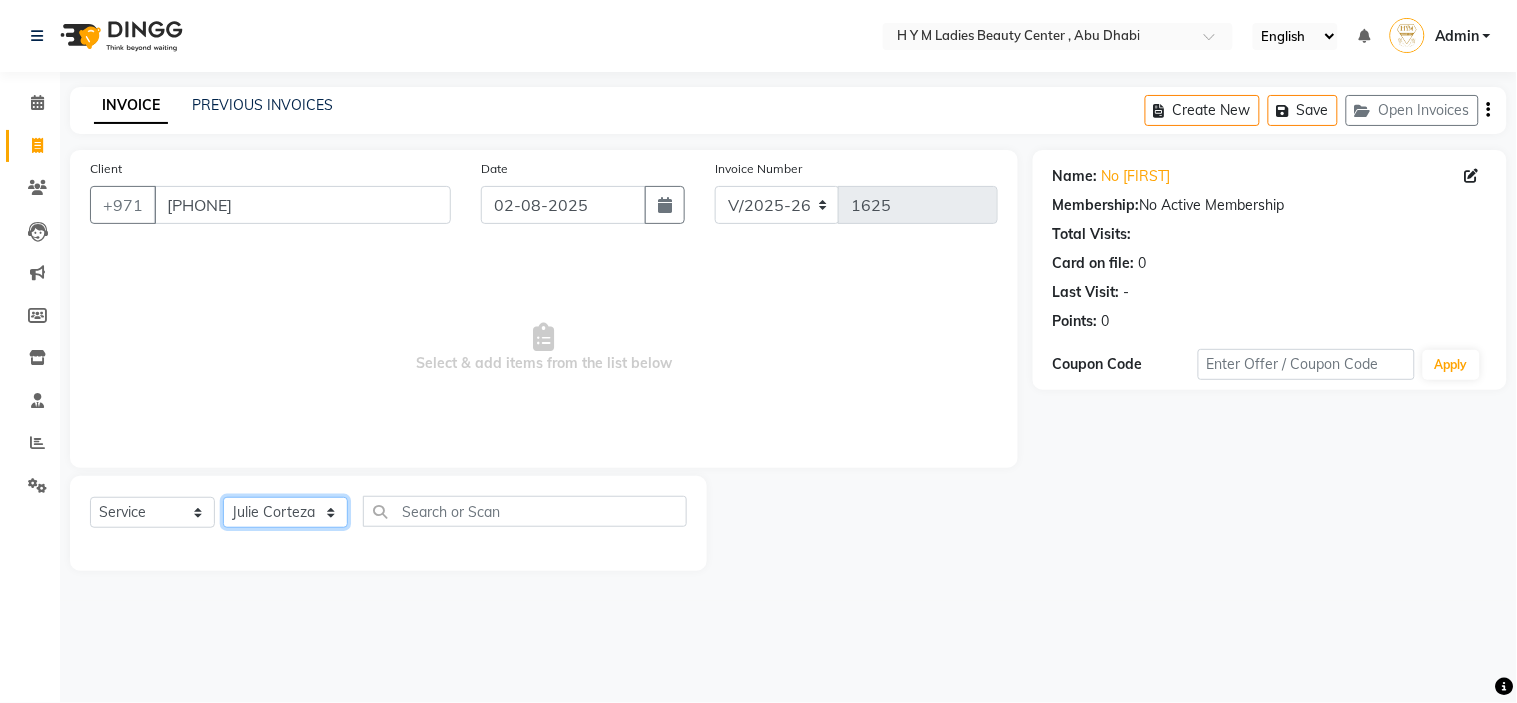 click on "Select Stylist ameena Jheza Dalangin Julie Corteza nadeema randa Rose An Galang zari" 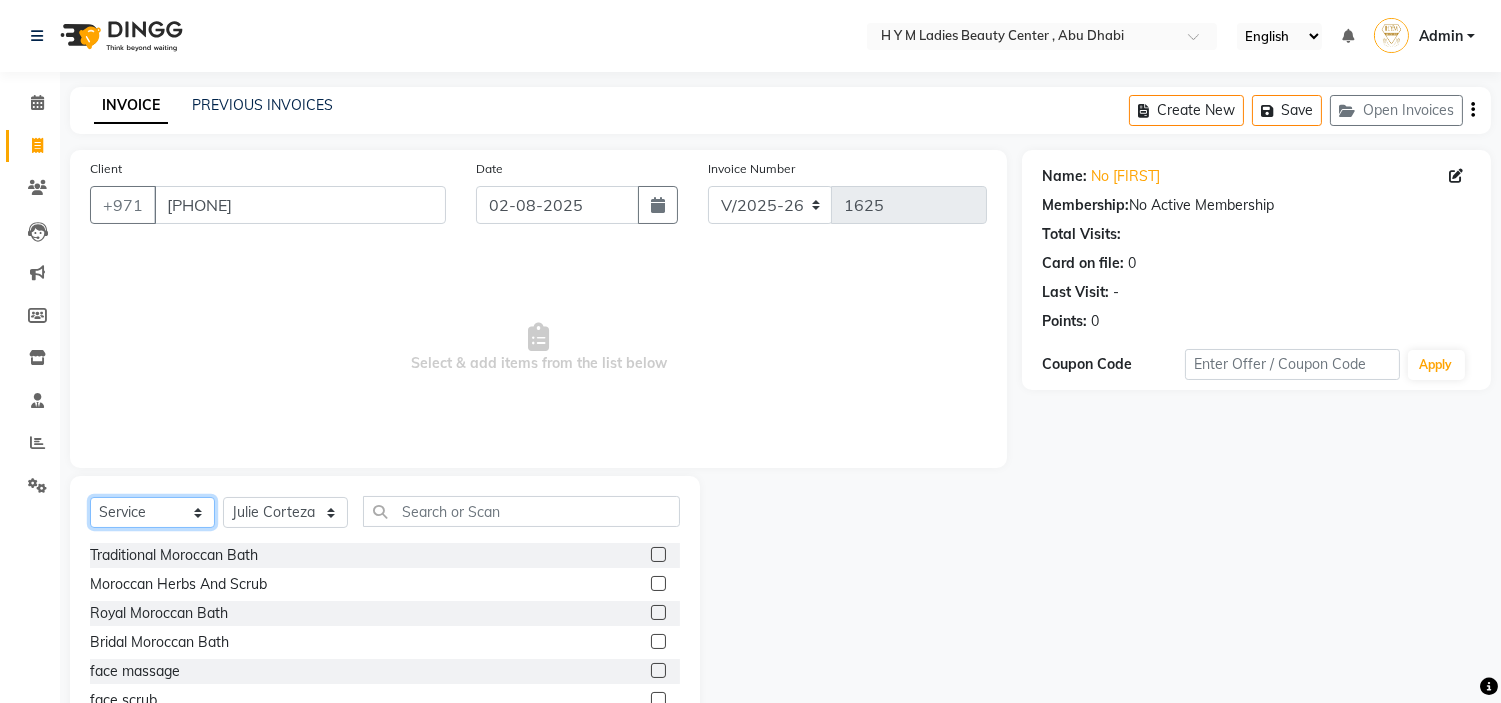 click on "Select  Service  Product  Membership  Package Voucher Prepaid Gift Card" 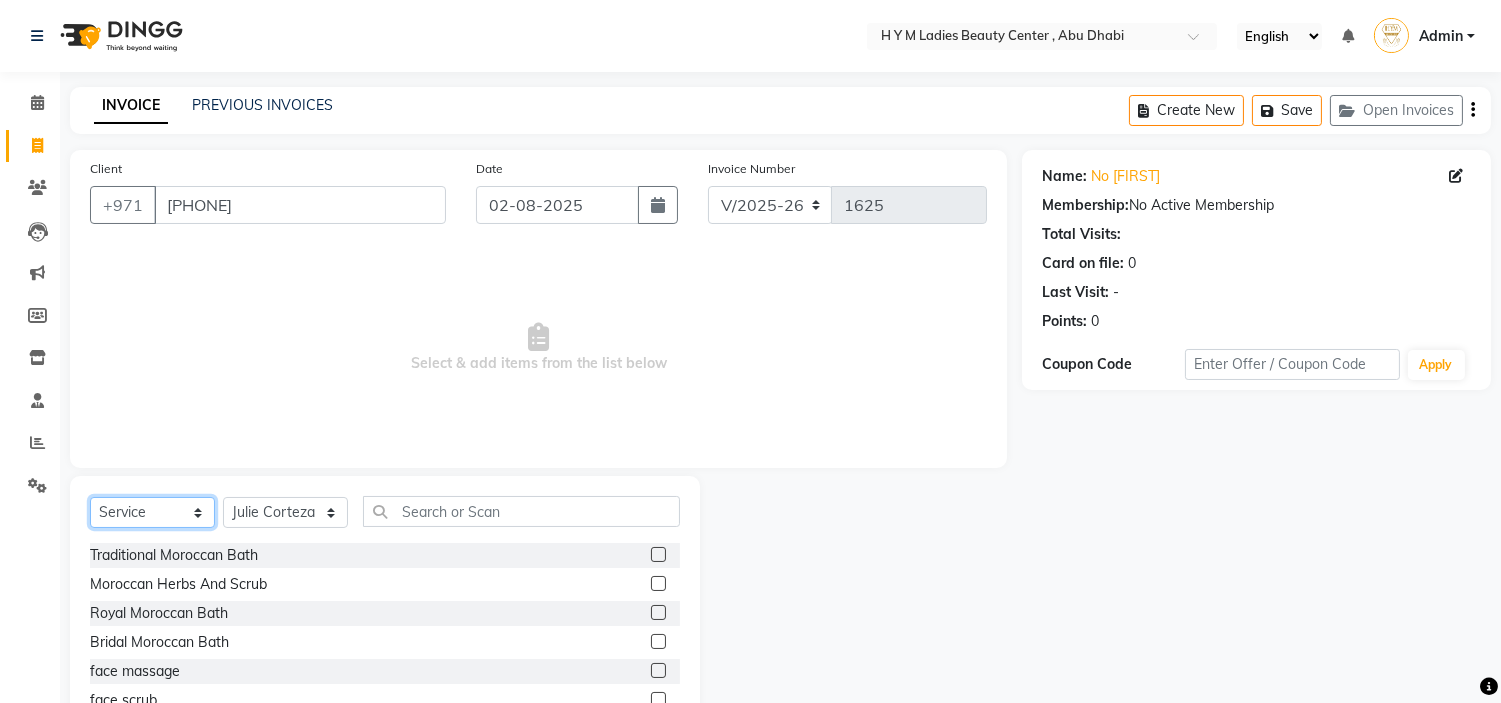 select on "package" 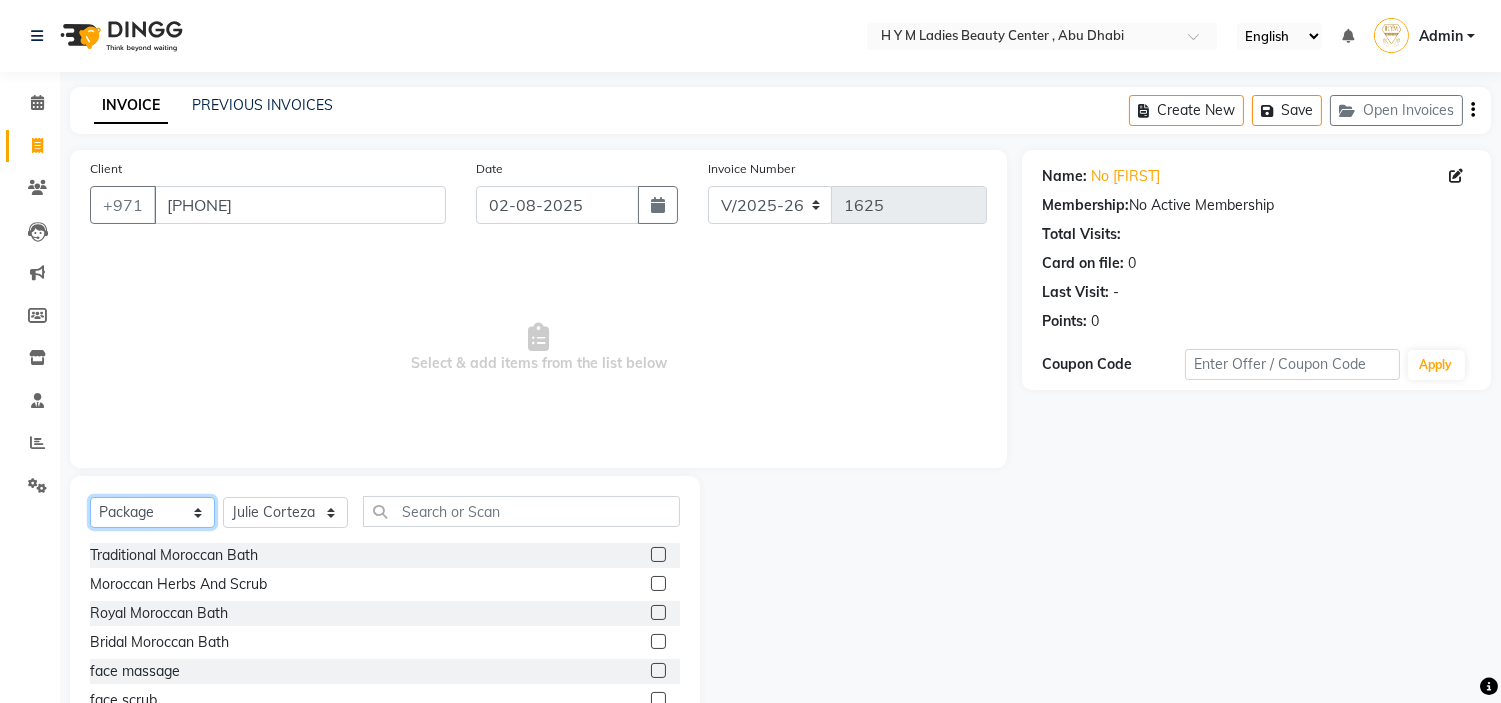 click on "Select  Service  Product  Membership  Package Voucher Prepaid Gift Card" 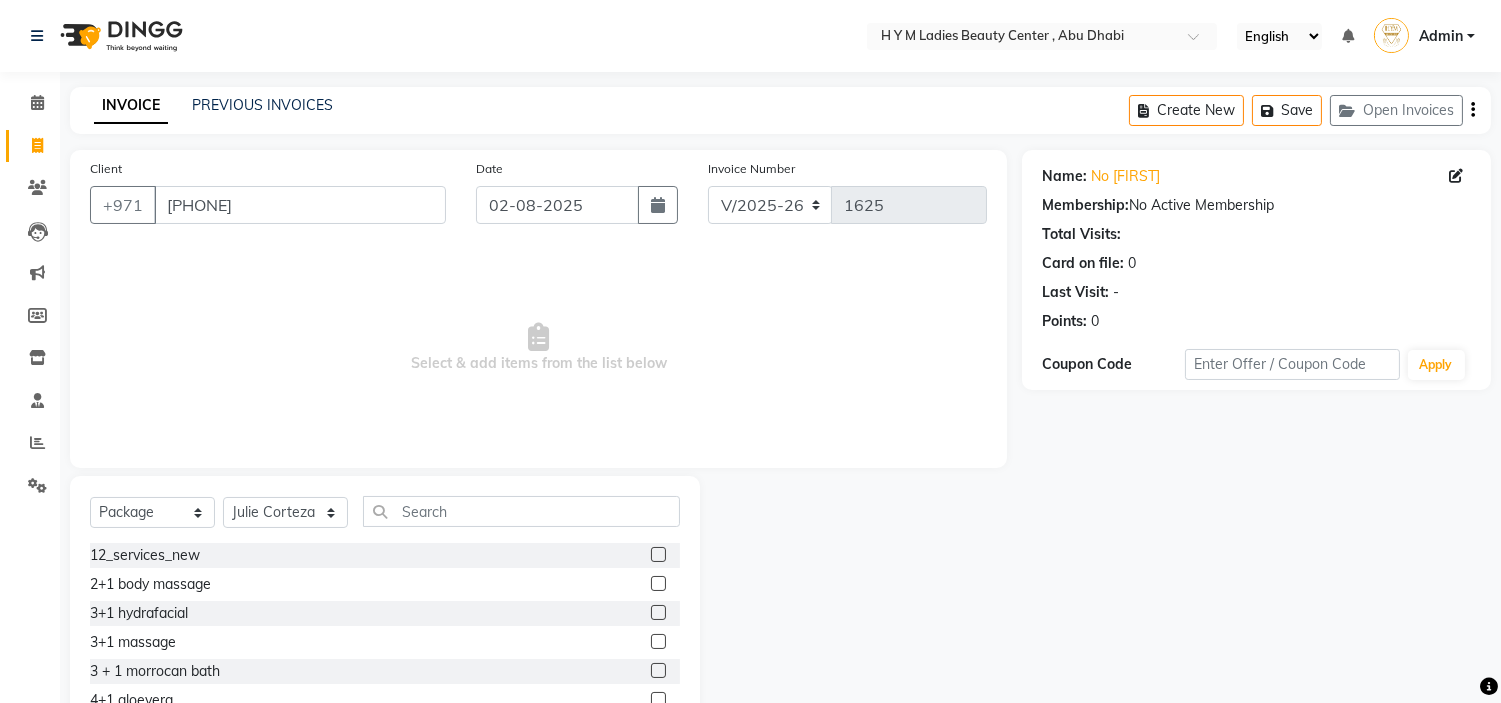 click 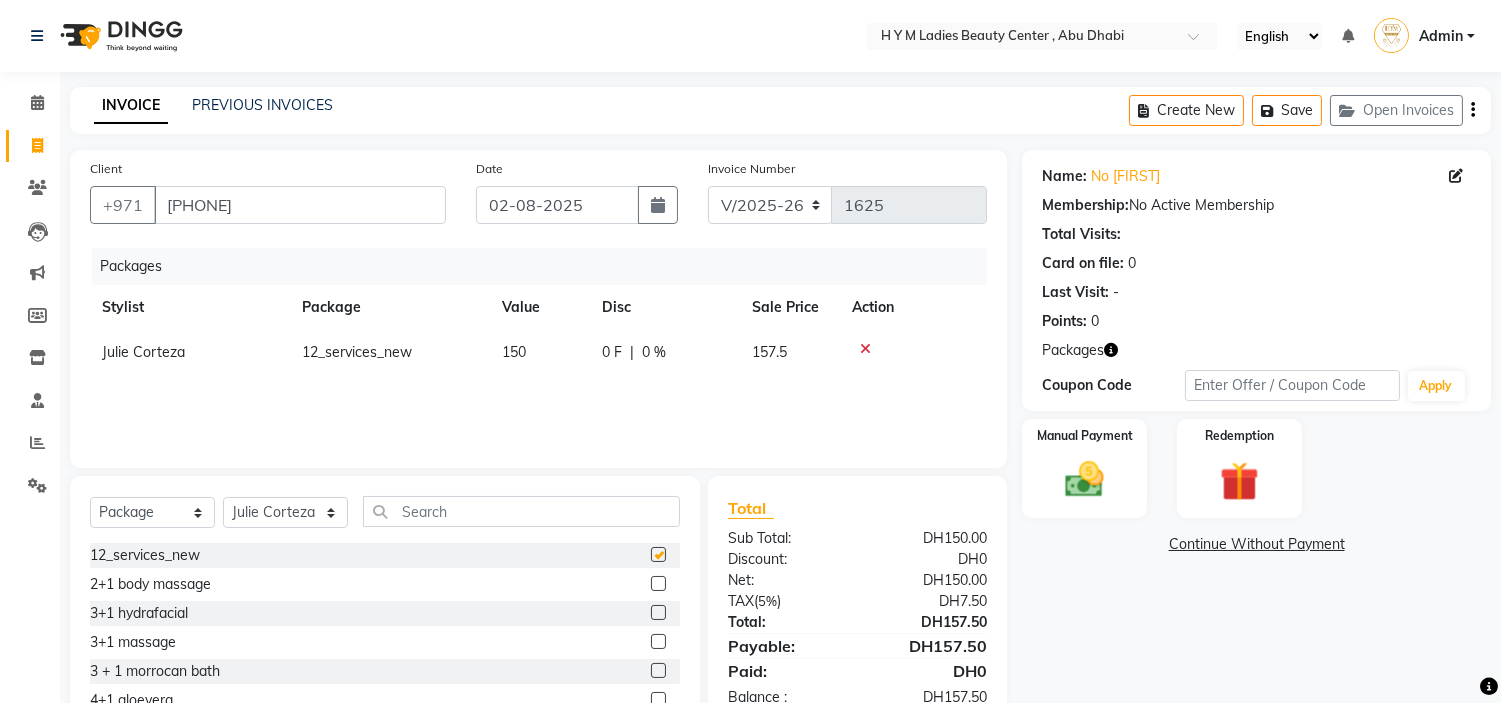 checkbox on "false" 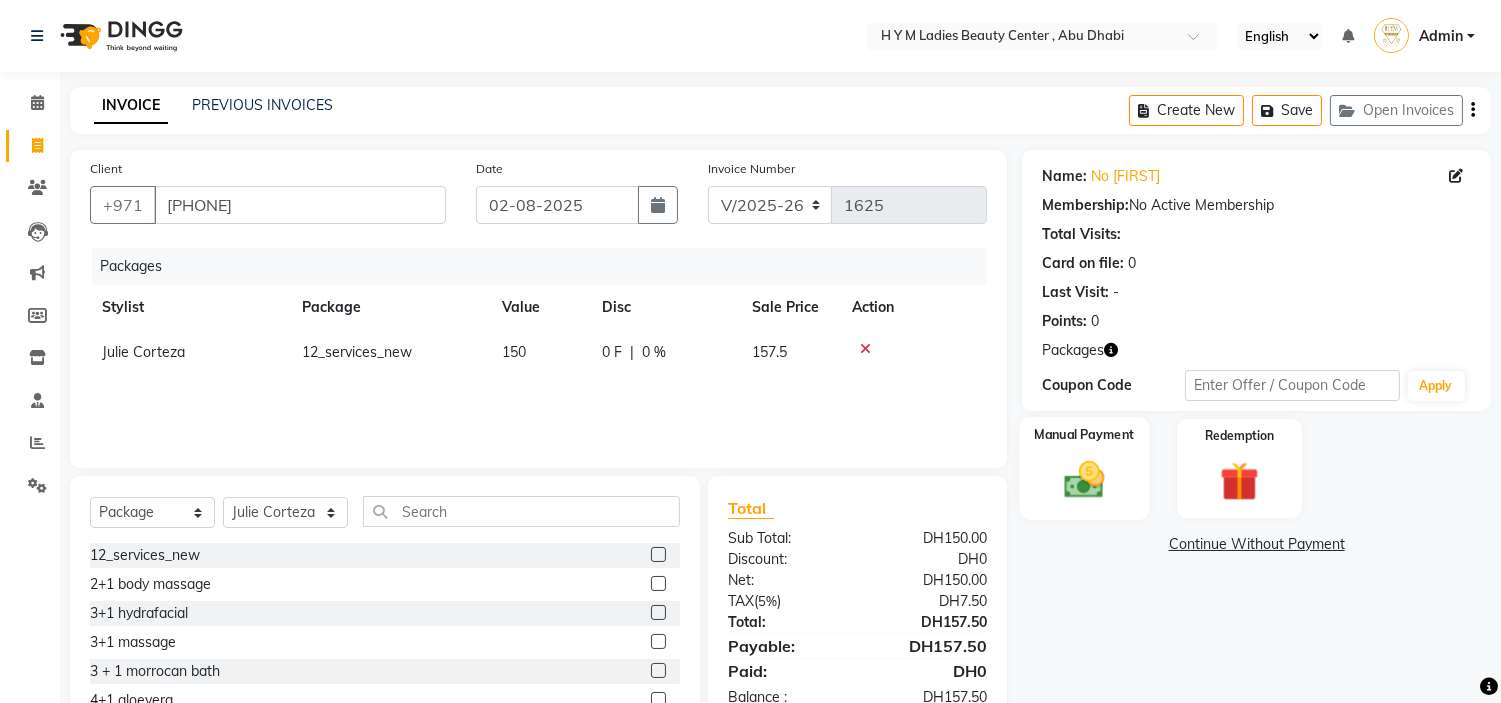 click 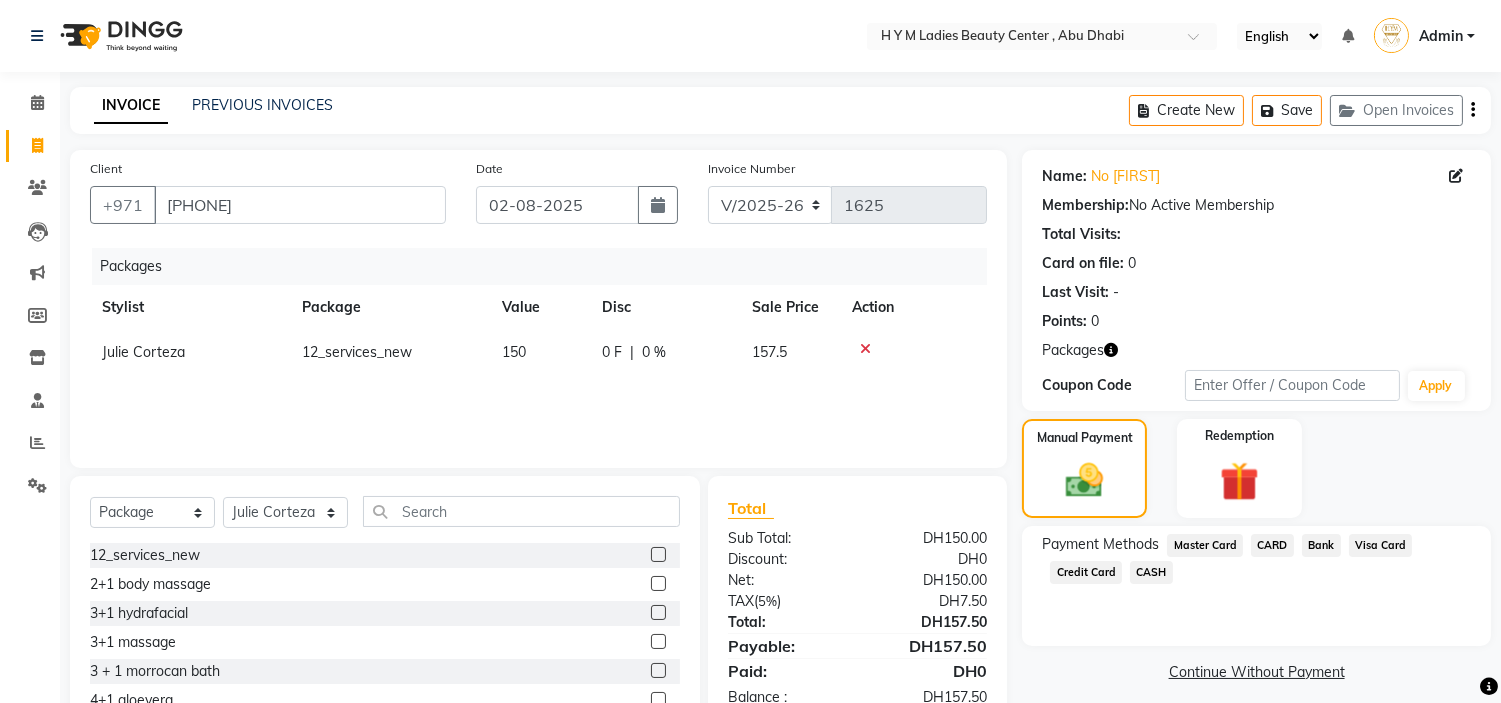 click on "CASH" 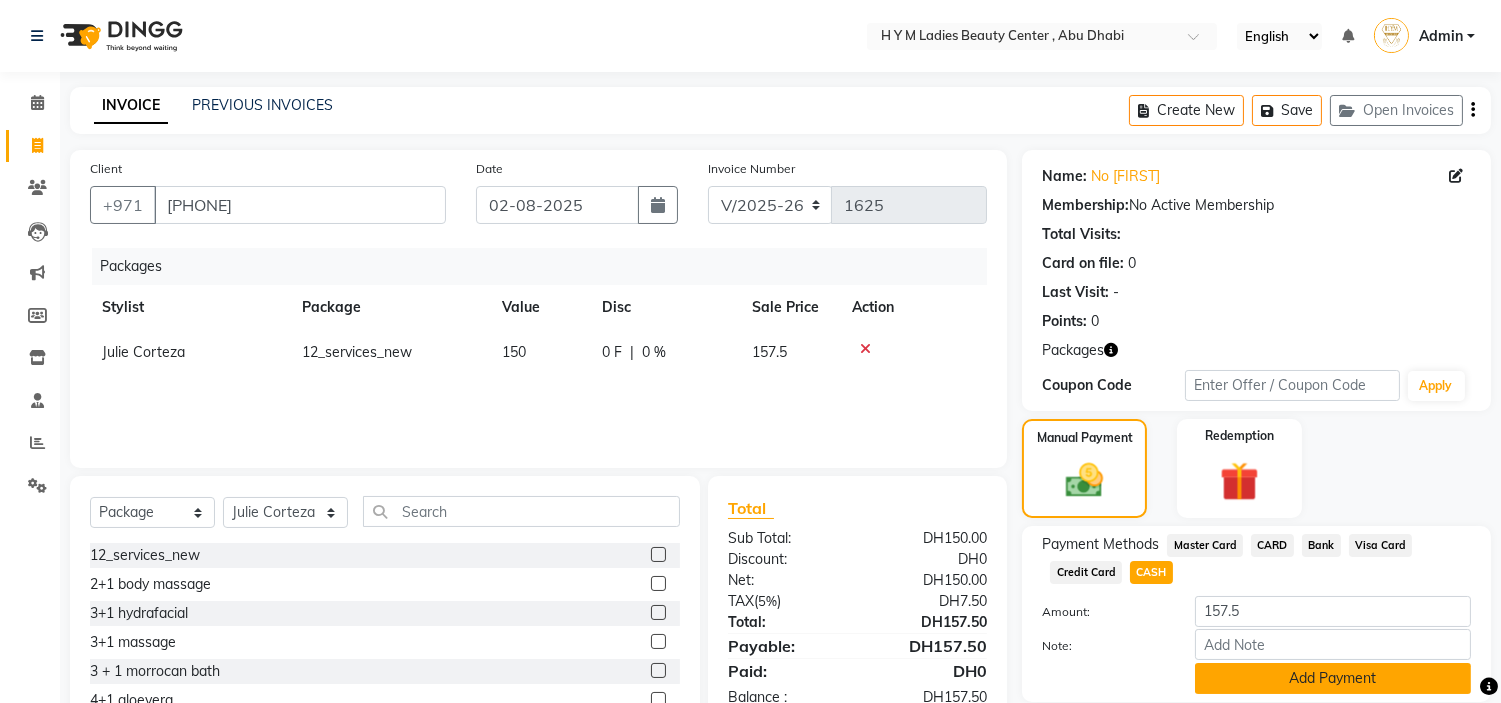 click on "Add Payment" 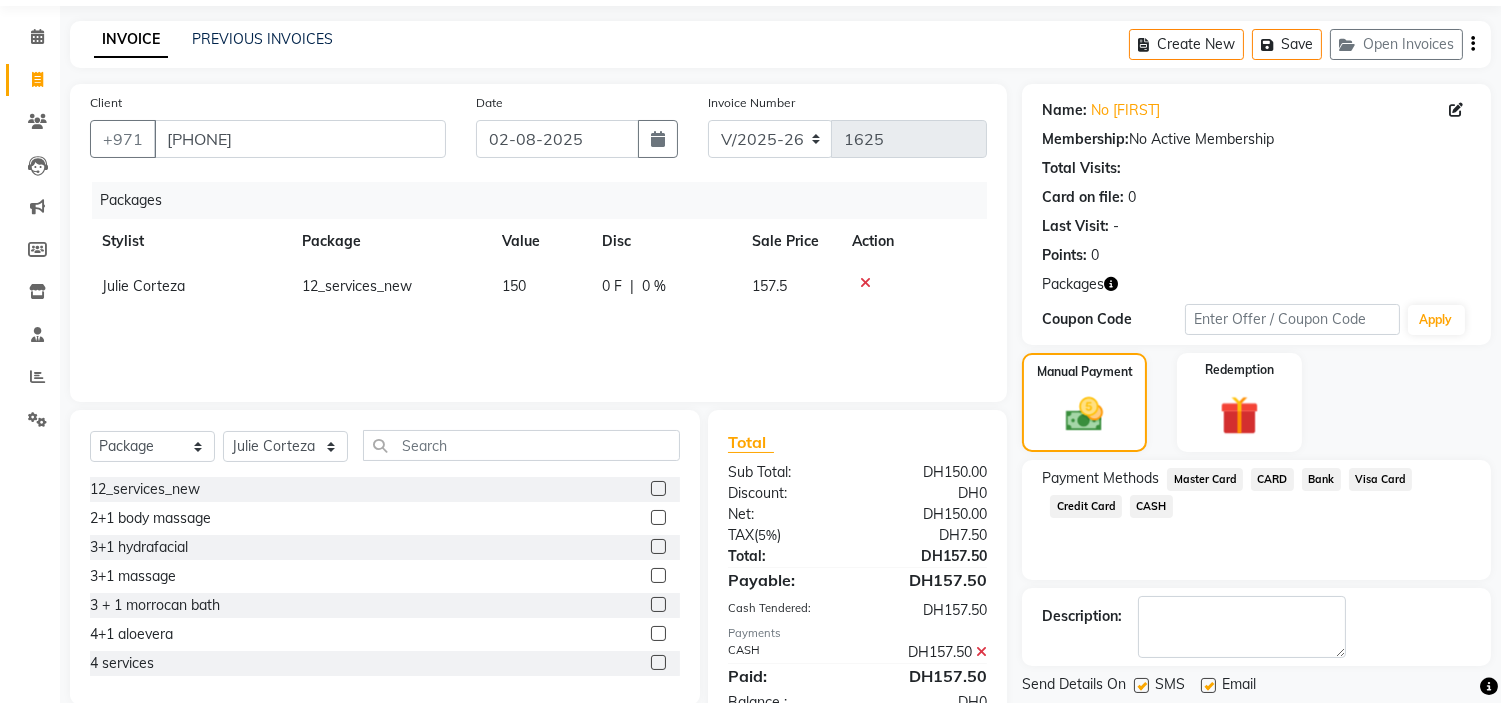 scroll, scrollTop: 126, scrollLeft: 0, axis: vertical 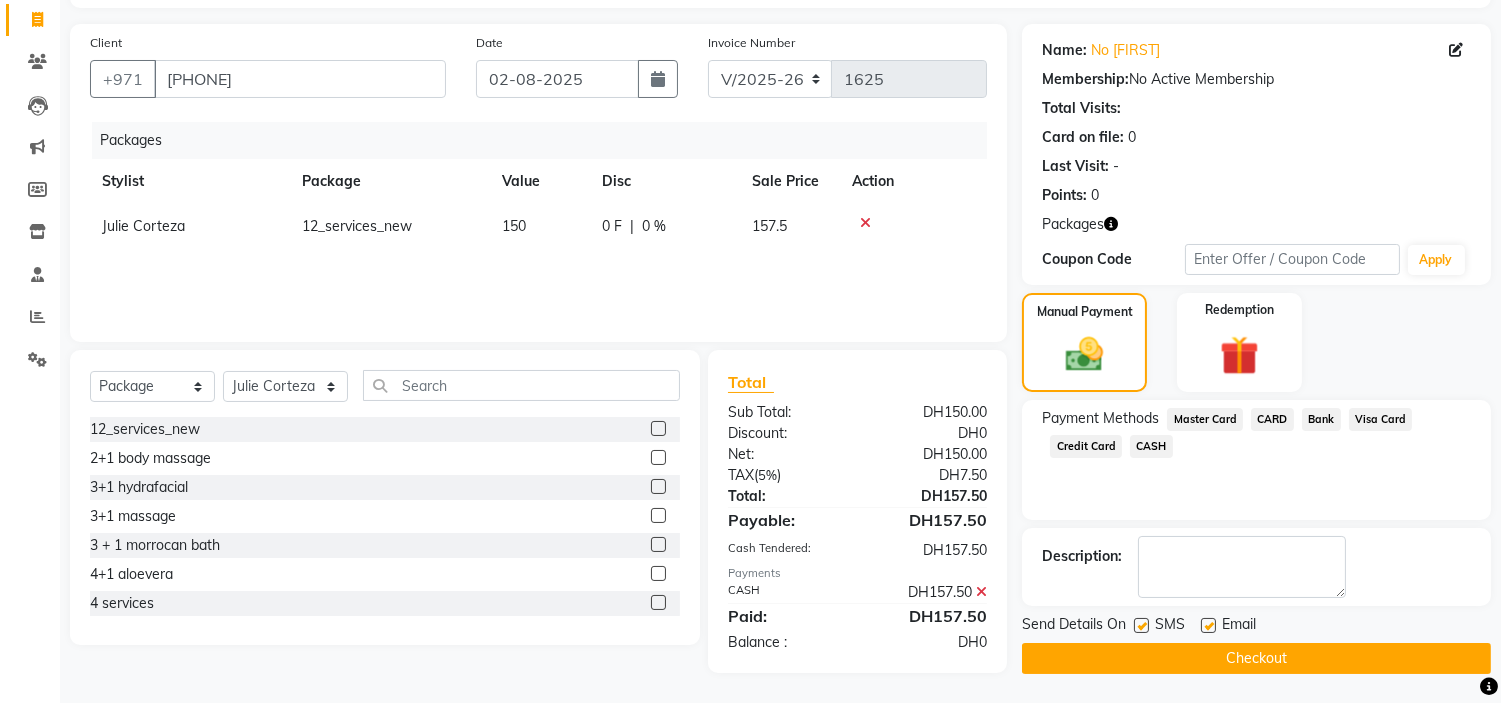 click on "SMS" 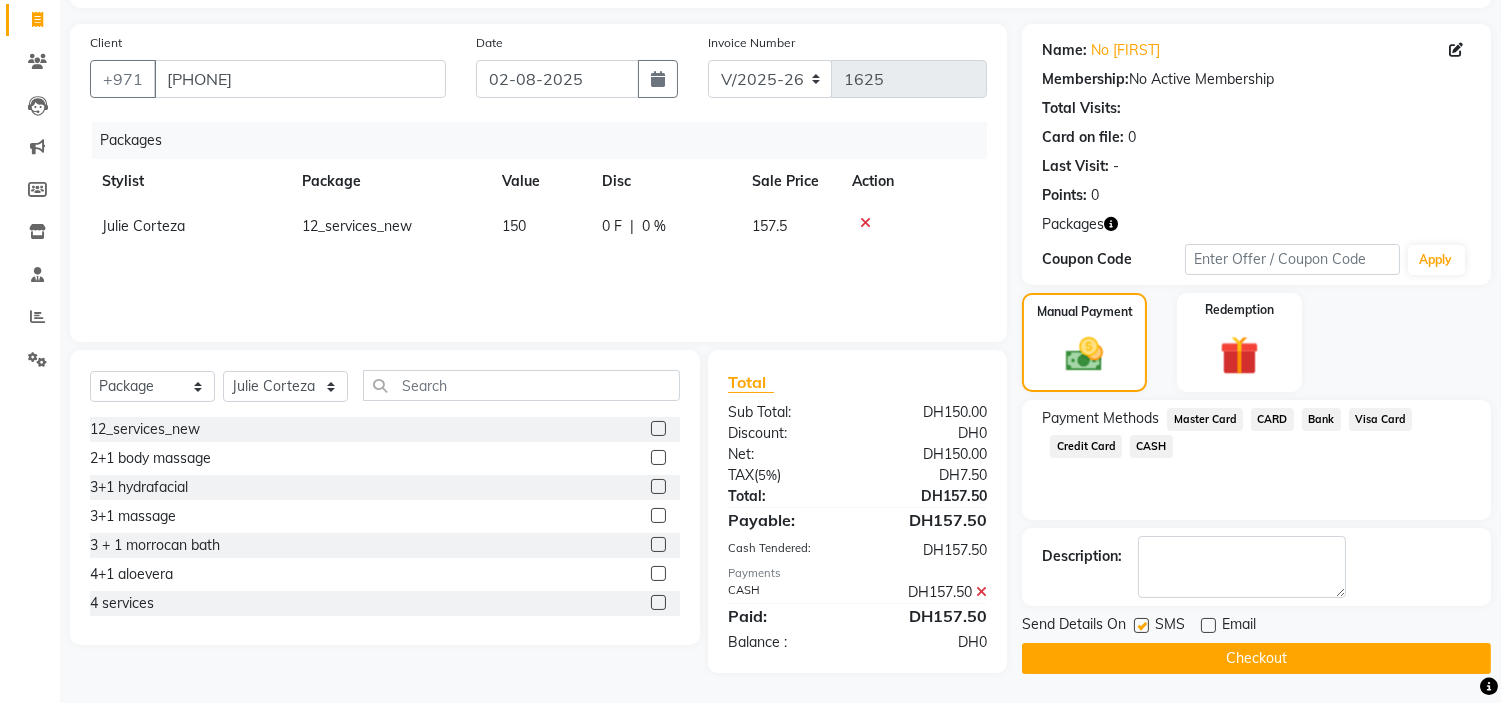 click on "Send Details On SMS Email" 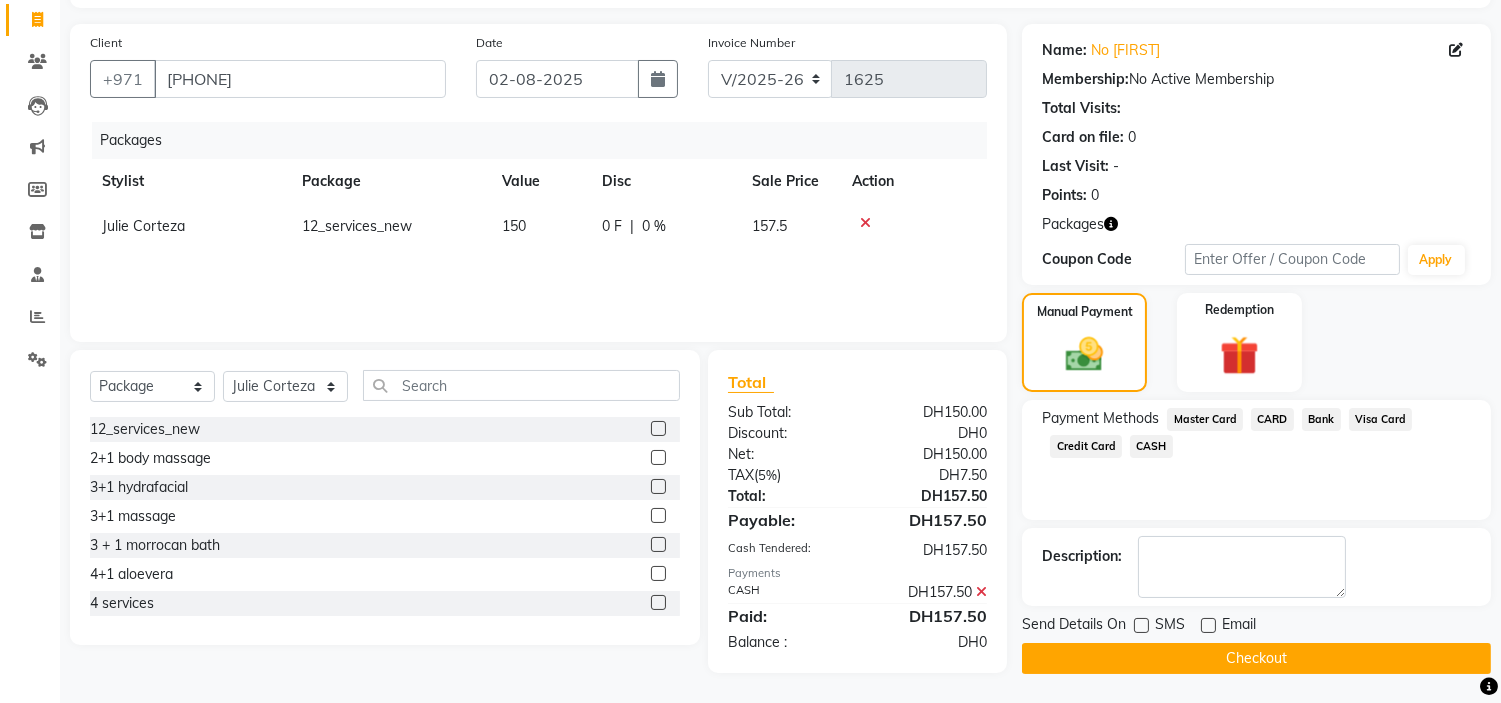 click on "Checkout" 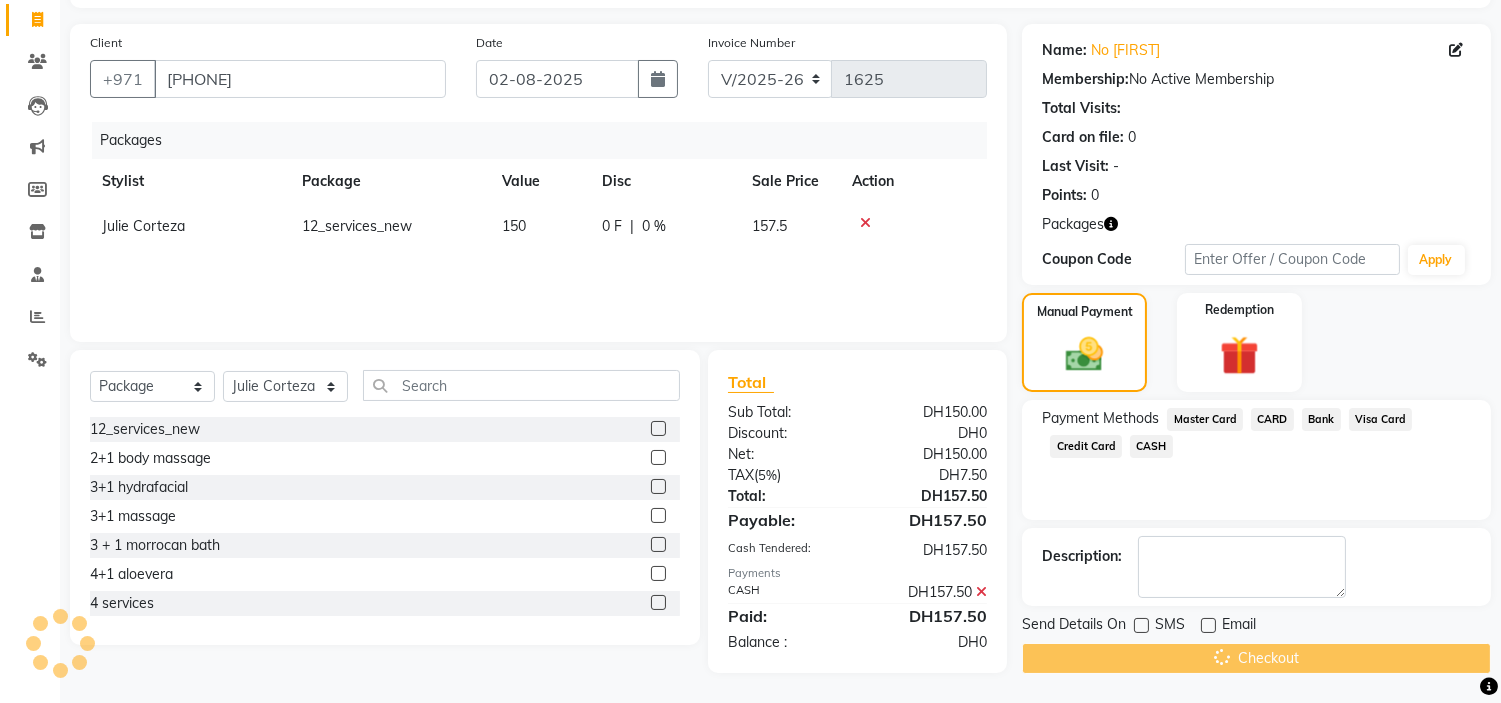 scroll, scrollTop: 64, scrollLeft: 0, axis: vertical 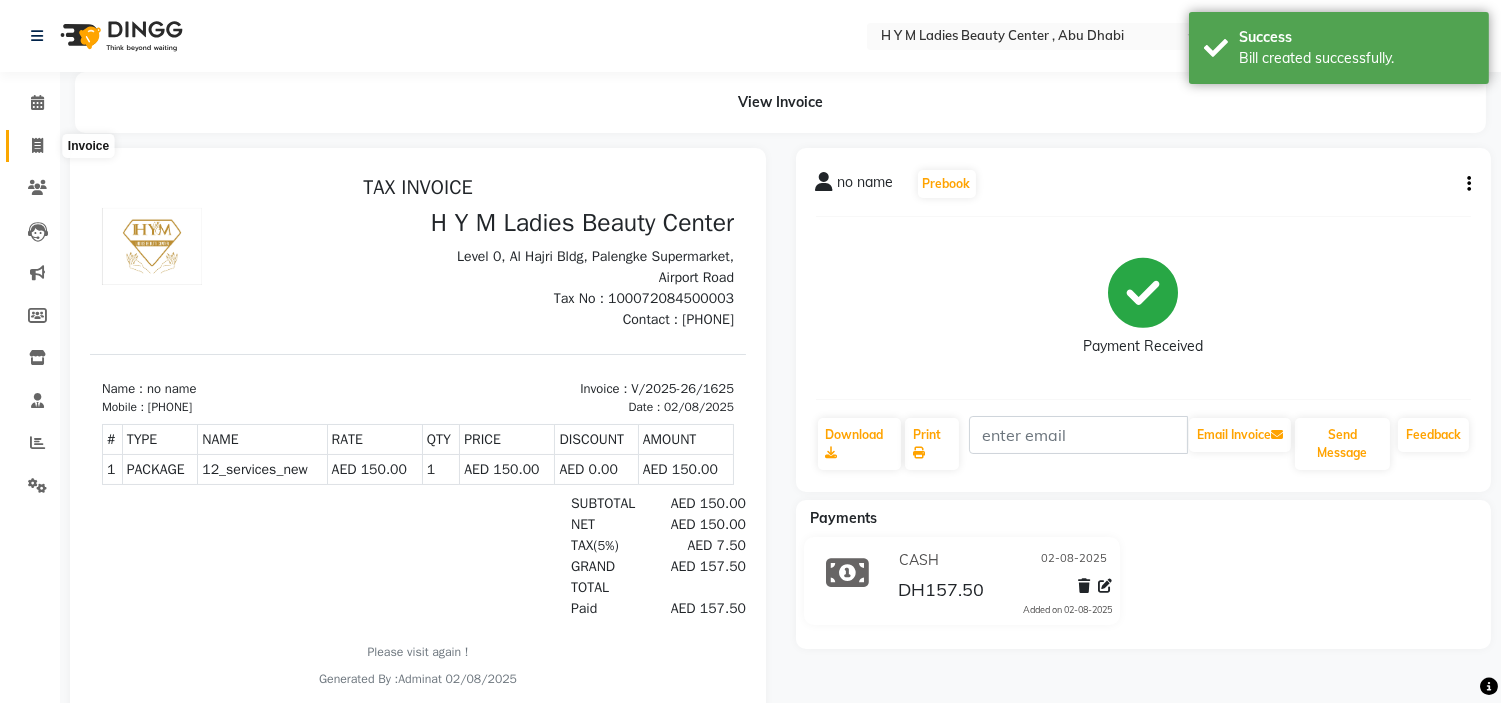 click 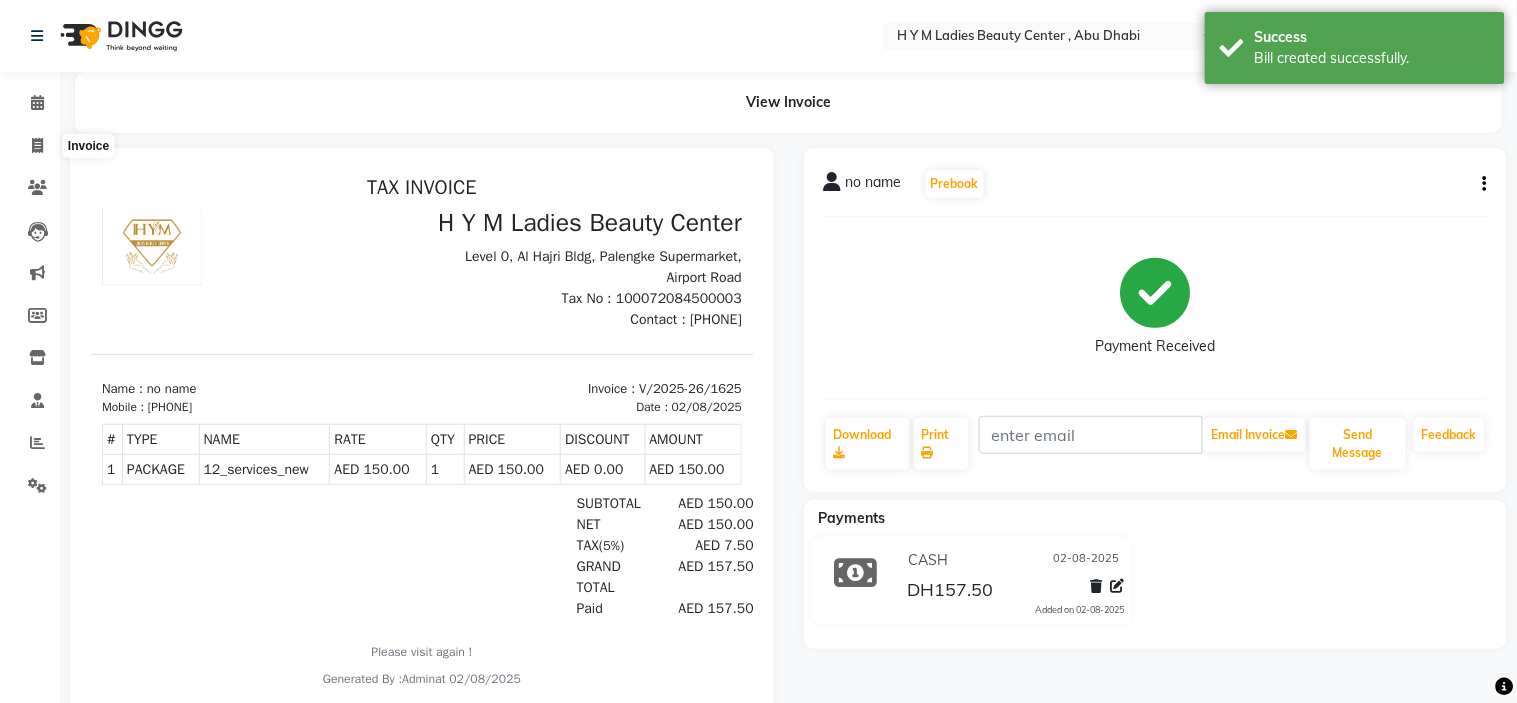 select on "service" 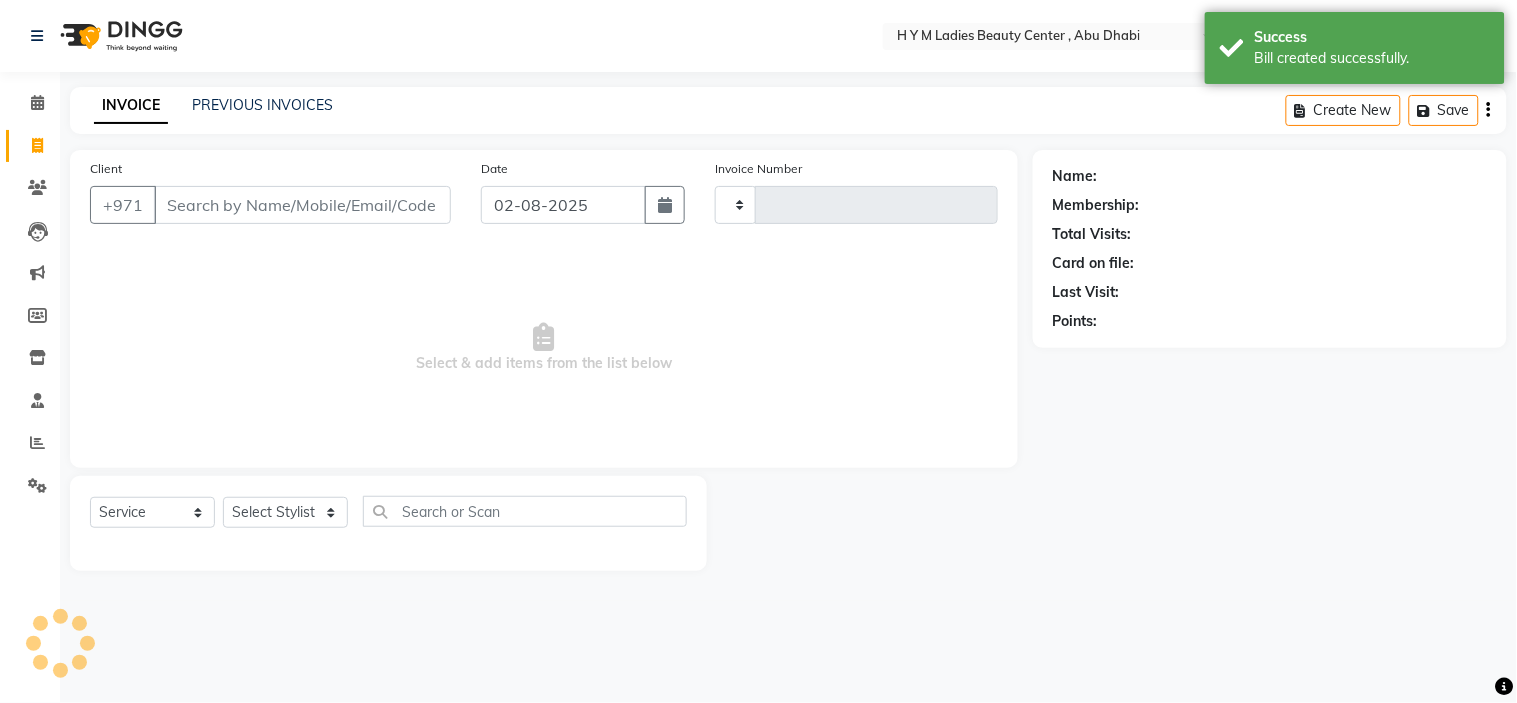 type on "1626" 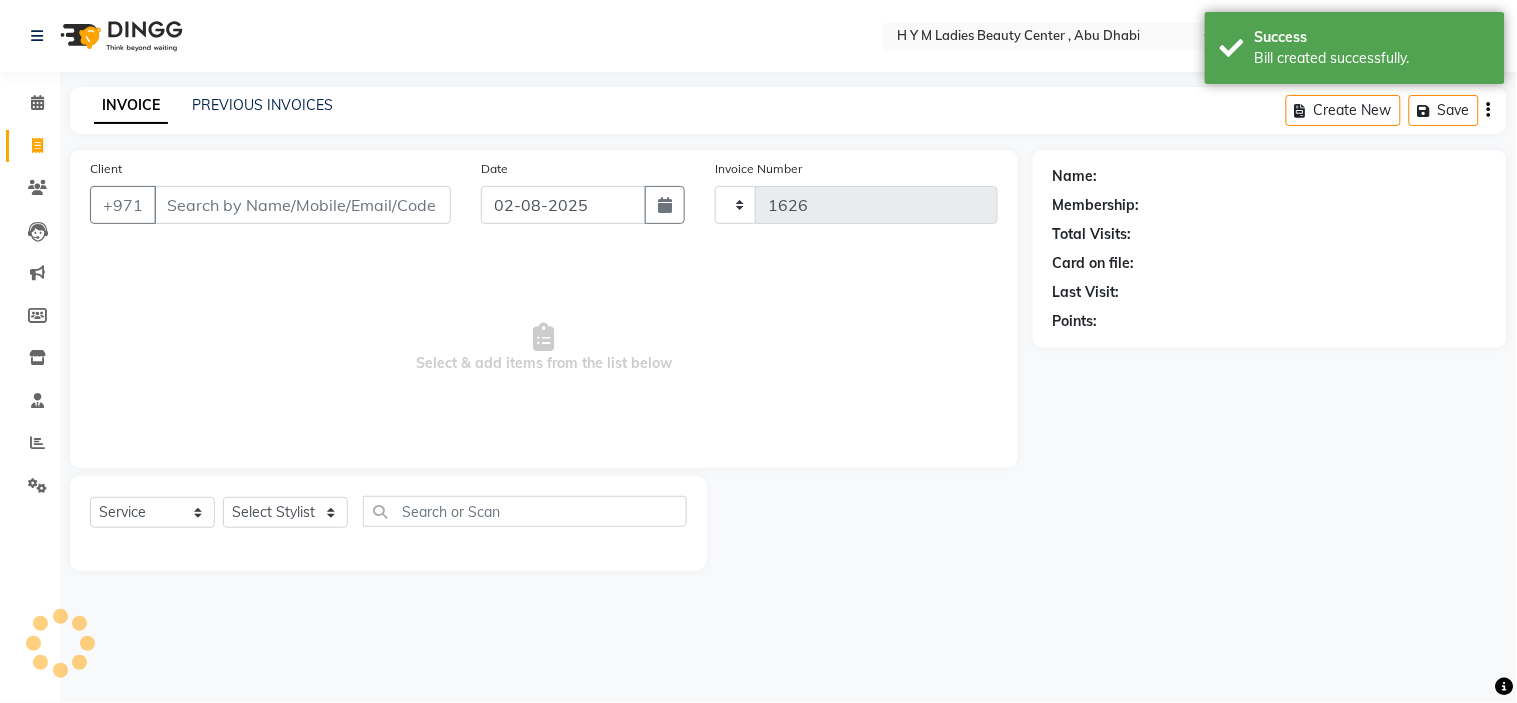 select on "7248" 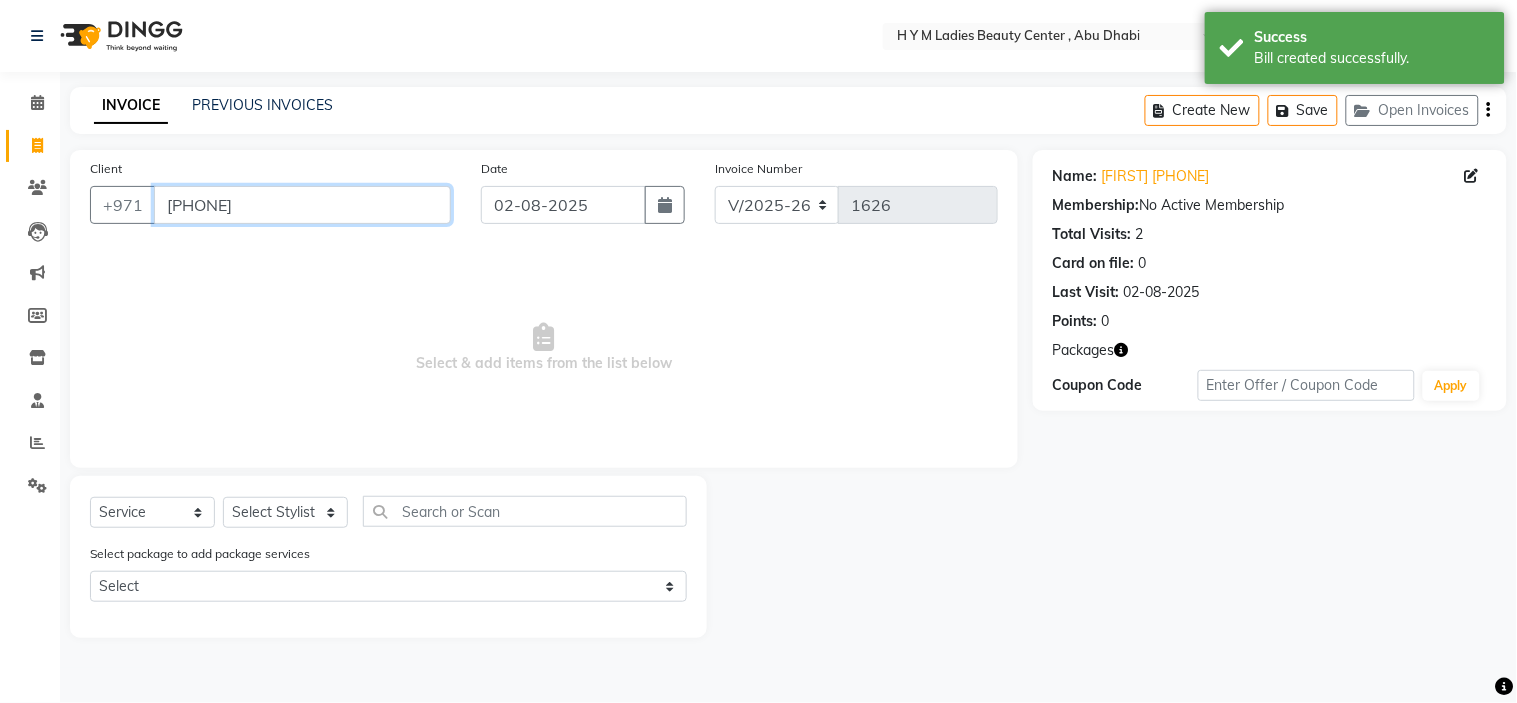 drag, startPoint x: 312, startPoint y: 202, endPoint x: 0, endPoint y: 198, distance: 312.02563 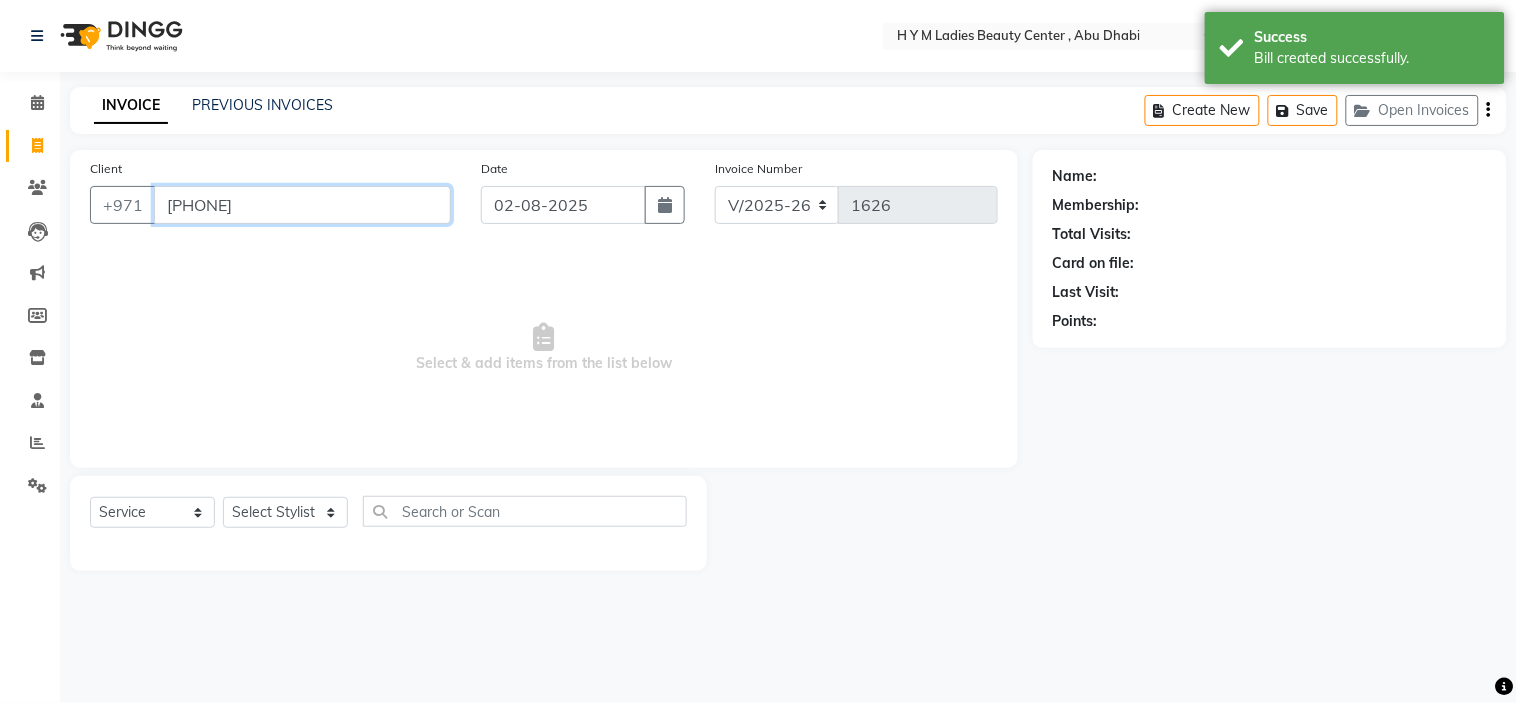 type on "[PHONE]" 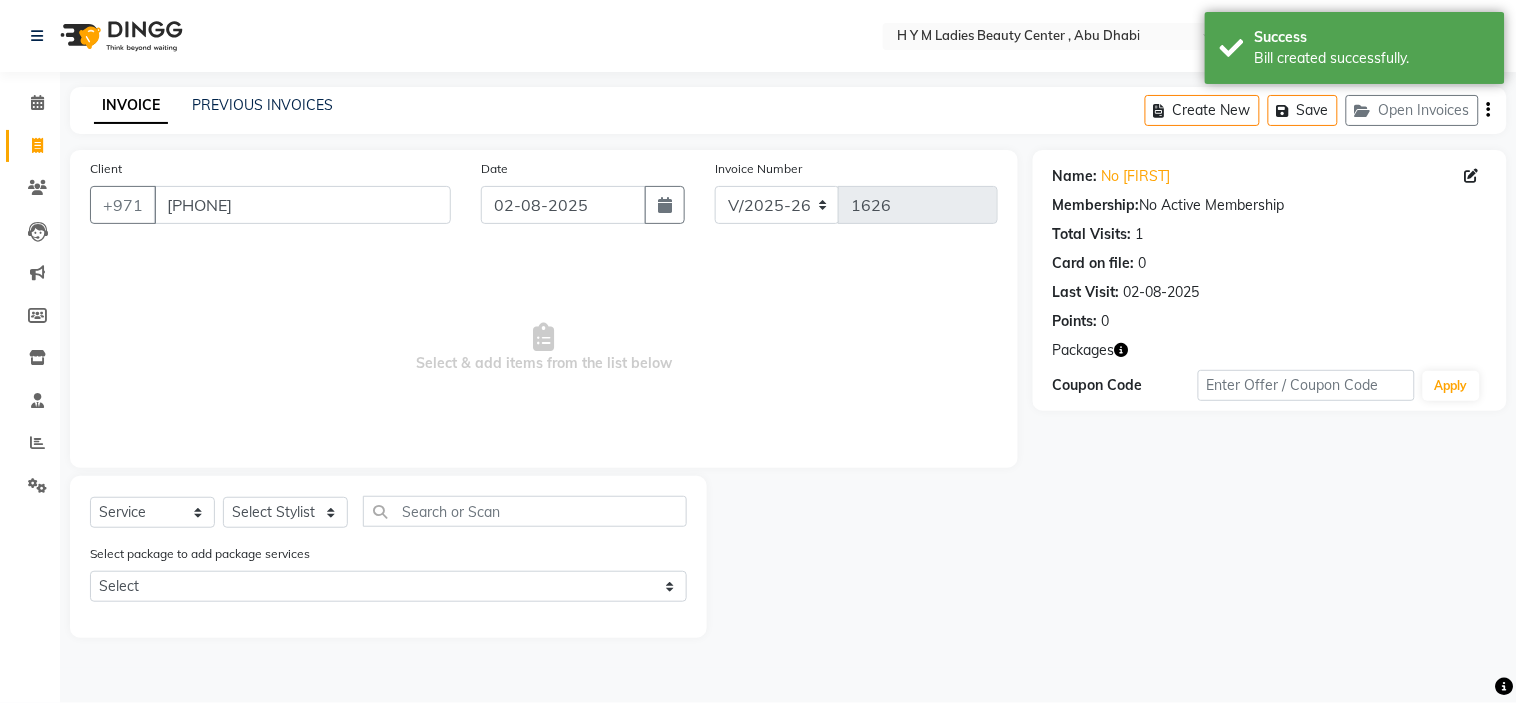 click on "Select  Service  Product  Membership  Package Voucher Prepaid Gift Card  Select Stylist ameena Jheza Dalangin Julie Corteza nadeema randa Rose An Galang zari" 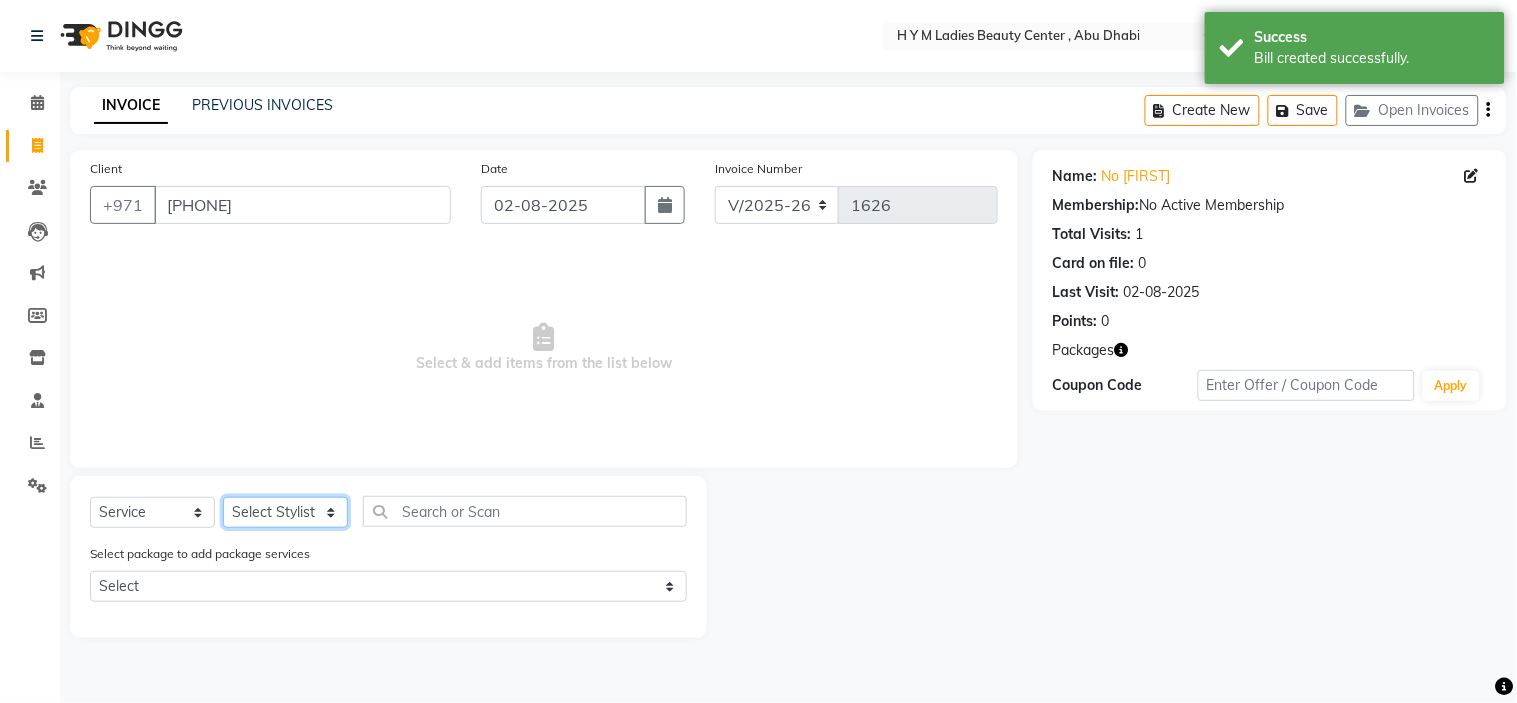 click on "Select Stylist ameena Jheza Dalangin Julie Corteza nadeema randa Rose An Galang zari" 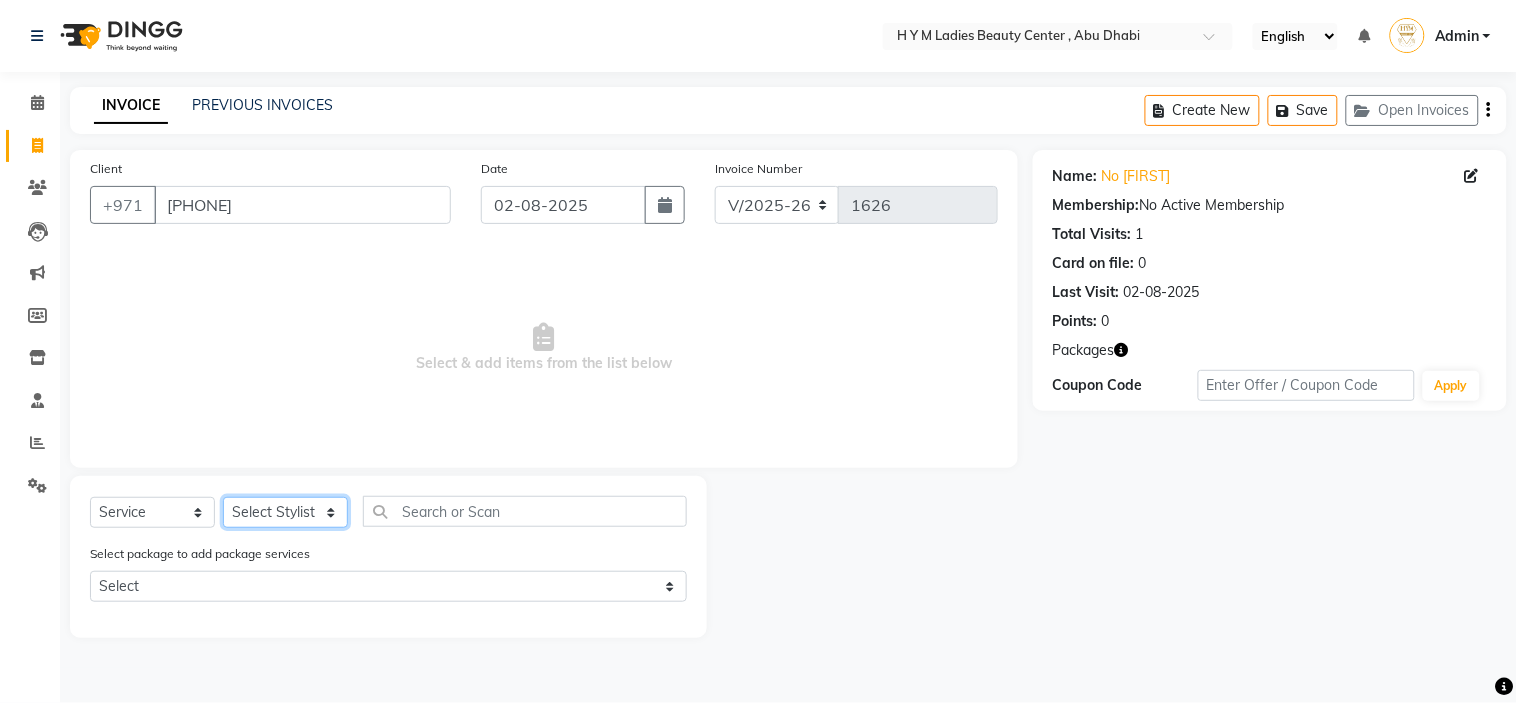 select on "61770" 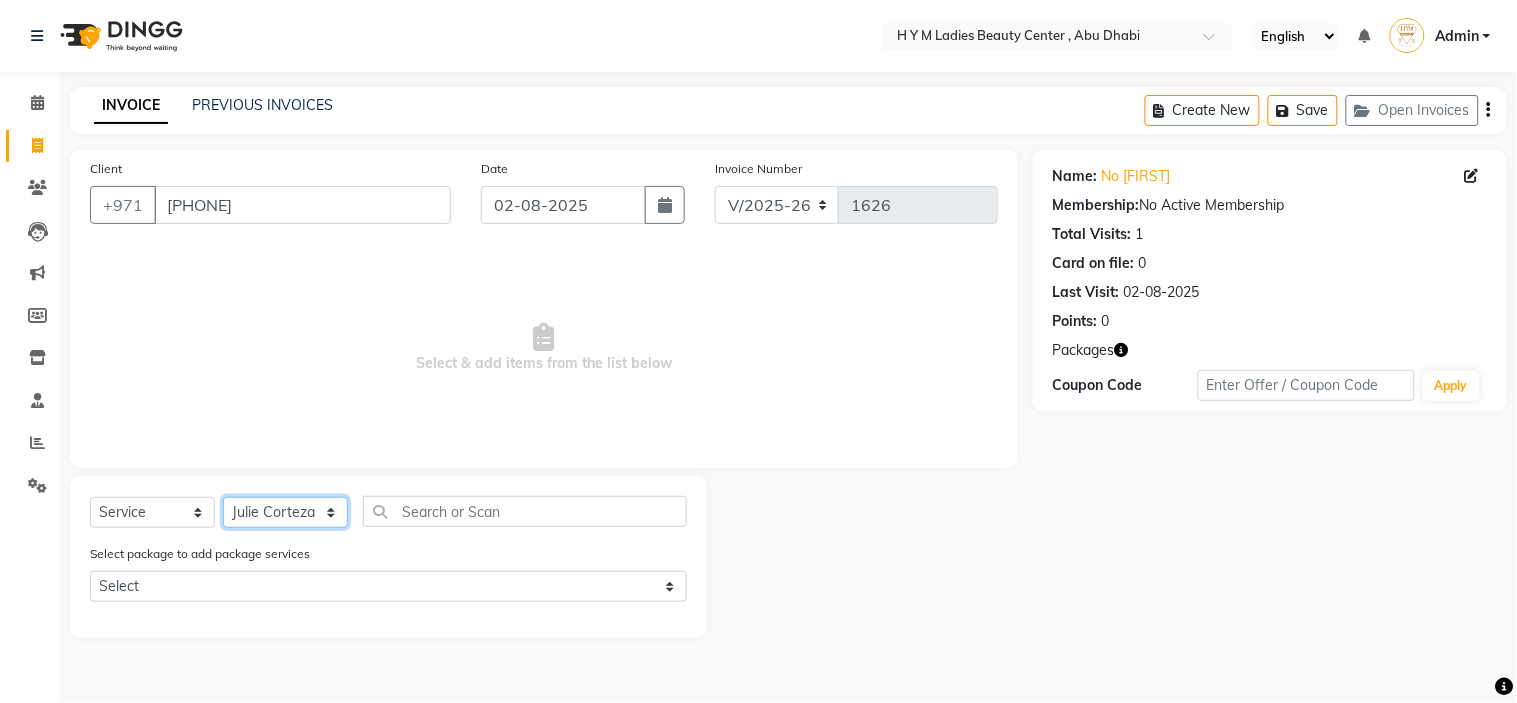 click on "Select Stylist ameena Jheza Dalangin Julie Corteza nadeema randa Rose An Galang zari" 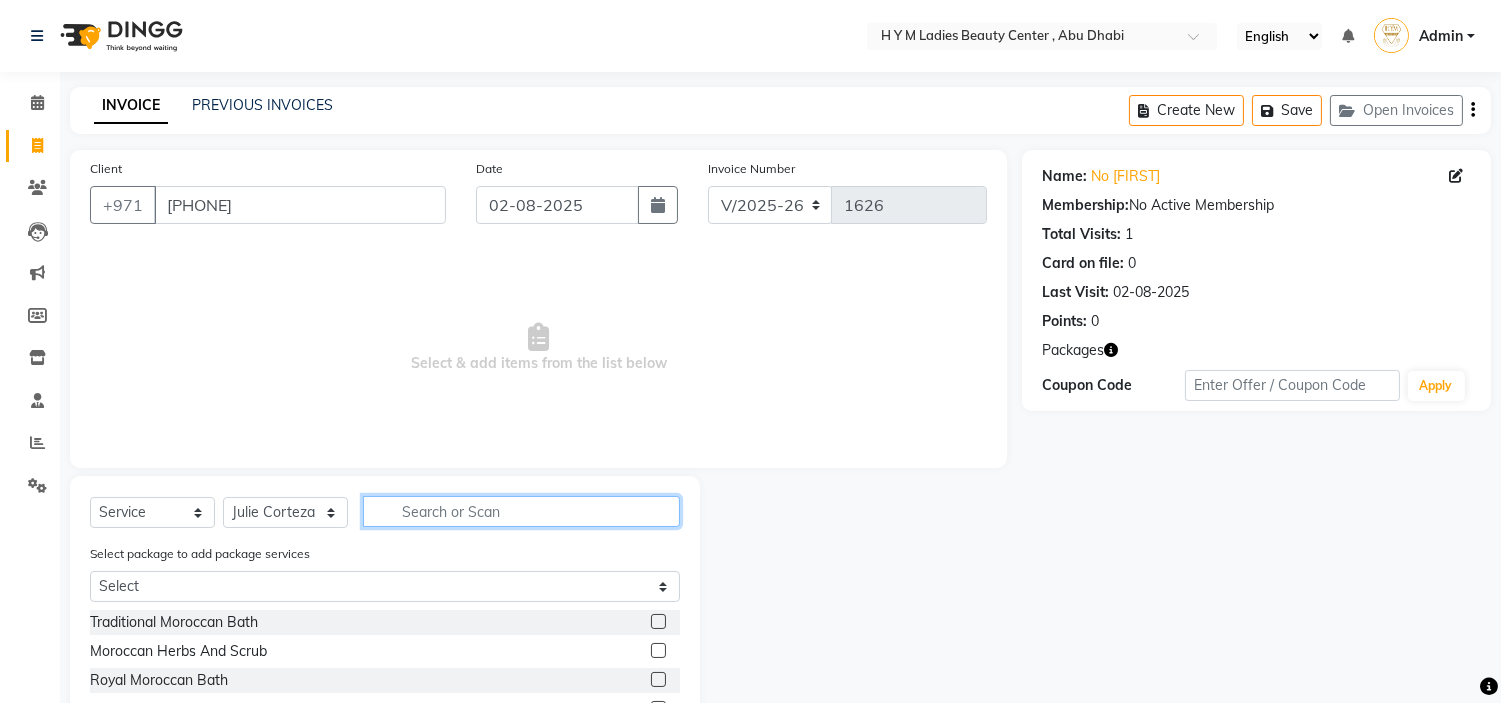 click 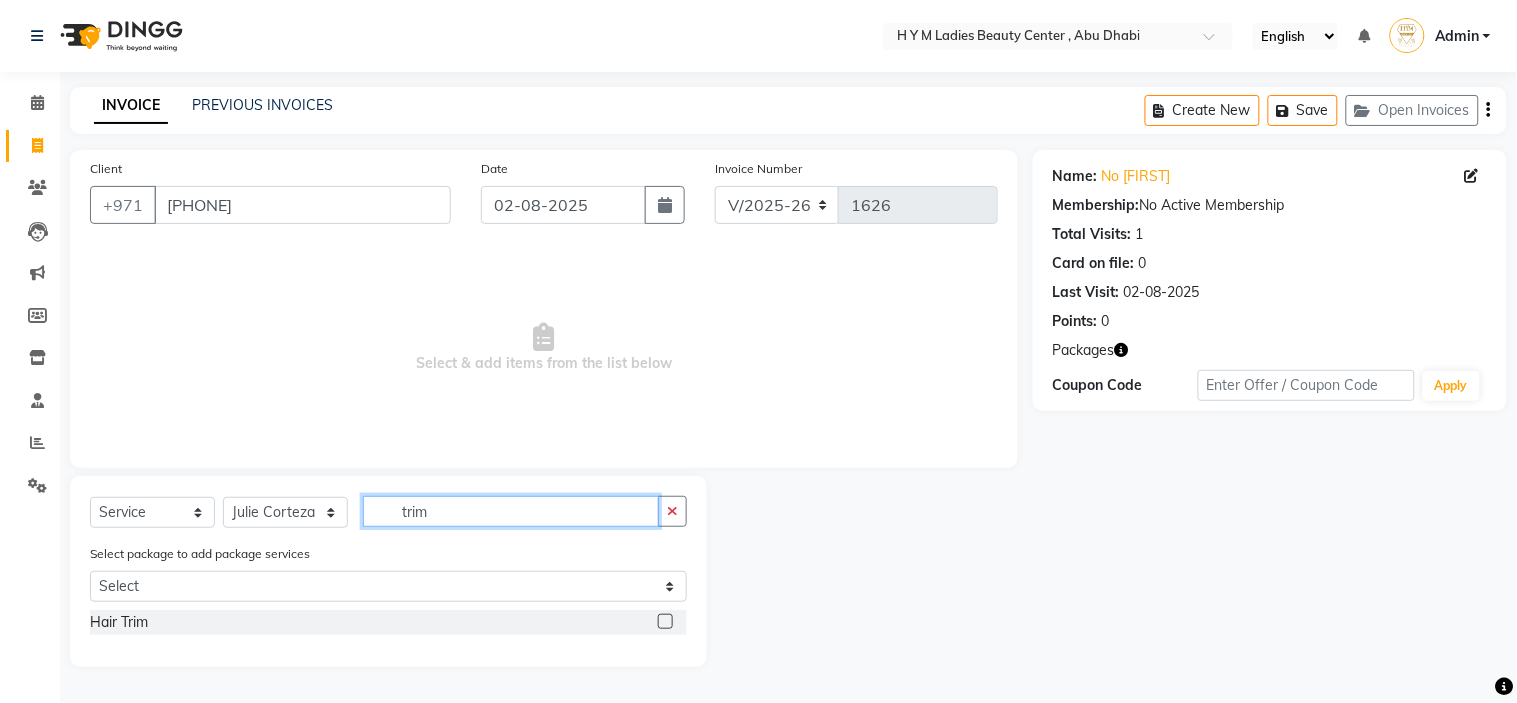 type on "trim" 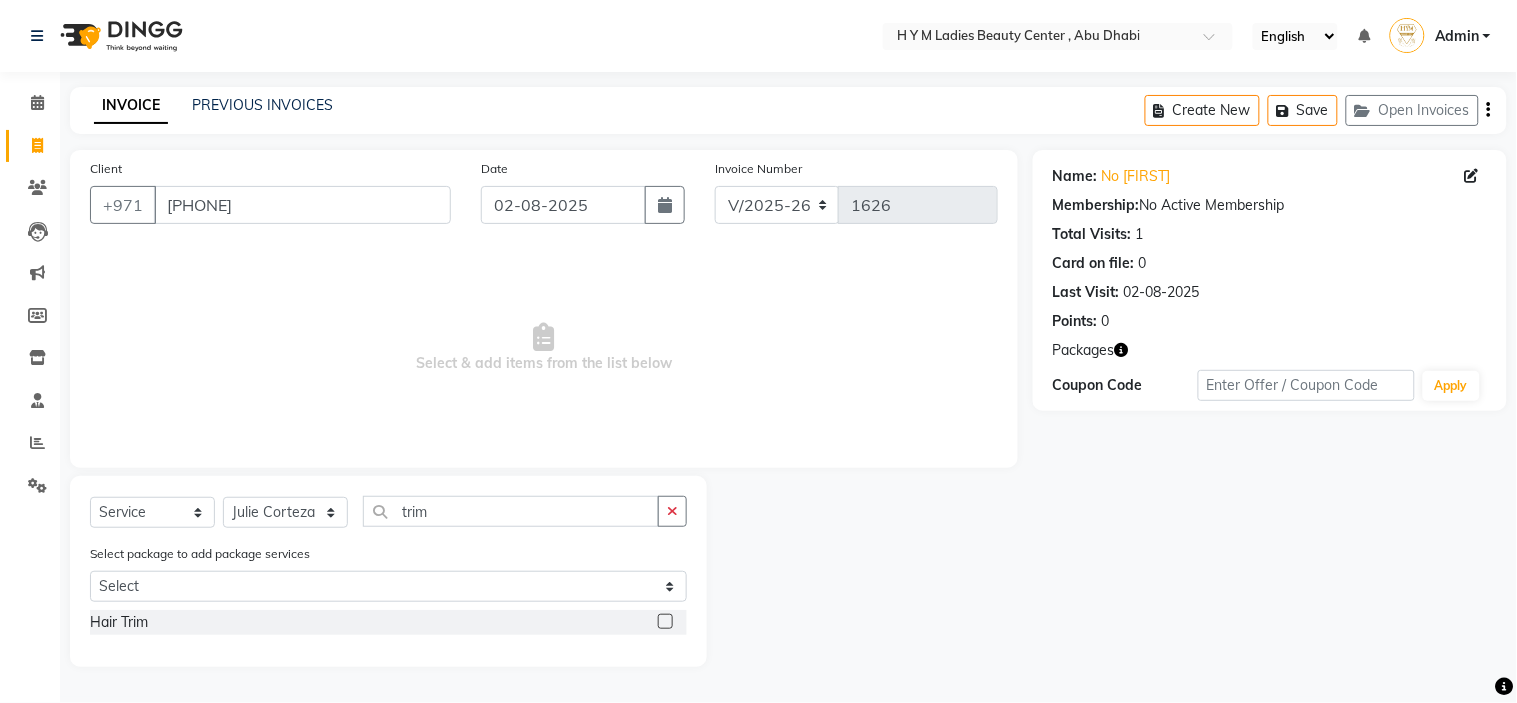 click 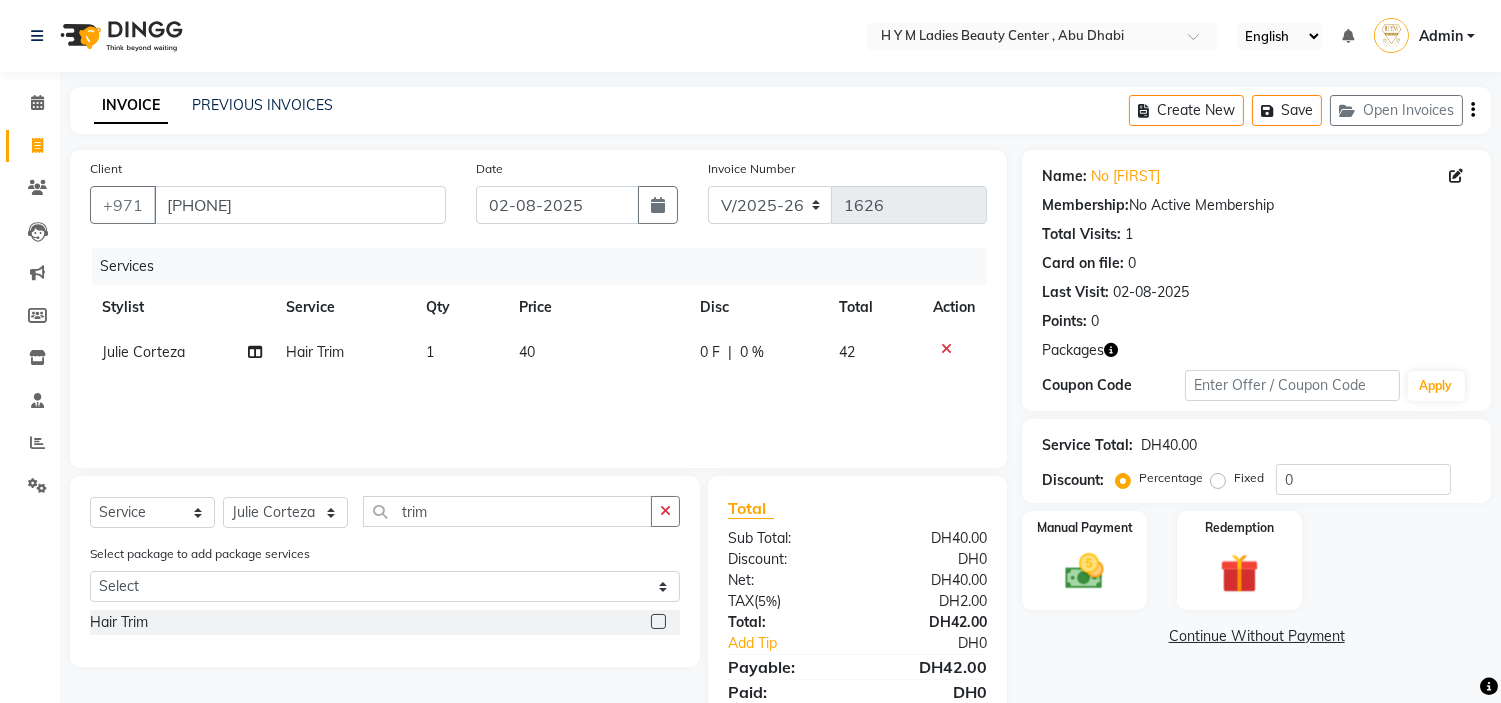 click 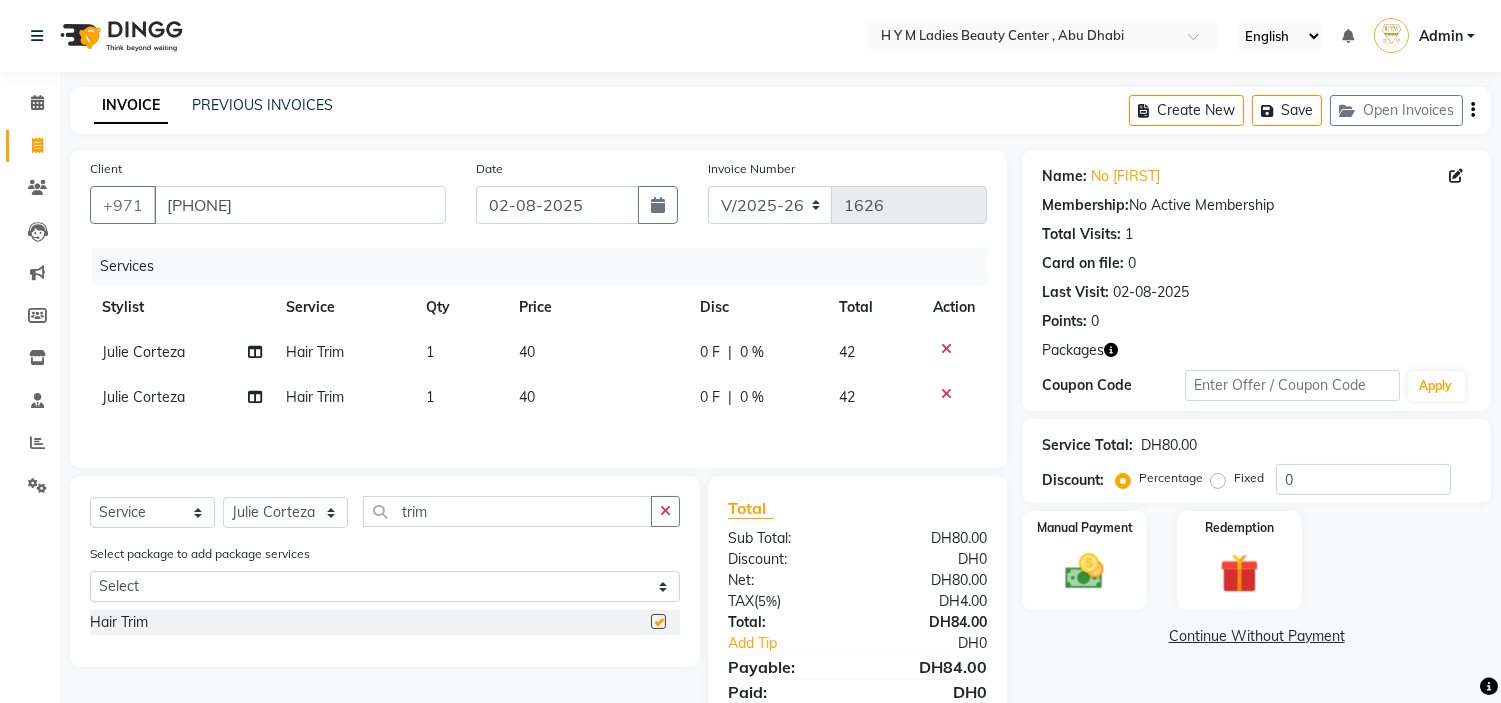 click 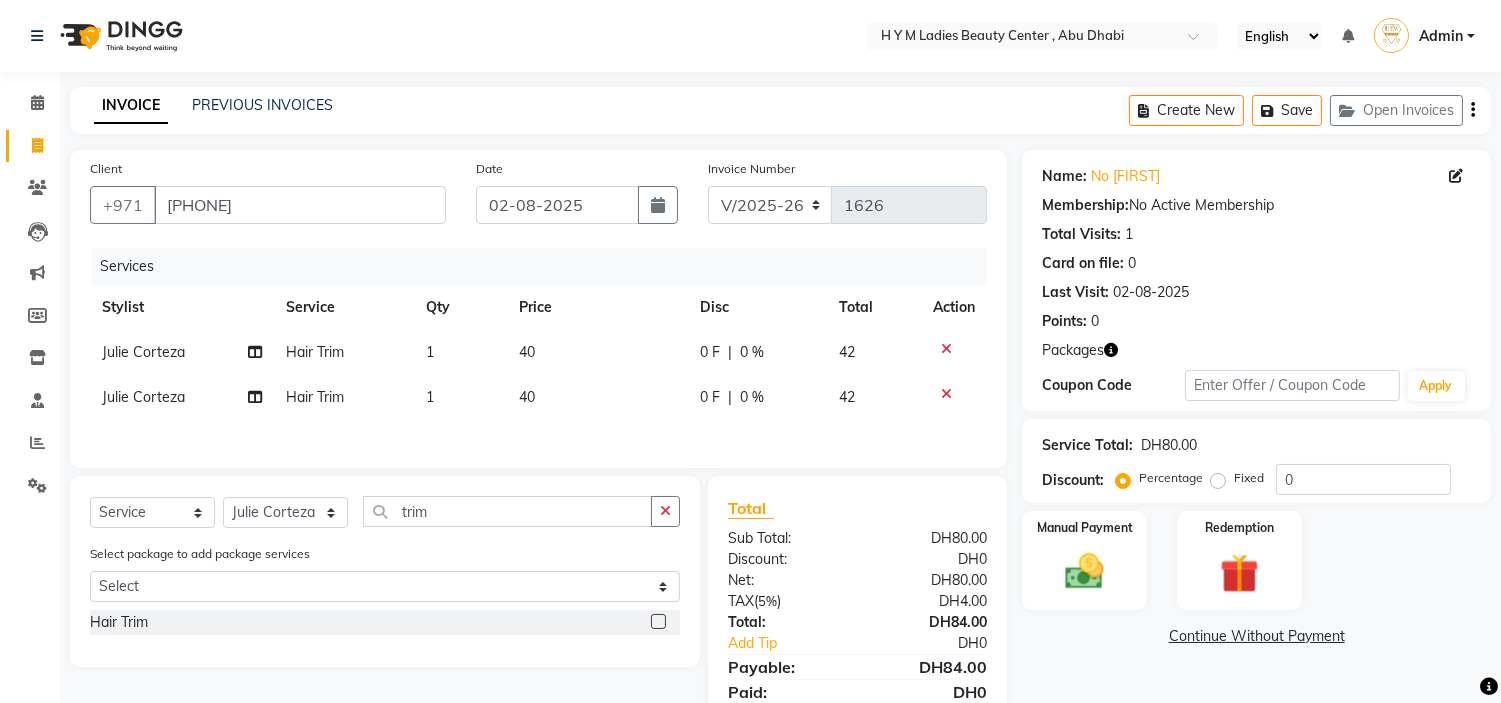 click 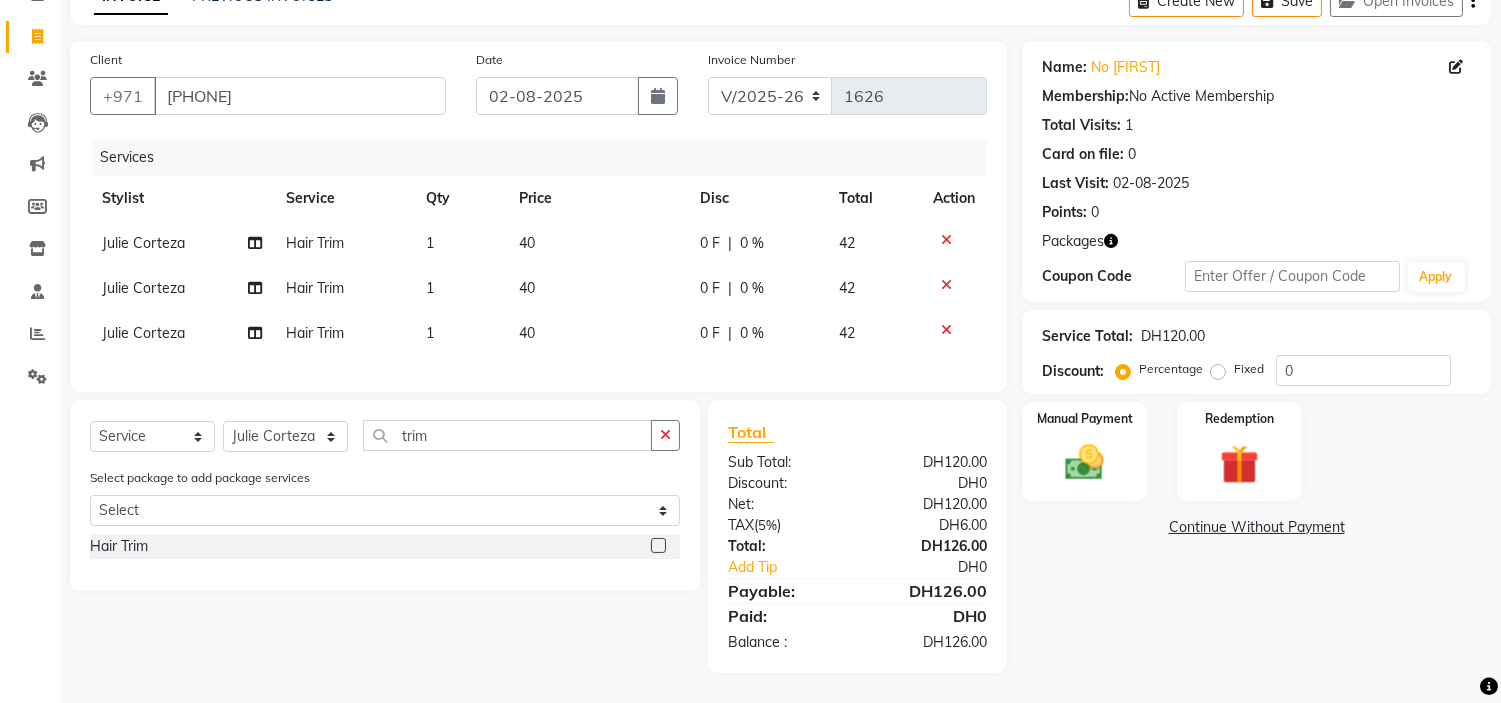 scroll, scrollTop: 125, scrollLeft: 0, axis: vertical 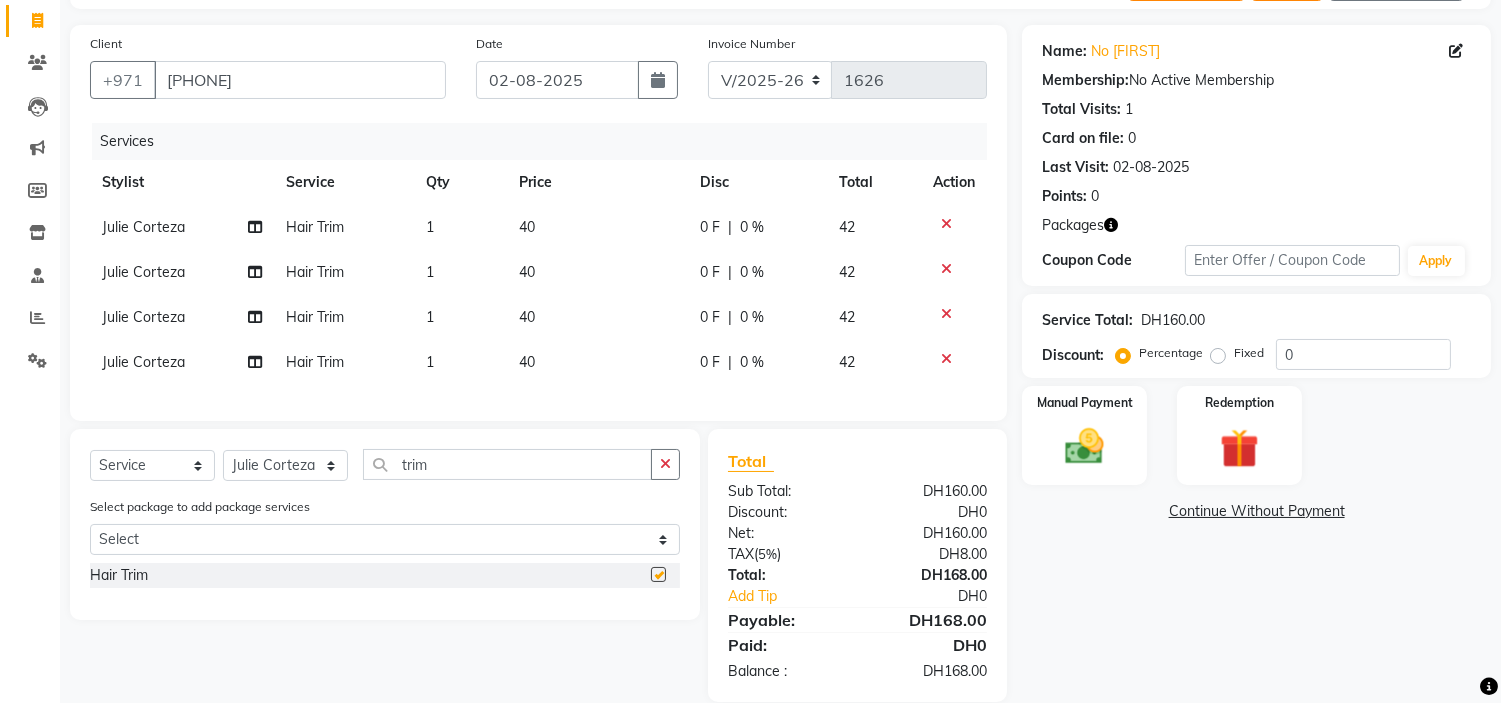 checkbox on "false" 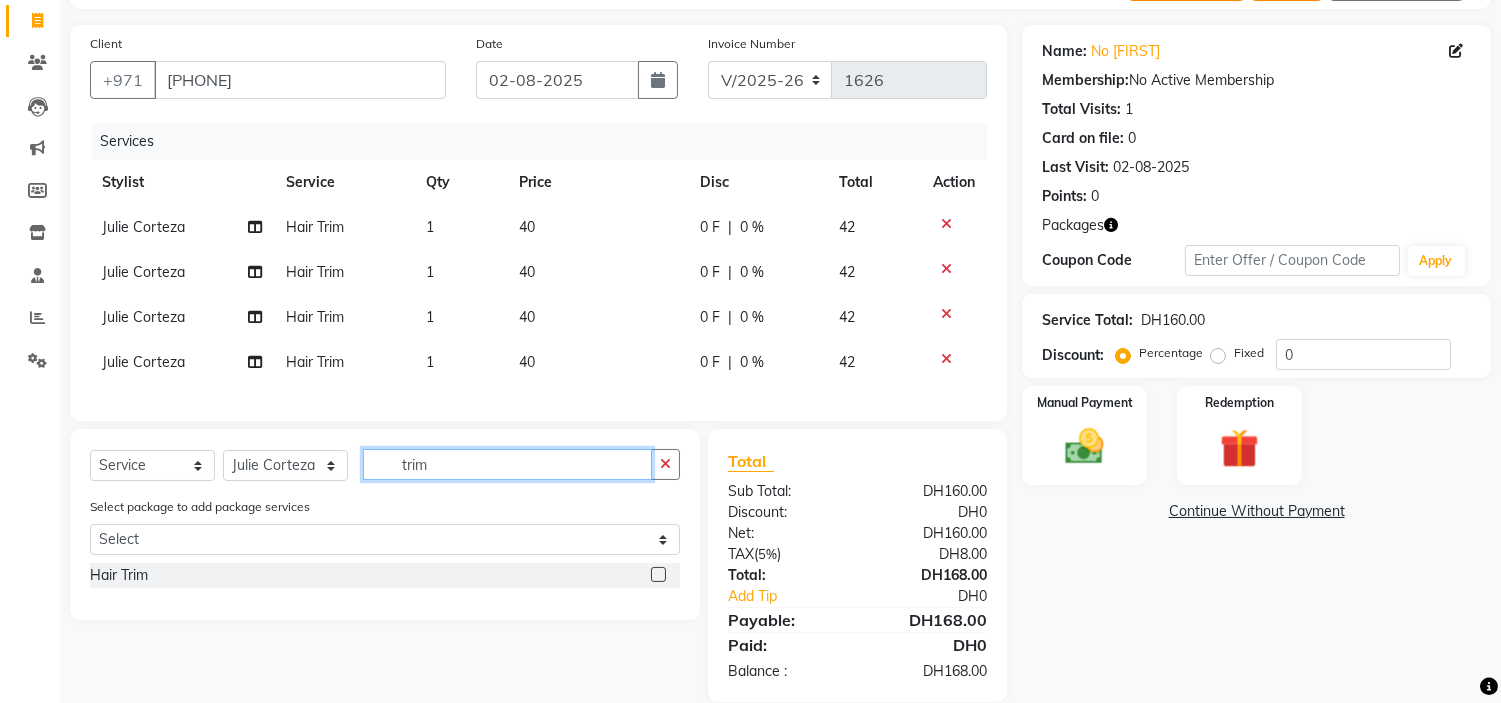 drag, startPoint x: 504, startPoint y: 478, endPoint x: 0, endPoint y: 414, distance: 508.04724 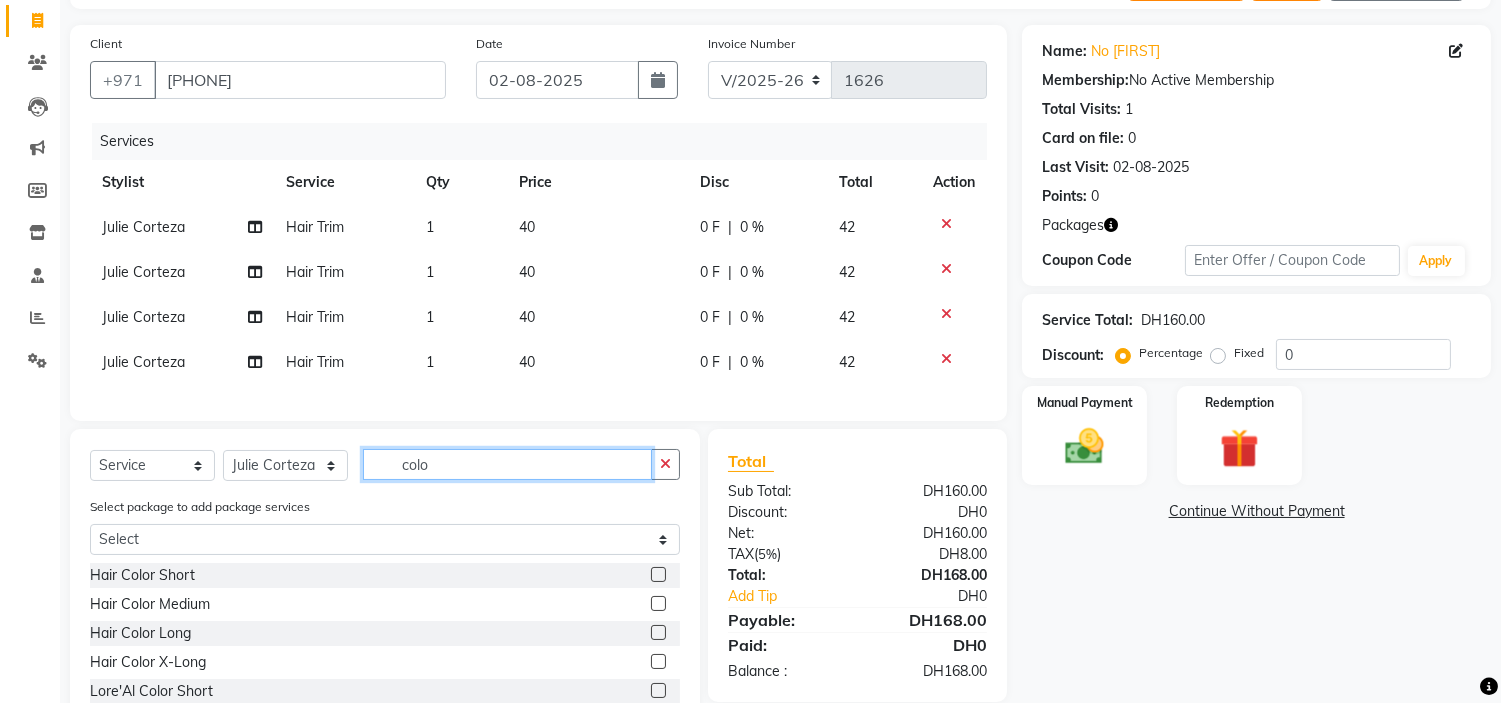 drag, startPoint x: 0, startPoint y: 384, endPoint x: 0, endPoint y: 347, distance: 37 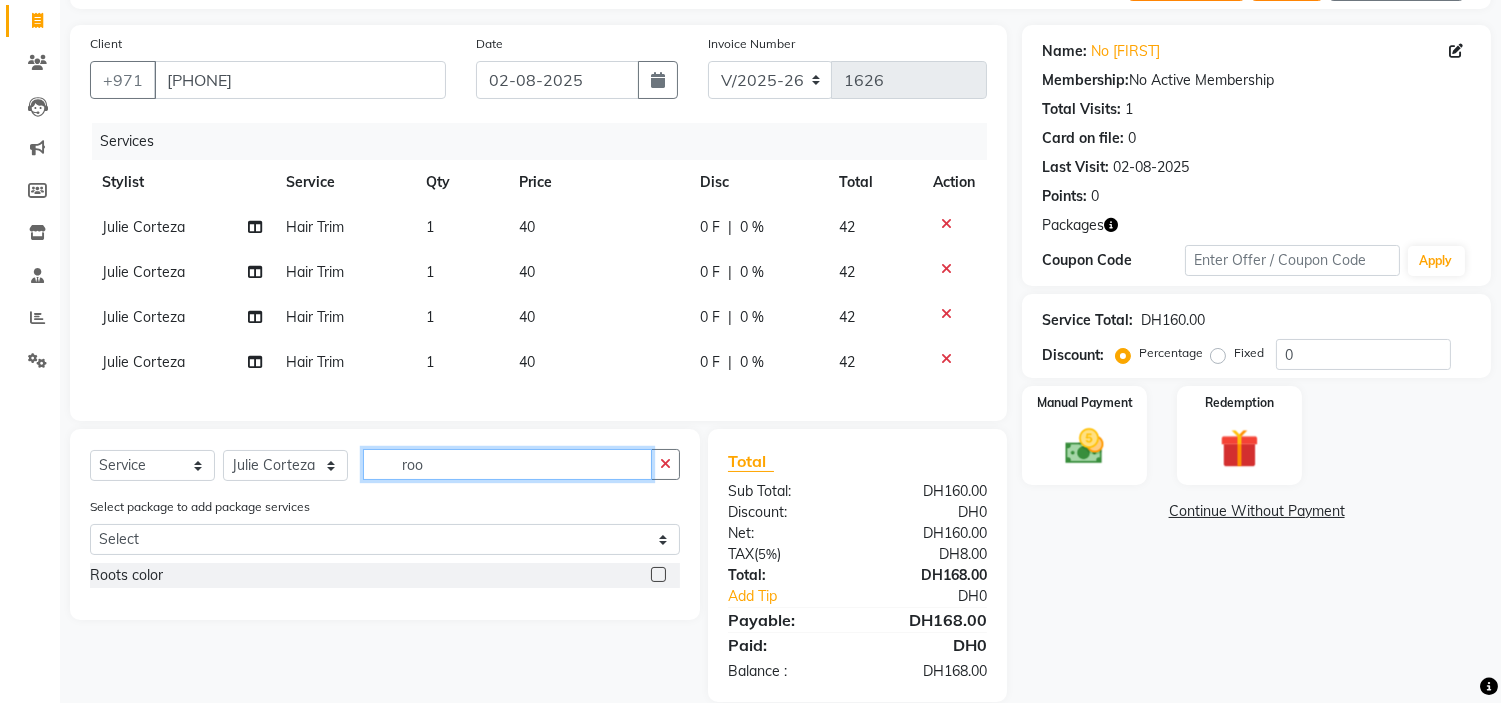 type on "roo" 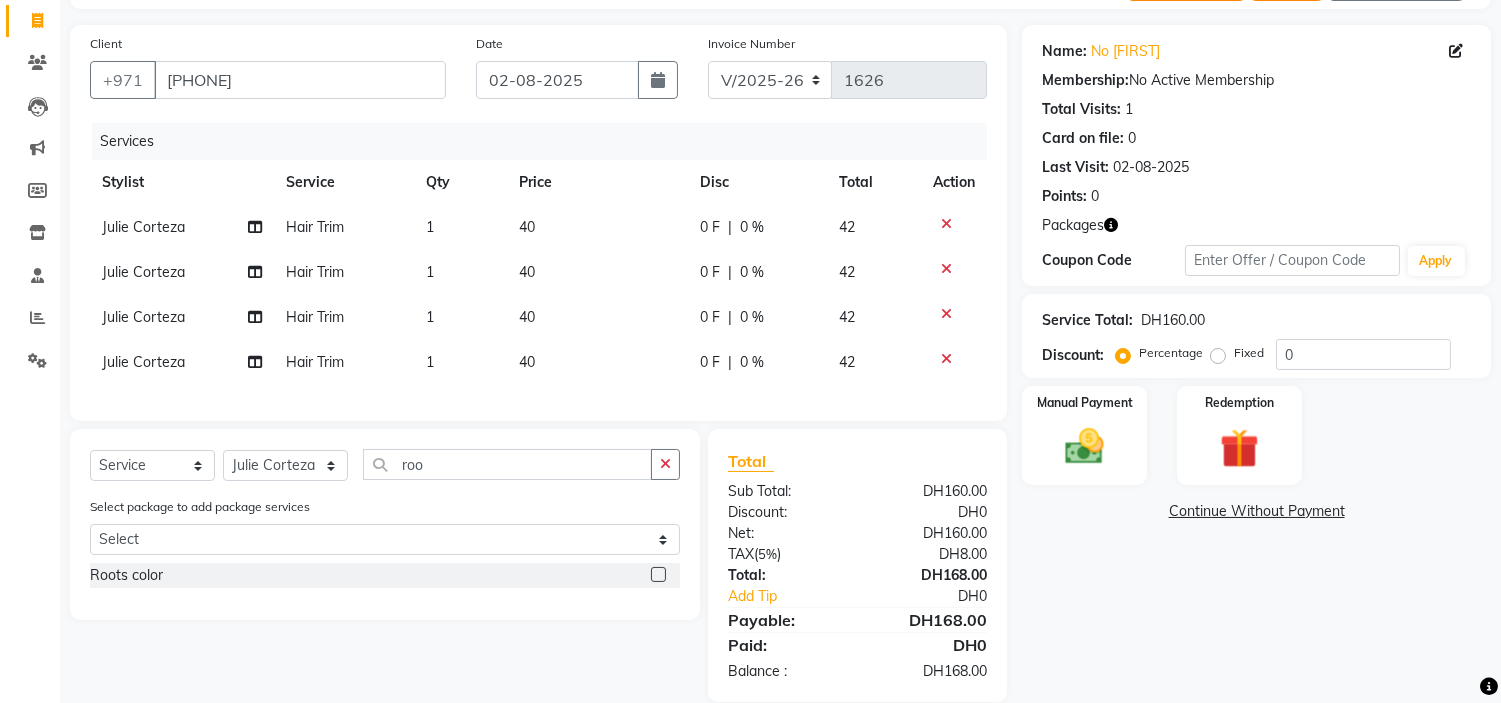 drag, startPoint x: 660, startPoint y: 593, endPoint x: 666, endPoint y: 615, distance: 22.803509 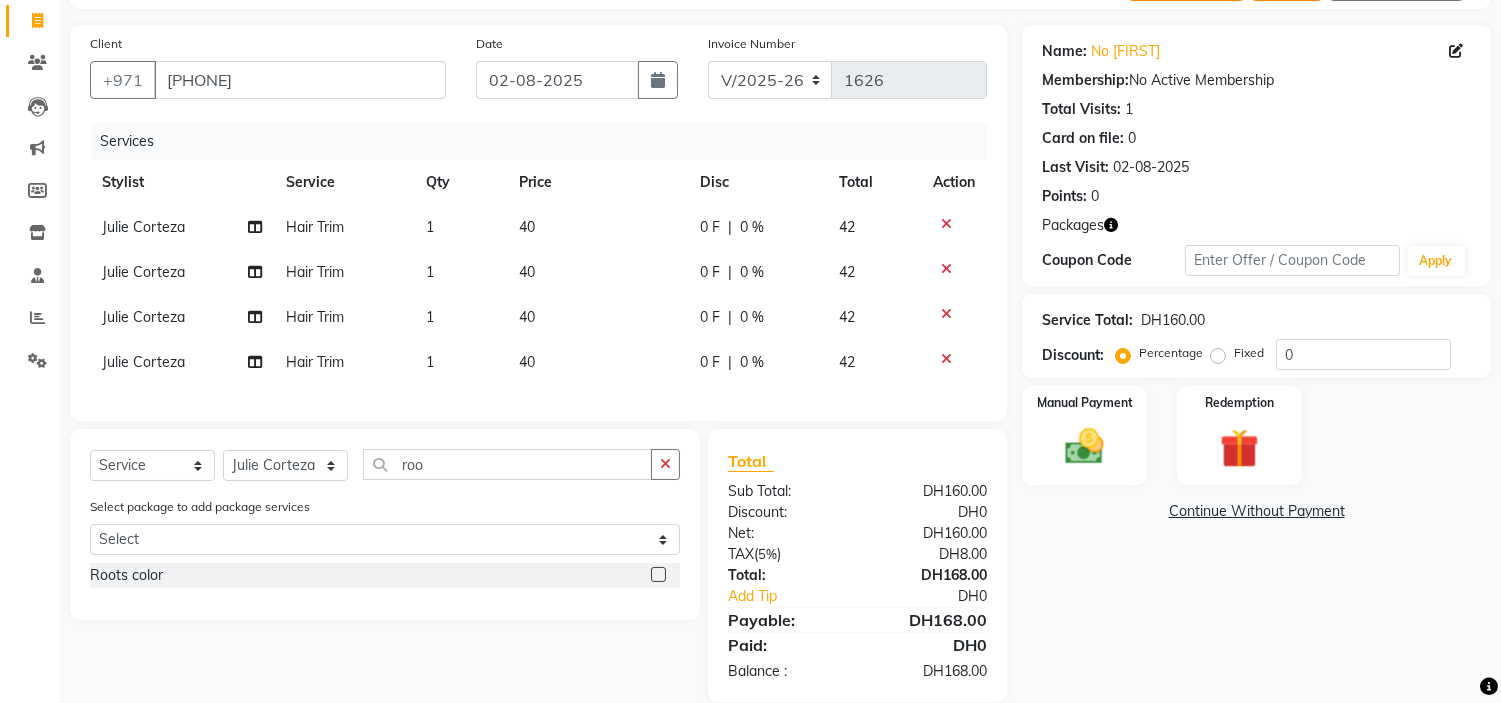 click at bounding box center [657, 575] 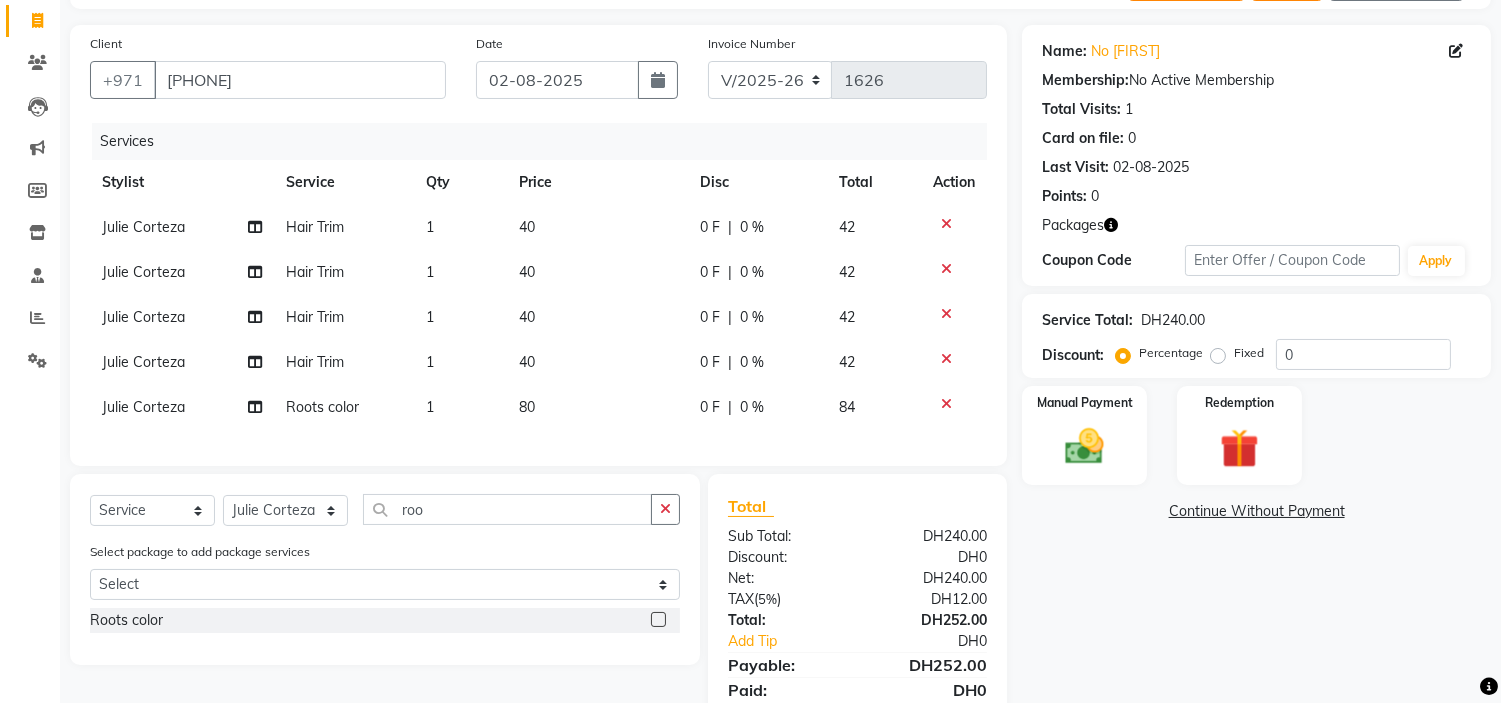 click 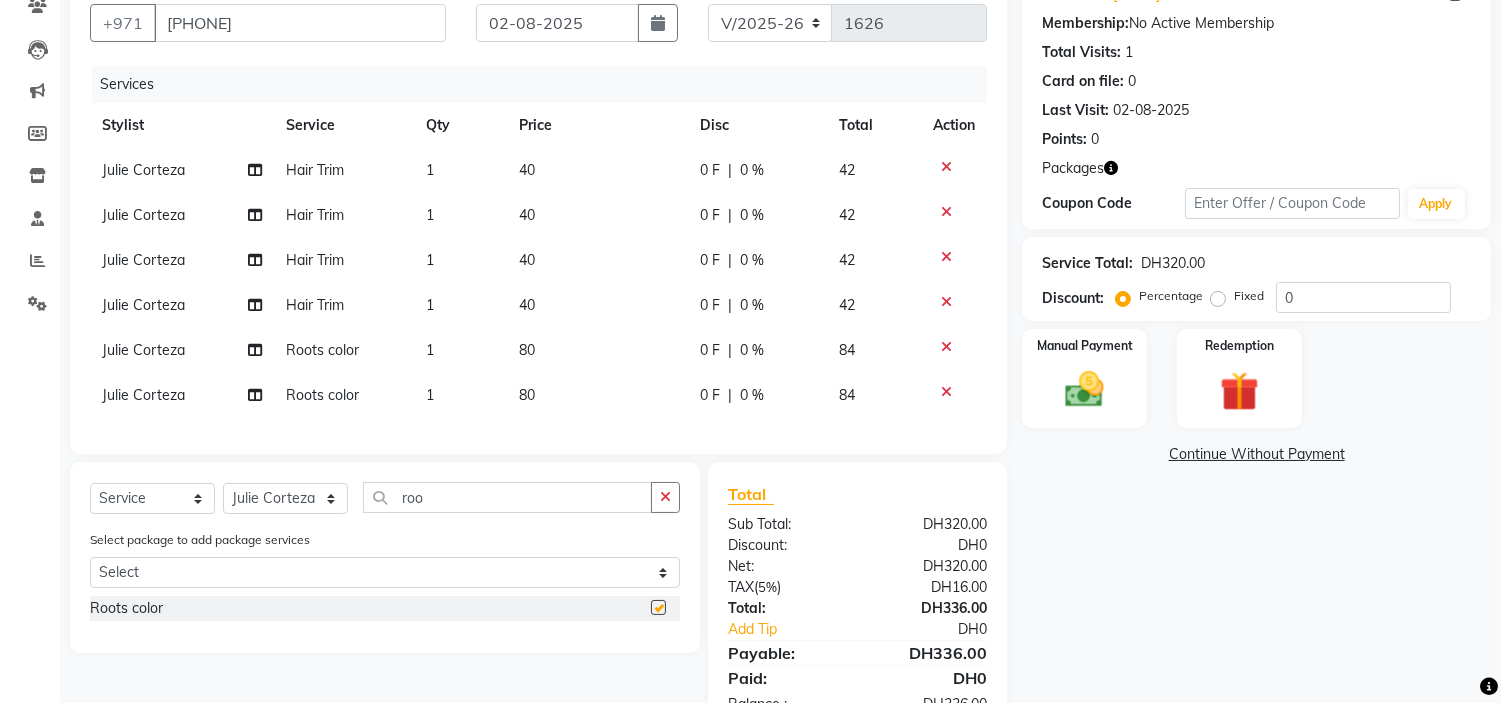 scroll, scrollTop: 261, scrollLeft: 0, axis: vertical 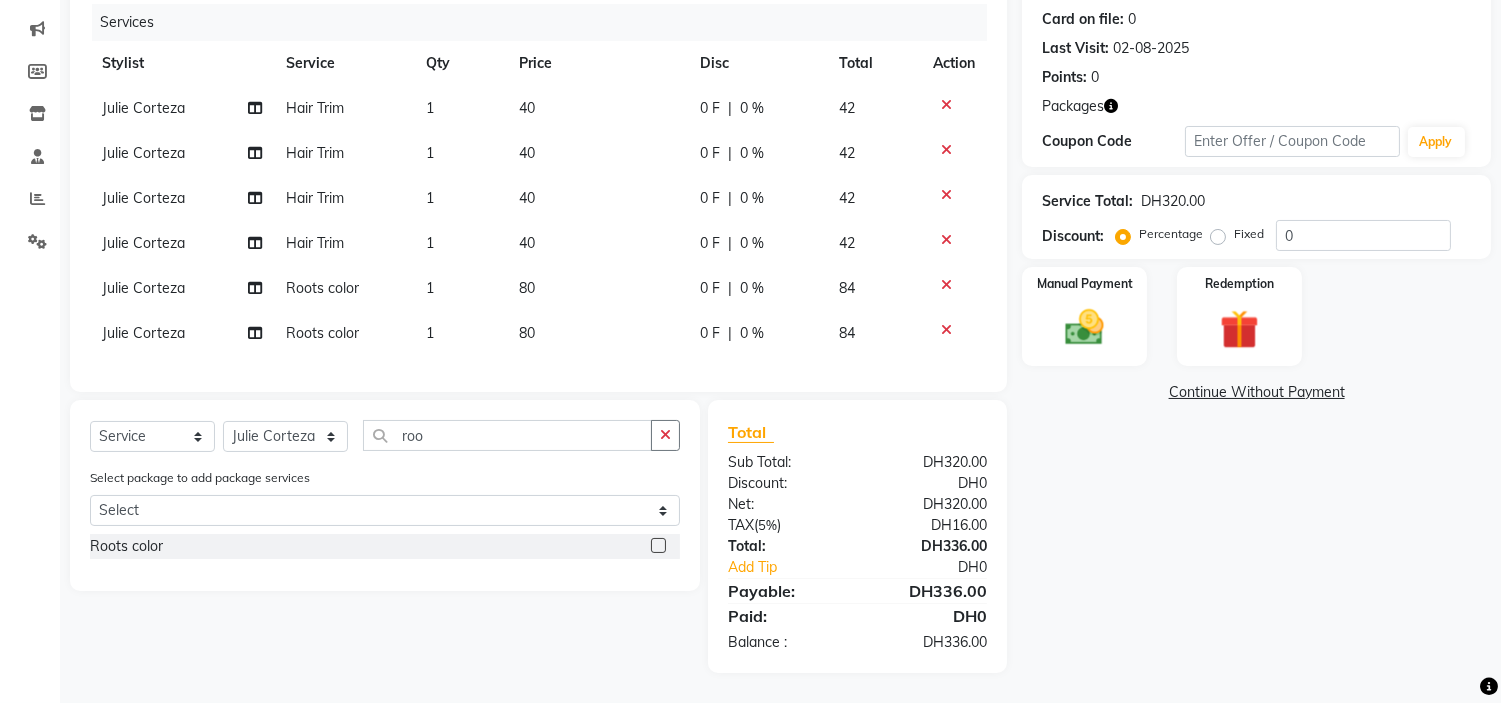 drag, startPoint x: 662, startPoint y: 546, endPoint x: 660, endPoint y: 577, distance: 31.06445 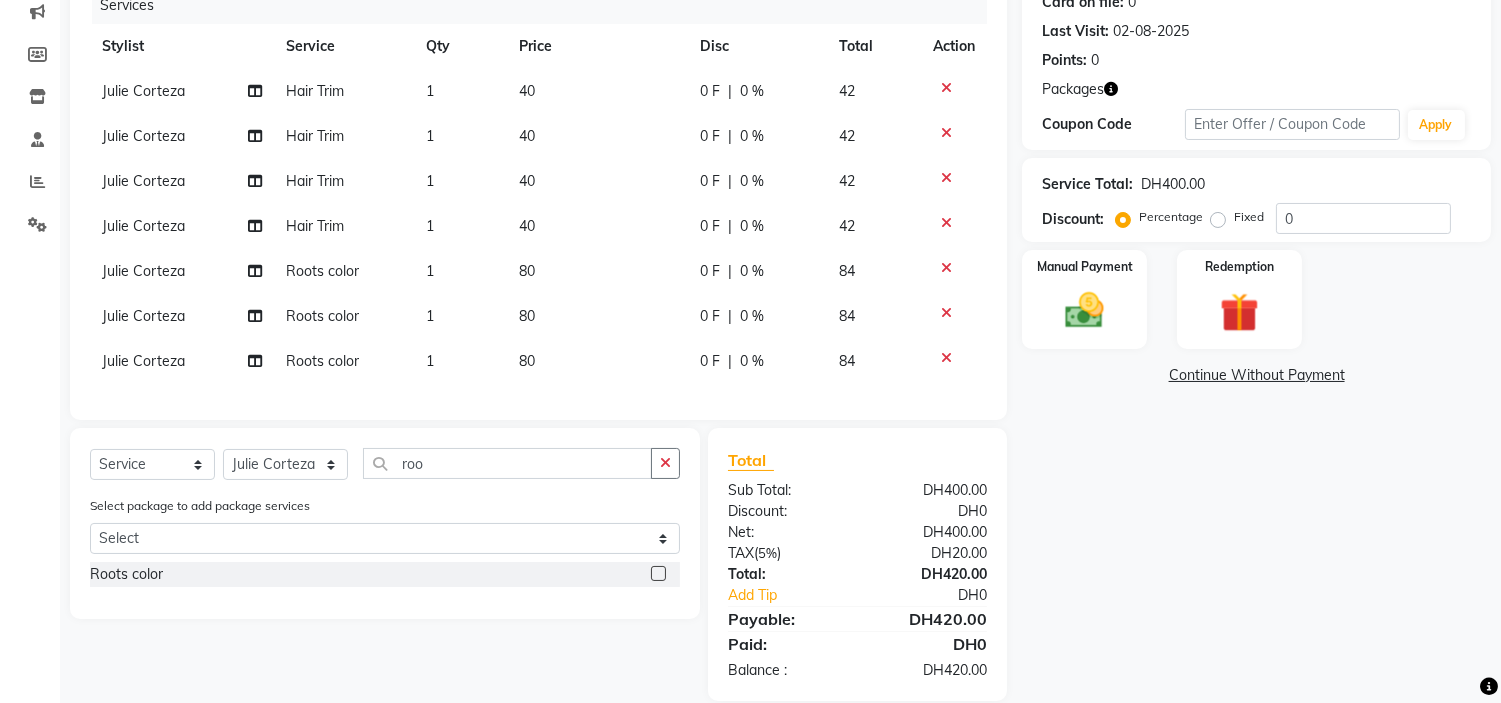 click 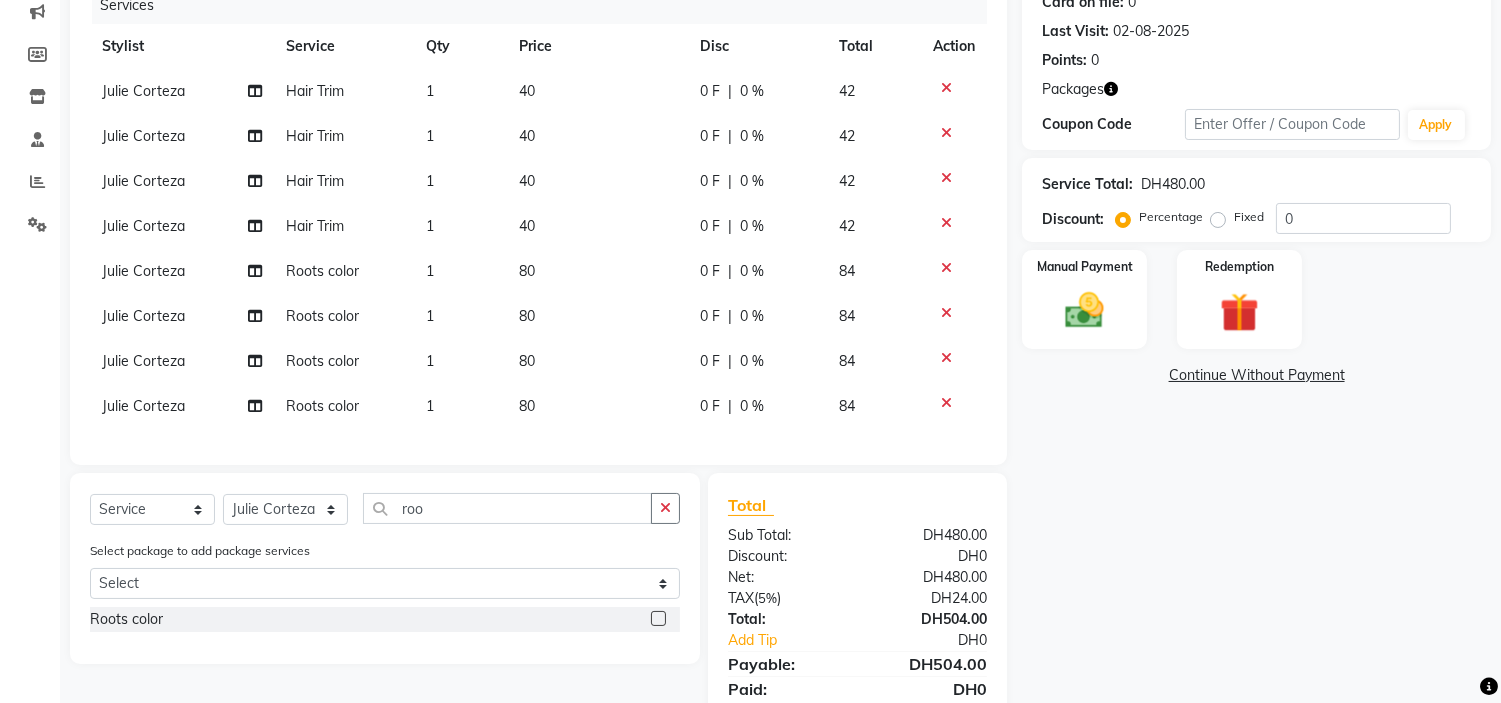 click on "Roots color" 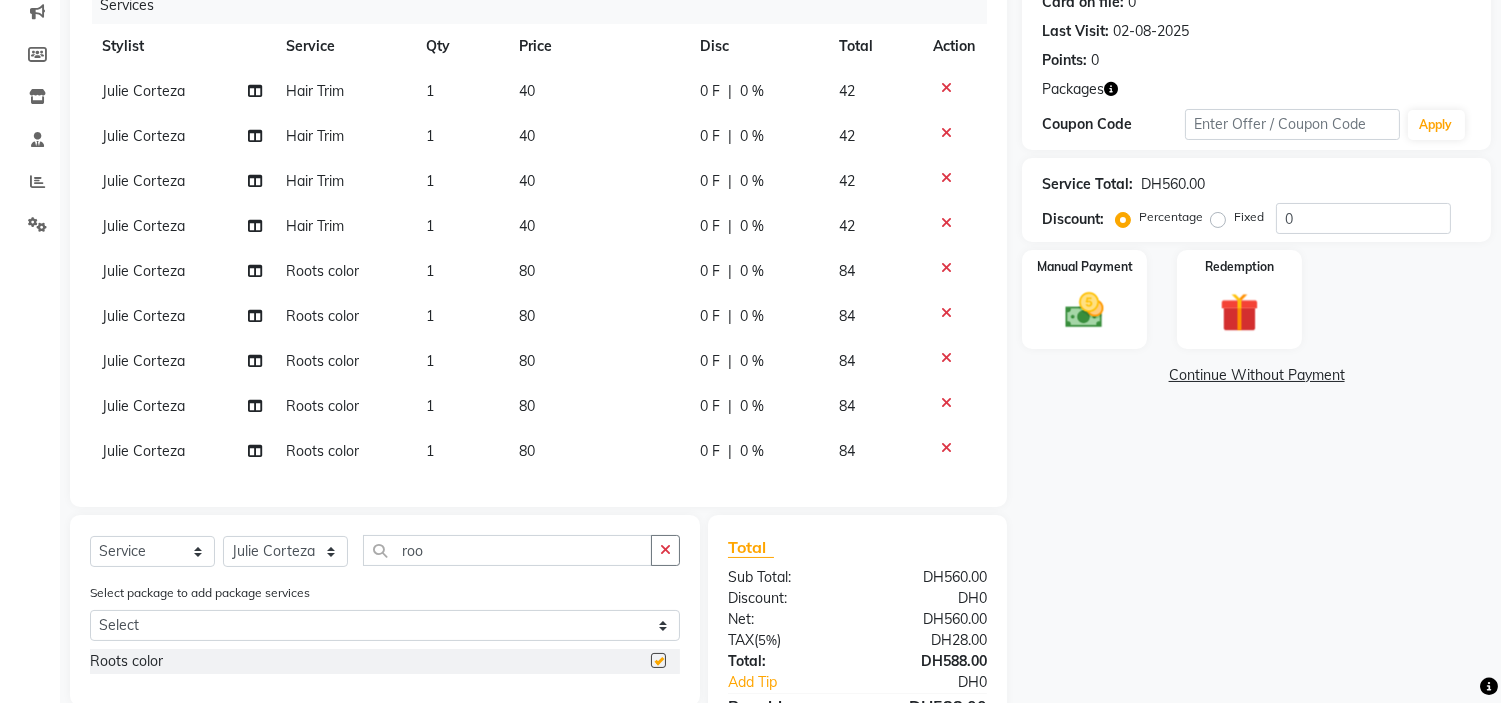 checkbox on "false" 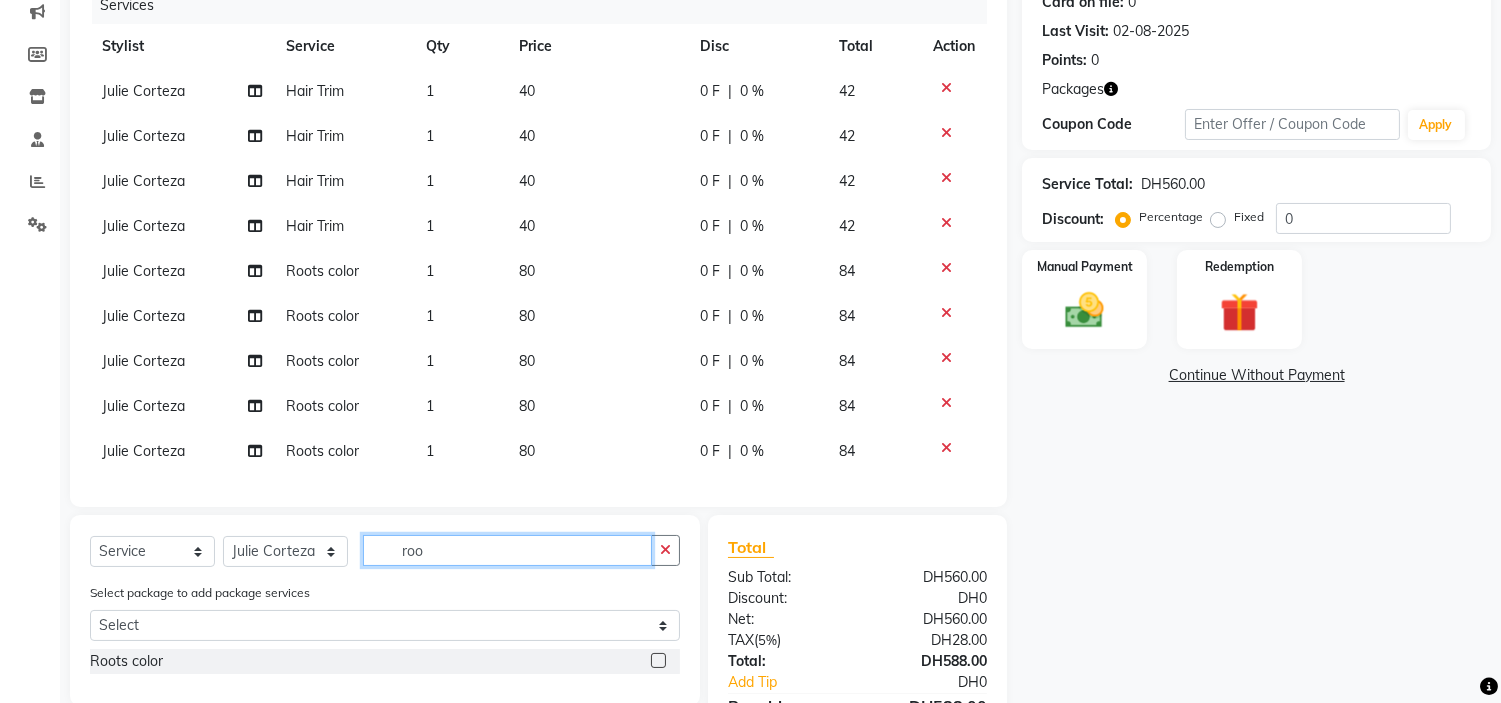 drag, startPoint x: 65, startPoint y: 465, endPoint x: 0, endPoint y: 297, distance: 180.13606 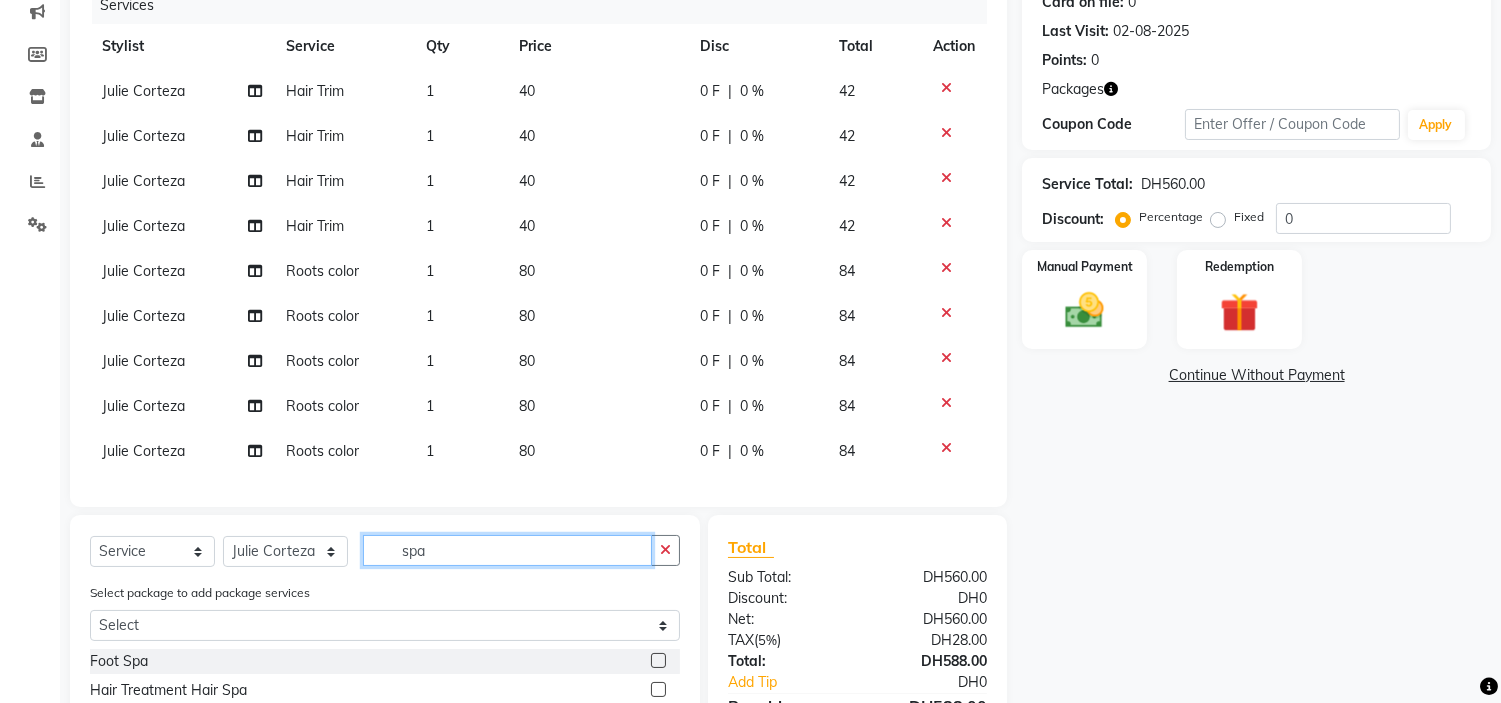 type on "spa" 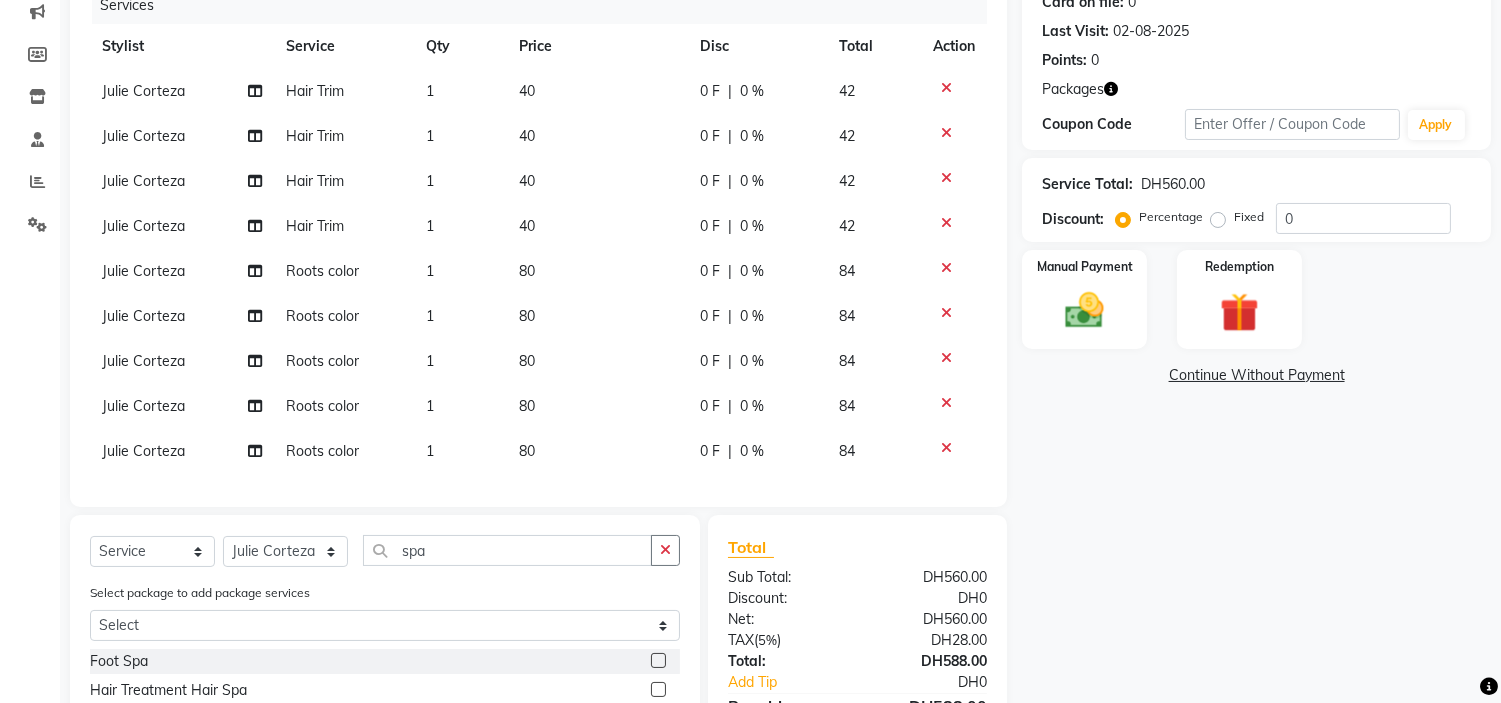 click 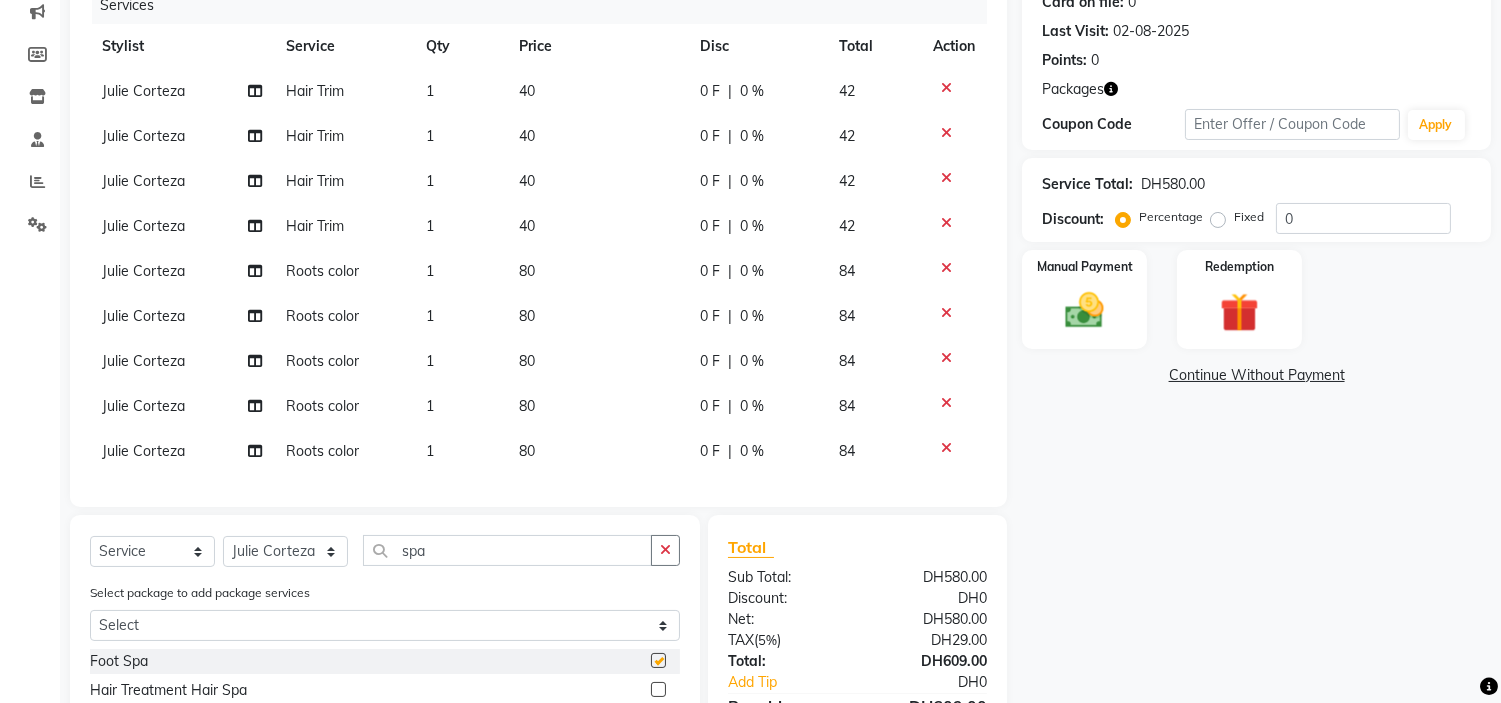 checkbox on "false" 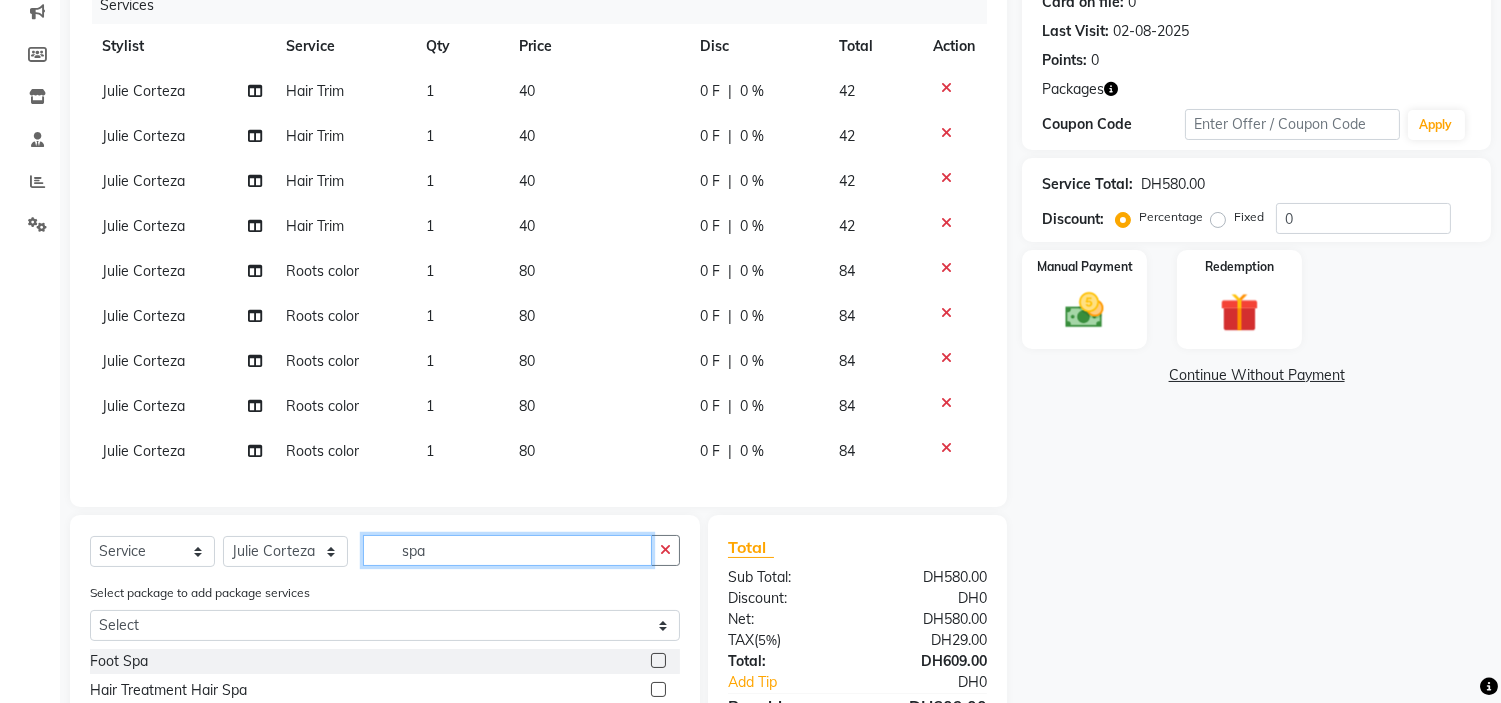 click on "Client +[COUNTRY CODE] [PHONE] Date [DATE] Invoice Number V/2025 V/2025-26 1626 Services Stylist Service Qty Price Disc Total Action Julie Corteza Hair Trim 1 40 0 F | 0 % 42 Julie Corteza Hair Trim 1 40 0 F | 0 % 42 Julie Corteza Hair Trim 1 40 0 F | 0 % 42 Julie Corteza Hair Trim 1 40 0 F | 0 % 42 Julie Corteza Roots color 1 80 0 F | 0 % 84 Julie Corteza Roots color 1 80 0 F | 0 % 84 Julie Corteza Roots color 1 80 0 F | 0 % 84 Julie Corteza 1" 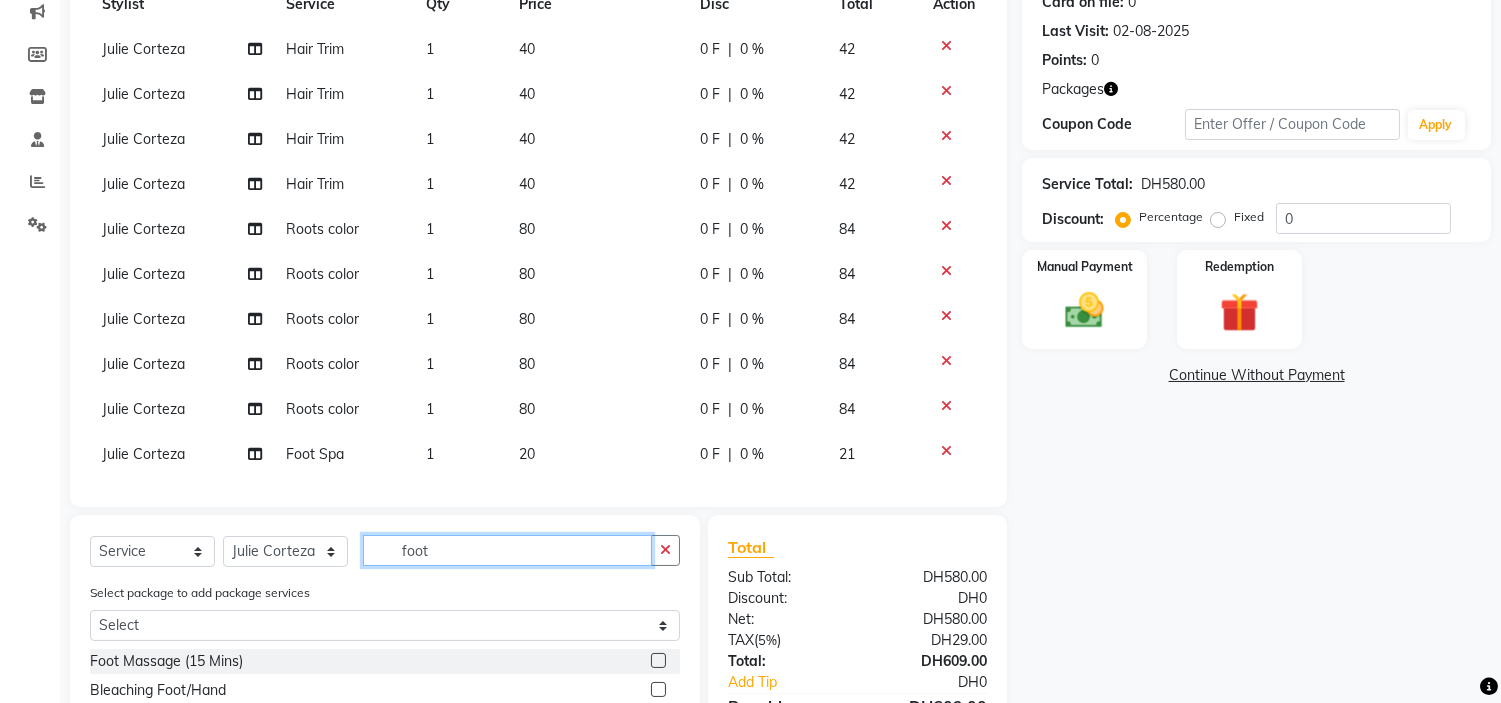 scroll, scrollTop: 64, scrollLeft: 0, axis: vertical 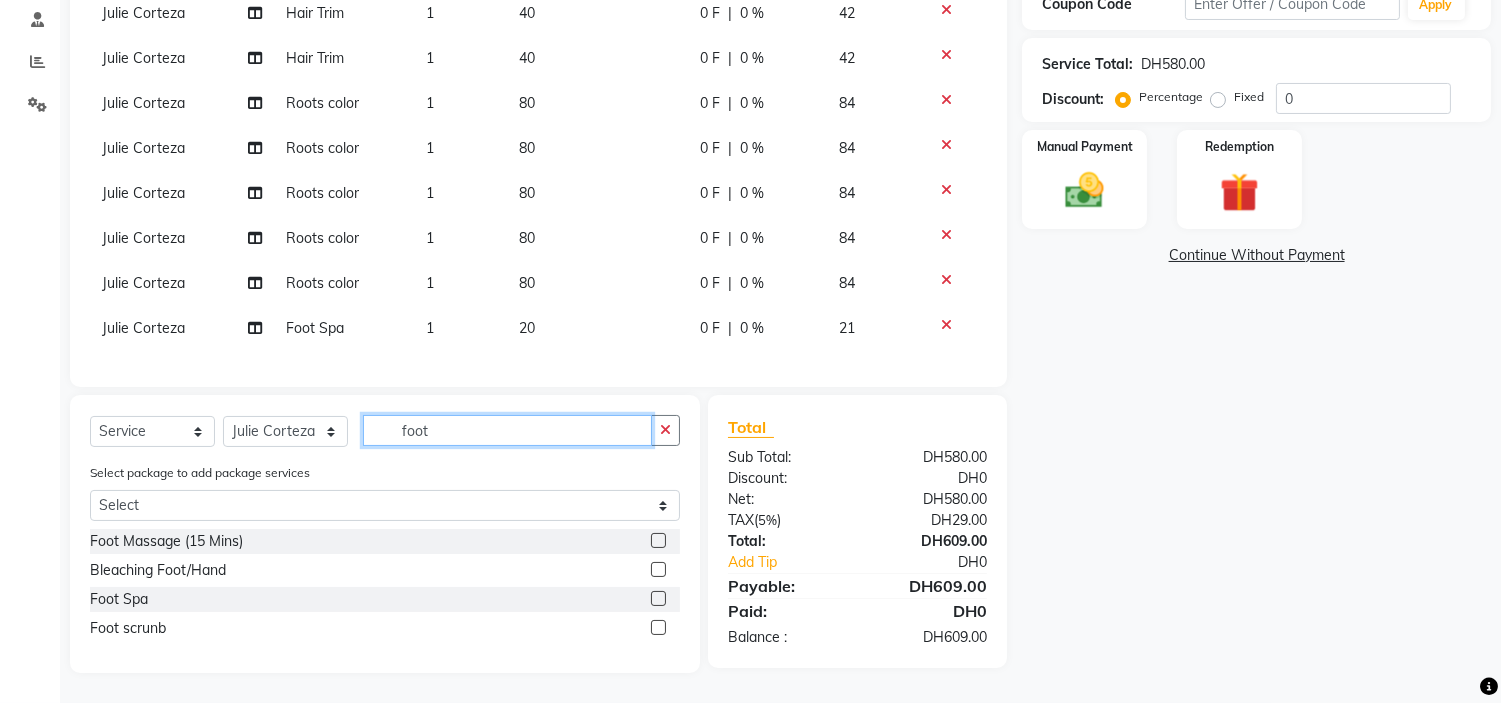type on "foot" 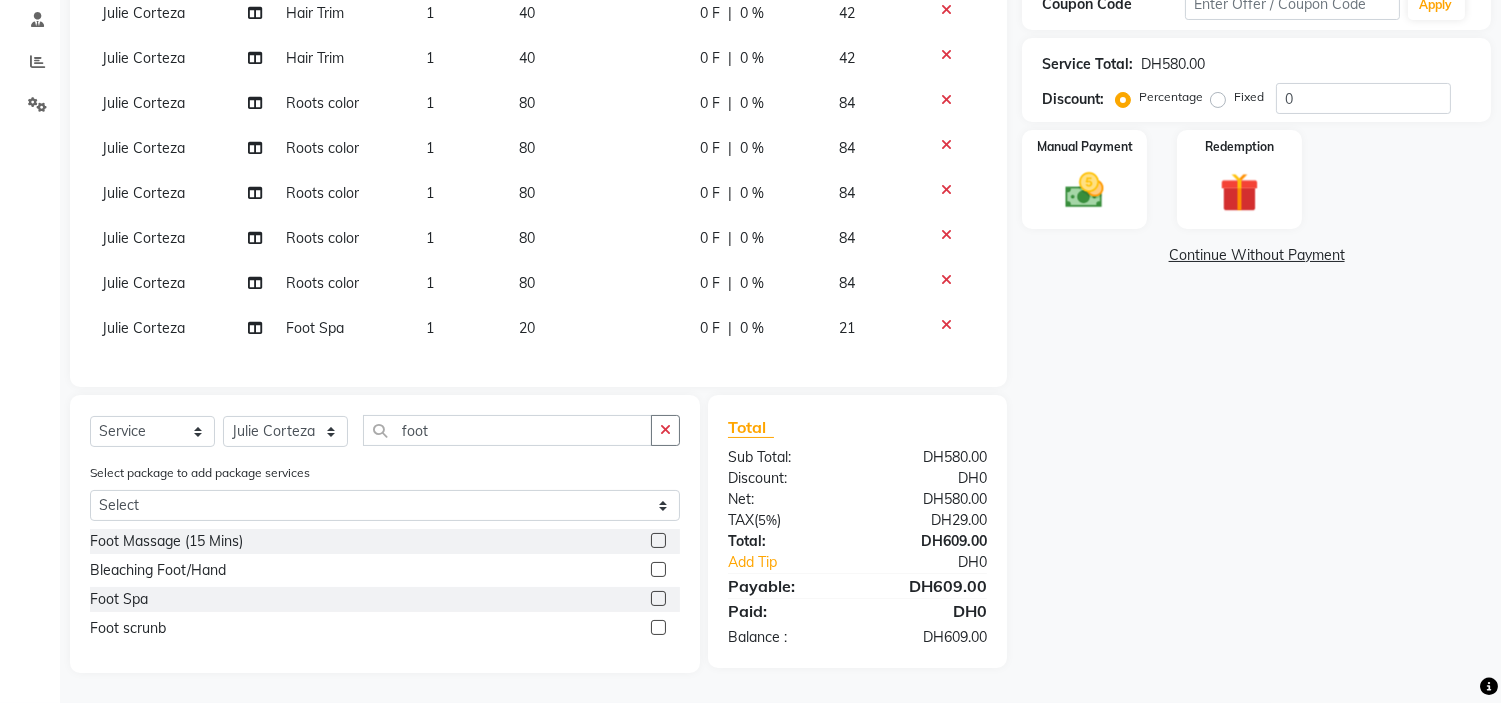 click 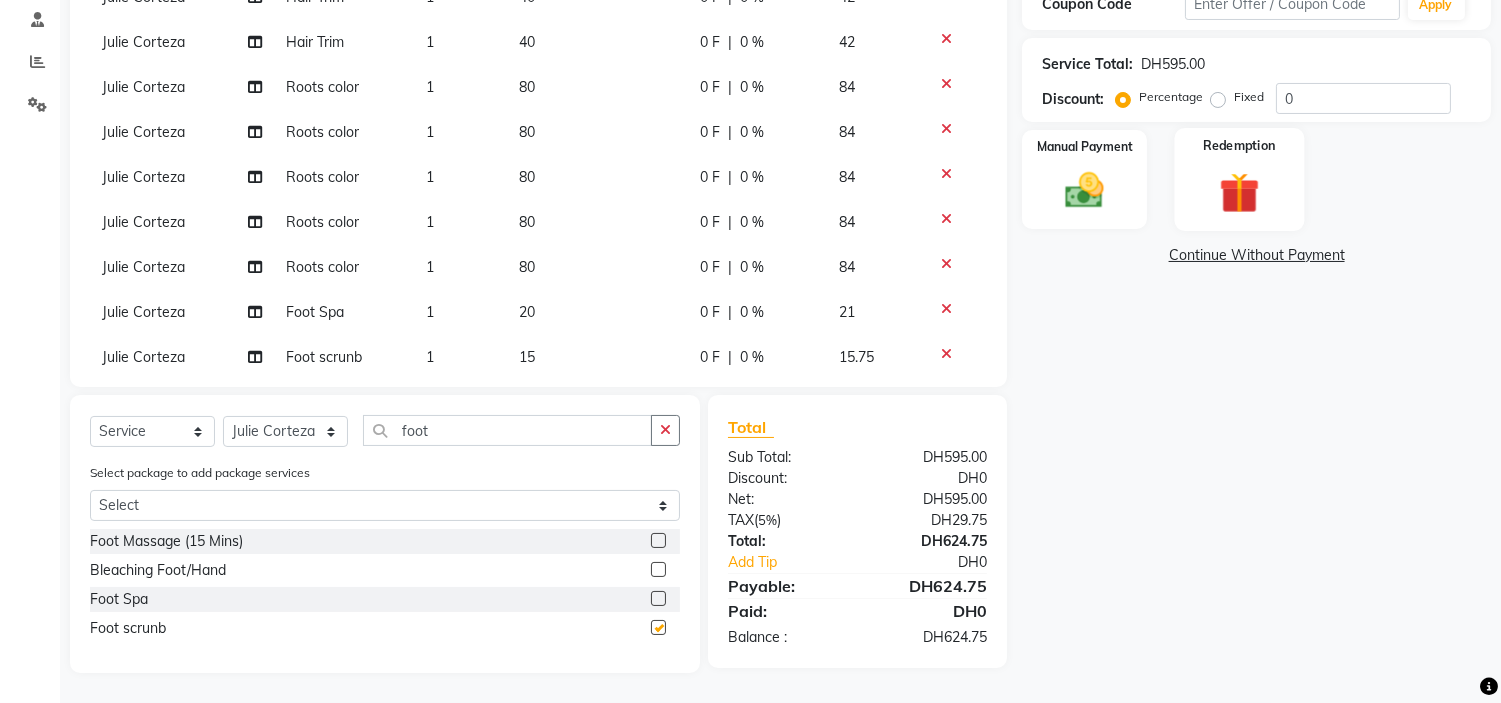checkbox on "false" 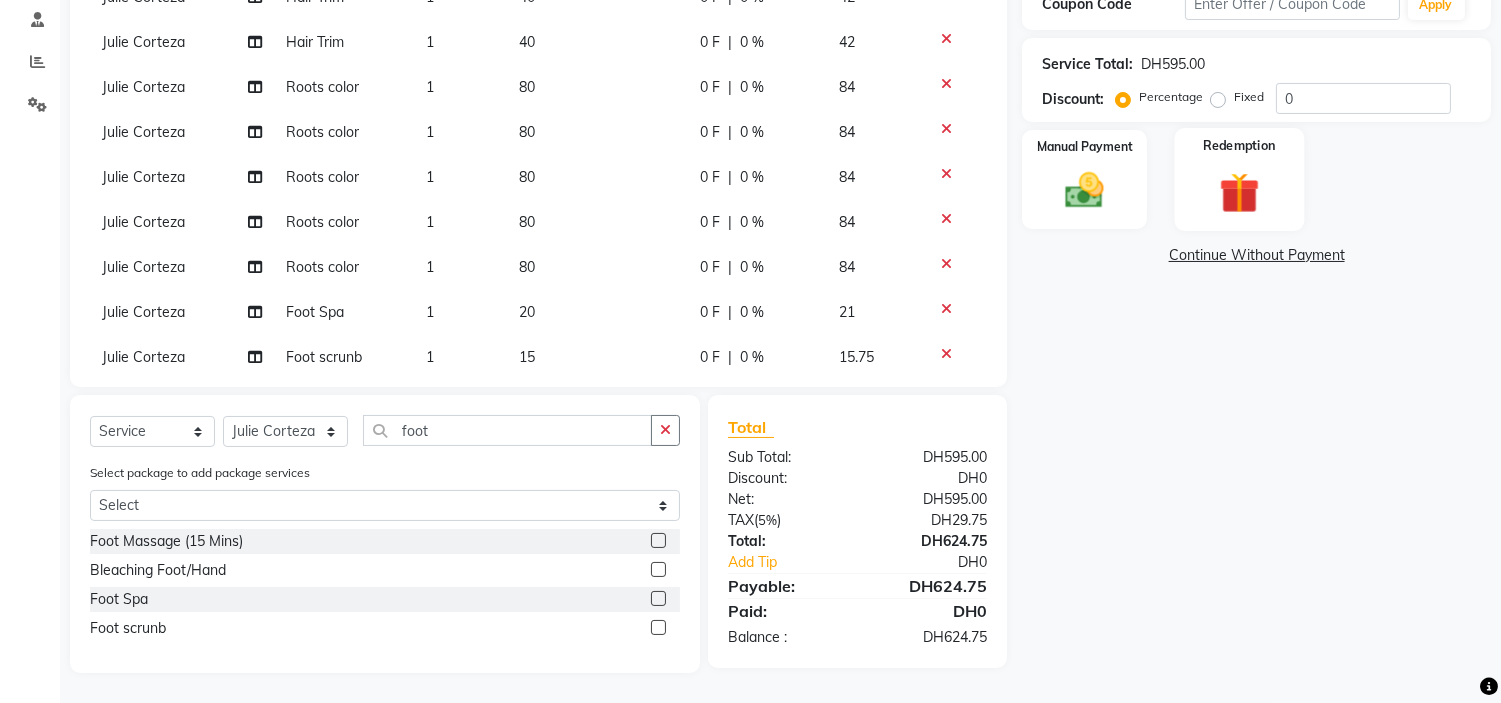 click 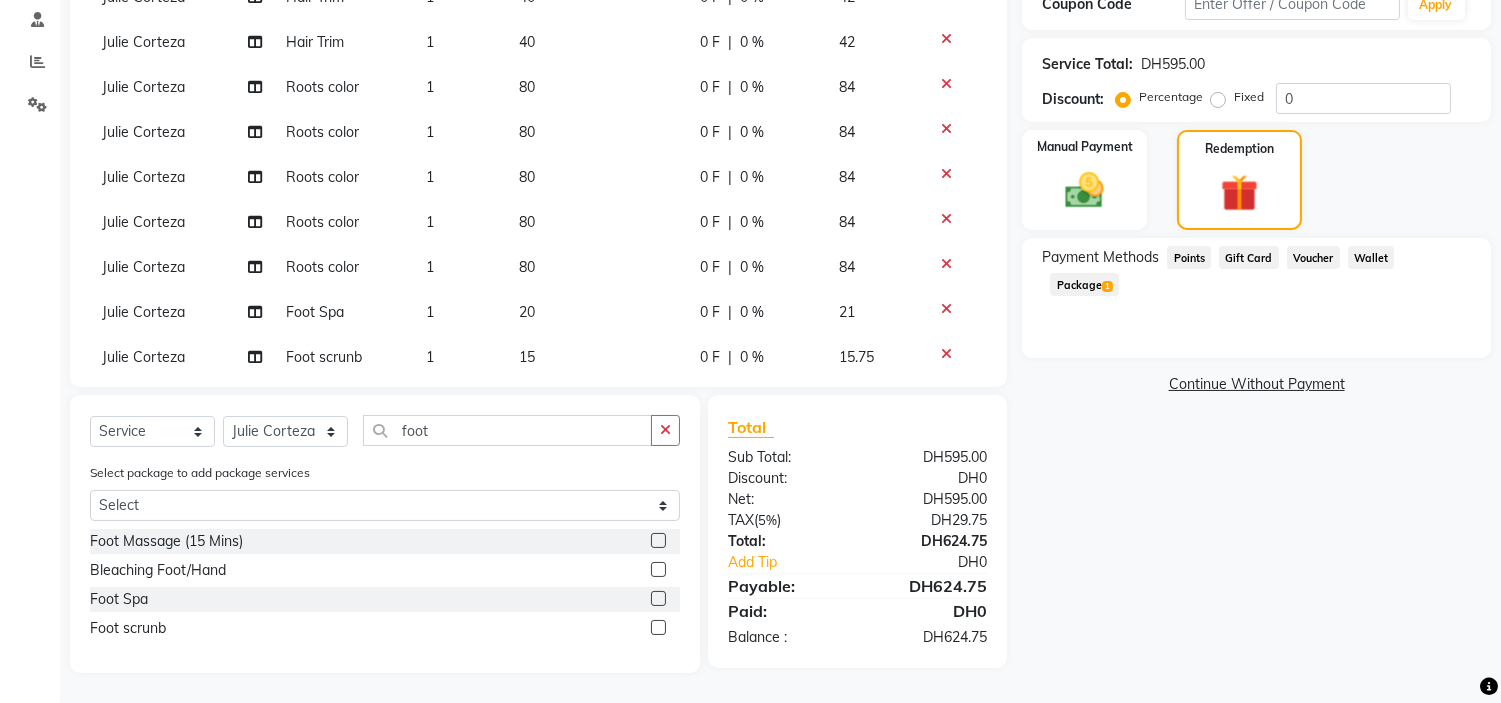 click on "Package  1" 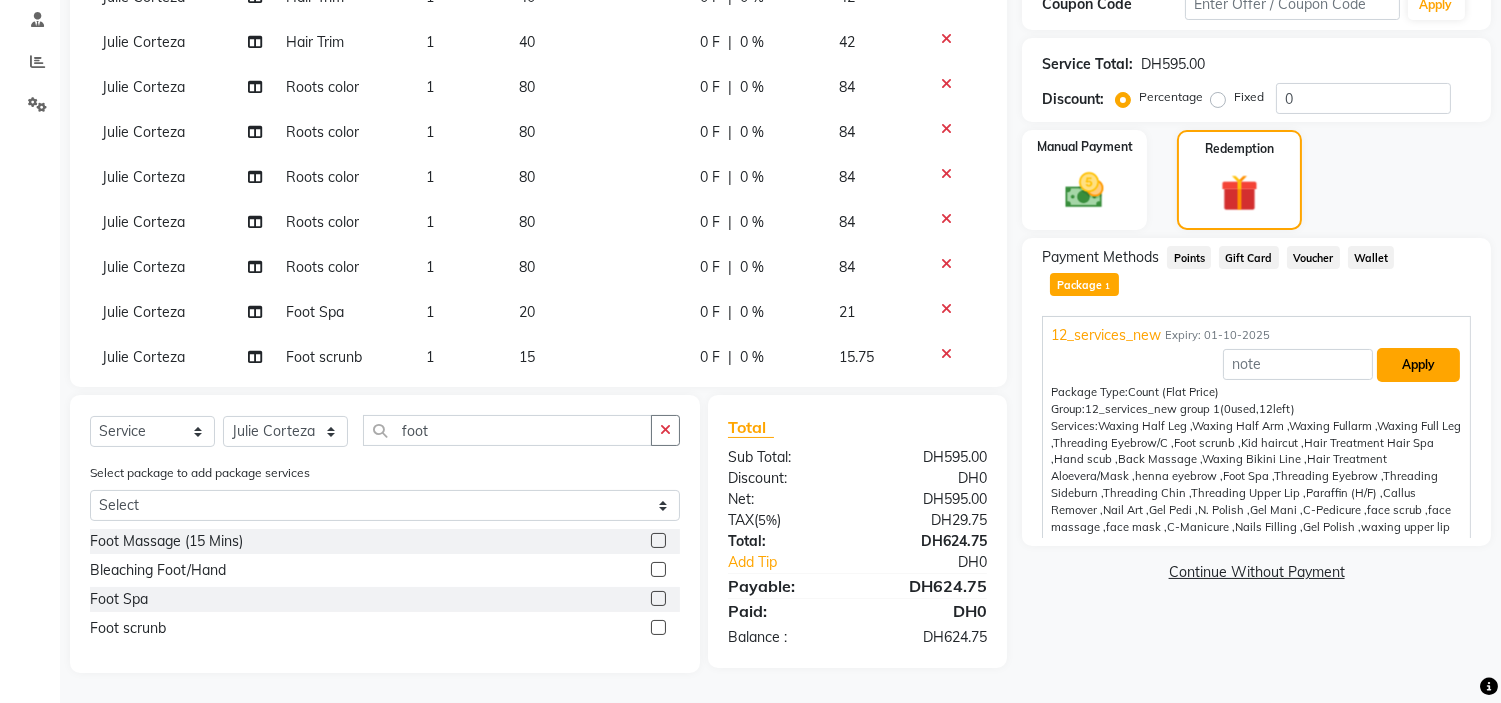 drag, startPoint x: 1414, startPoint y: 336, endPoint x: 1331, endPoint y: 405, distance: 107.935165 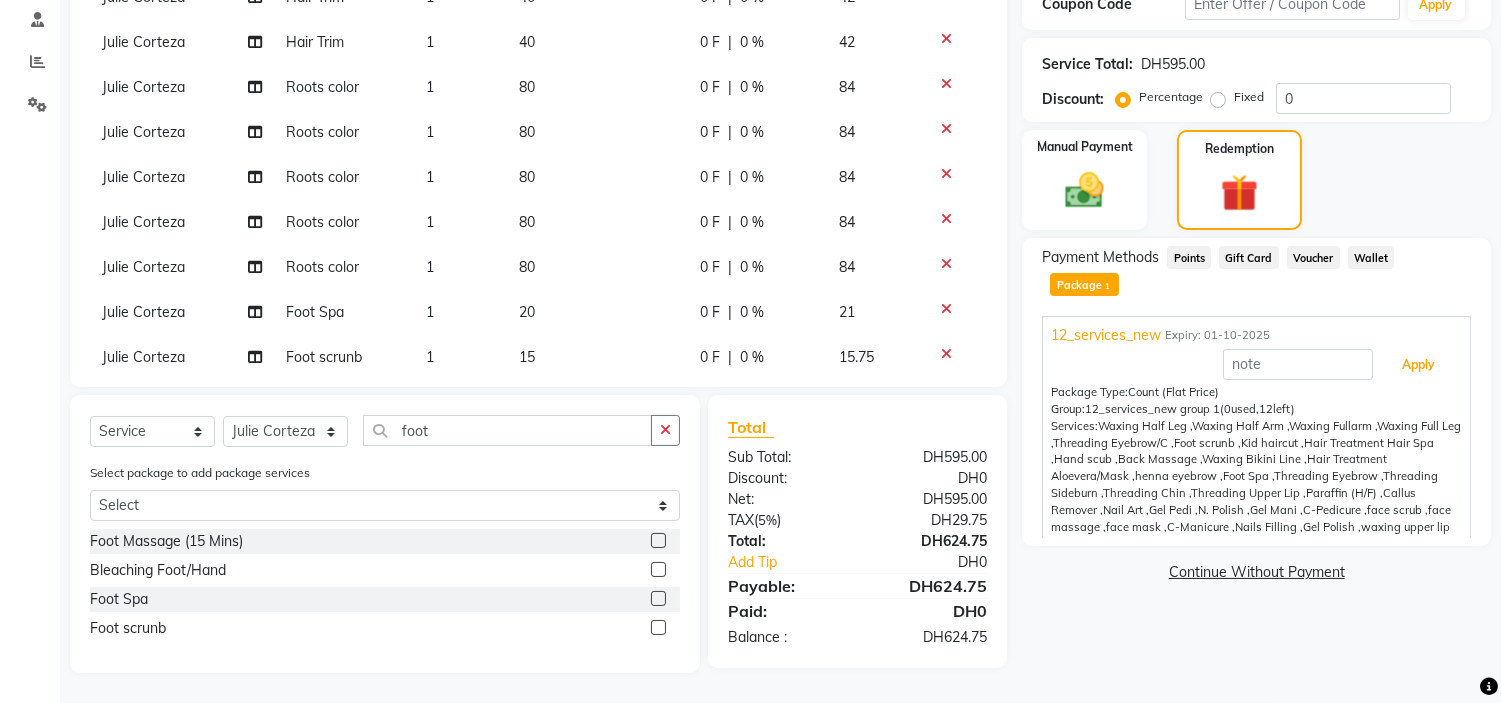 click on "Apply" at bounding box center (1418, 365) 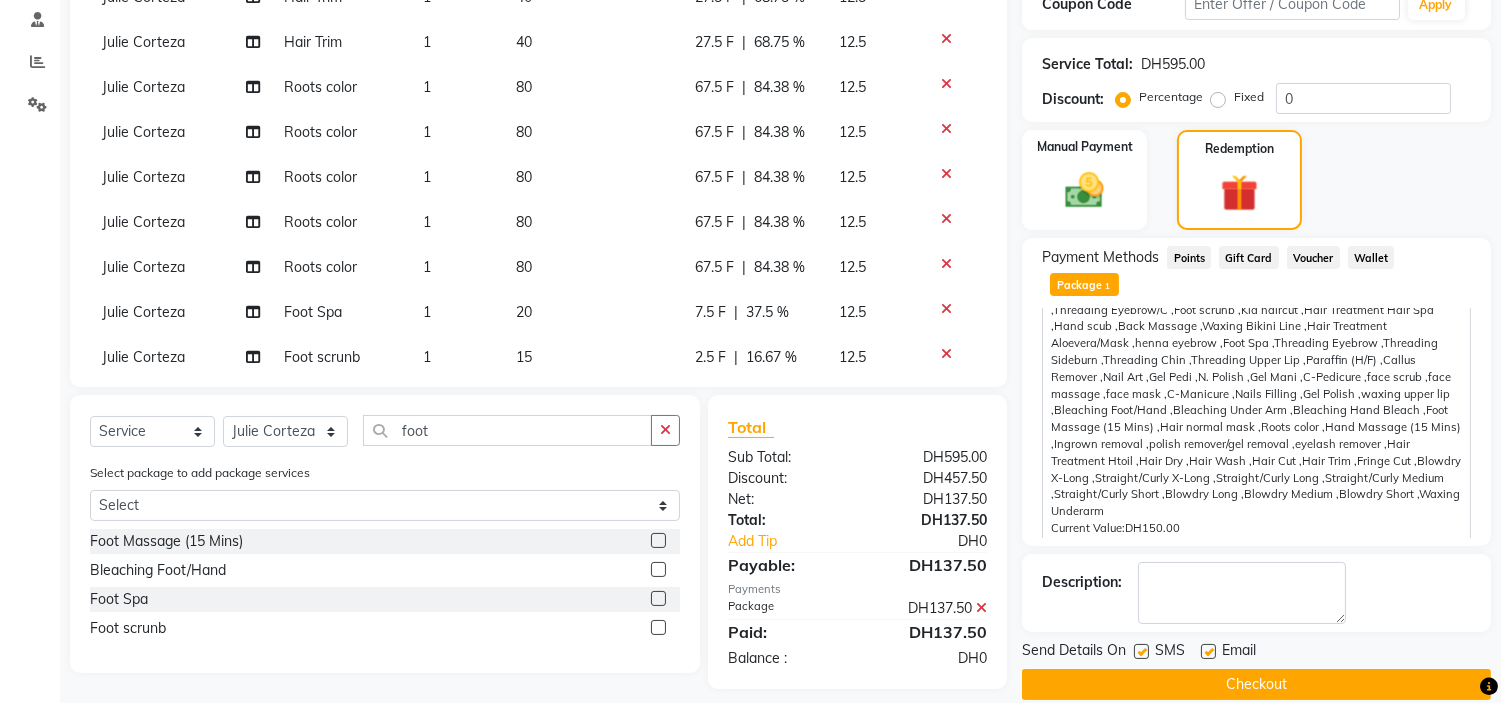 scroll, scrollTop: 123, scrollLeft: 0, axis: vertical 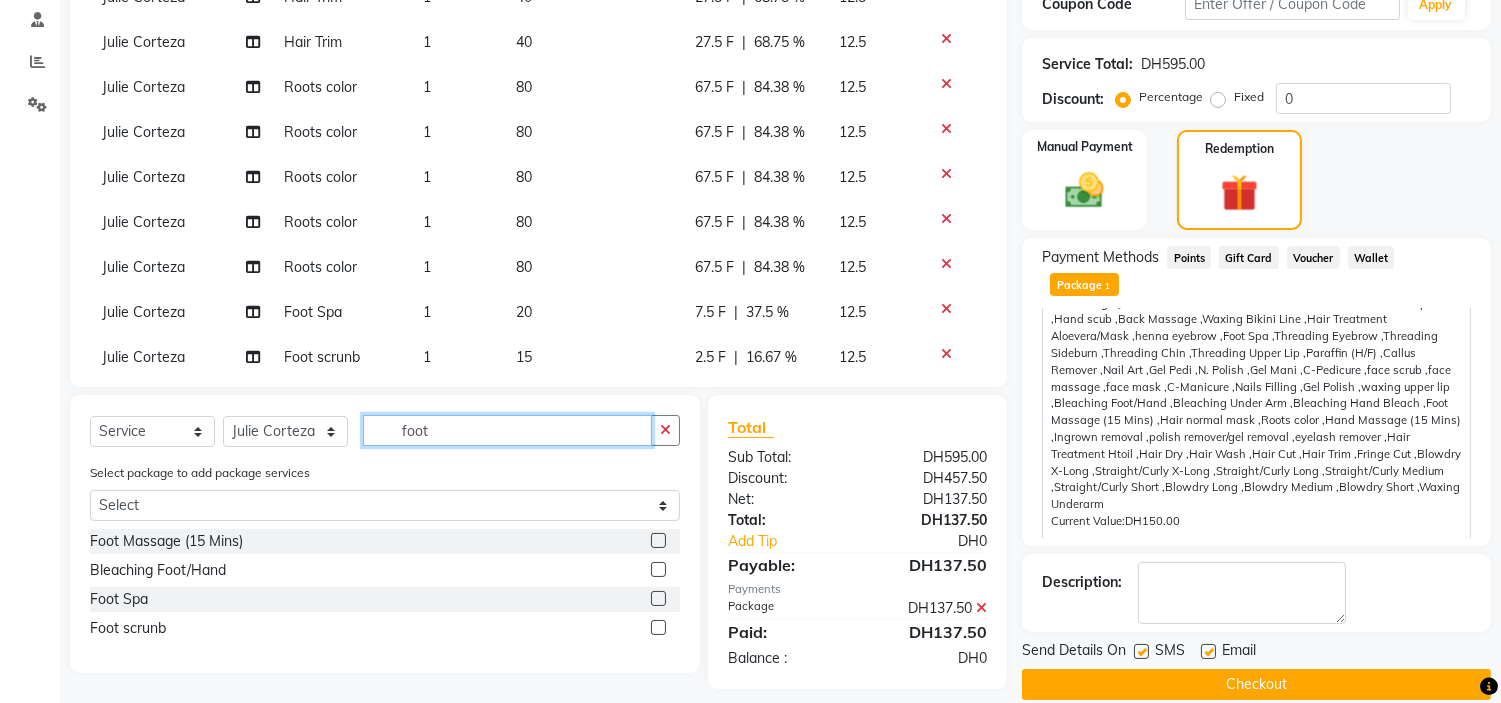 drag, startPoint x: 504, startPoint y: 428, endPoint x: 114, endPoint y: 347, distance: 398.32272 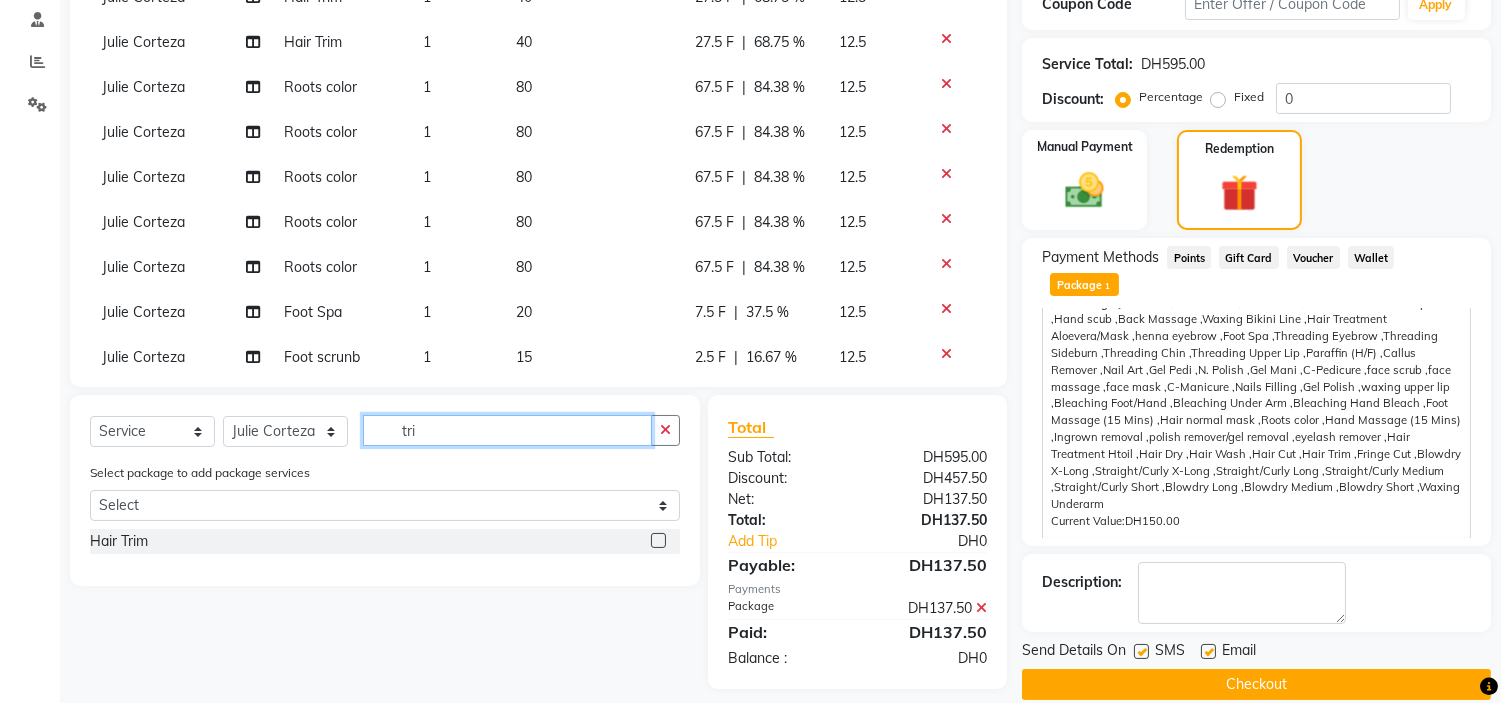 type on "tri" 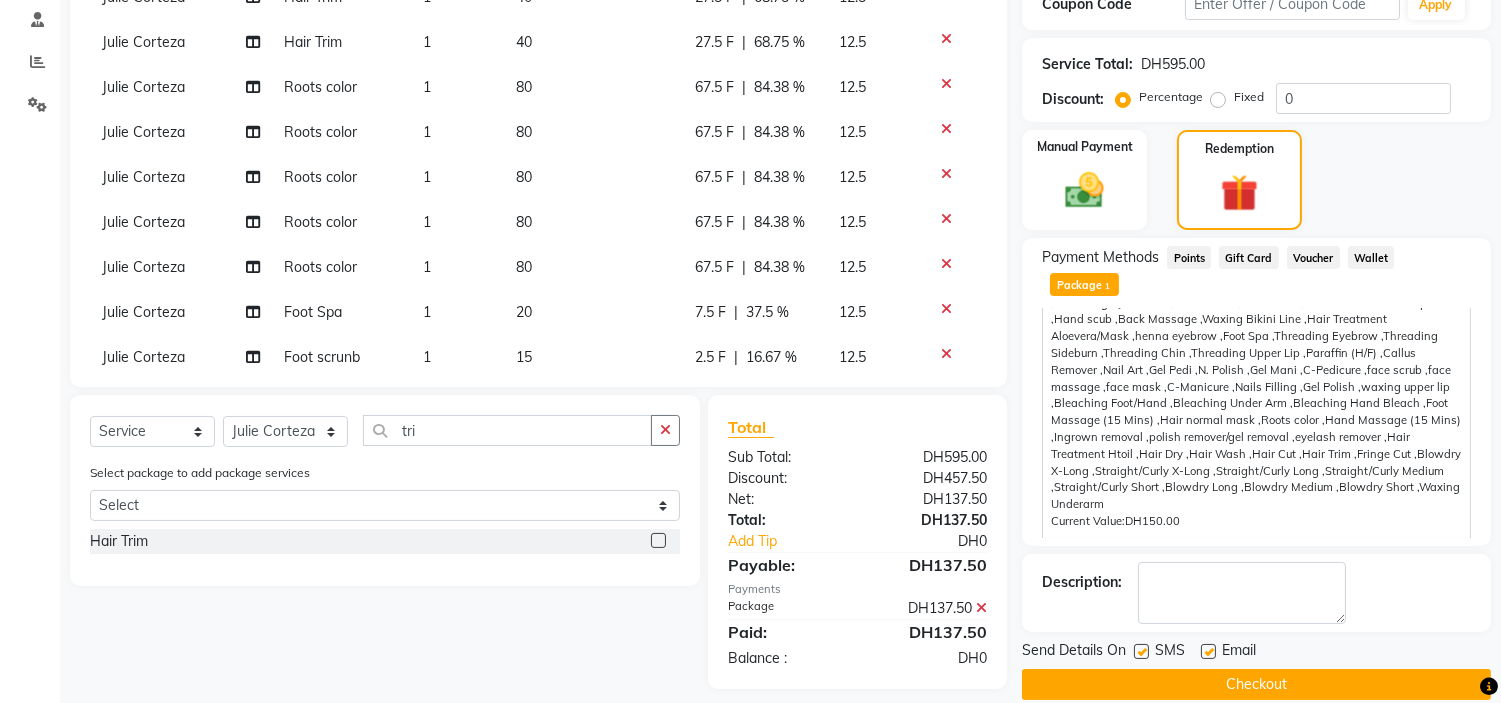 click 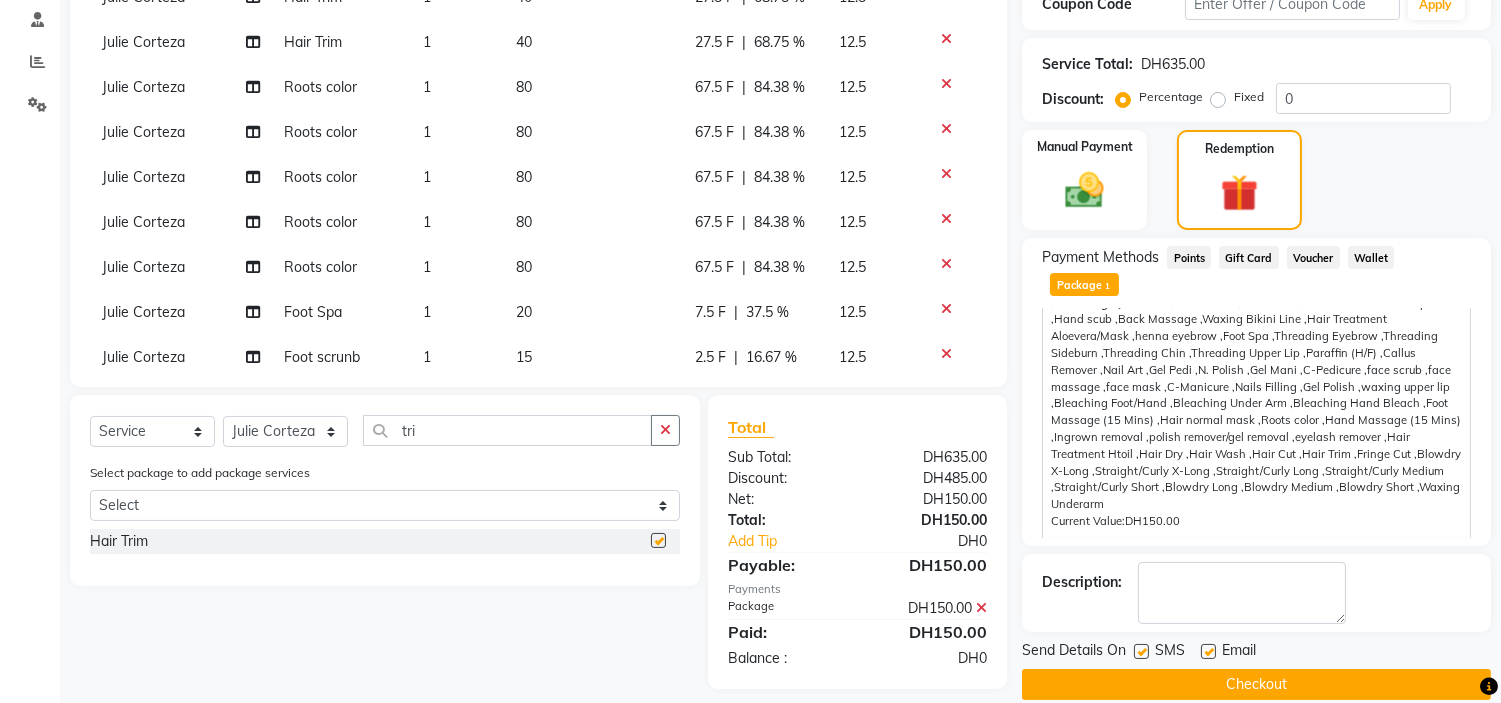 checkbox on "false" 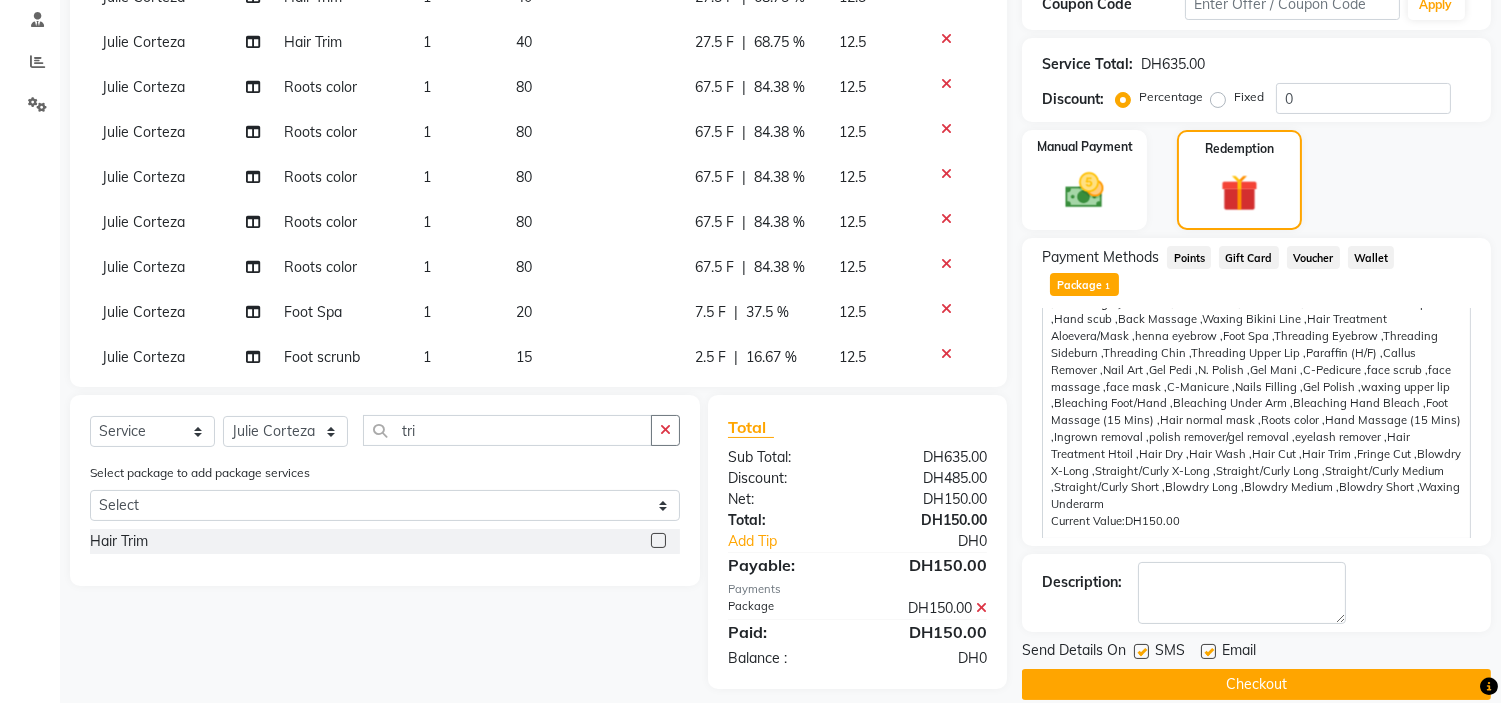 drag, startPoint x: 1208, startPoint y: 620, endPoint x: 1124, endPoint y: 628, distance: 84.38009 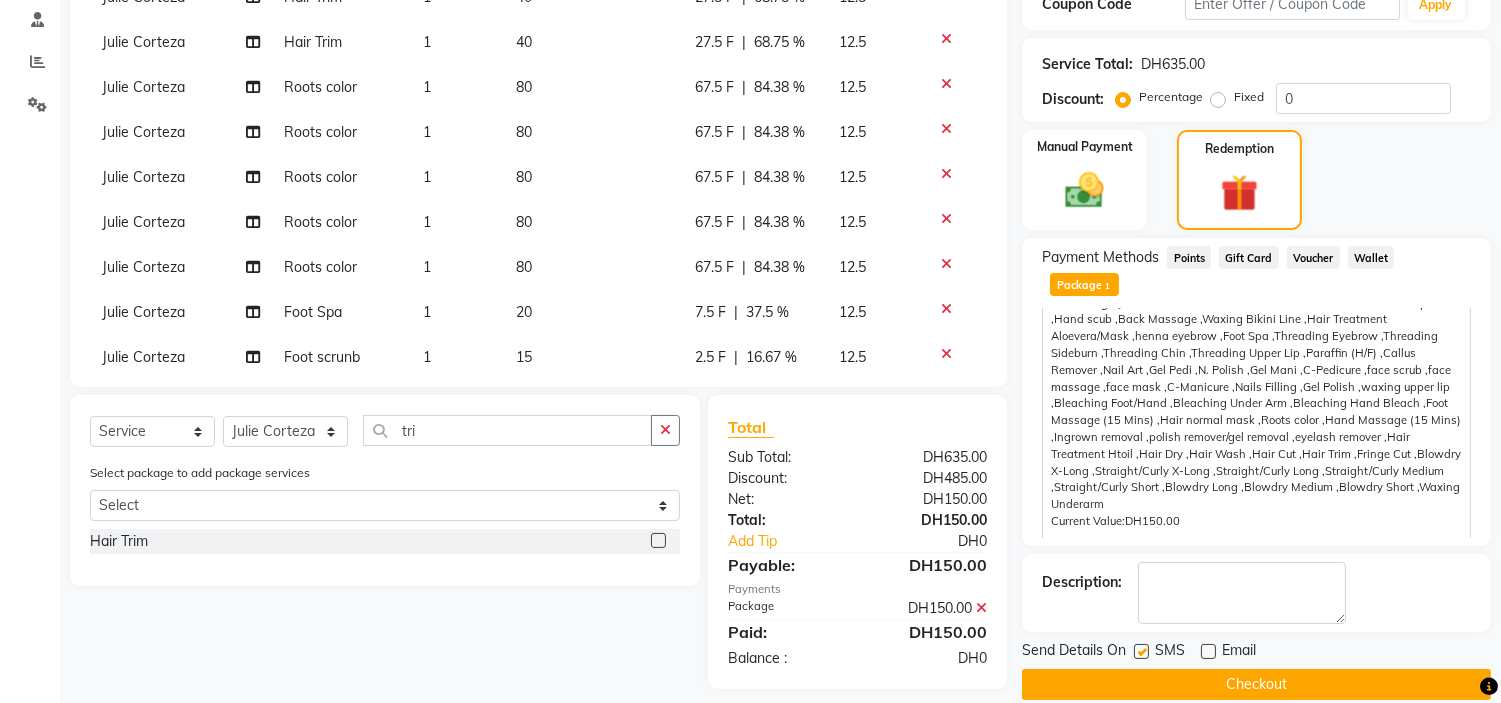 click 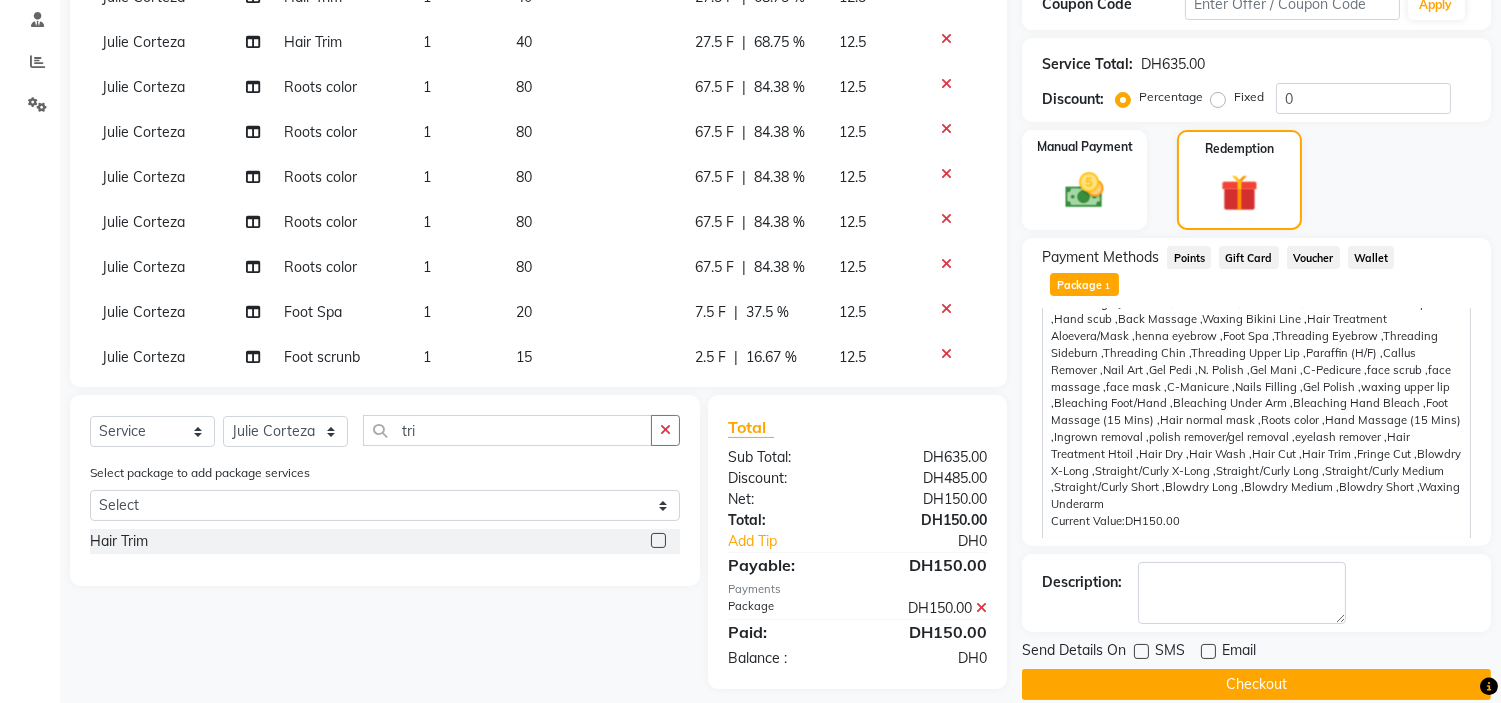 click on "Checkout" 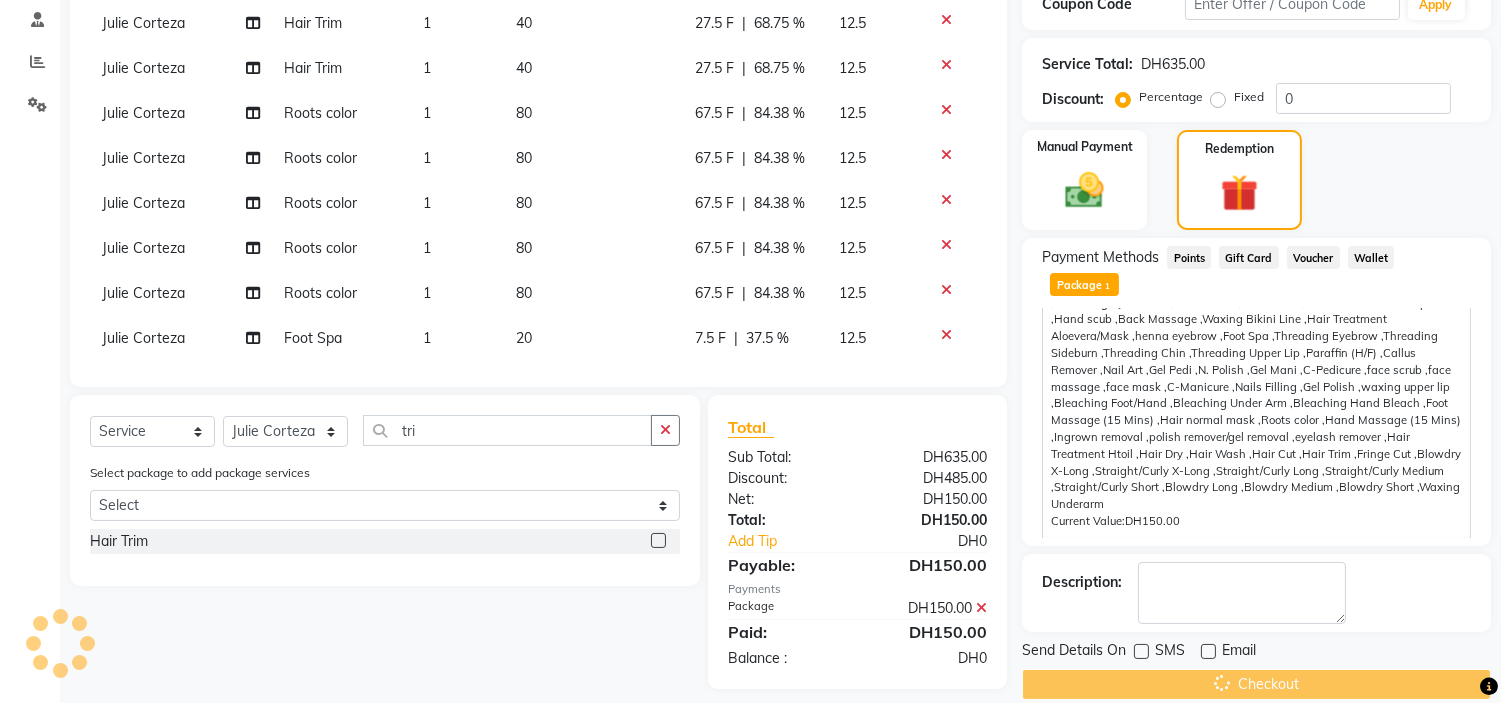 scroll, scrollTop: 0, scrollLeft: 0, axis: both 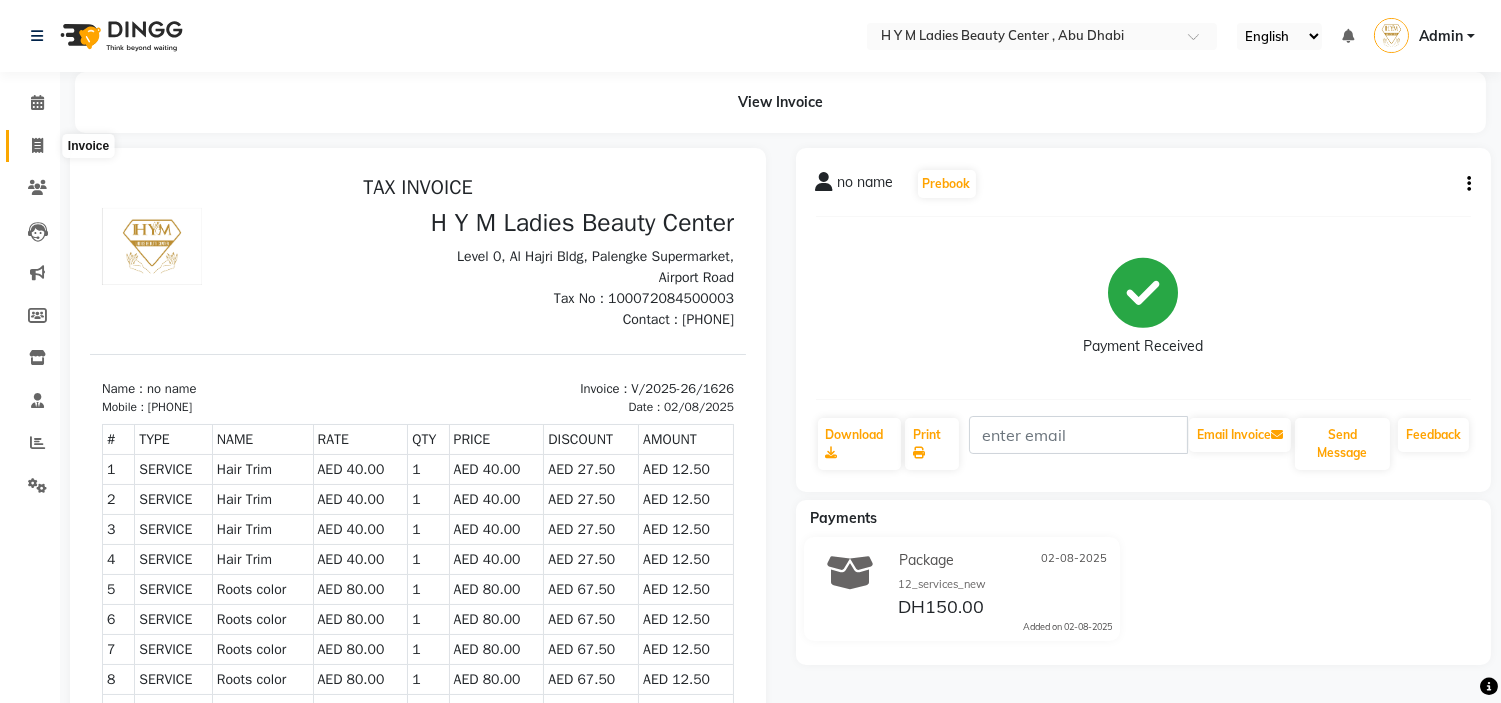 click 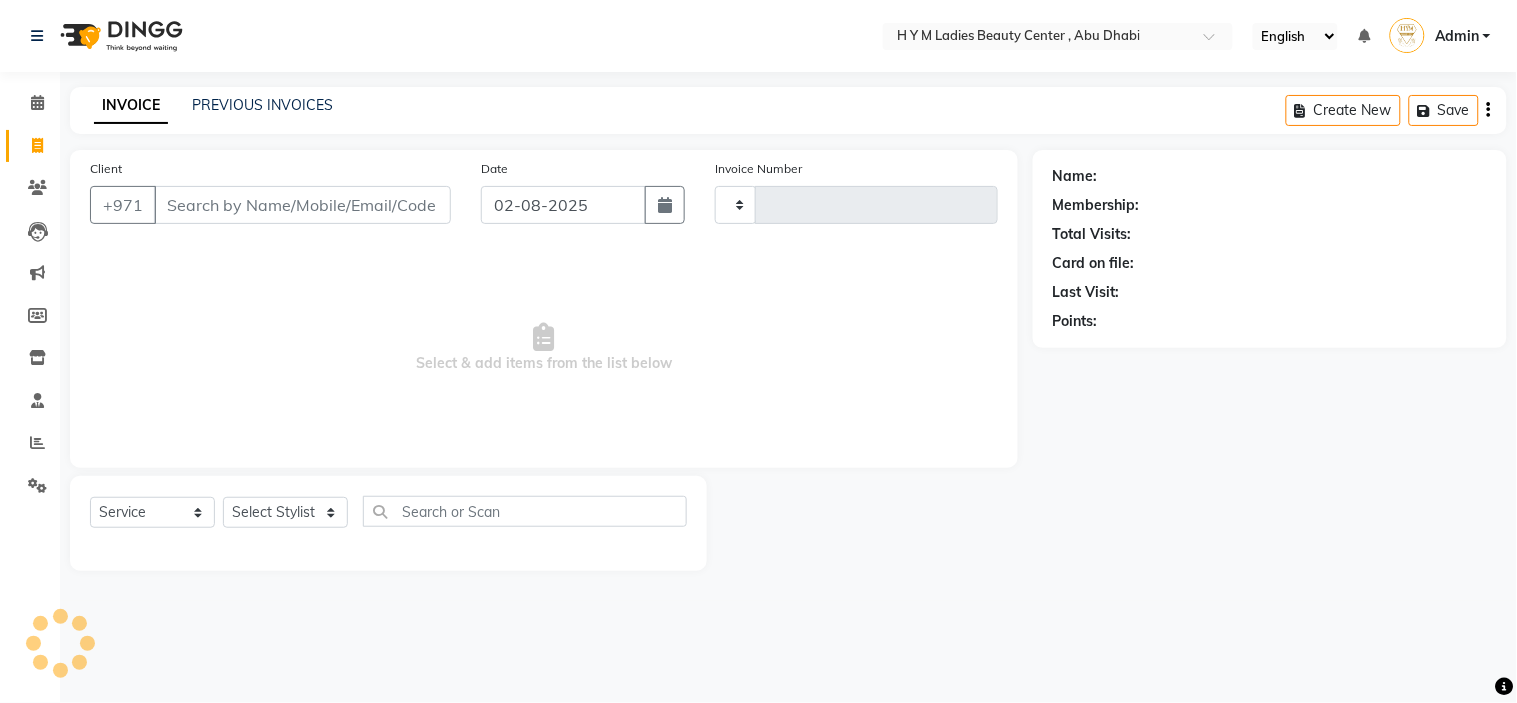 type on "1627" 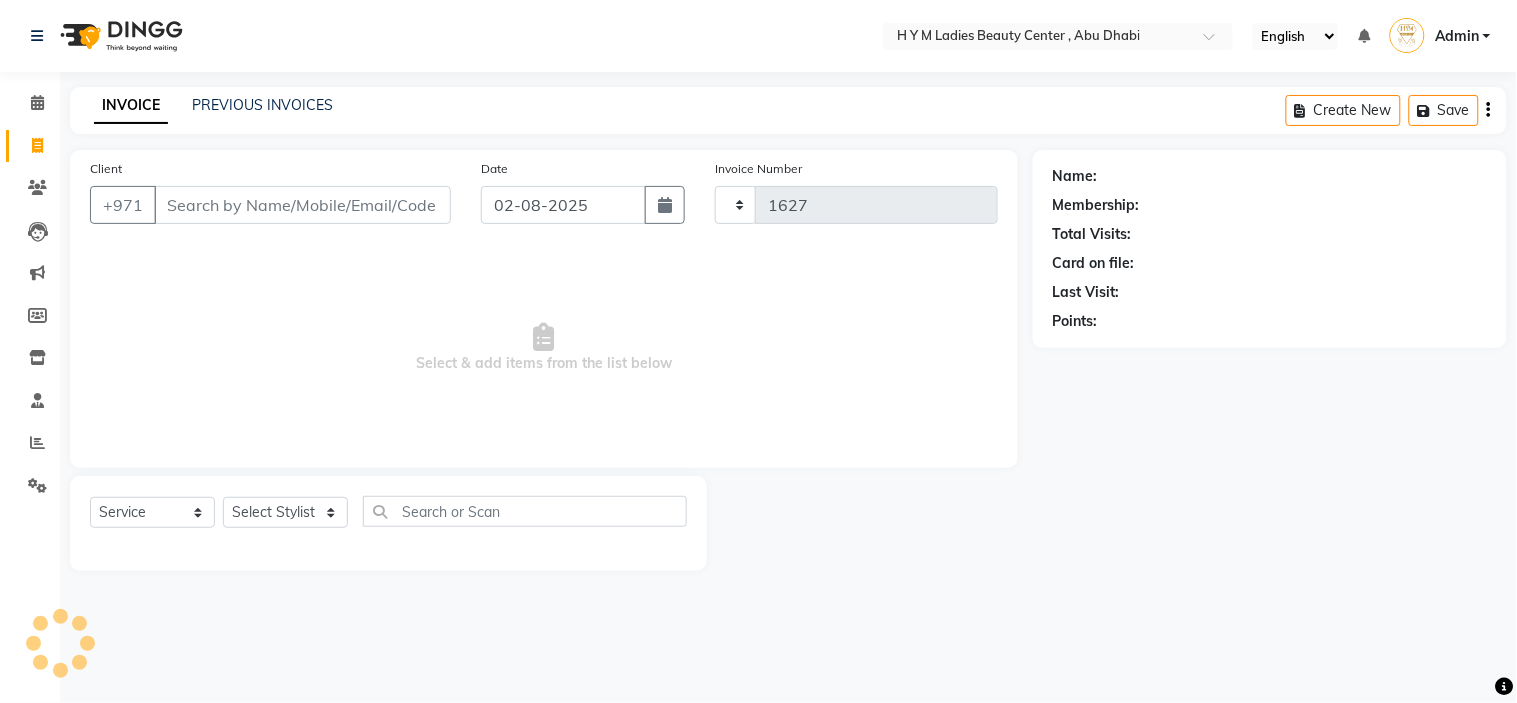 select on "7248" 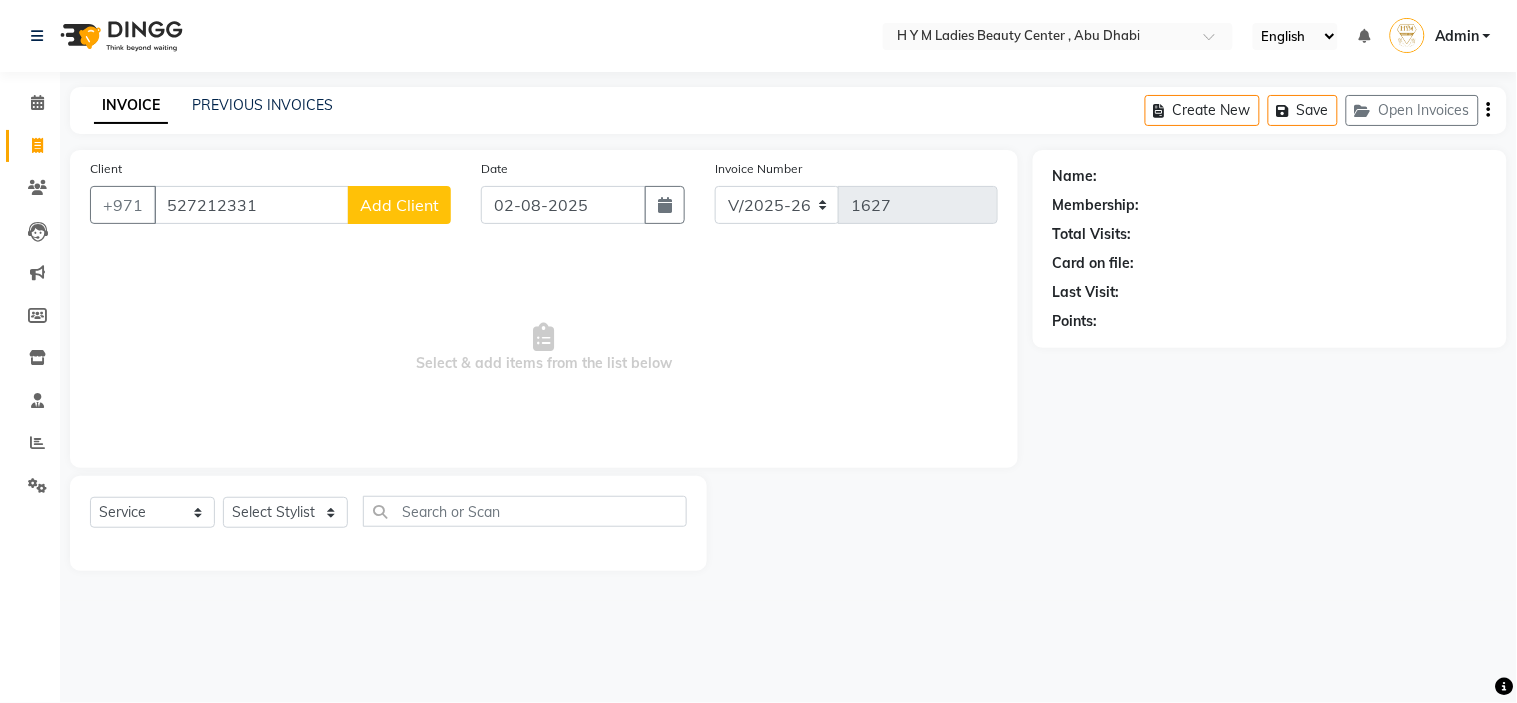type on "527212331" 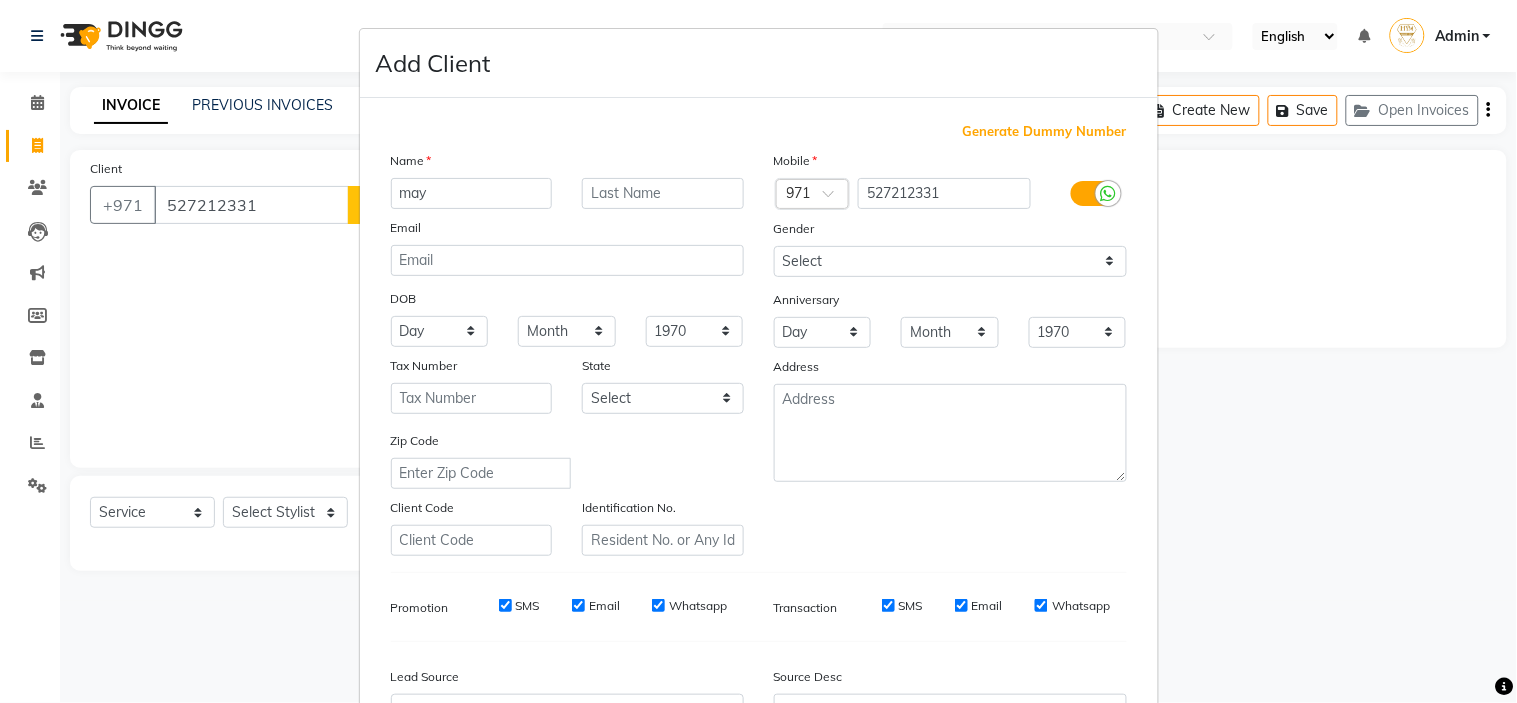 type on "may" 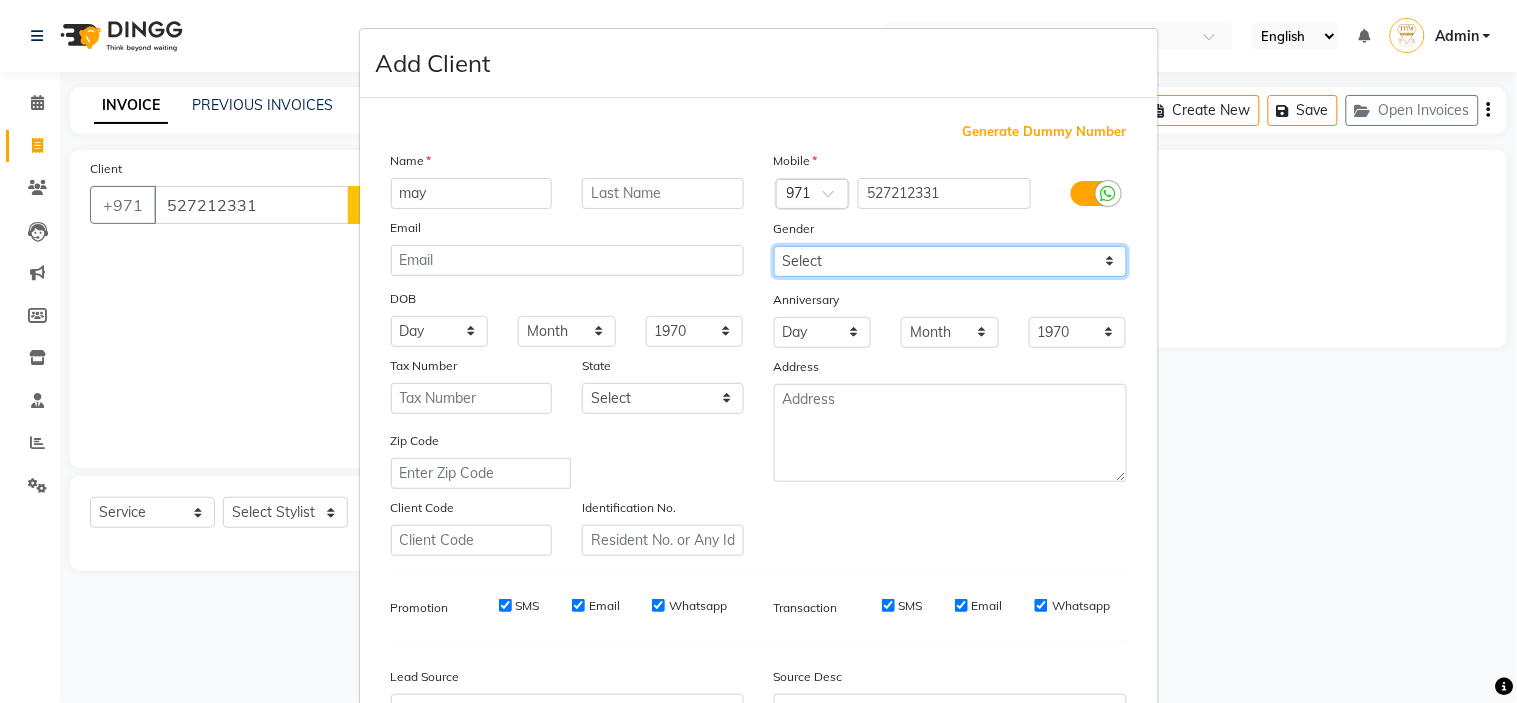 click on "Select Male Female Other Prefer Not To Say" at bounding box center [950, 261] 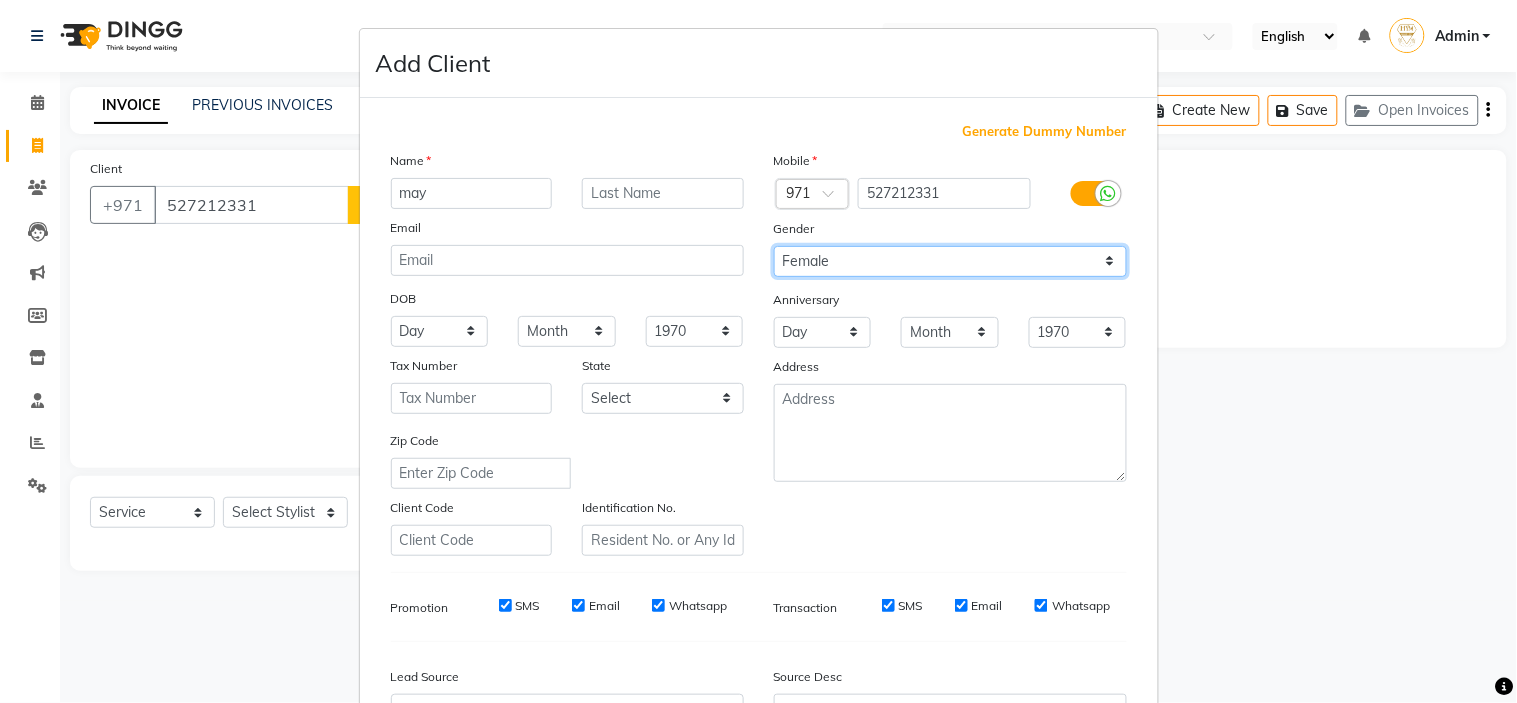 click on "Select Male Female Other Prefer Not To Say" at bounding box center (950, 261) 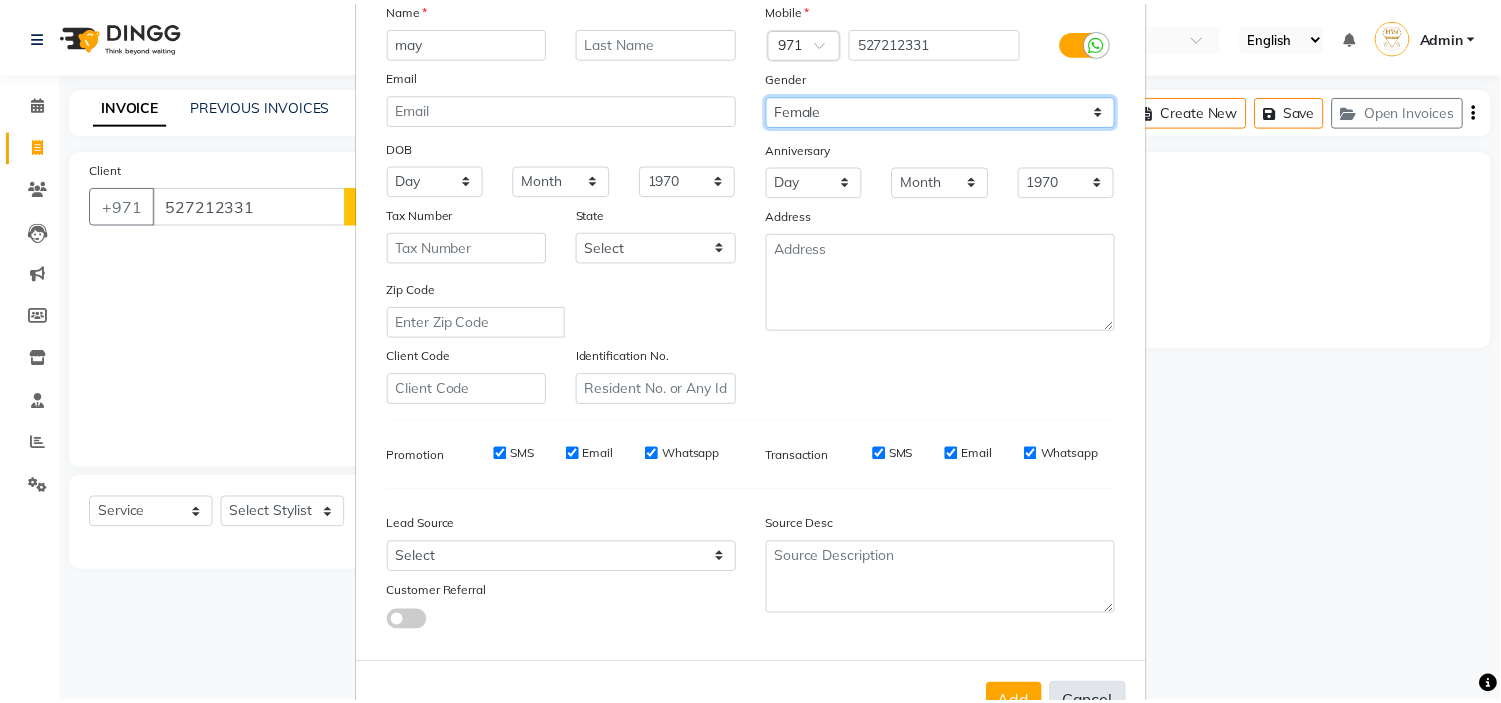scroll, scrollTop: 221, scrollLeft: 0, axis: vertical 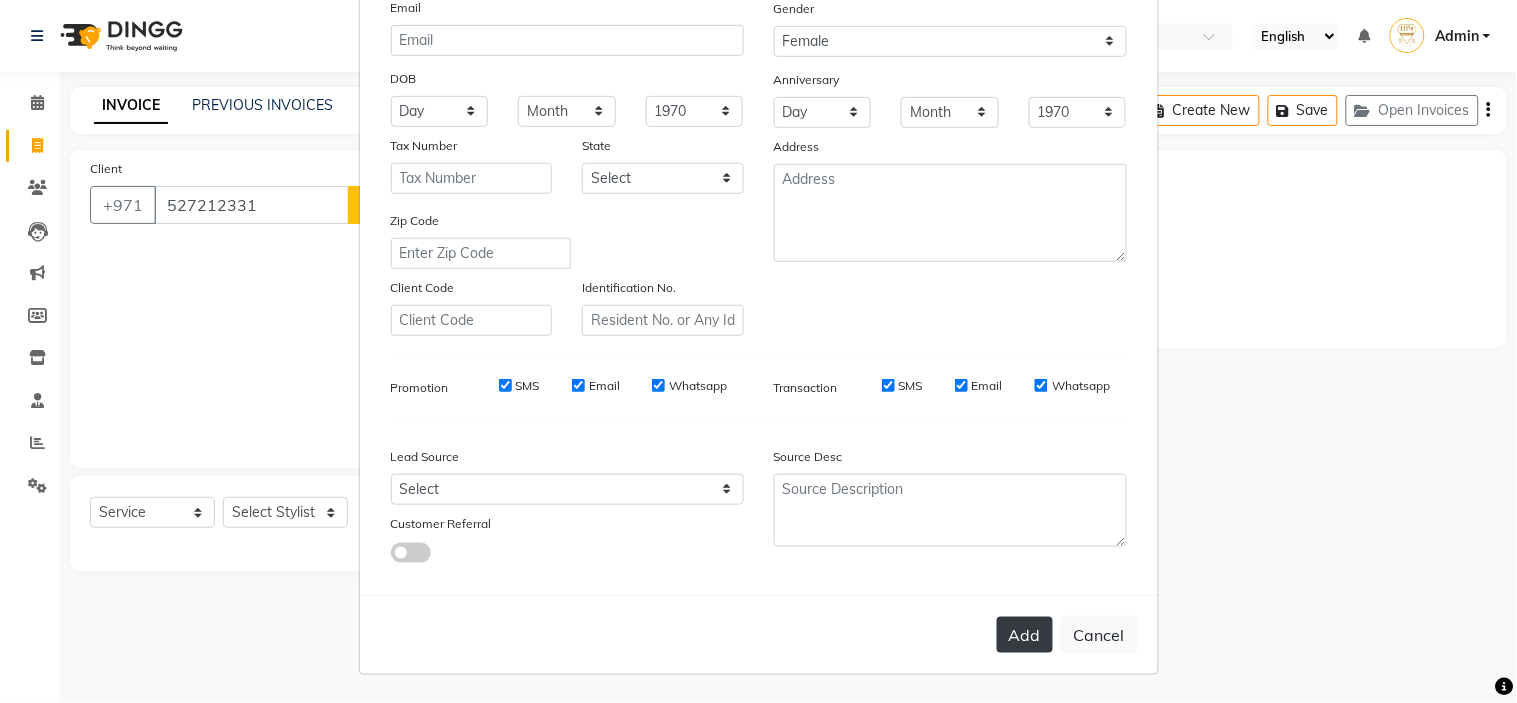 drag, startPoint x: 1022, startPoint y: 630, endPoint x: 898, endPoint y: 595, distance: 128.84486 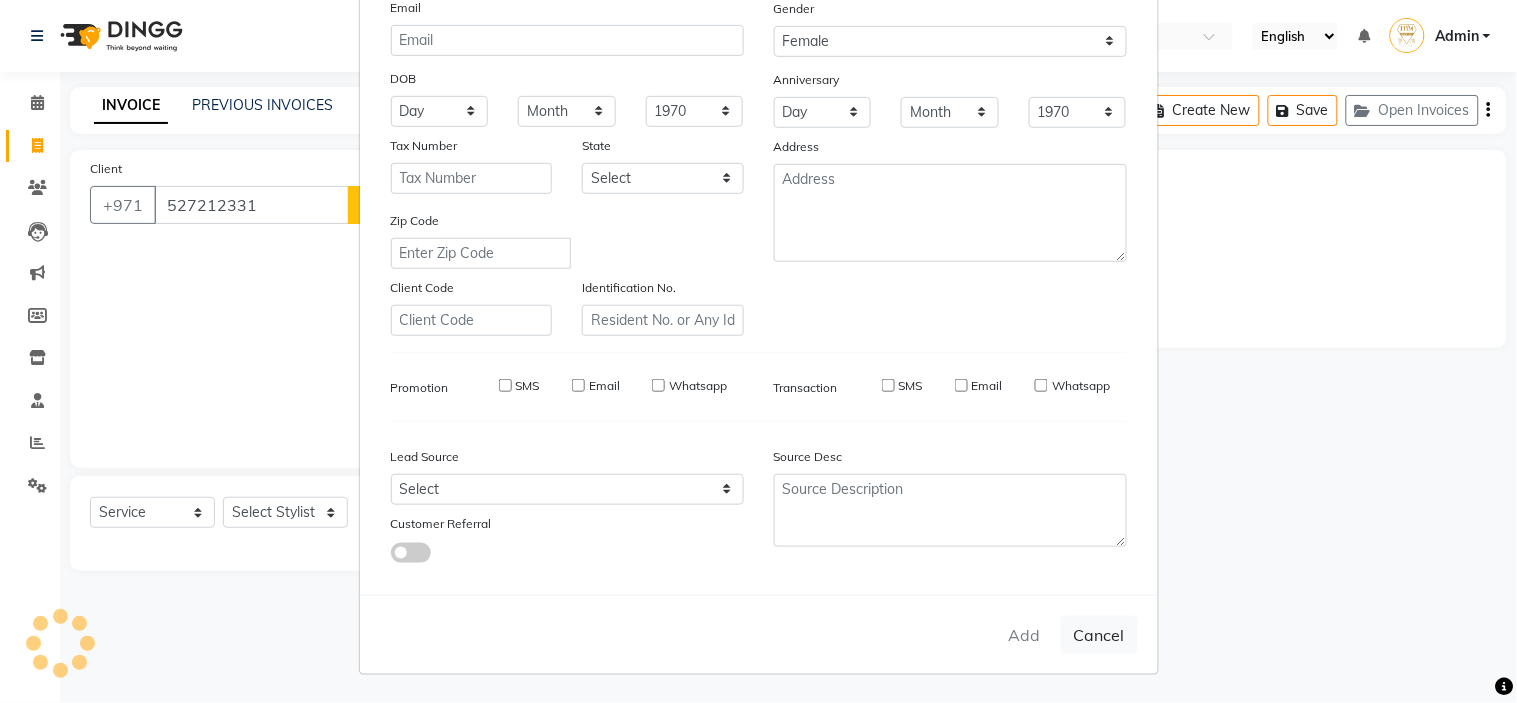 type 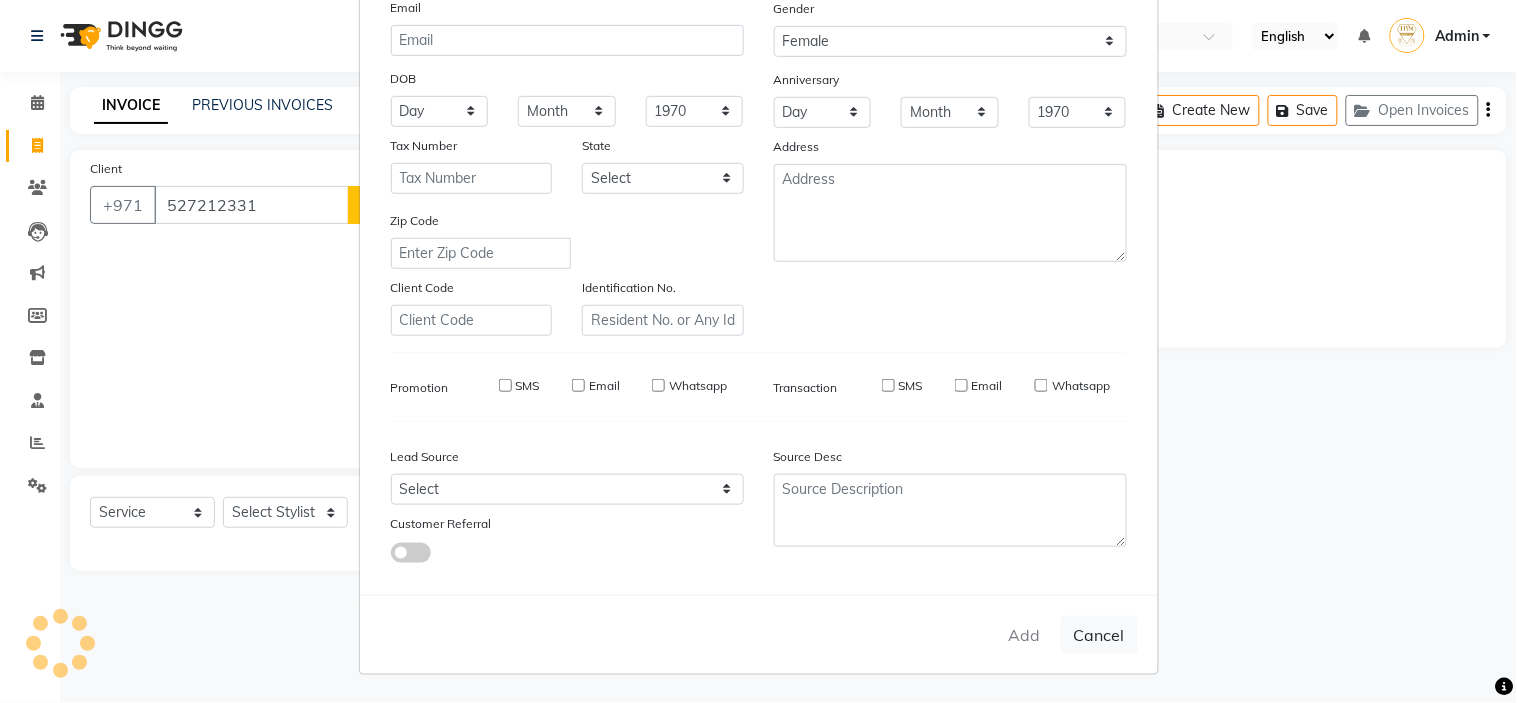 select 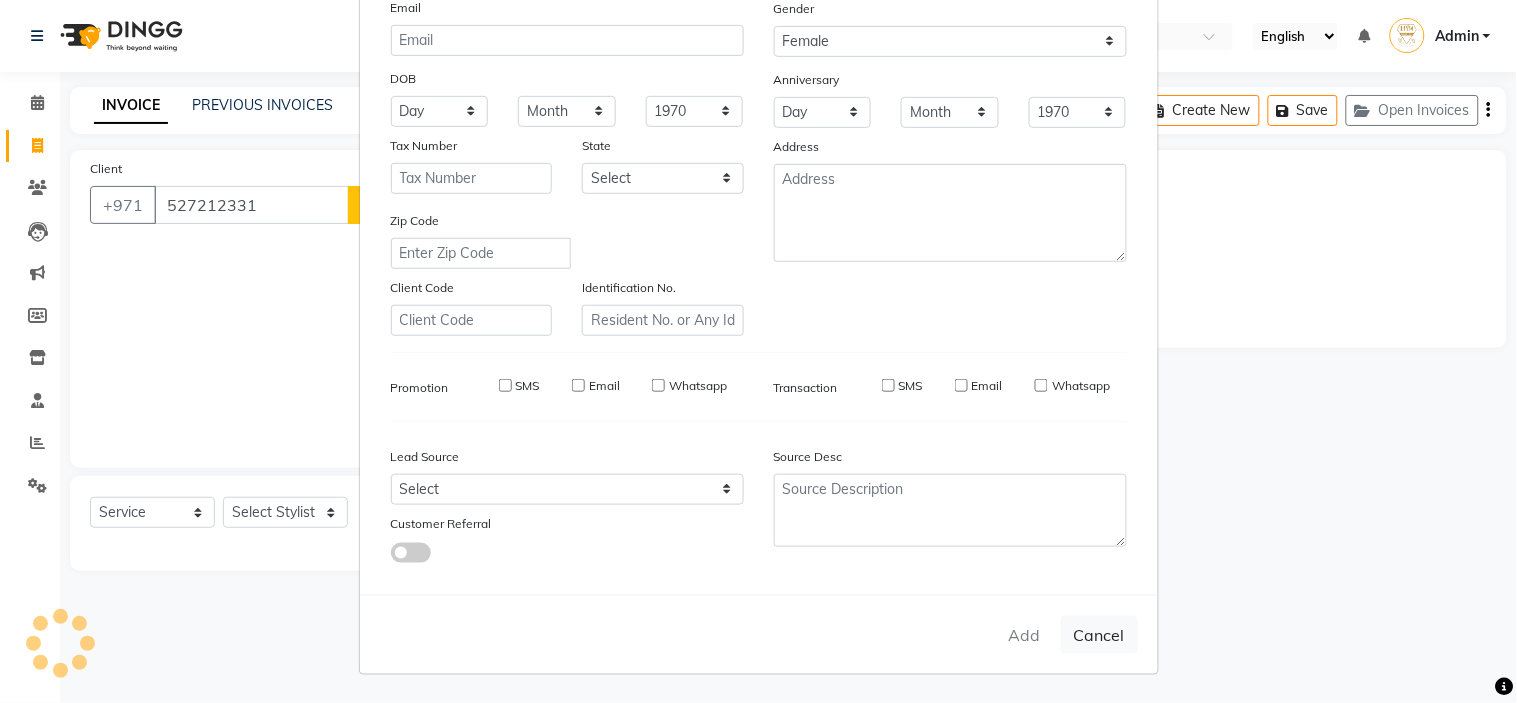 select 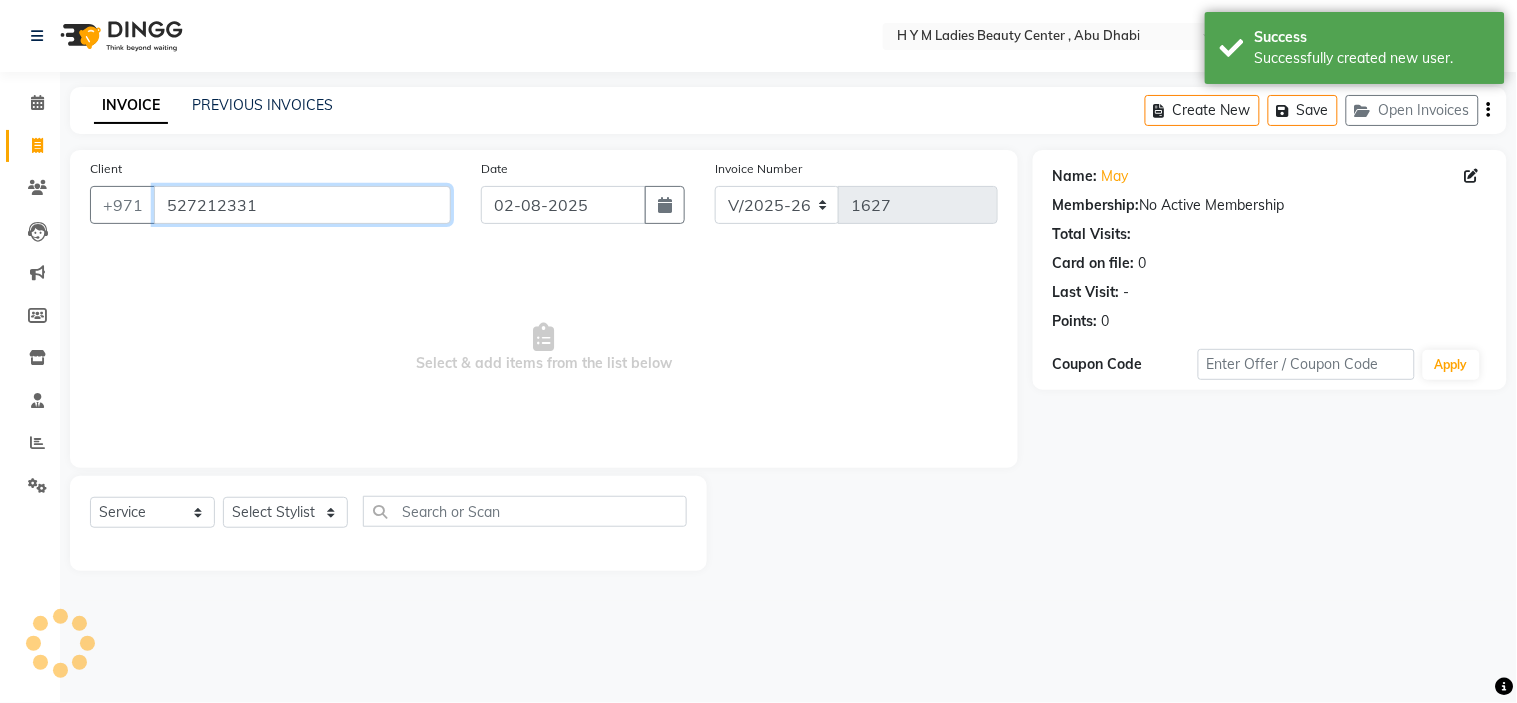 click on "527212331" at bounding box center (302, 205) 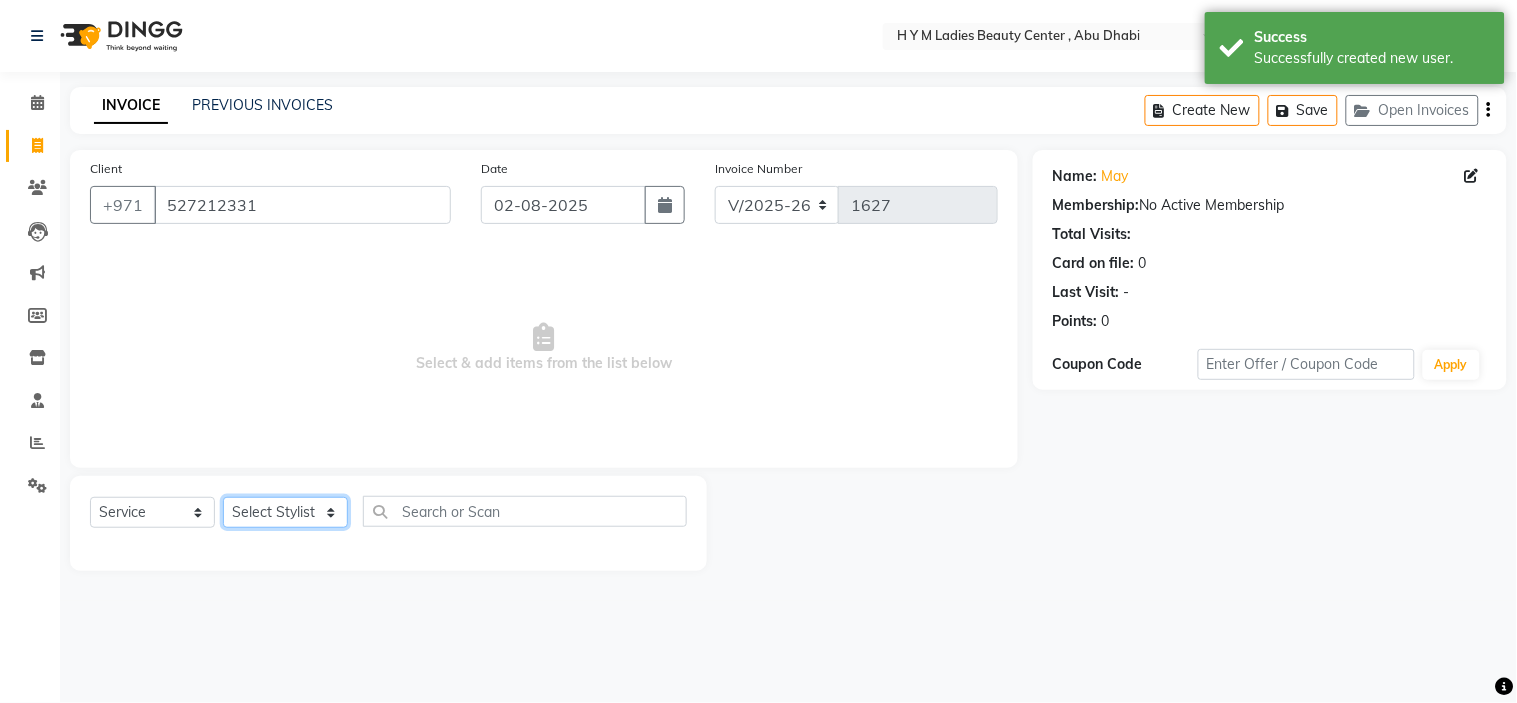 click on "Select Stylist ameena Jheza Dalangin Julie Corteza nadeema randa Rose An Galang zari" 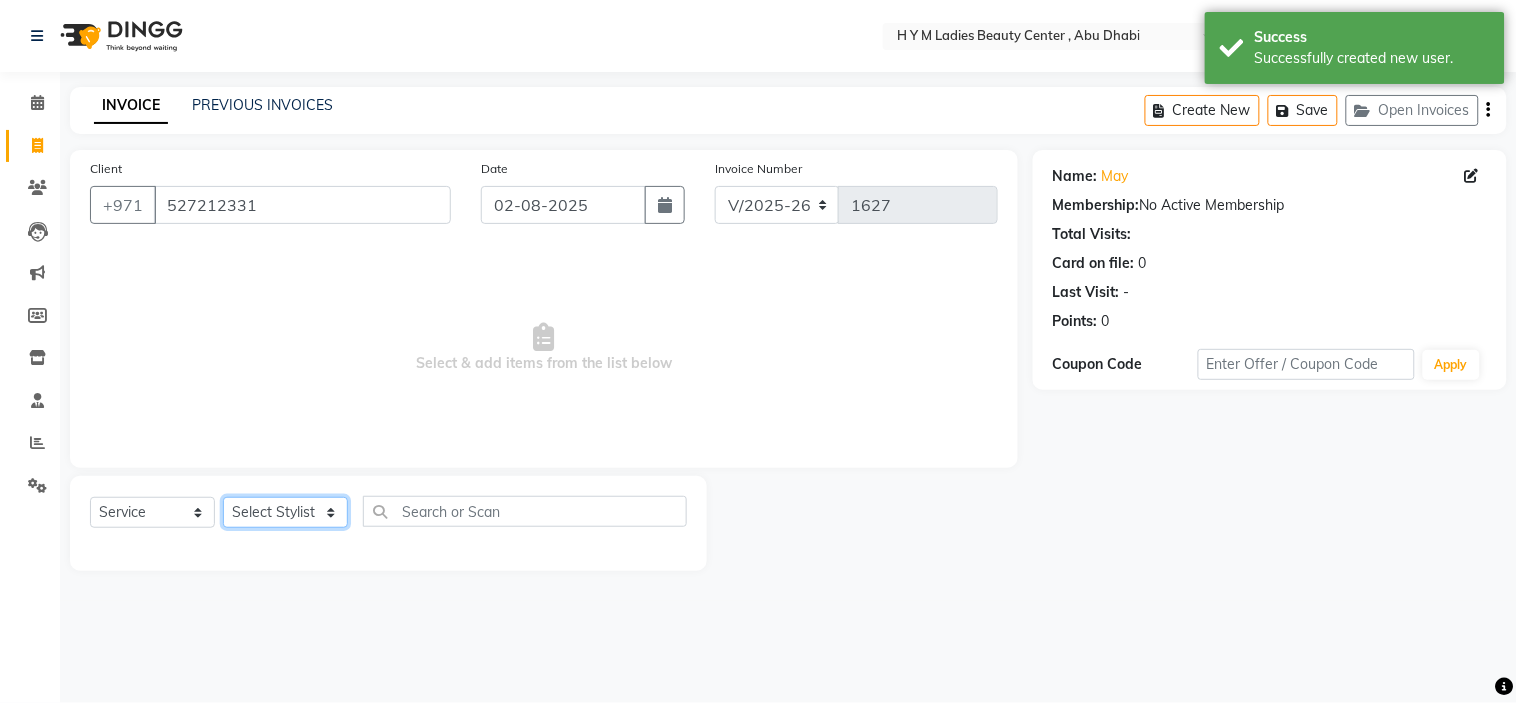 select on "61768" 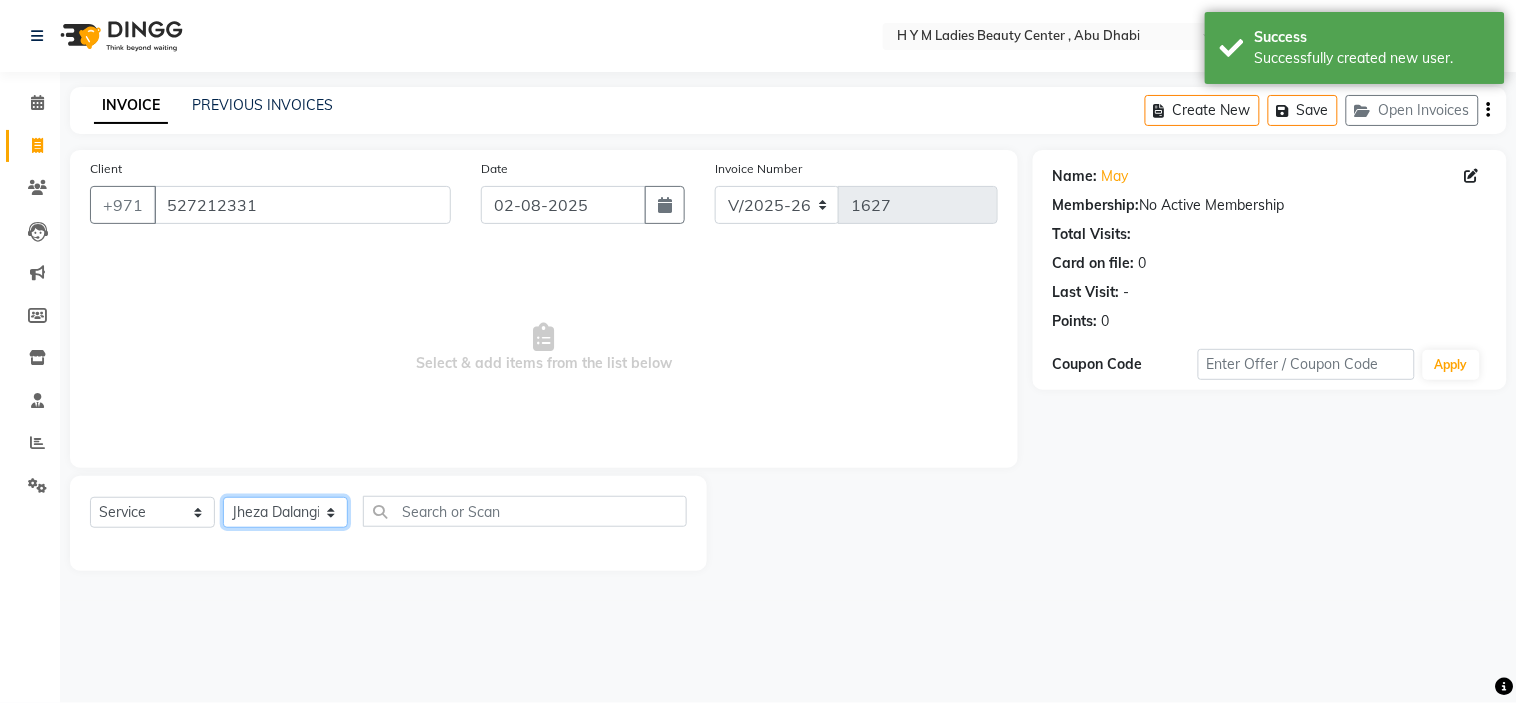click on "Select Stylist ameena Jheza Dalangin Julie Corteza nadeema randa Rose An Galang zari" 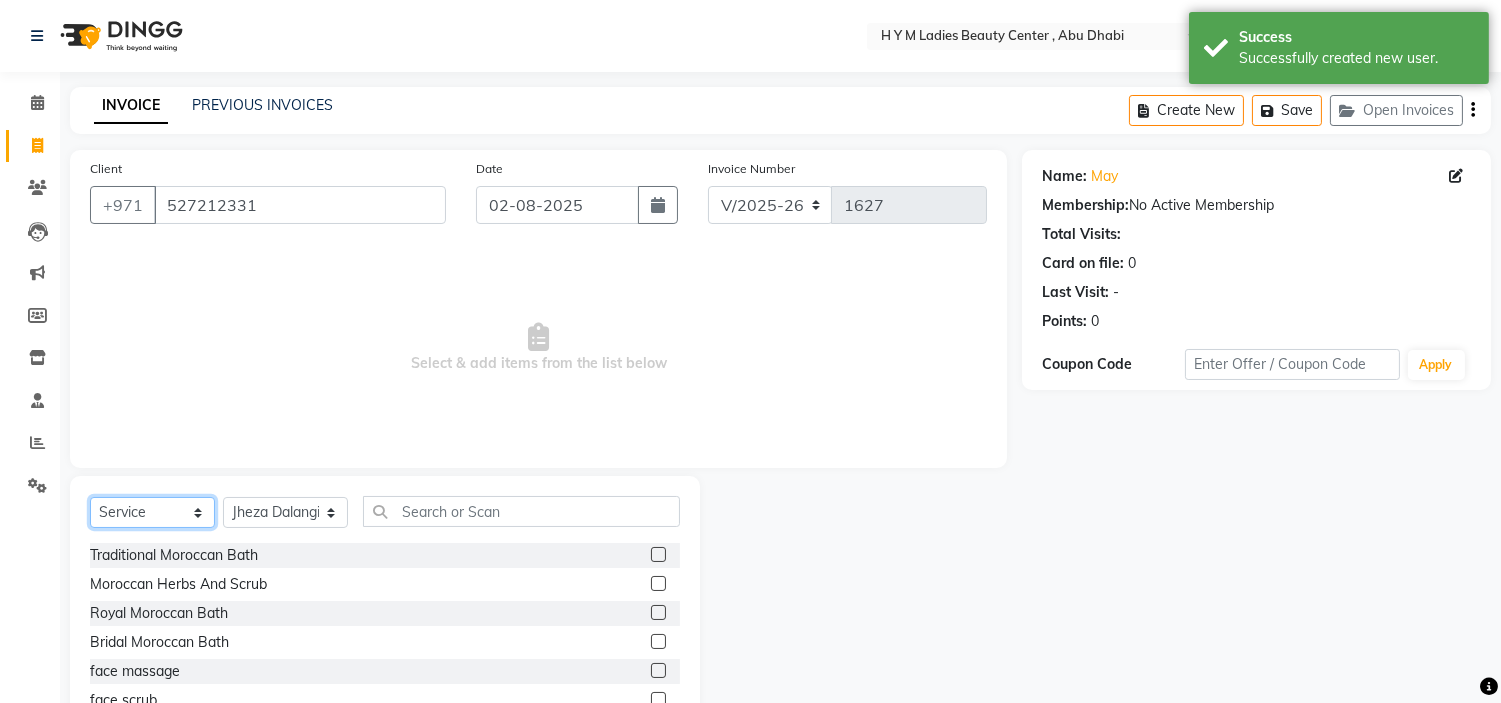 click on "Select  Service  Product  Membership  Package Voucher Prepaid Gift Card" 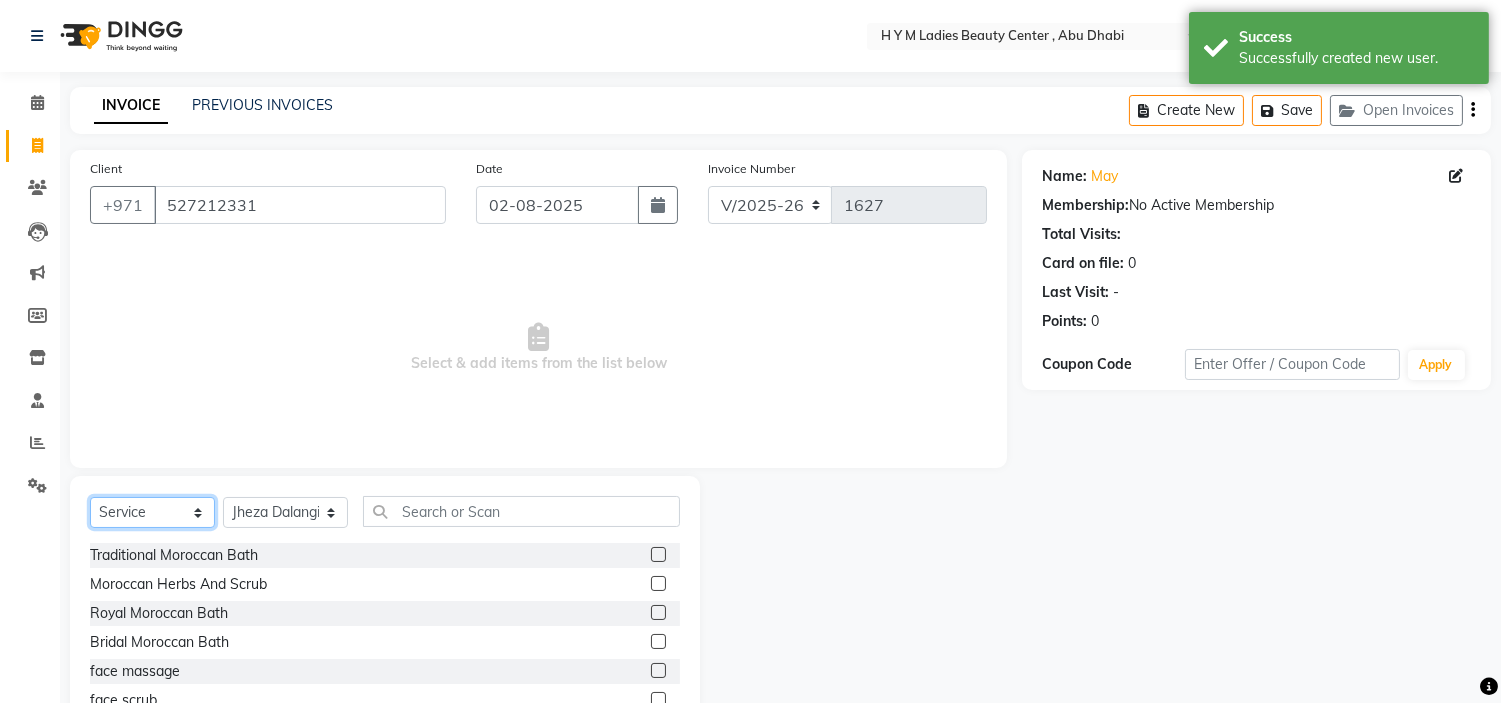 select on "package" 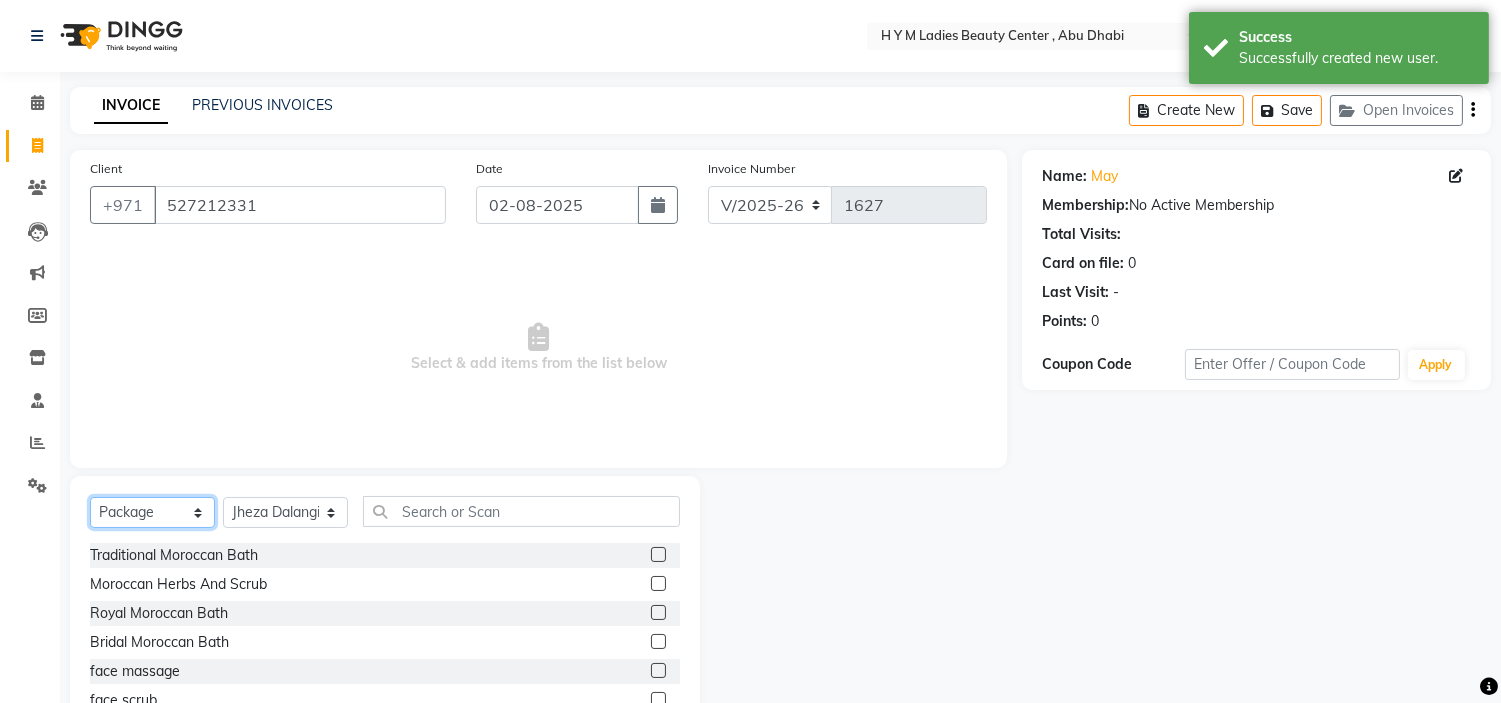 click on "Select  Service  Product  Membership  Package Voucher Prepaid Gift Card" 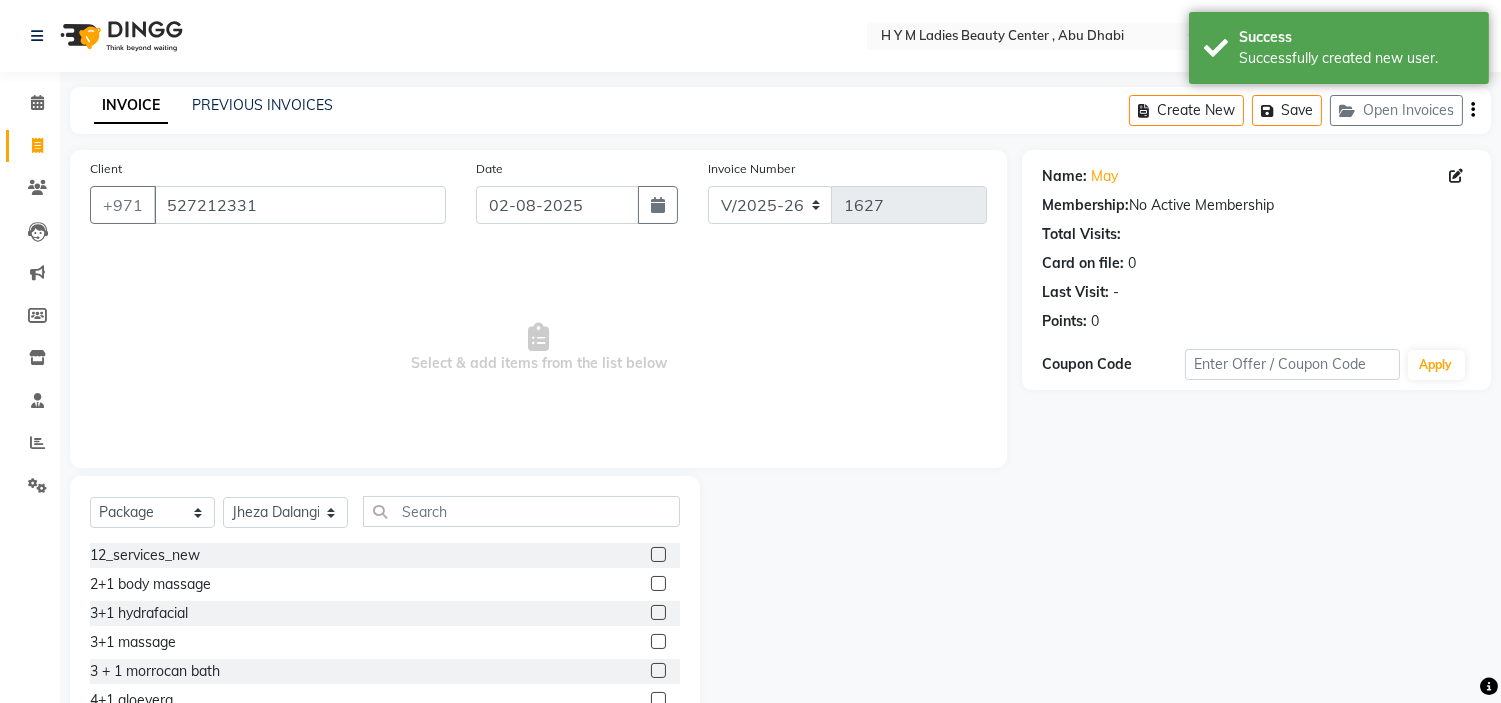click 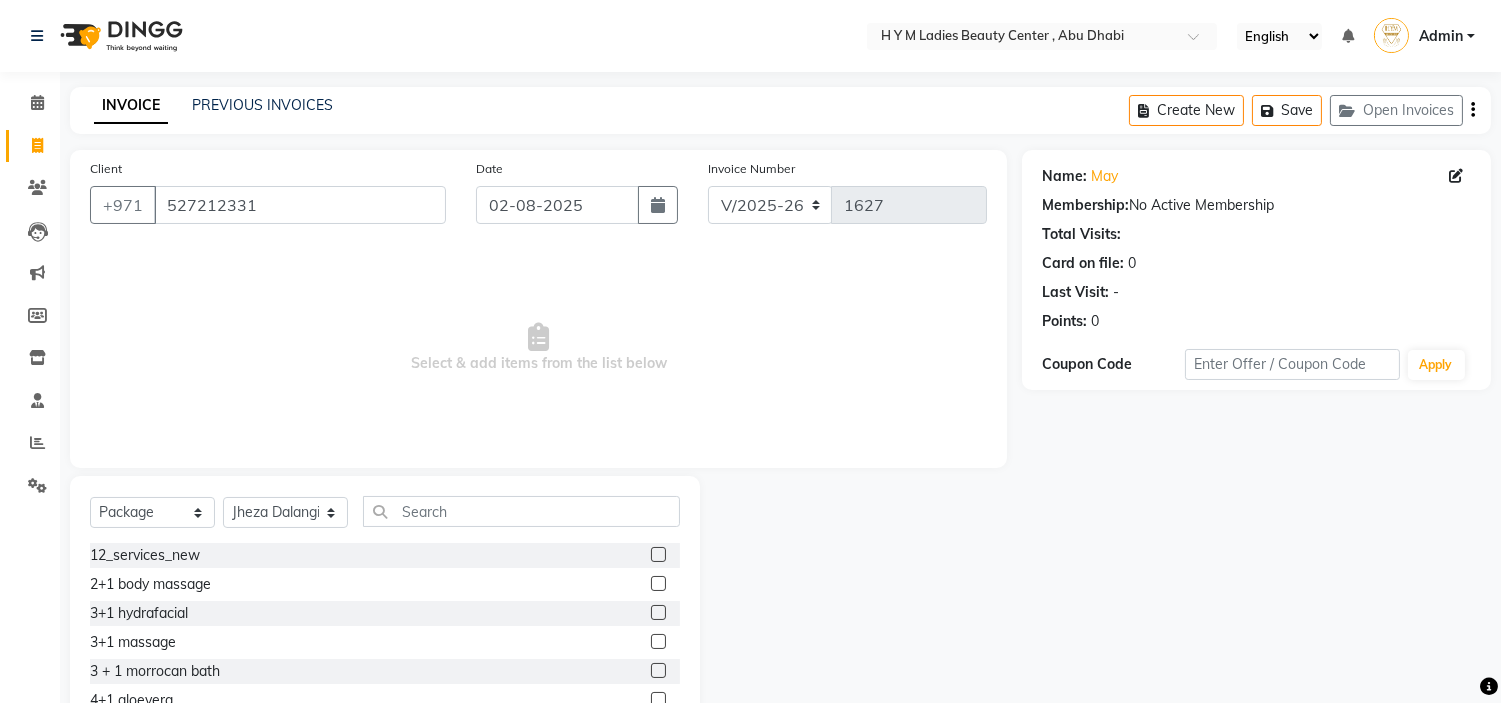 click 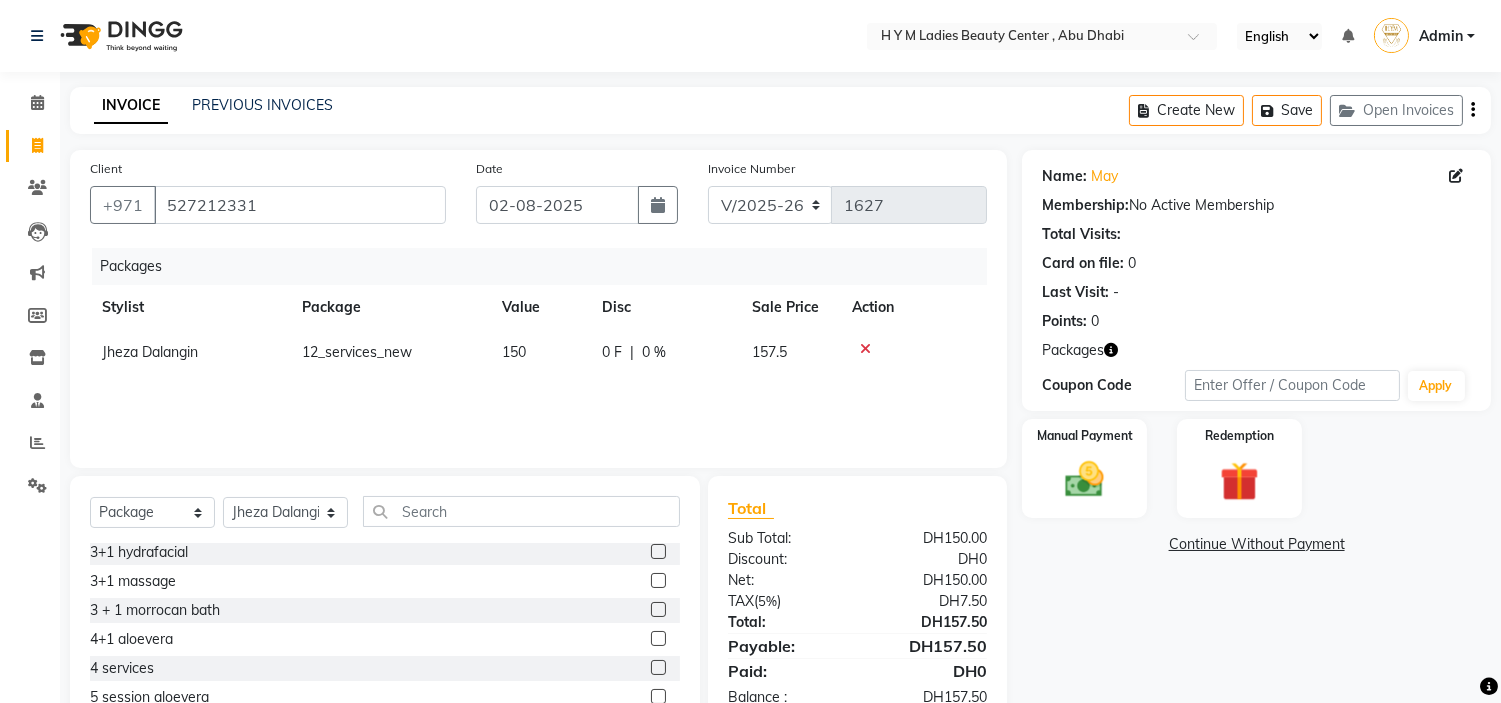 scroll, scrollTop: 118, scrollLeft: 0, axis: vertical 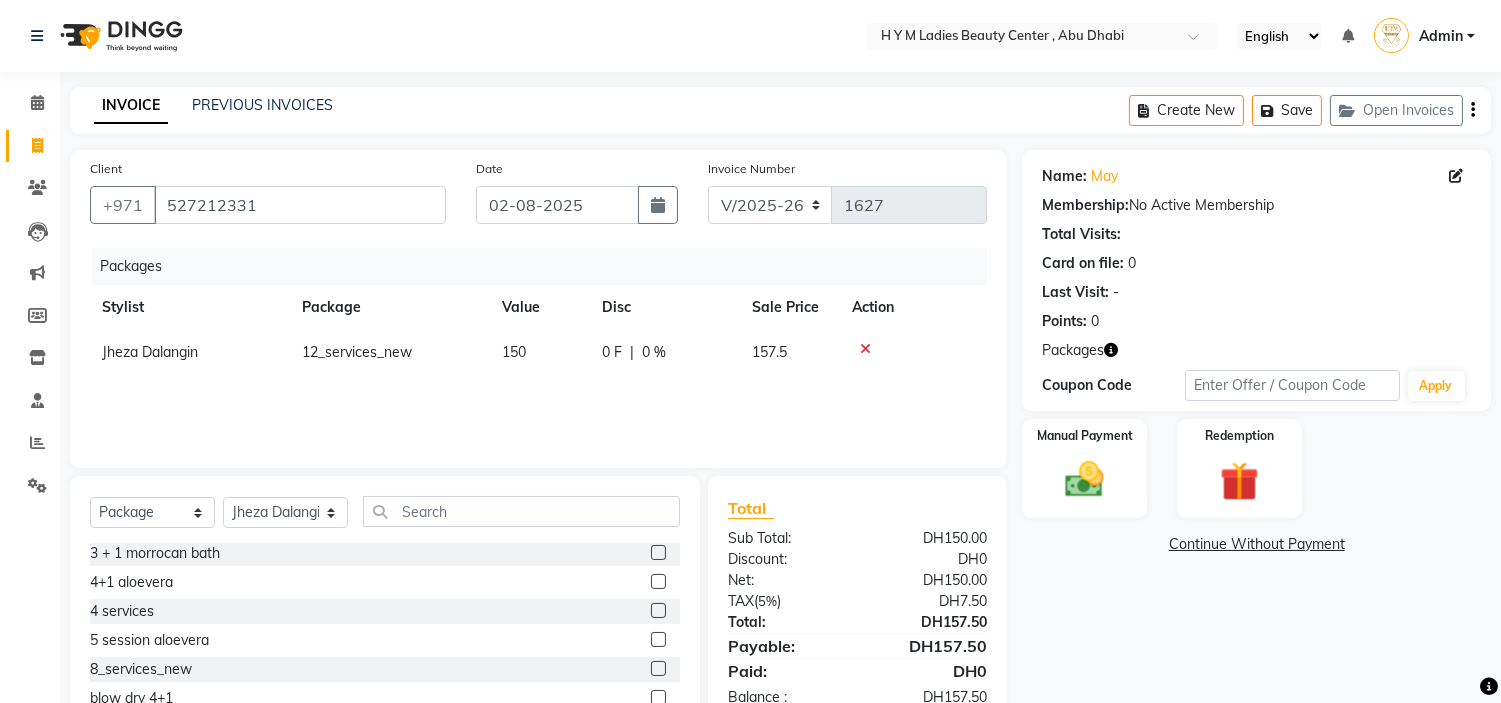 checkbox on "false" 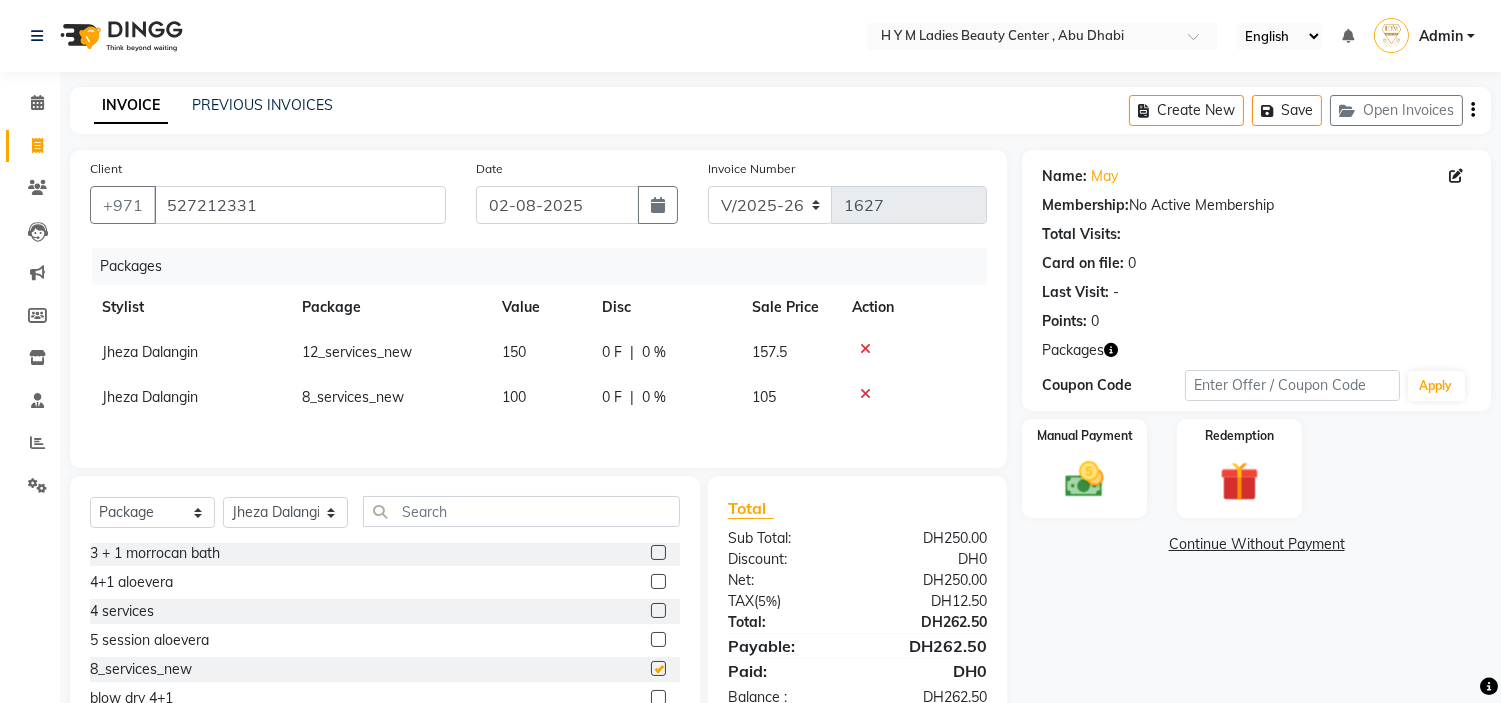 checkbox on "false" 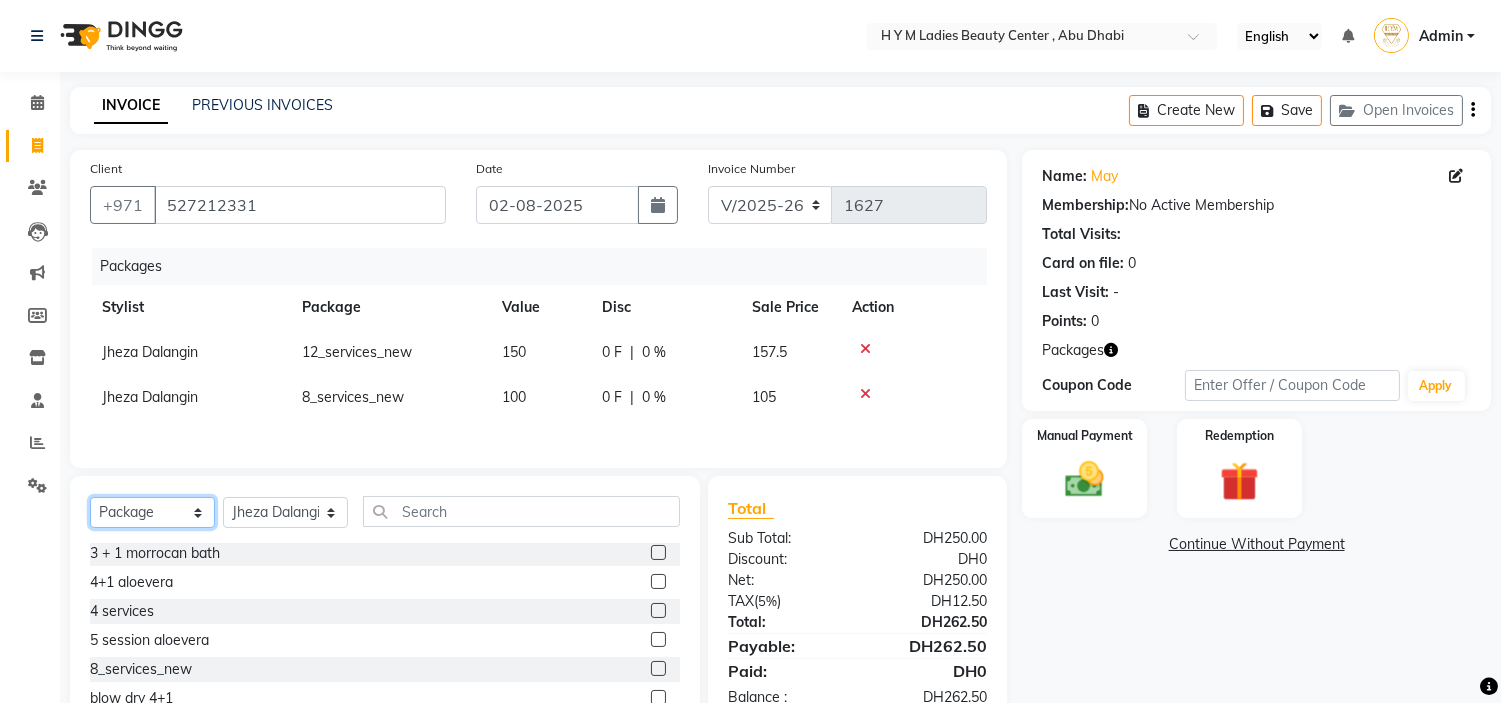 click on "Select  Service  Product  Membership  Package Voucher Prepaid Gift Card" 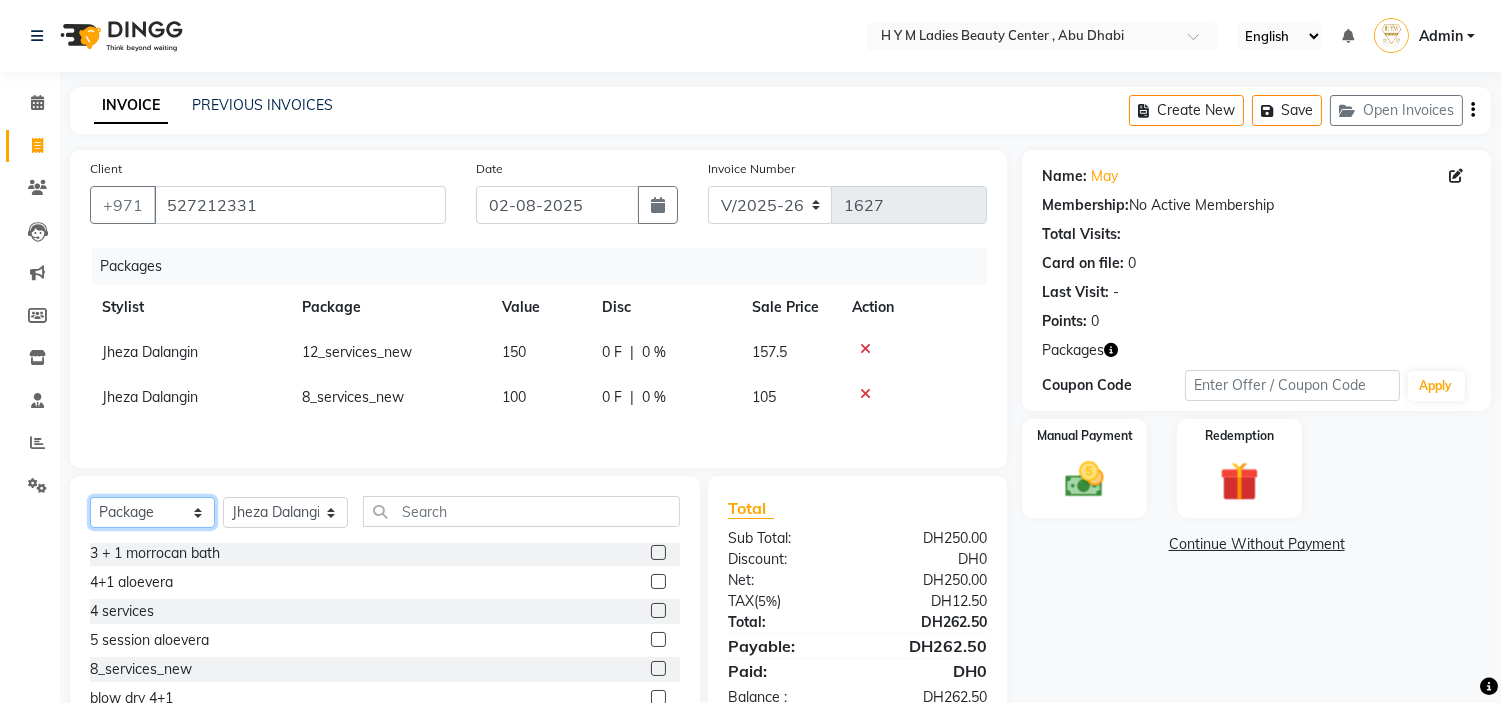 select on "product" 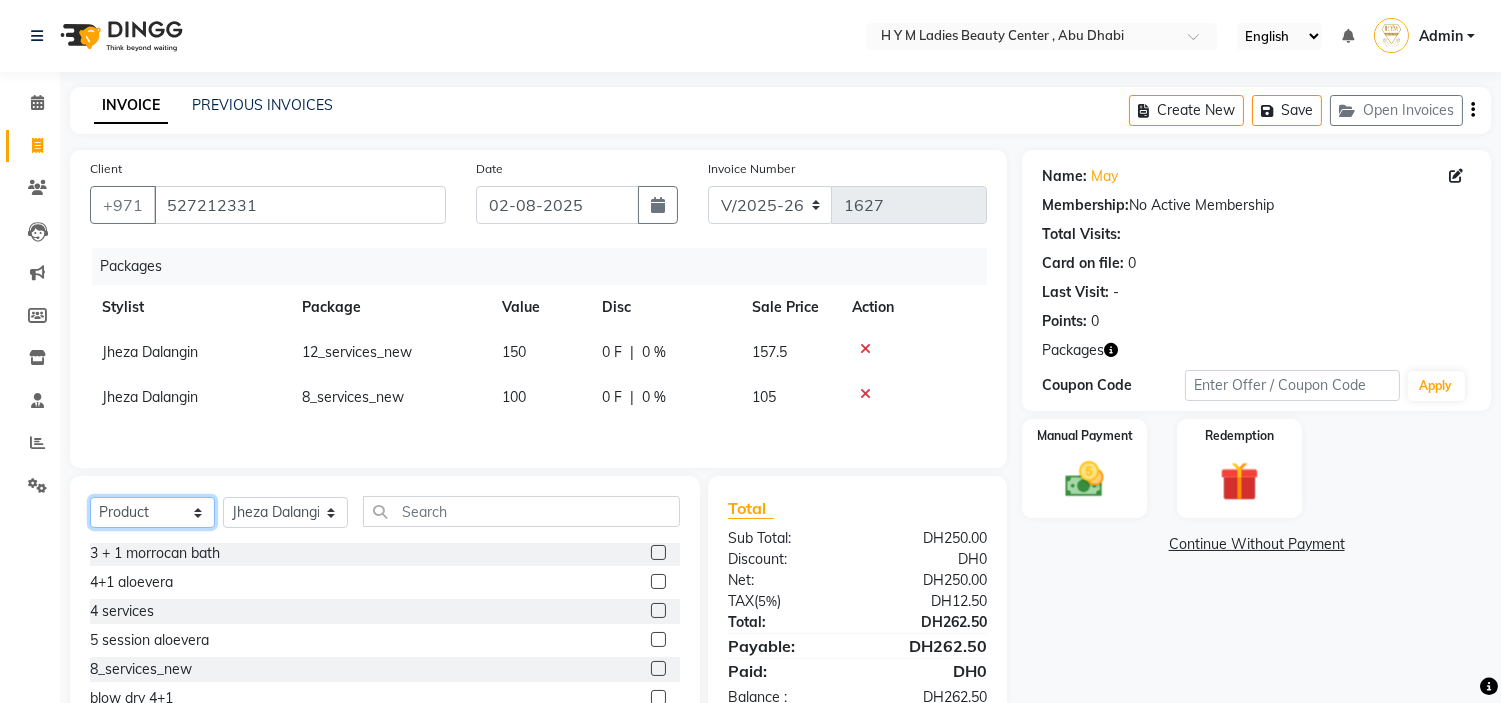 click on "Select  Service  Product  Membership  Package Voucher Prepaid Gift Card" 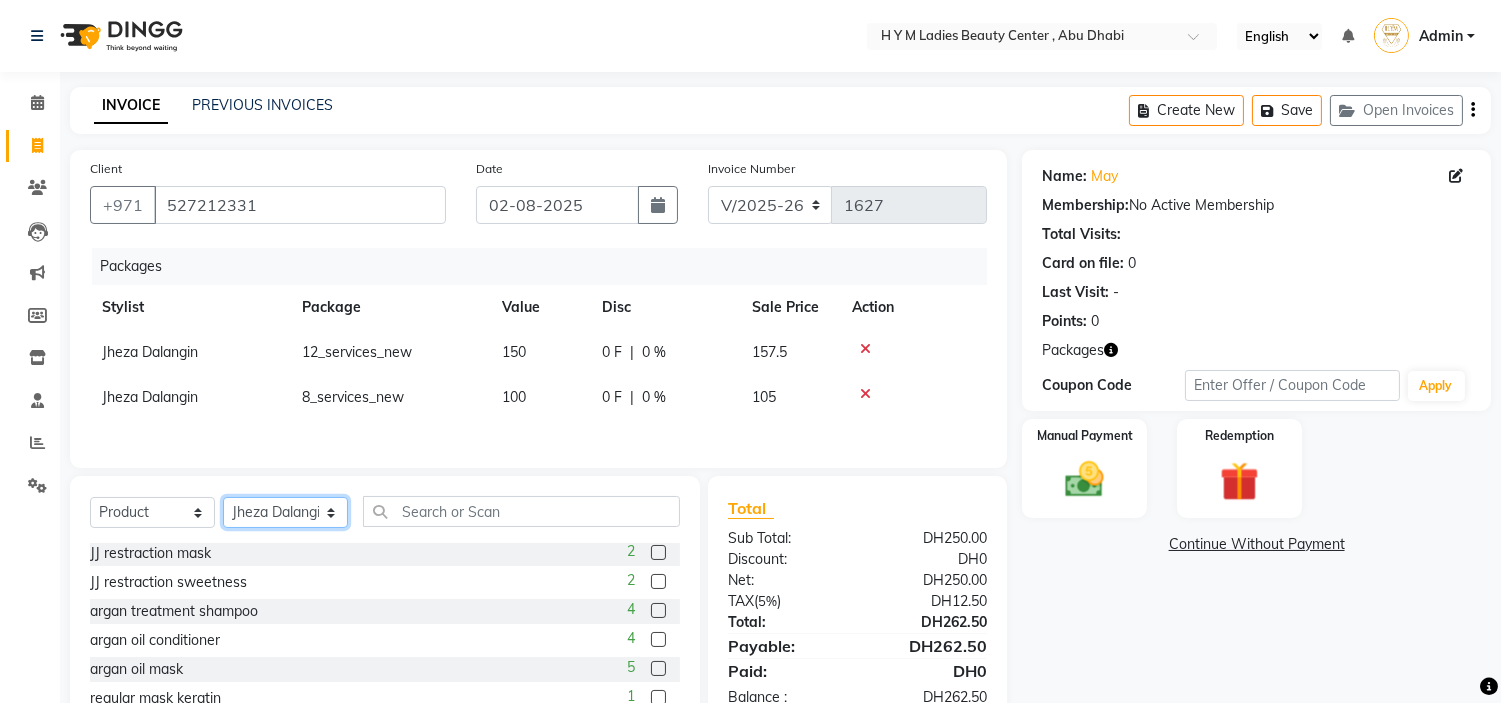 click on "Select Stylist ameena Jheza Dalangin Julie Corteza nadeema randa Rose An Galang zari" 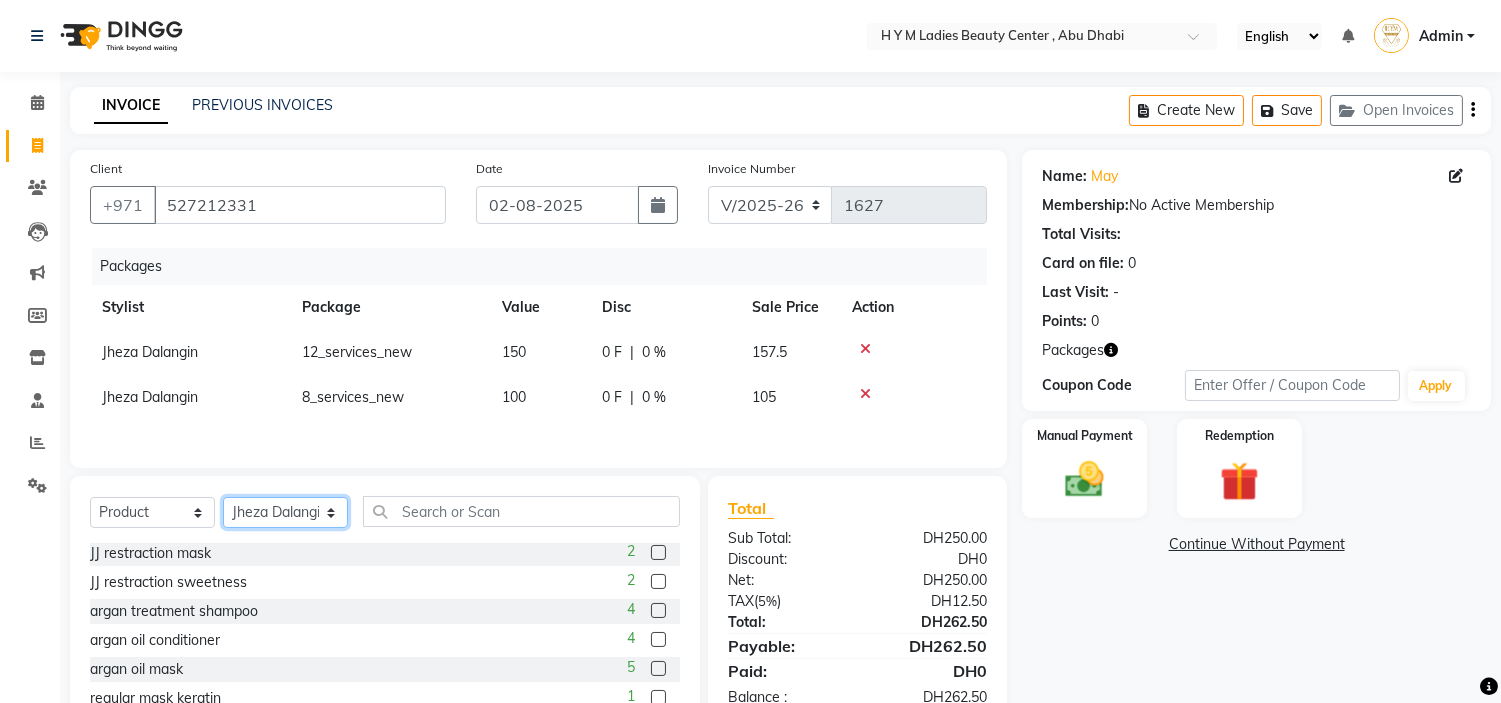 select on "76457" 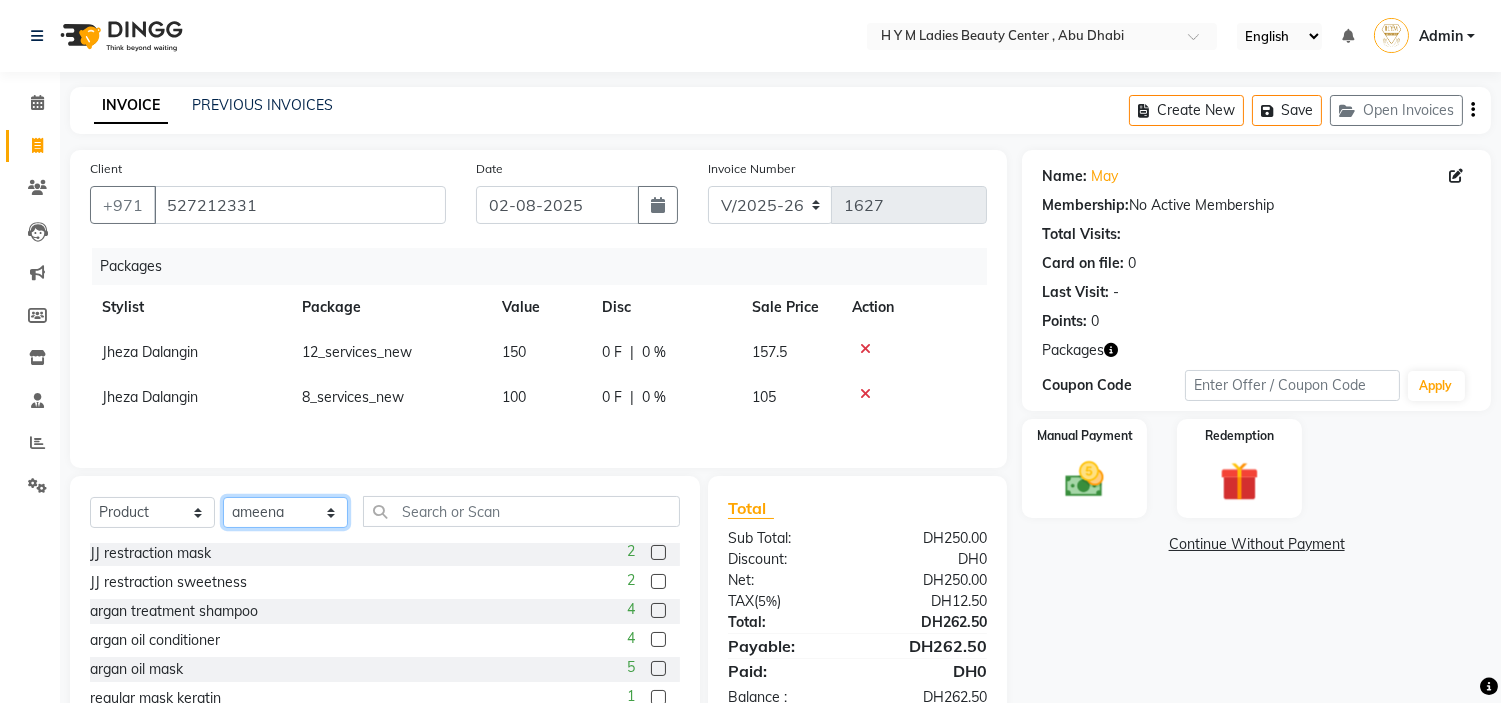 click on "Select Stylist ameena Jheza Dalangin Julie Corteza nadeema randa Rose An Galang zari" 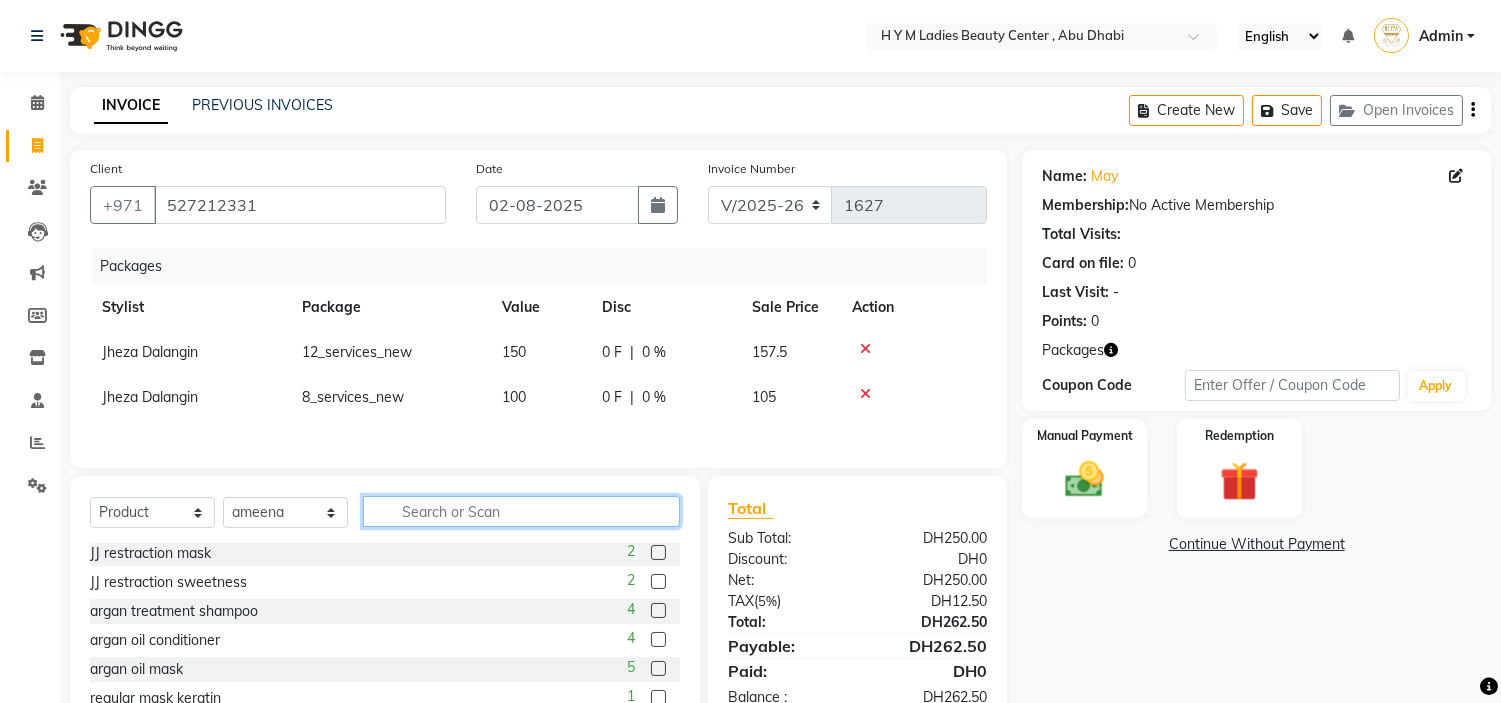 click 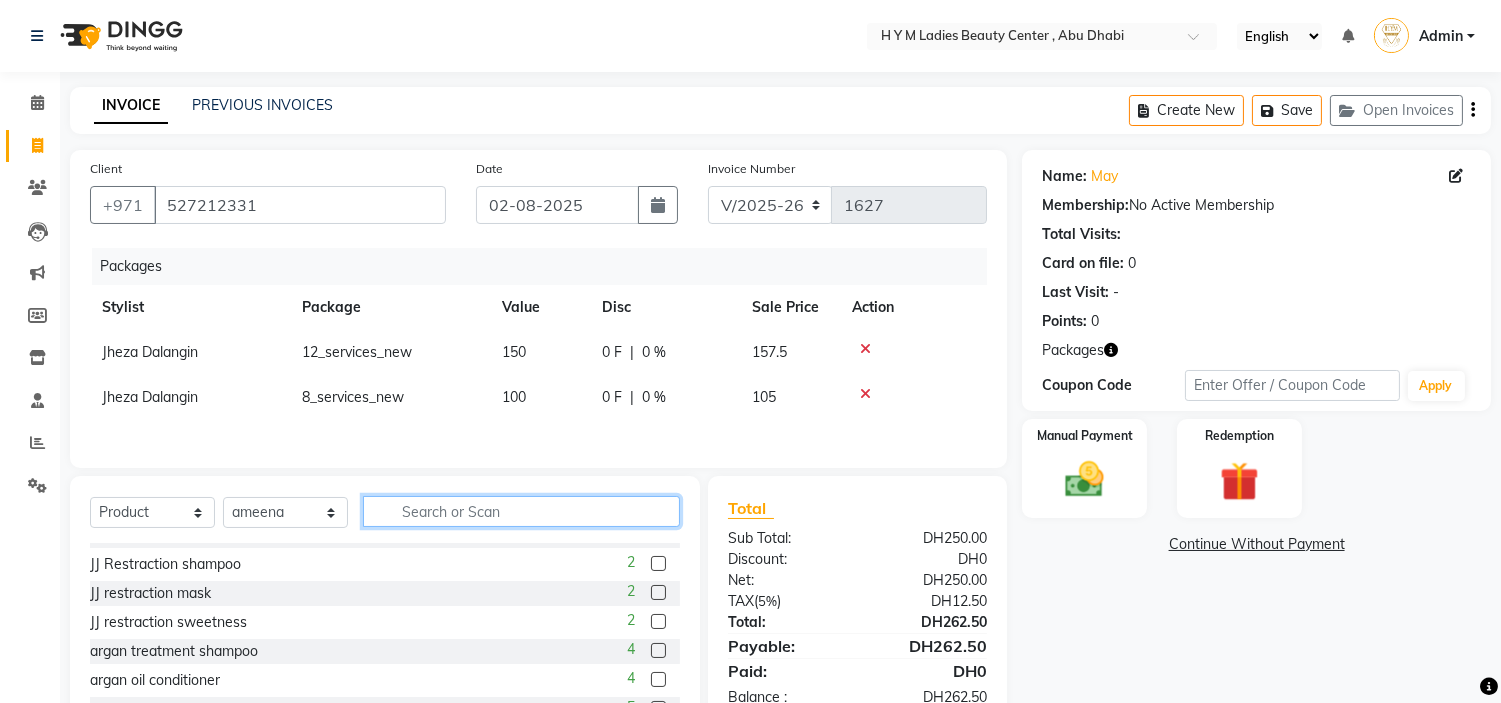 scroll, scrollTop: 0, scrollLeft: 0, axis: both 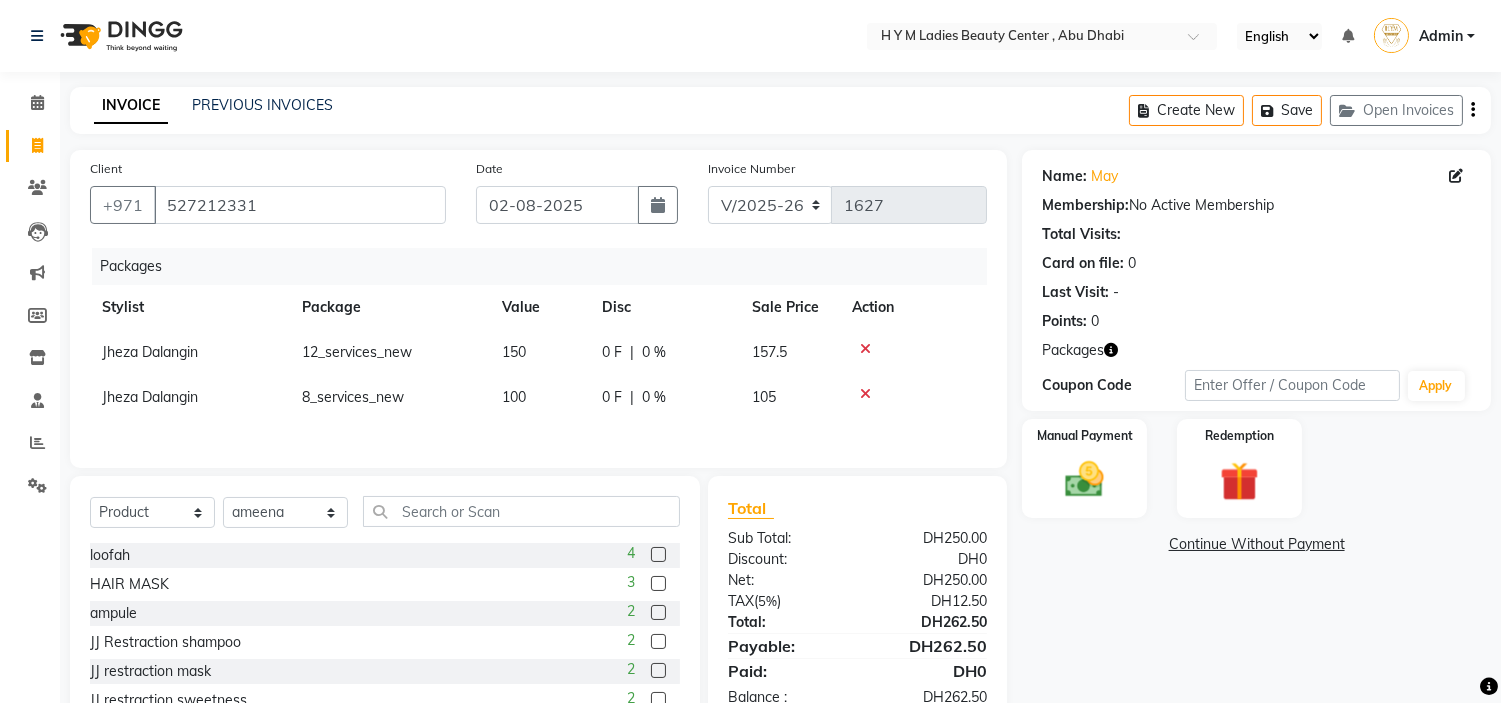 click 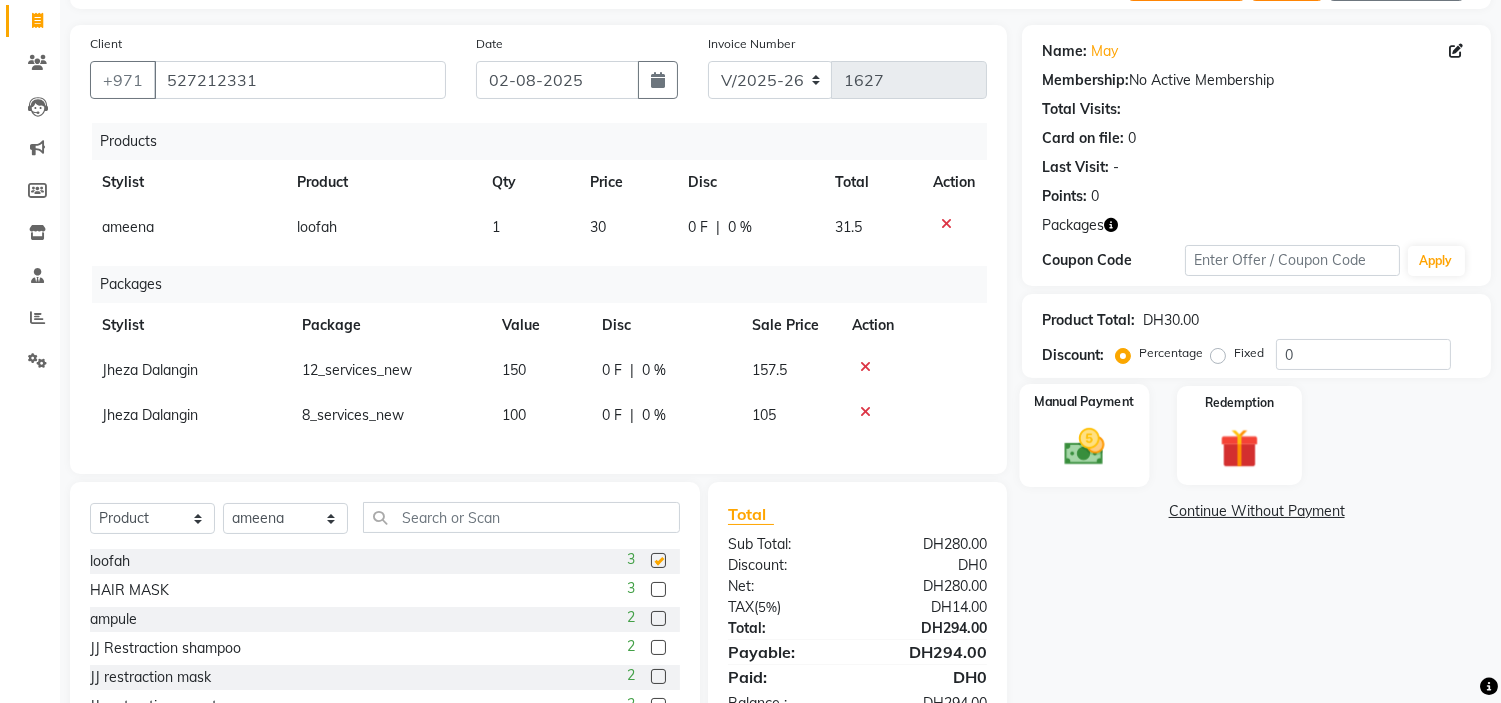 checkbox on "false" 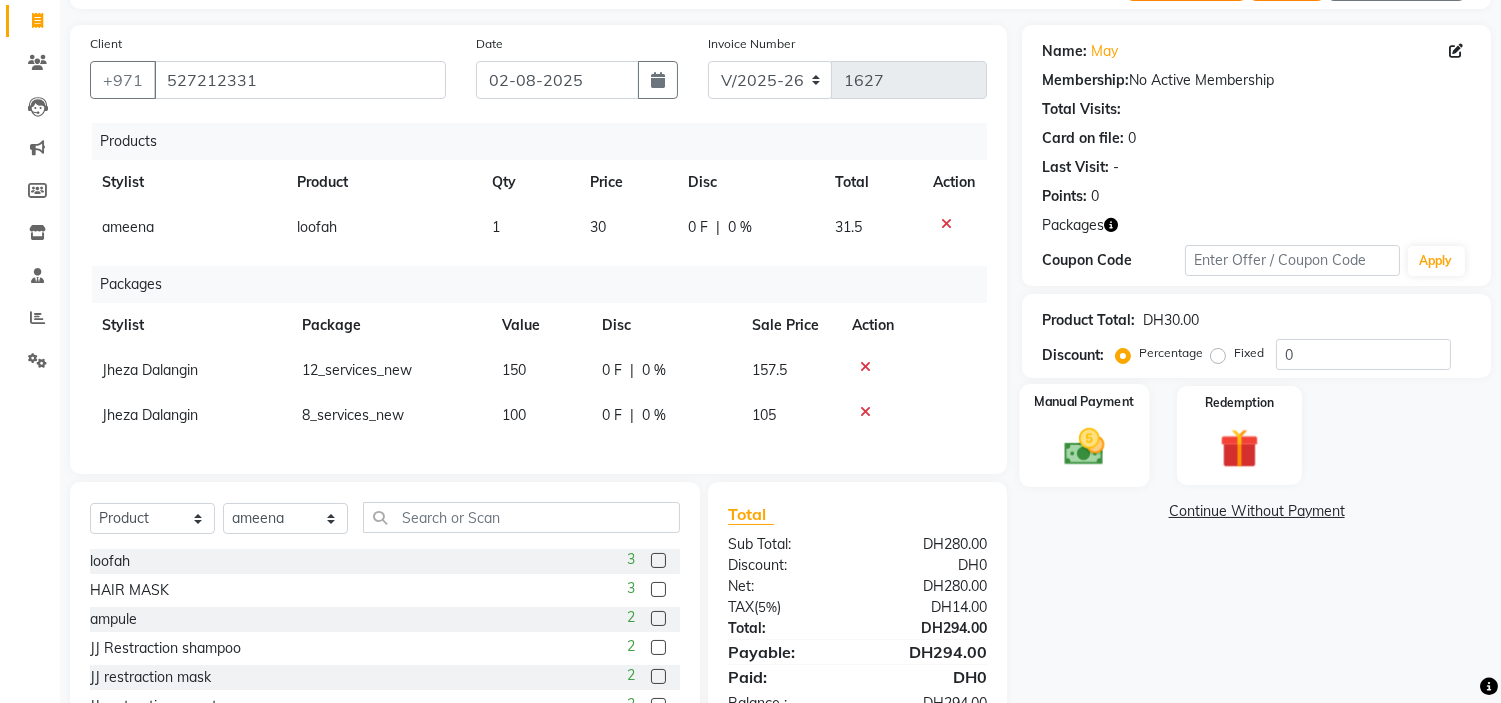 scroll, scrollTop: 245, scrollLeft: 0, axis: vertical 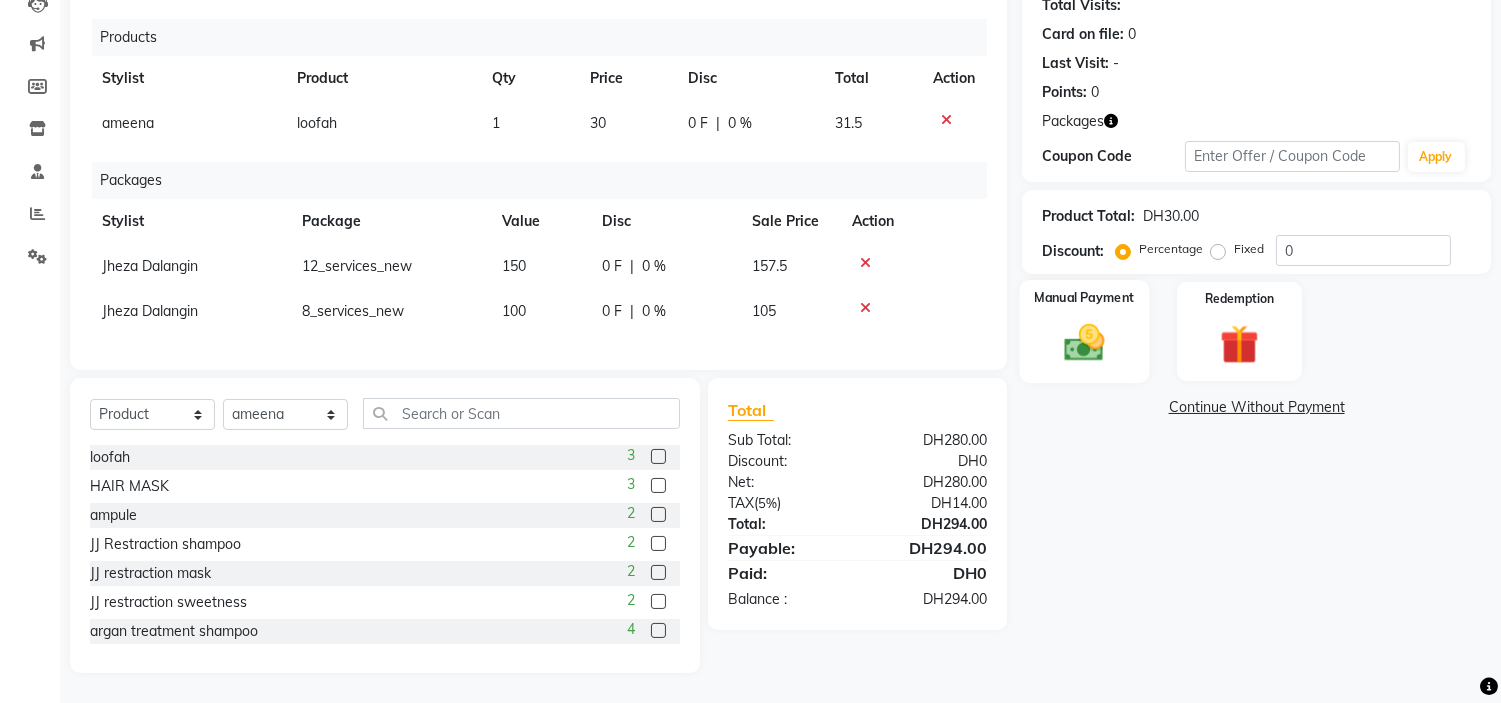 click 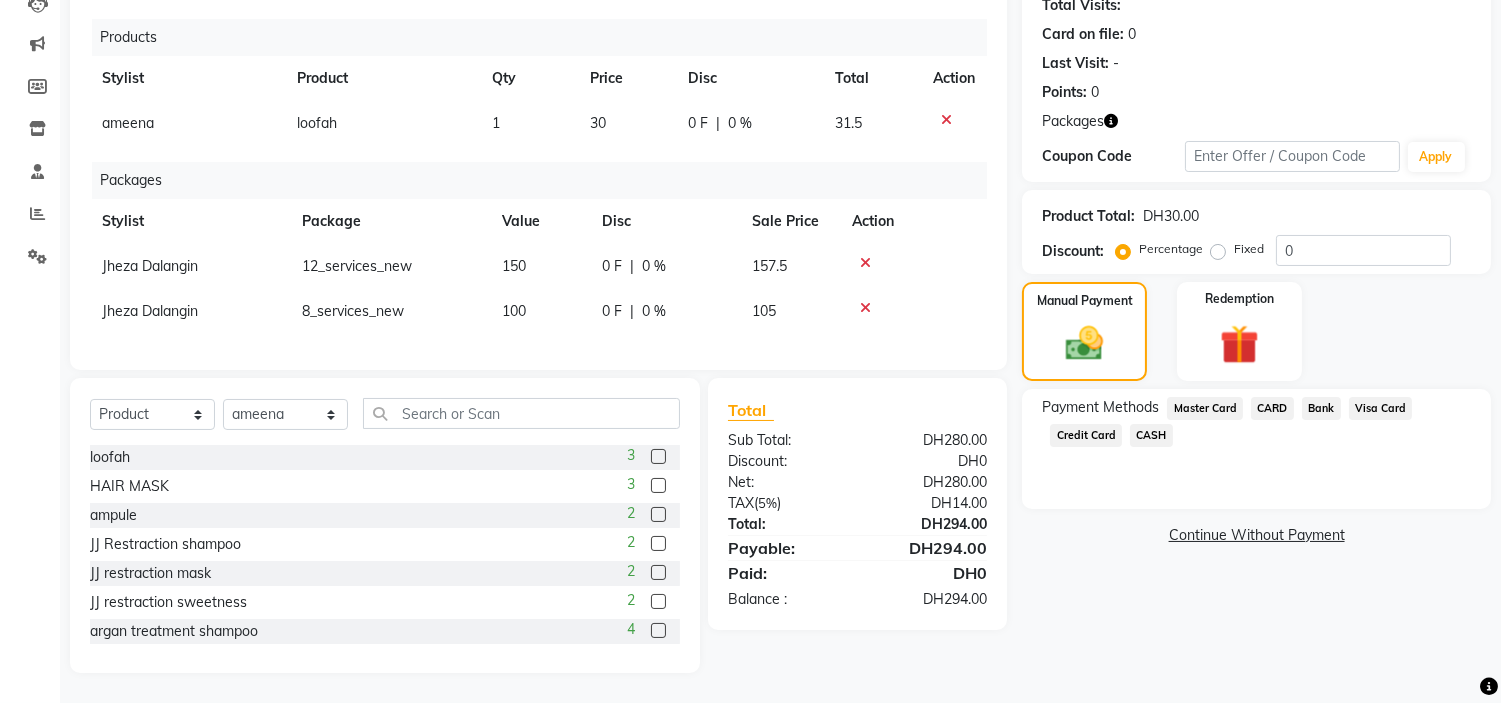 click on "CASH" 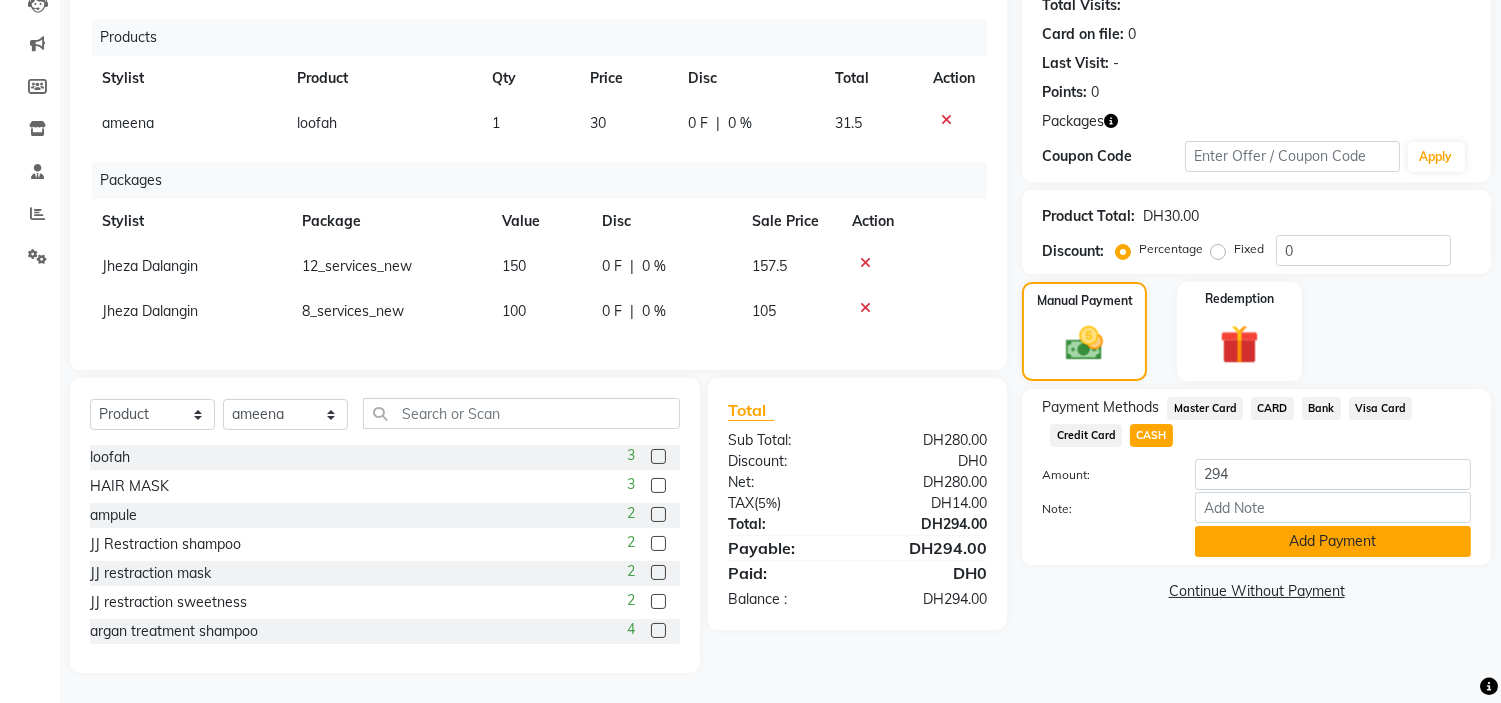 click on "Add Payment" 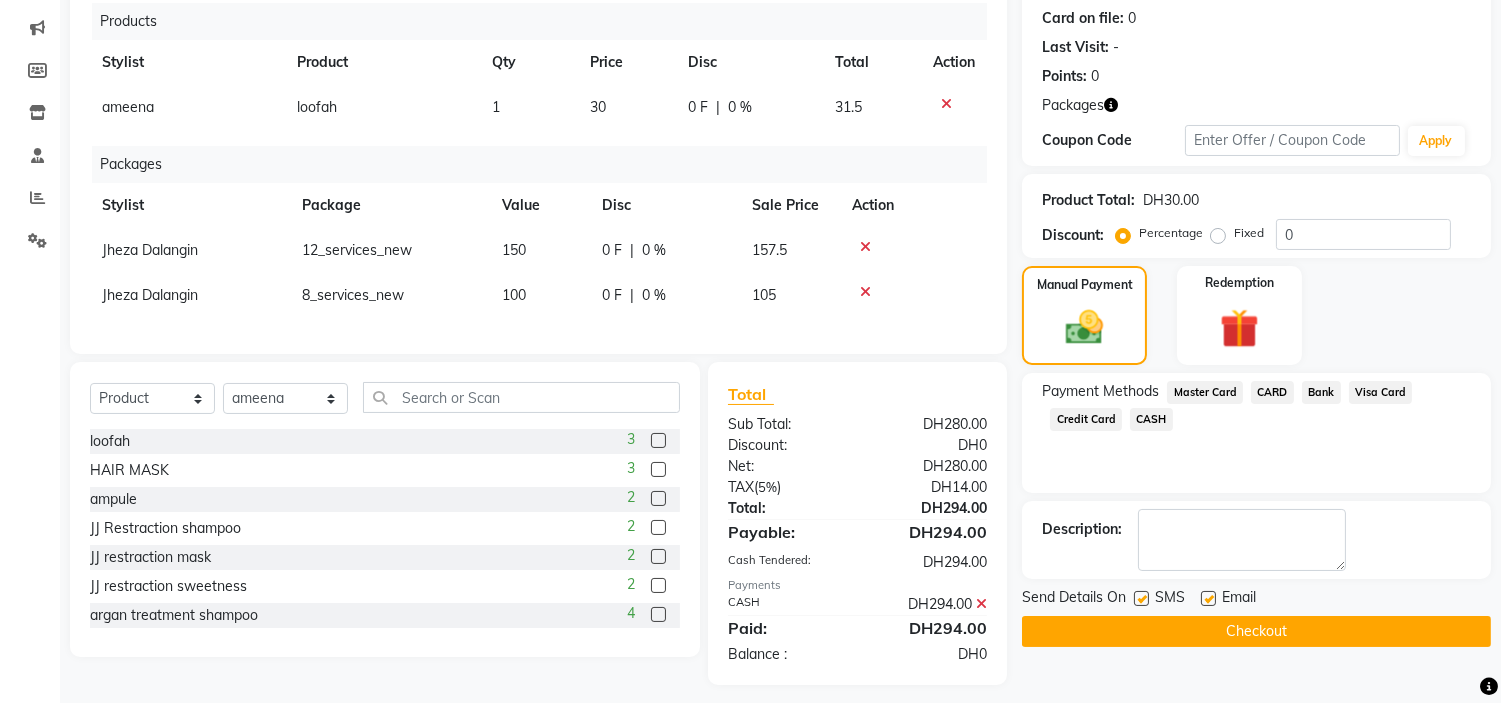 click 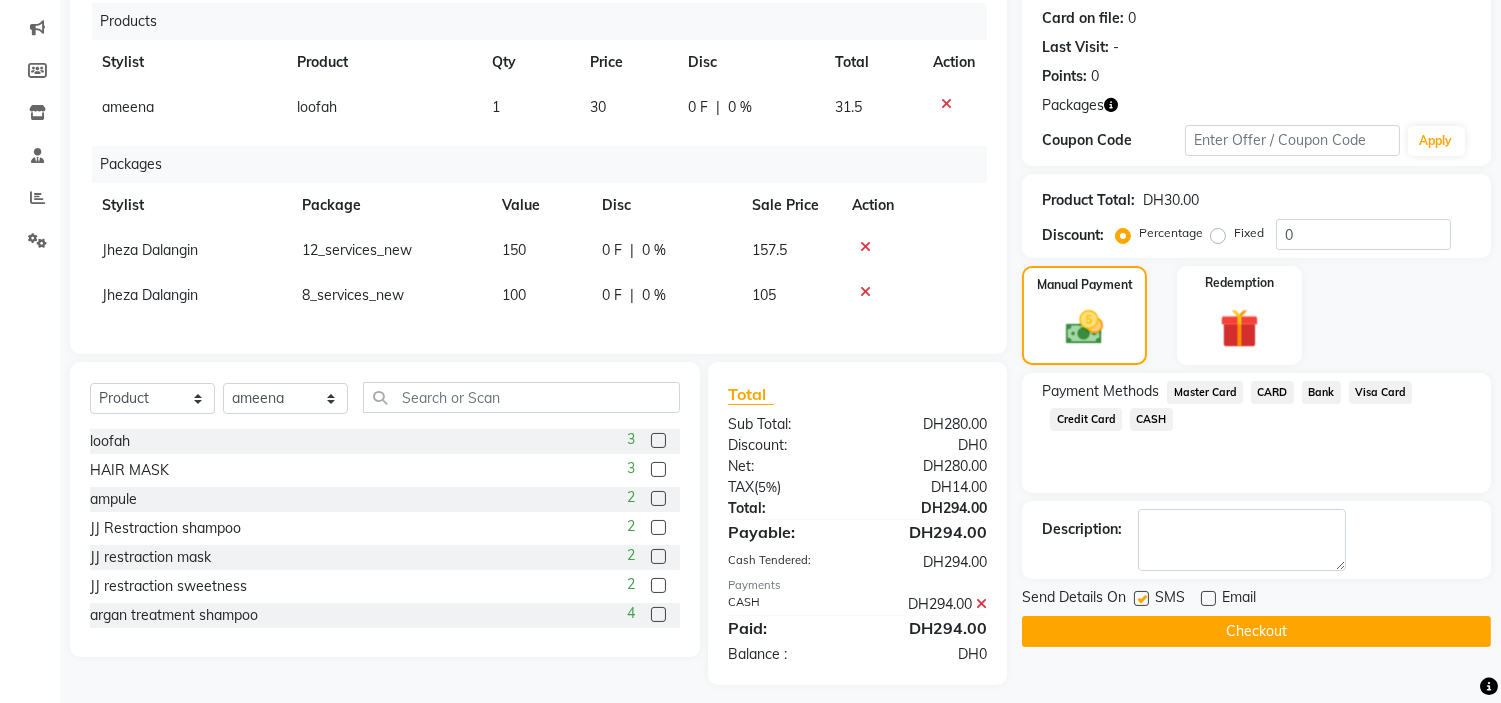 click 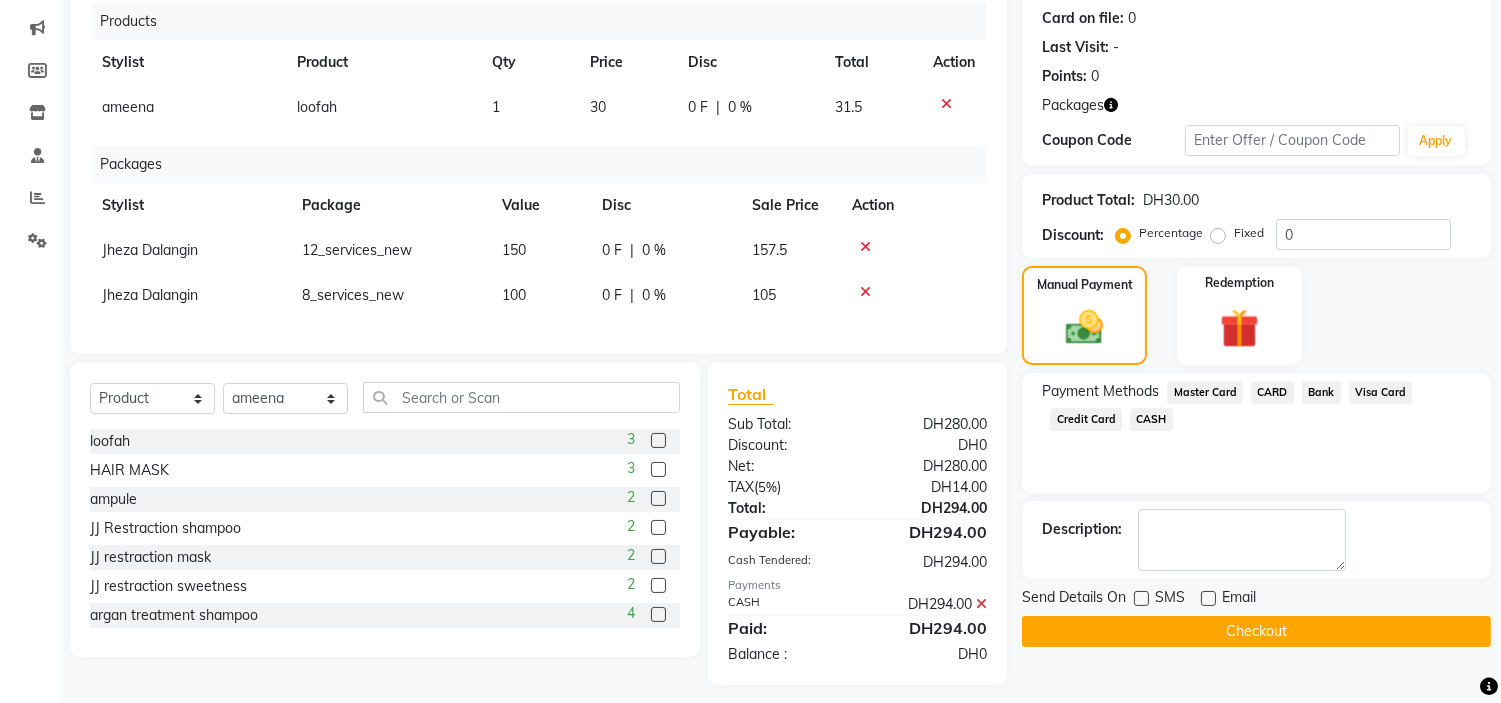 click on "Checkout" 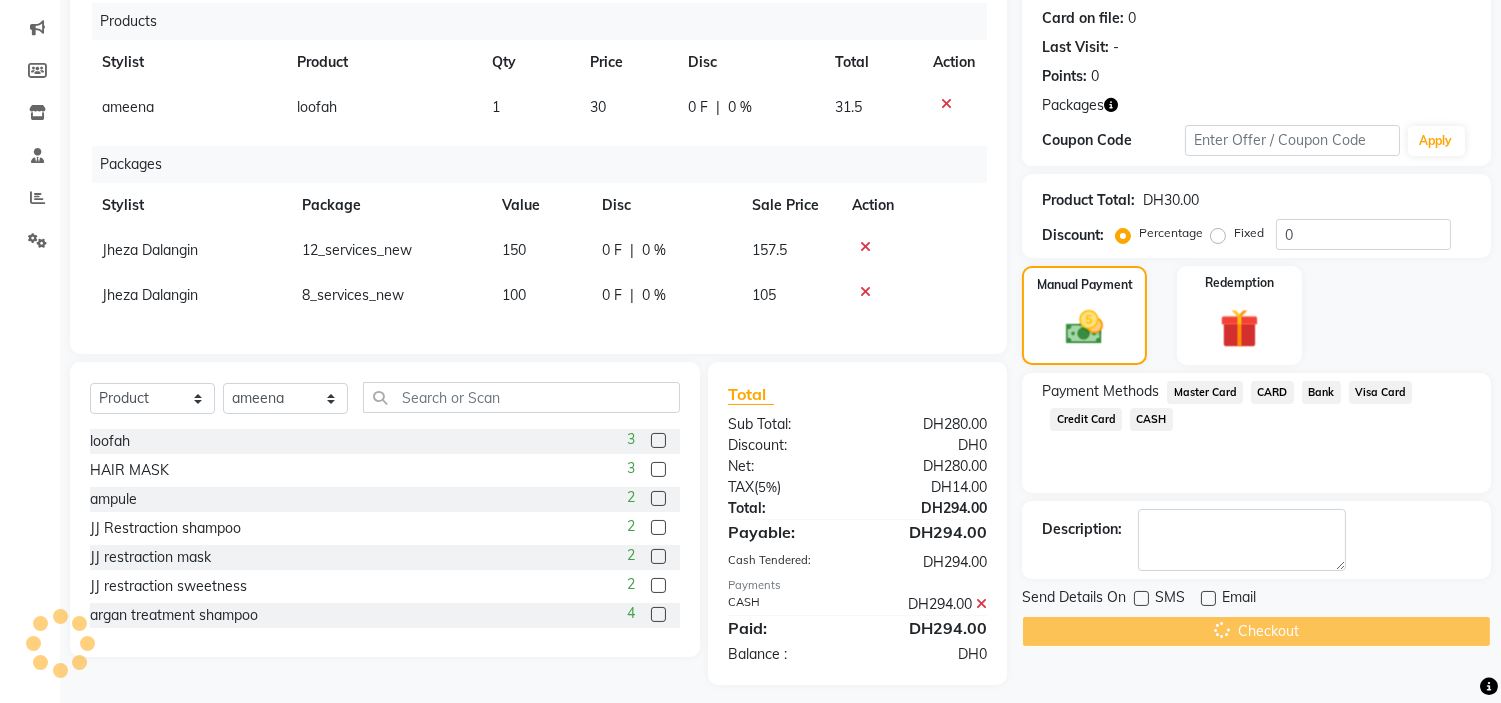 scroll, scrollTop: 0, scrollLeft: 0, axis: both 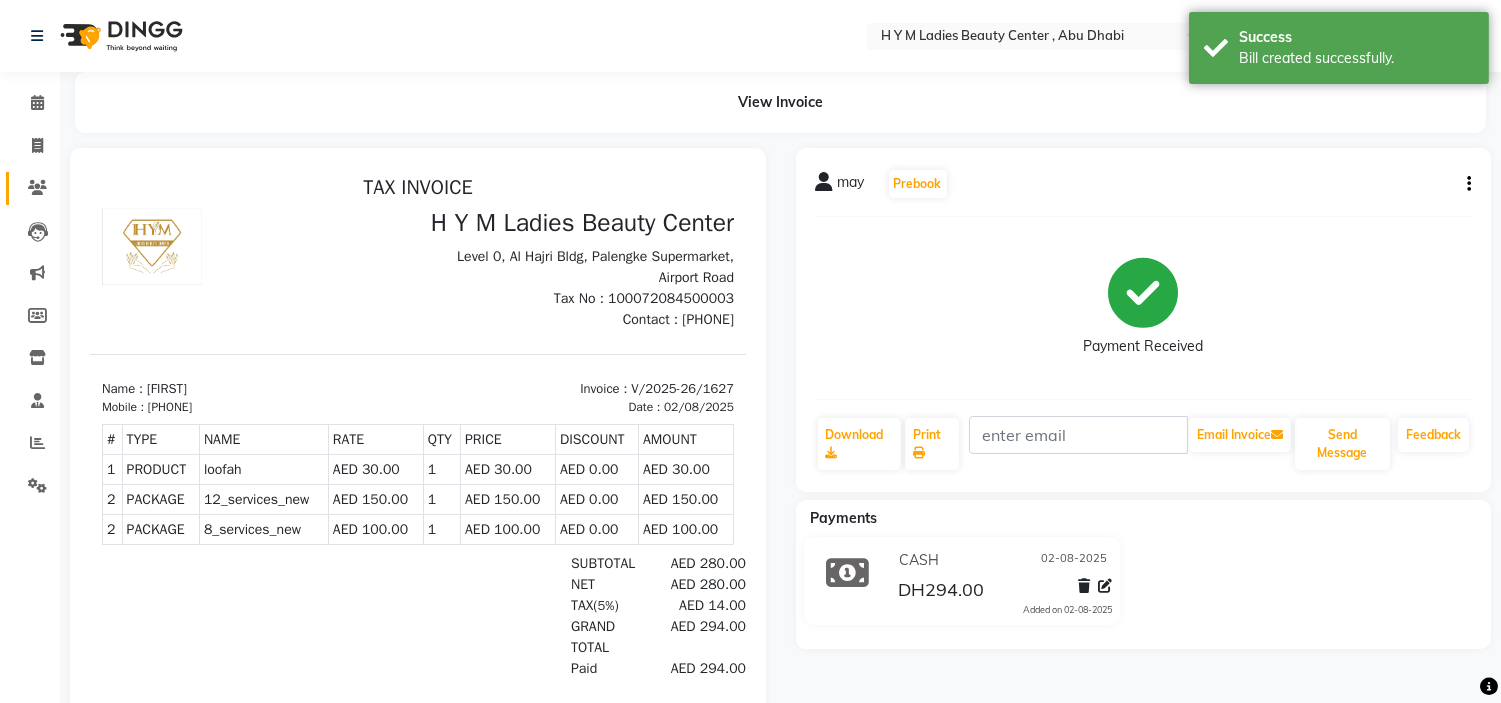 click 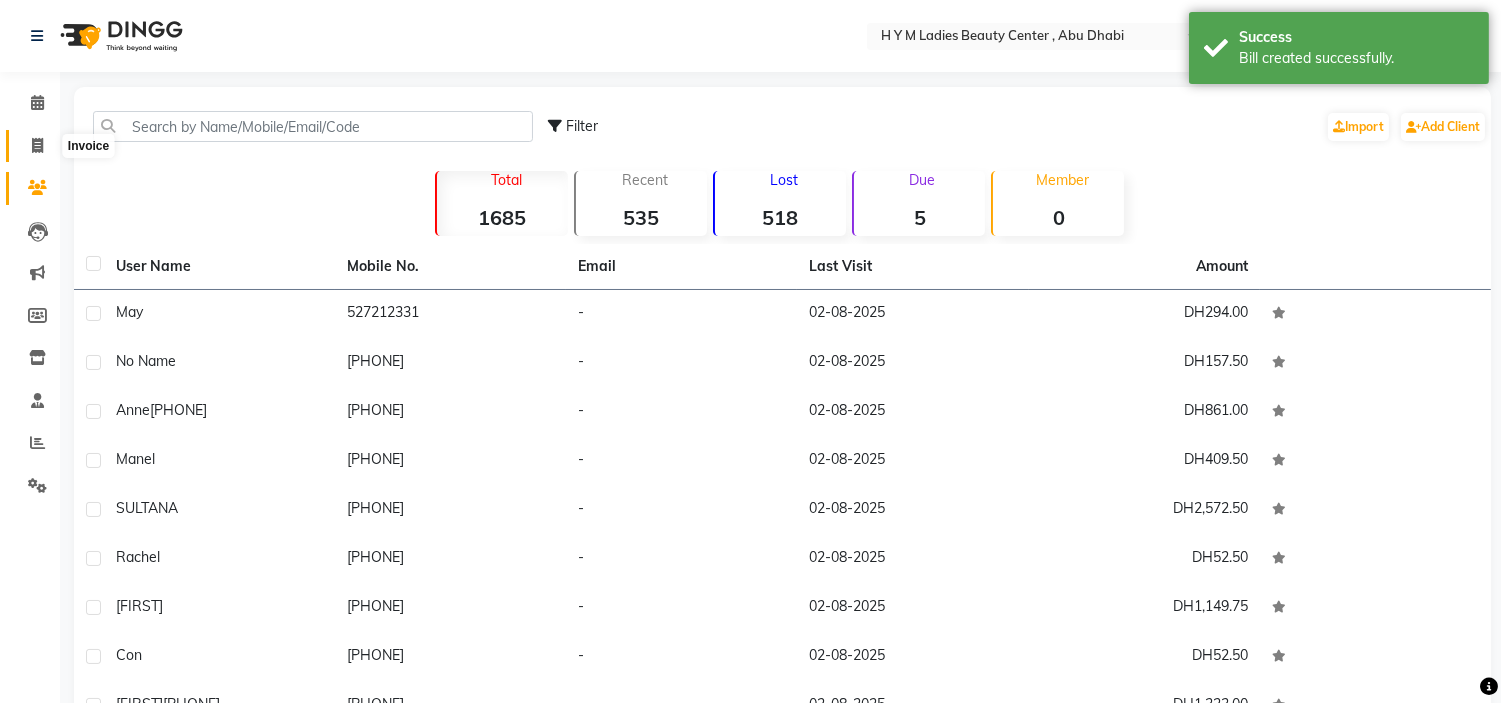 click 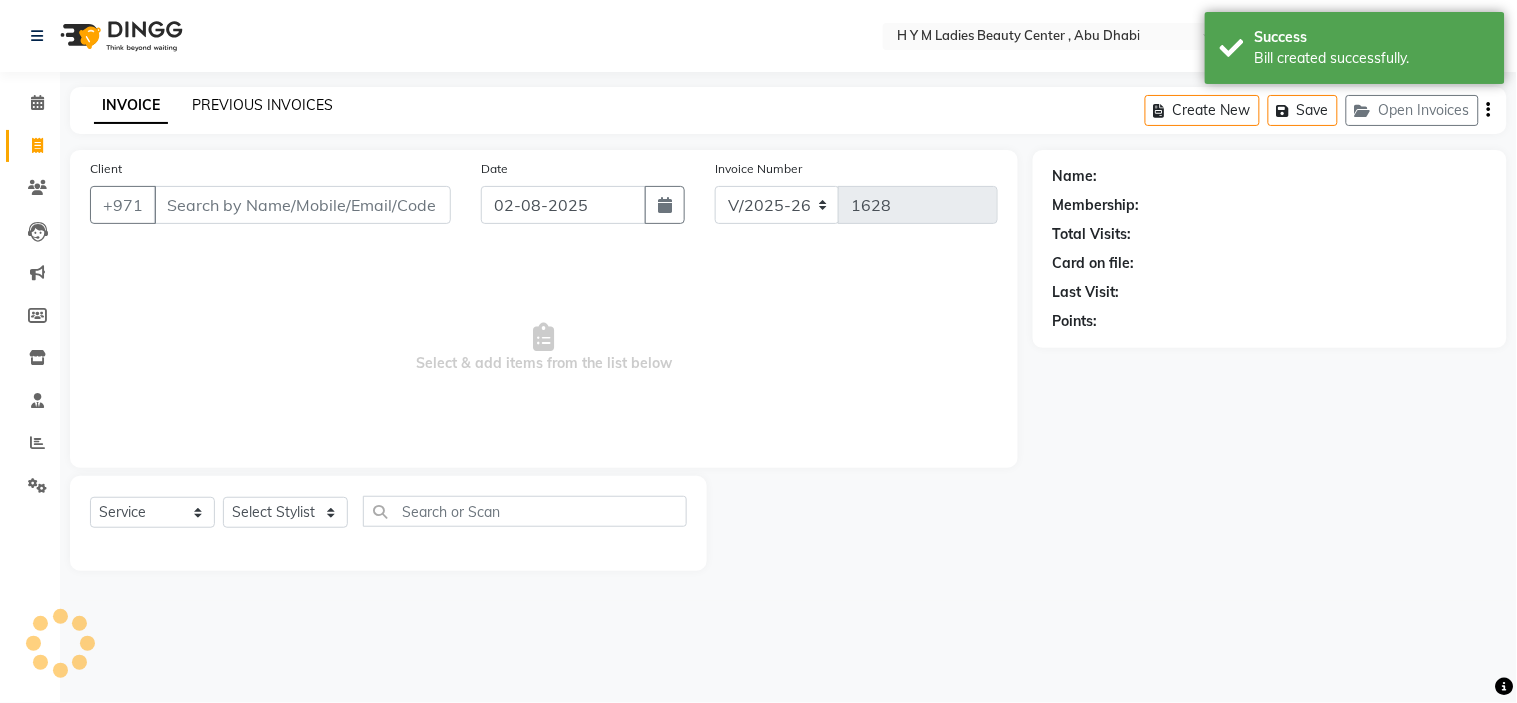click on "PREVIOUS INVOICES" 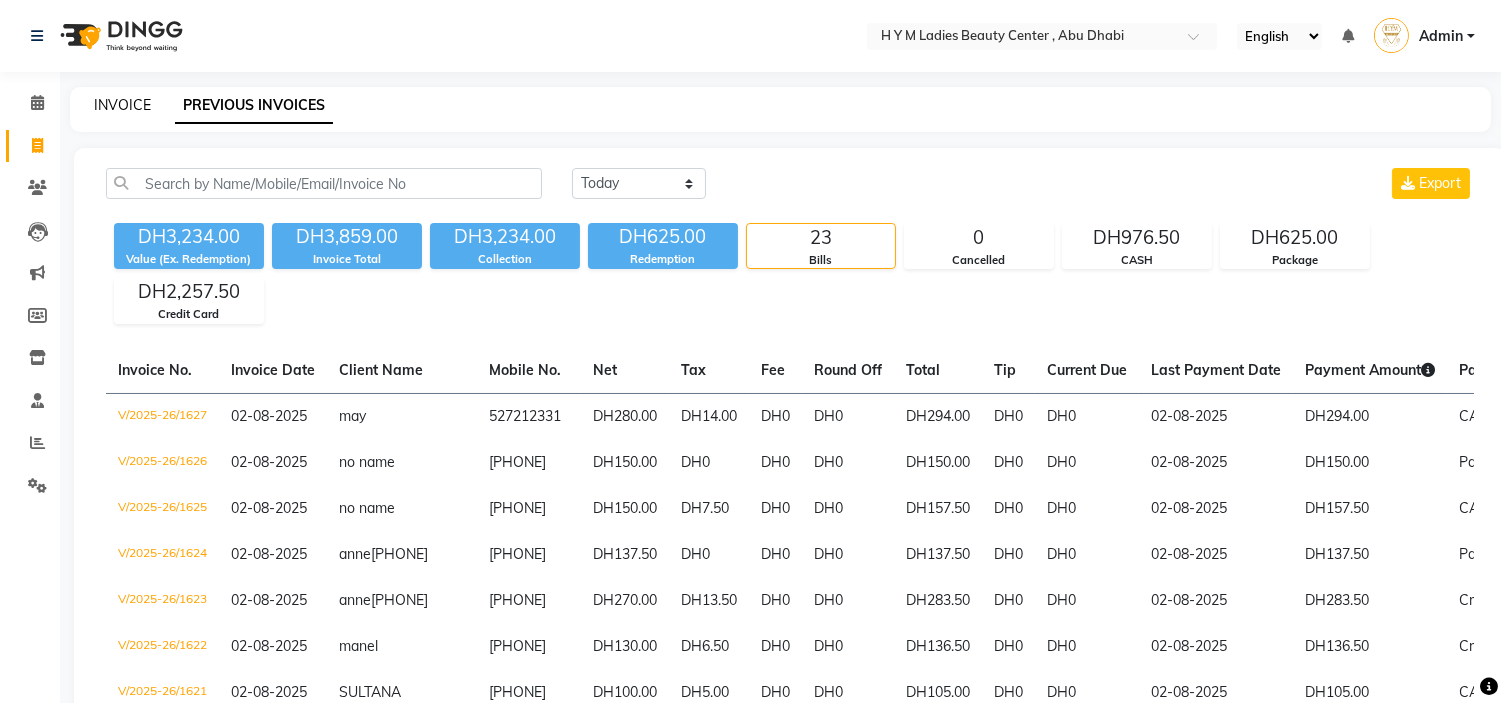 click on "INVOICE" 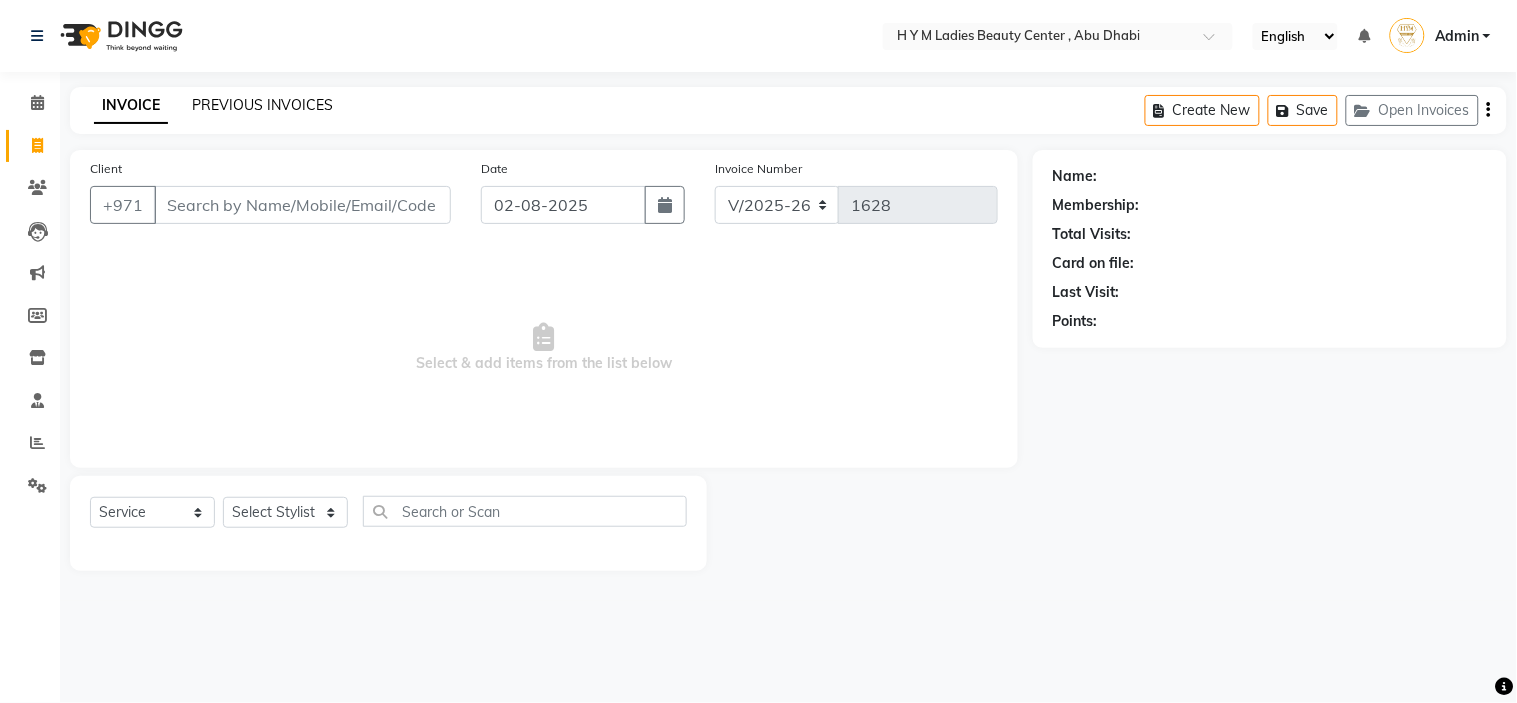 click on "PREVIOUS INVOICES" 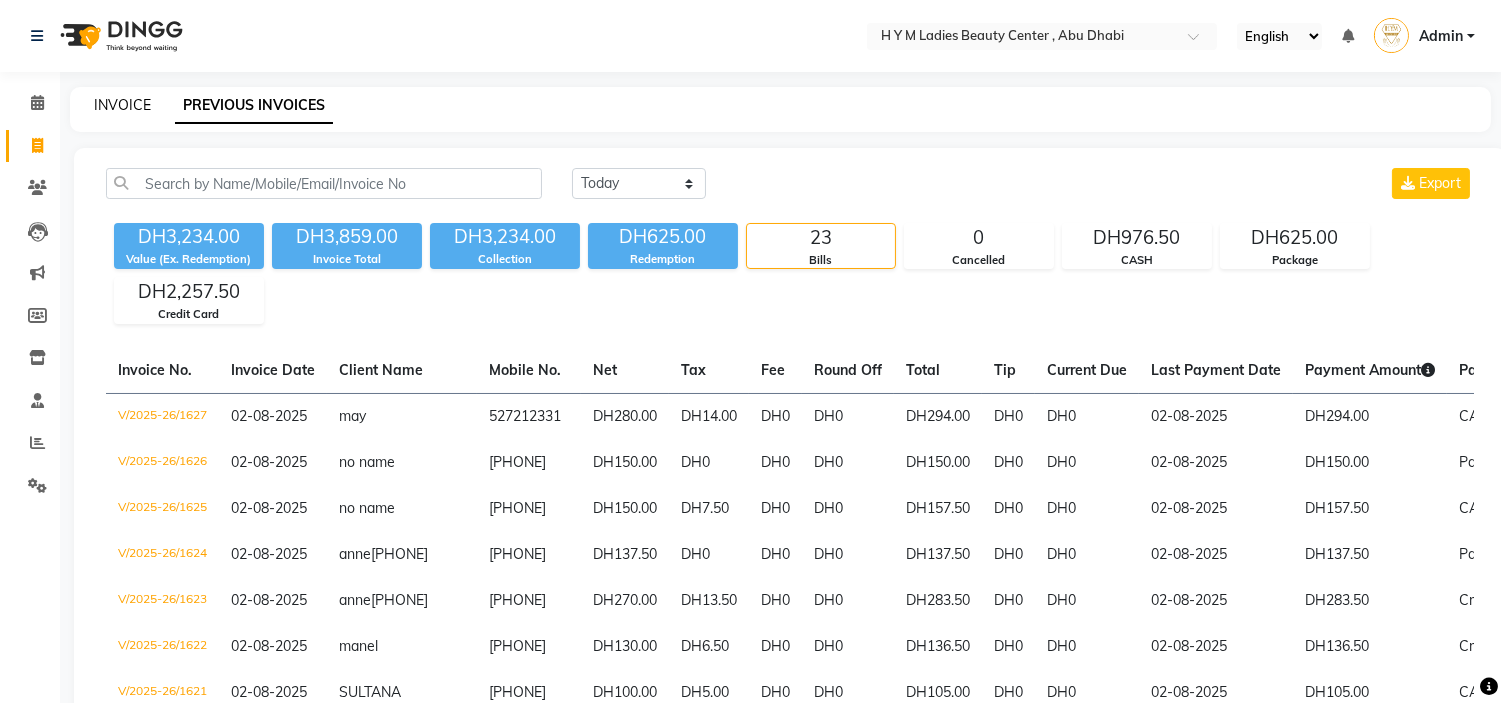 click on "INVOICE" 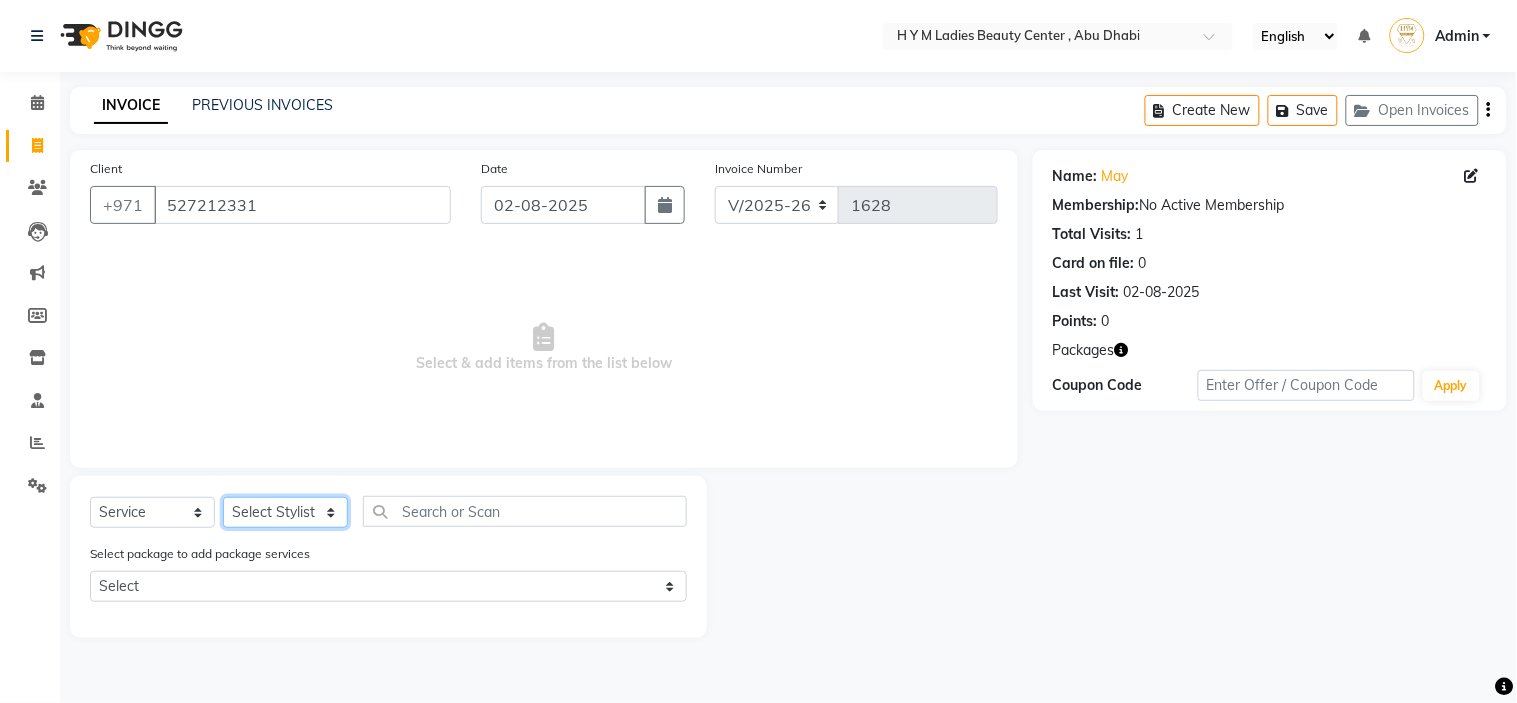 click on "Select Stylist ameena Jheza Dalangin Julie Corteza nadeema randa Rose An Galang zari" 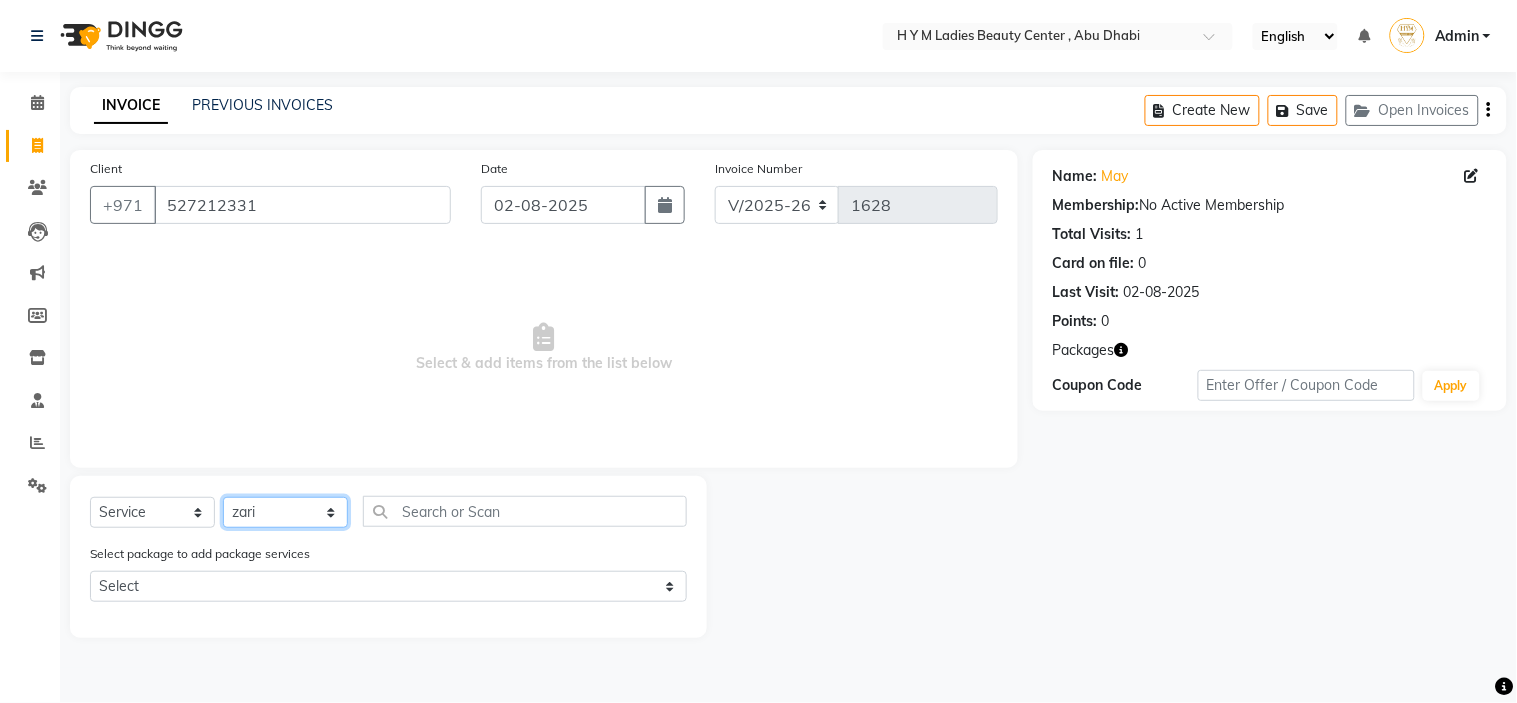 click on "Select Stylist ameena Jheza Dalangin Julie Corteza nadeema randa Rose An Galang zari" 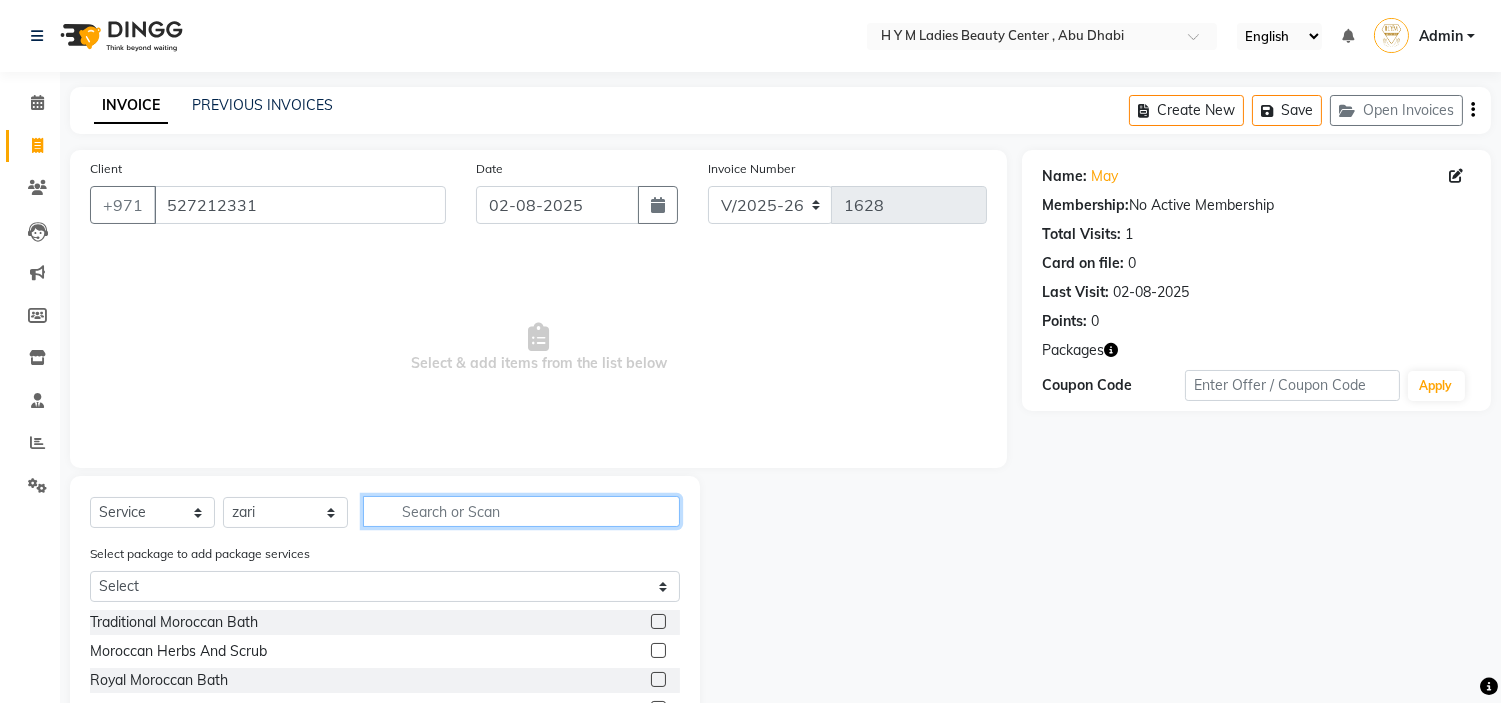 click 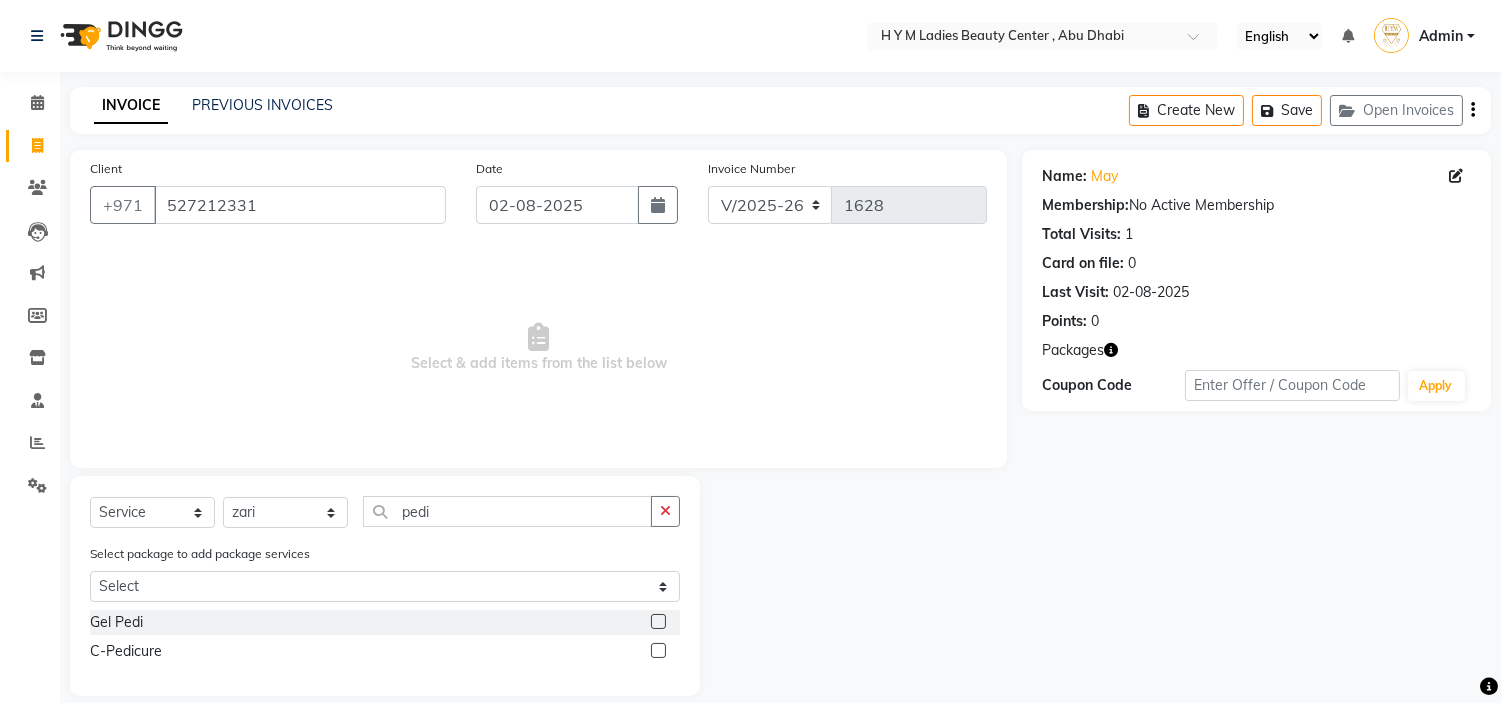 click on "C-Pedicure" 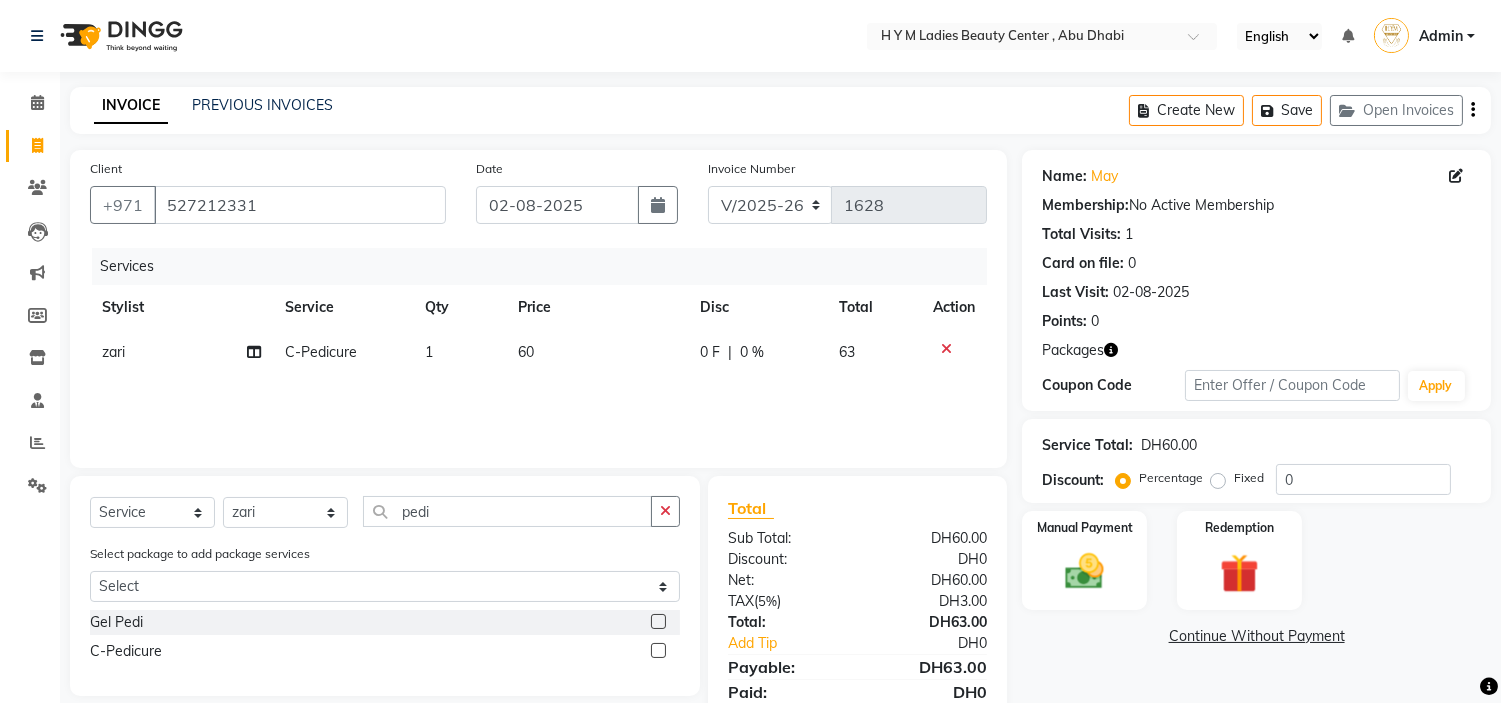 click 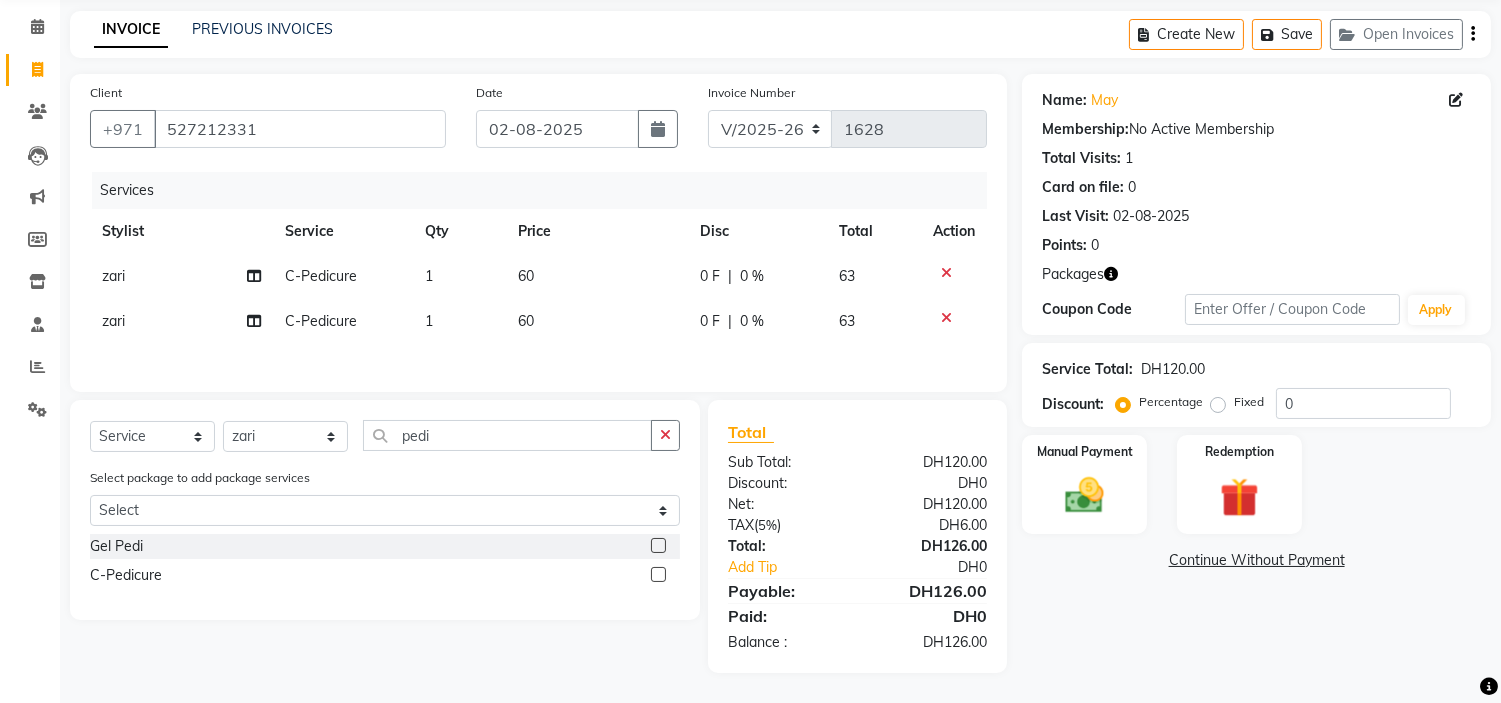 scroll, scrollTop: 81, scrollLeft: 0, axis: vertical 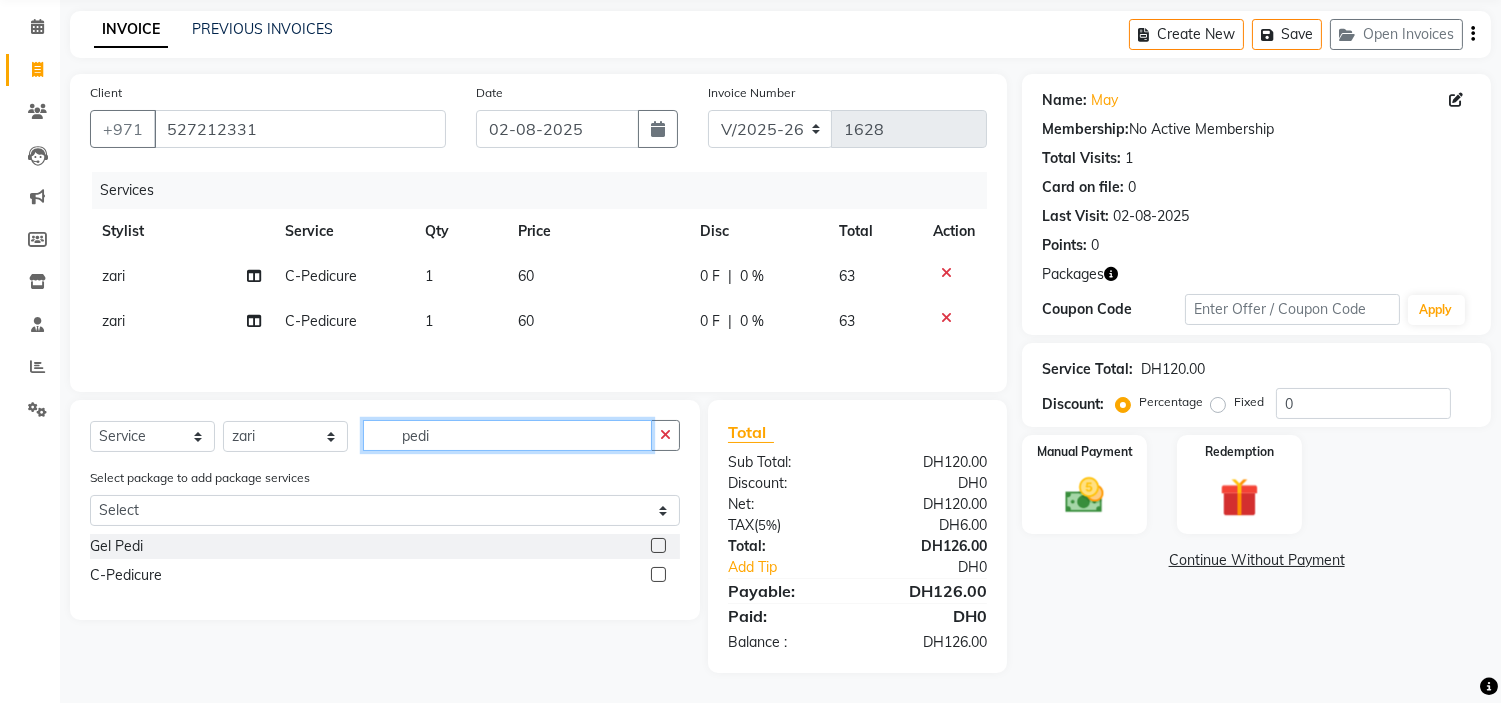 drag, startPoint x: 527, startPoint y: 435, endPoint x: 0, endPoint y: 450, distance: 527.21344 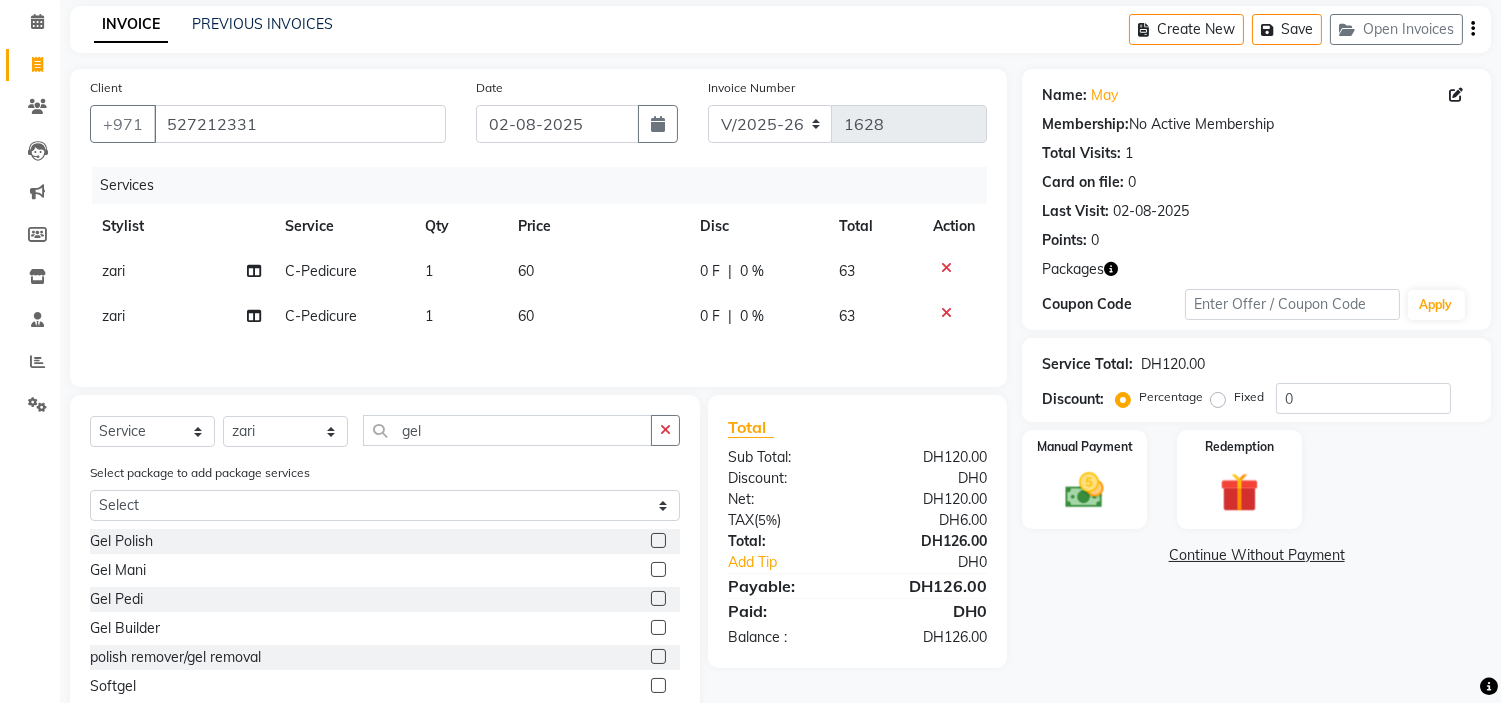 click 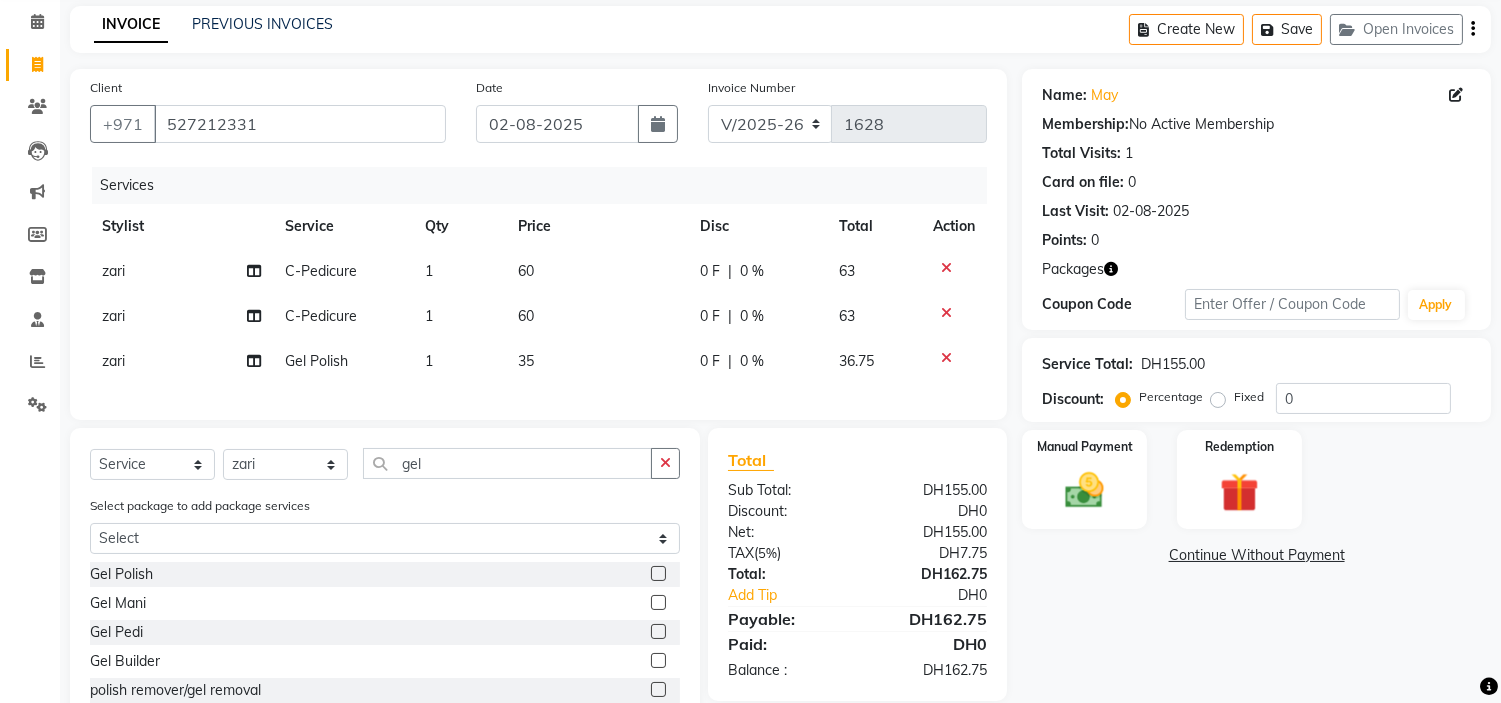 click 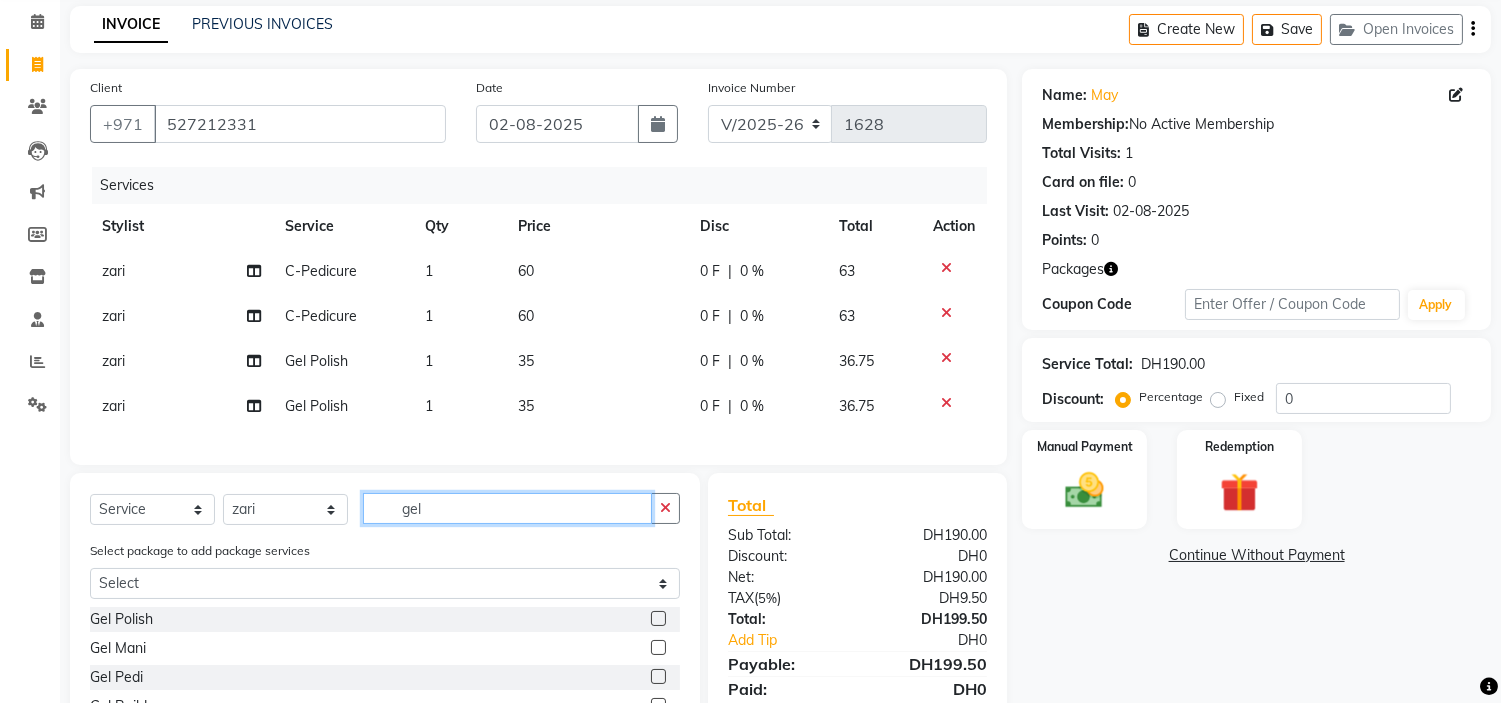 drag, startPoint x: 488, startPoint y: 533, endPoint x: 0, endPoint y: 505, distance: 488.8026 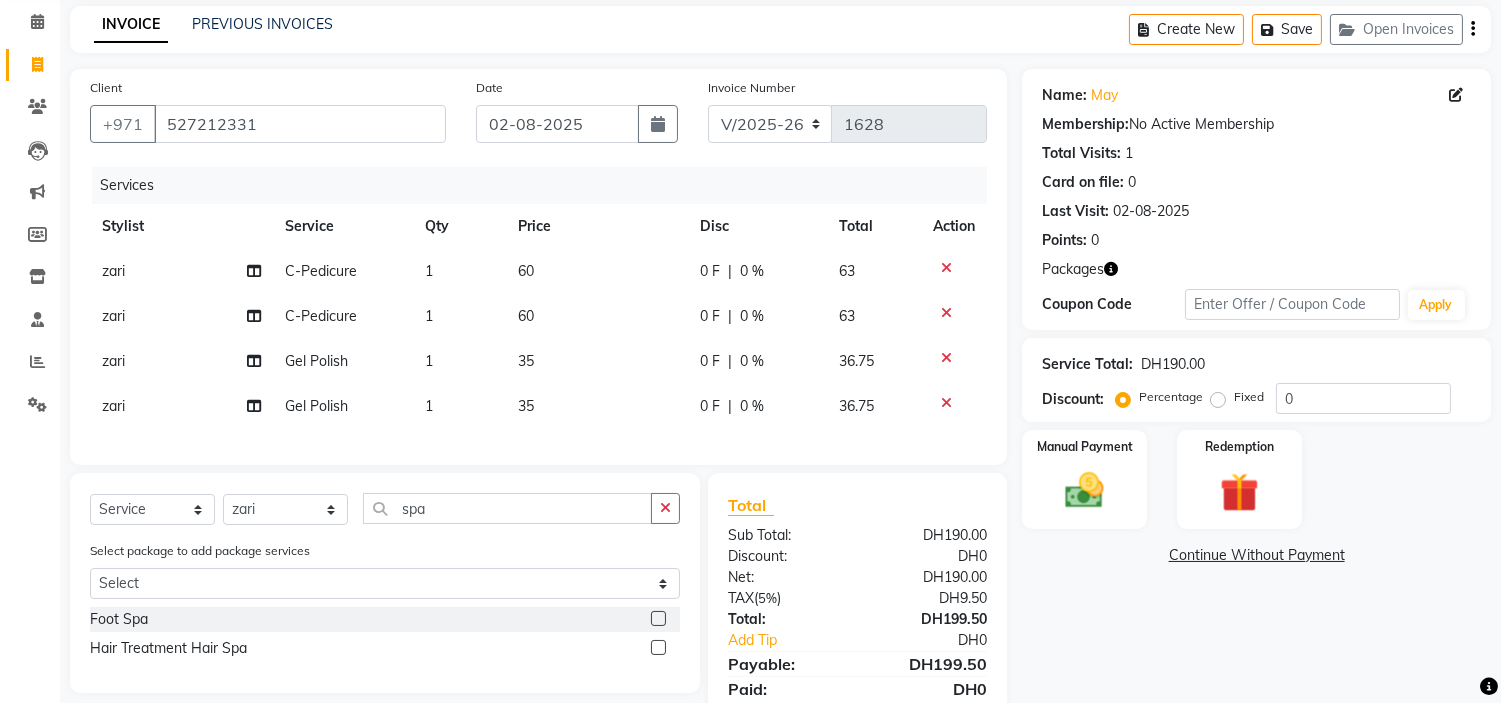 click 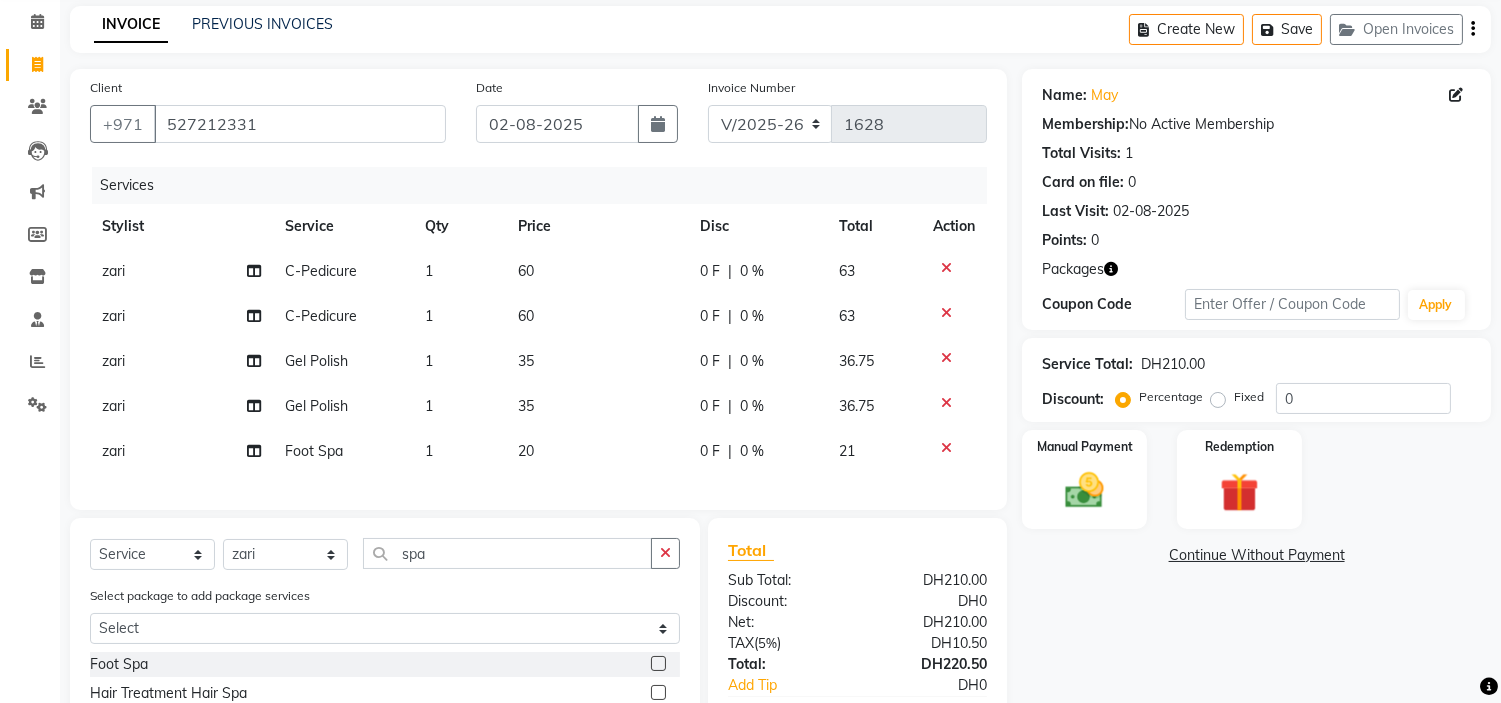 click 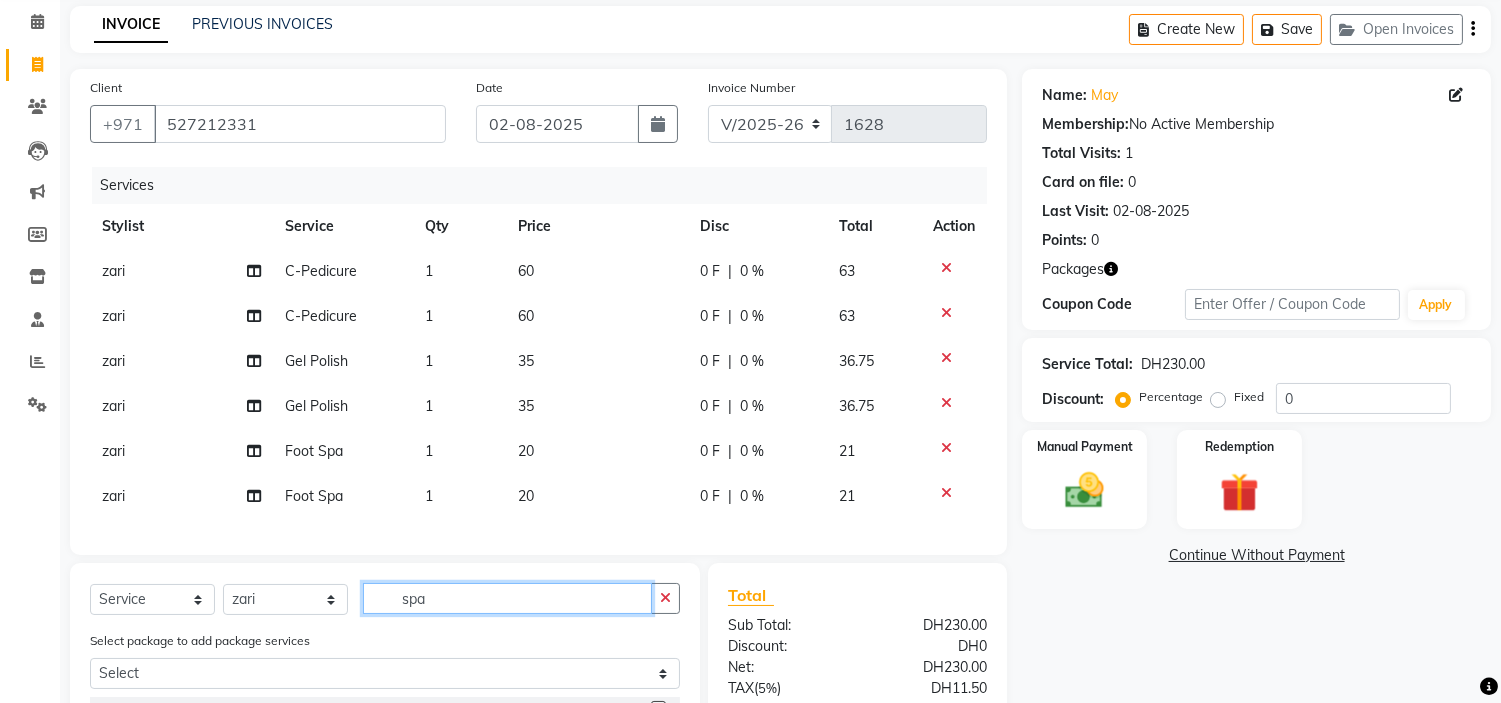 drag, startPoint x: 185, startPoint y: 595, endPoint x: 0, endPoint y: 590, distance: 185.06755 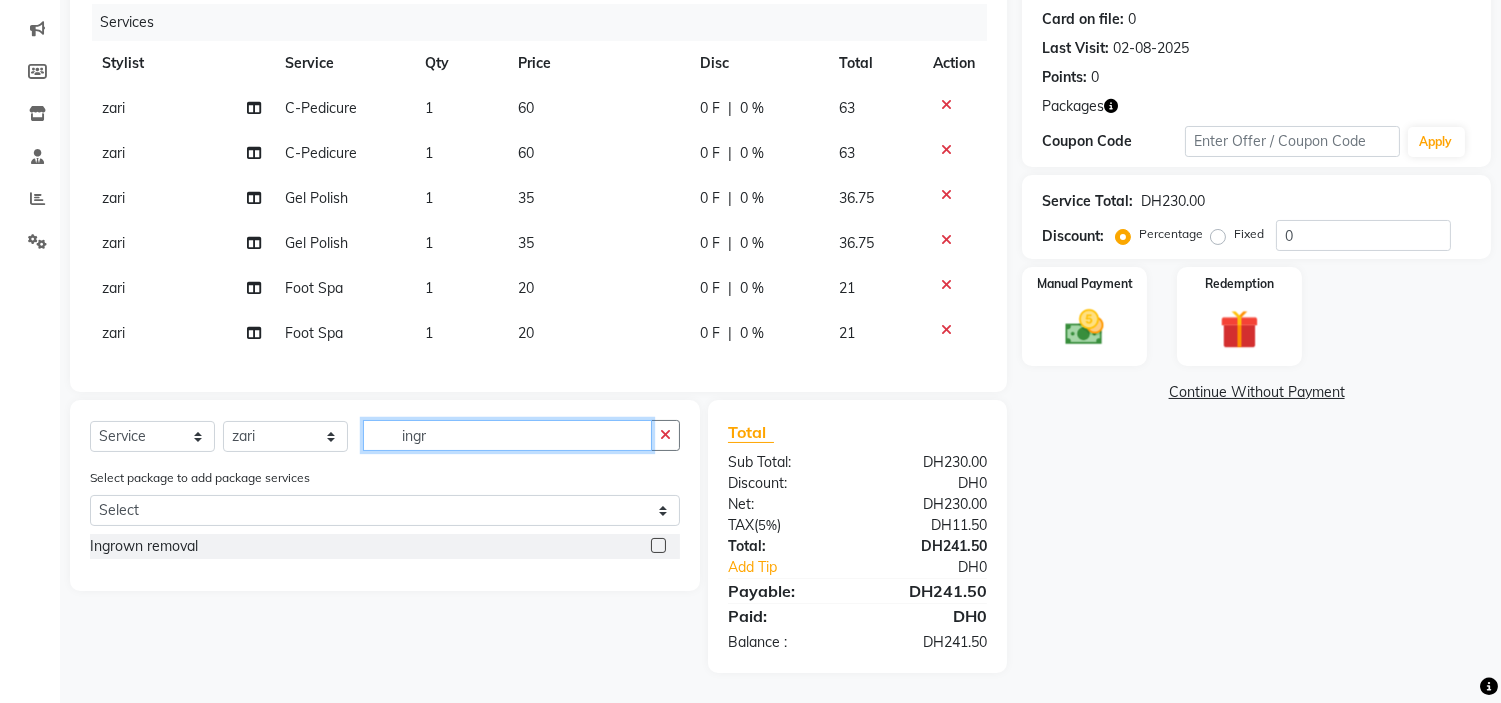scroll, scrollTop: 261, scrollLeft: 0, axis: vertical 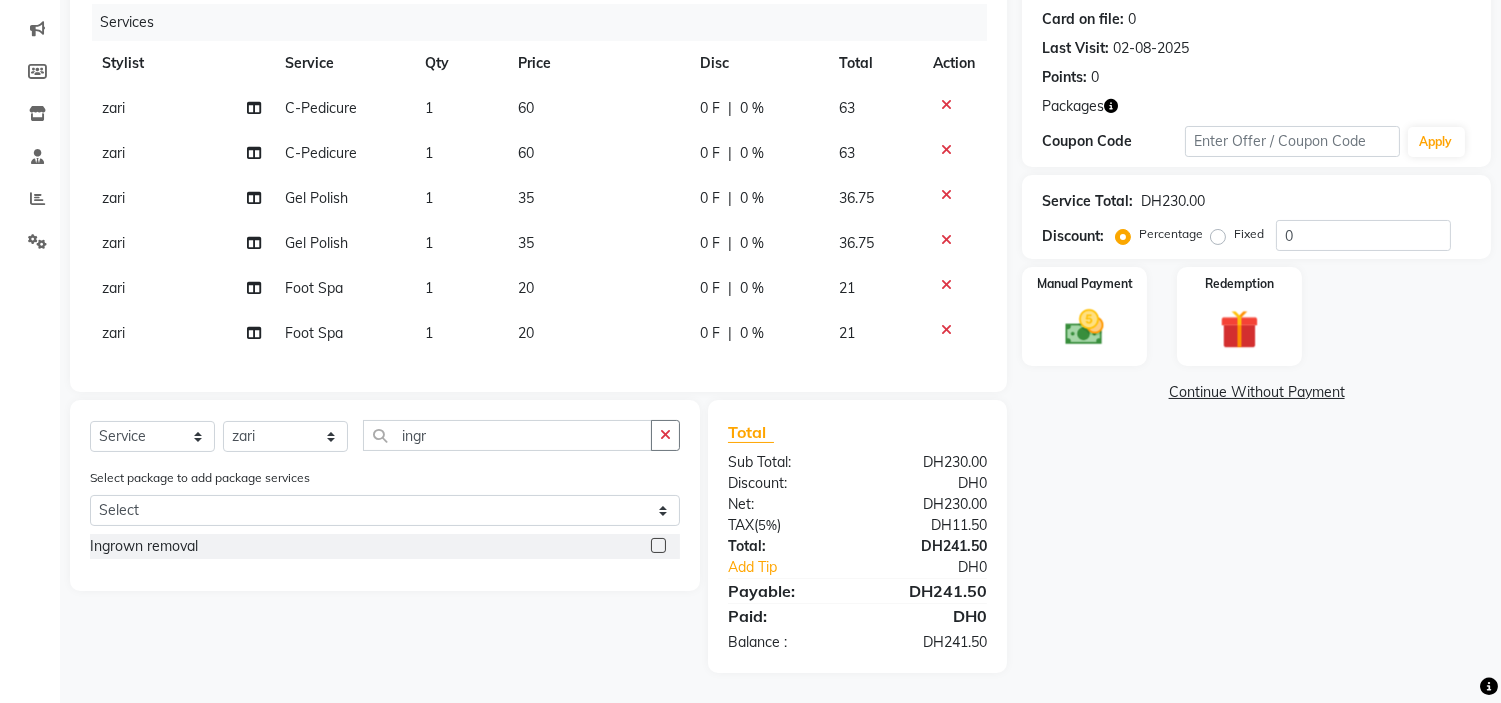 click 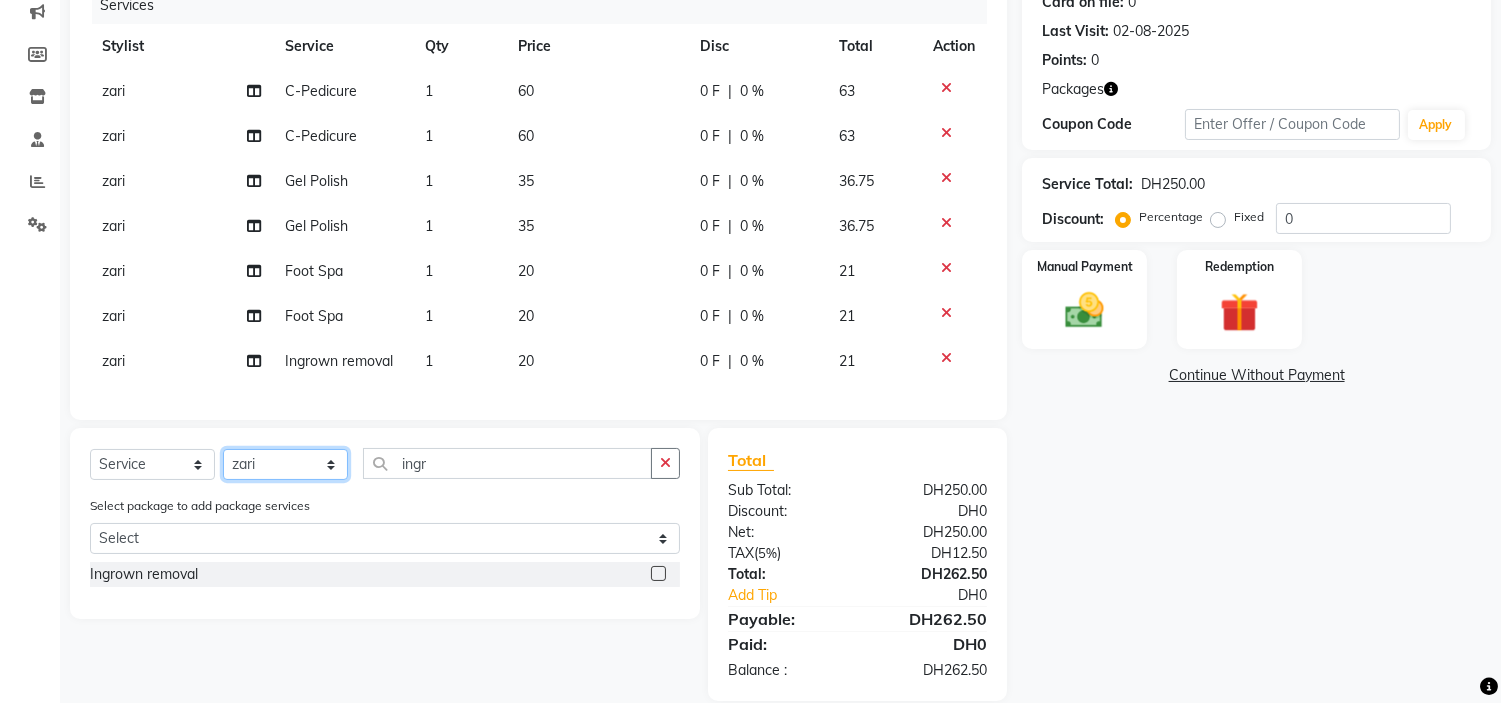 click on "Select Stylist ameena Jheza Dalangin Julie Corteza nadeema randa Rose An Galang zari" 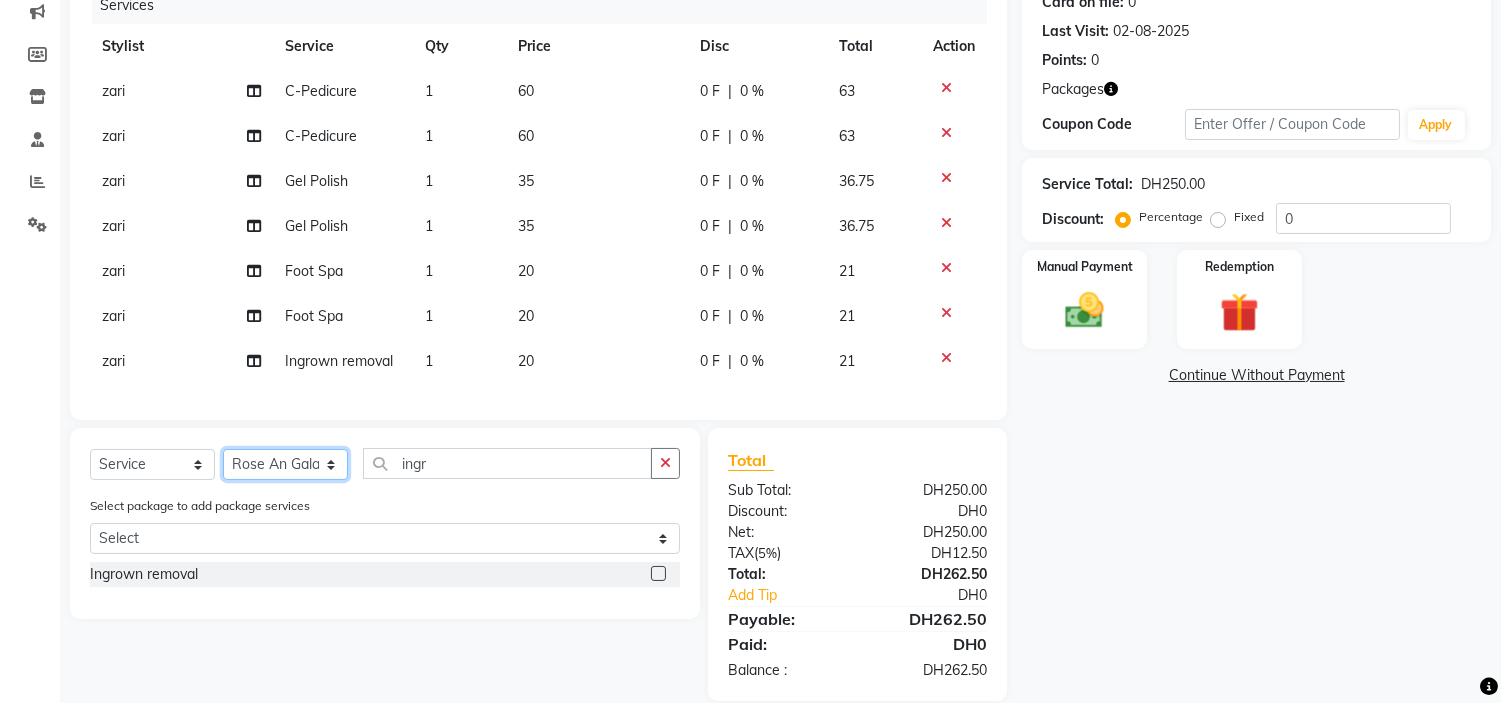 click on "Select Stylist ameena Jheza Dalangin Julie Corteza nadeema randa Rose An Galang zari" 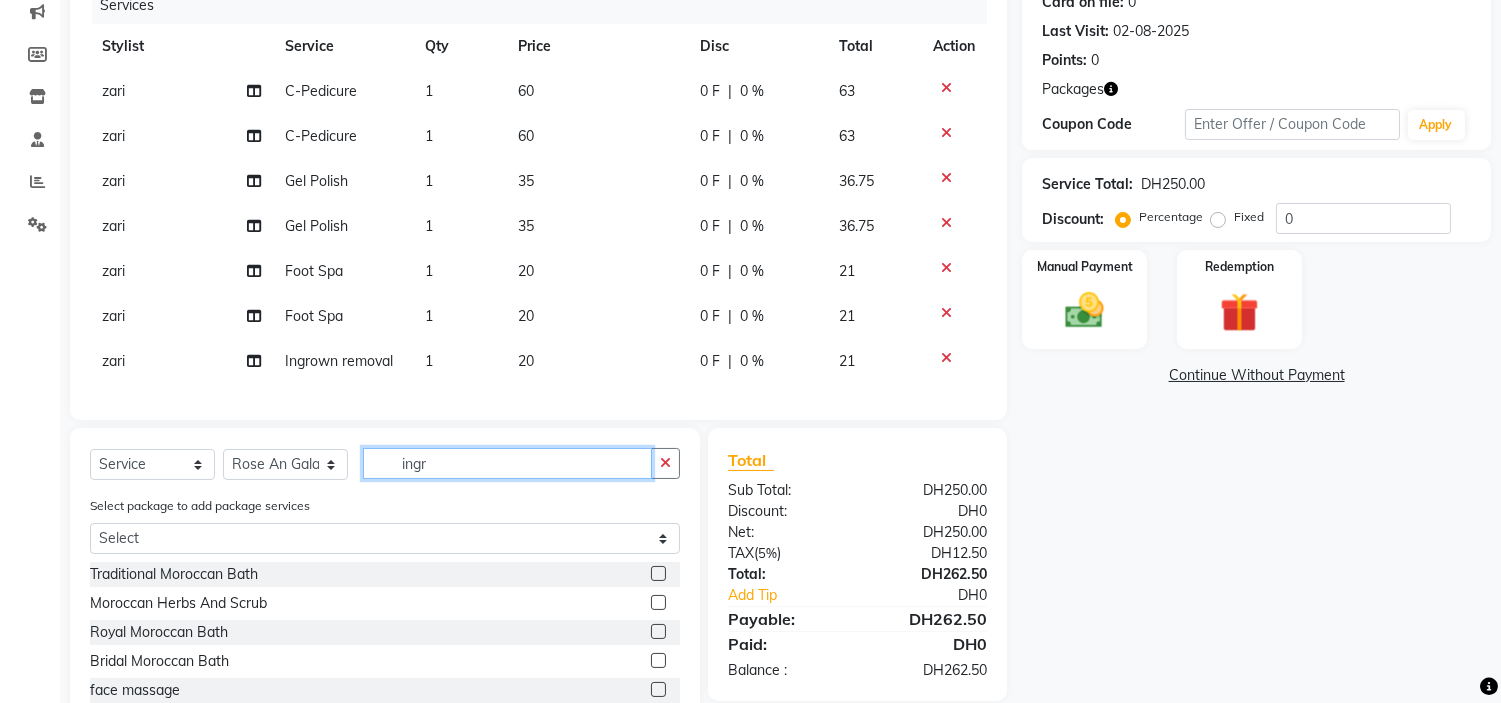 click on "Select Location ×  H Y M Ladies Beauty Center , [CITY] English ENGLISH Español العربية मराठी हिंदी ગુજરાતી தமிழ் 中文 Notifications nothing to show Admin Manage Profile Change Password Sign out  Version:3.15.11  ☀  H Y M Ladies Beauty Center , [CITY]  Calendar  Invoice  Clients  Leads   Marketing  Members  Inventory  Staff  Reports  Settings Completed InProgress Upcoming Dropped Tentative Check-In Confirm Bookings Generate Report Segments Page Builder INVOICE PREVIOUS INVOICES Create New   Save   Open Invoices  Client +[PHONE] Date 02-08-2025 Invoice Number V/2025 V/2025-26 1628 Services Stylist Service Qty Price Disc Total Action zari C-Pedicure 1 60 0 F | 0 % 63 zari C-Pedicure 1 60 0 F | 0 % 63 zari Gel Polish 1 35 0 F | 0 % 36.75 zari Gel Polish 1 35 0 F | 0 % 36.75 zari Foot Spa 1 20 0 F | 0 % 21 zari Foot Spa 1 20 0 F | 0 % 21 zari Ingrown removal 1 20 0 F | 0 % 21 Select  Service  Product  Membership  Package Voucher Prepaid ameena  (" 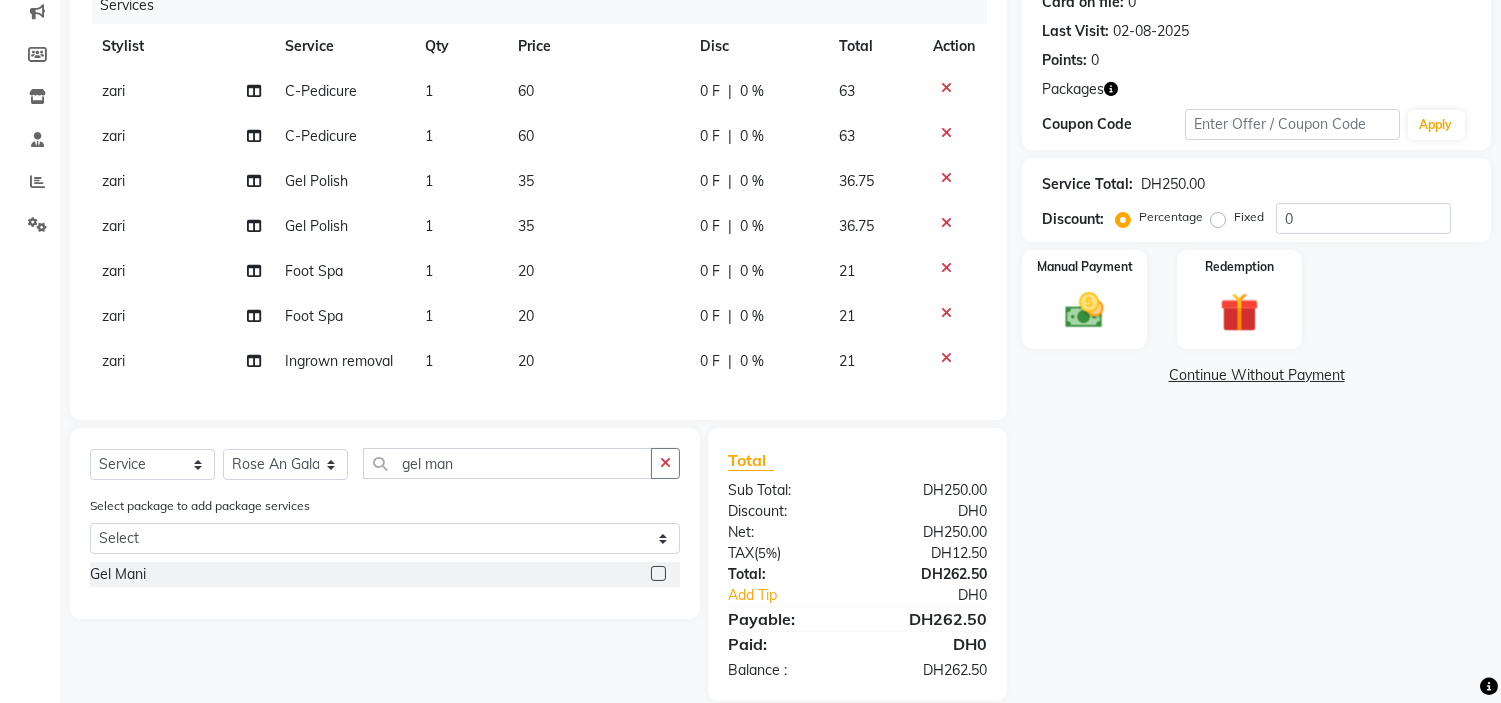 click 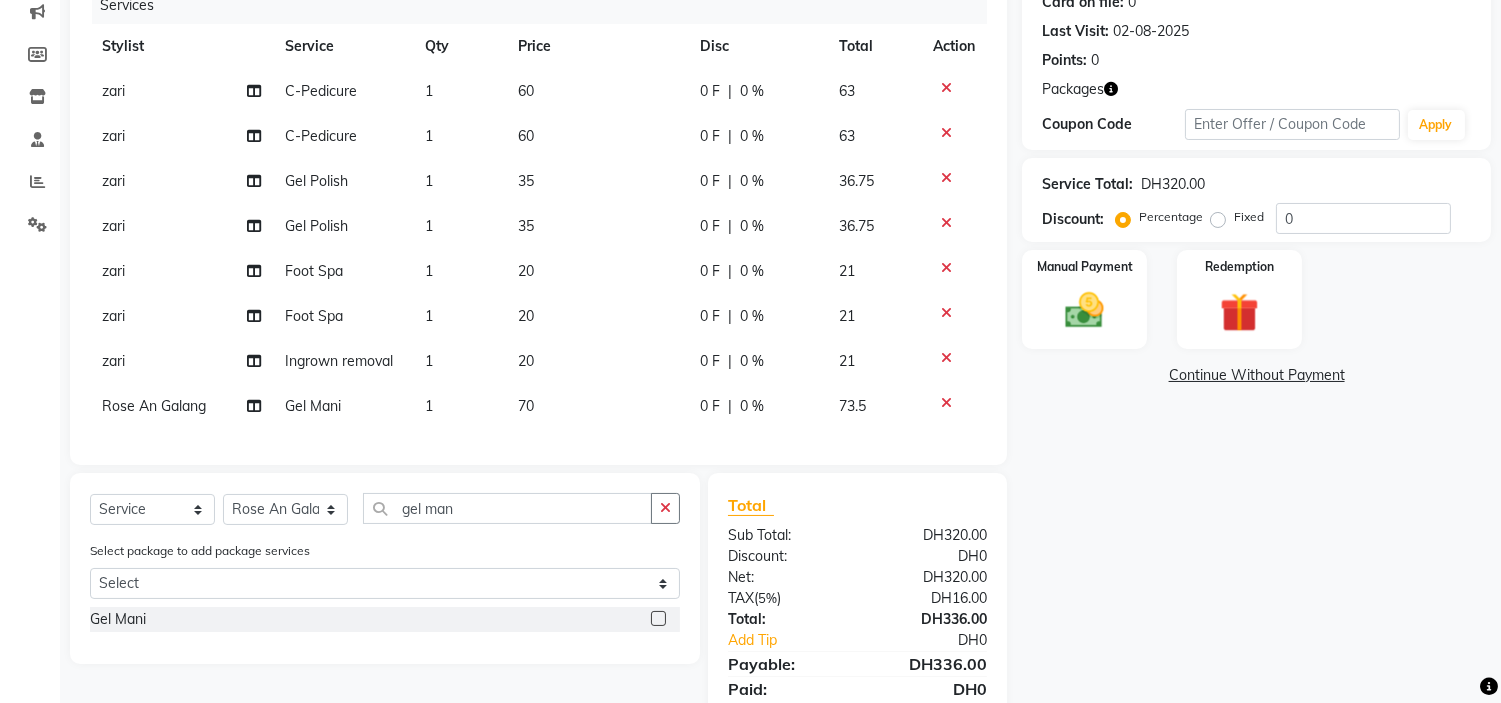 drag, startPoint x: 662, startPoint y: 627, endPoint x: 658, endPoint y: 643, distance: 16.492422 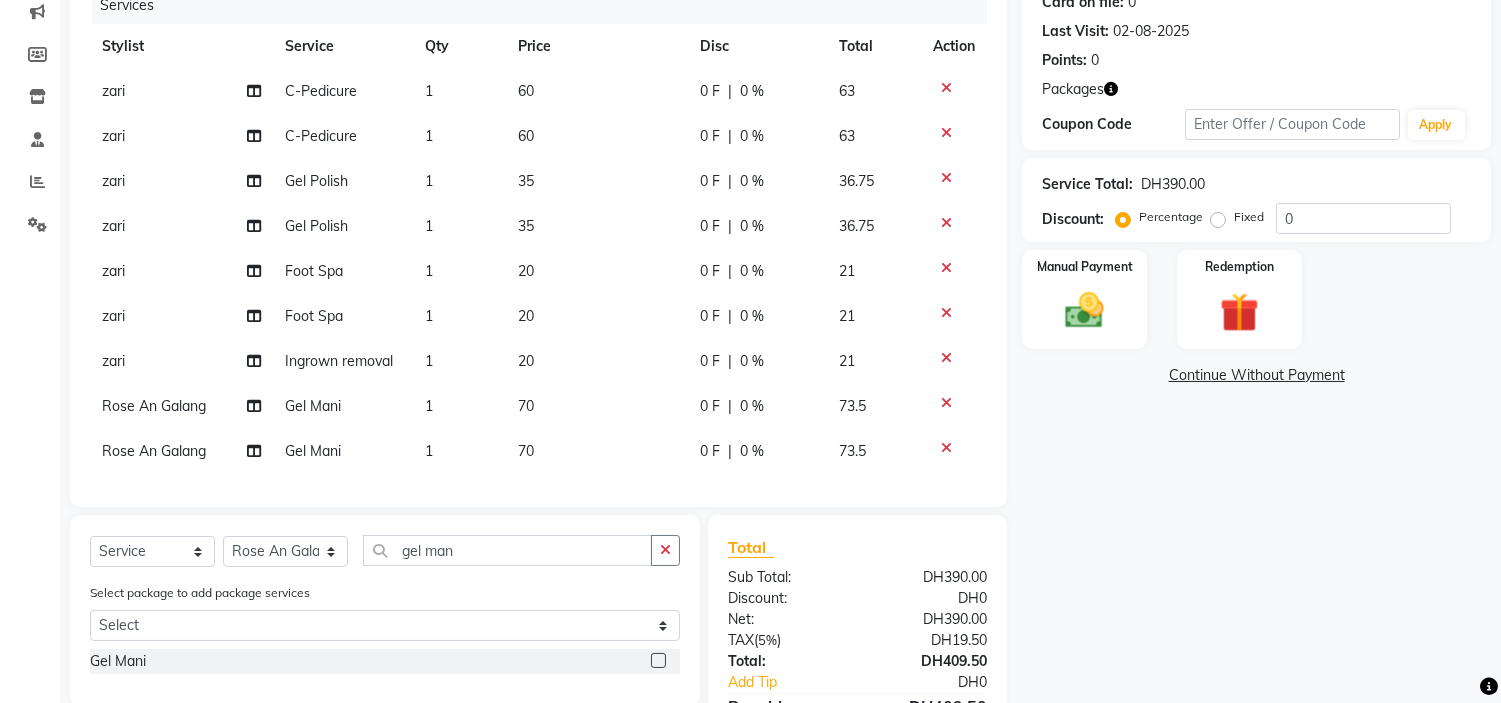 click 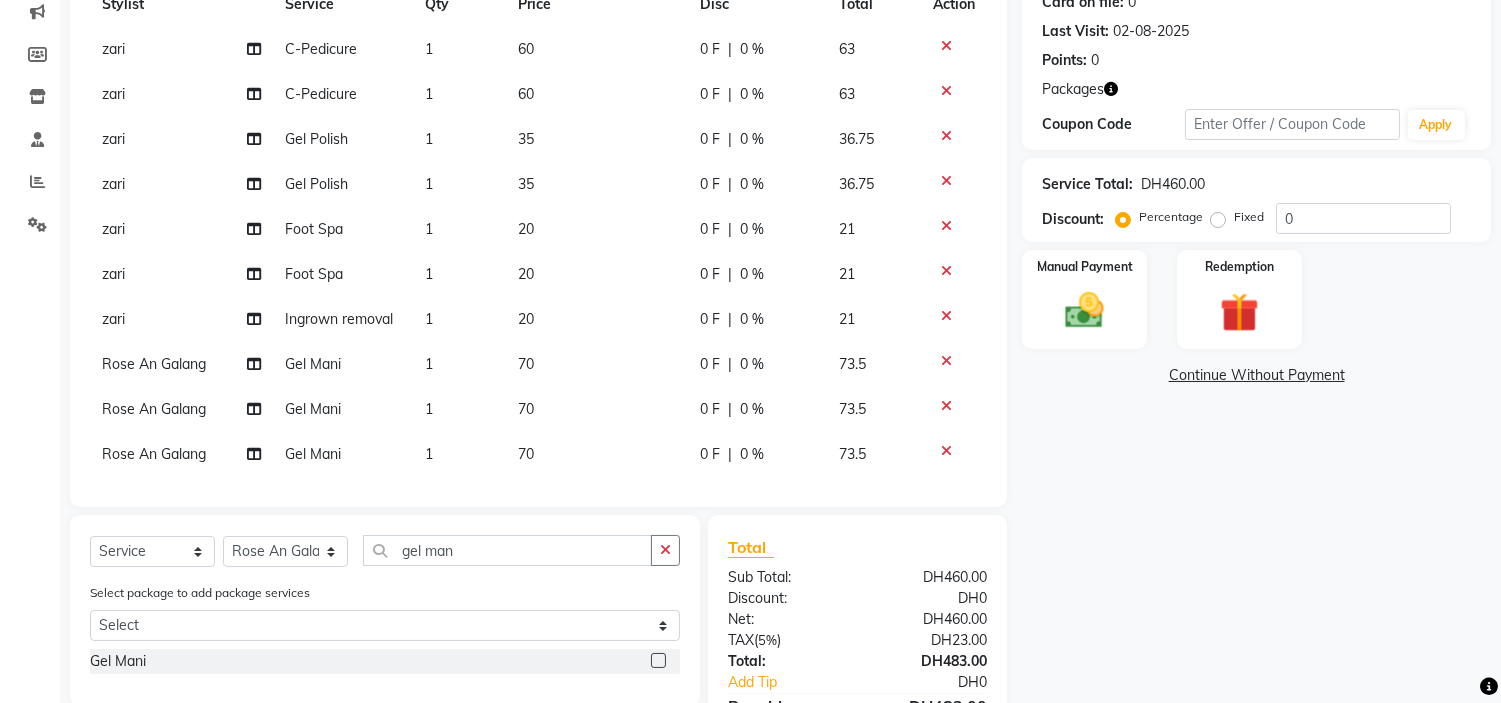 scroll, scrollTop: 64, scrollLeft: 0, axis: vertical 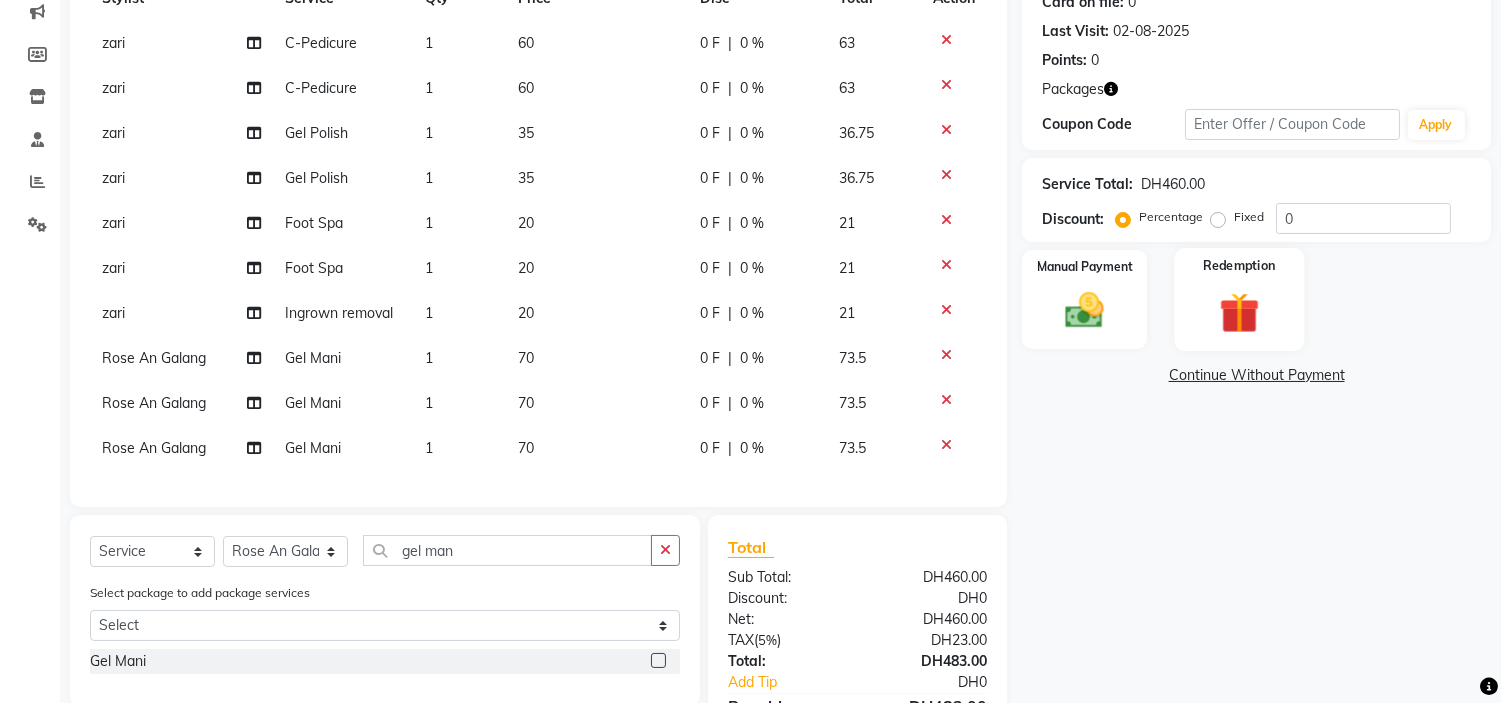 click 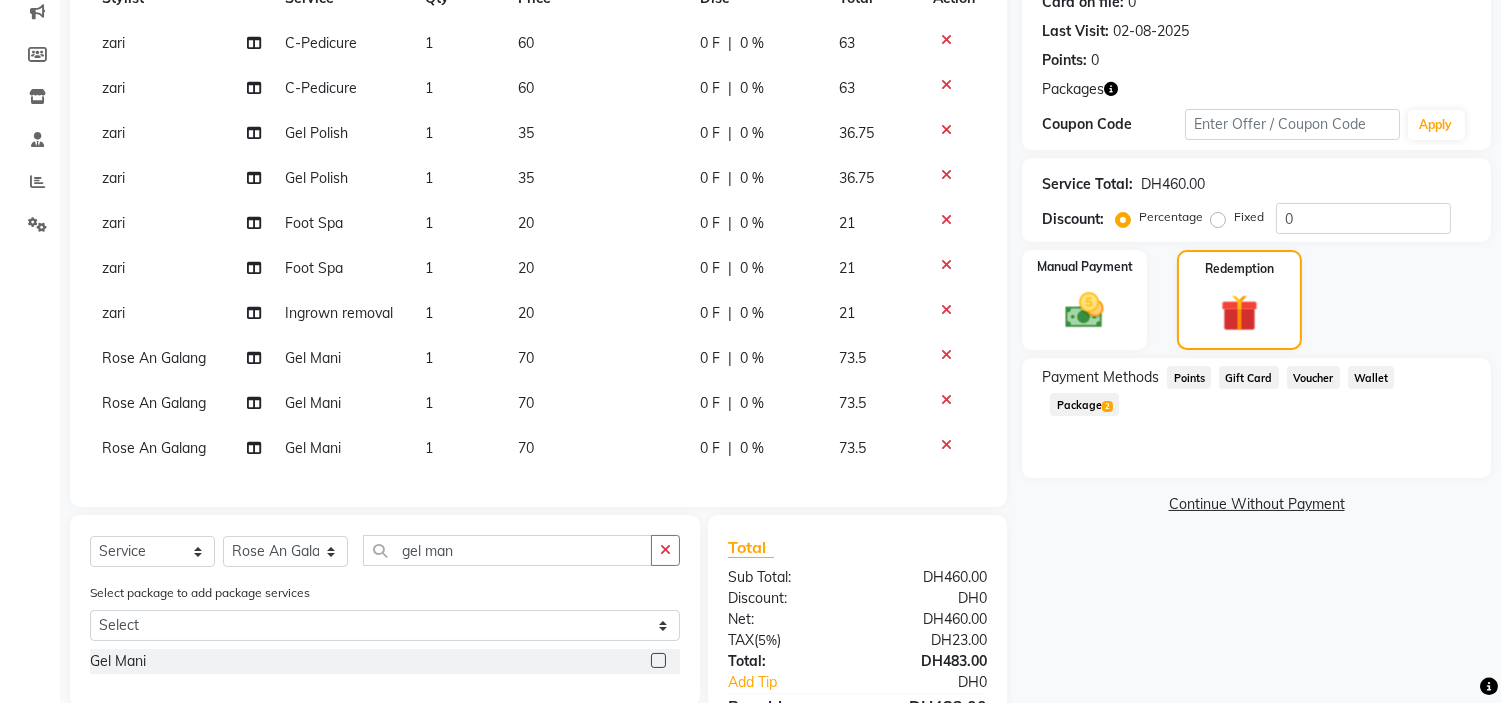 click on "Package  2" 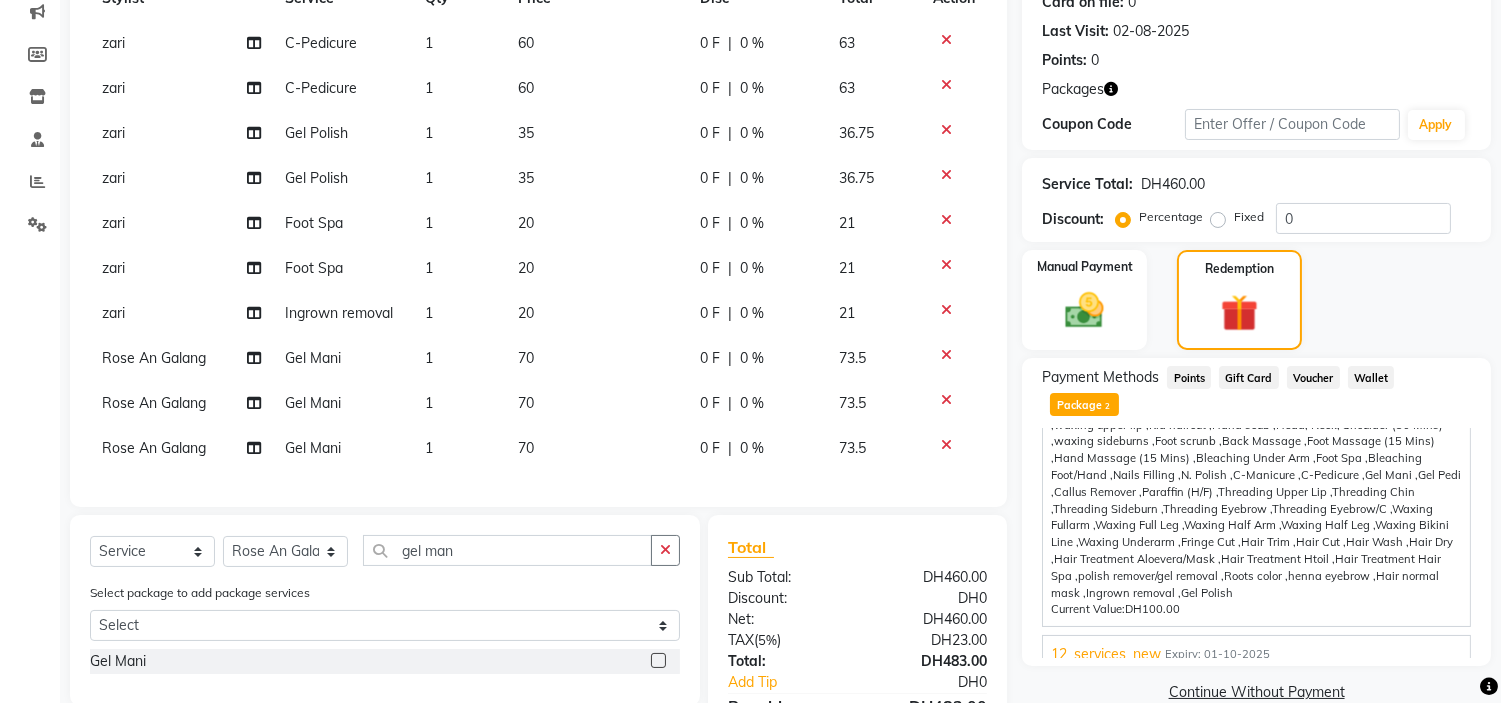 scroll, scrollTop: 154, scrollLeft: 0, axis: vertical 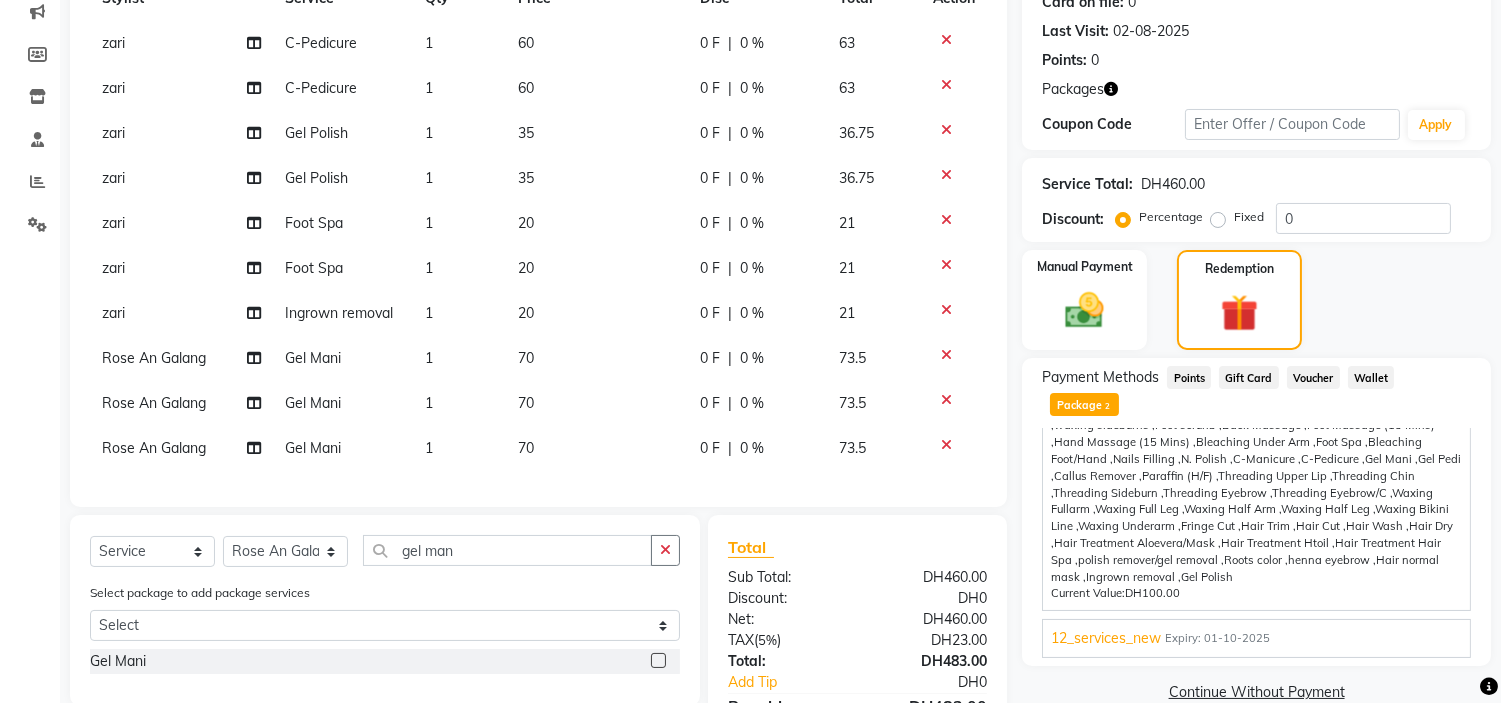 click on "Expir[DATE]" at bounding box center [1256, 638] 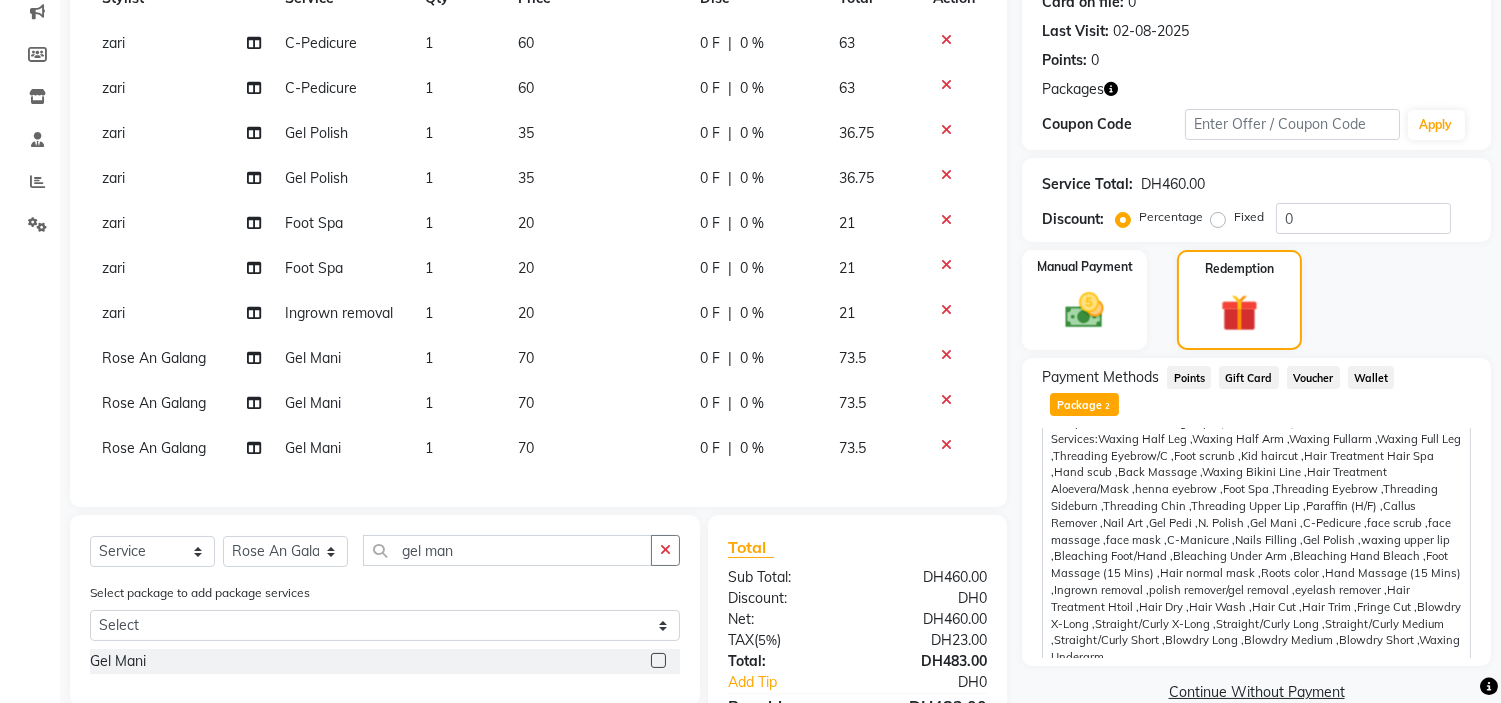 scroll, scrollTop: 0, scrollLeft: 0, axis: both 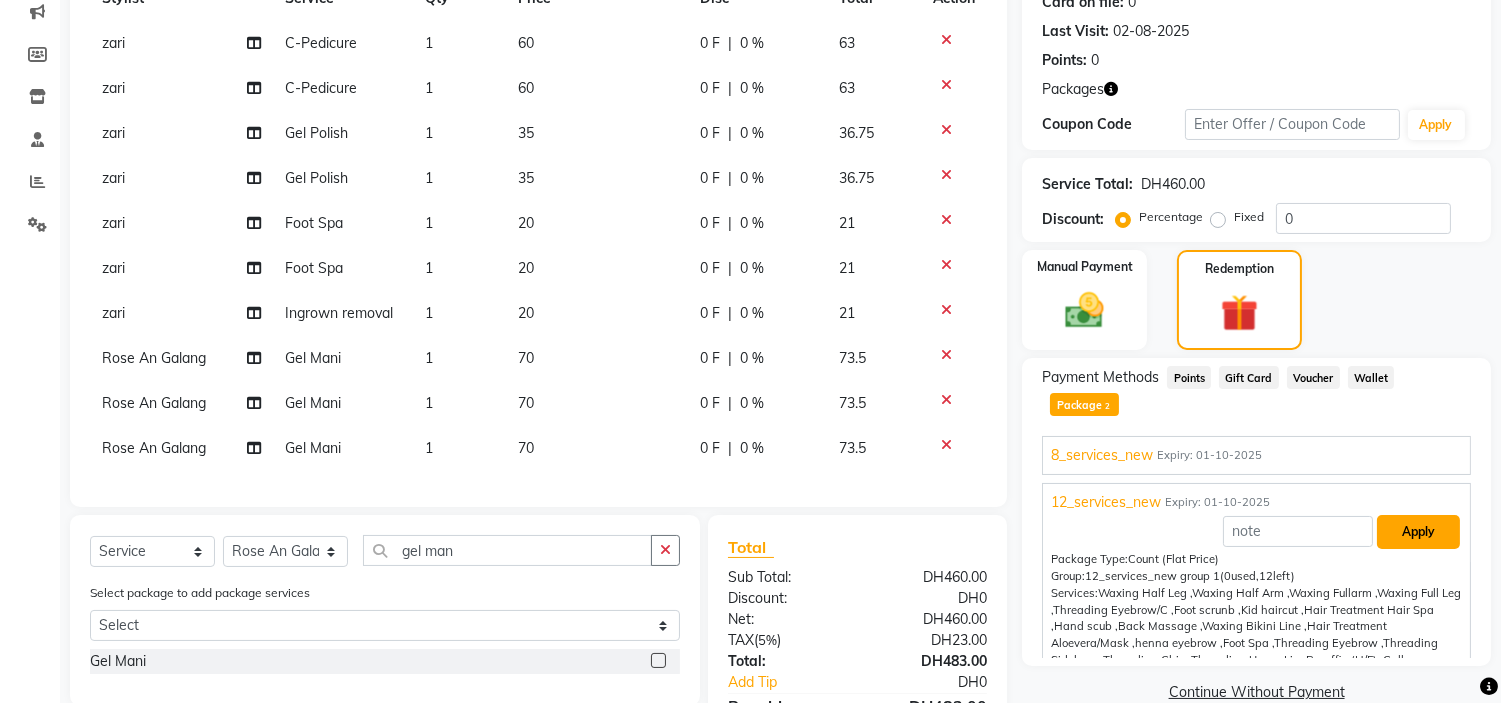 click on "Apply" at bounding box center [1418, 532] 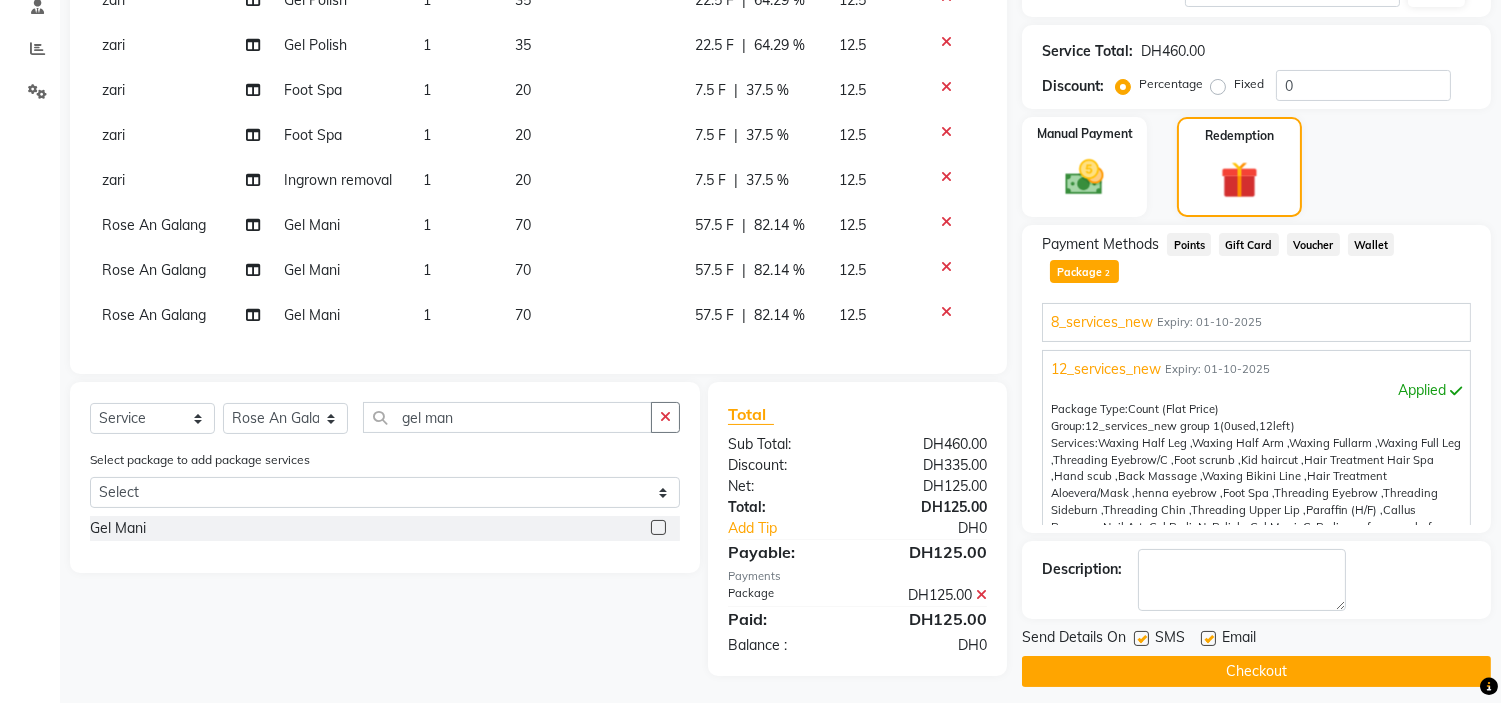 scroll, scrollTop: 396, scrollLeft: 0, axis: vertical 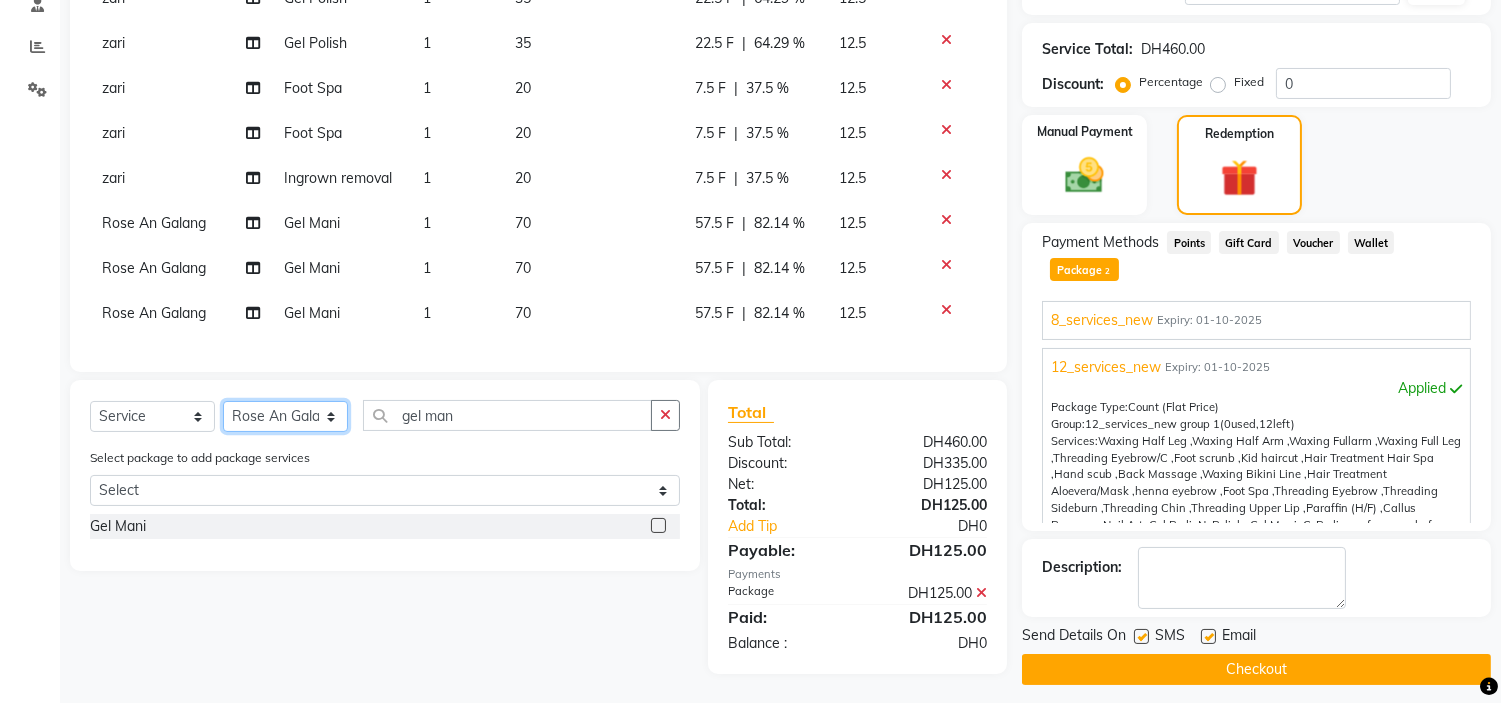 click on "Select Stylist ameena Jheza Dalangin Julie Corteza nadeema randa Rose An Galang zari" 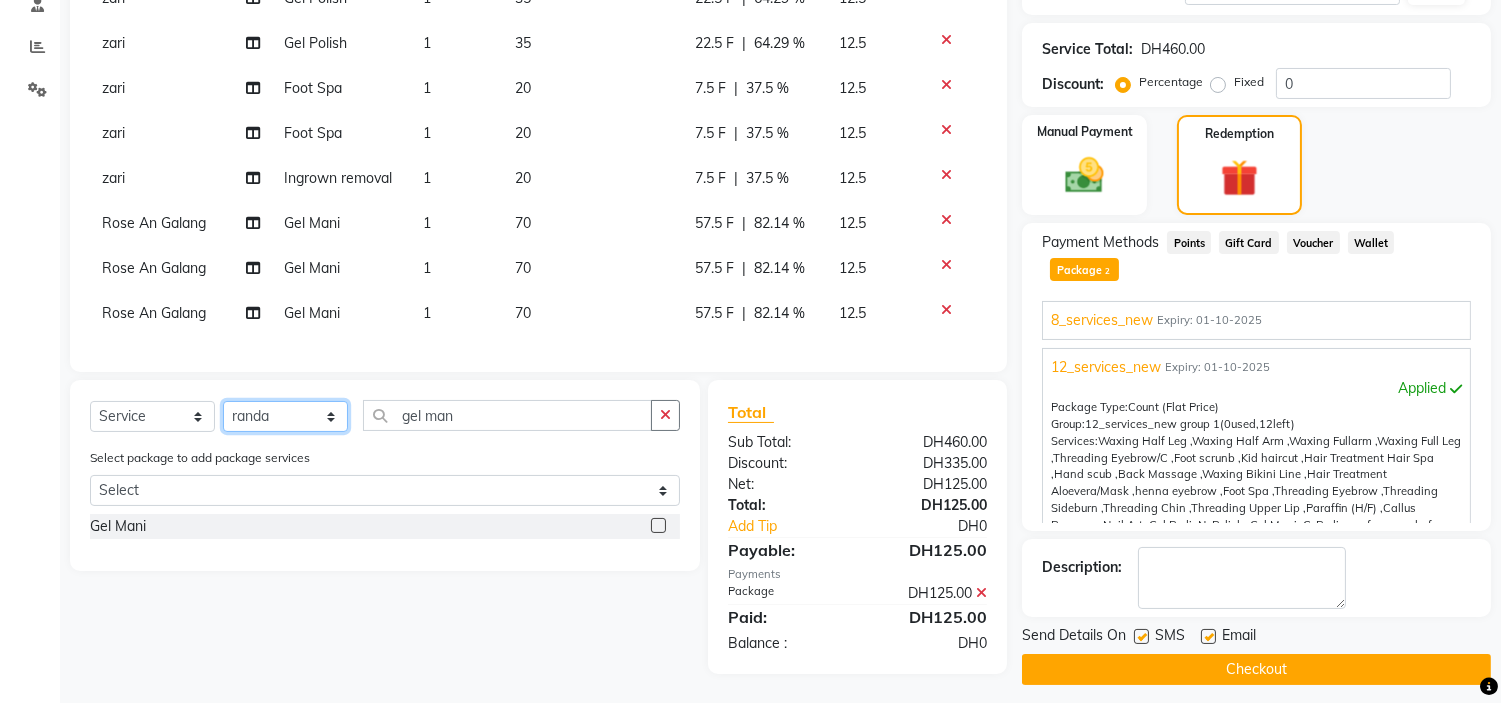 click on "Select Stylist ameena Jheza Dalangin Julie Corteza nadeema randa Rose An Galang zari" 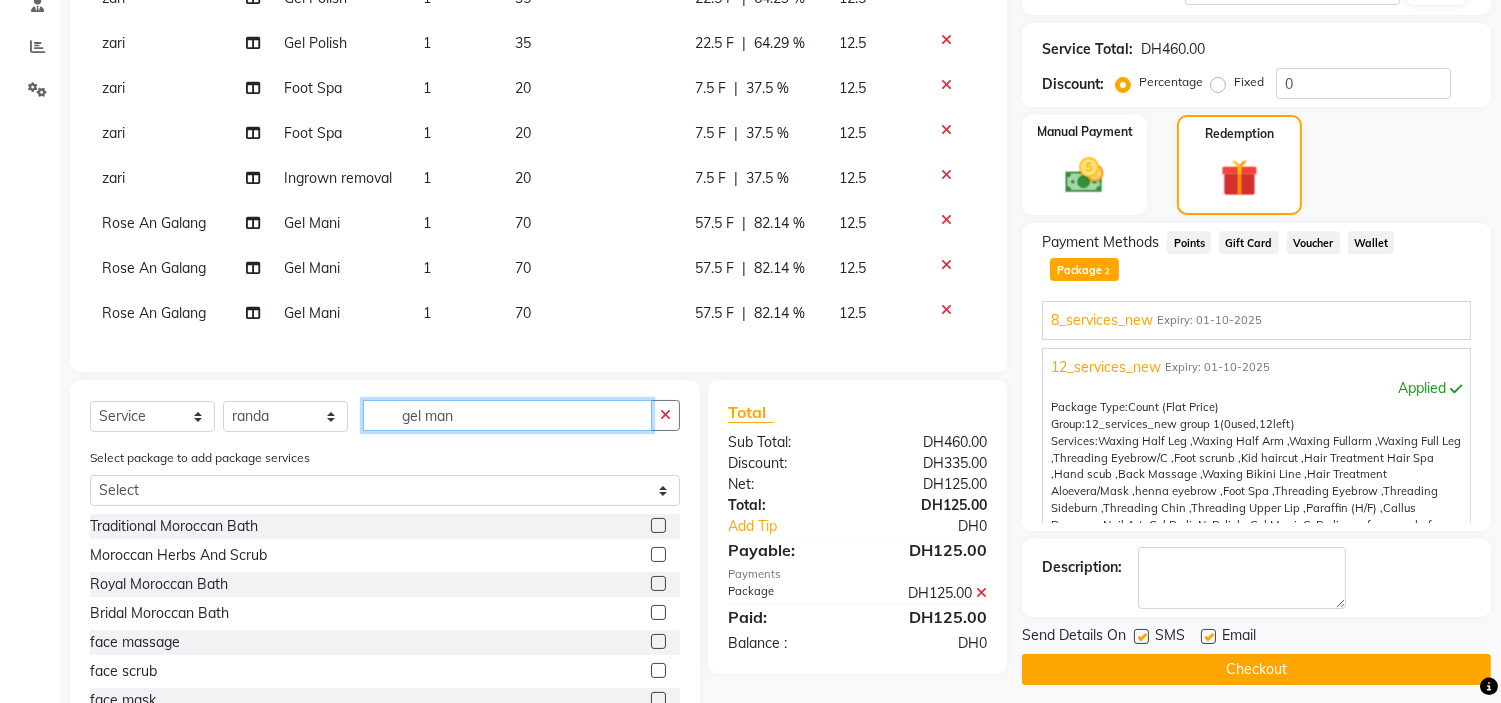 drag, startPoint x: 558, startPoint y: 421, endPoint x: 0, endPoint y: 402, distance: 558.32336 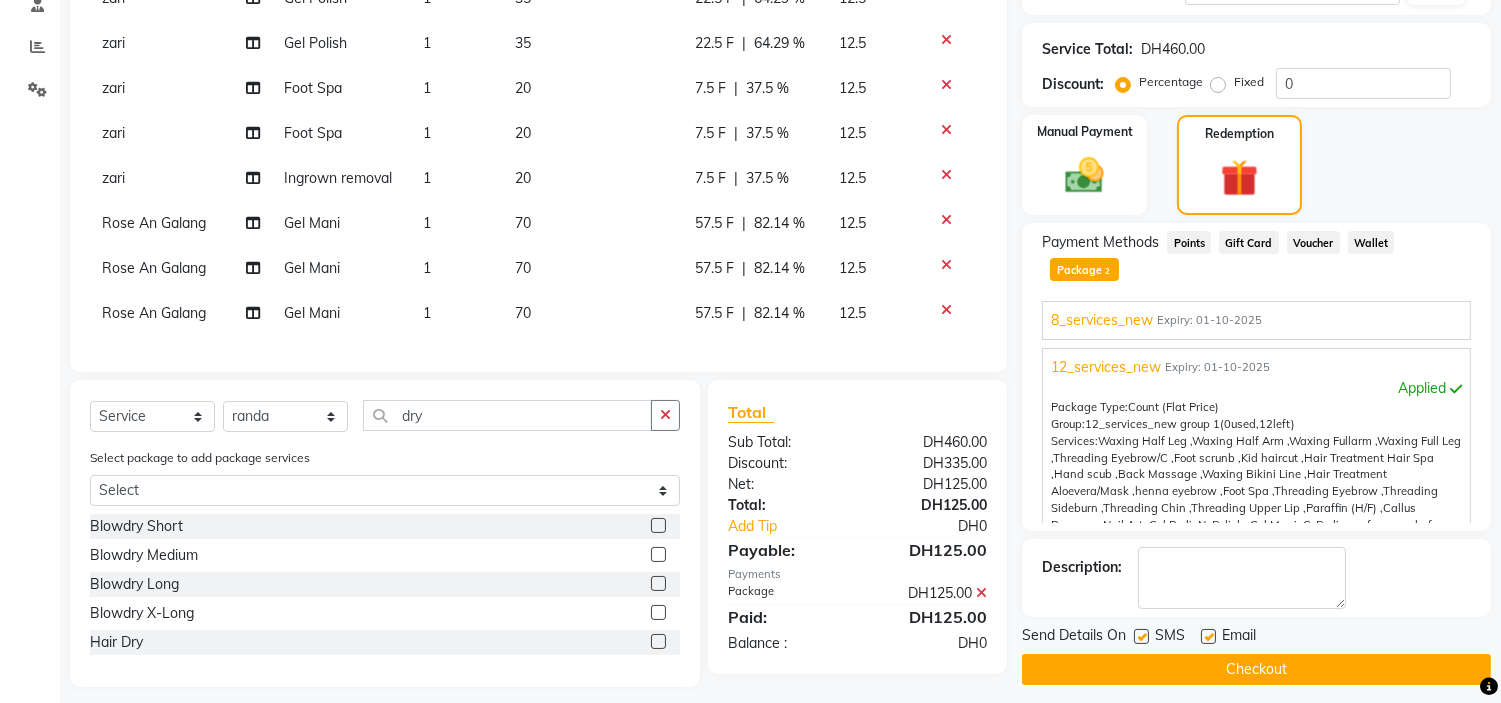 click 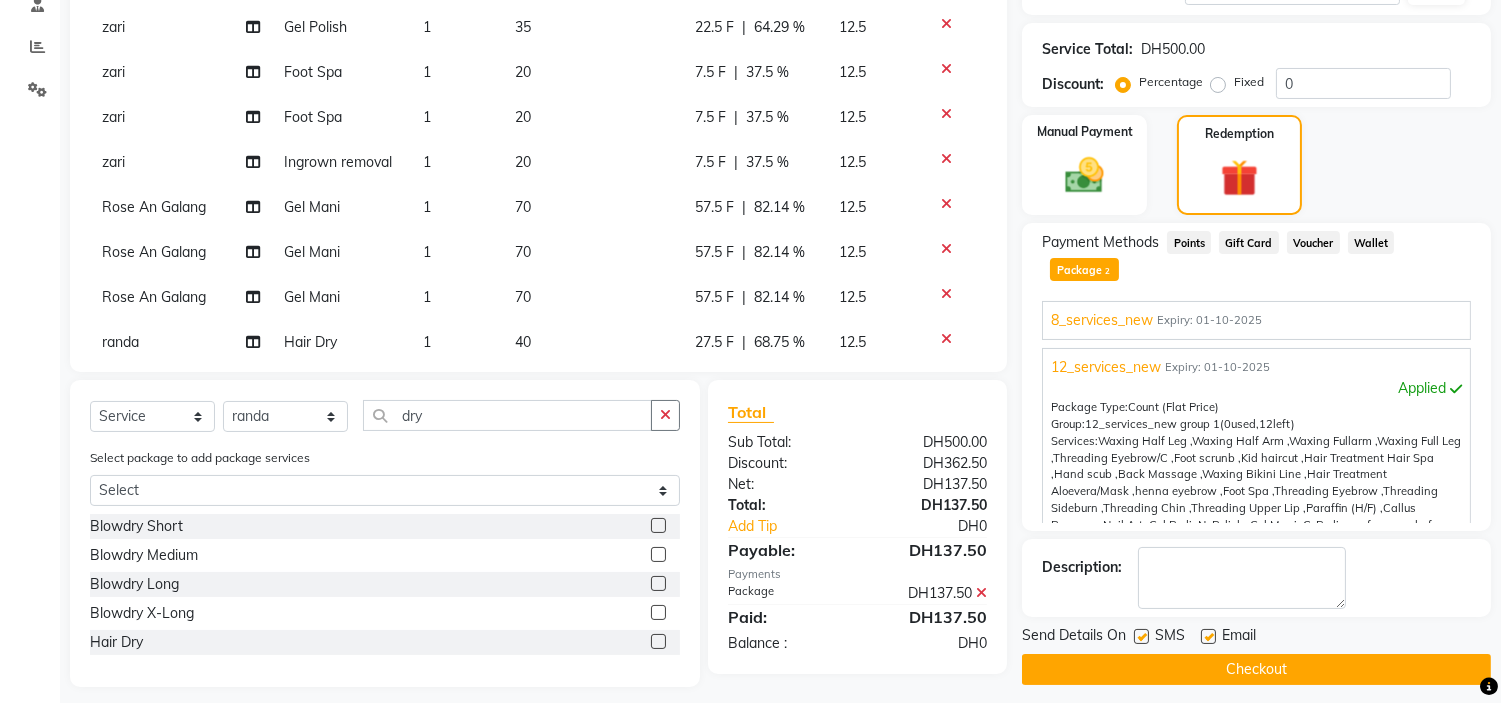click 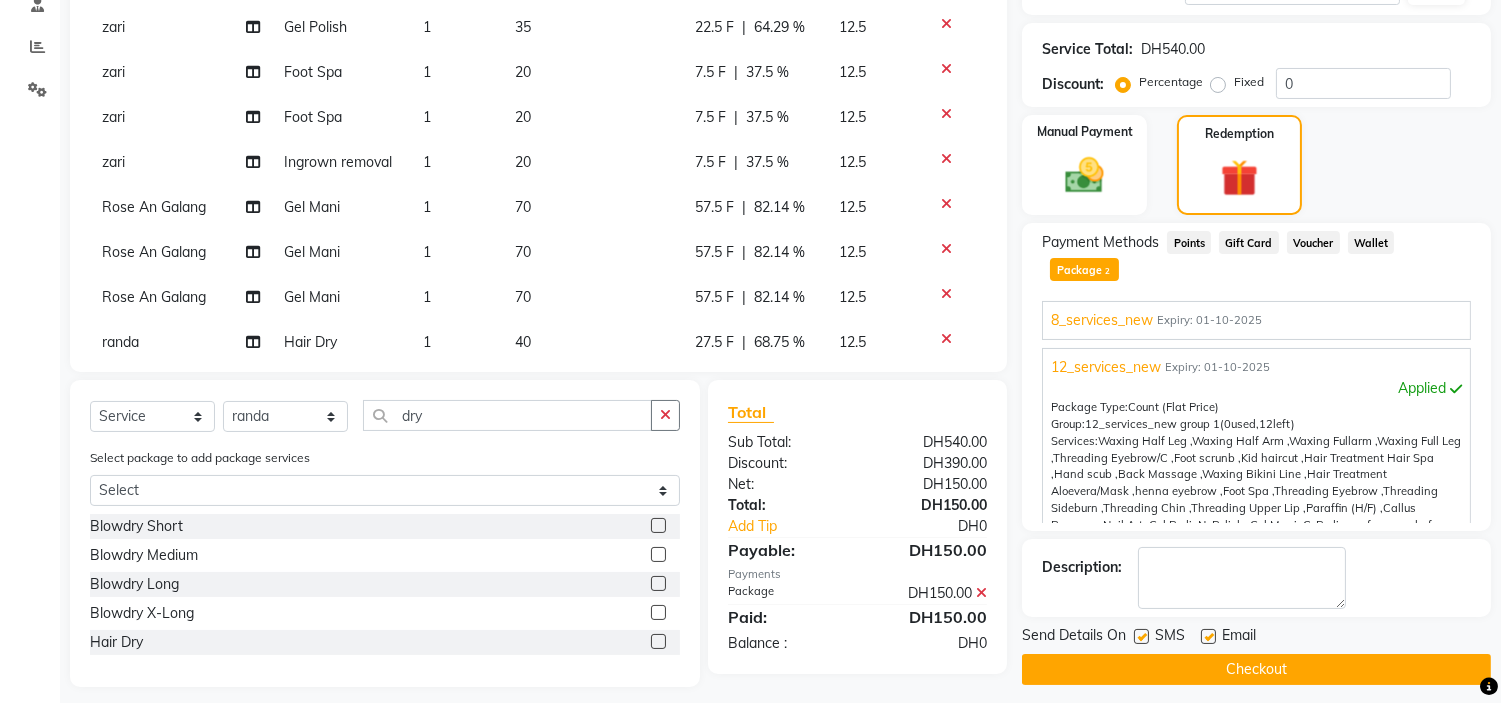 click 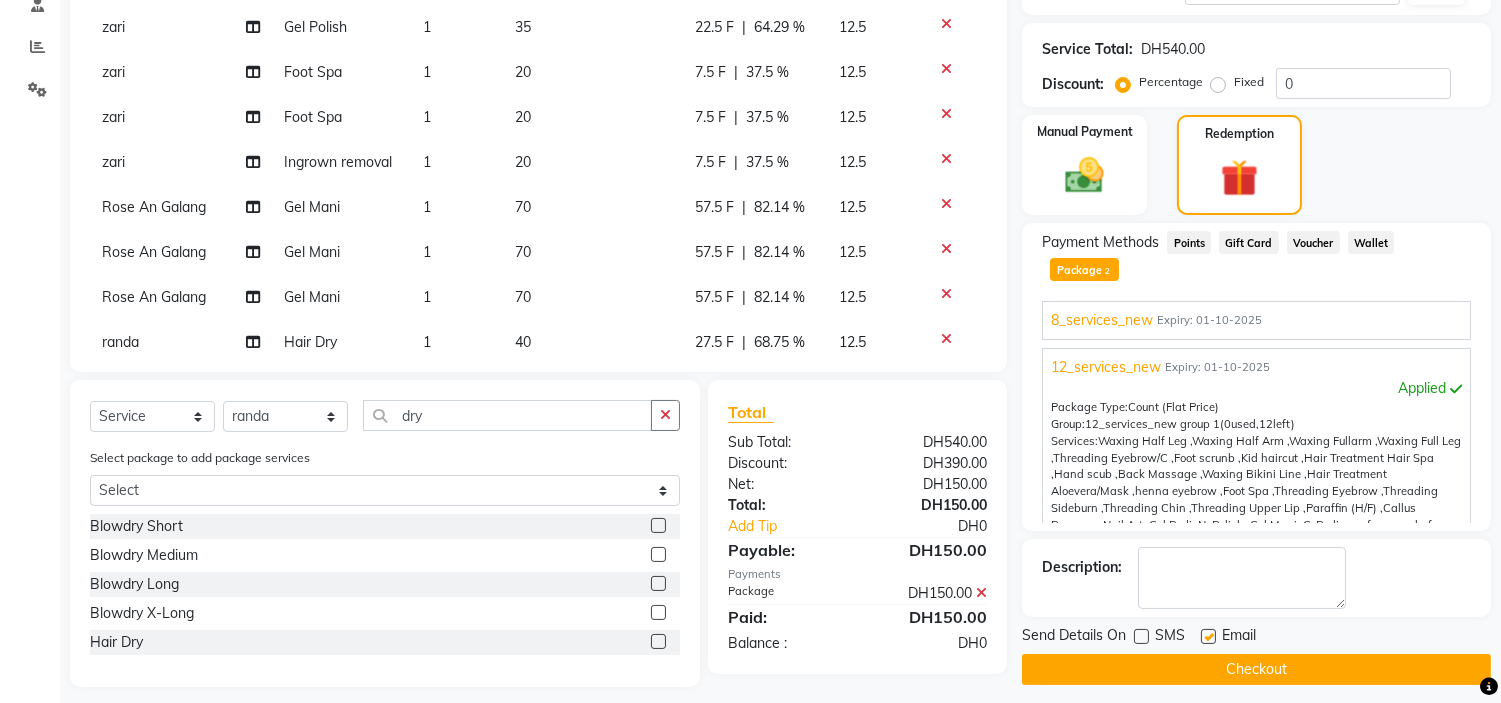 click 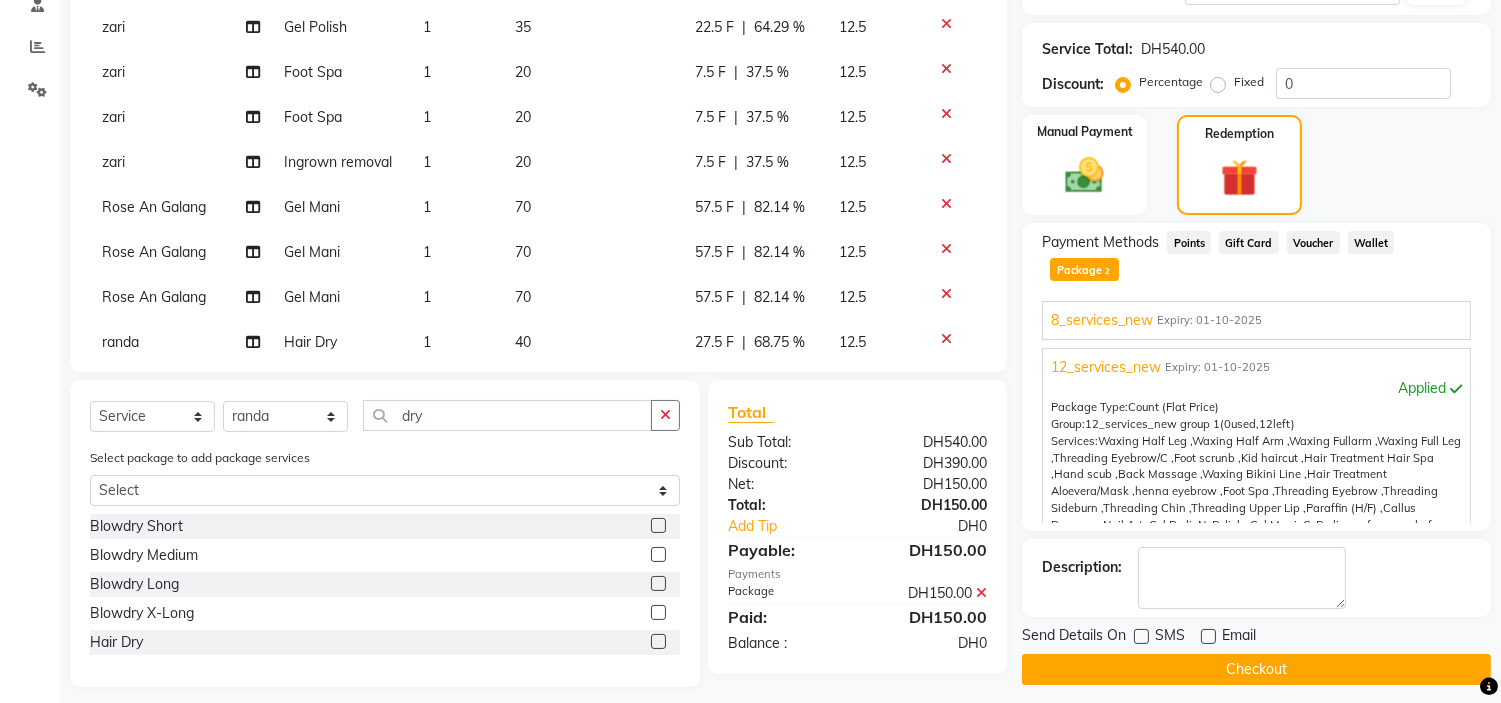 drag, startPoint x: 1188, startPoint y: 635, endPoint x: 331, endPoint y: 468, distance: 873.1197 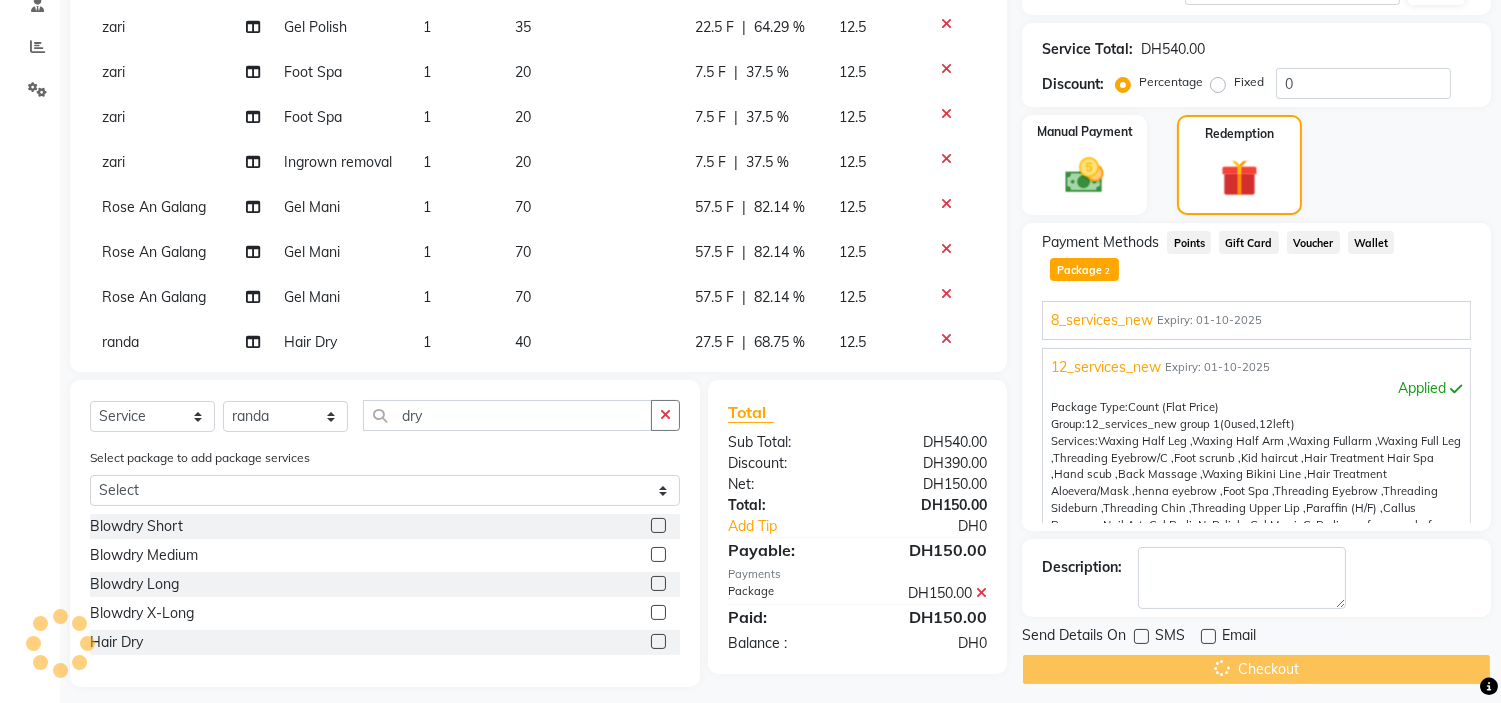 scroll, scrollTop: 0, scrollLeft: 0, axis: both 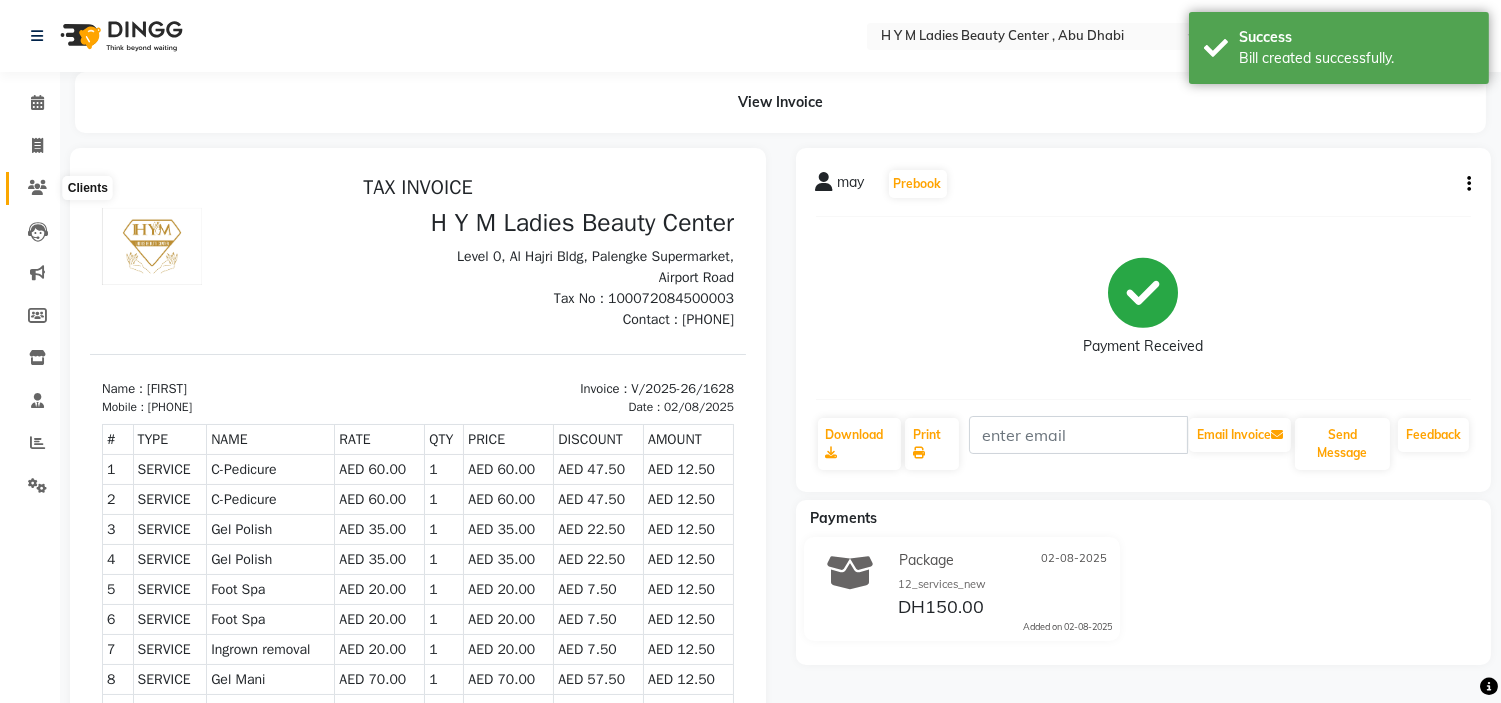 click 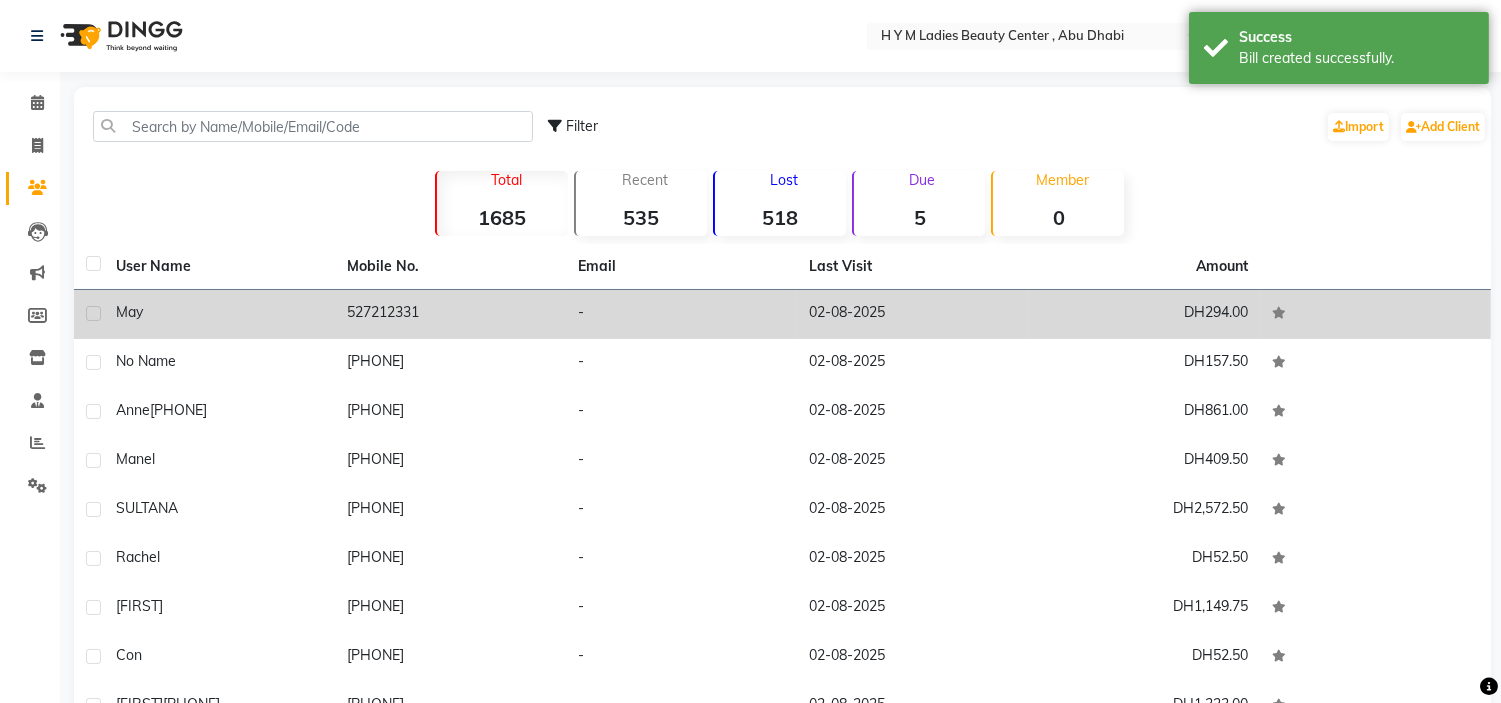 click on "may" 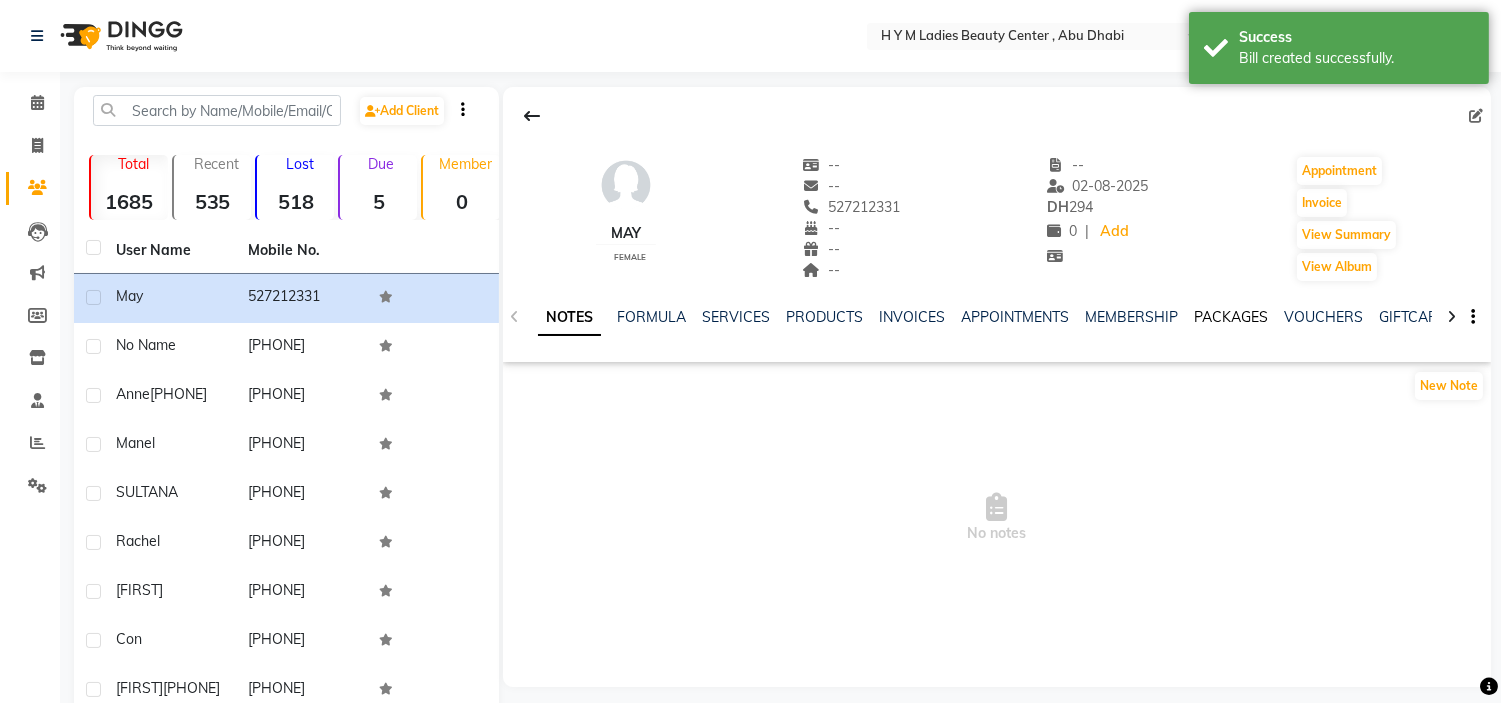 click on "PACKAGES" 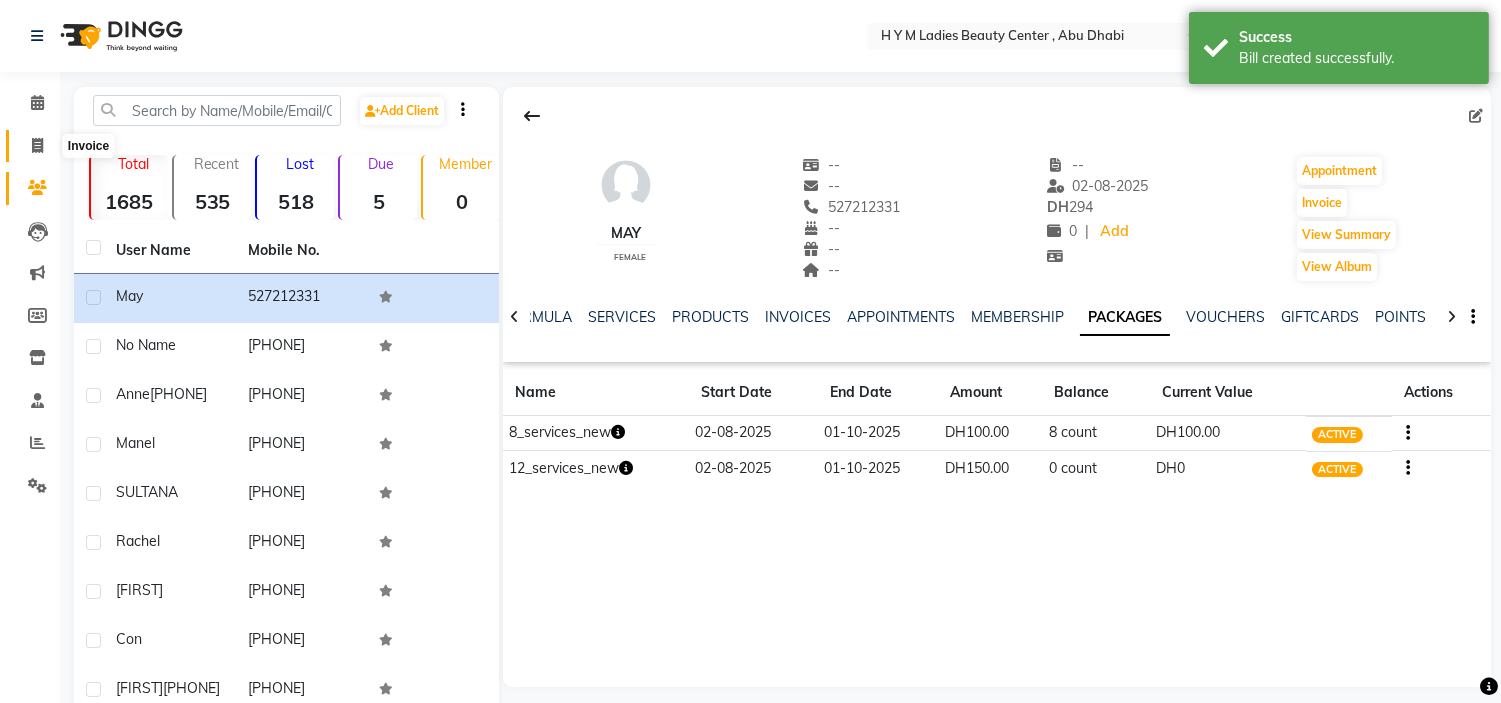 click 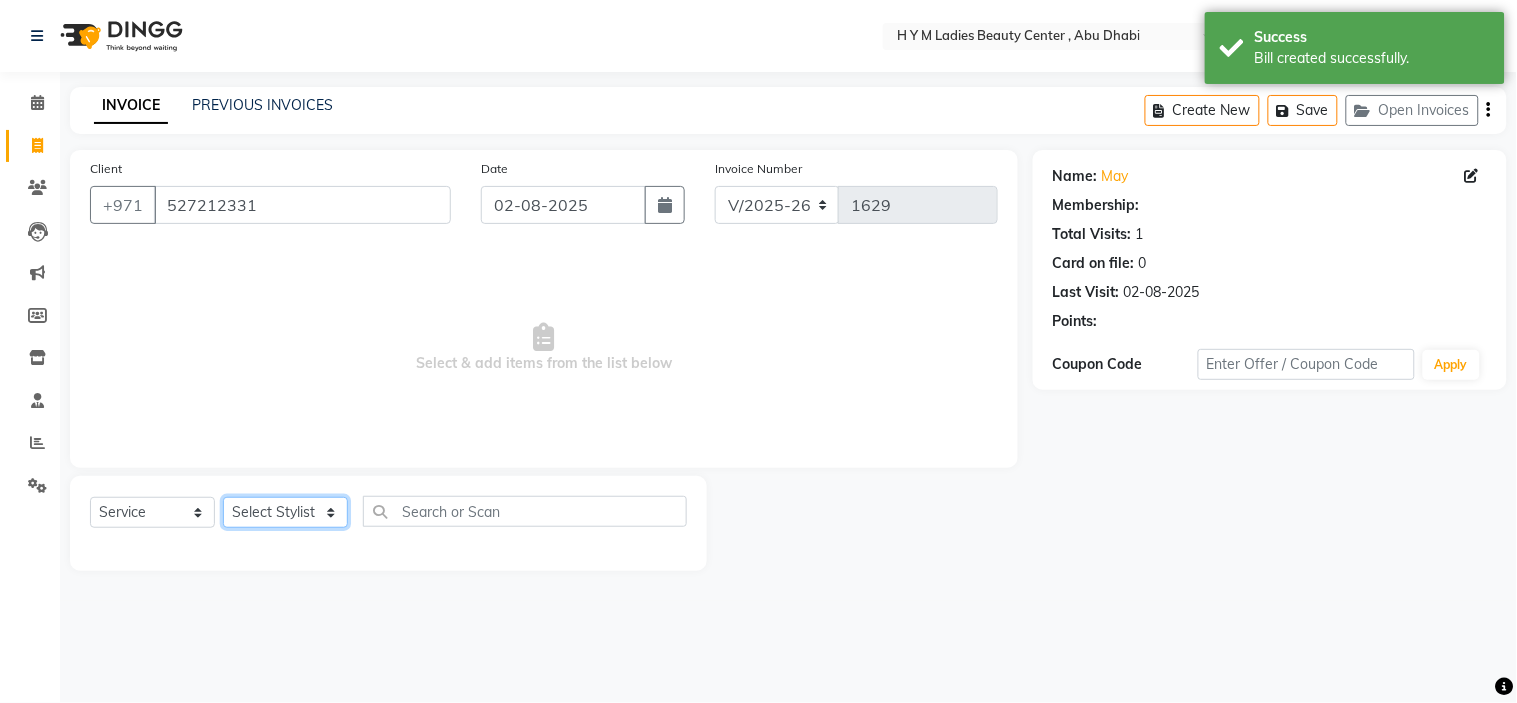 click on "Select Stylist ameena Jheza Dalangin Julie Corteza nadeema randa Rose An Galang zari" 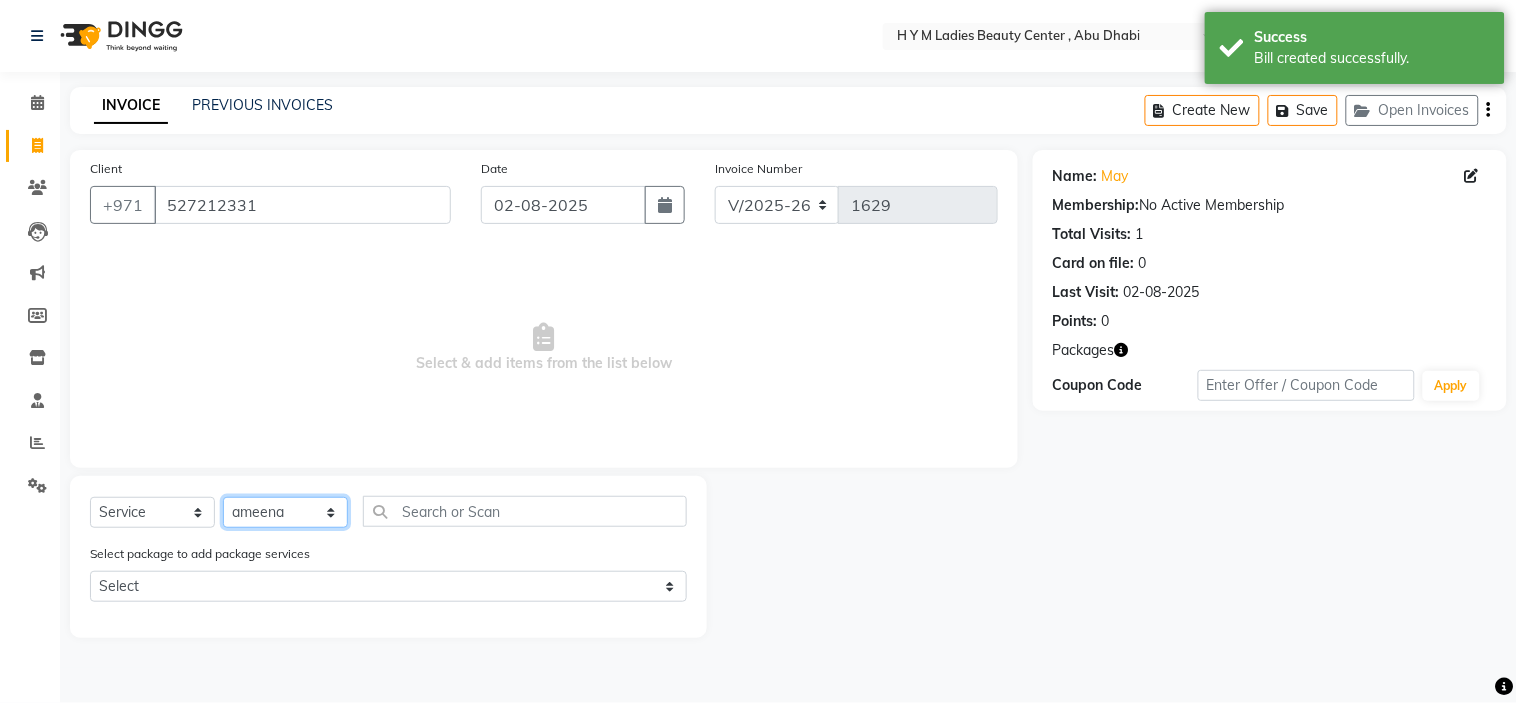 click on "Select Stylist ameena Jheza Dalangin Julie Corteza nadeema randa Rose An Galang zari" 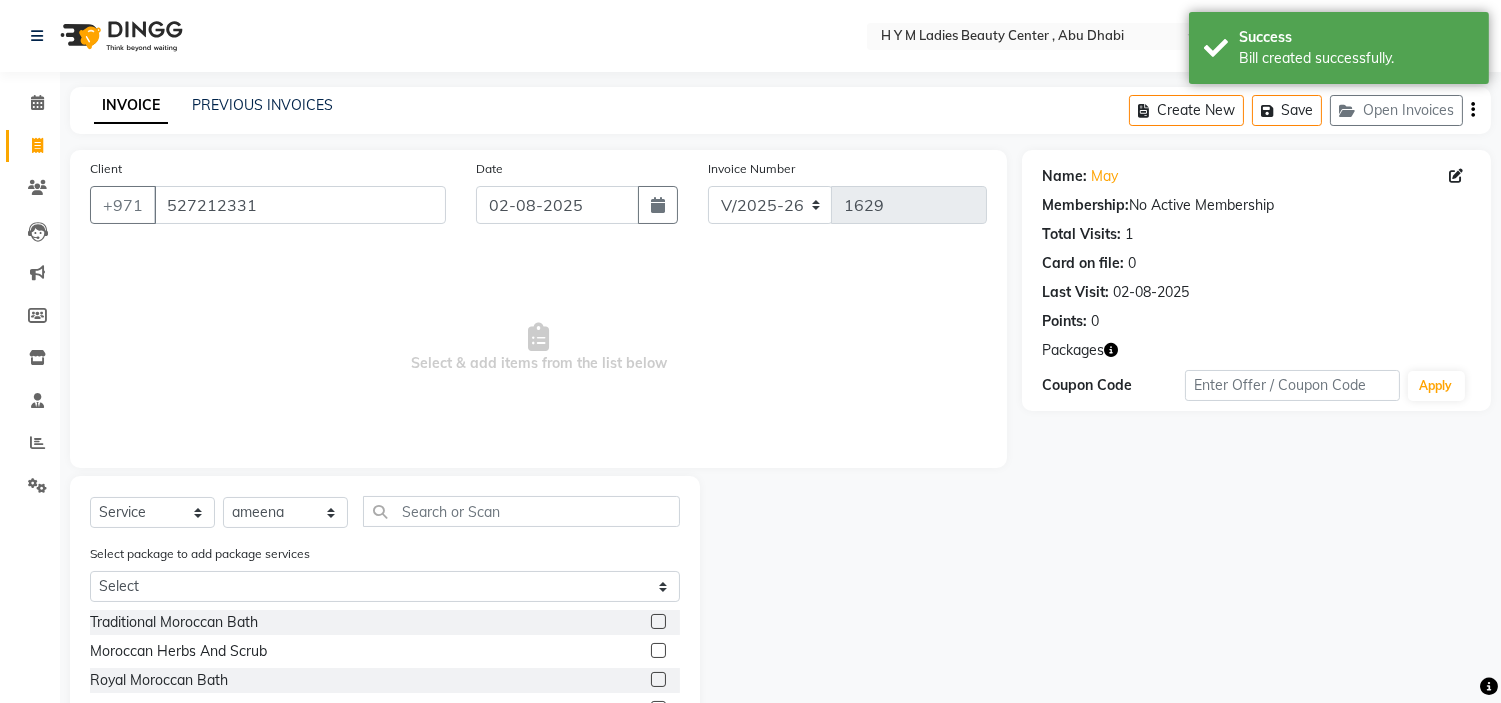 click 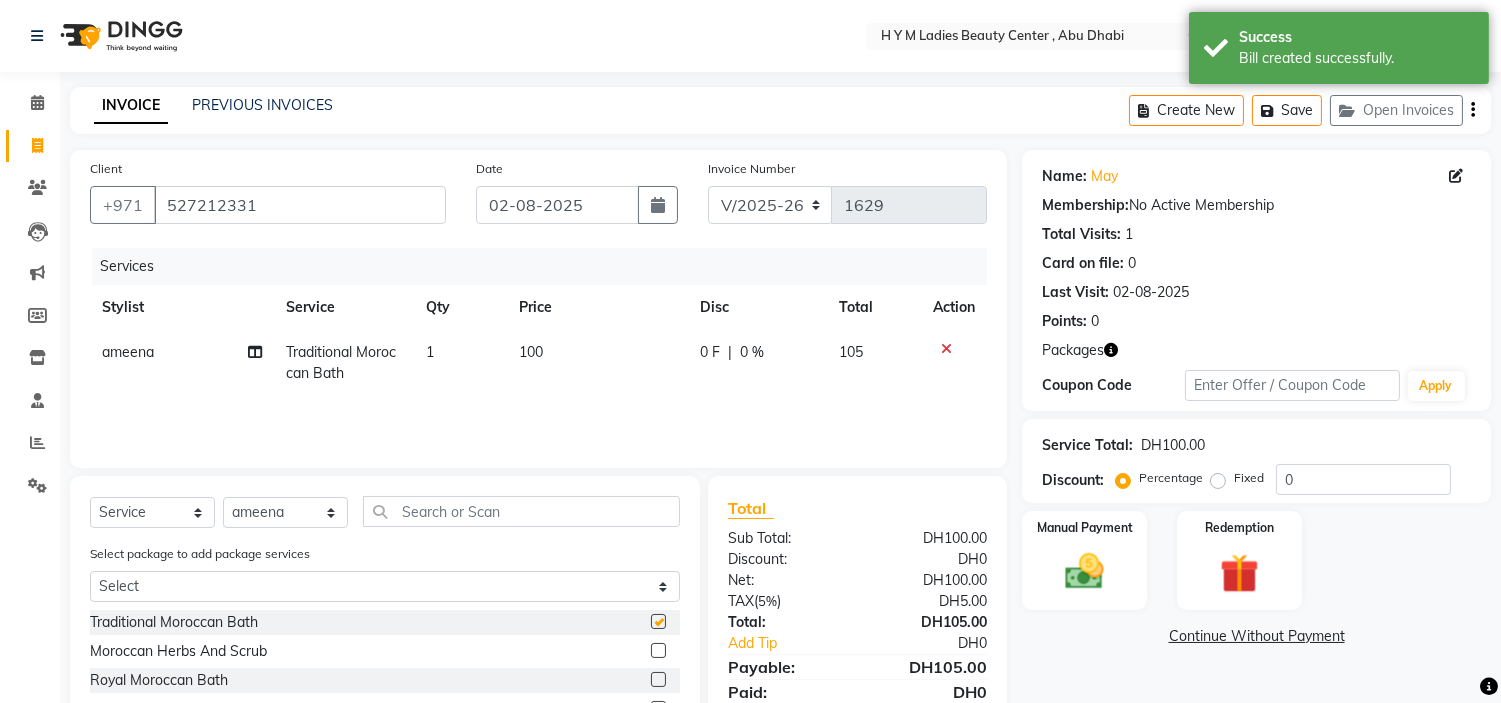 click 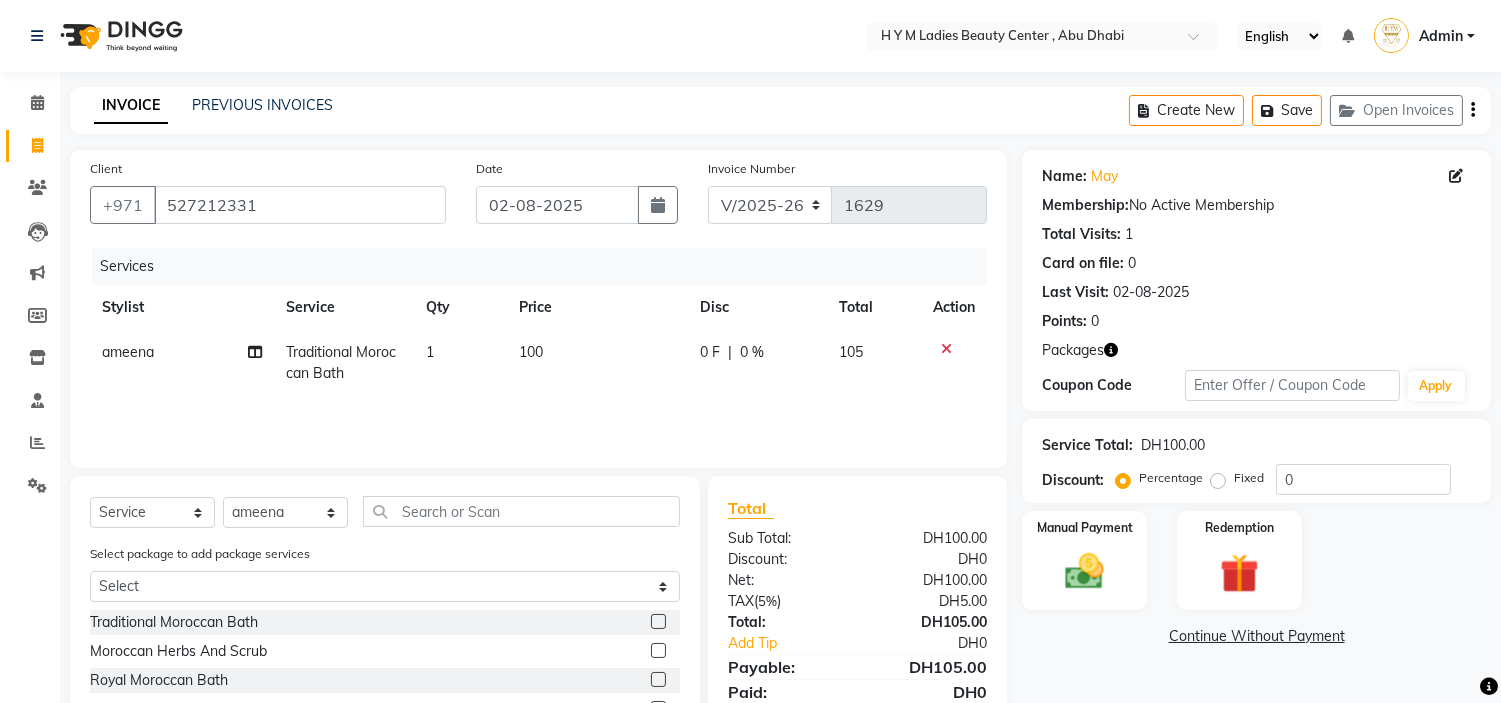 click 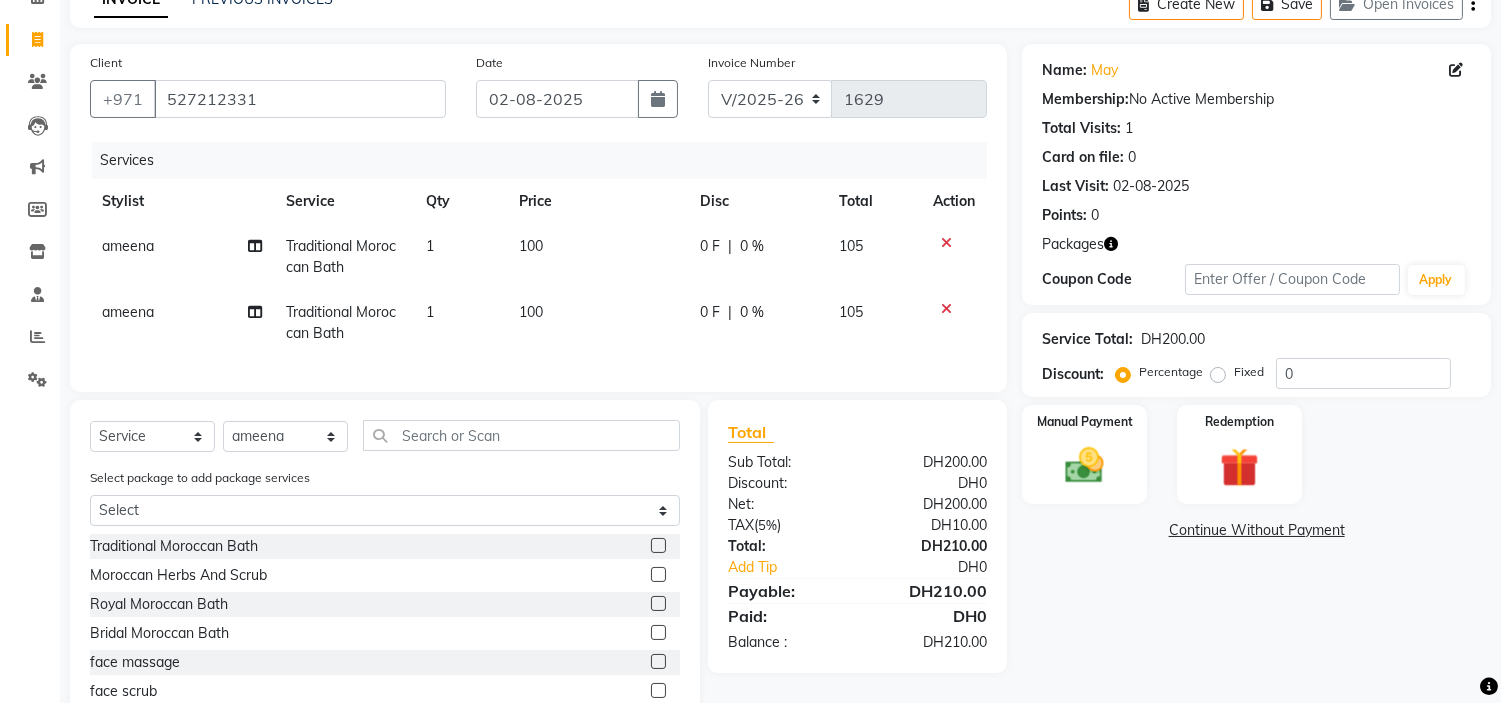 scroll, scrollTop: 211, scrollLeft: 0, axis: vertical 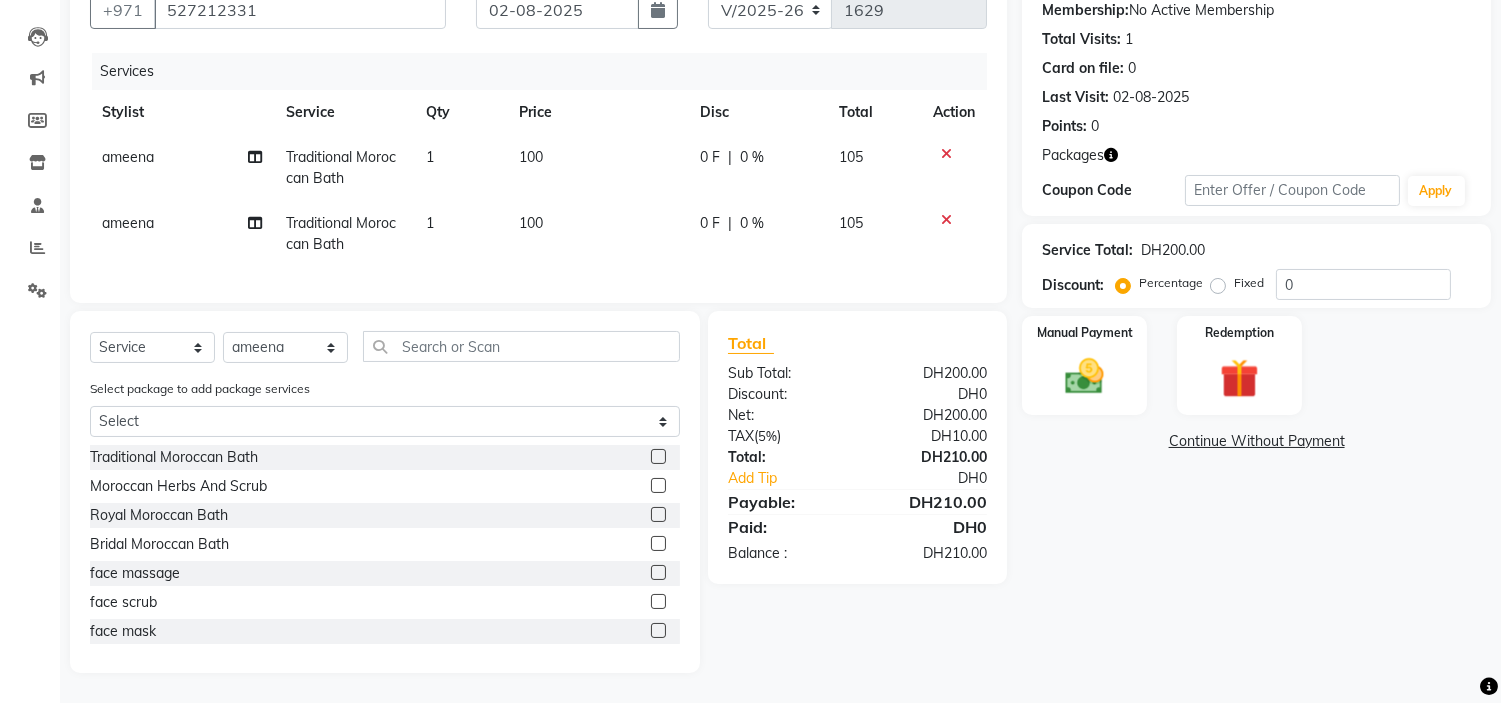 click 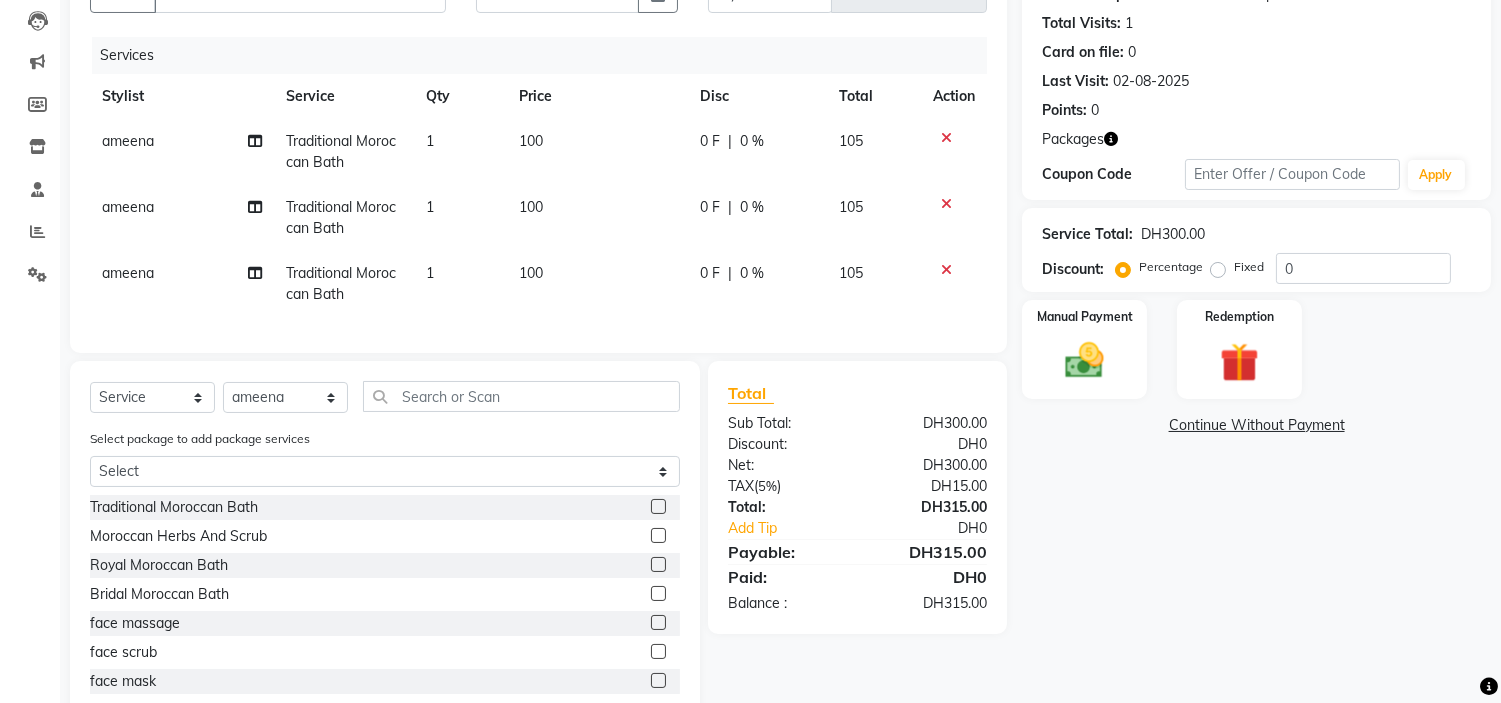 click 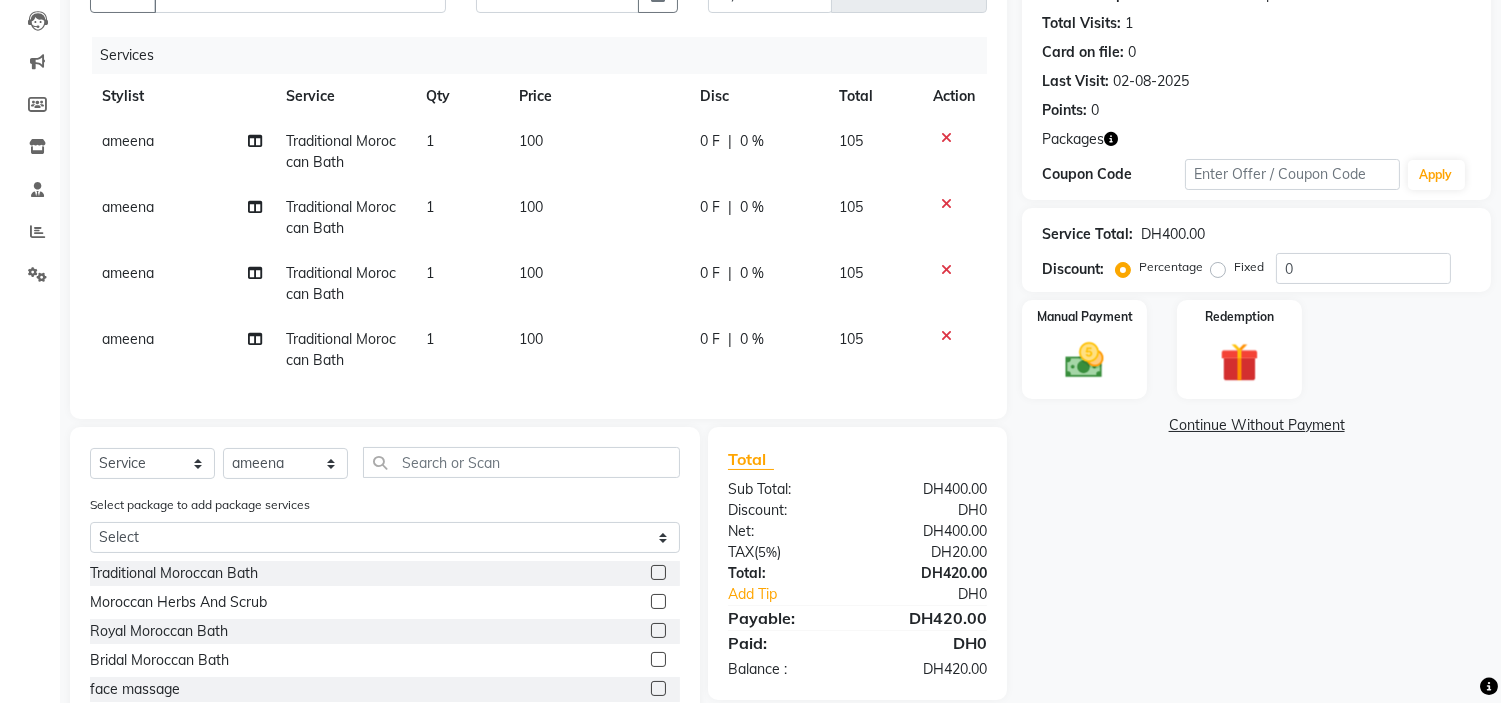 click 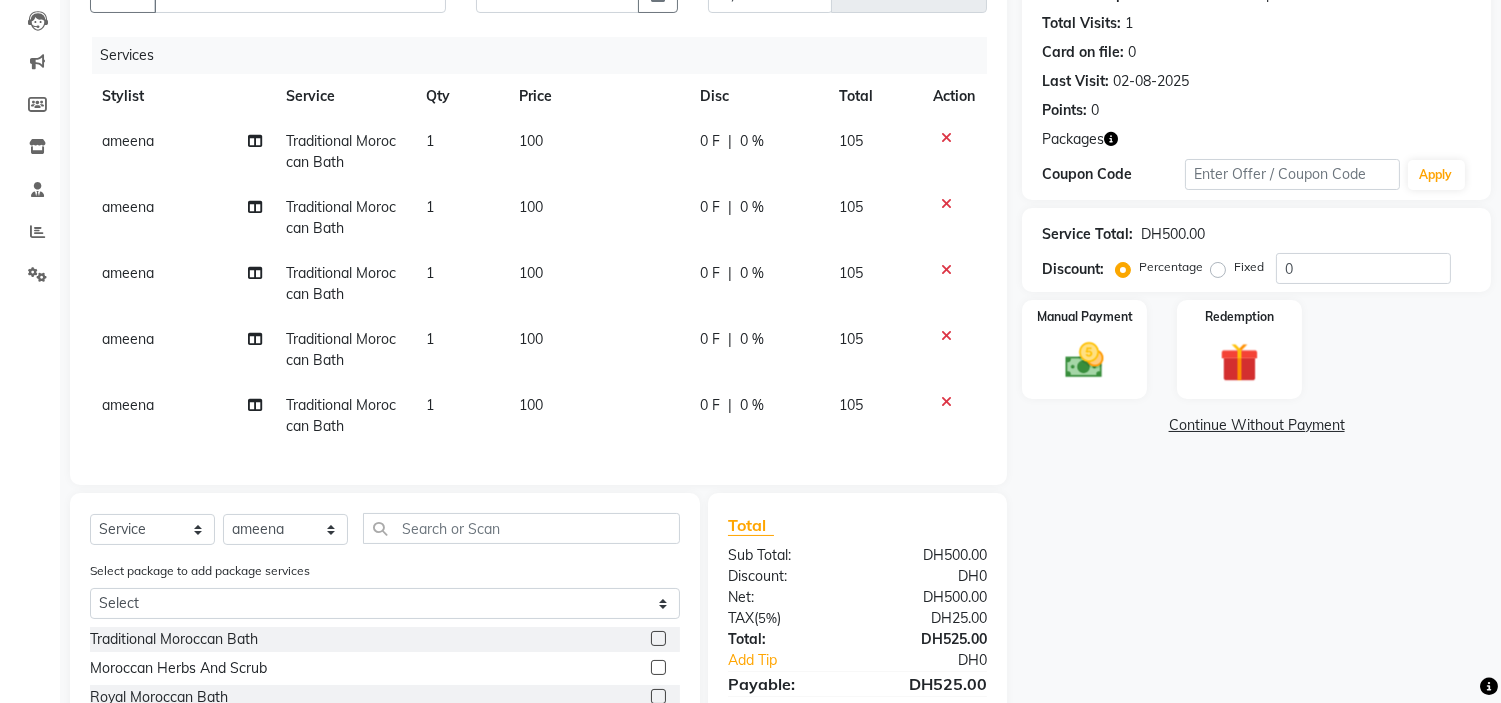 click 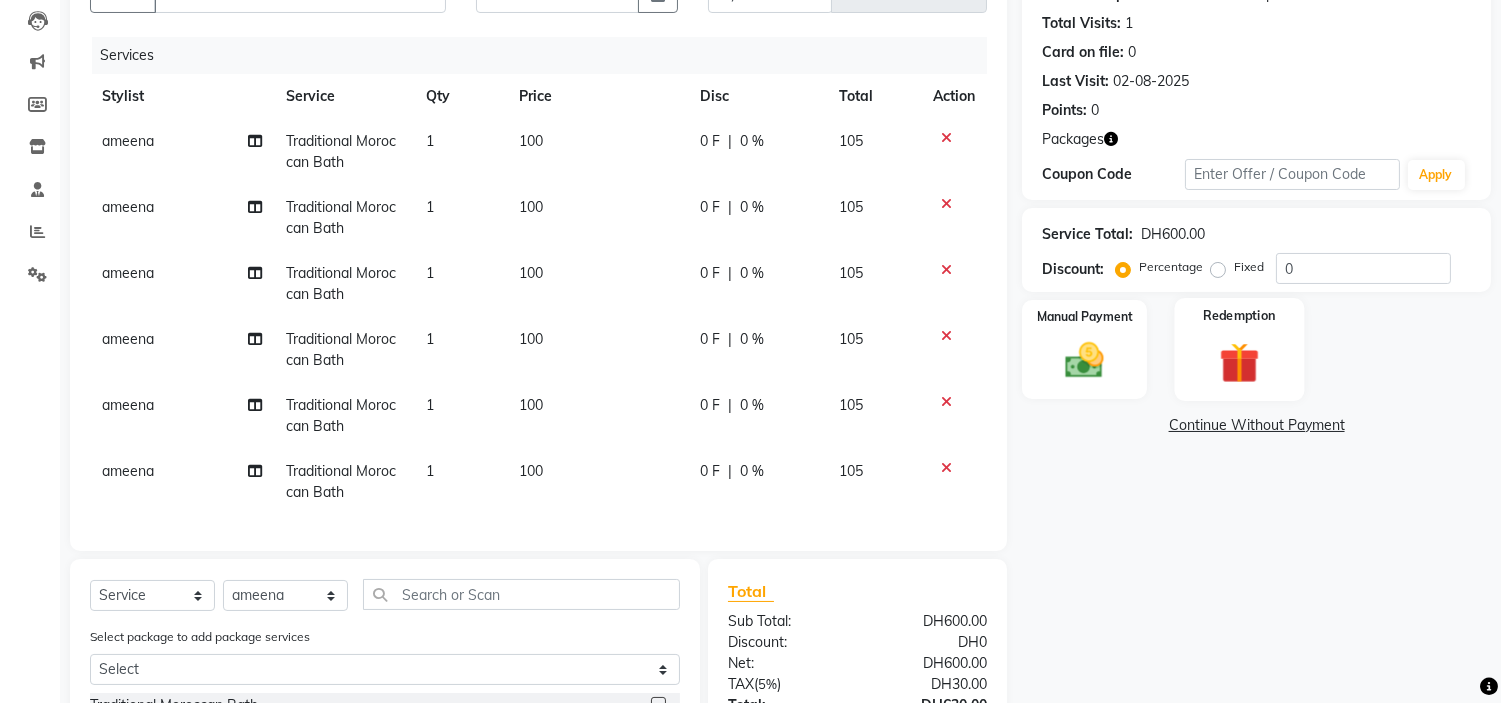 click 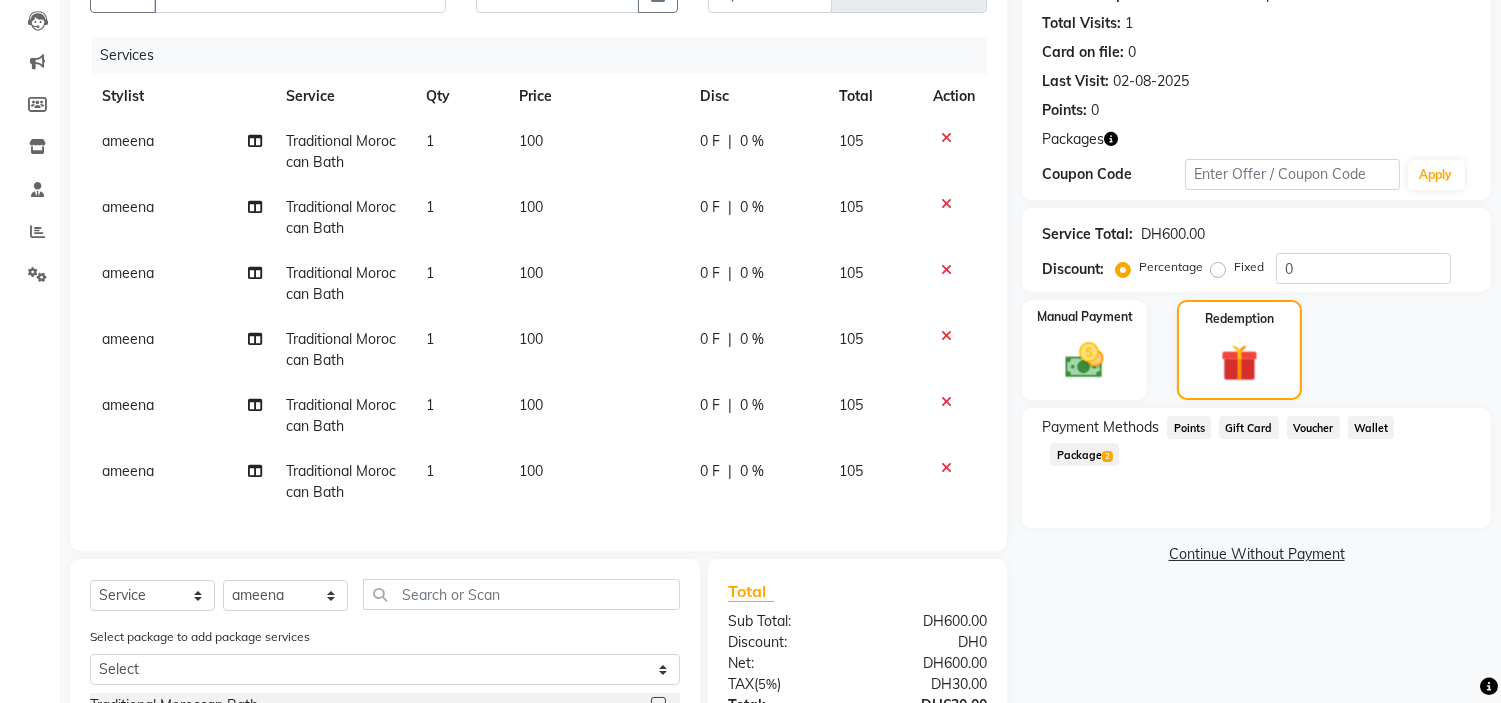 click on "Package  2" 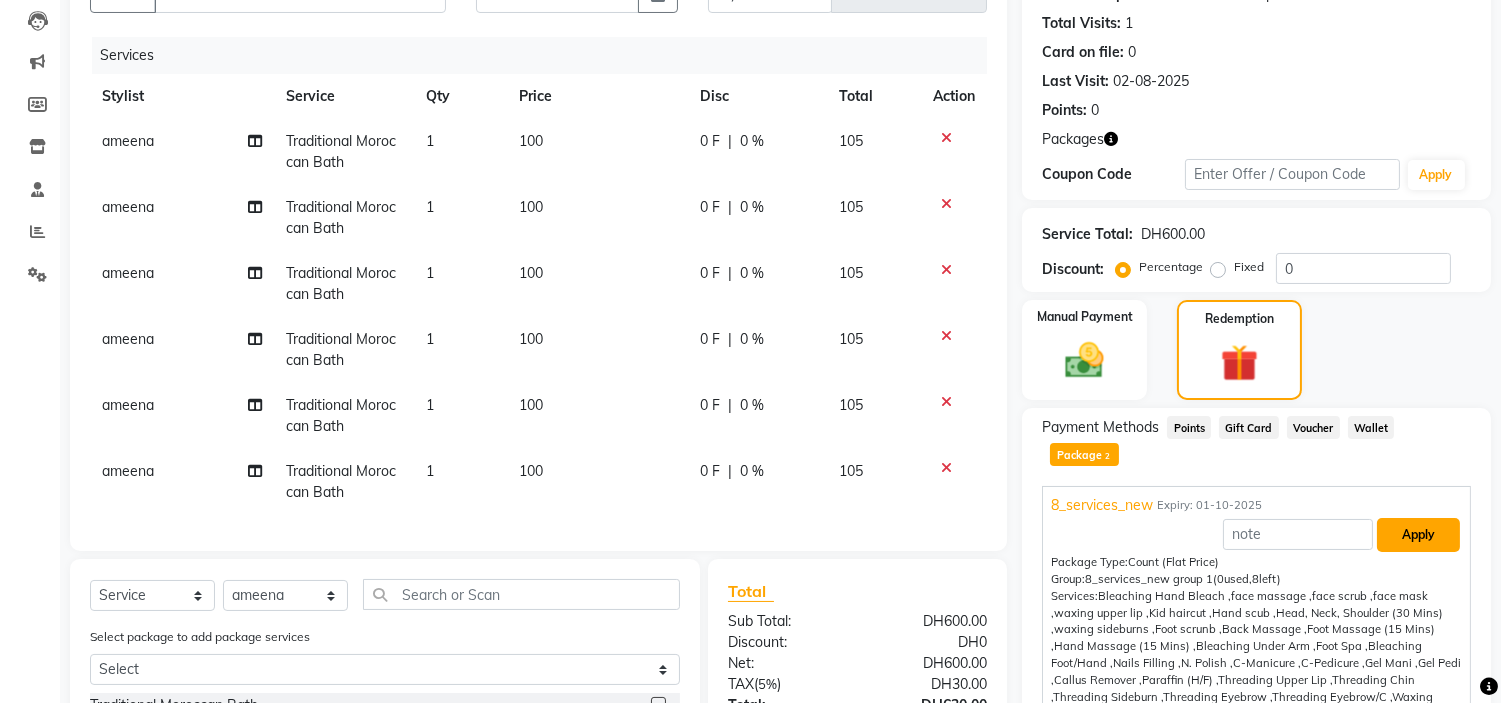 click on "Apply" at bounding box center [1418, 535] 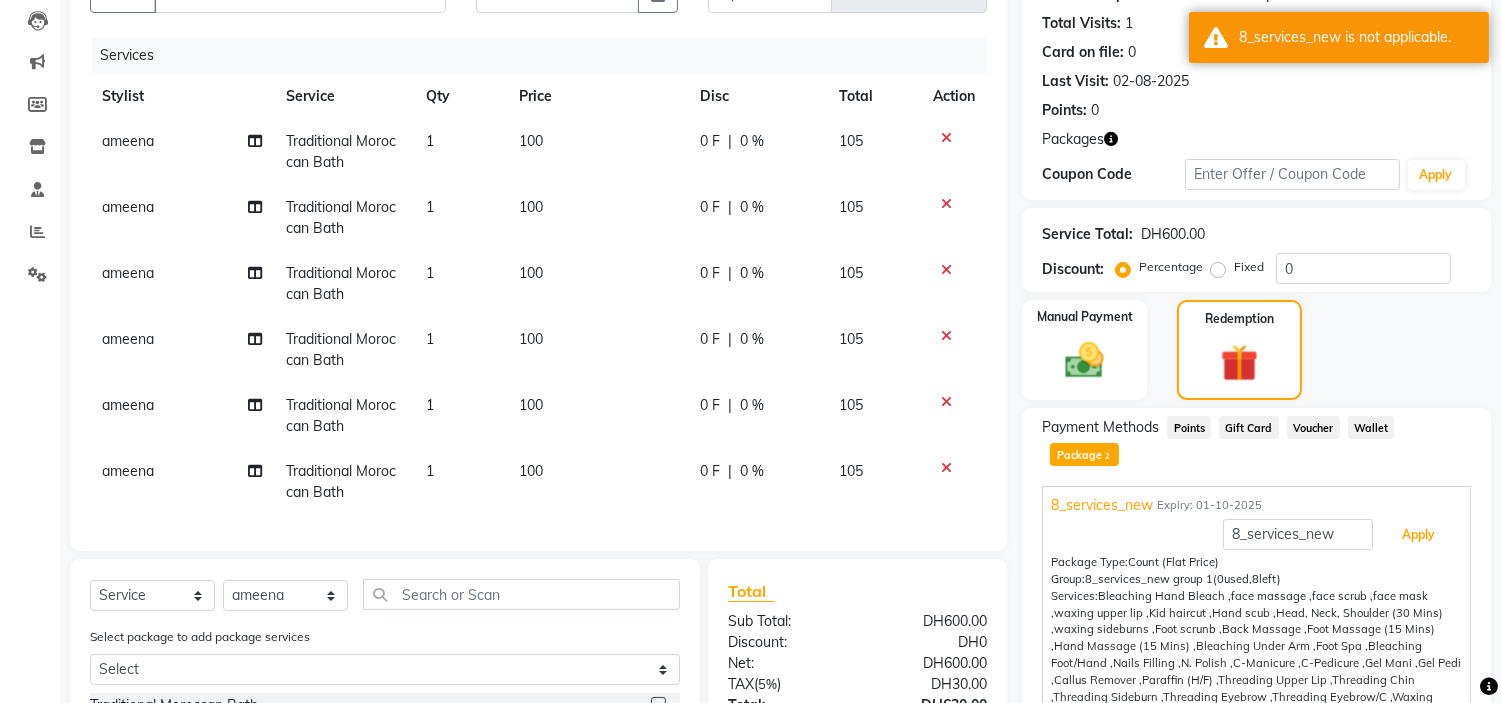 scroll, scrollTop: 10, scrollLeft: 0, axis: vertical 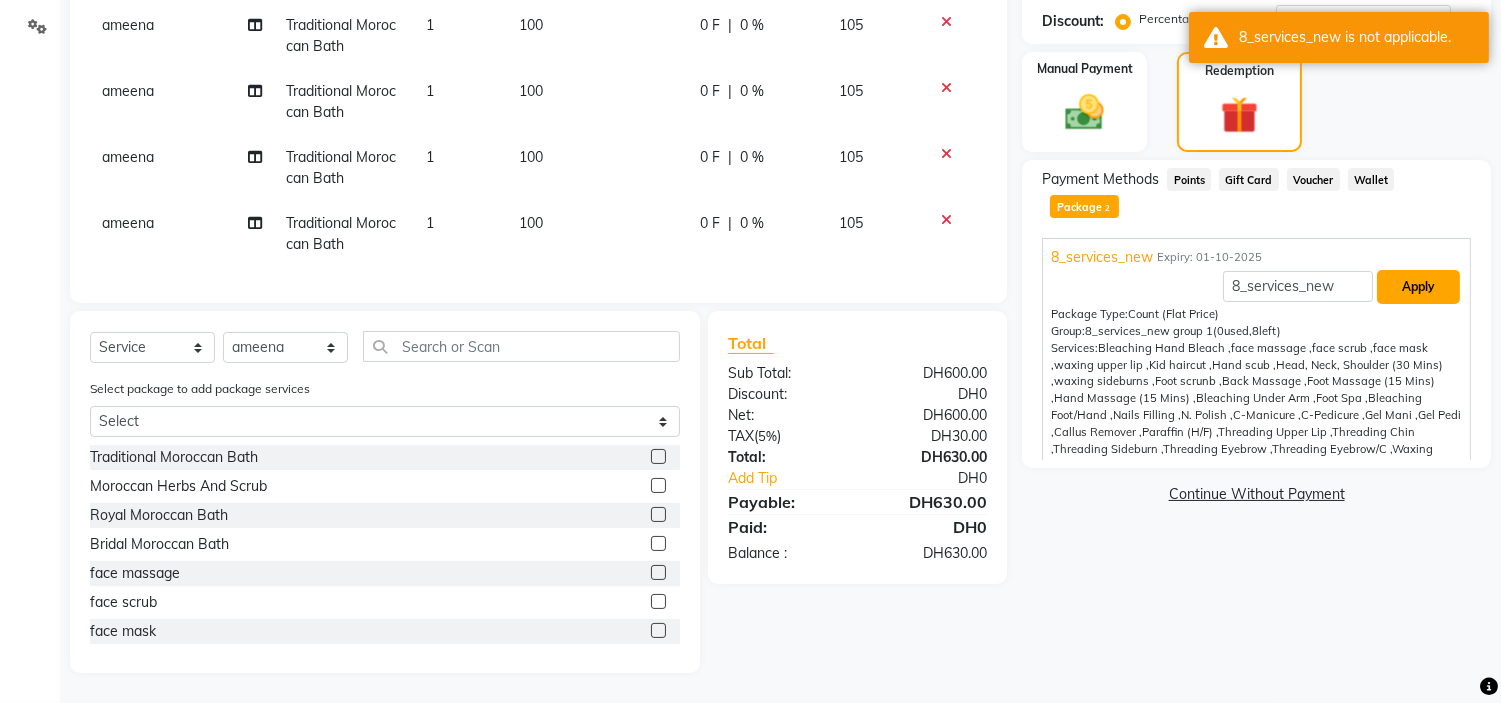 click on "Apply" at bounding box center [1418, 287] 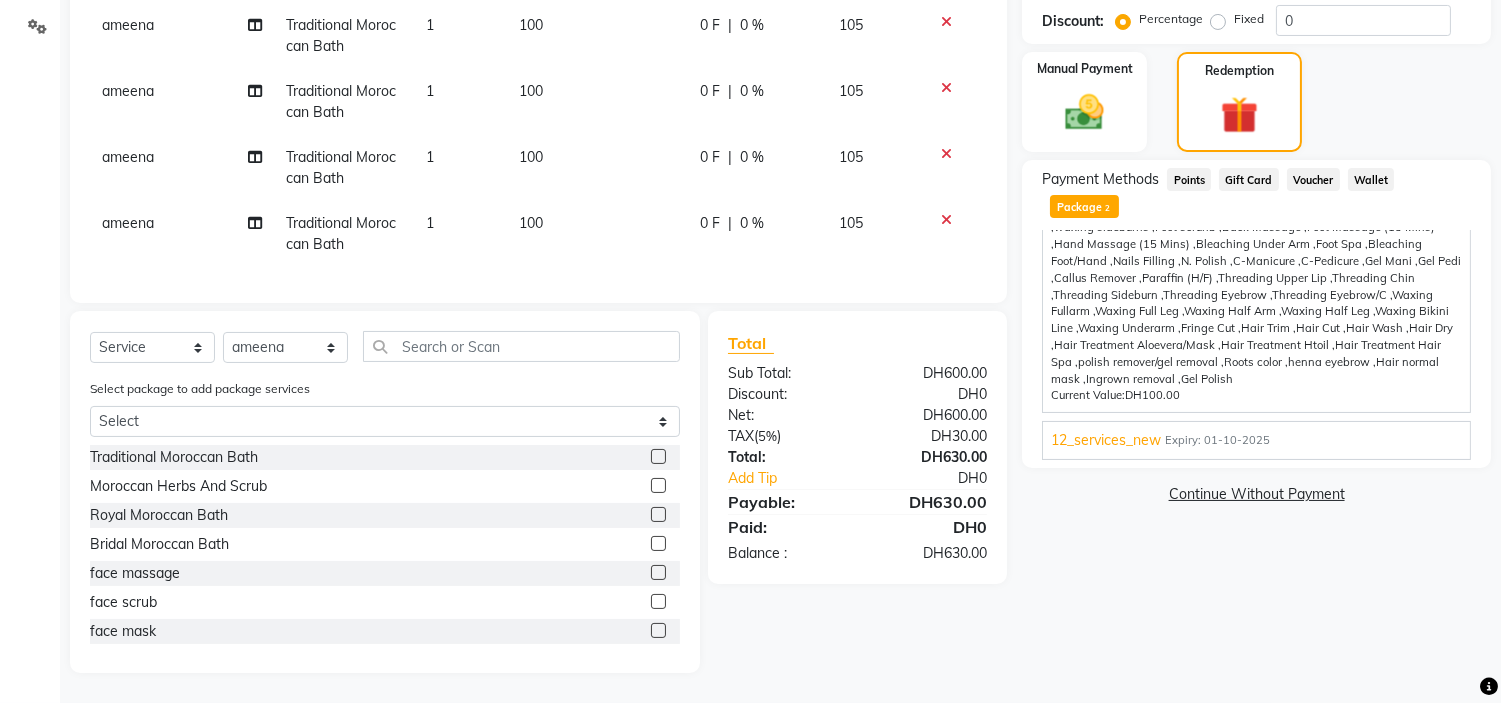 scroll, scrollTop: 0, scrollLeft: 0, axis: both 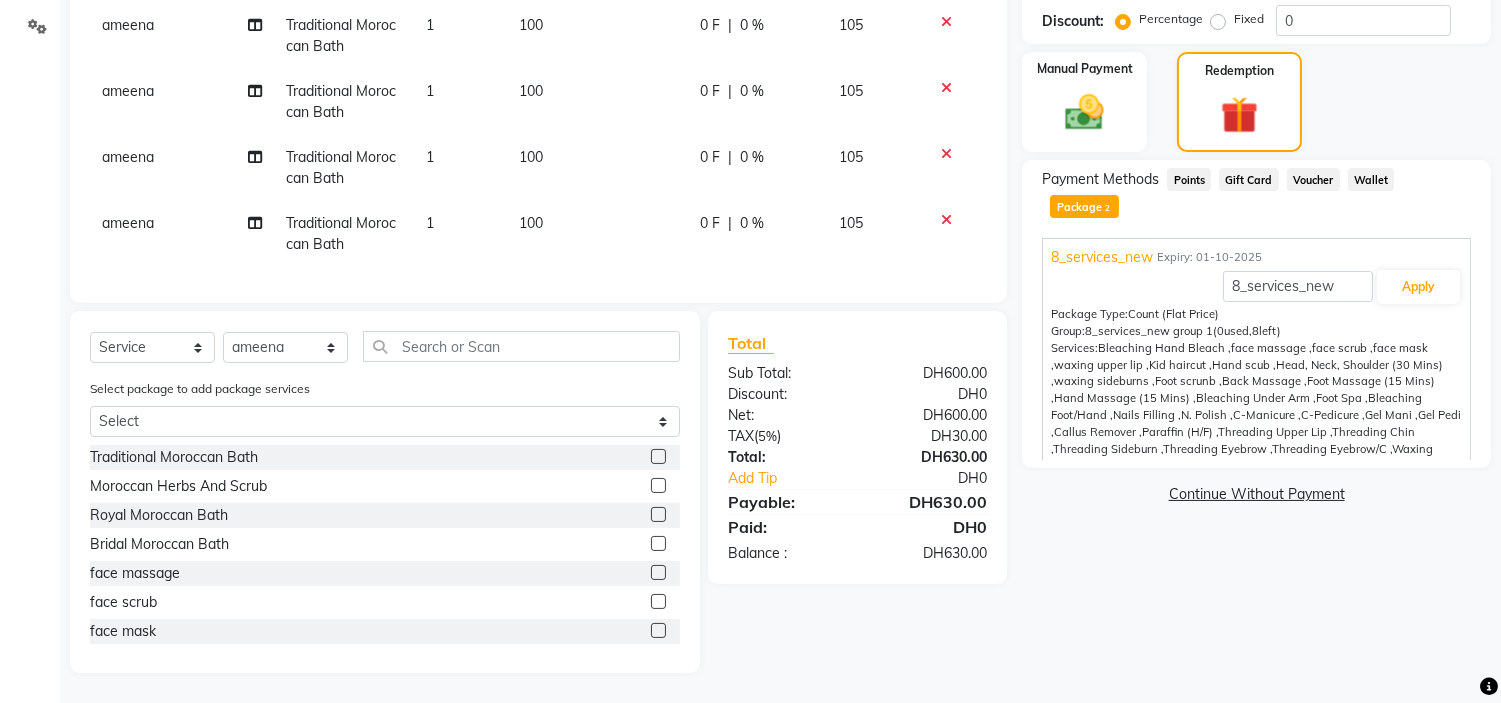 click 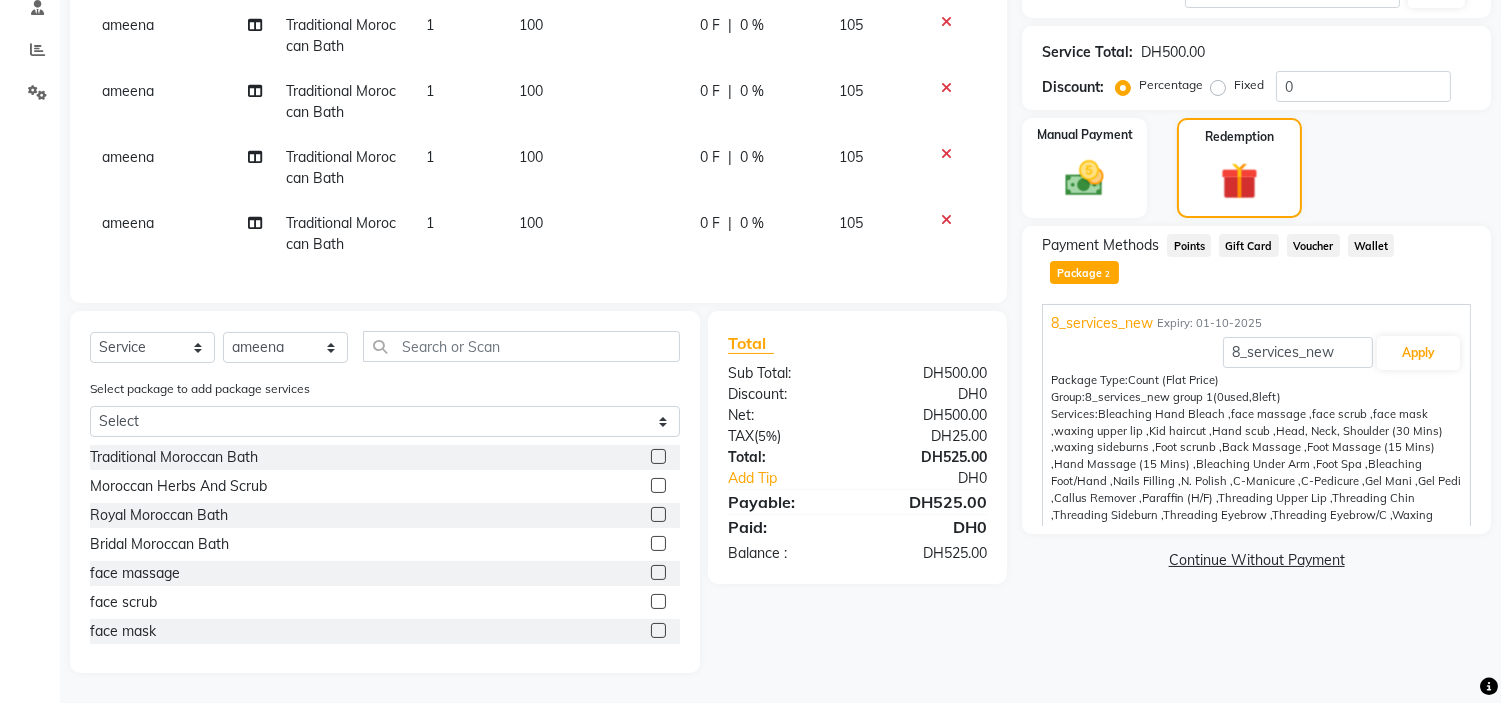 scroll, scrollTop: 393, scrollLeft: 0, axis: vertical 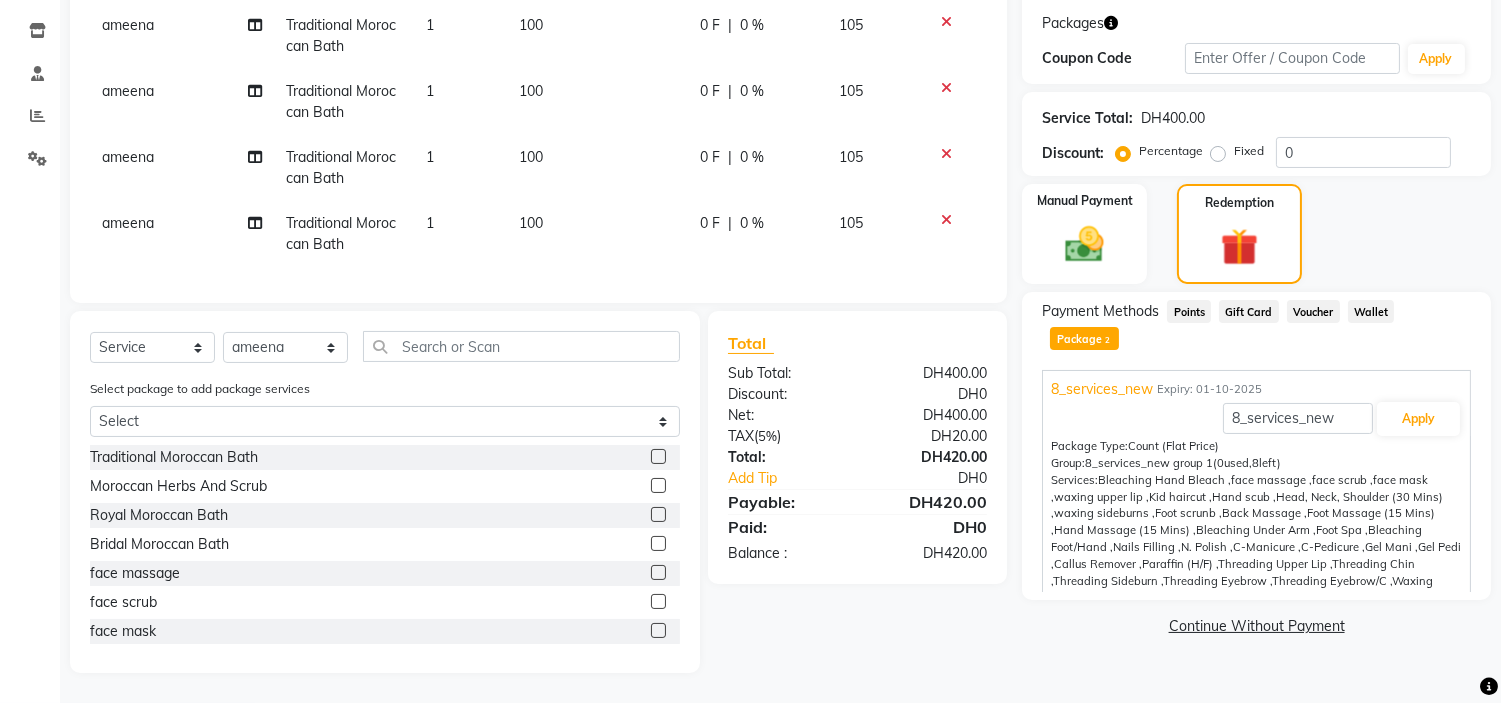 click 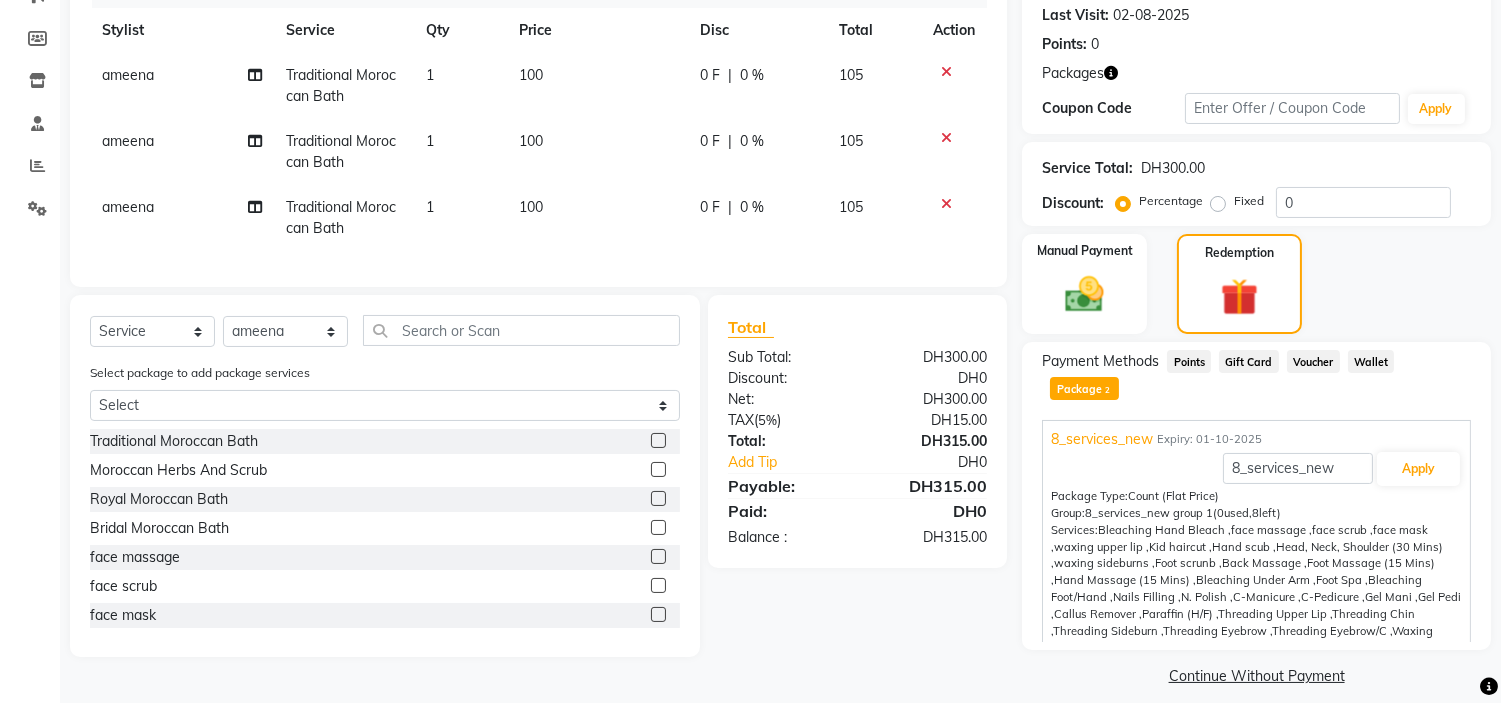 click 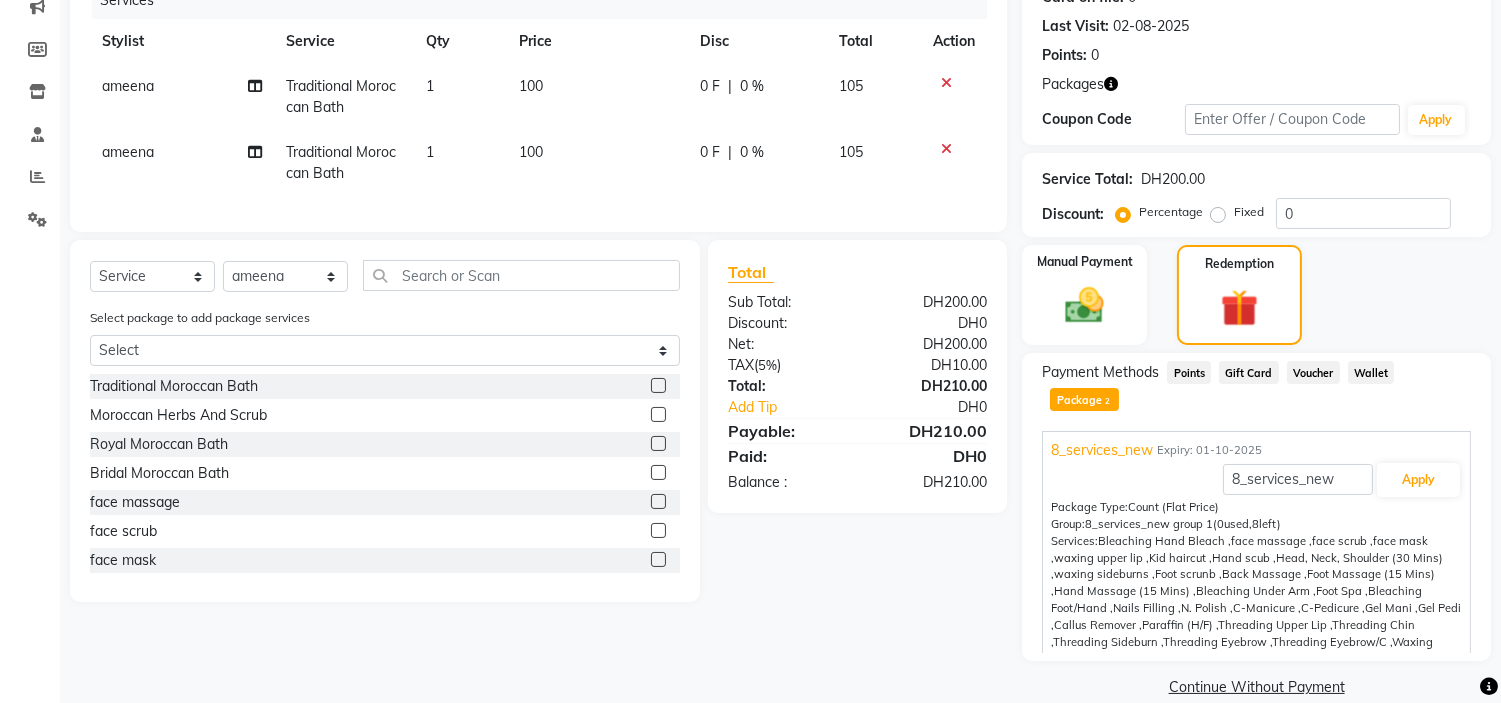 click 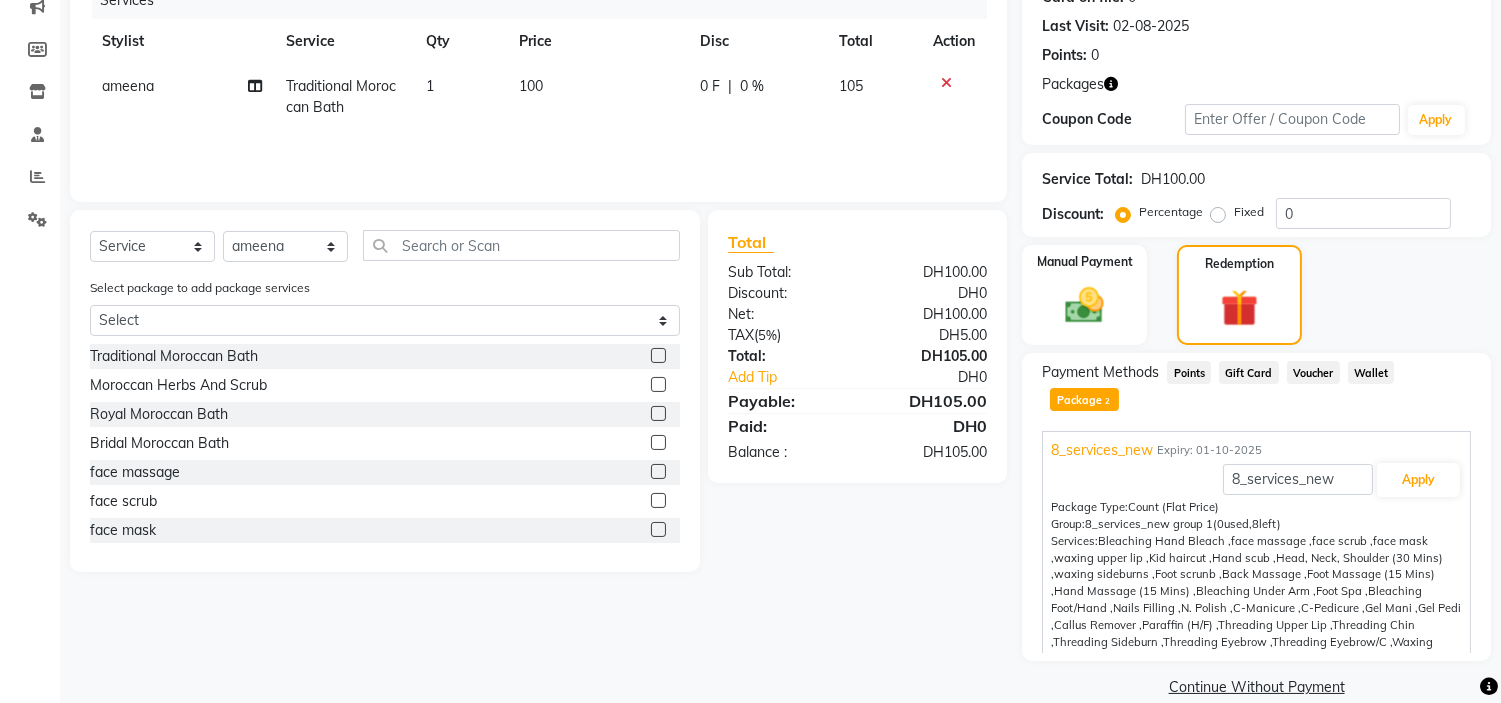 click 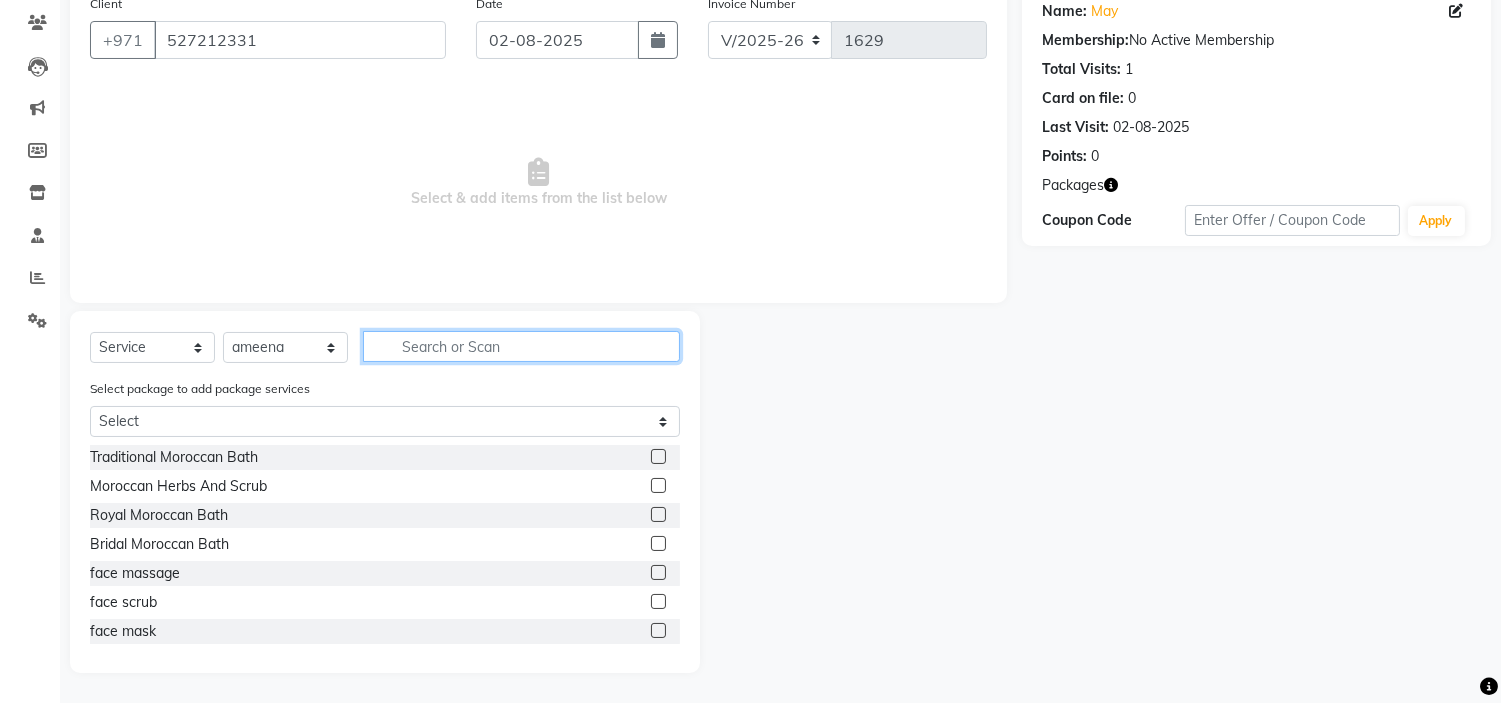drag, startPoint x: 468, startPoint y: 347, endPoint x: 473, endPoint y: 336, distance: 12.083046 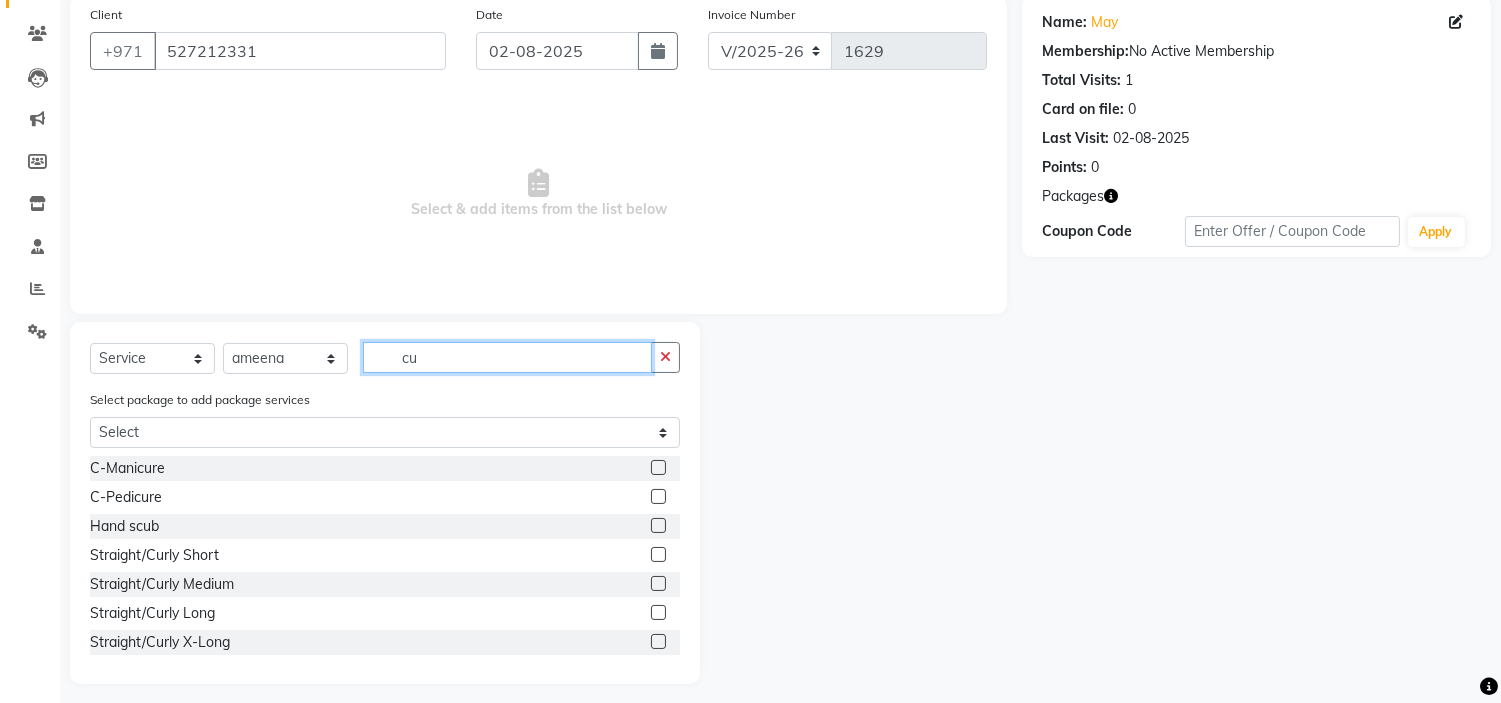 scroll, scrollTop: 165, scrollLeft: 0, axis: vertical 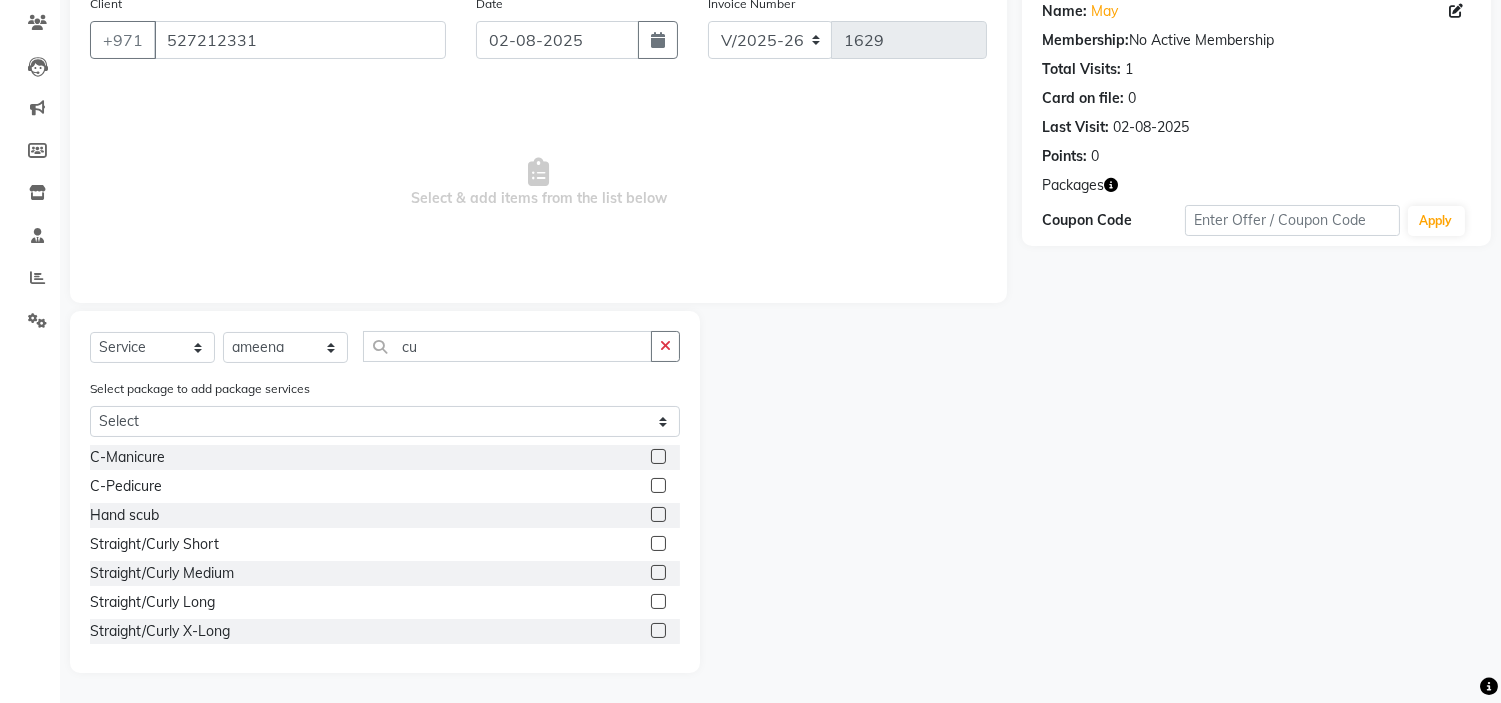click 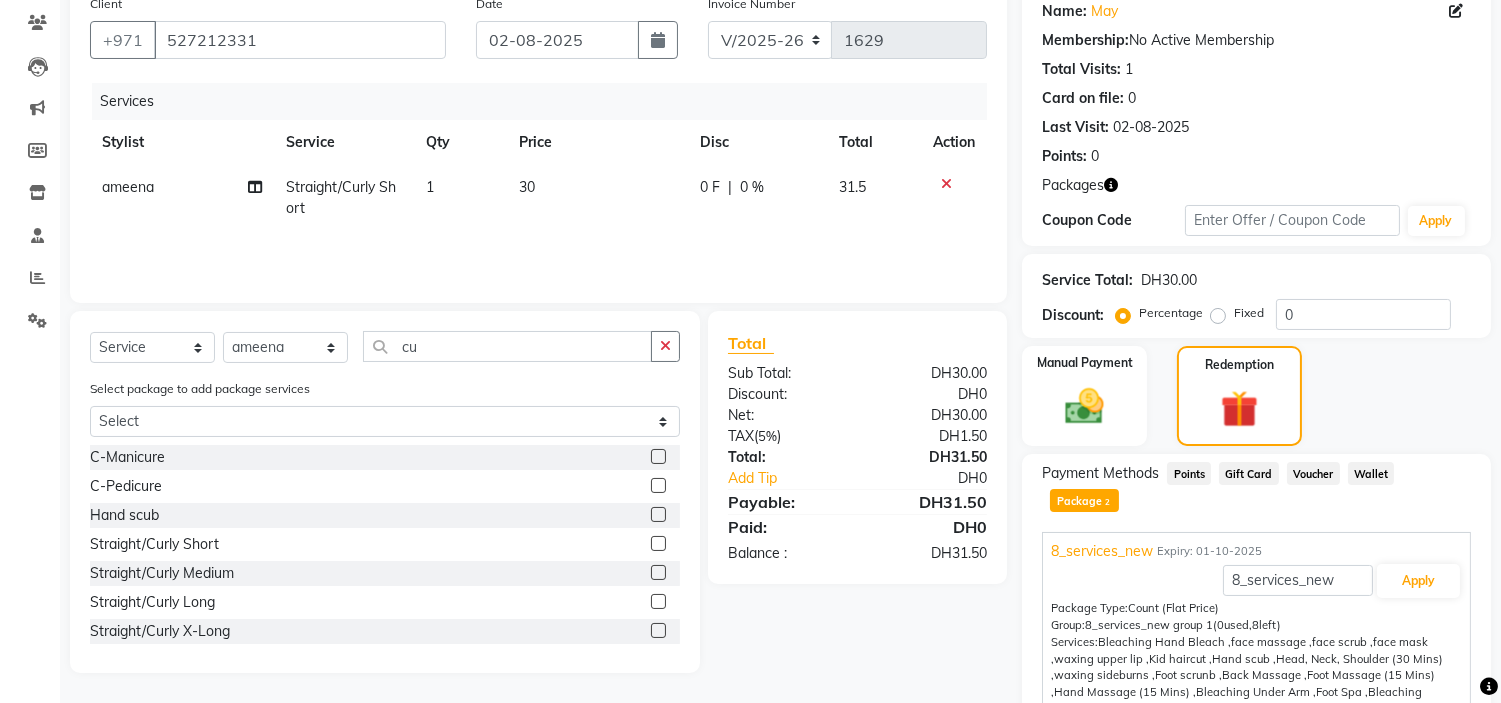 click 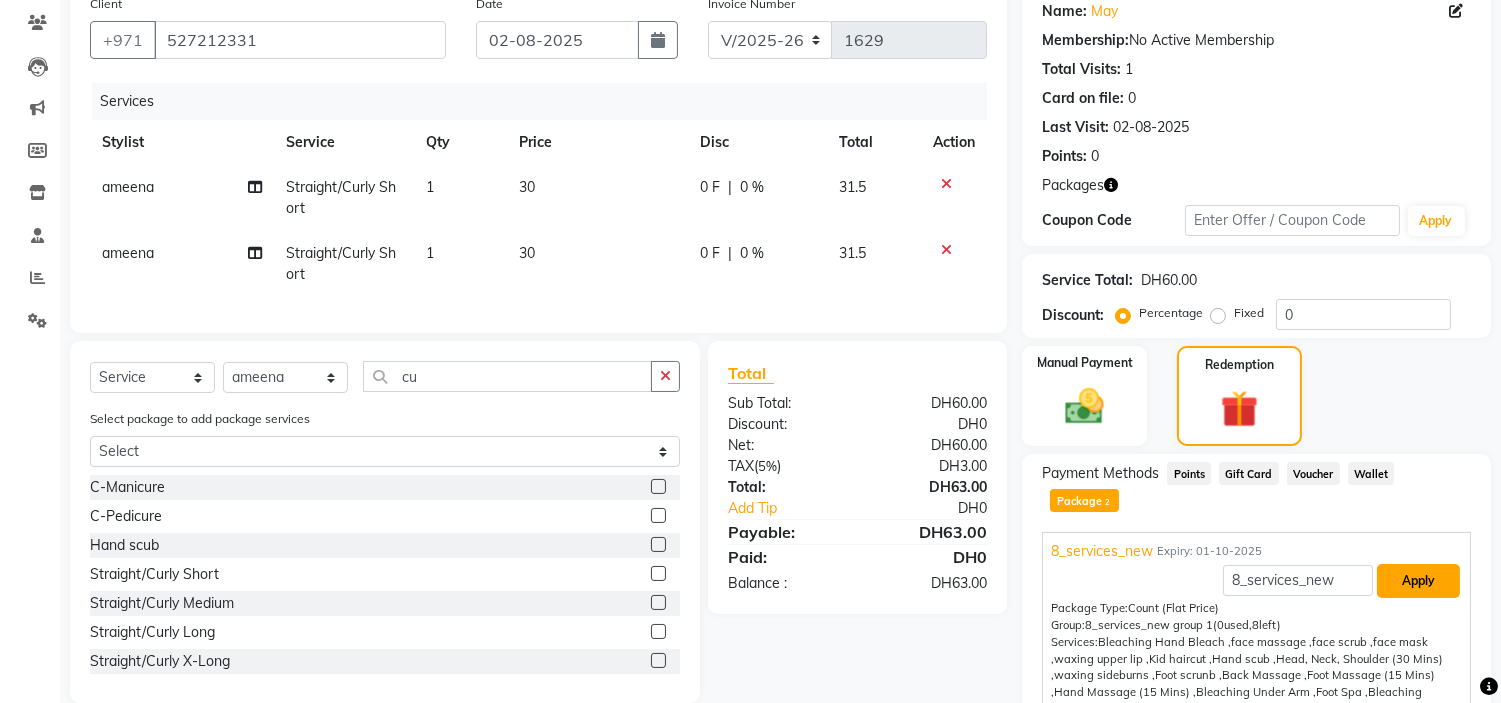 click on "Apply" at bounding box center (1418, 581) 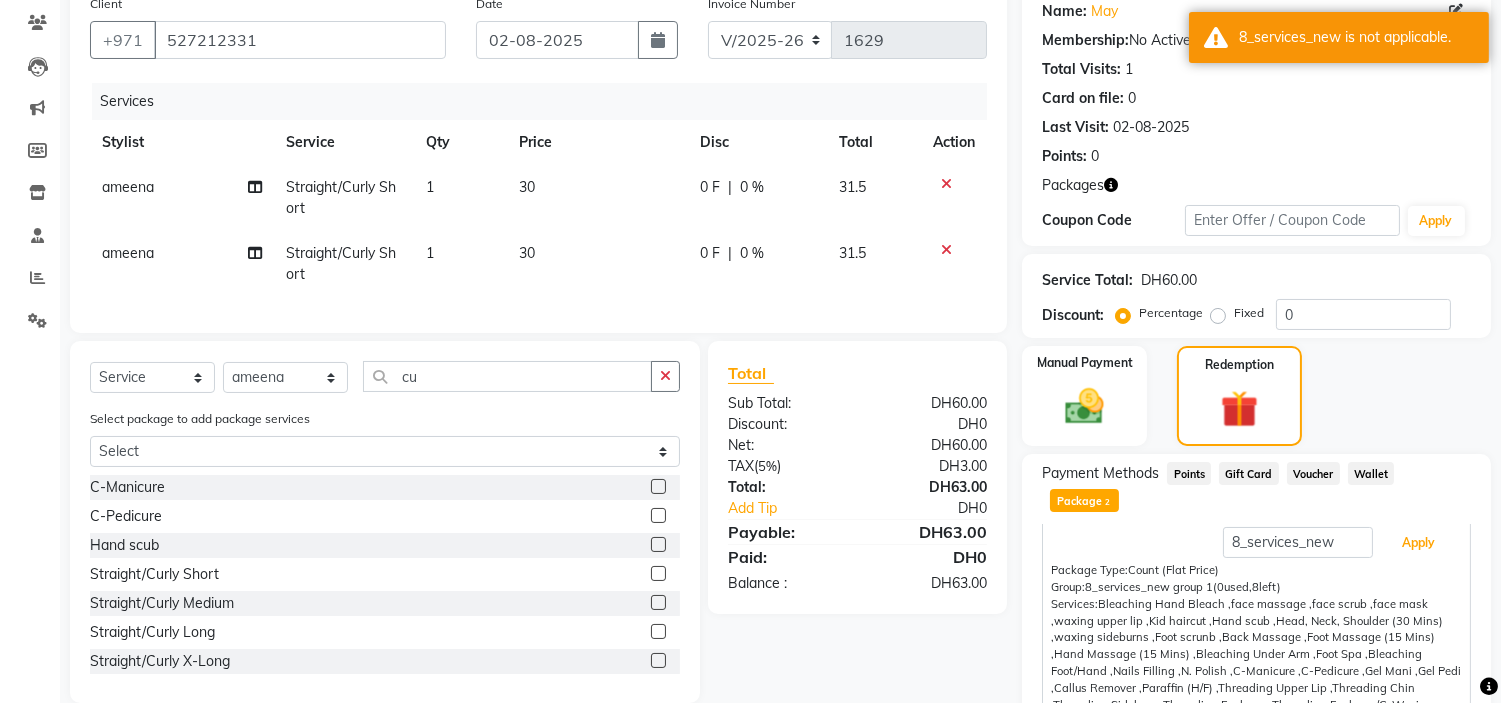 scroll, scrollTop: 0, scrollLeft: 0, axis: both 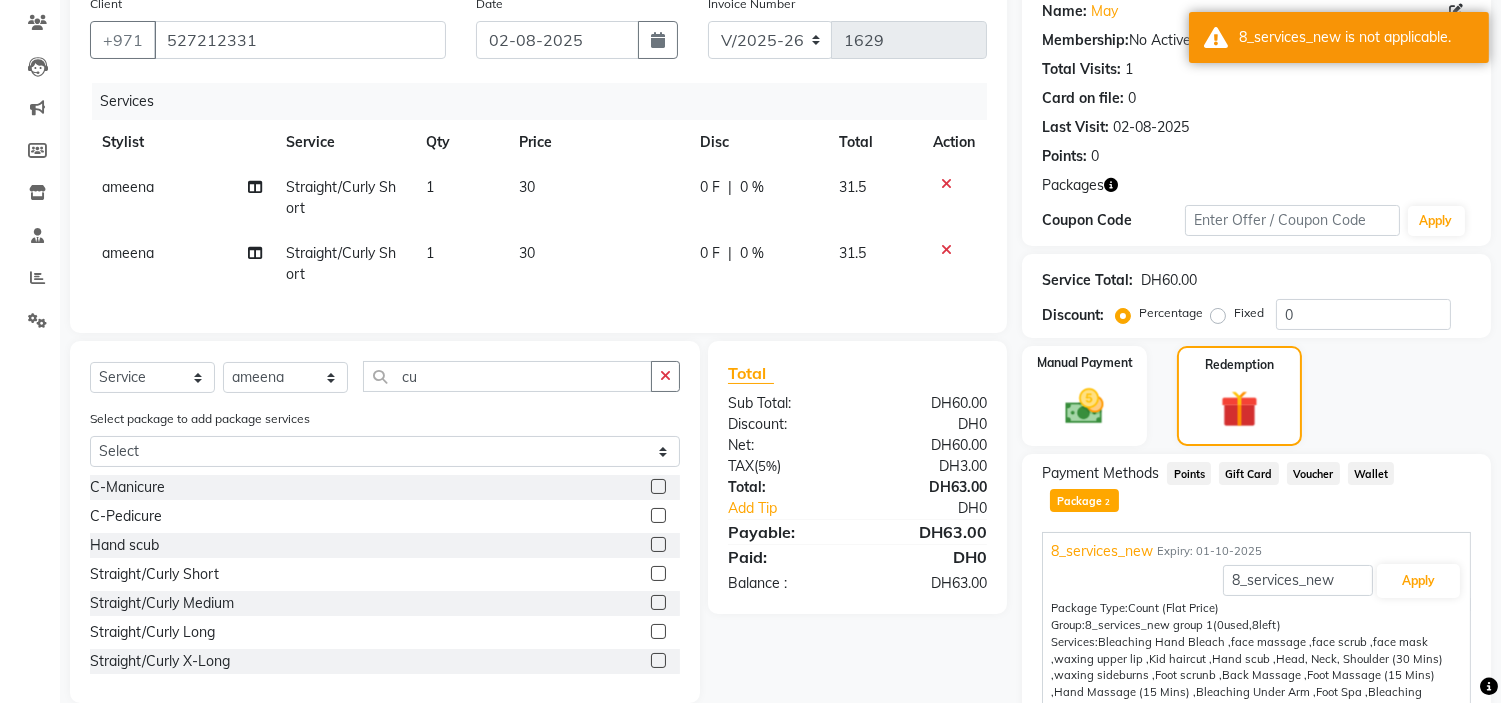 click 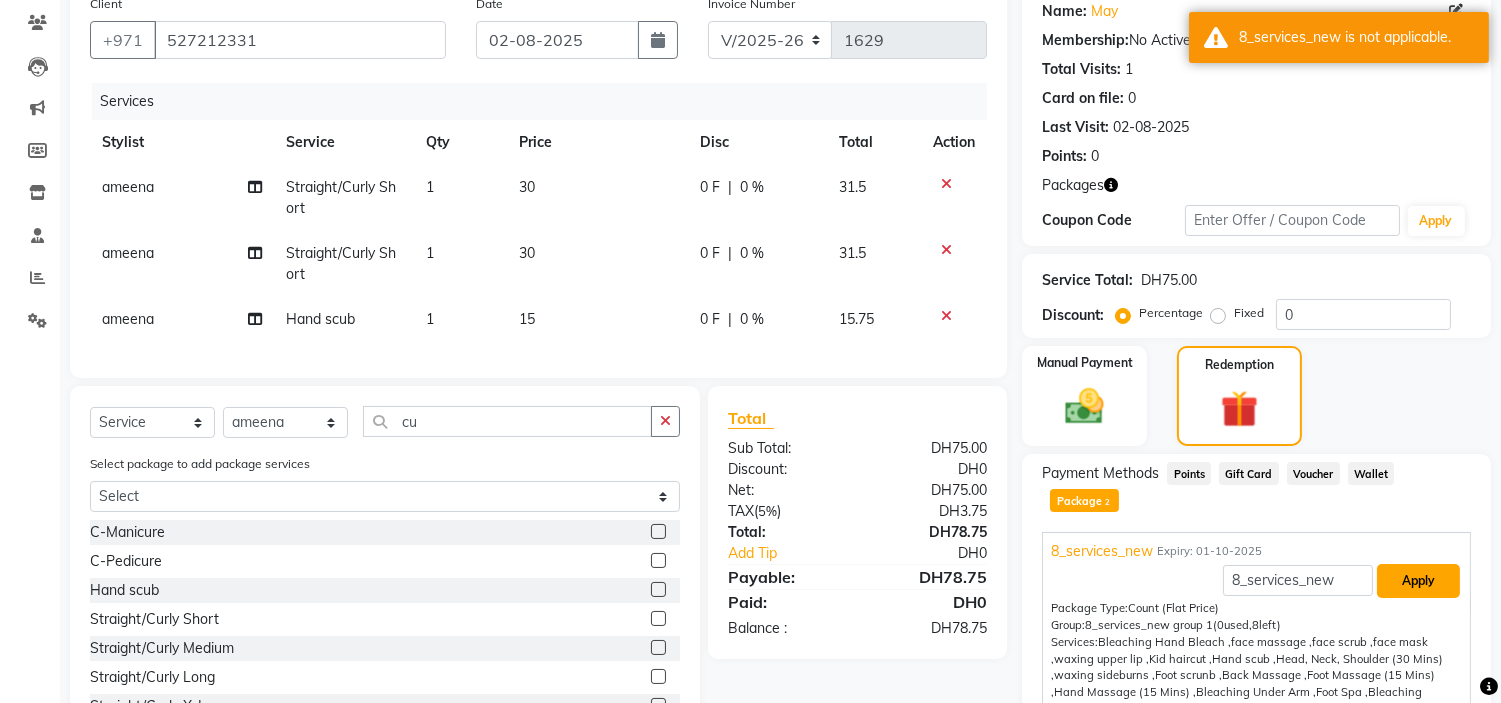click on "Apply" at bounding box center (1418, 581) 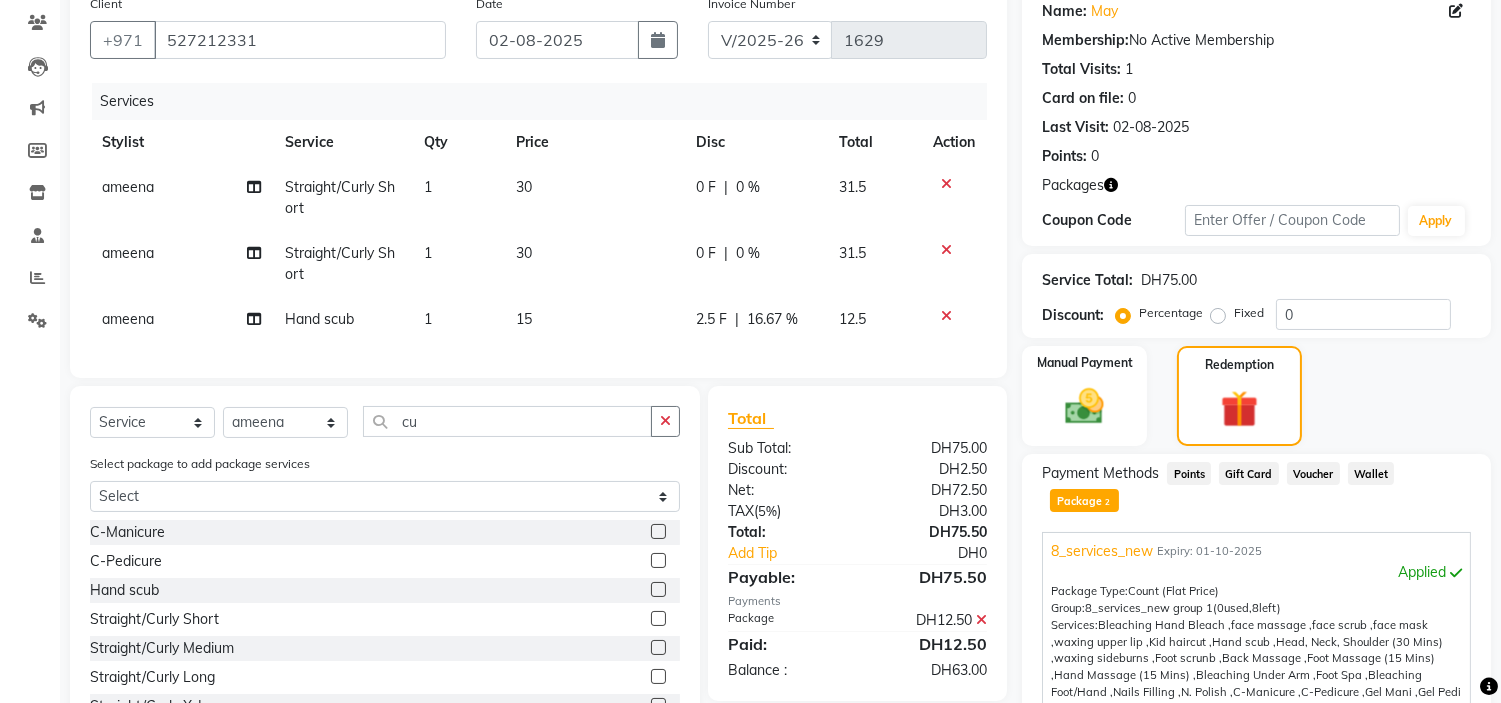 click 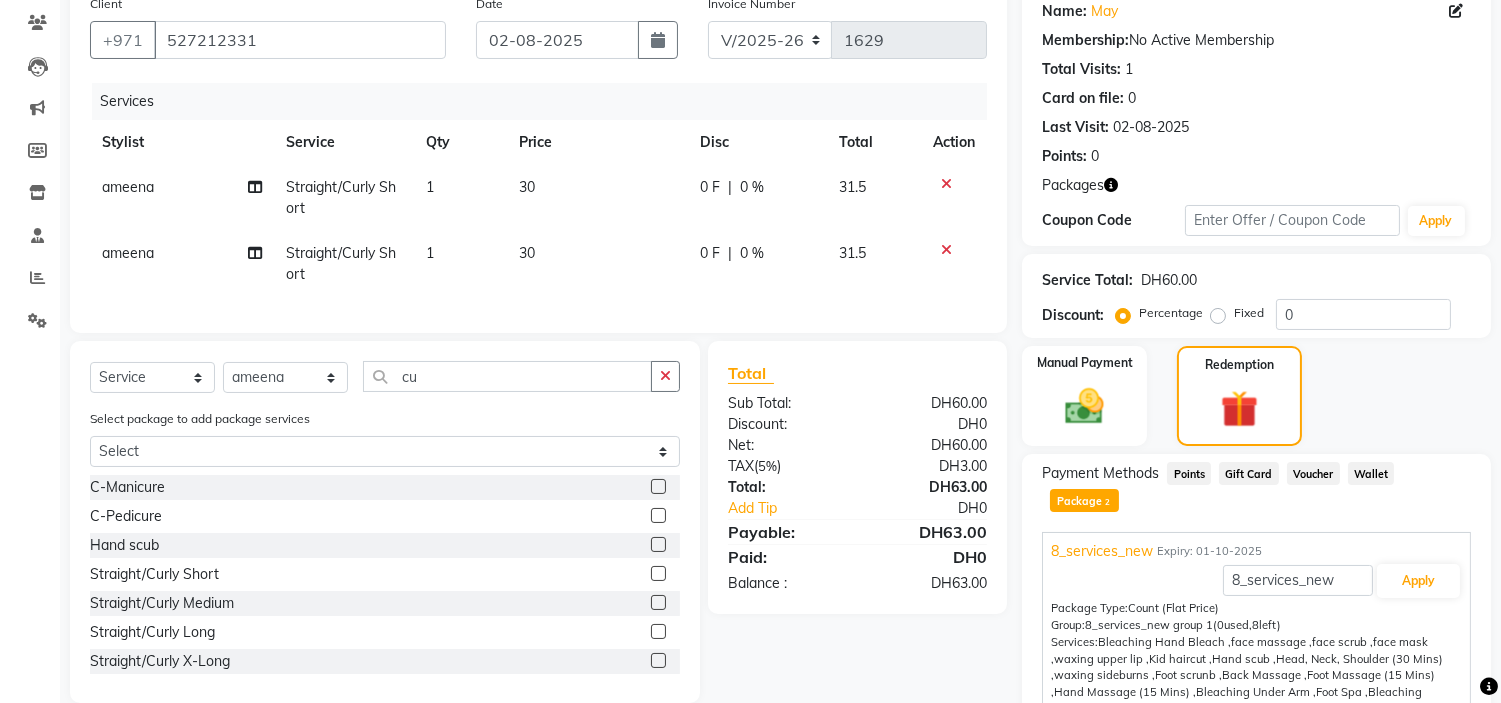 click 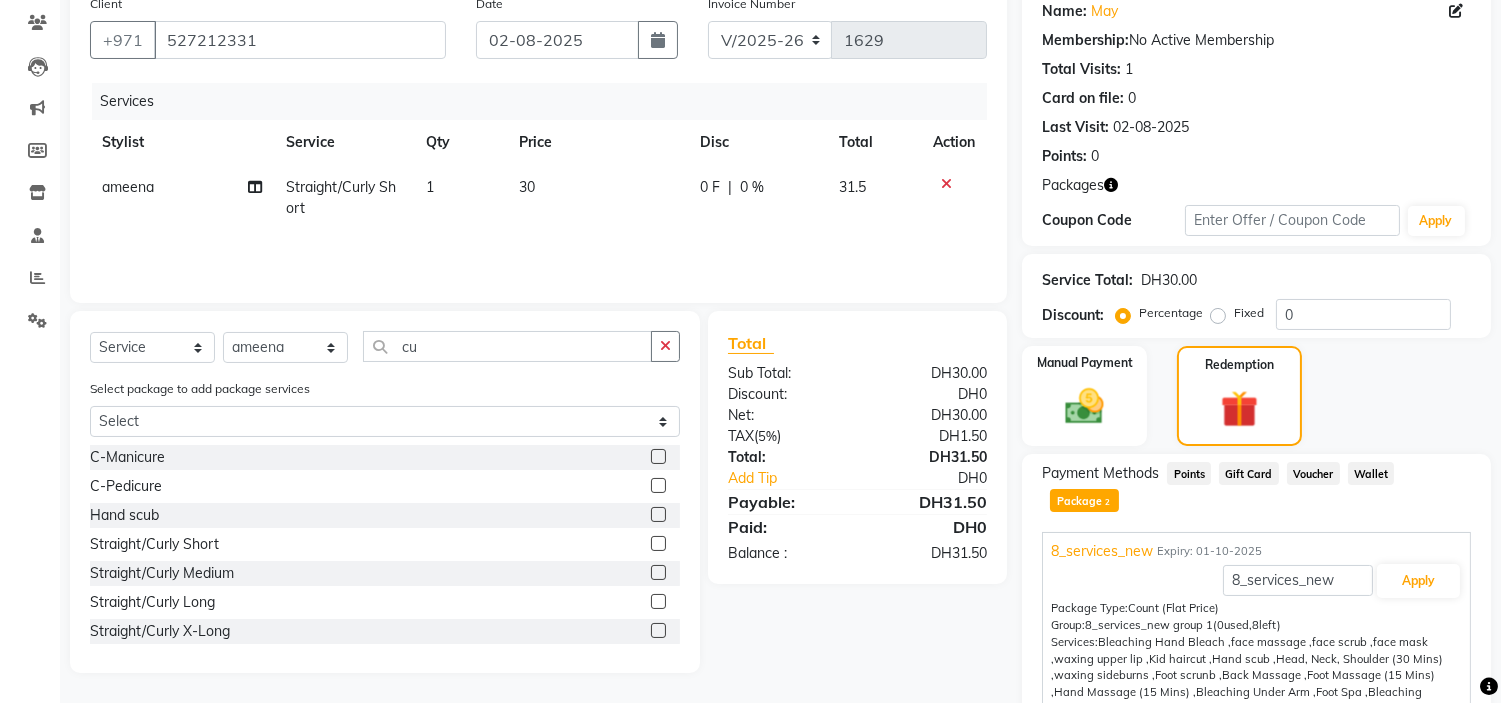 click 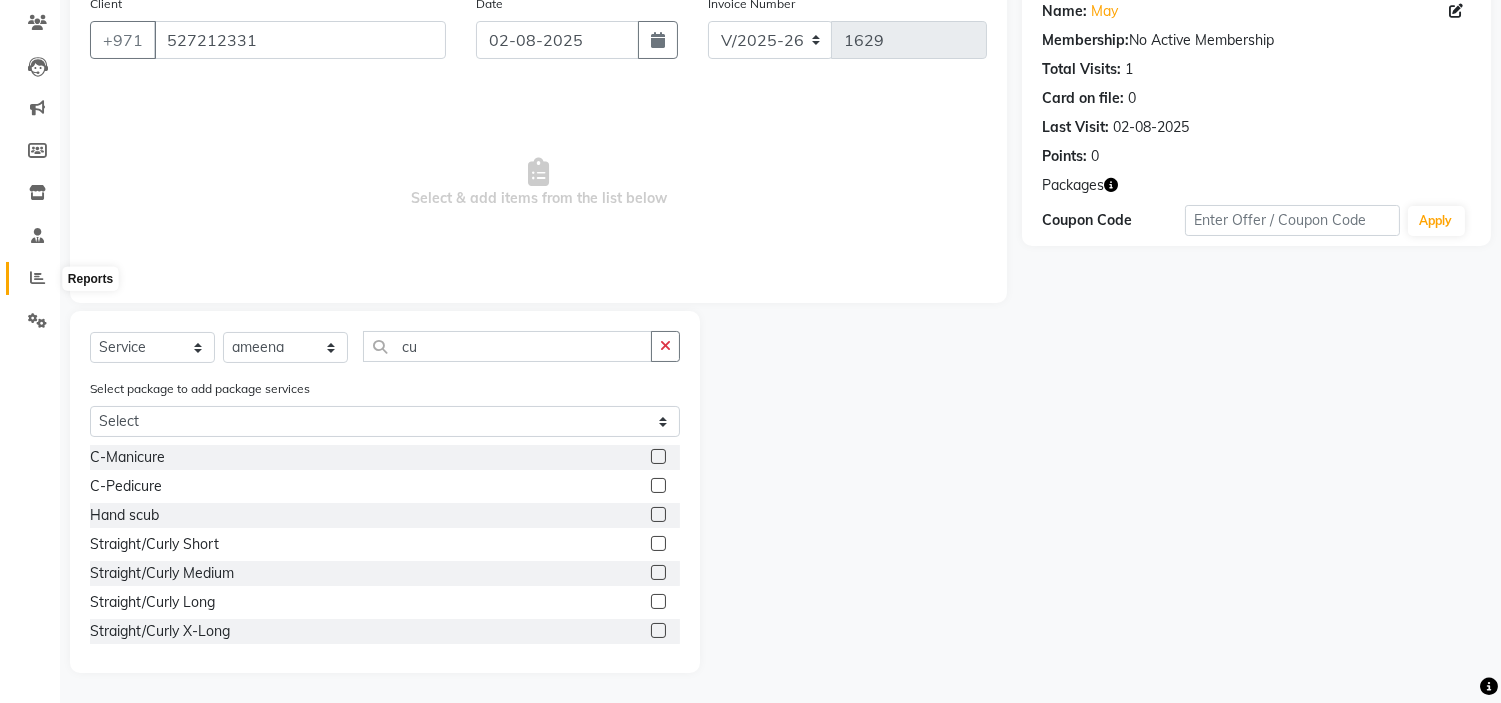 click 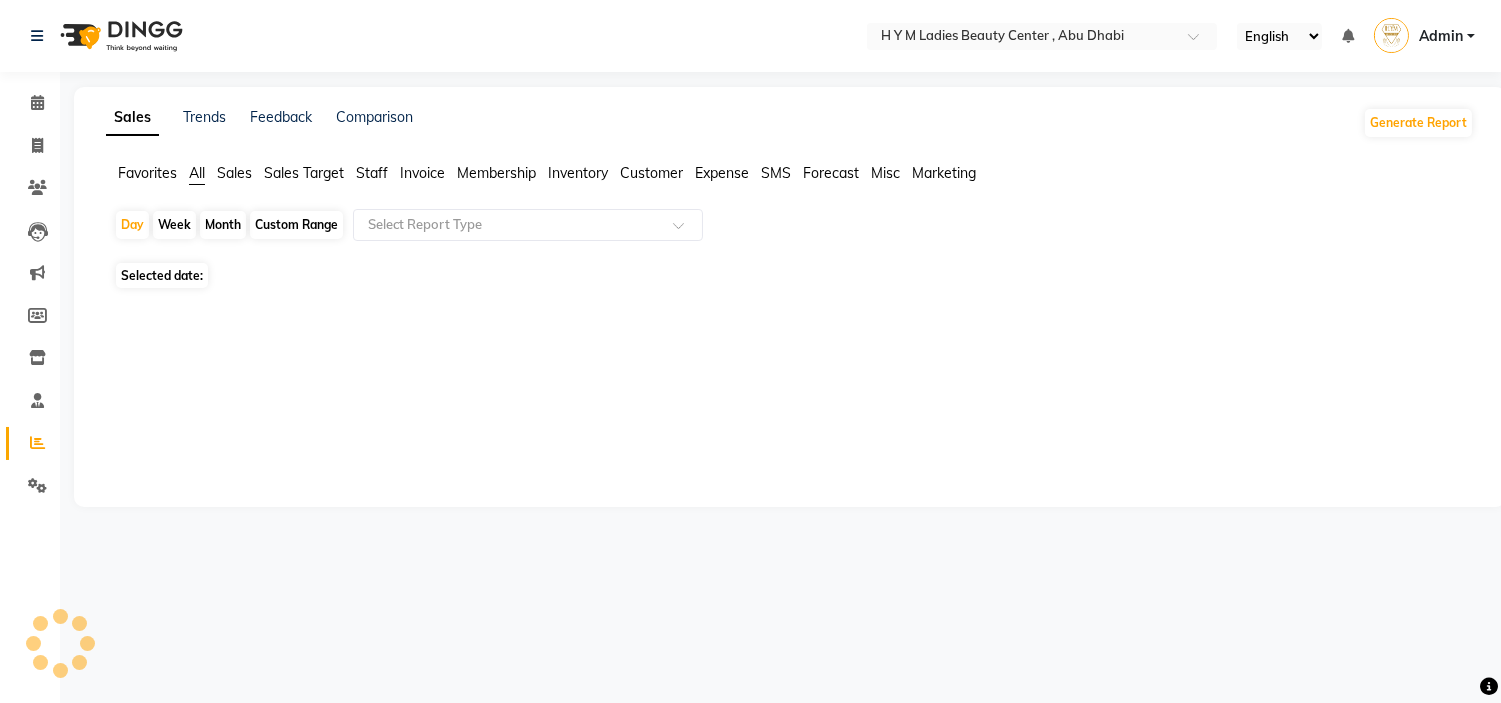 scroll, scrollTop: 0, scrollLeft: 0, axis: both 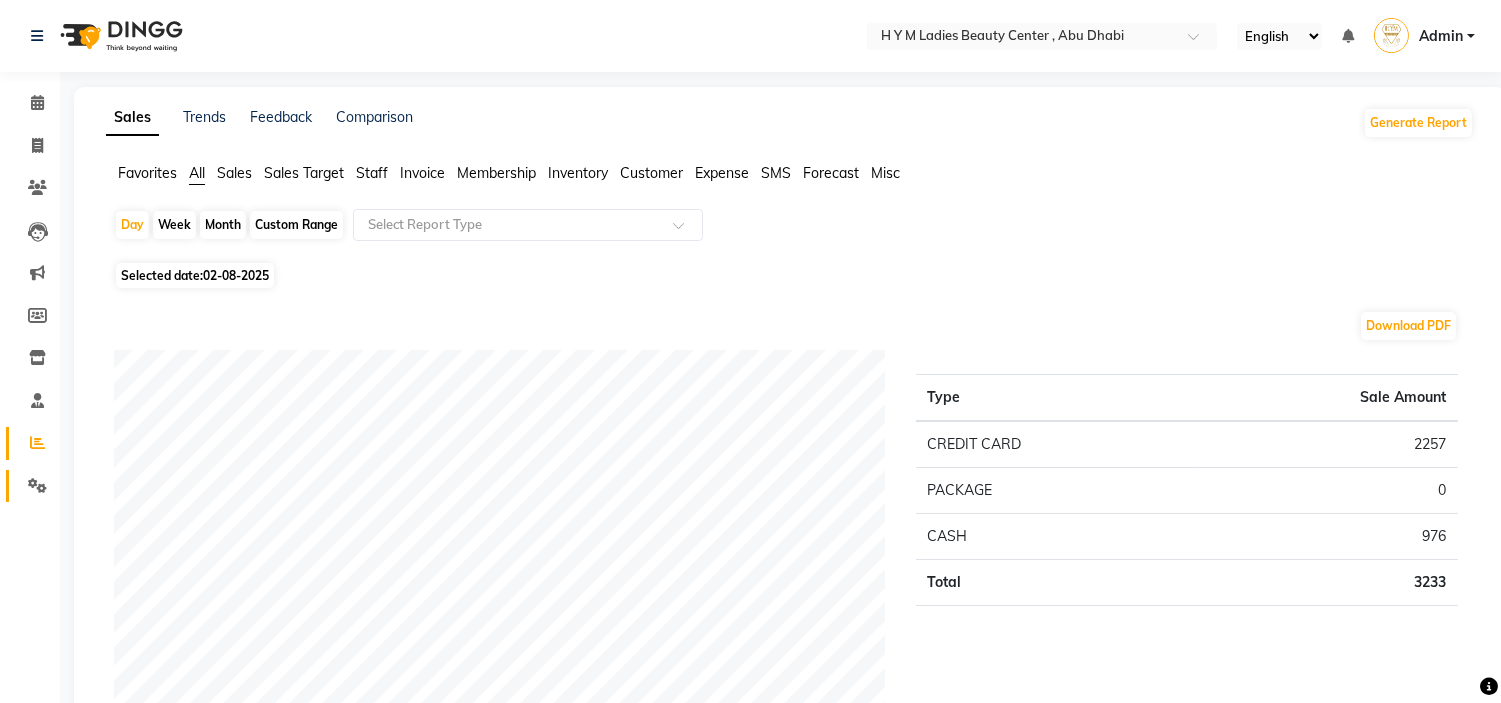 click 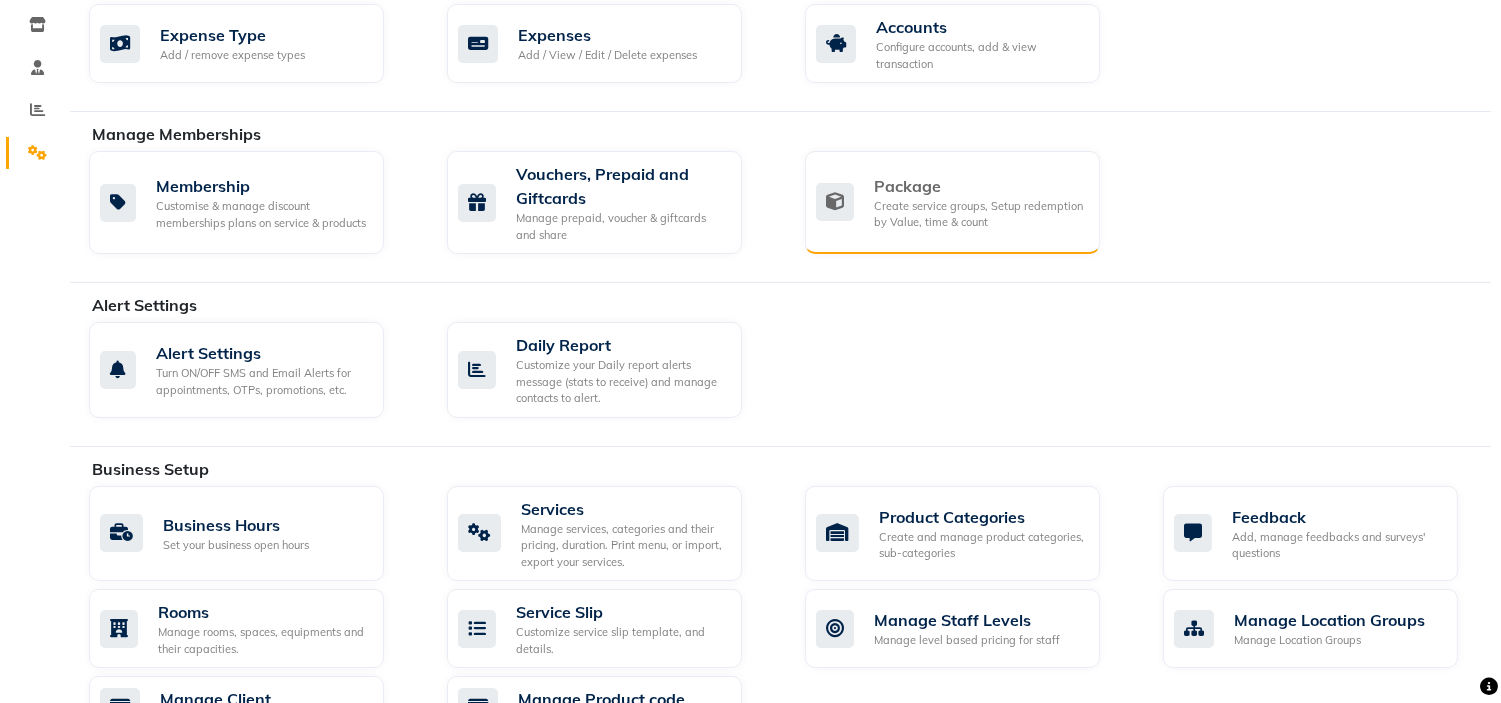 click on "Package" 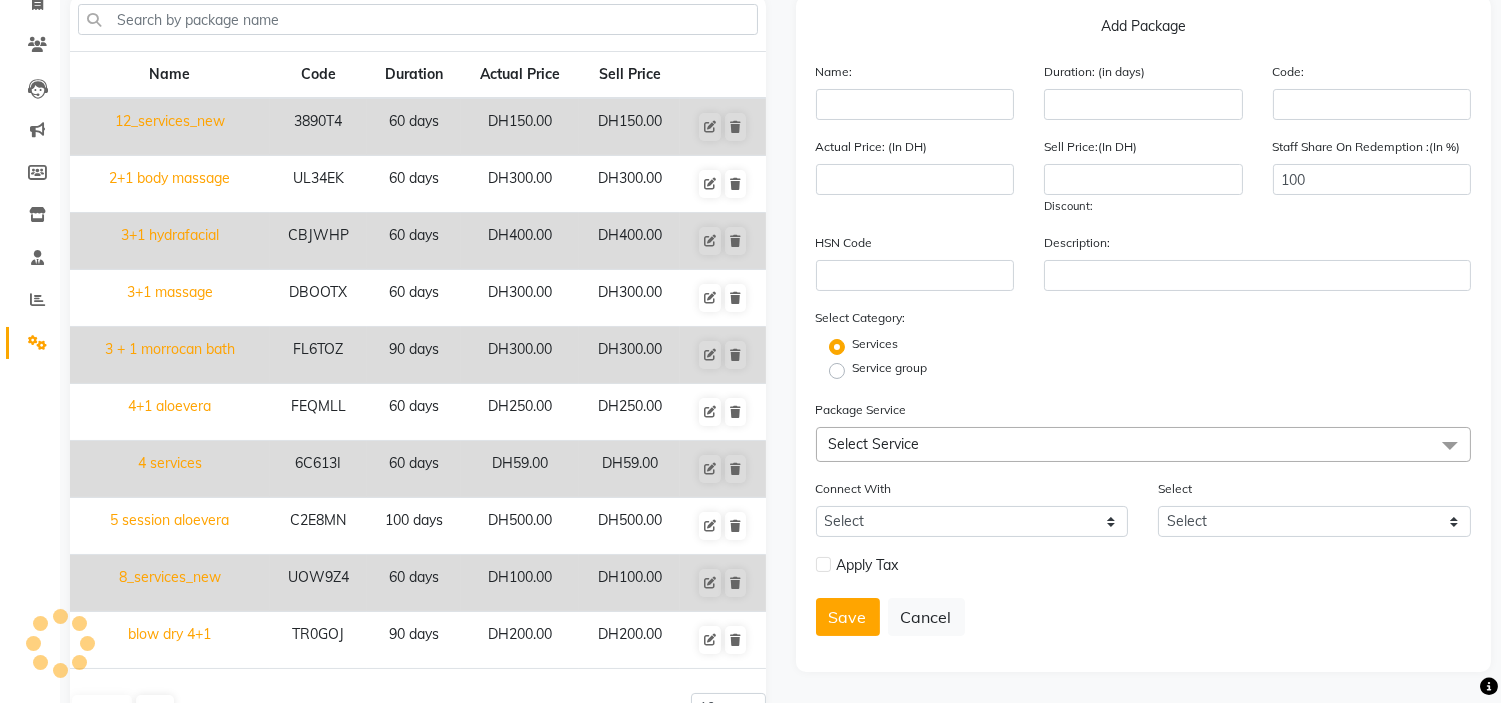 scroll, scrollTop: 202, scrollLeft: 0, axis: vertical 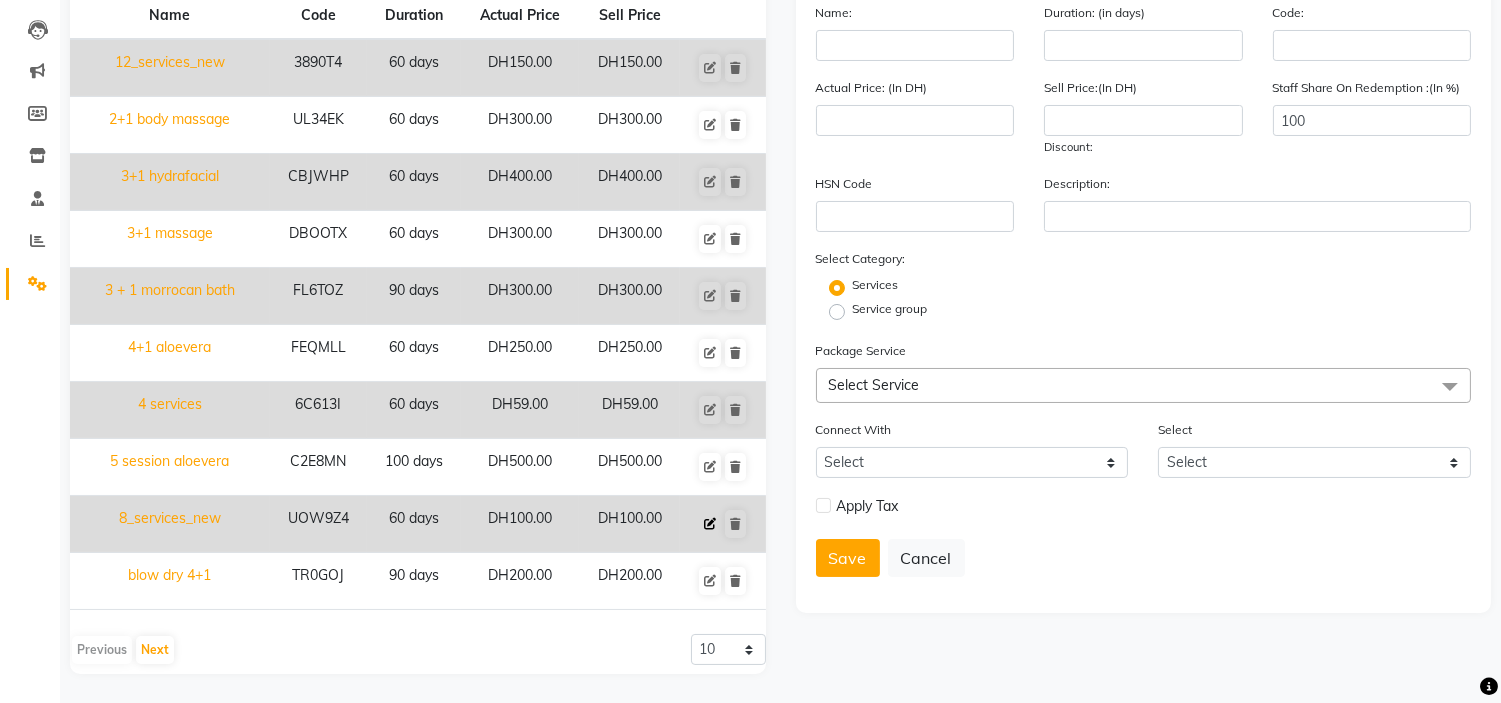 click 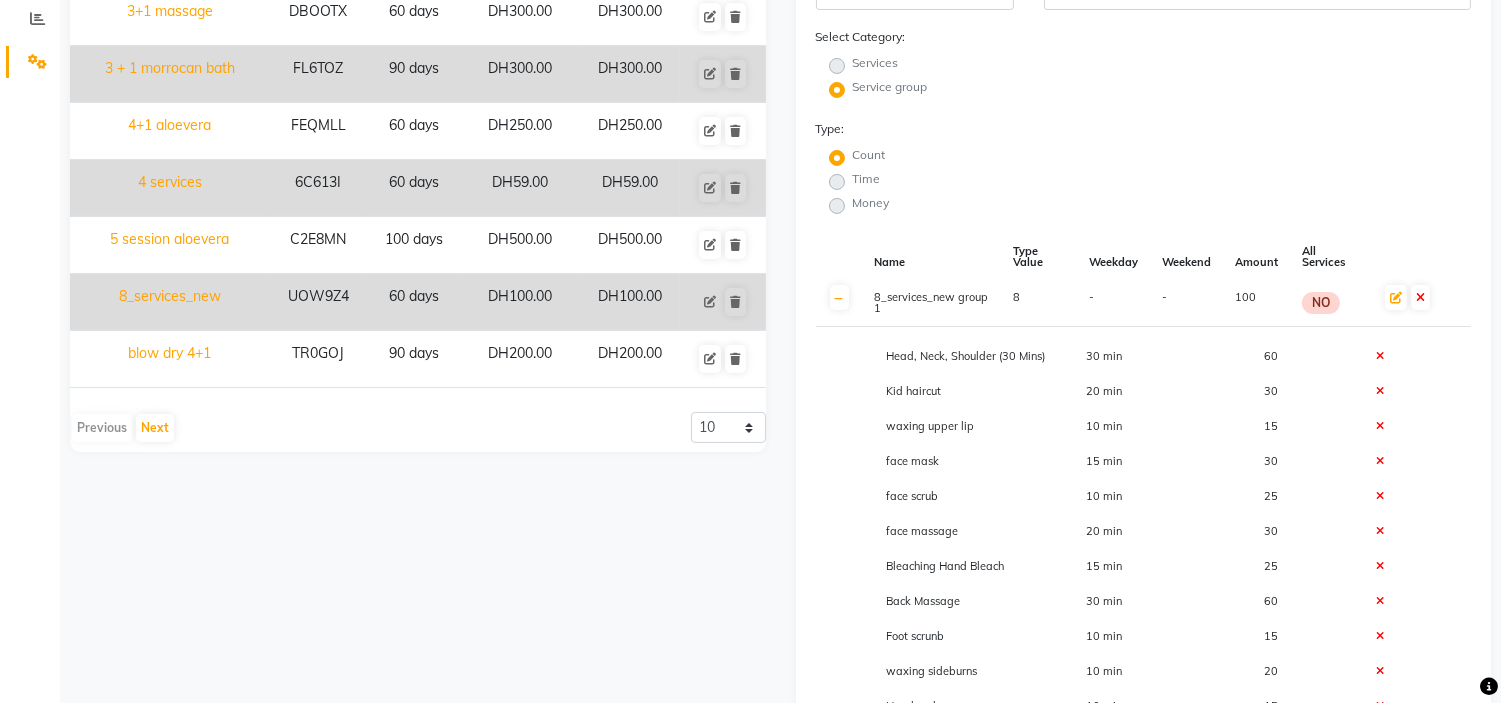 scroll, scrollTop: 535, scrollLeft: 0, axis: vertical 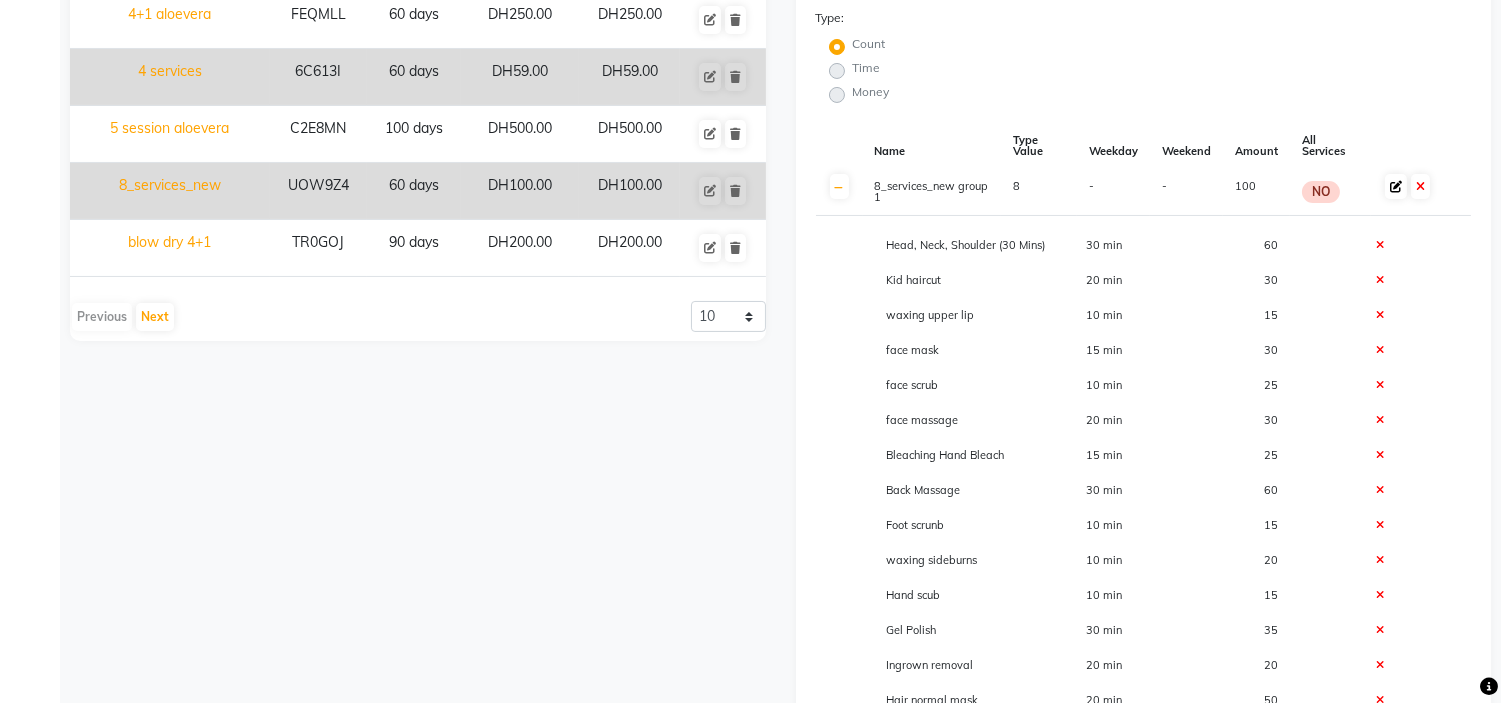 click 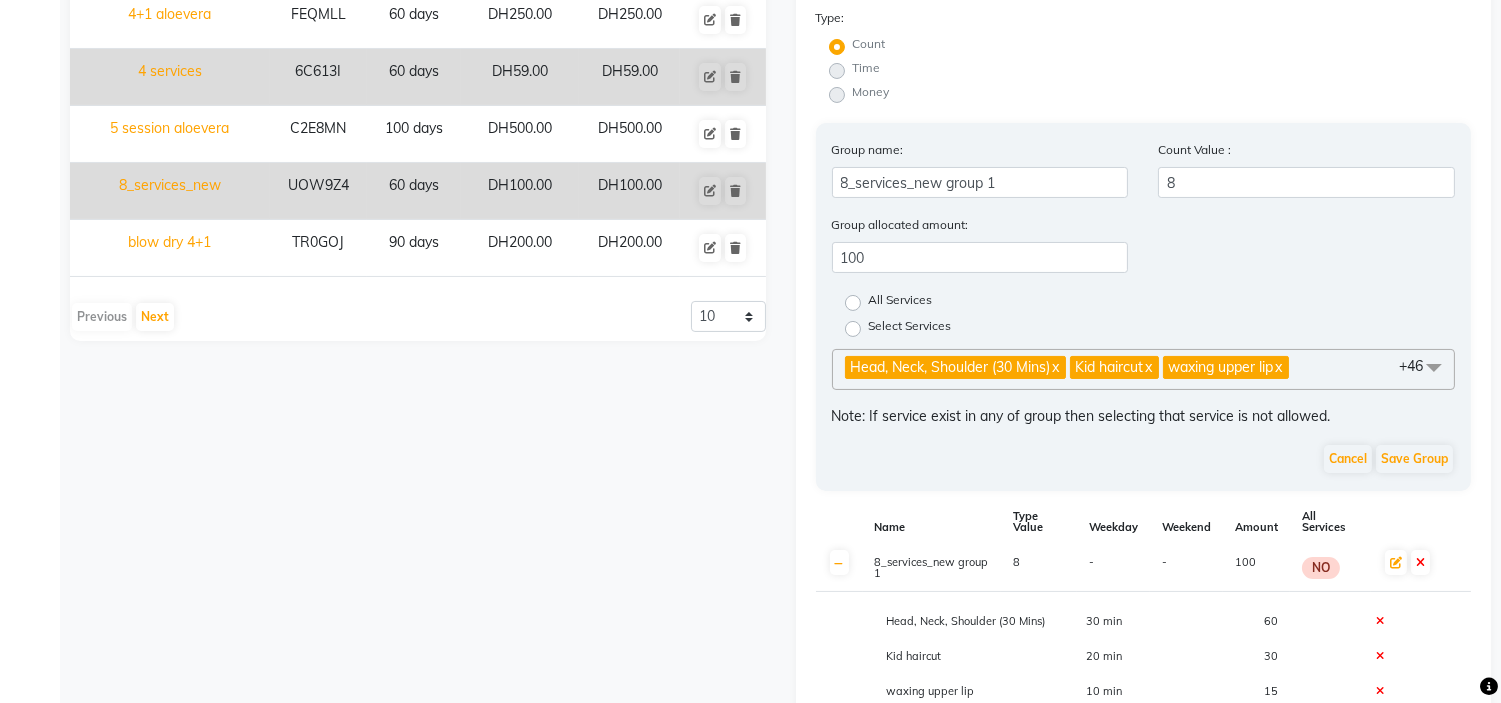 click on "Head, Neck, Shoulder (30 Mins)  x Kid haircut  x waxing upper lip  x face mask  x face scrub  x face massage  x Bleaching Hand Bleach  x Back Massage  x Foot scrunb  x waxing sideburns  x Hand scub  x Gel Polish  x Ingrown removal  x Hair normal mask  x henna eyebrow  x Roots color  x polish remover/gel removal  x Hair Treatment Hair Spa  x Hair Treatment Htoil  x Hair Treatment Aloevera/Mask  x Hair Dry  x Hair Wash  x Hair Cut  x Hair Trim  x Fringe Cut  x Waxing Underarm  x Waxing Bikini Line  x Waxing Half Leg  x Waxing Half Arm  x Waxing Full Leg  x Waxing Fullarm  x Threading Eyebrow/C  x Threading Eyebrow  x Threading Sideburn  x Threading Chin  x Threading Upper Lip  x Paraffin (H/F)  x Callus Remover  x Gel Pedi  x Gel Mani  x C-Pedicure  x C-Manicure  x N. Polish  x Nails Filling  x Bleaching Foot/Hand  x Foot Spa  x Bleaching Under Arm  x Hand Massage (15 Mins)  x Foot Massage (15 Mins)  x +46" 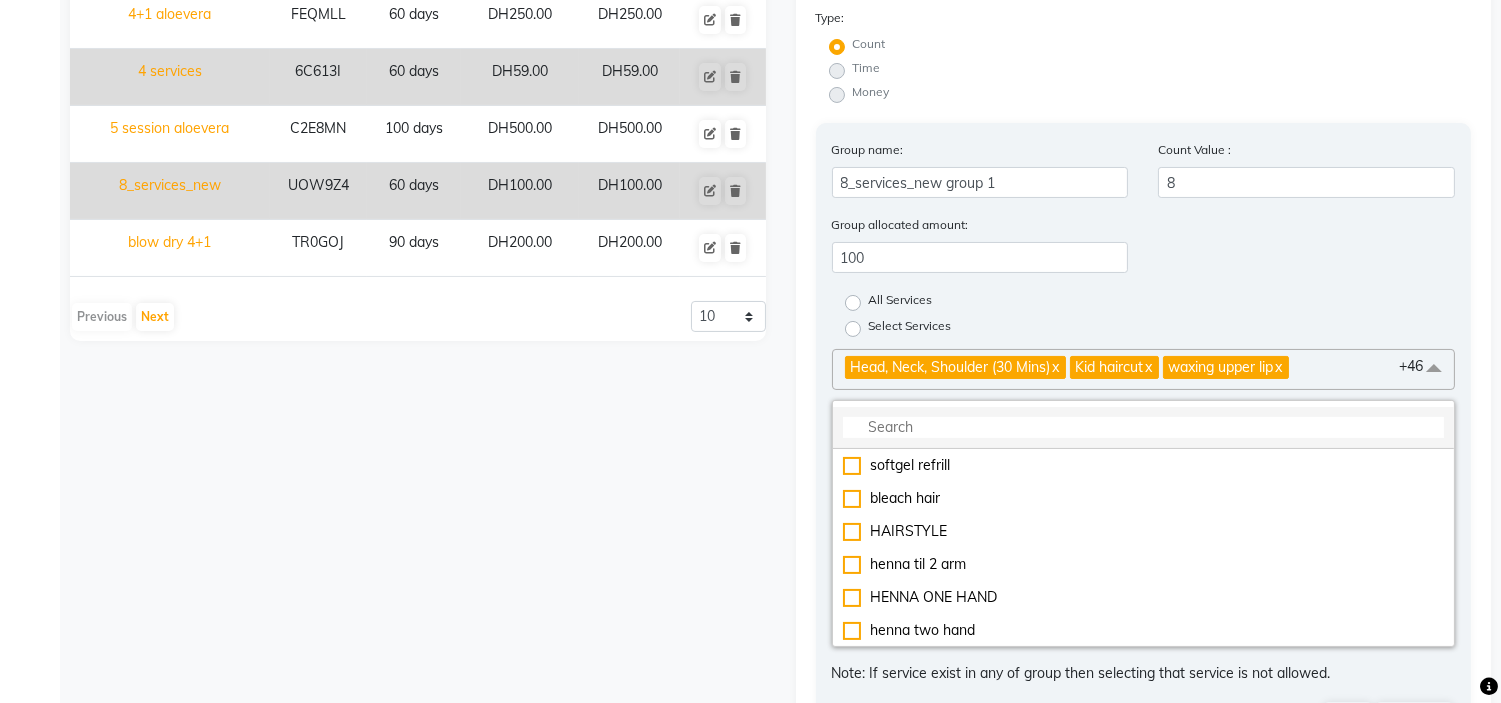 click 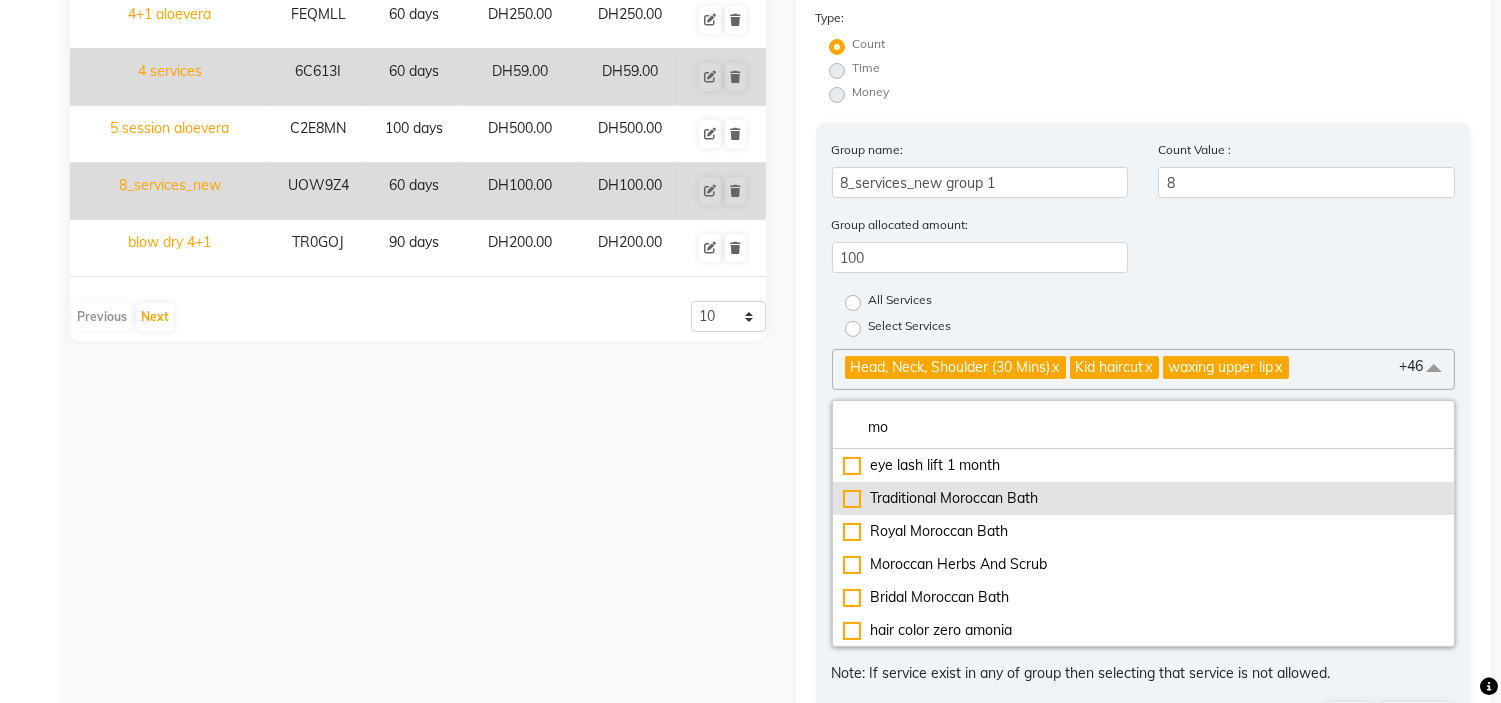 click on "Traditional Moroccan Bath" 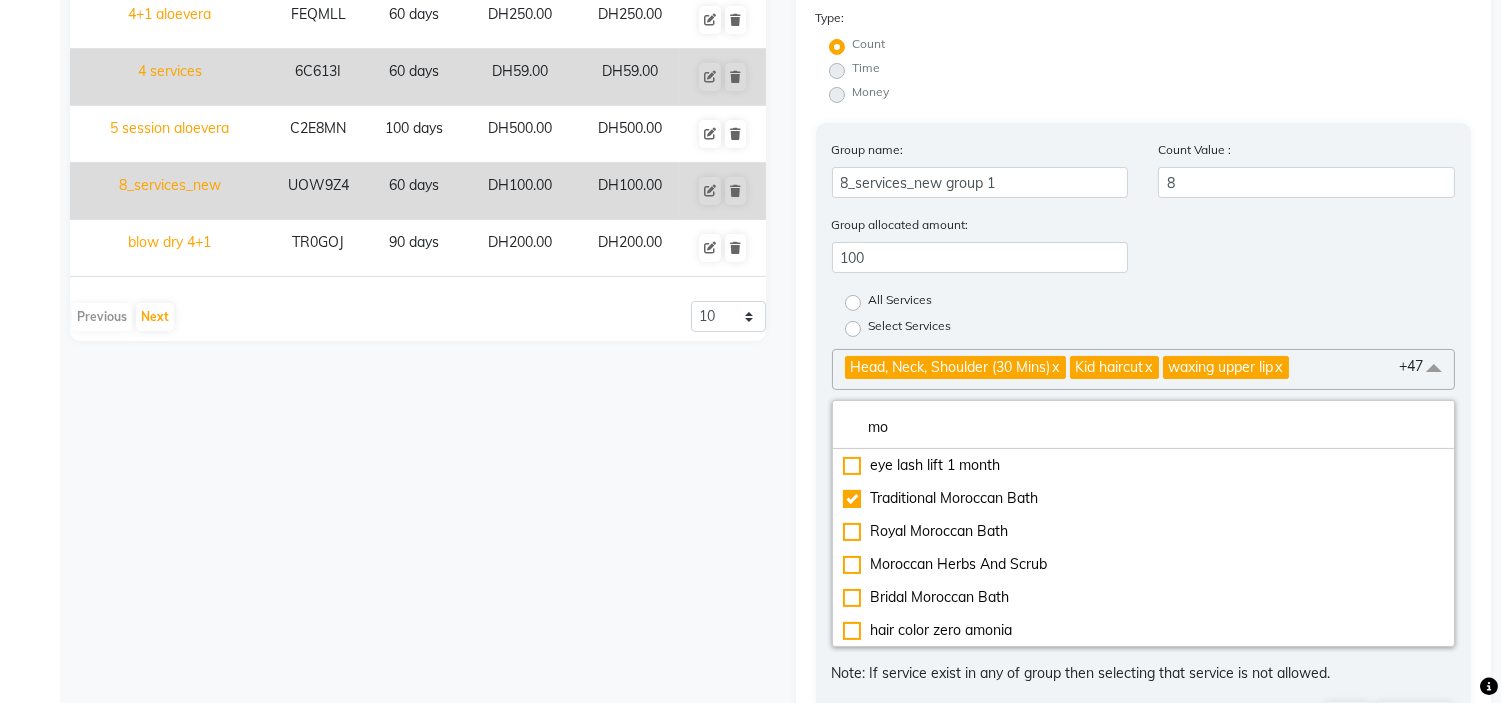 drag, startPoint x: 952, startPoint y: 422, endPoint x: 492, endPoint y: 422, distance: 460 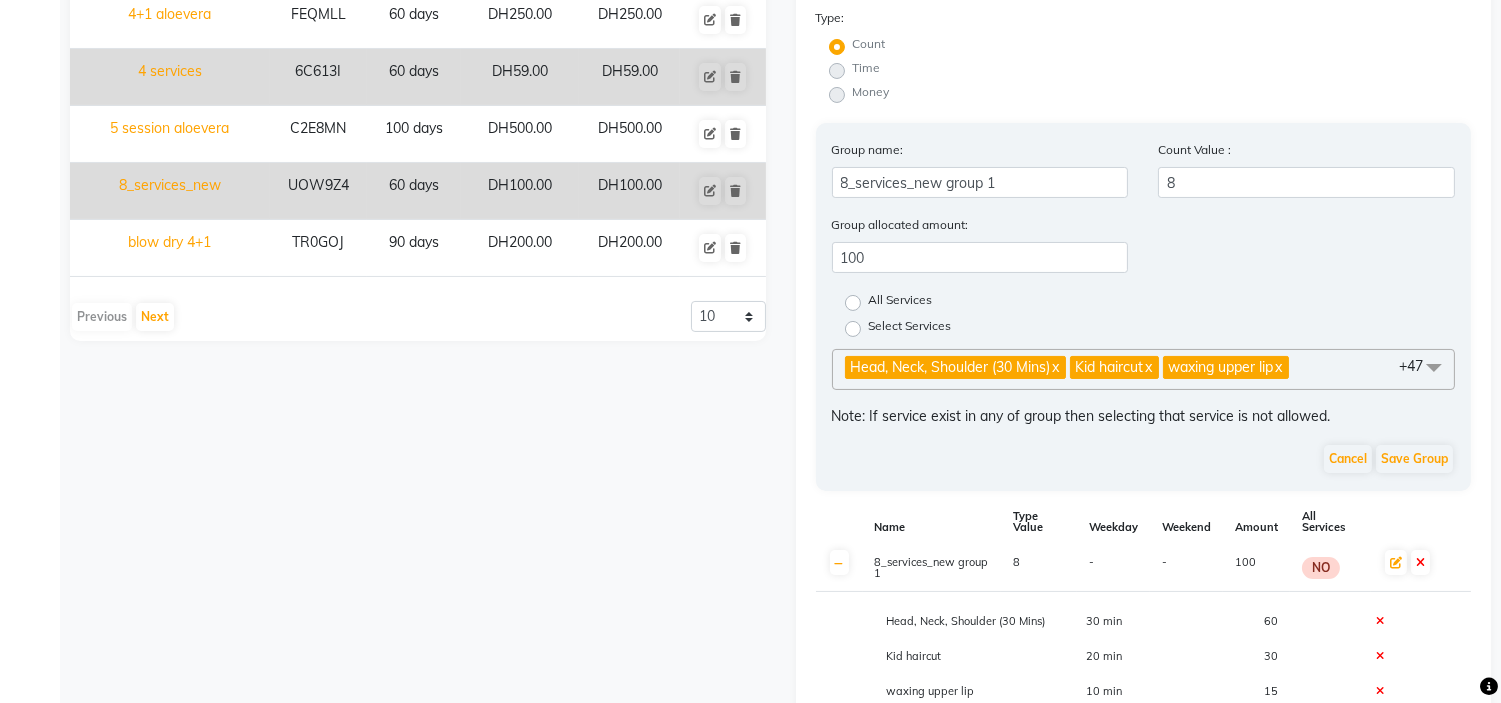 click on "Head, Neck, Shoulder (30 Mins)  x Kid haircut  x waxing upper lip  x face mask  x face scrub  x face massage  x Bleaching Hand Bleach  x Back Massage  x Foot scrunb  x waxing sideburns  x Hand scub  x Gel Polish  x Ingrown removal  x Hair normal mask  x henna eyebrow  x Roots color  x polish remover/gel removal  x Hair Treatment Hair Spa  x Hair Treatment Htoil  x Hair Treatment Aloevera/Mask  x Hair Dry  x Hair Wash  x Hair Cut  x Hair Trim  x Fringe Cut  x Waxing Underarm  x Waxing Bikini Line  x Waxing Half Leg  x Waxing Half Arm  x Waxing Full Leg  x Waxing Fullarm  x Threading Eyebrow/C  x Threading Eyebrow  x Threading Sideburn  x Threading Chin  x Threading Upper Lip  x Paraffin (H/F)  x Callus Remover  x Gel Pedi  x Gel Mani  x C-Pedicure  x C-Manicure  x N. Polish  x Nails Filling  x Bleaching Foot/Hand  x Foot Spa  x Bleaching Under Arm  x Hand Massage (15 Mins)  x Foot Massage (15 Mins)  x +47" 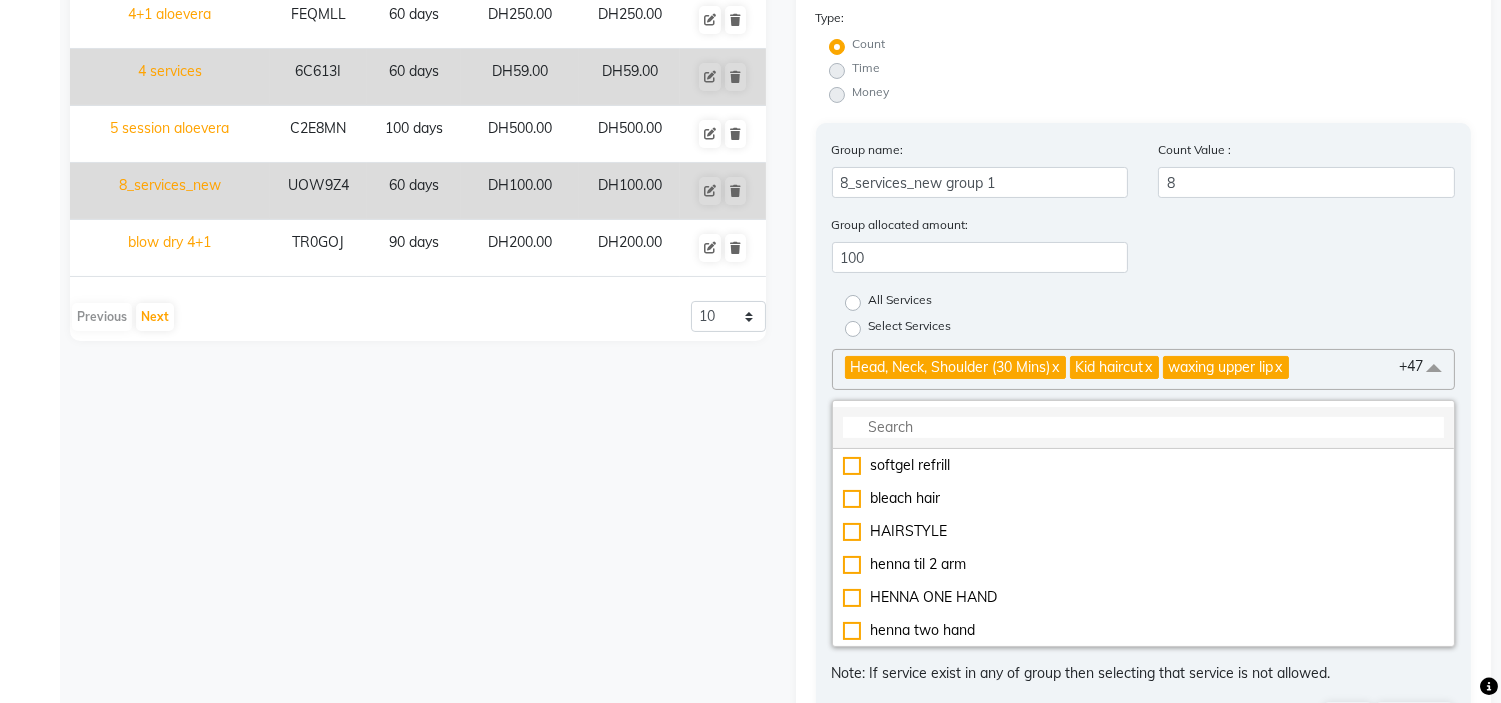 click 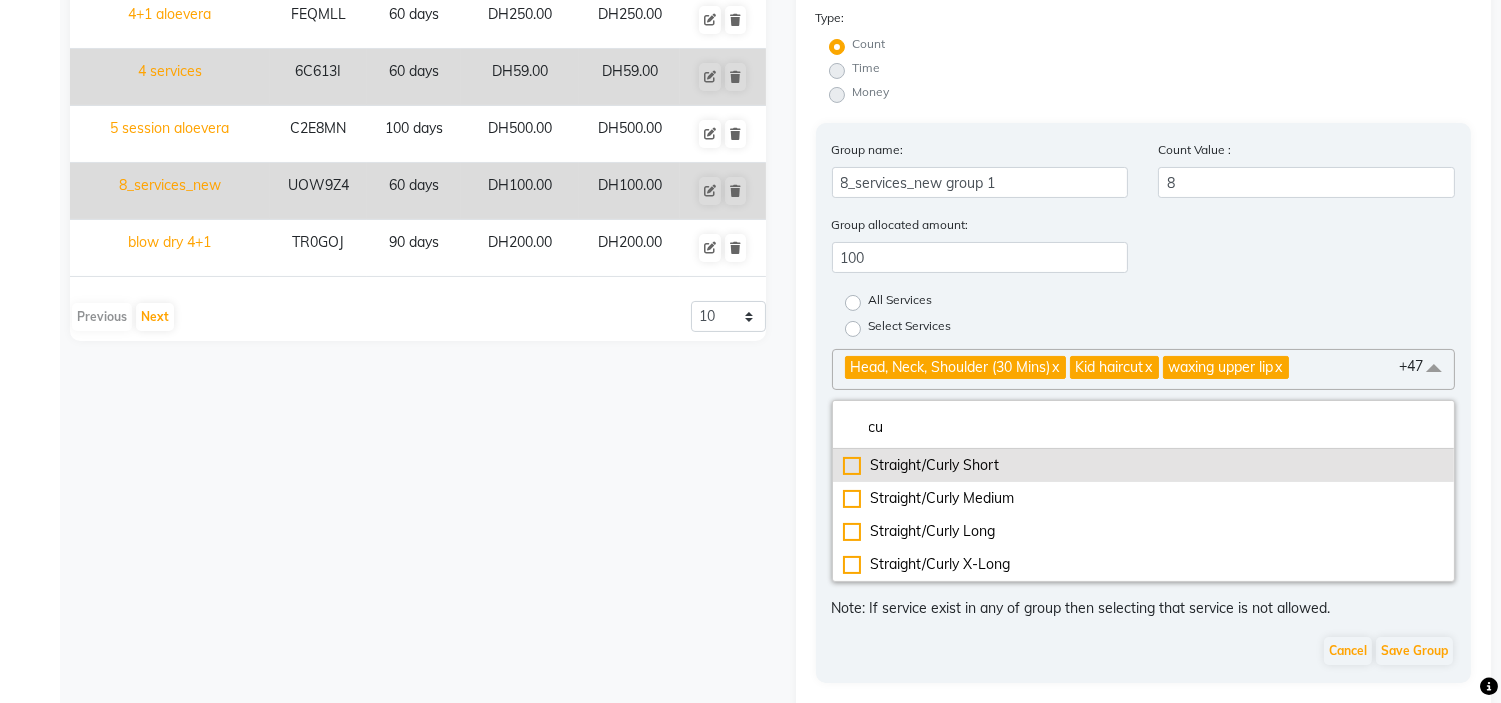 click on "Straight/Curly Short" 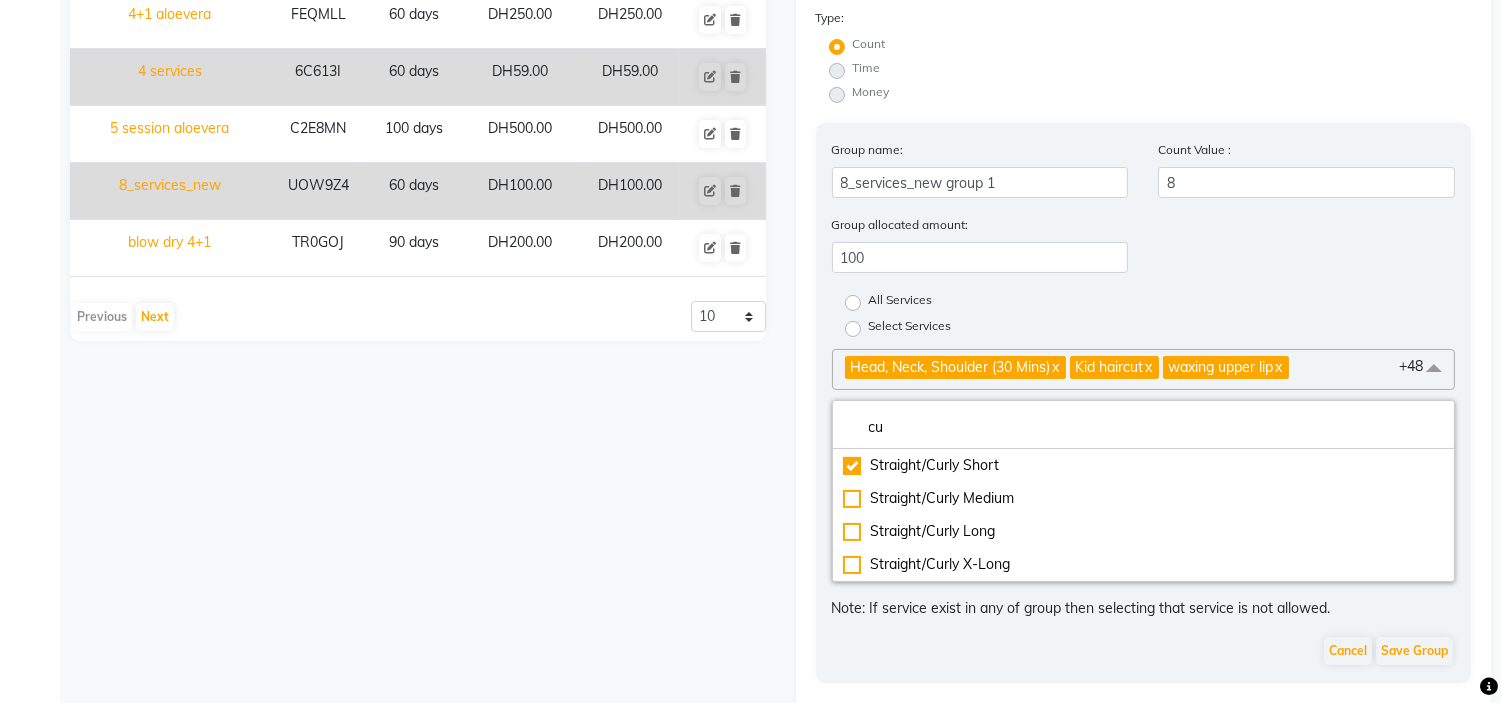 click on "Cancel Save Group" 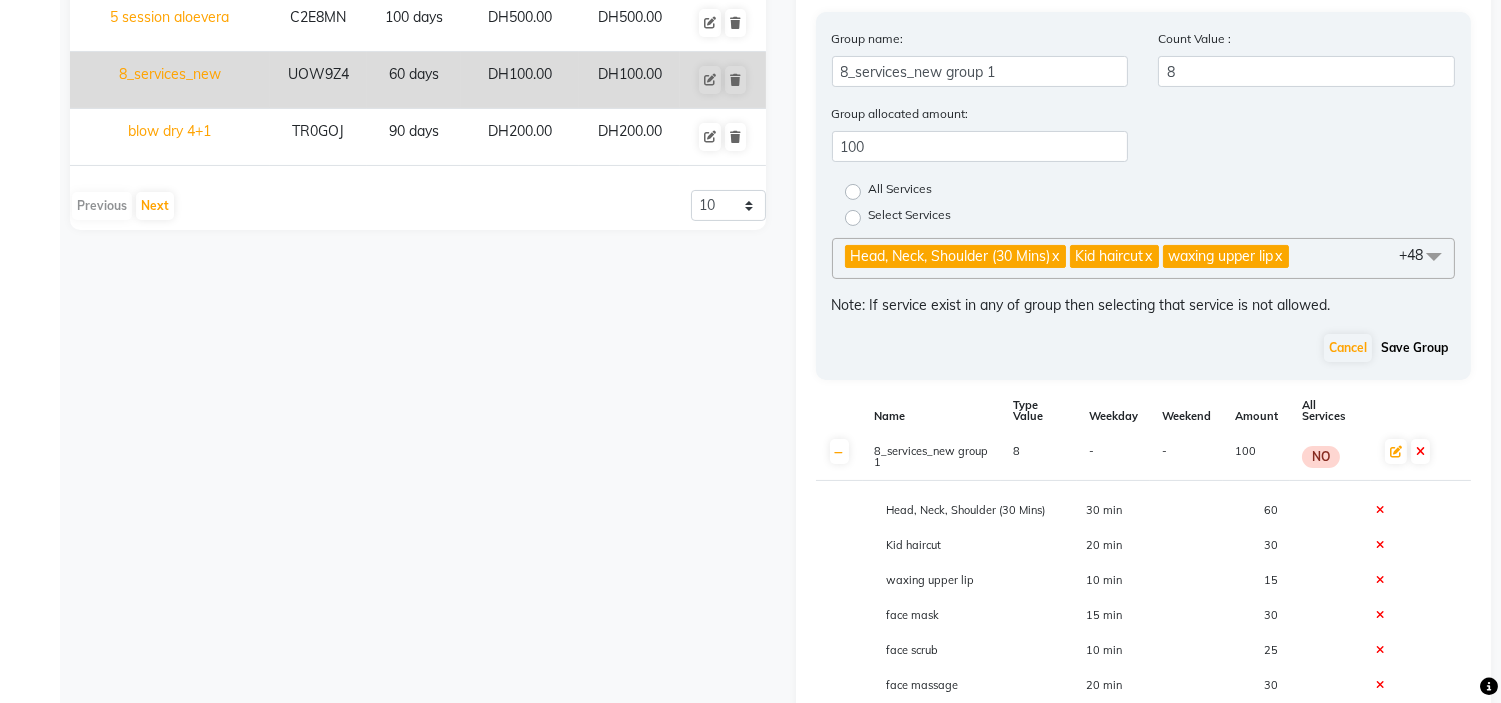 click on "Save Group" 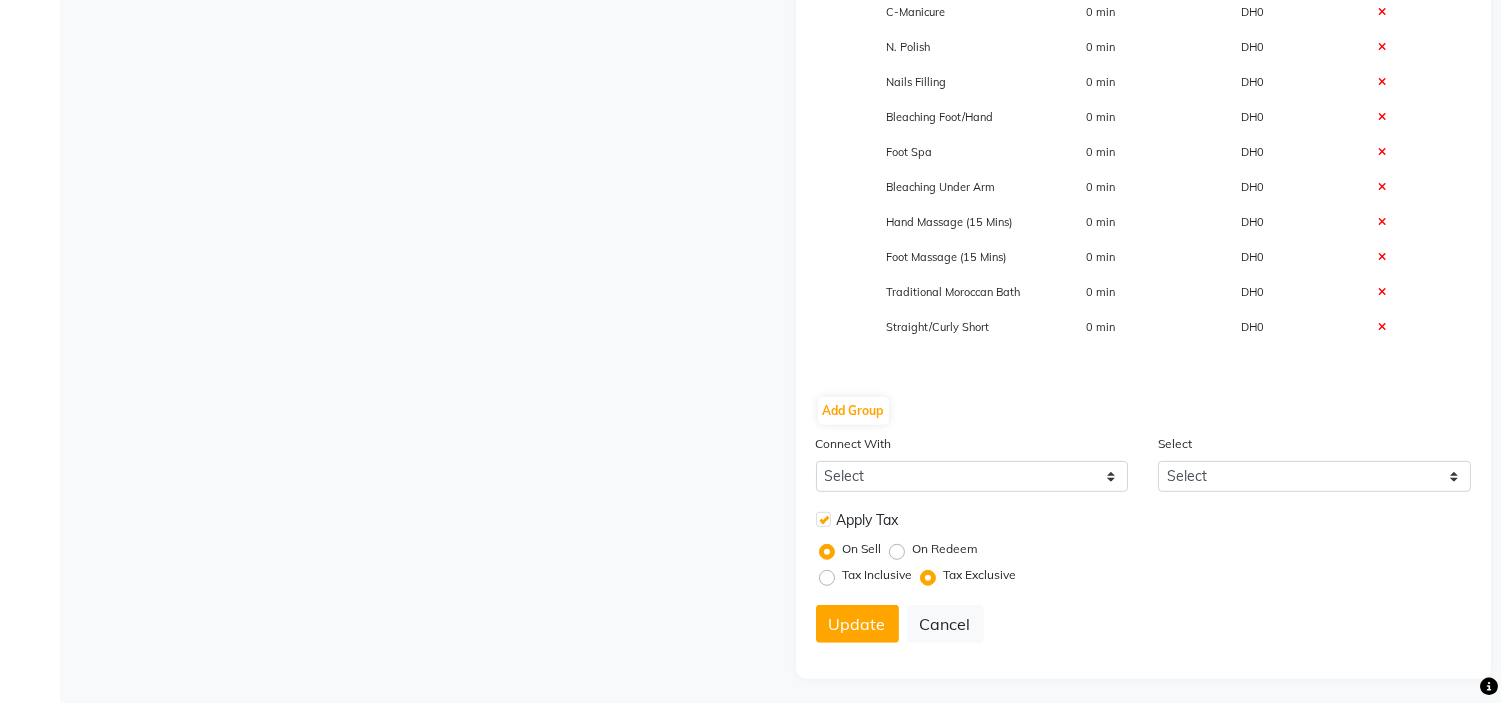 scroll, scrollTop: 2210, scrollLeft: 0, axis: vertical 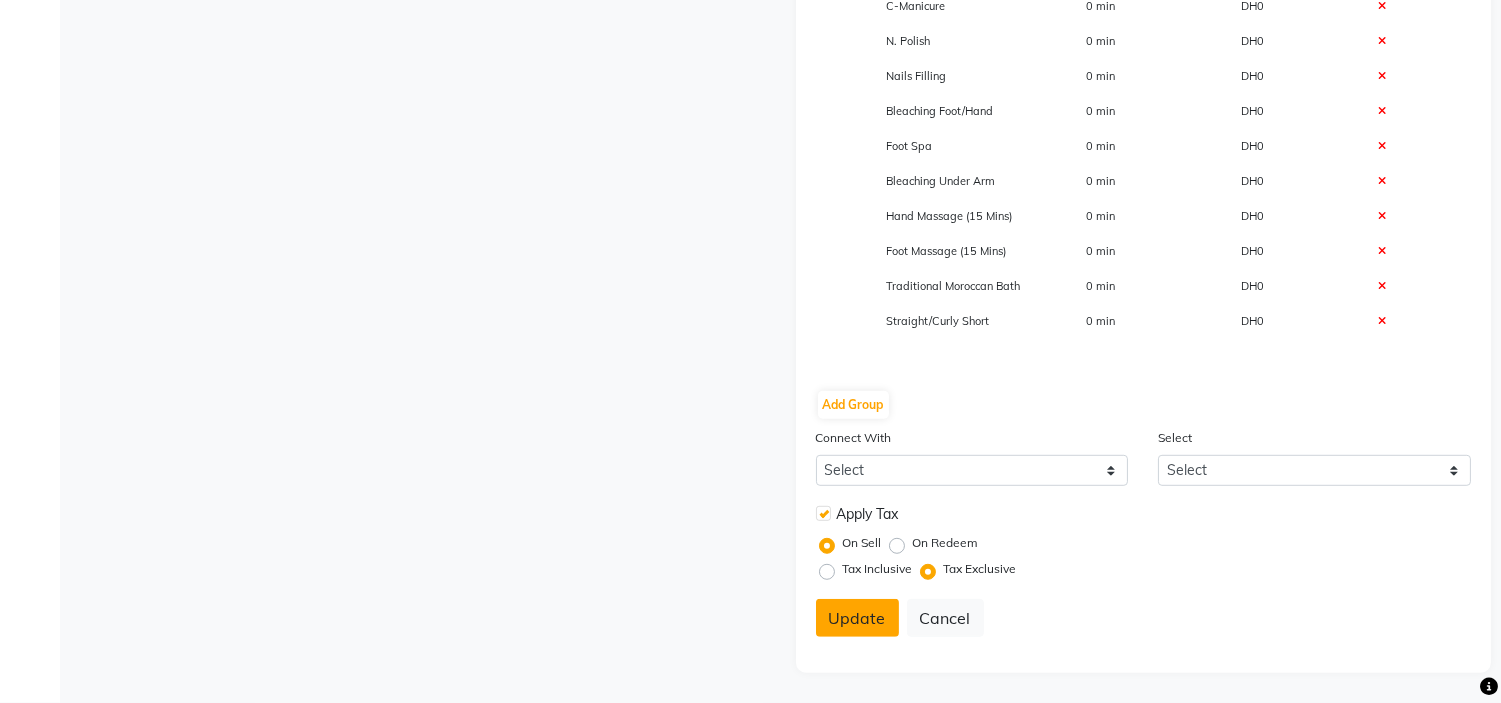 click on "Update" 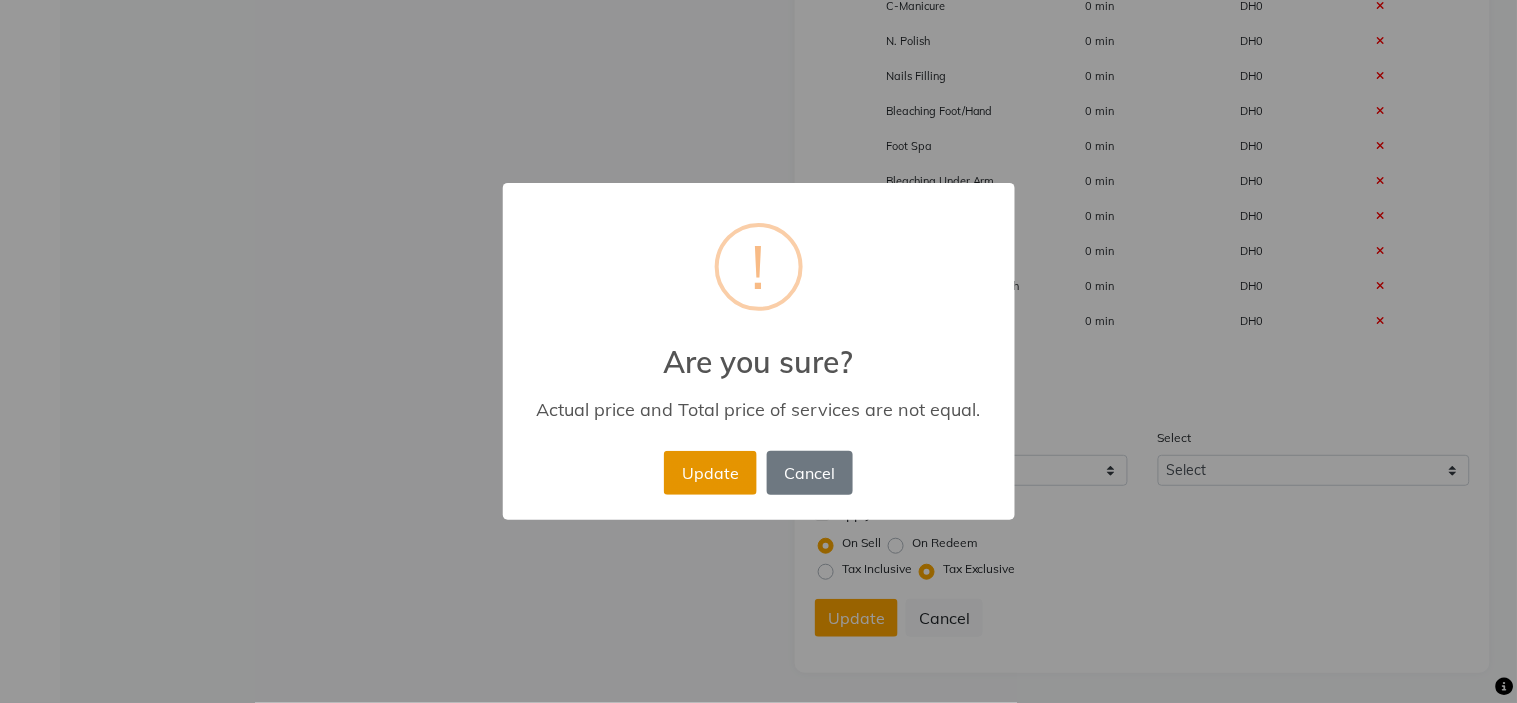 click on "Update" at bounding box center (710, 473) 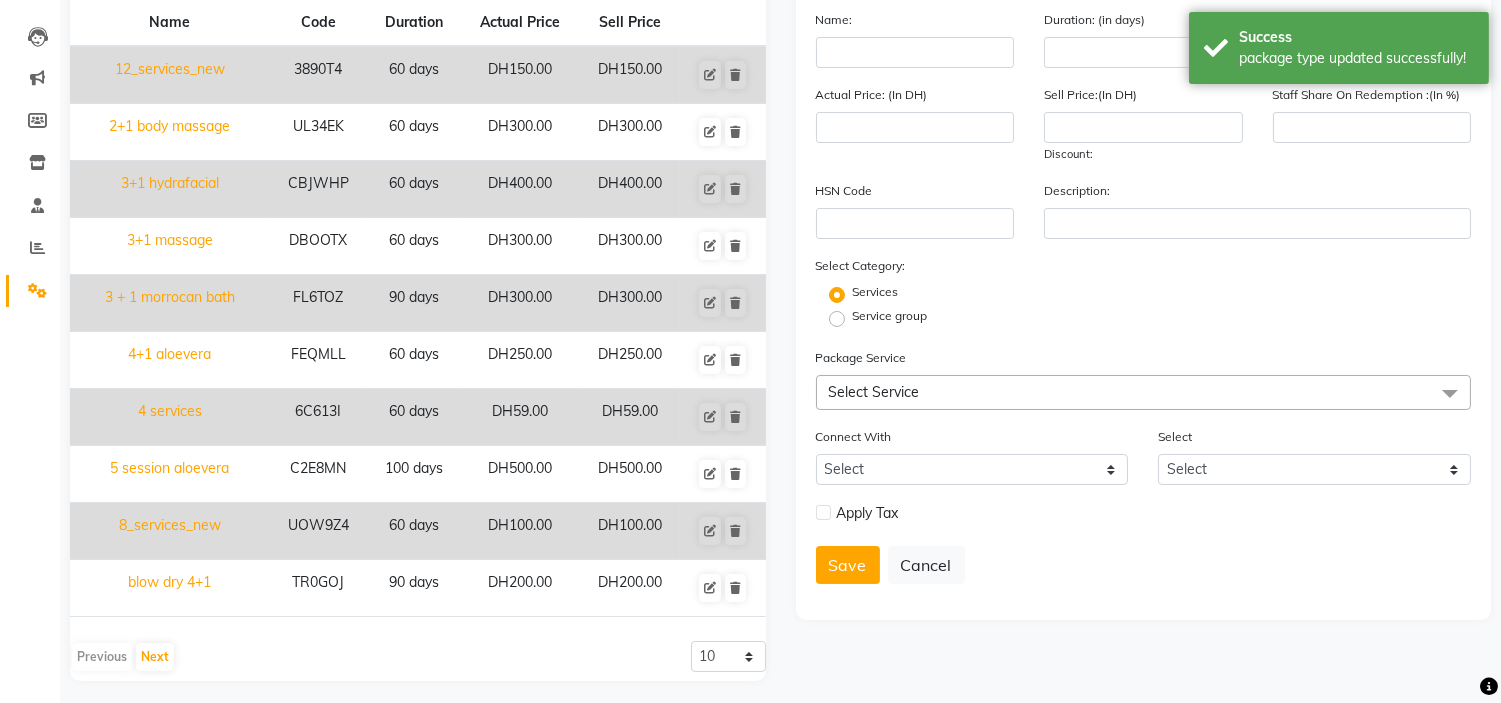 scroll, scrollTop: 0, scrollLeft: 0, axis: both 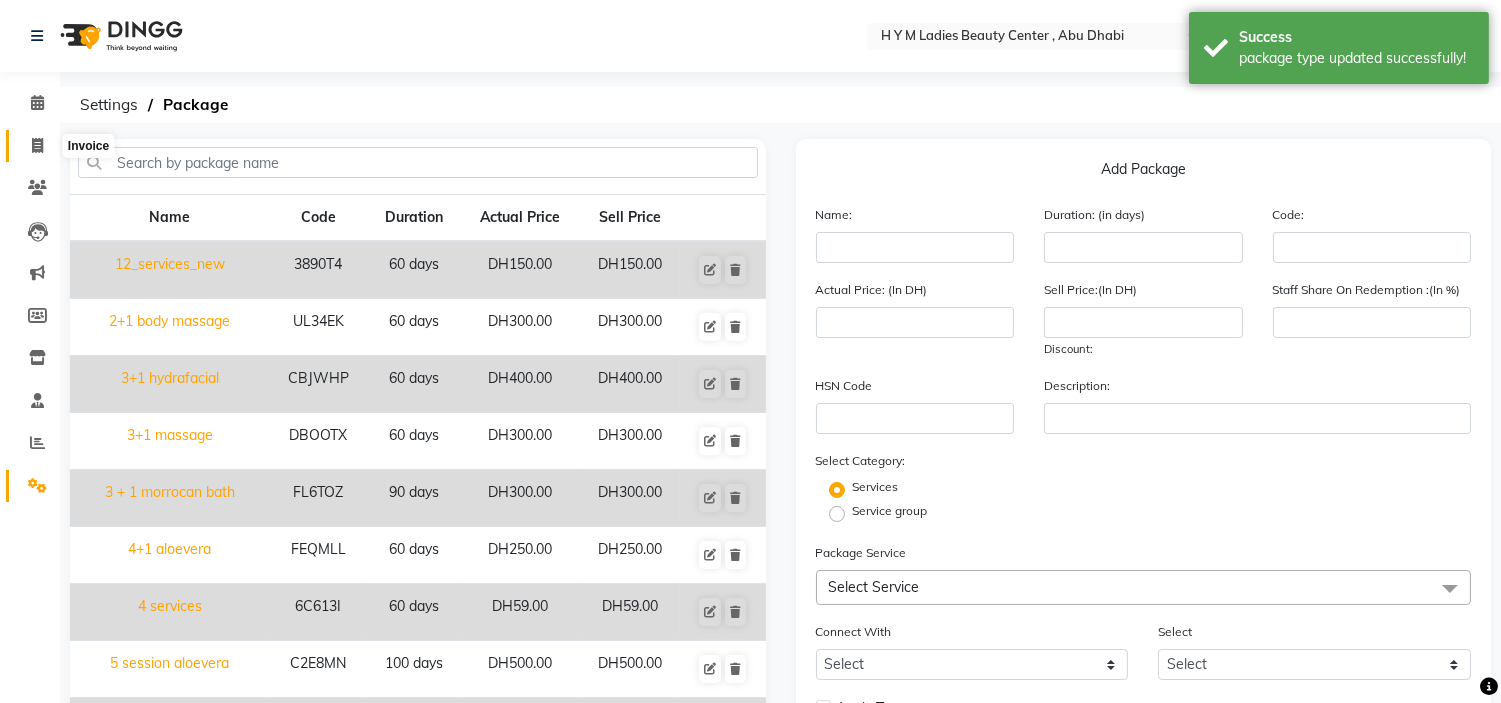 drag, startPoint x: 21, startPoint y: 136, endPoint x: 34, endPoint y: 157, distance: 24.698177 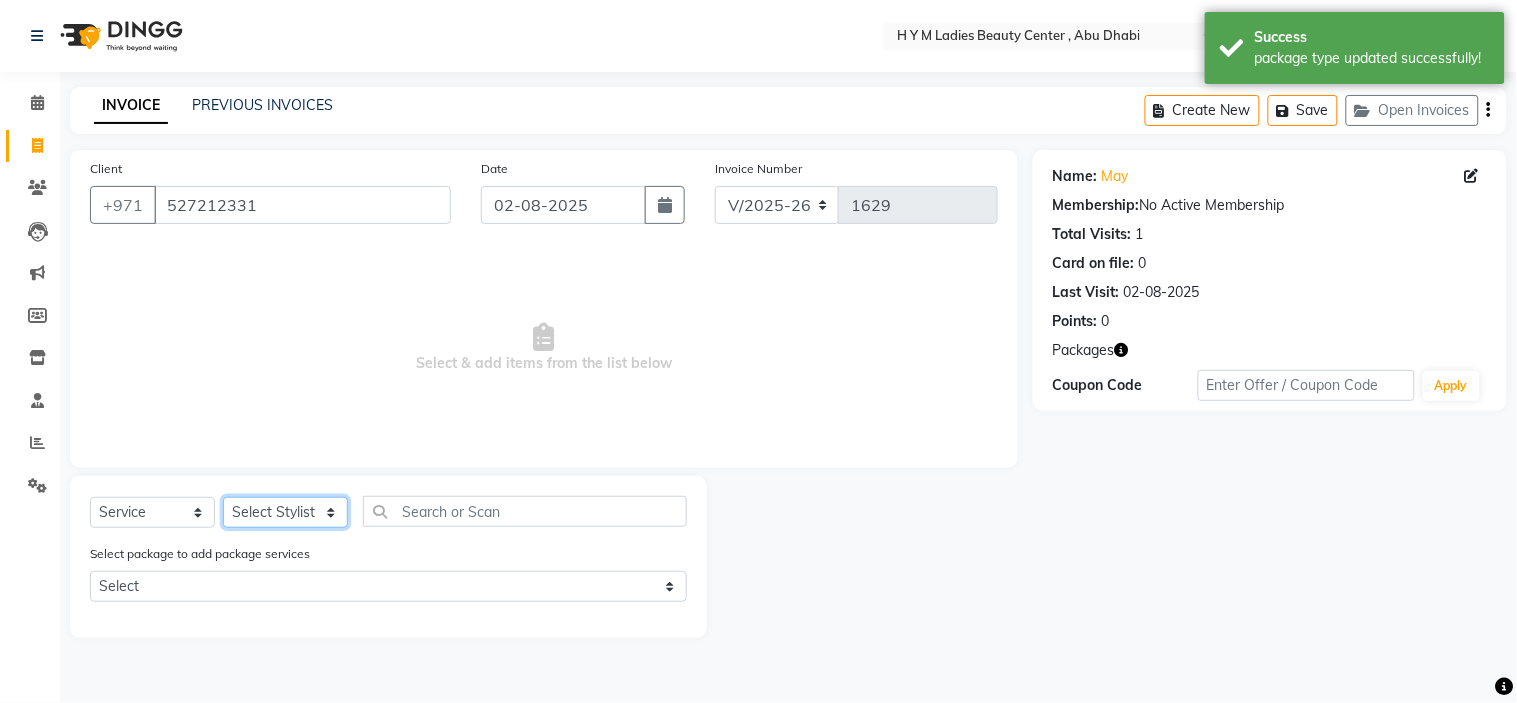 click on "Select Stylist ameena Jheza Dalangin Julie Corteza nadeema randa Rose An Galang zari" 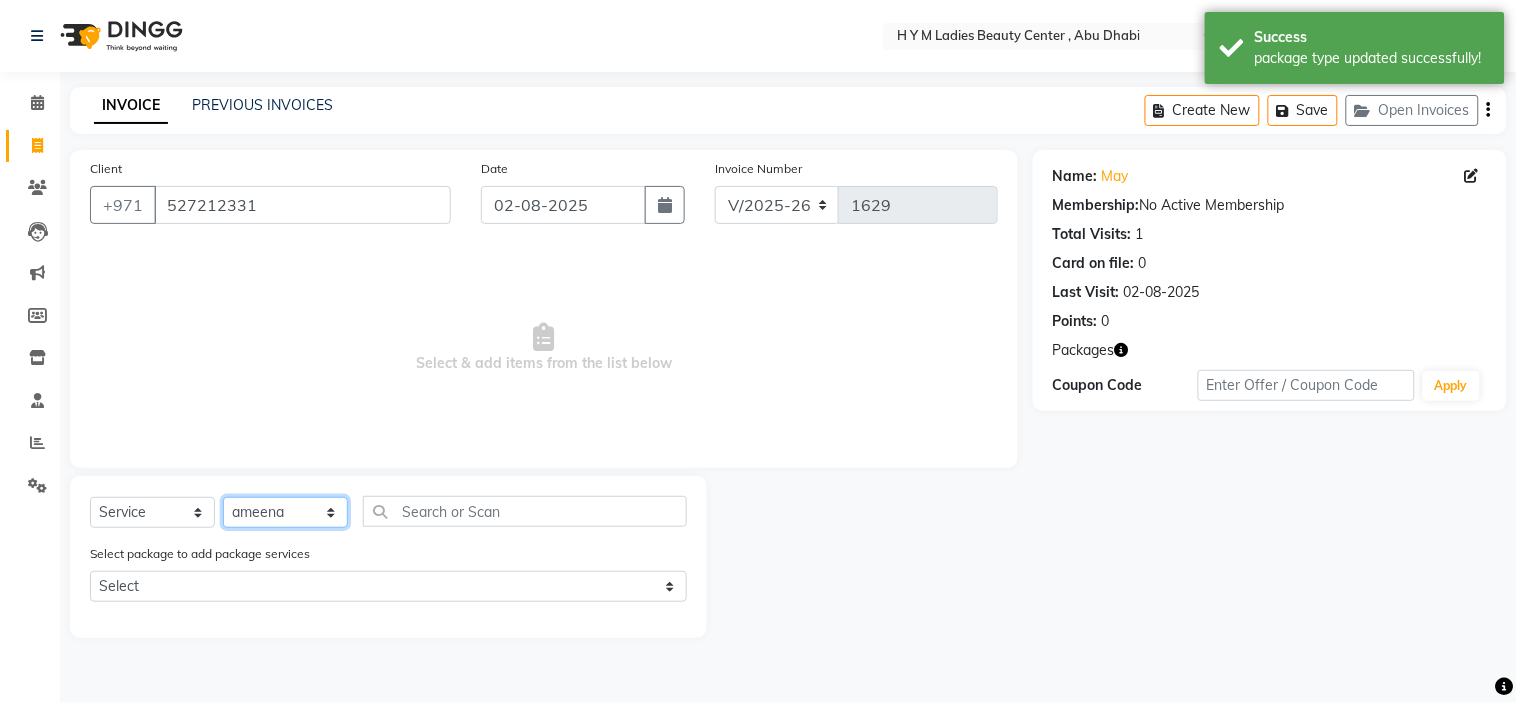 click on "Select Stylist ameena Jheza Dalangin Julie Corteza nadeema randa Rose An Galang zari" 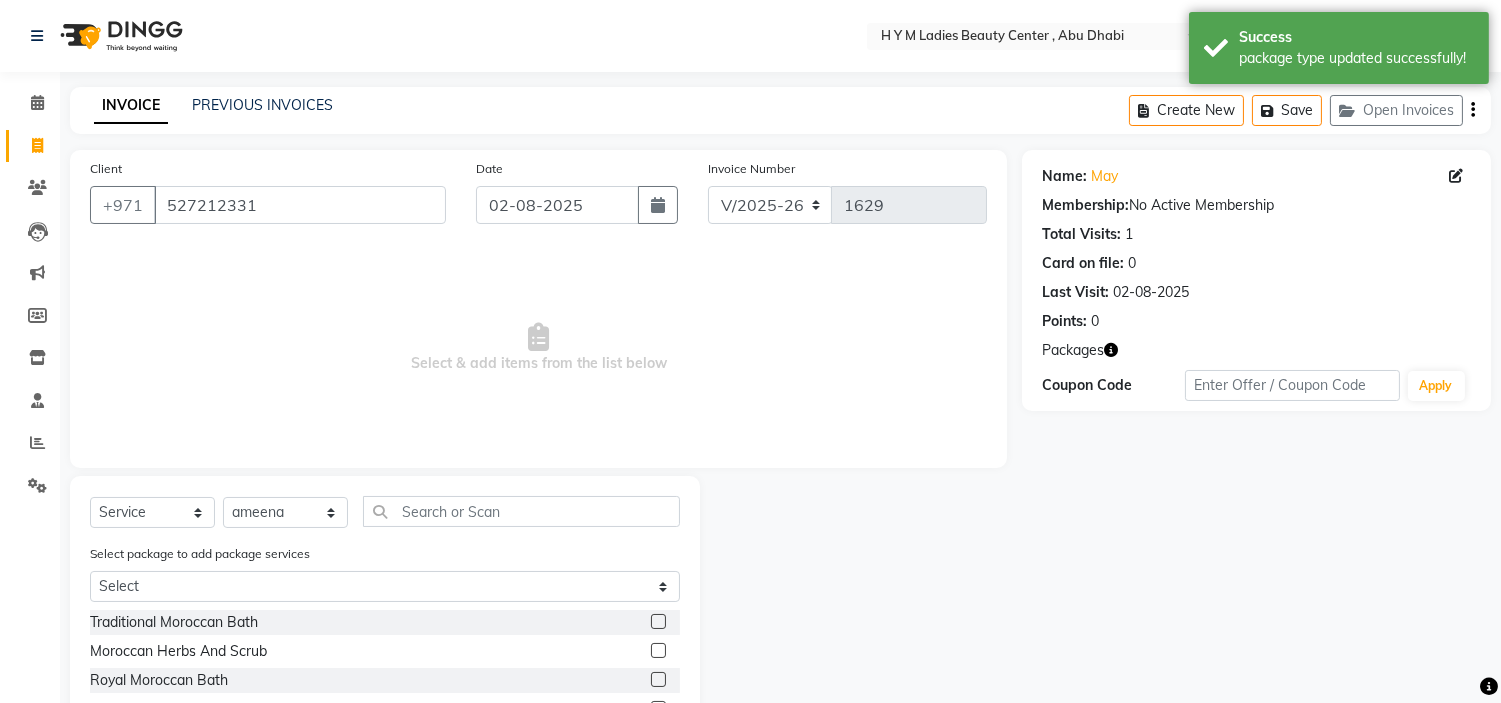 click 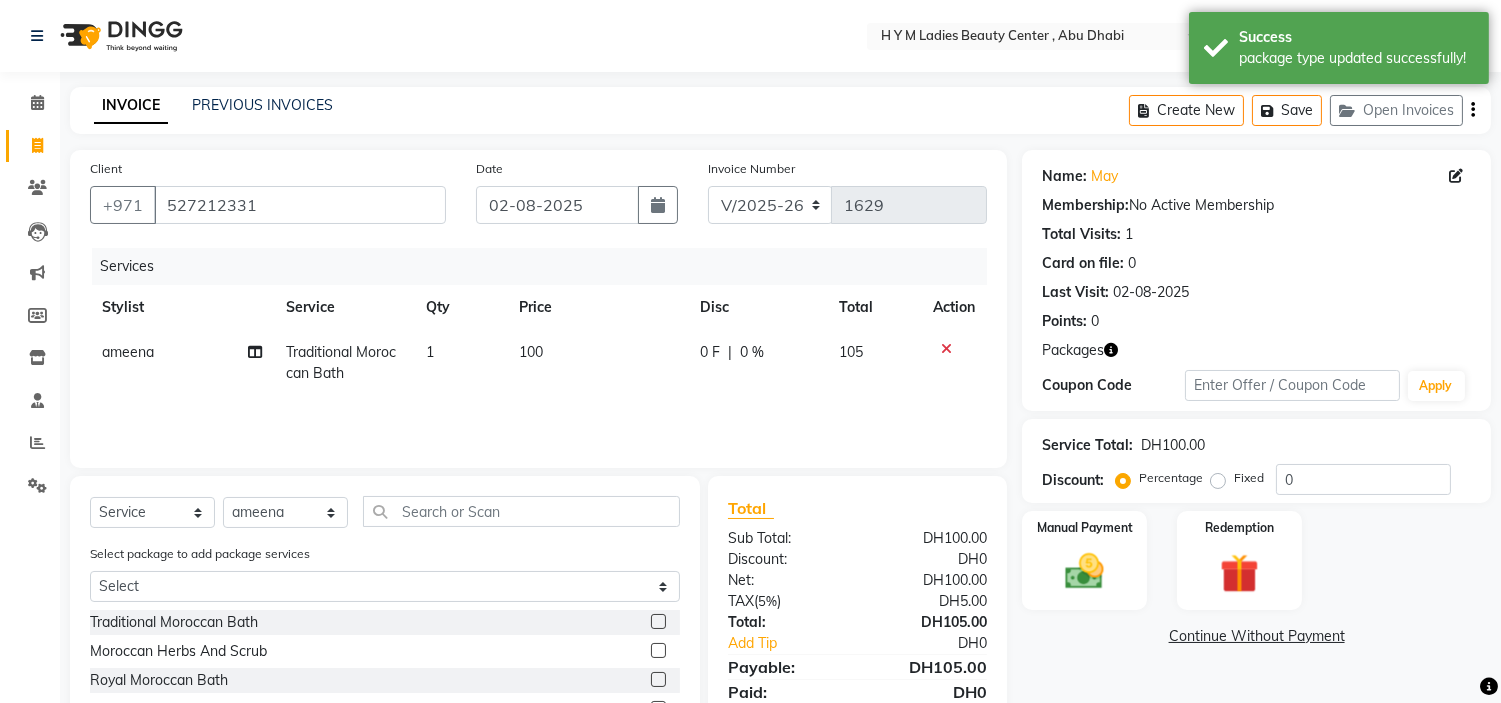 click 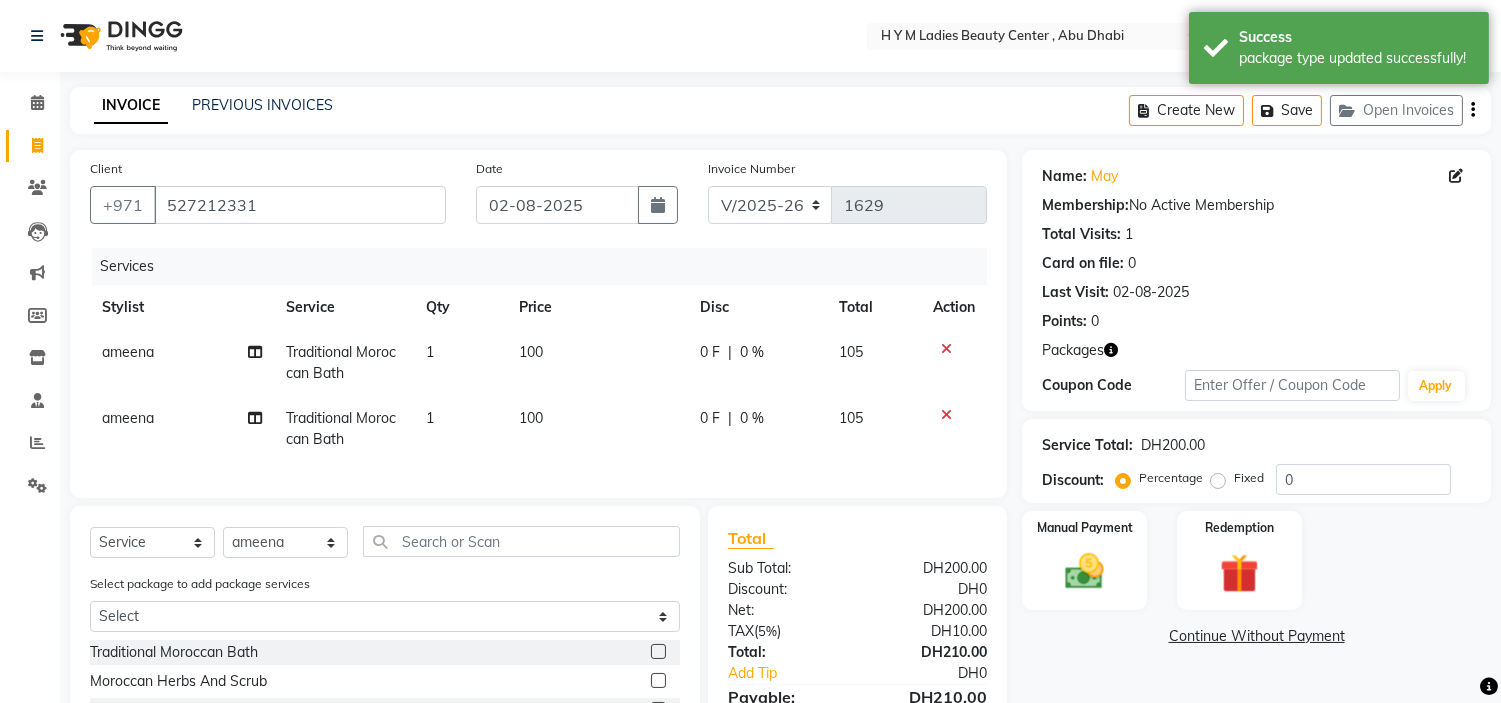 click 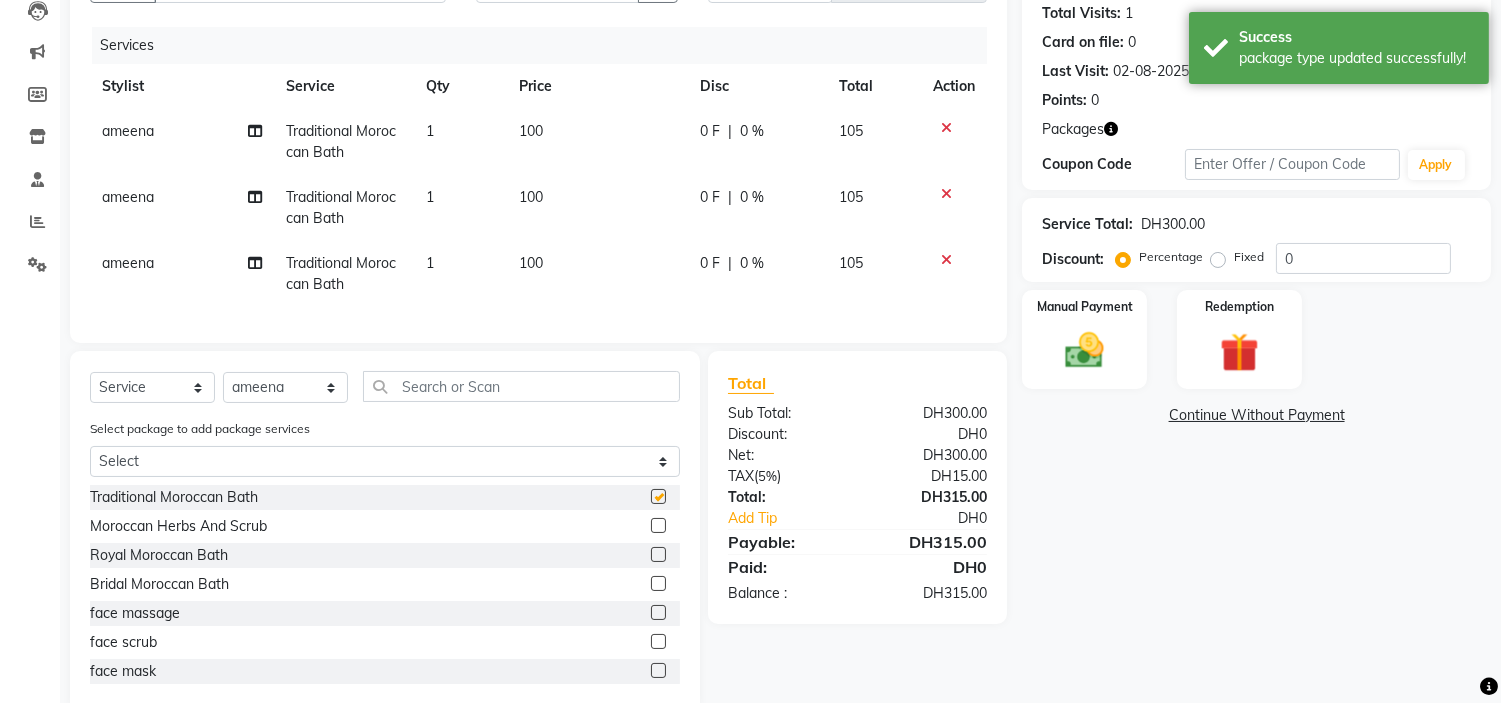 scroll, scrollTop: 222, scrollLeft: 0, axis: vertical 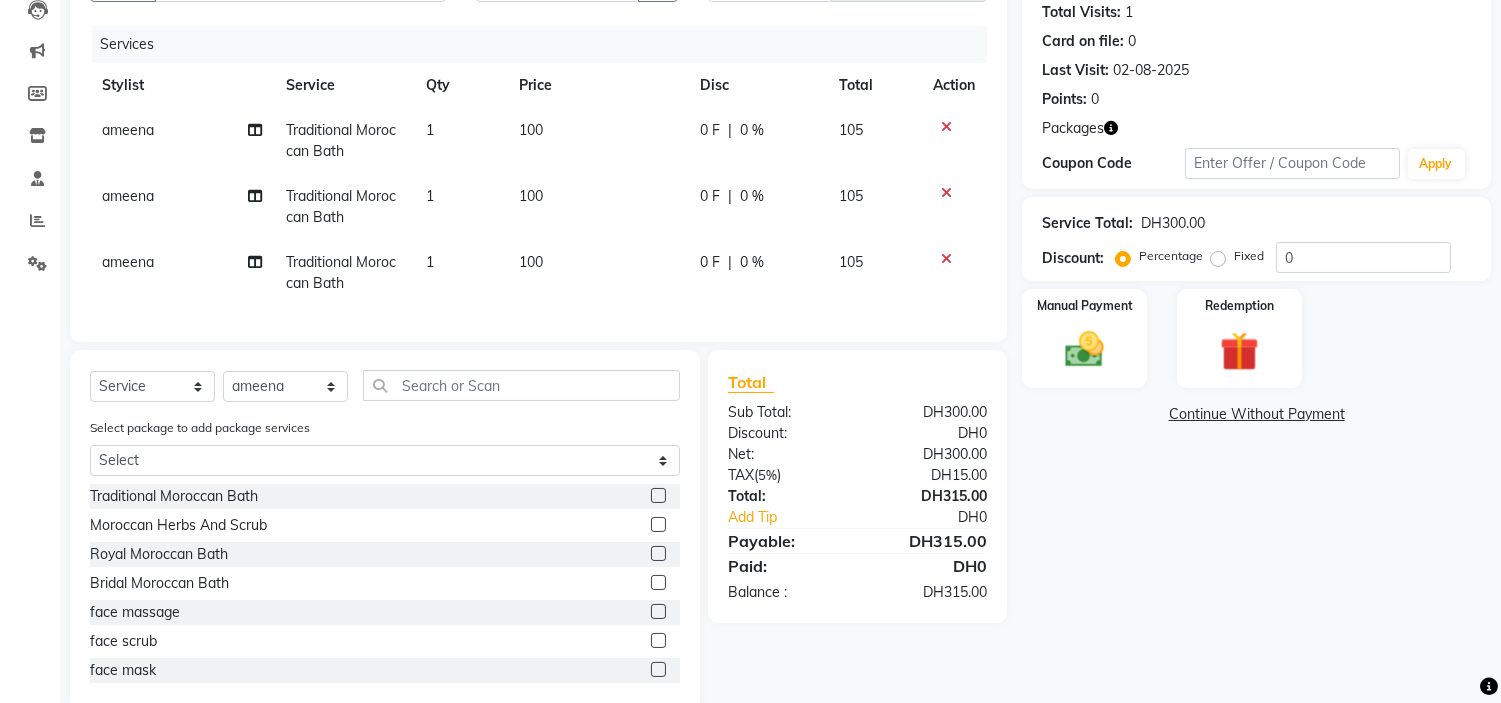 click 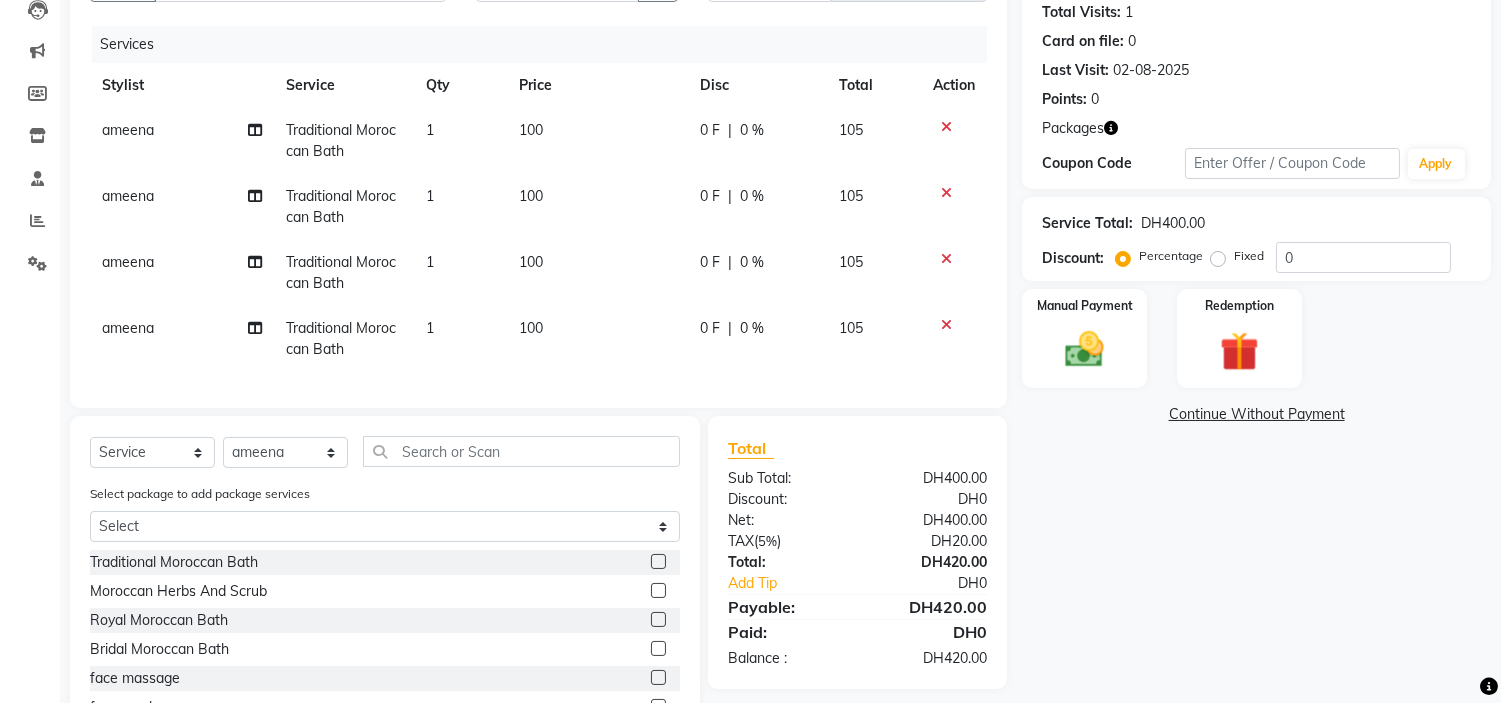 click 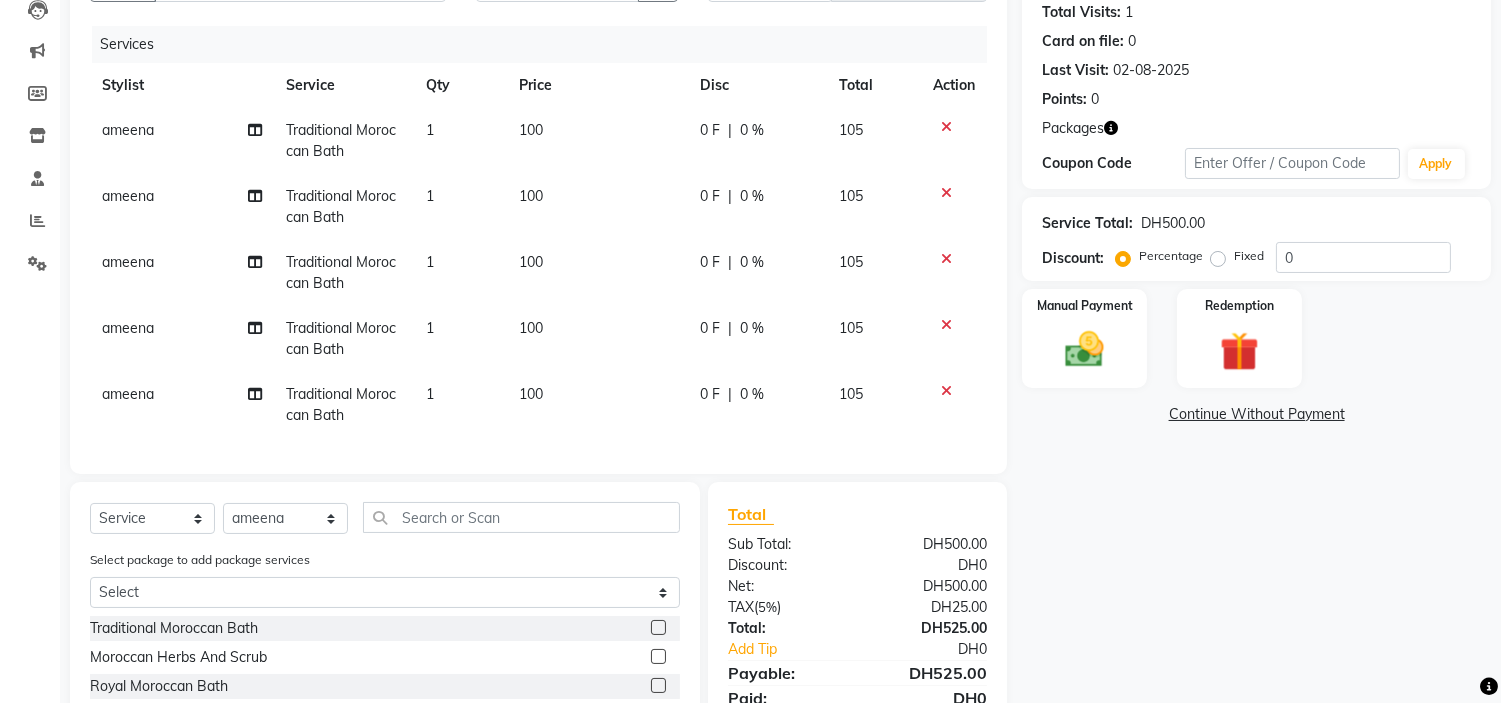 click 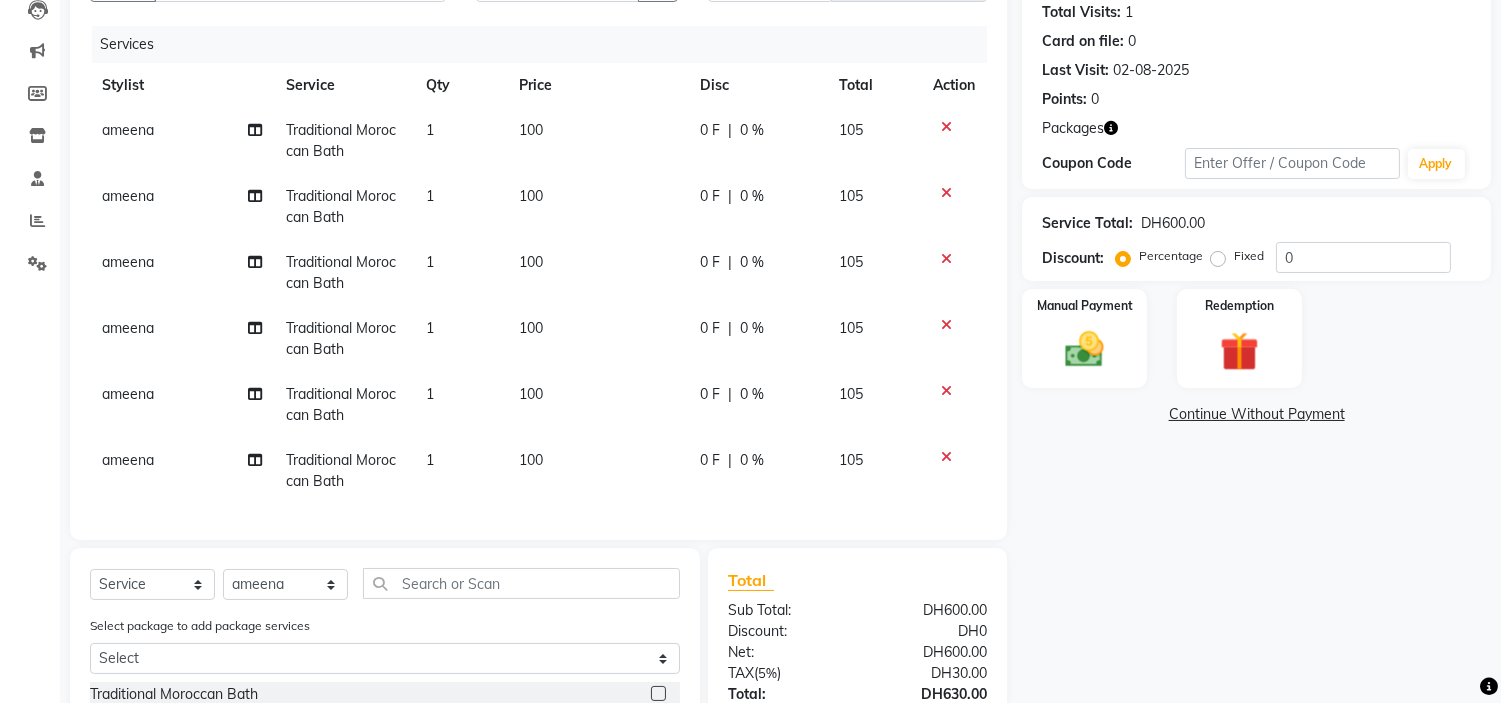 drag, startPoint x: 1244, startPoint y: 352, endPoint x: 1516, endPoint y: 448, distance: 288.4441 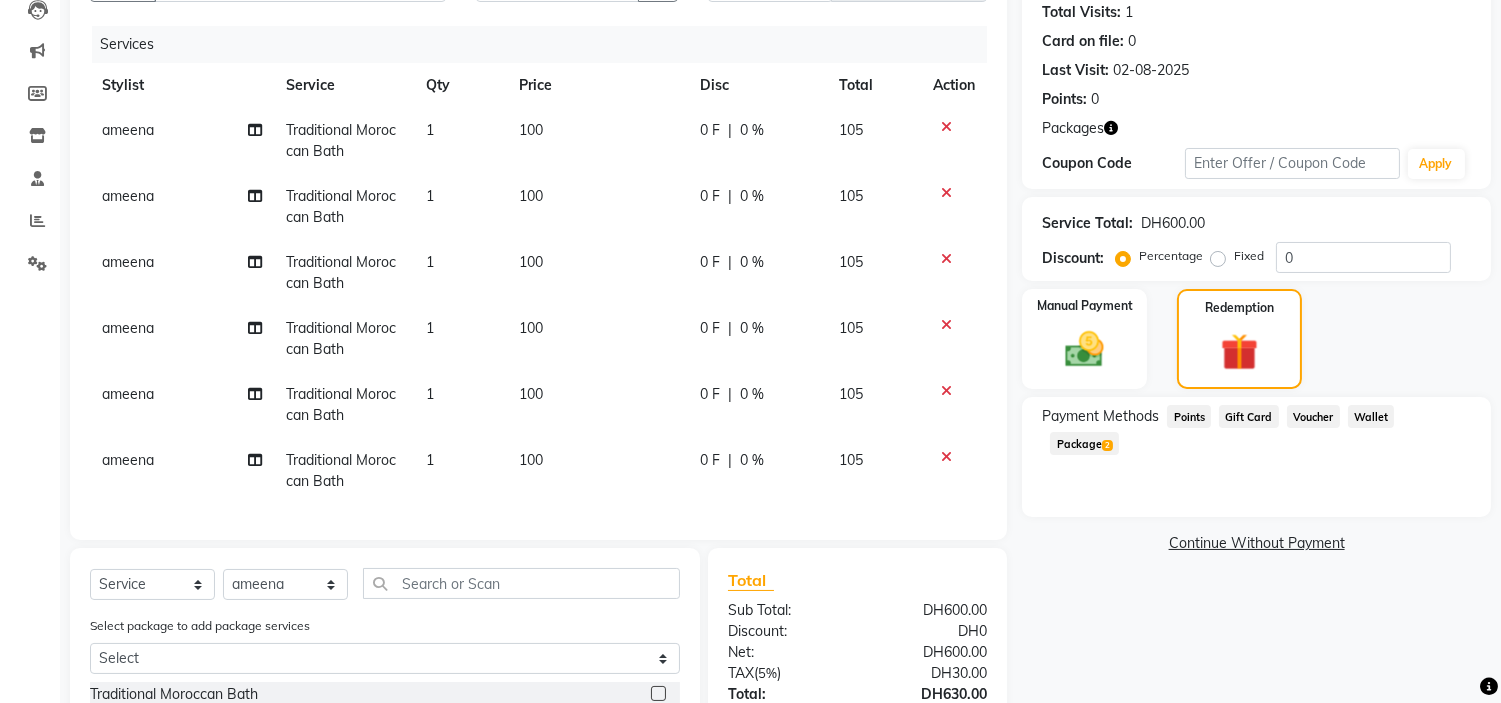 click on "Package  2" 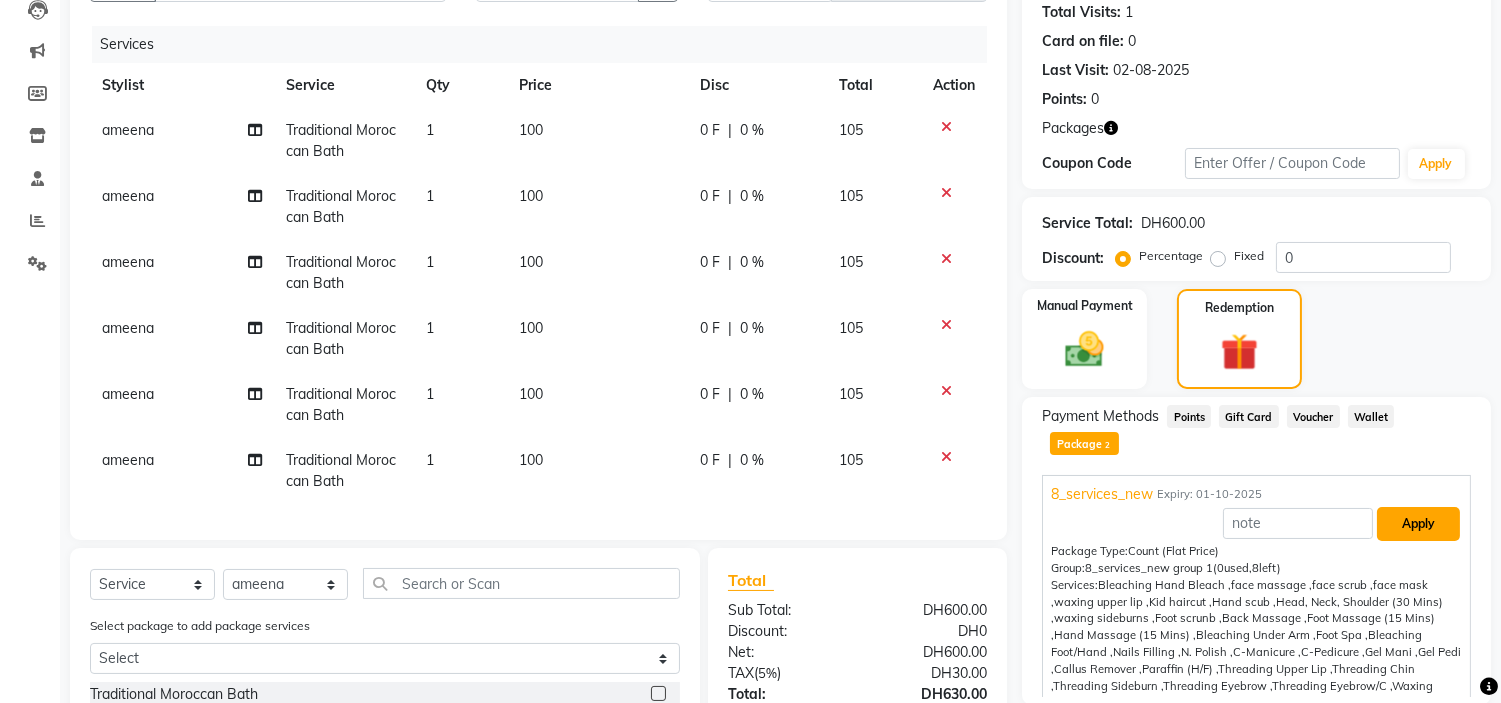 click on "Apply" at bounding box center (1418, 524) 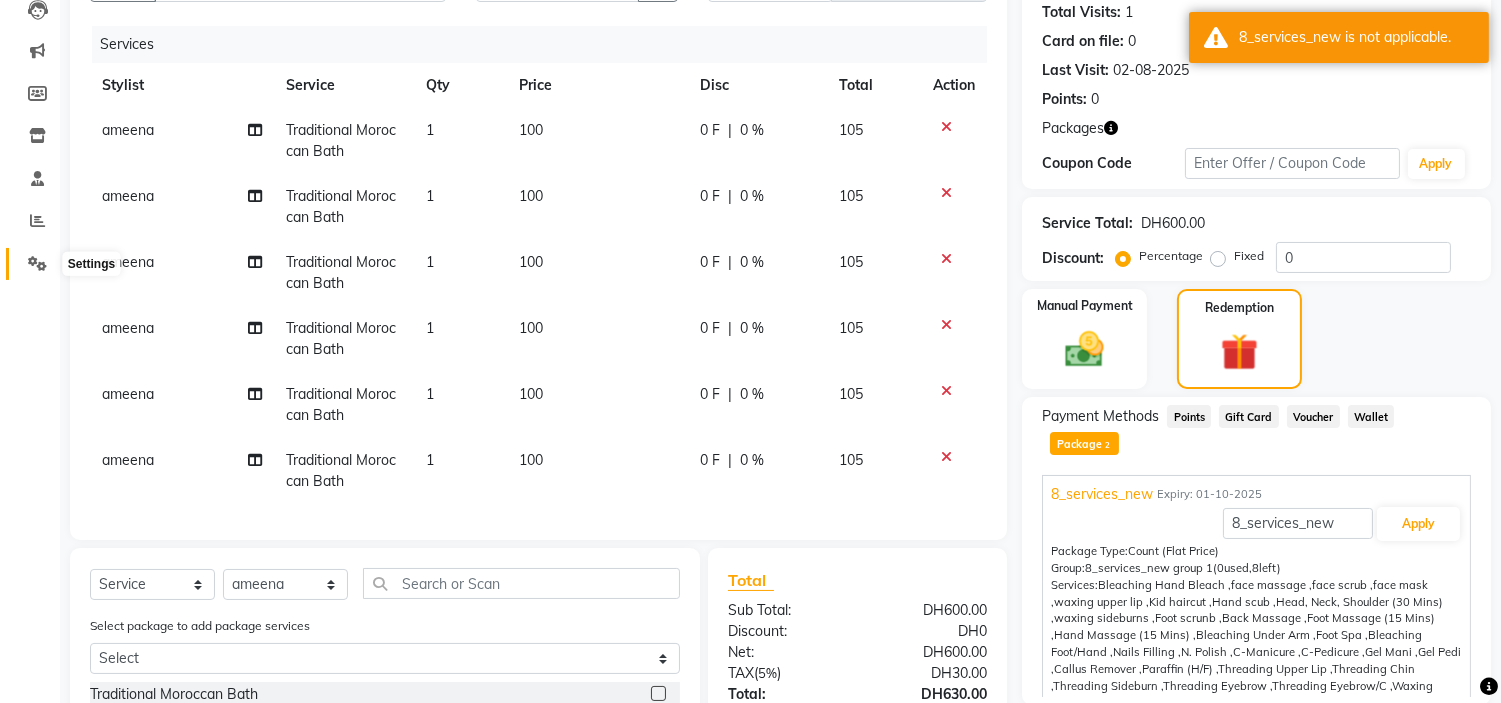 click 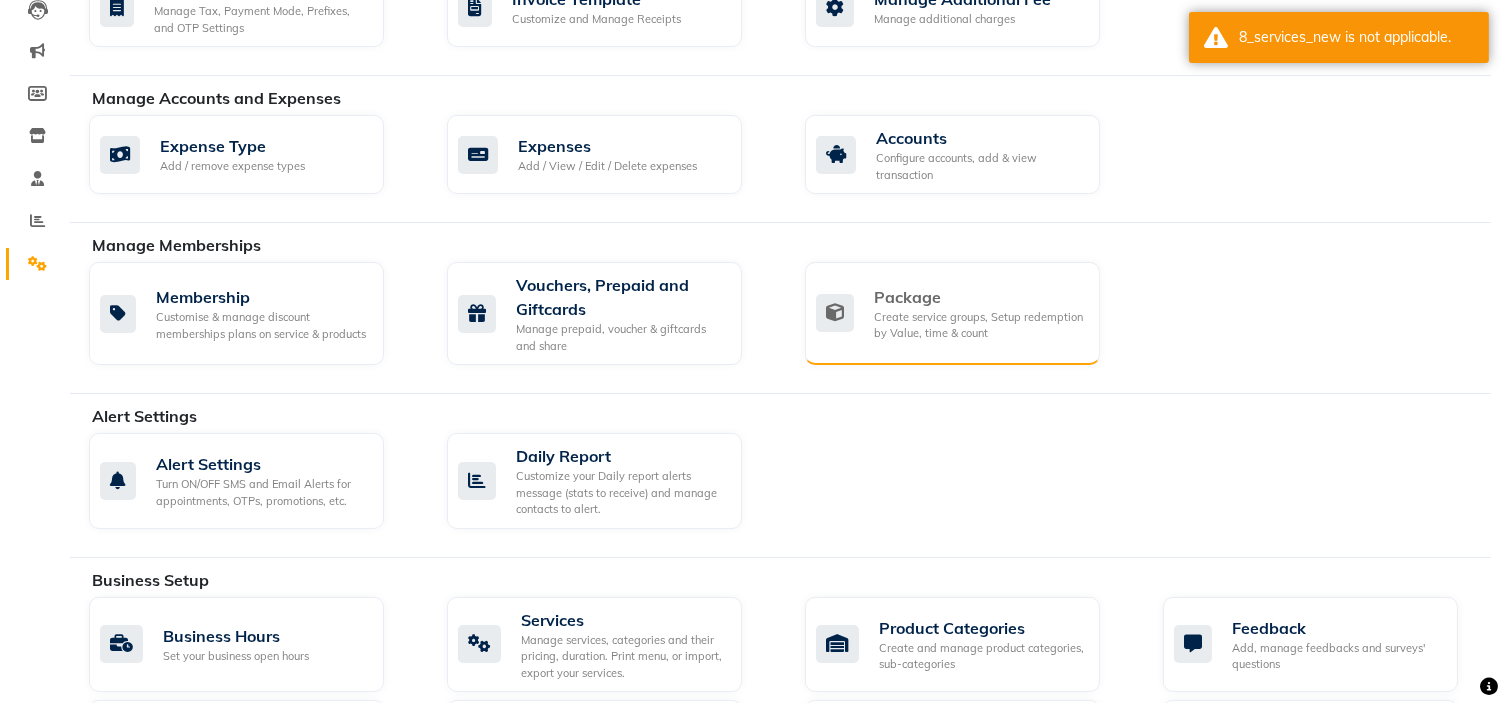 click on "Create service groups, Setup redemption by Value, time & count" 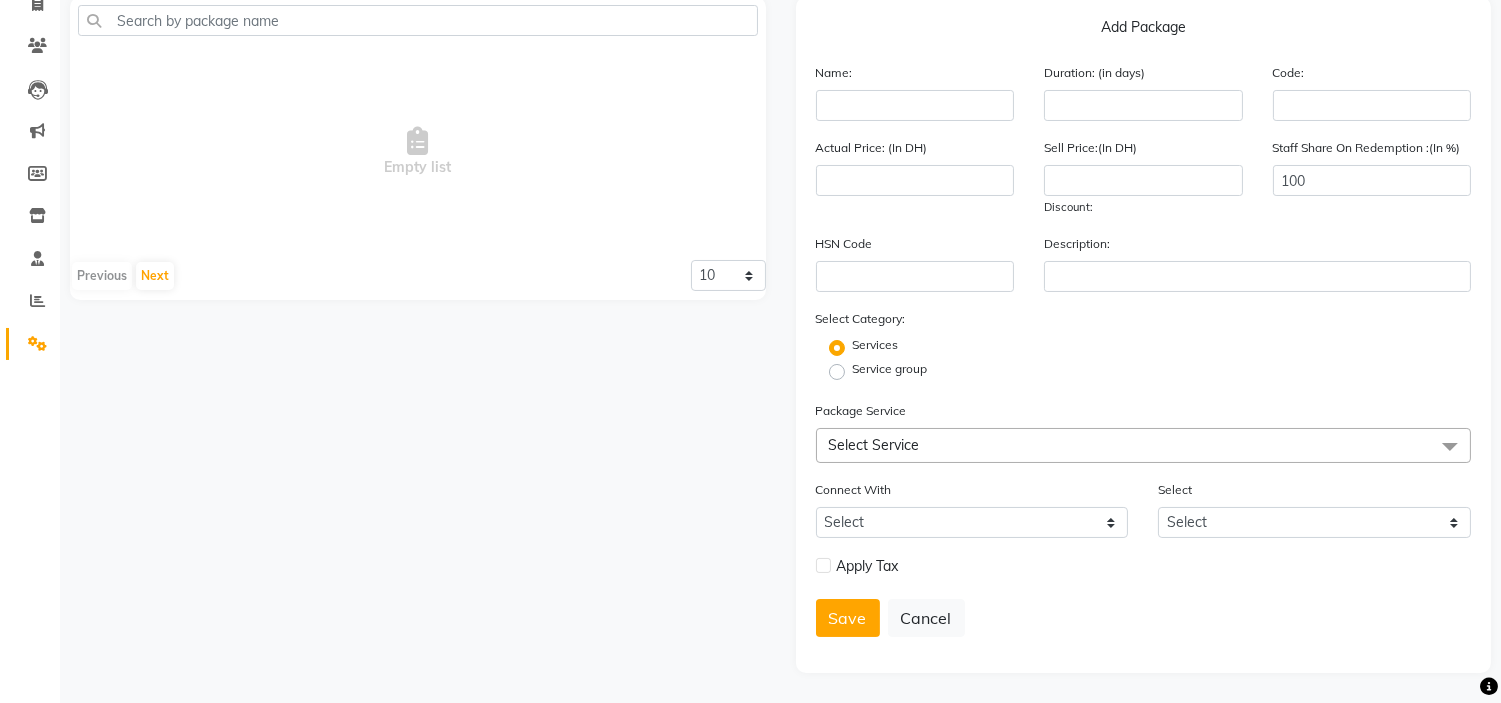 scroll, scrollTop: 202, scrollLeft: 0, axis: vertical 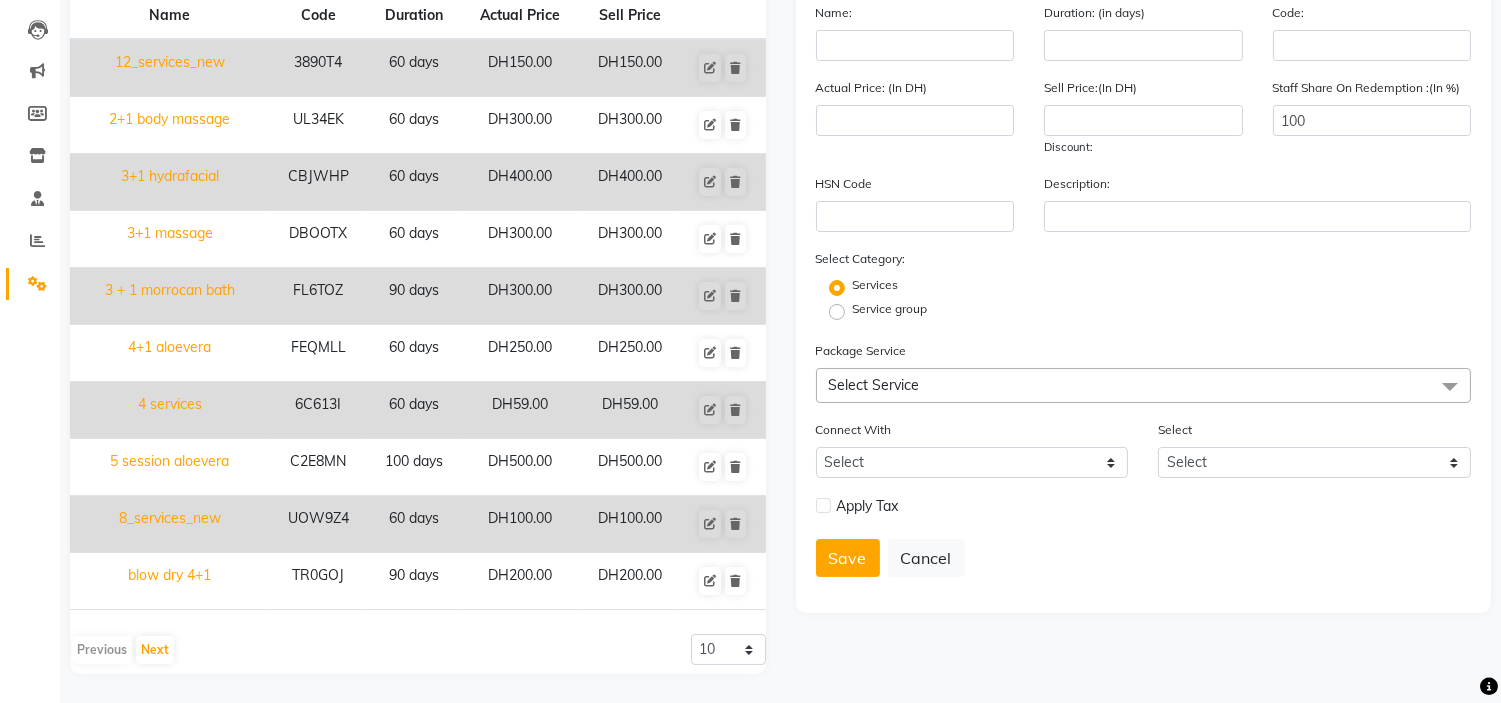 click on "8_services_new" 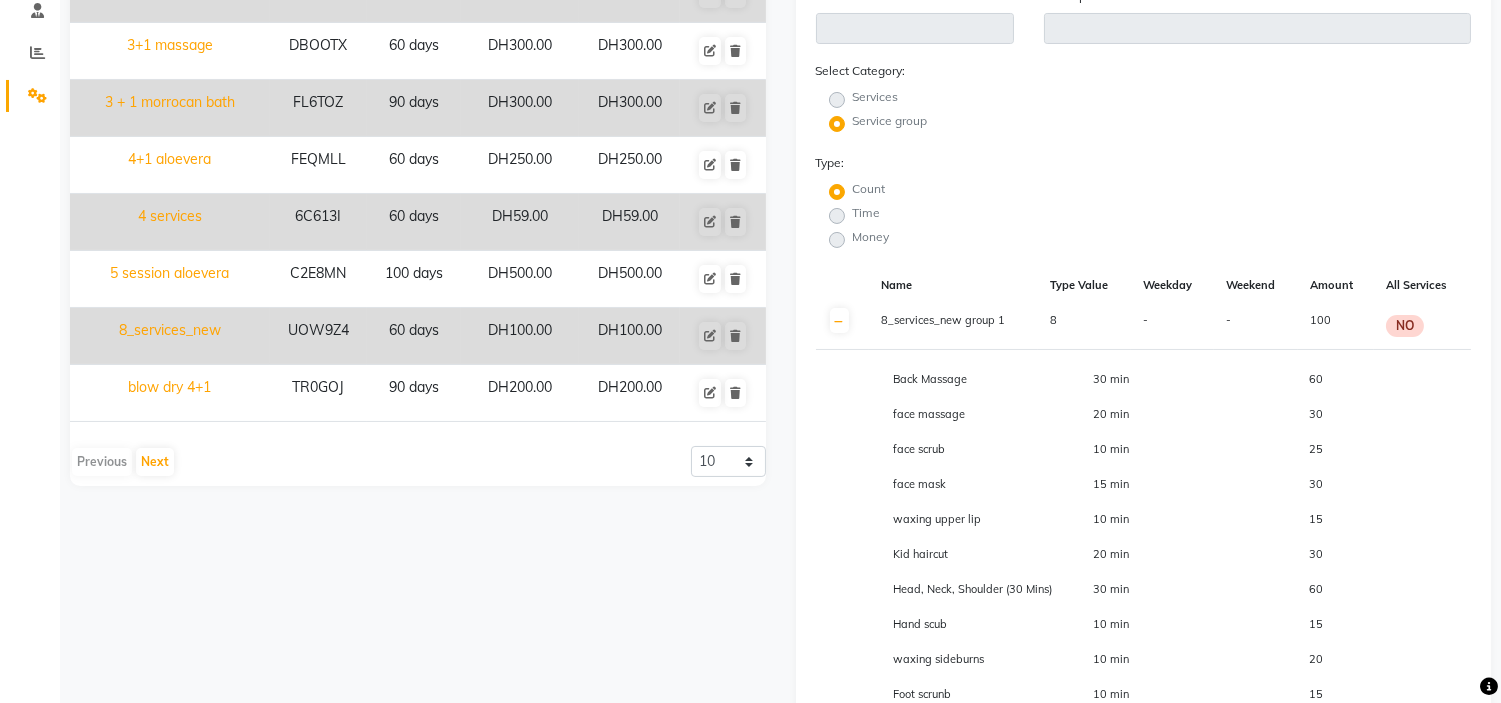 scroll, scrollTop: 333, scrollLeft: 0, axis: vertical 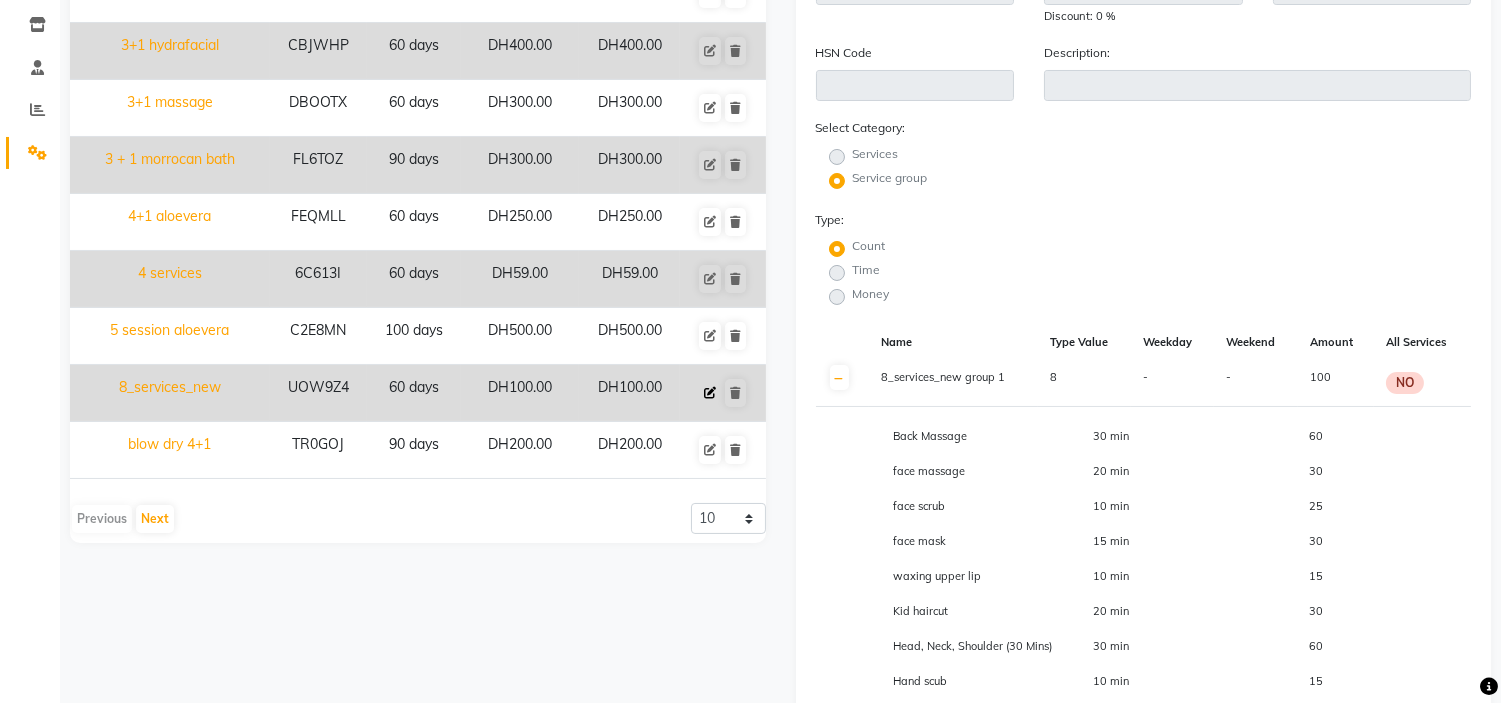 click 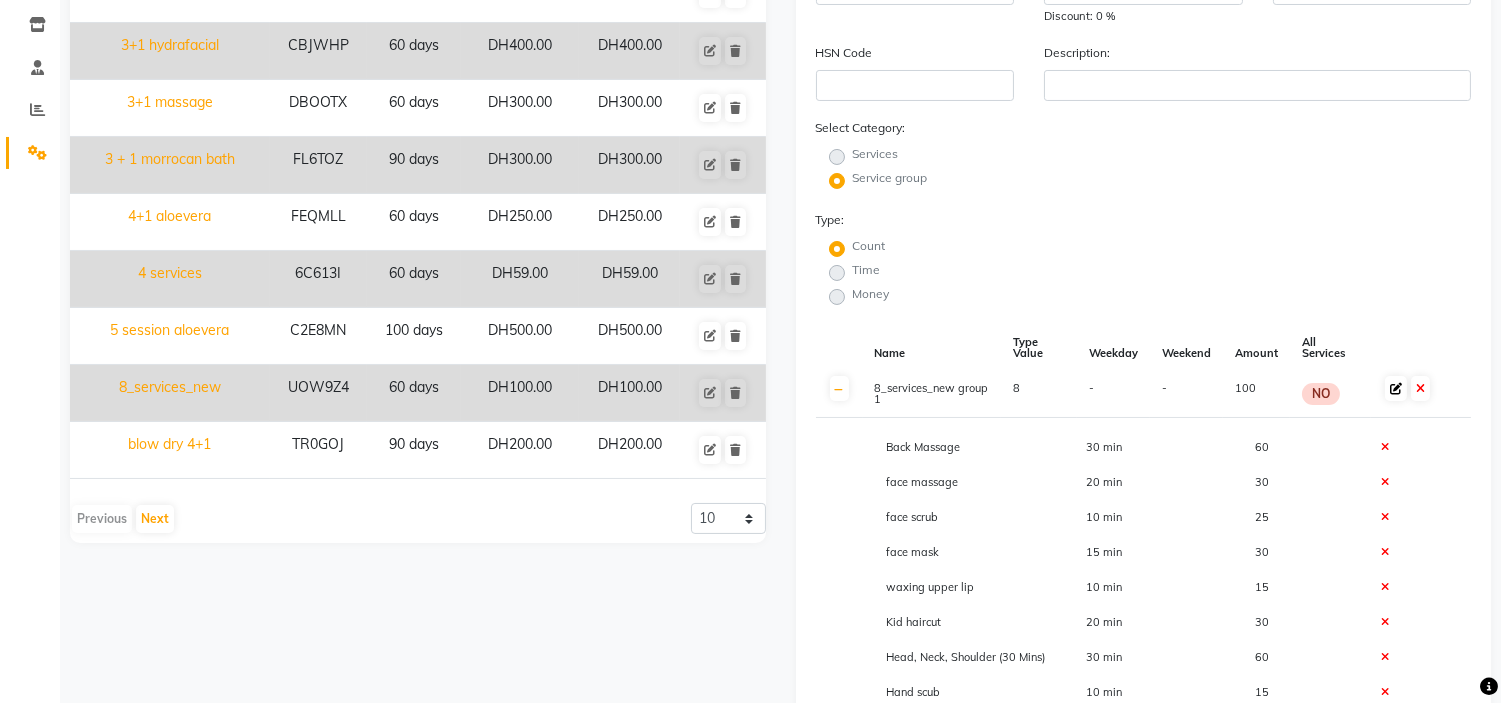 click 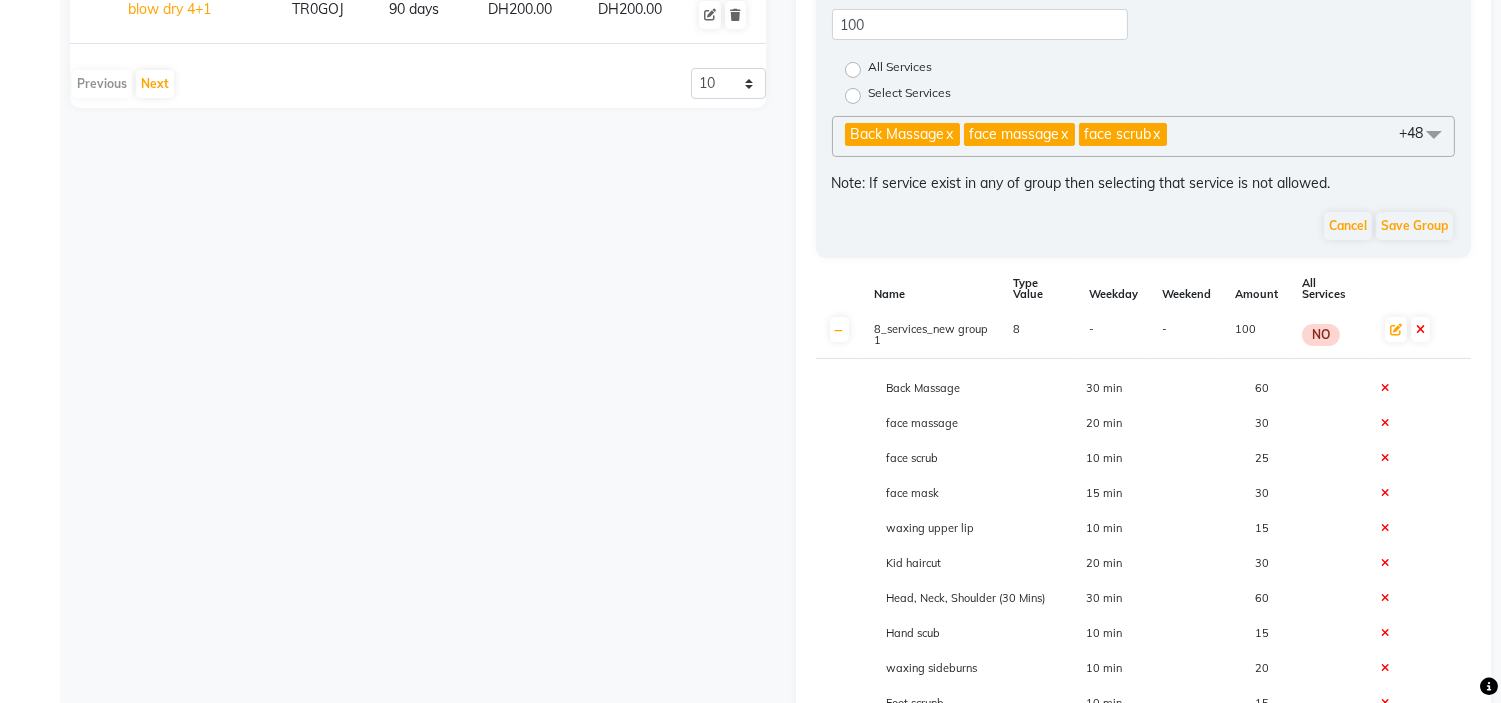 scroll, scrollTop: 777, scrollLeft: 0, axis: vertical 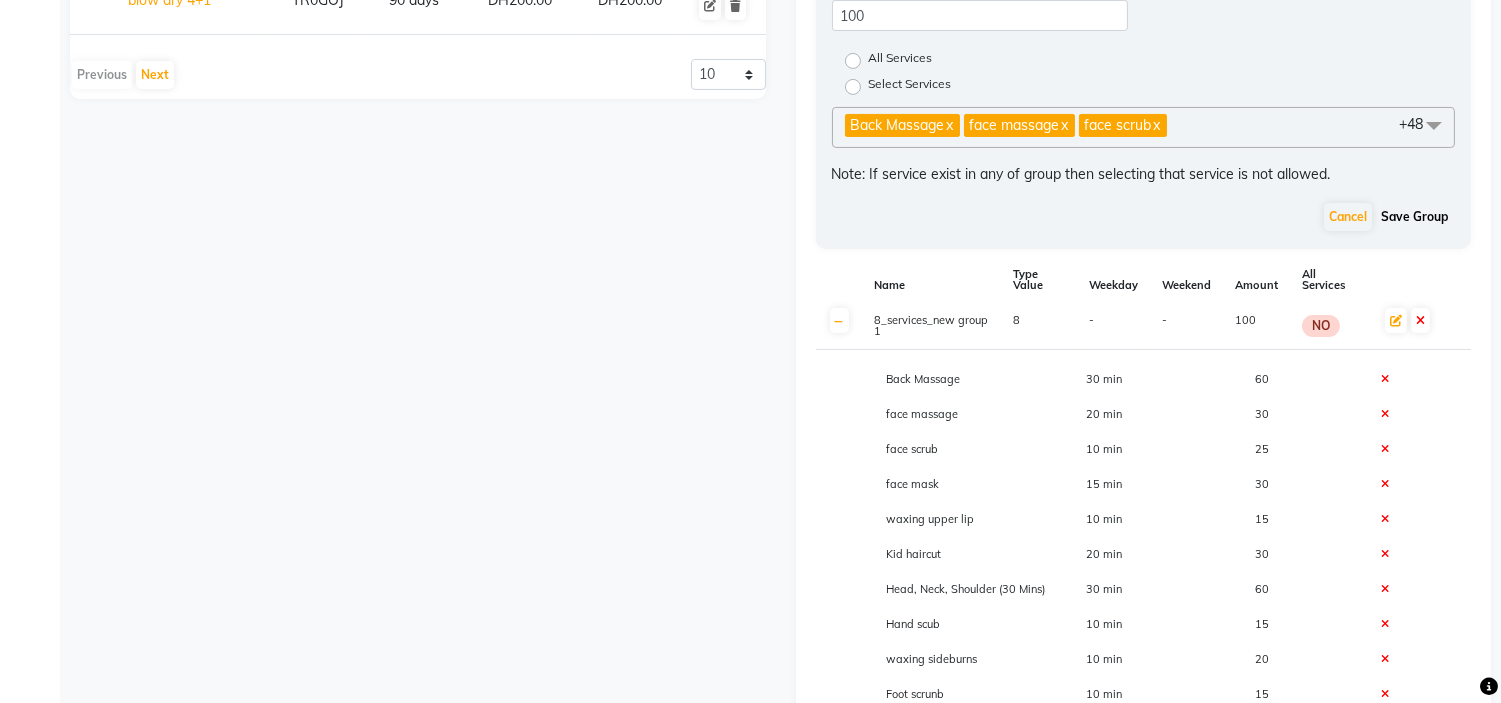 click on "Save Group" 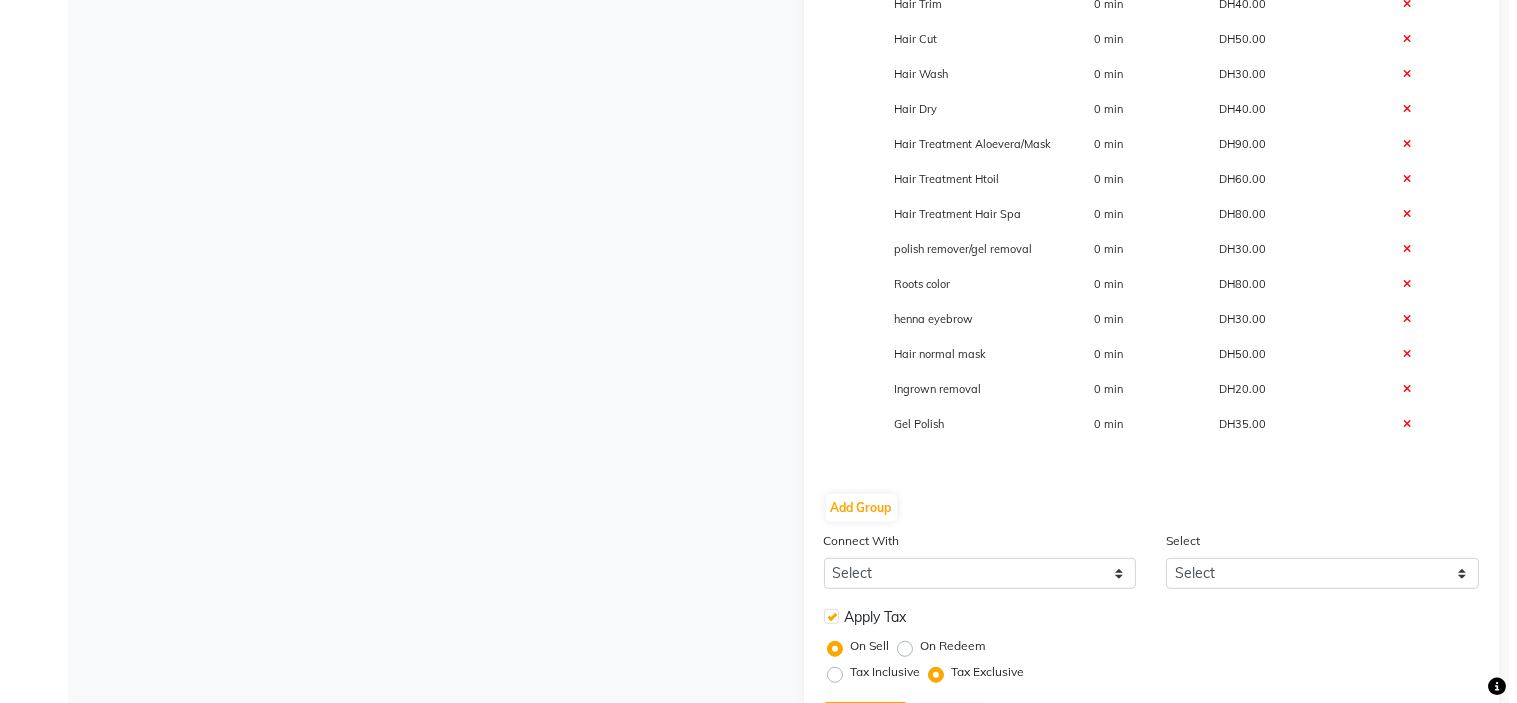 scroll, scrollTop: 2210, scrollLeft: 0, axis: vertical 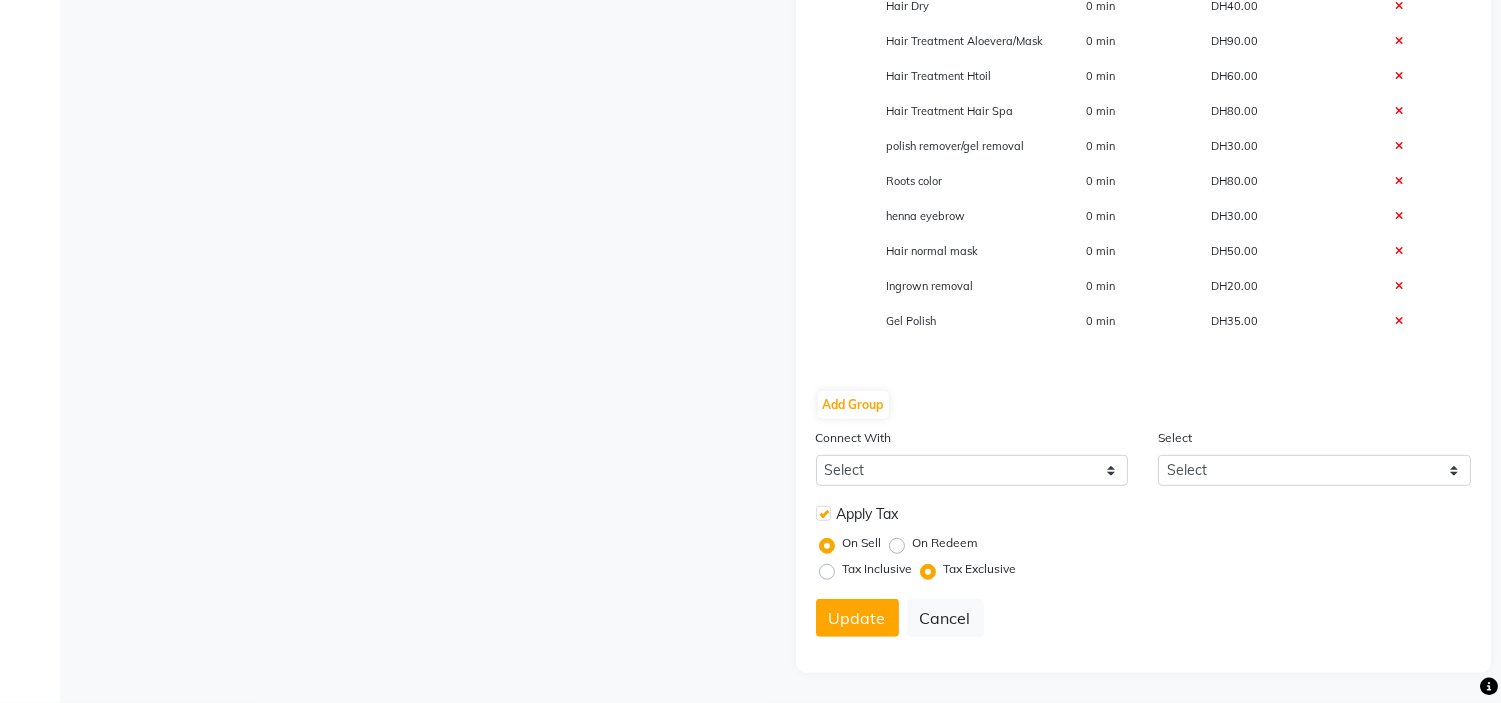 click on "Name: [FIRST] [LAST] Duration: (in days) 60 Code: UOW9Z4 Actual Price: (In DH) 100 Sell Price:(In DH) 100 Discount: 0 % Staff Share On Redemption :(In %) 0 HSN Code Description: Select Category: Services Service group Type: Count Time Money Name Type Value Weekday Weekend Amount All Services 8_services_new group 1 8  - - 100 NO Back Massage 0 min DH60.00 face massage 0 min DH30.00 face scrub 0 min DH25.00 face mask 0 min DH30.00 waxing upper lip 0 min DH15.00 Kid haircut 0 min DH30.00 Head, Neck, Shoulder (30 Mins) 0 min DH60.00 Hand scub 0 min DH15.00 waxing sideburns 0 min DH20.00 Foot scrunb 0 min DH15.00 Bleaching Hand Bleach 0 min DH25.00 Straight/Curly Short 0 min DH30.00 Traditional Moroccan Bath 0 min DH100.00 Foot Massage (15 Mins) 0 min DH30.00 Hand Massage (15 Mins) 0 min DH25.00 Bleaching Under Arm 0 min DH25.00 Foot Spa 0 min DH20.00 Bleaching Foot/Hand 0 min DH30.00 Nails Filling 0 min DH15.00 N. Polish 0 min DH10.00 C-Manicure 0 min DH50.00 C-Pedicure 0 min DH60.00 Gel Mani 0 min DH70.00 0 min" 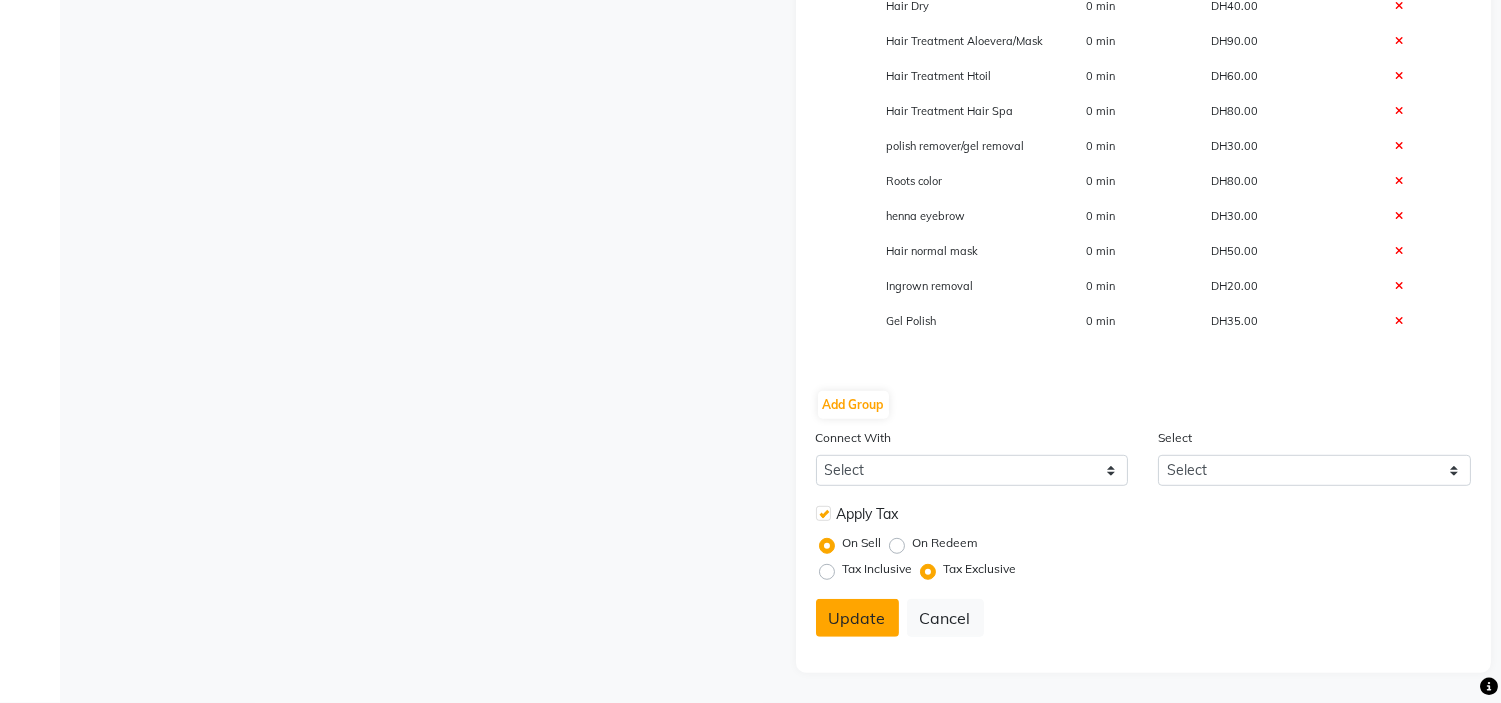 click on "Update" 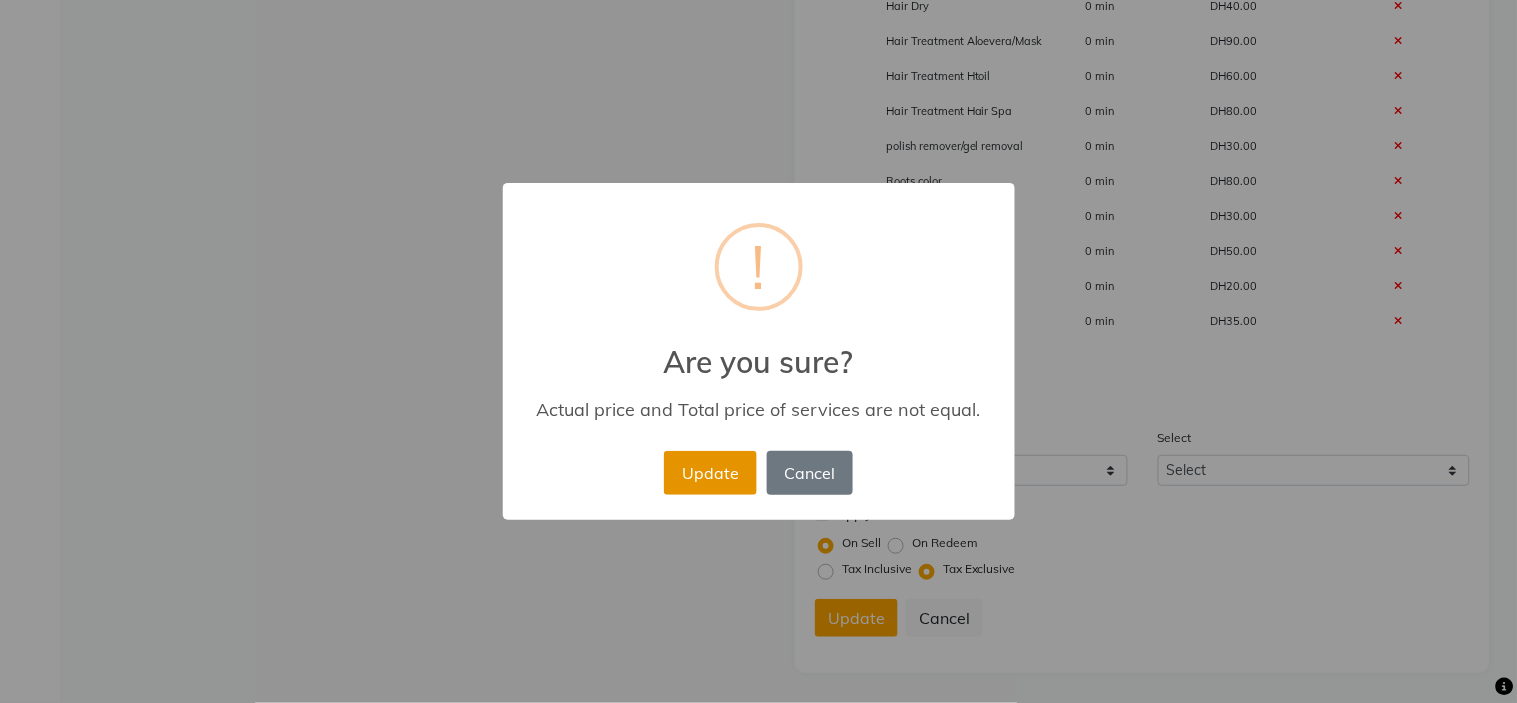 click on "Update" at bounding box center [710, 473] 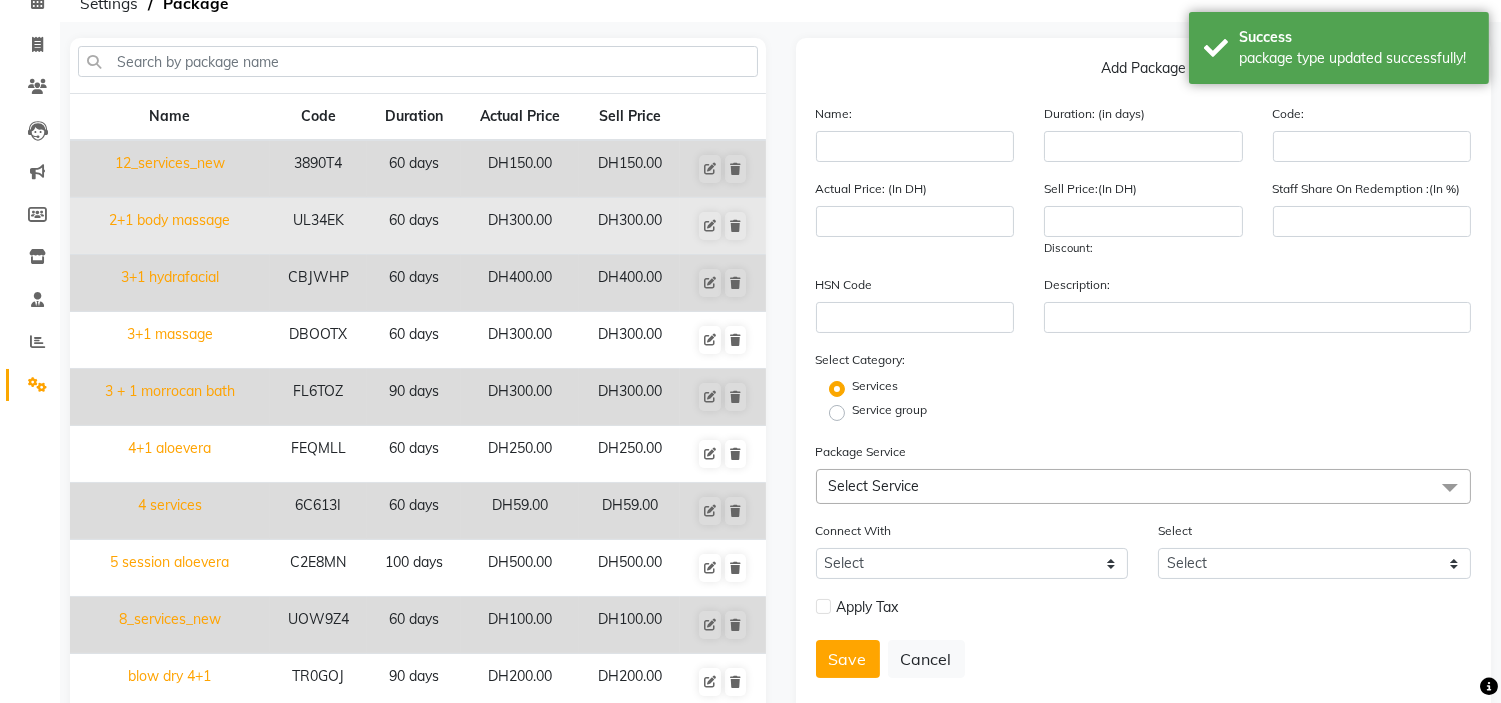 scroll, scrollTop: 0, scrollLeft: 0, axis: both 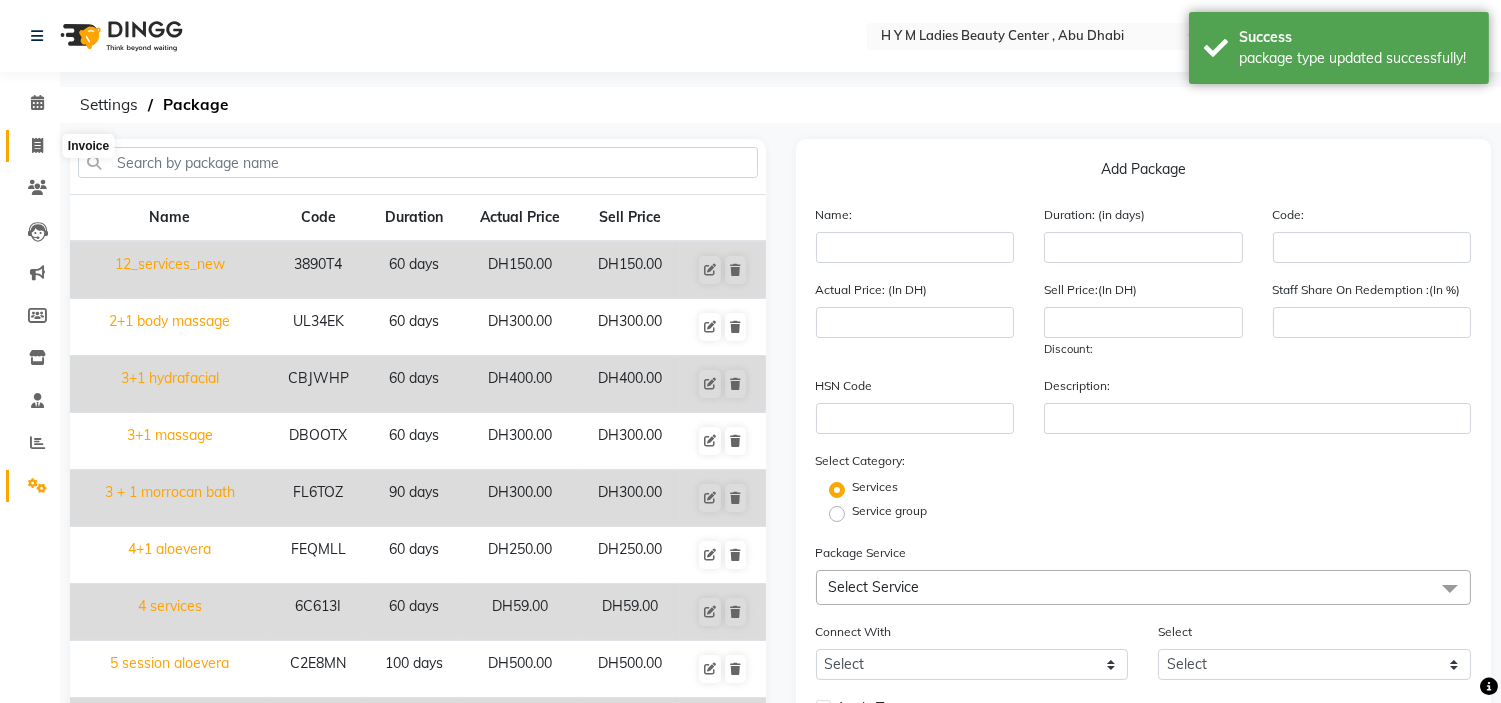 click 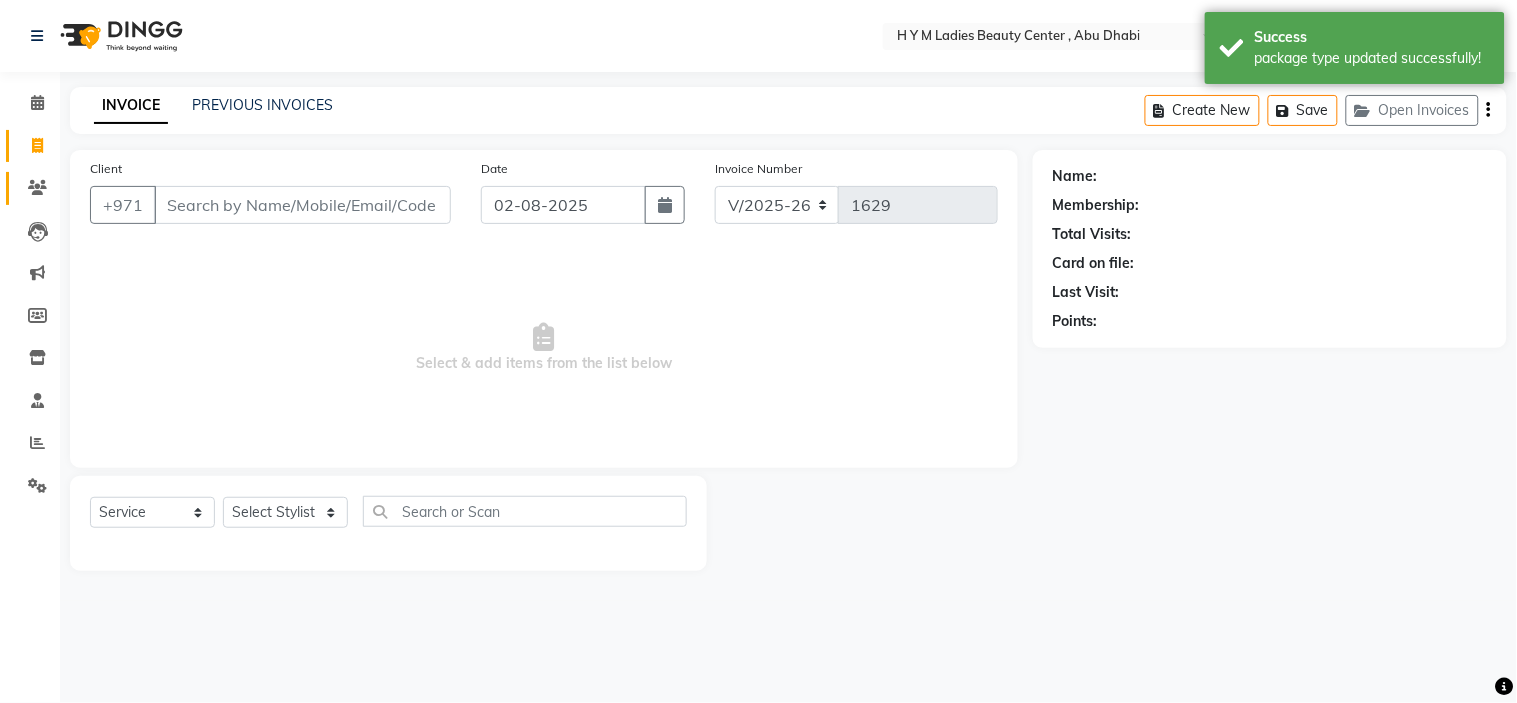 drag, startPoint x: 25, startPoint y: 167, endPoint x: 25, endPoint y: 203, distance: 36 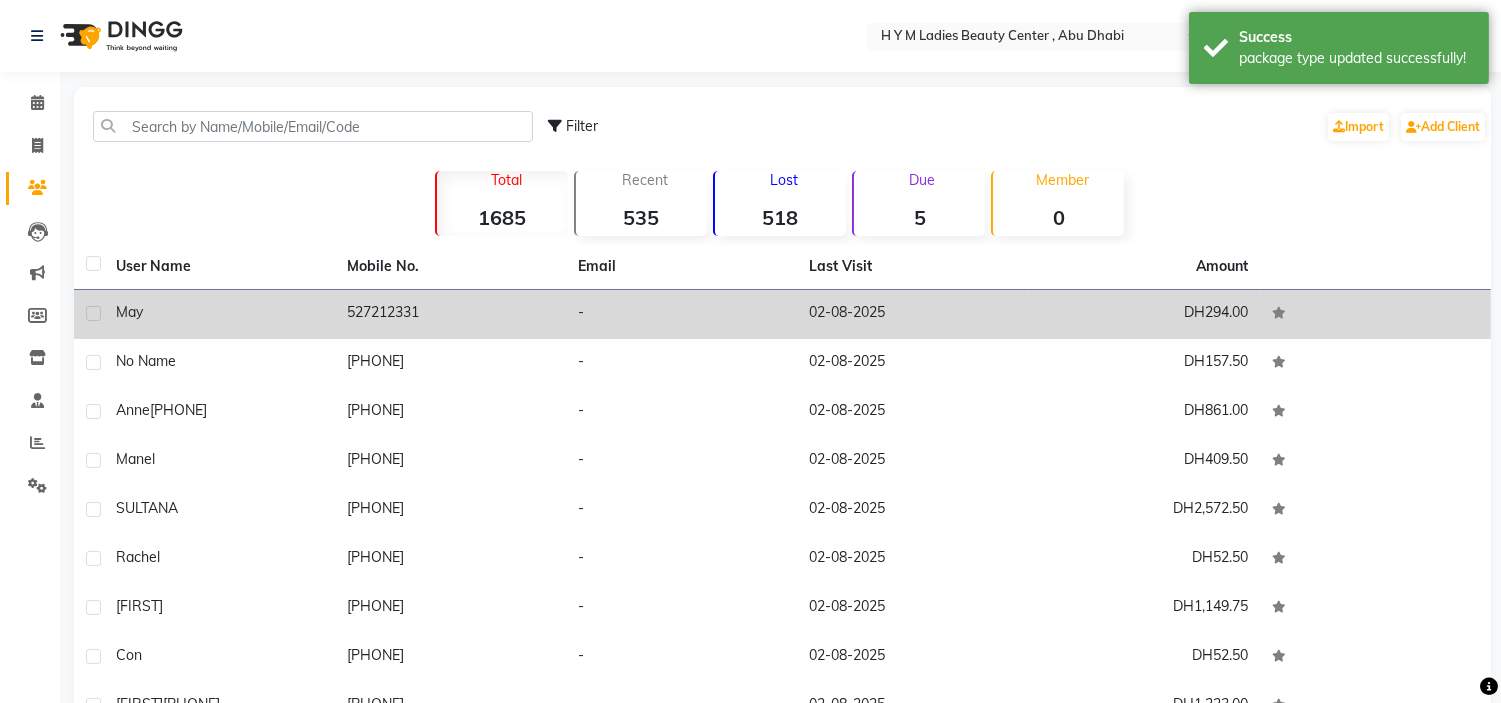 drag, startPoint x: 215, startPoint y: 294, endPoint x: 483, endPoint y: 321, distance: 269.35663 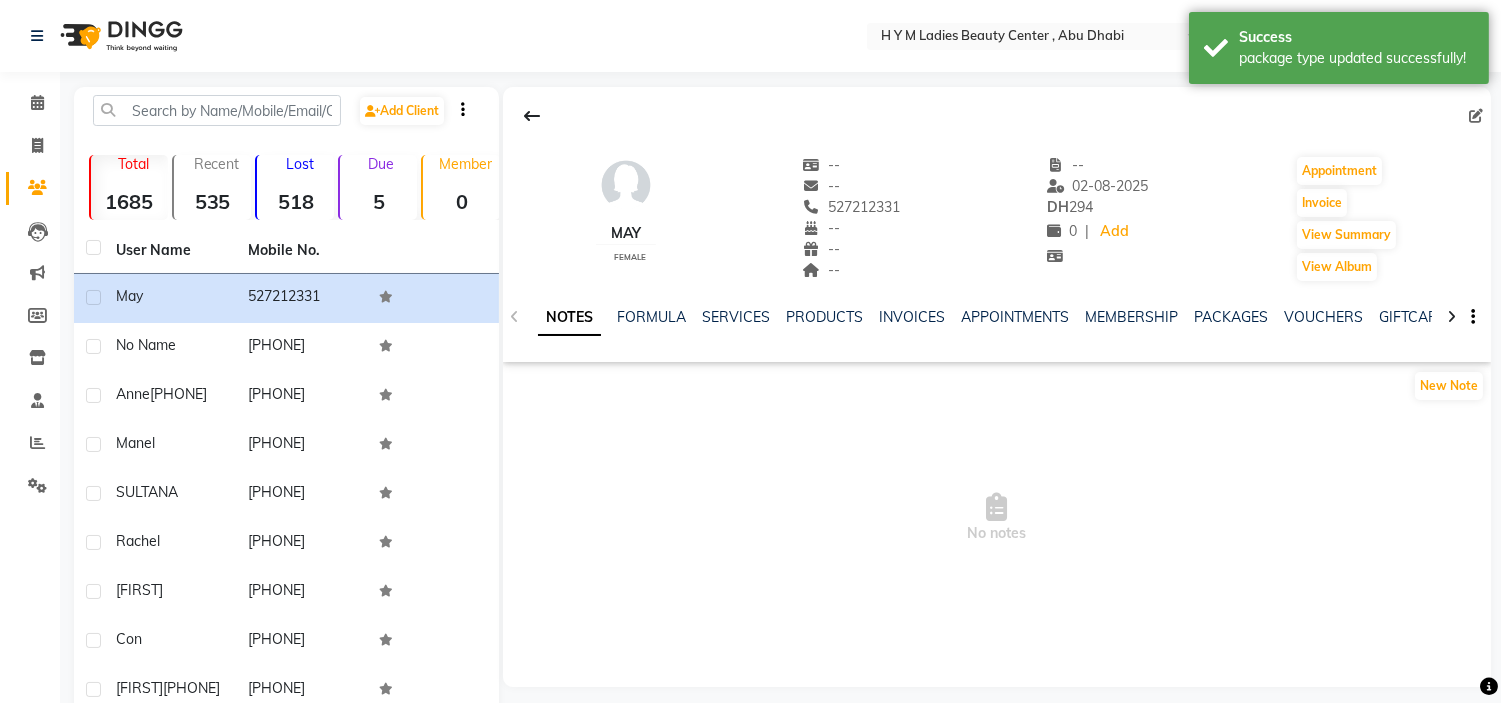 click on "NOTES FORMULA SERVICES PRODUCTS INVOICES APPOINTMENTS MEMBERSHIP PACKAGES VOUCHERS GIFTCARDS POINTS FORMS FAMILY CARDS WALLET" 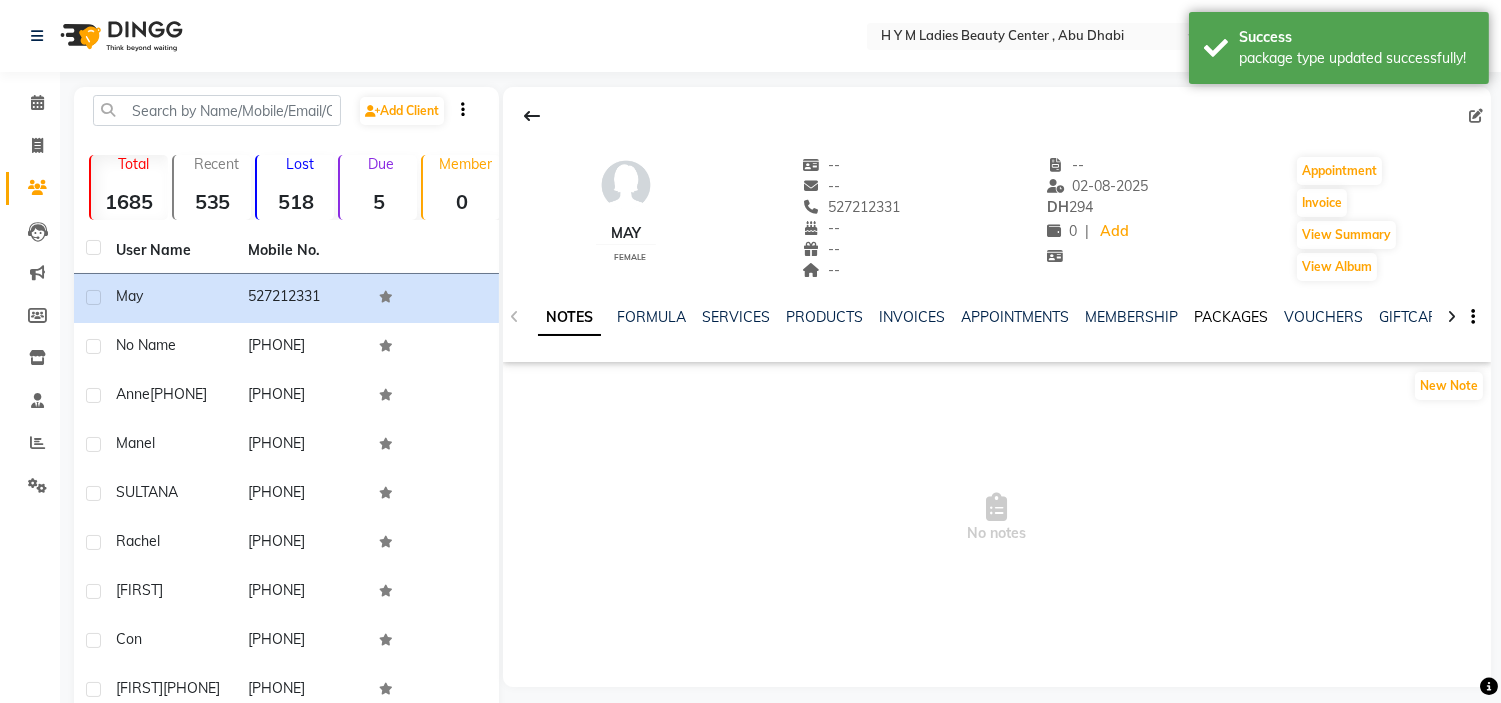 click on "PACKAGES" 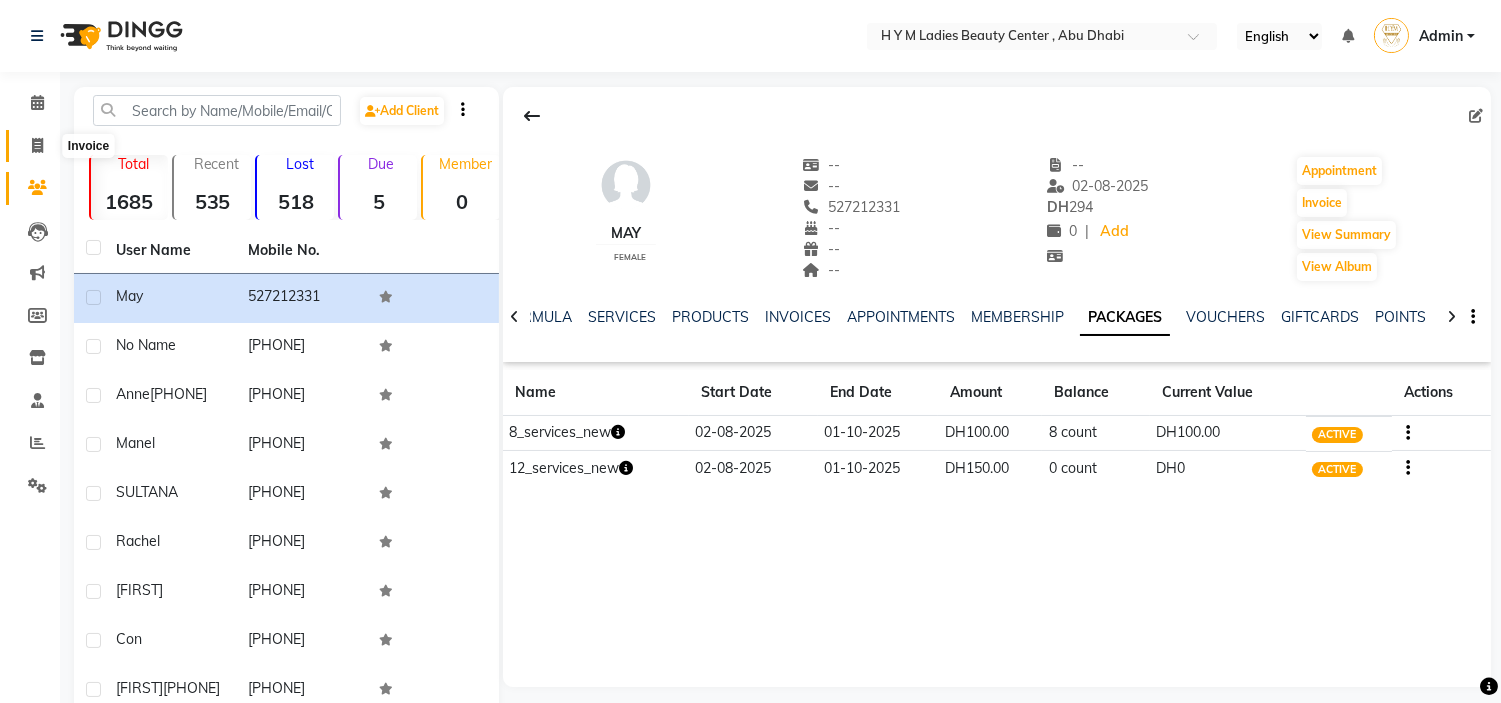 click 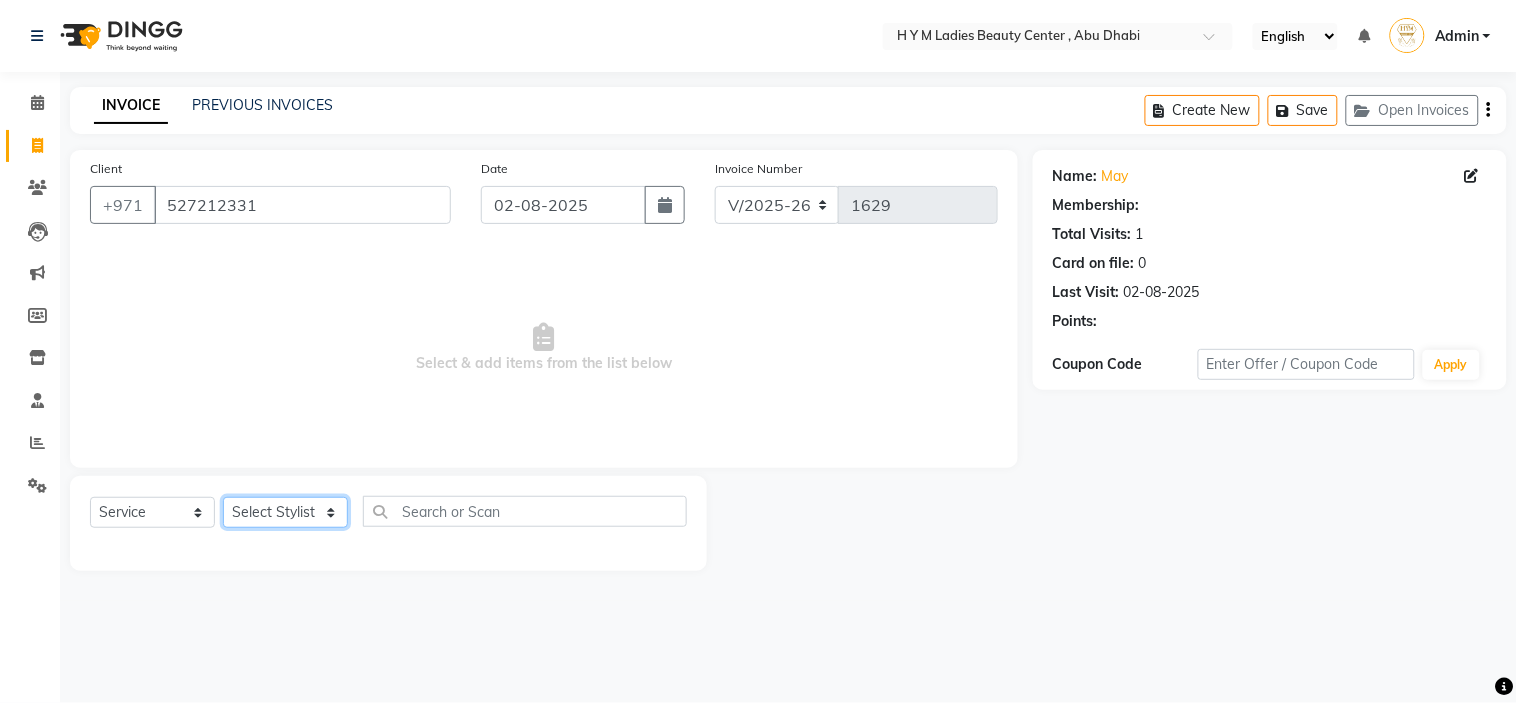 click on "Select Stylist ameena Jheza Dalangin Julie Corteza nadeema randa Rose An Galang zari" 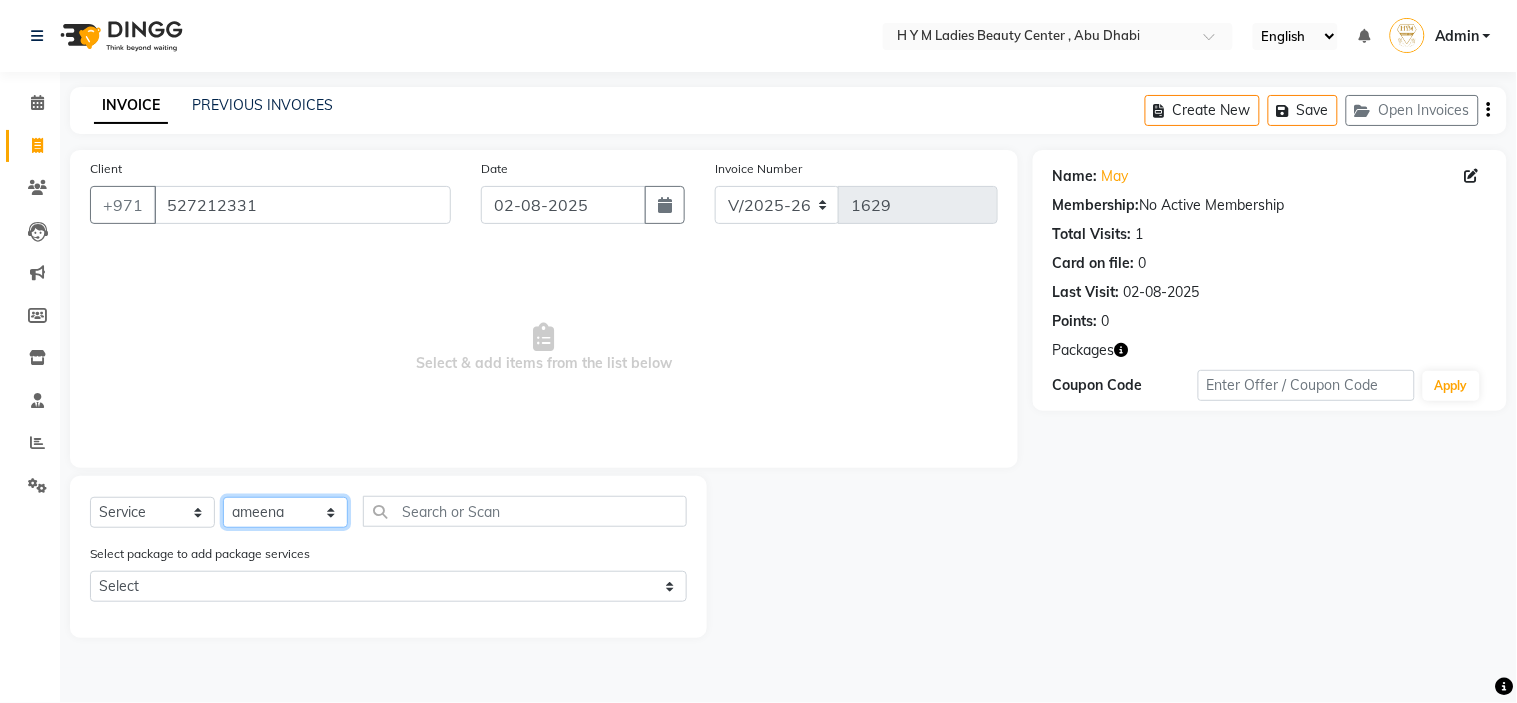 click on "Select Stylist ameena Jheza Dalangin Julie Corteza nadeema randa Rose An Galang zari" 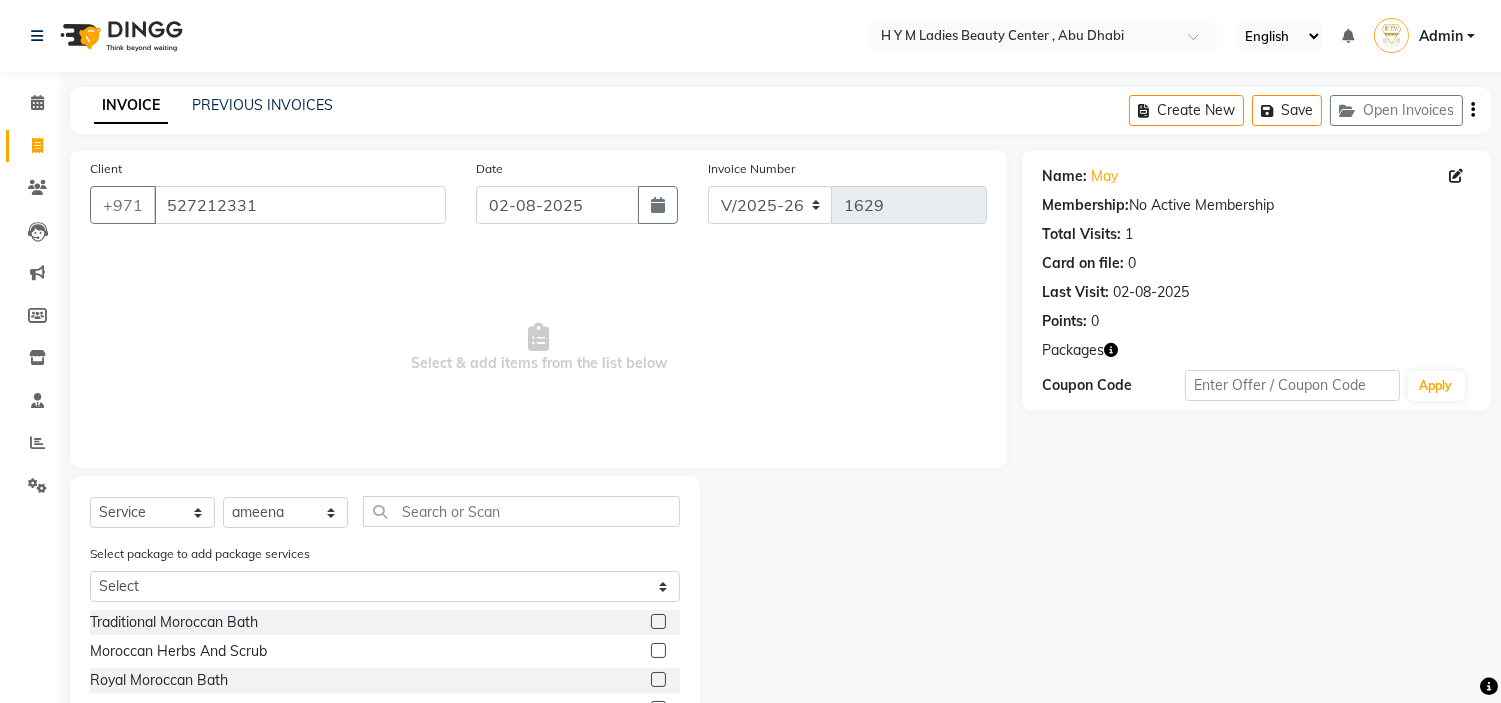 click 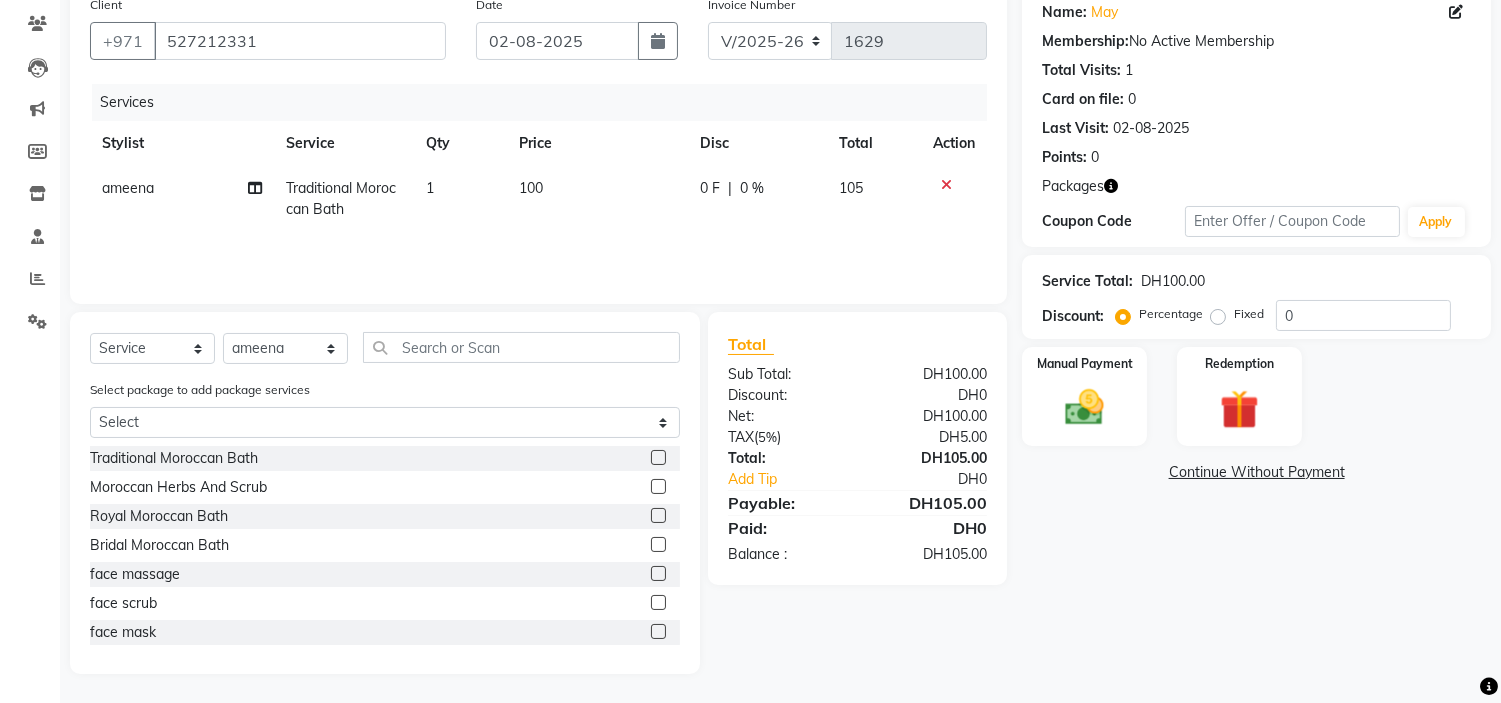 scroll, scrollTop: 165, scrollLeft: 0, axis: vertical 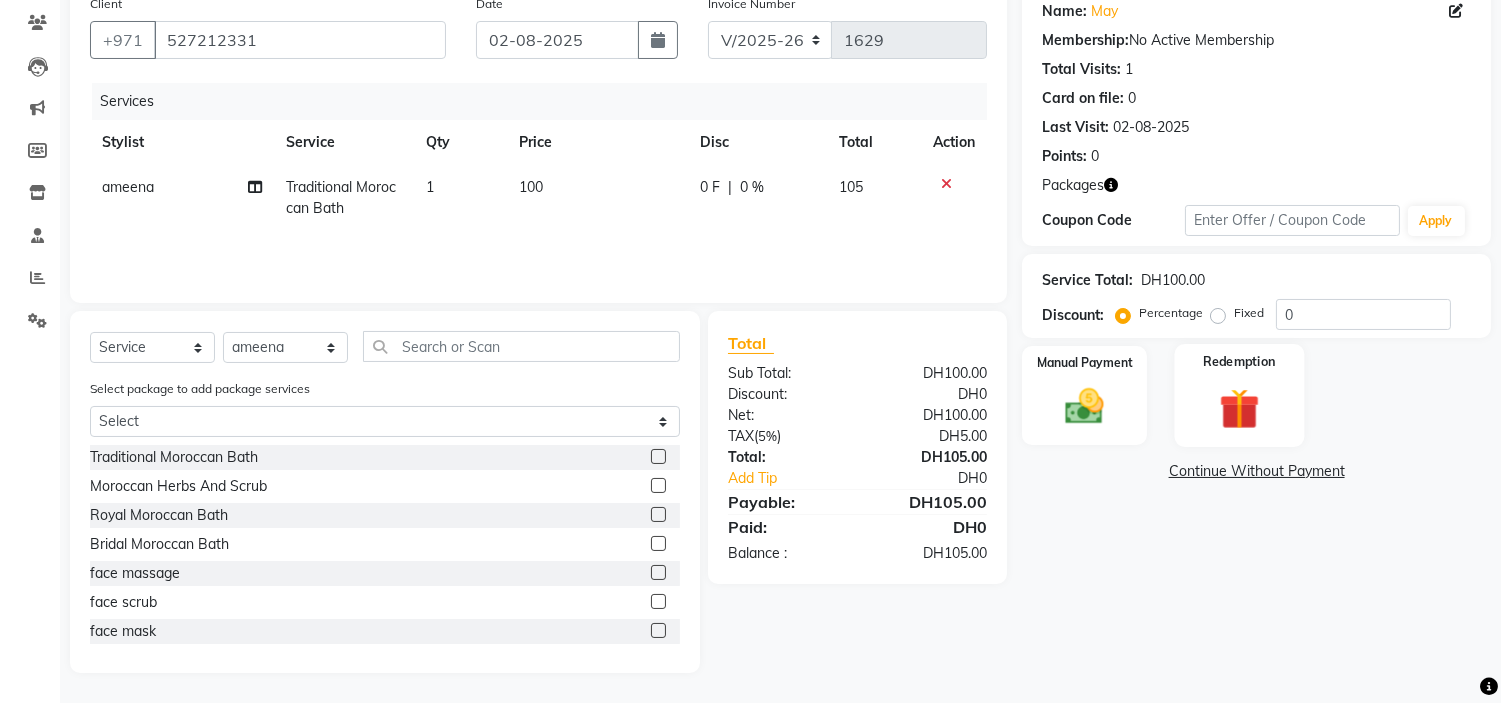 click on "Redemption" 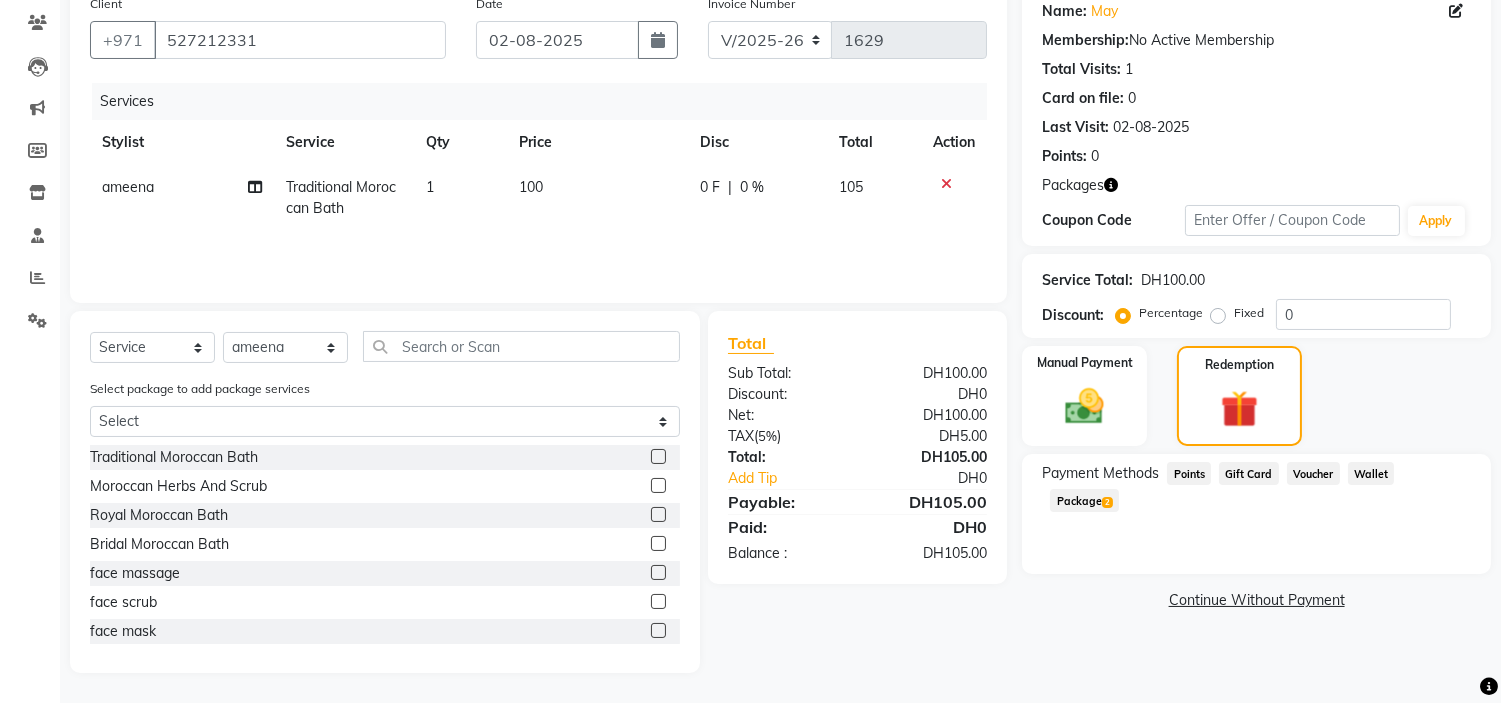 drag, startPoint x: 1462, startPoint y: 467, endPoint x: 1455, endPoint y: 475, distance: 10.630146 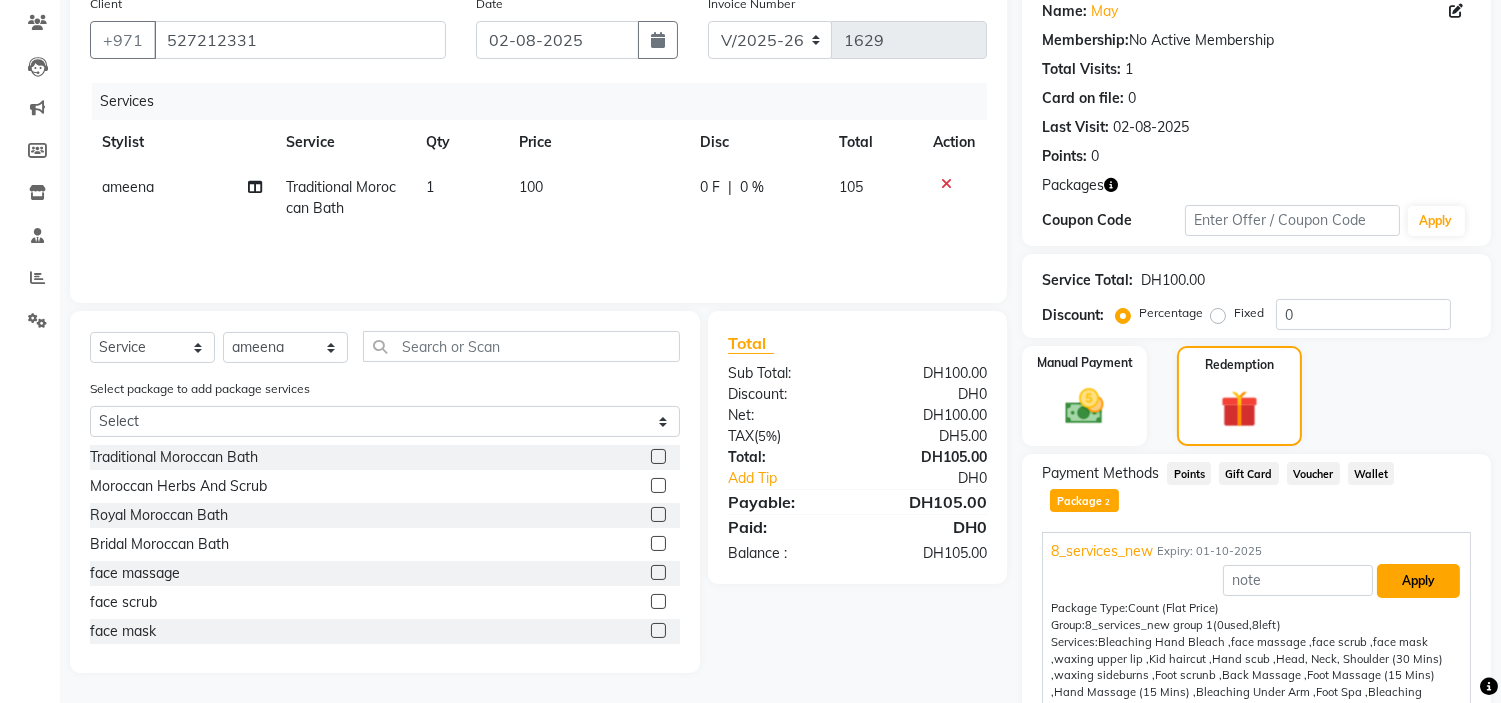 click on "Apply" at bounding box center (1418, 581) 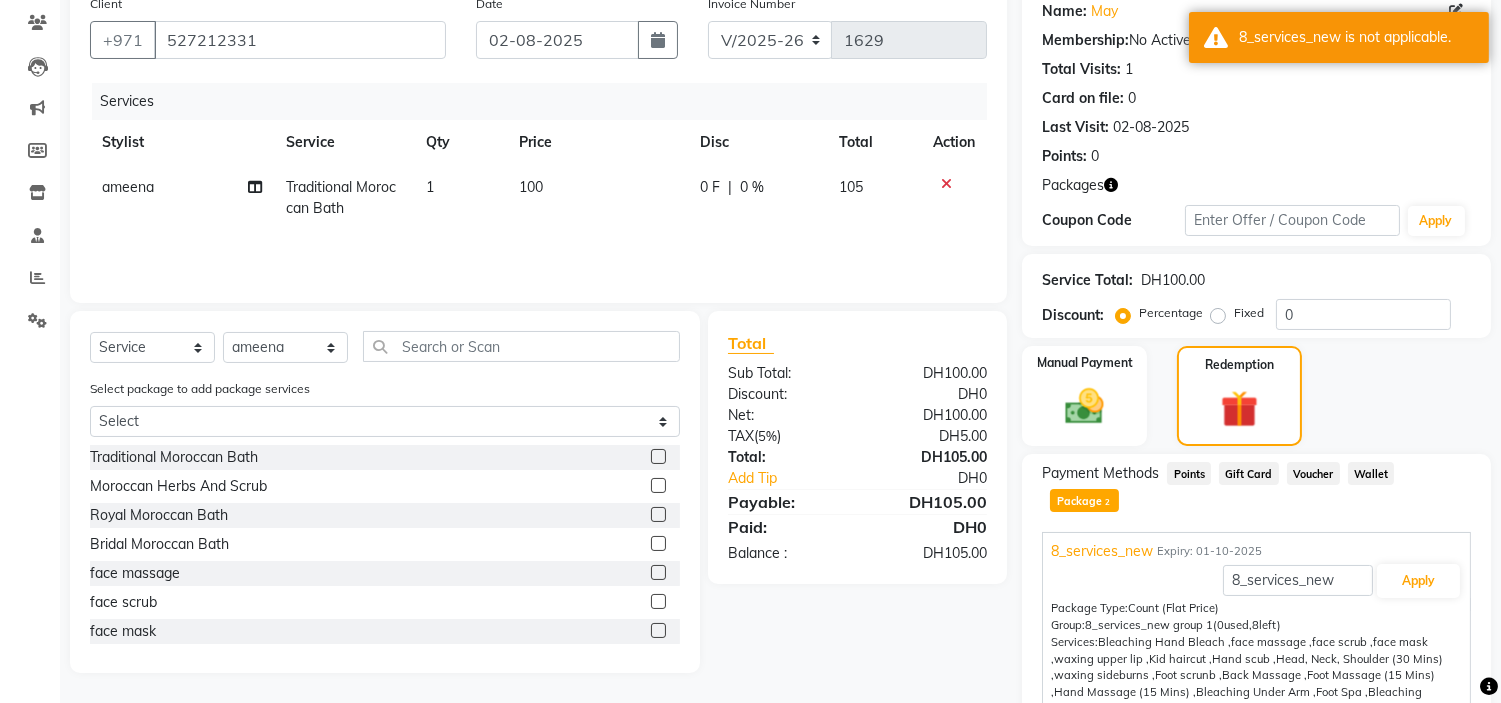 drag, startPoint x: 635, startPoint y: 576, endPoint x: 644, endPoint y: 571, distance: 10.29563 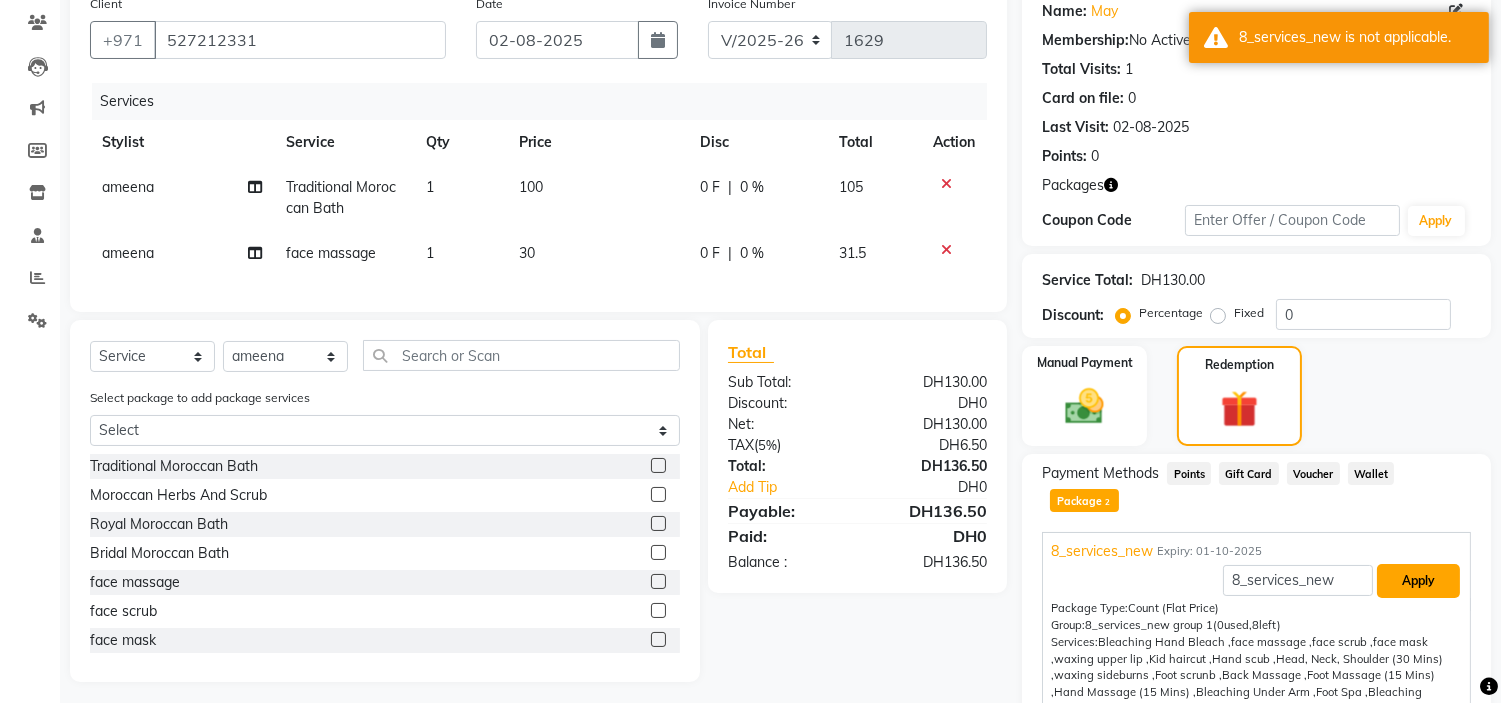 click on "Apply" at bounding box center [1418, 581] 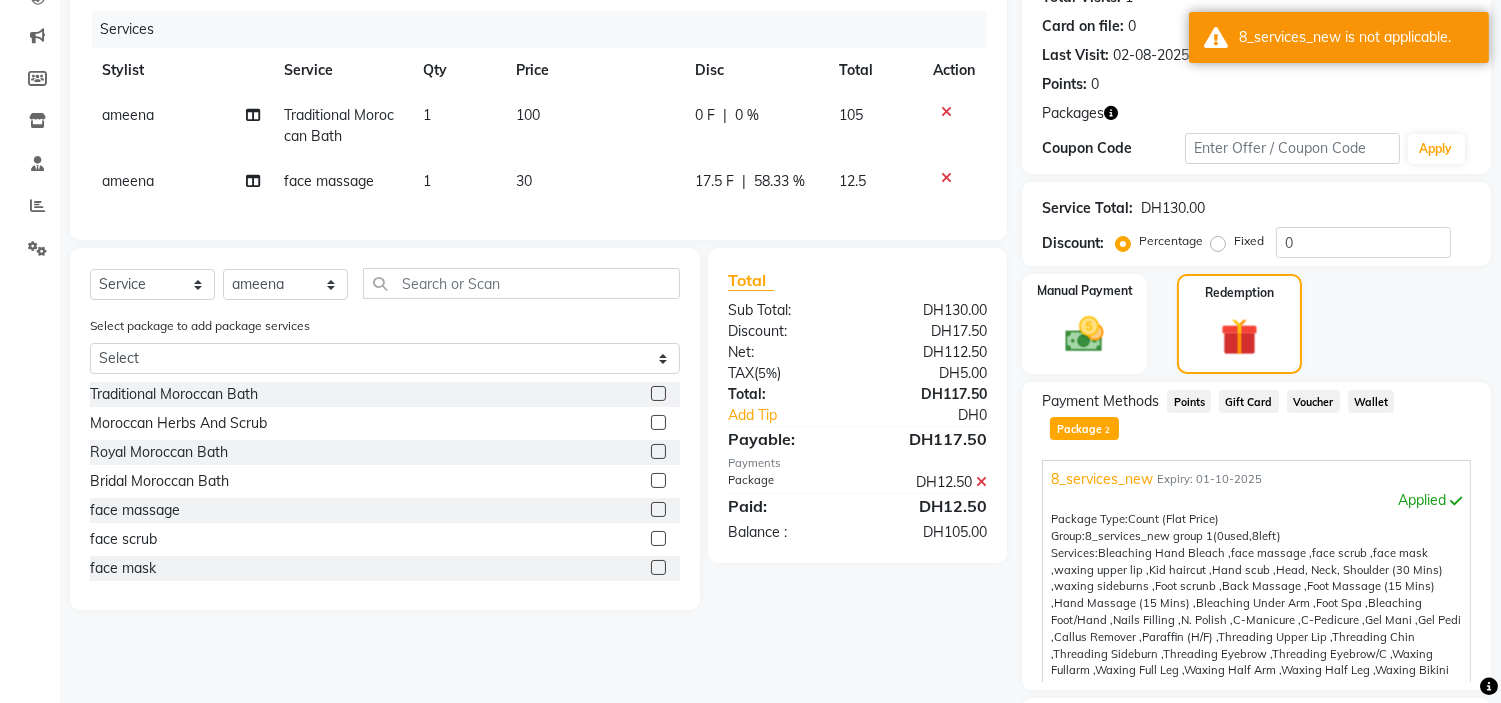 scroll, scrollTop: 276, scrollLeft: 0, axis: vertical 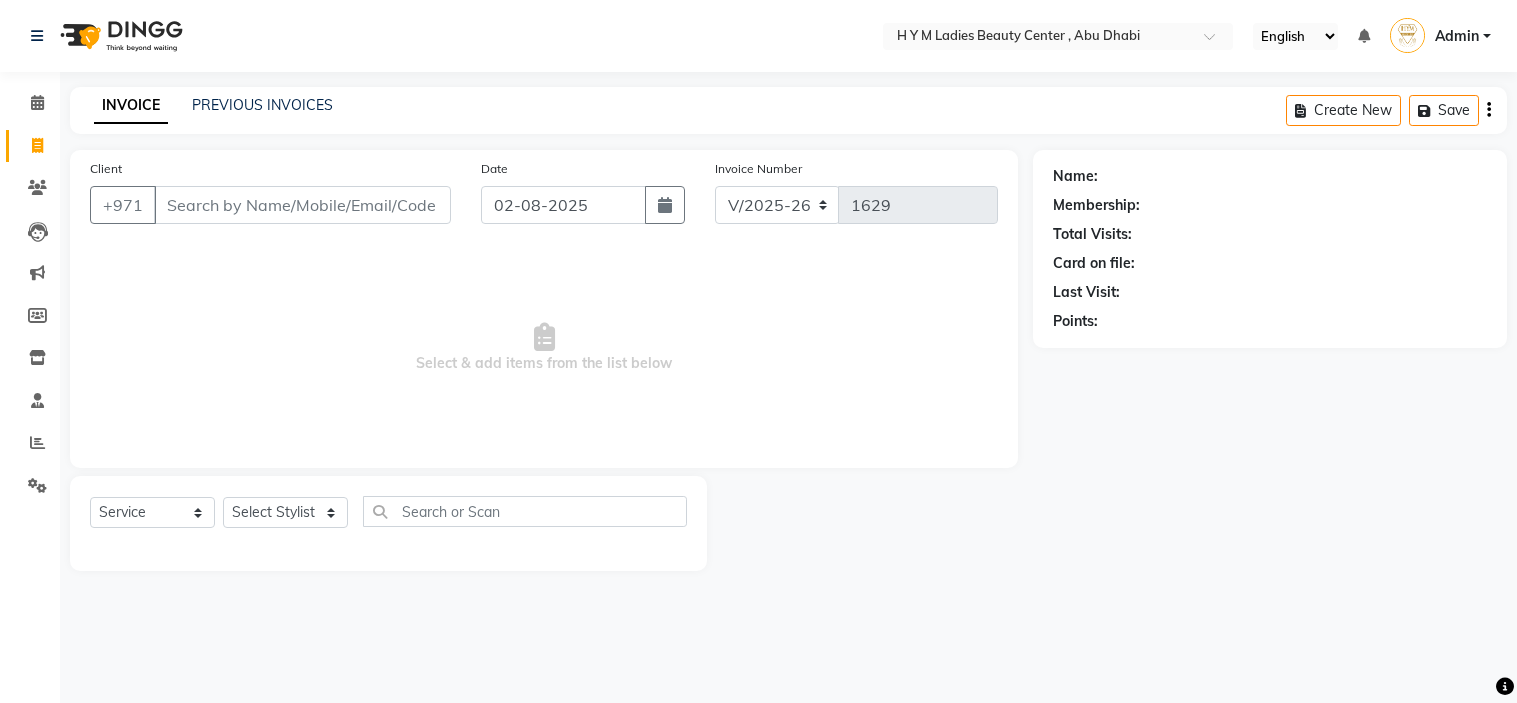 select on "7248" 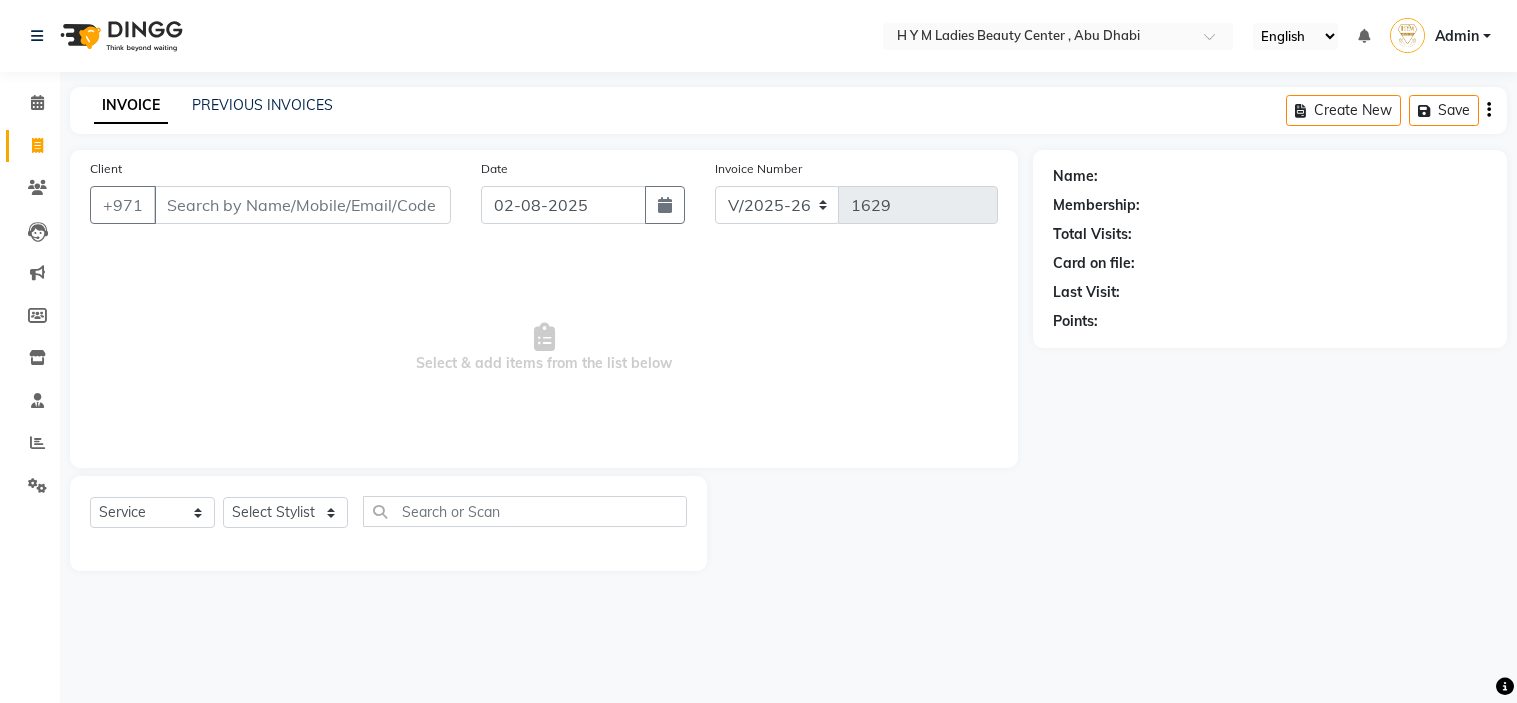 scroll, scrollTop: 0, scrollLeft: 0, axis: both 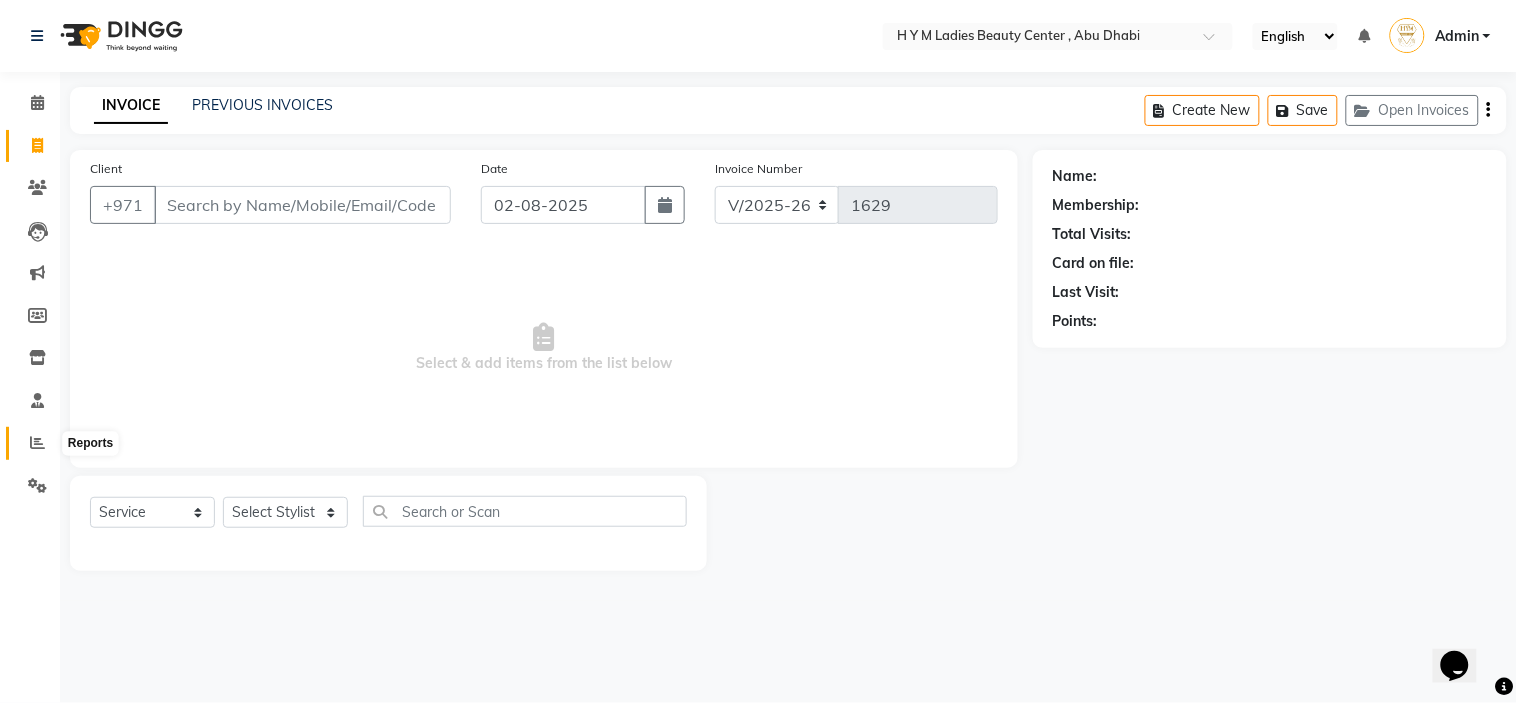 click 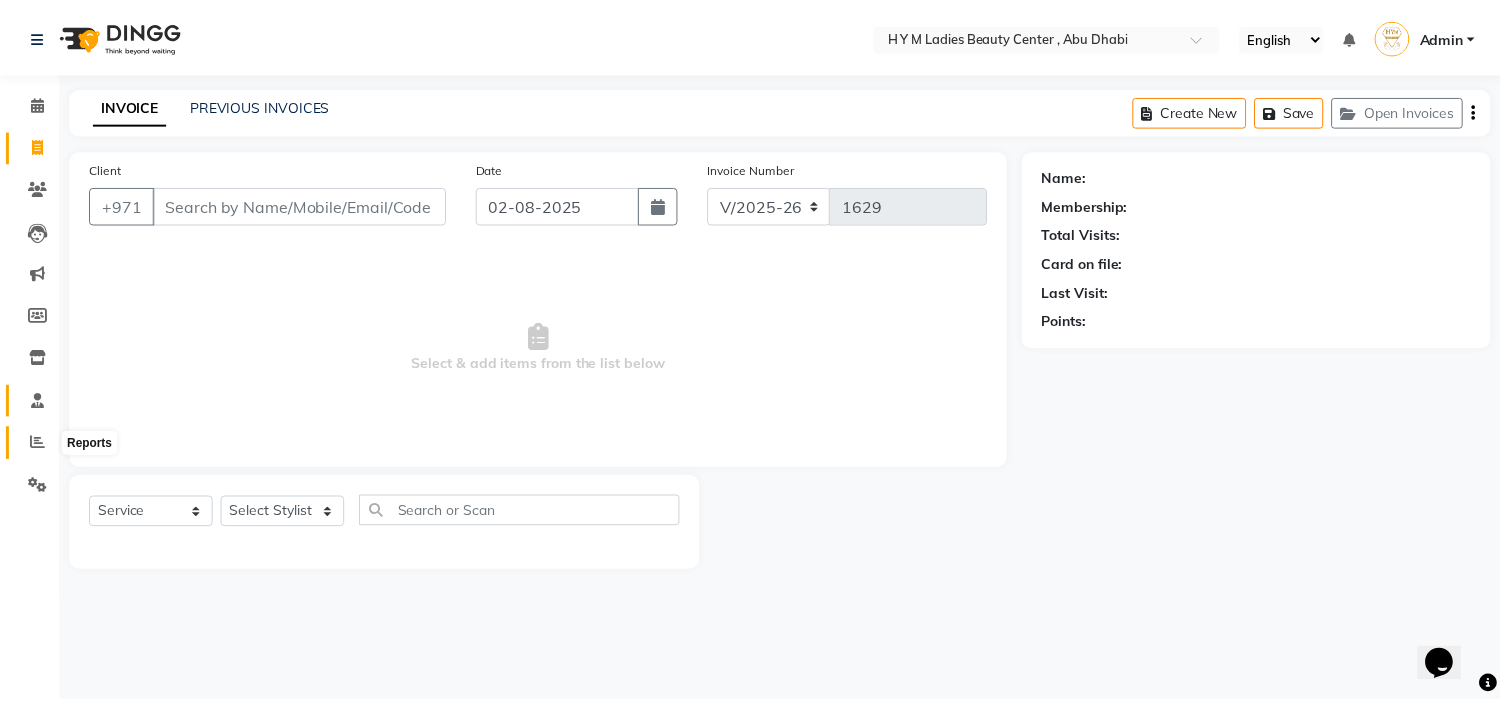 scroll, scrollTop: 0, scrollLeft: 0, axis: both 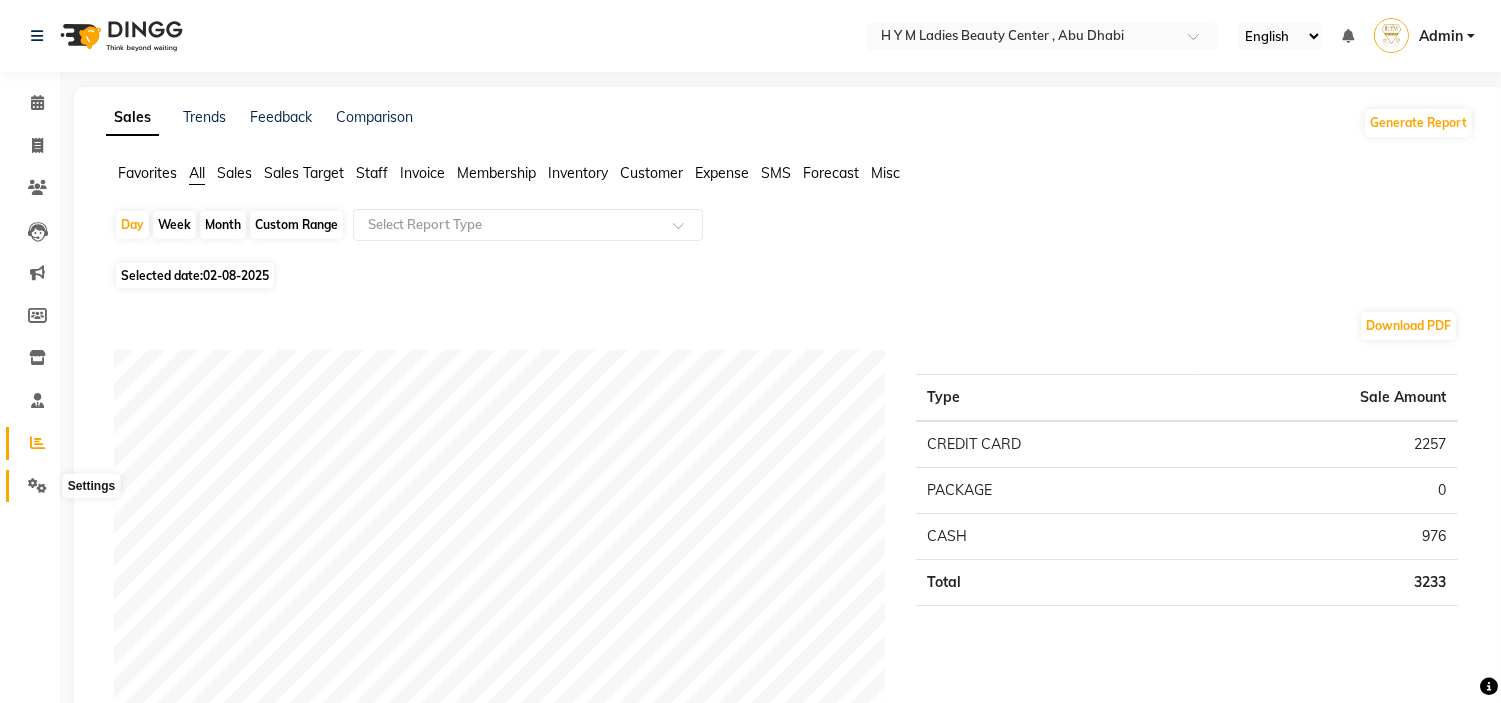 click 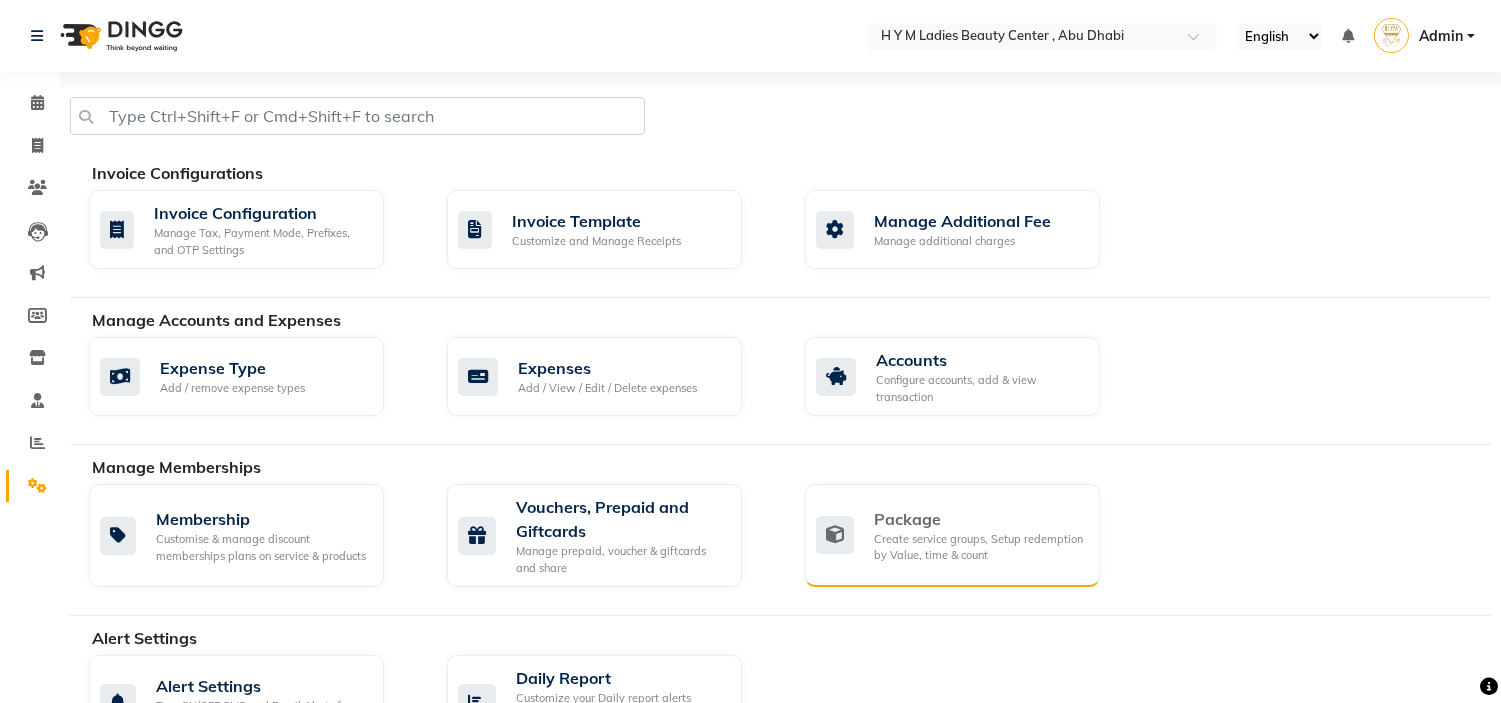 click on "Package" 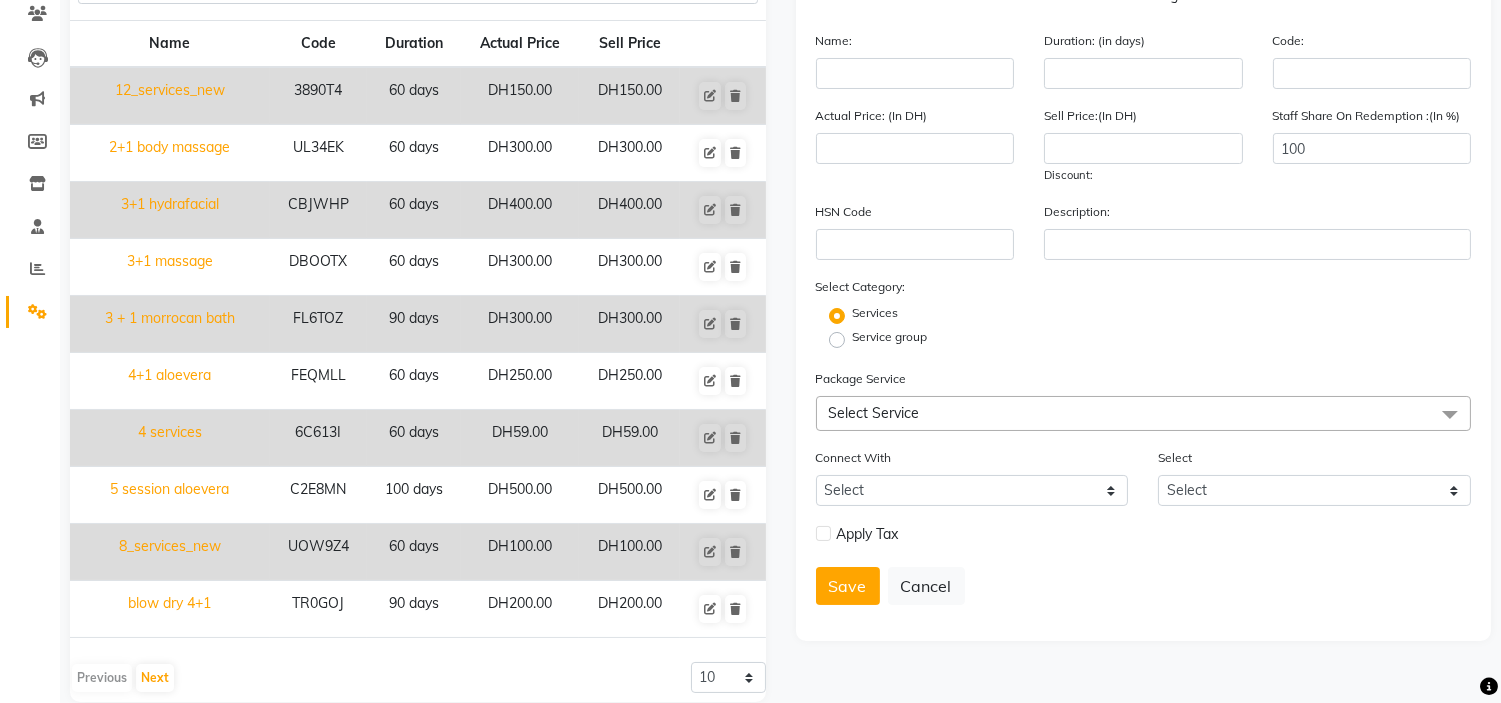 scroll, scrollTop: 202, scrollLeft: 0, axis: vertical 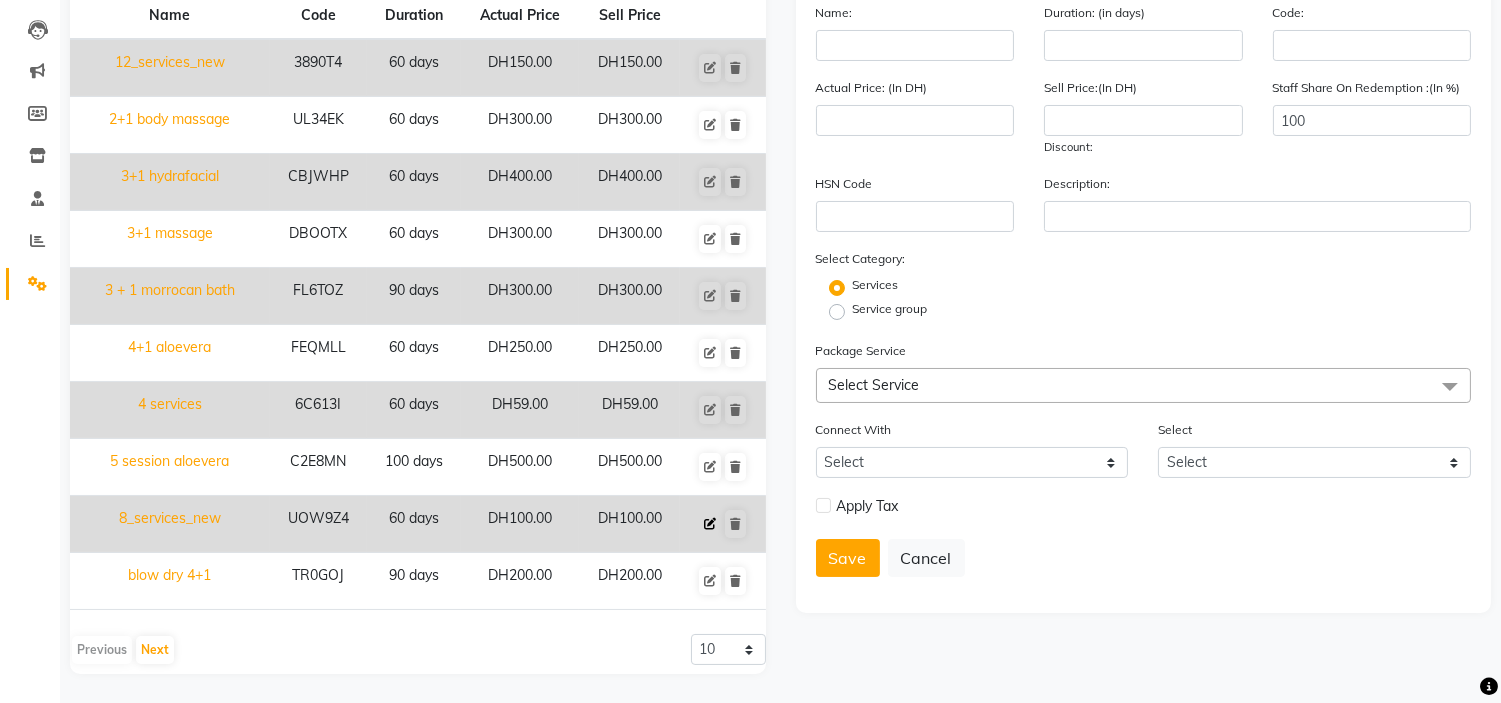 click 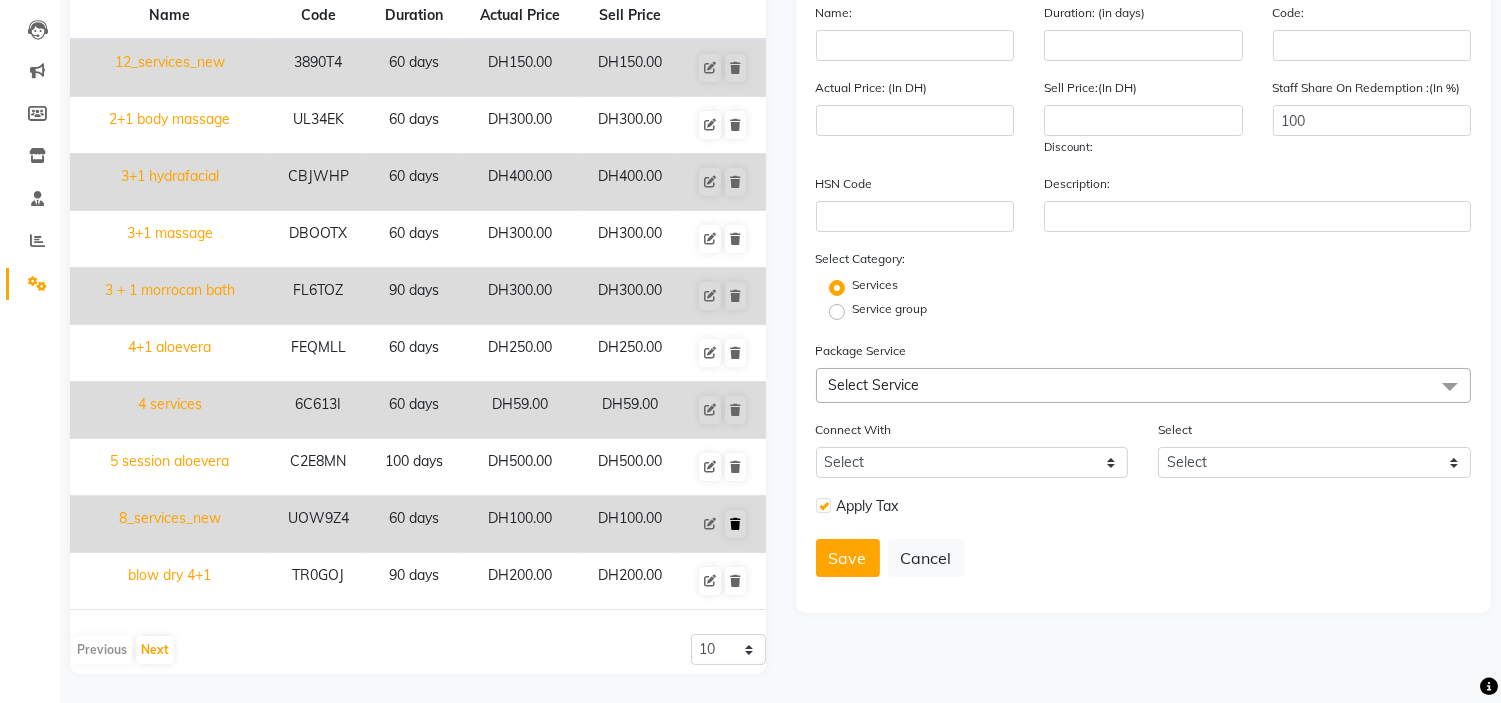 type on "8_services_new" 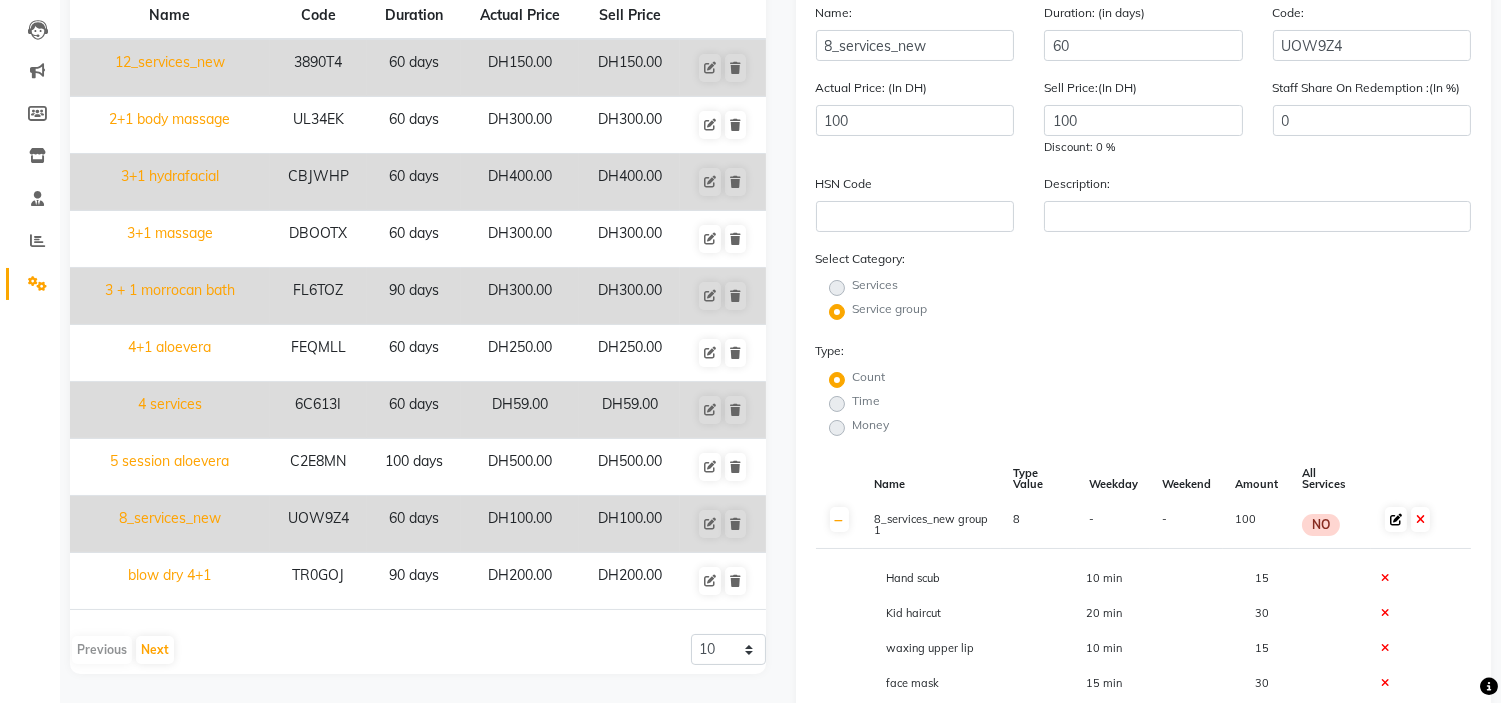 click 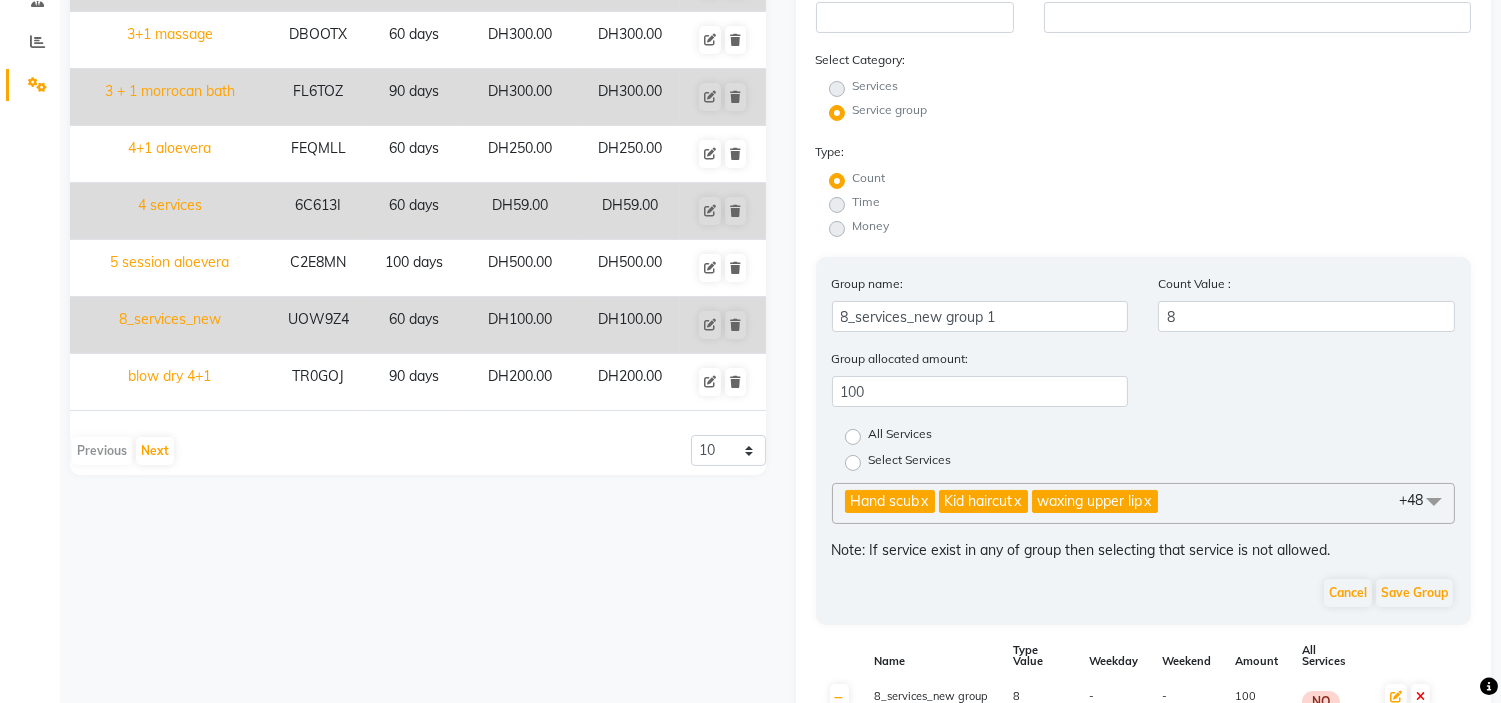 scroll, scrollTop: 424, scrollLeft: 0, axis: vertical 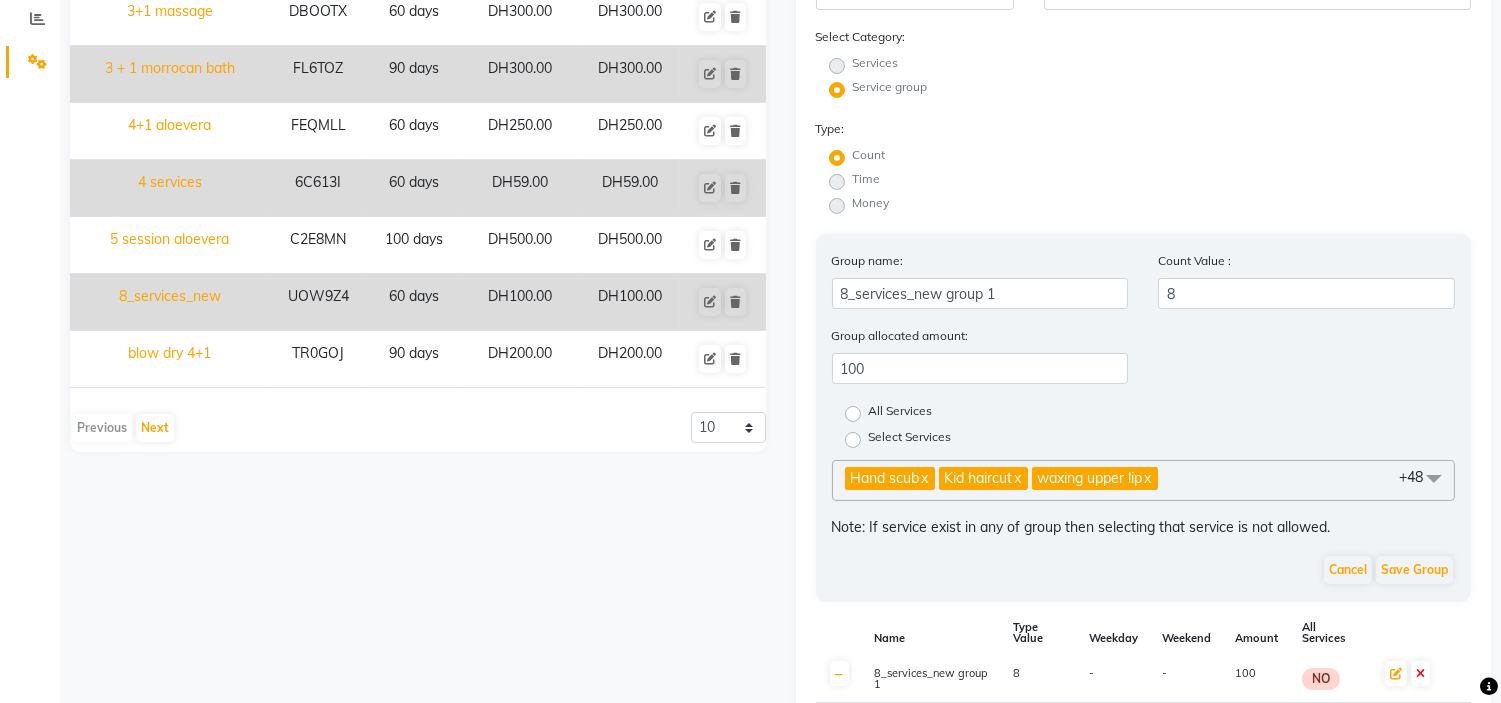 click on "Hand scub  x Kid haircut  x waxing upper lip  x face mask  x face scrub  x face massage  x Back Massage  x Bleaching Hand Bleach  x Foot scrunb  x waxing sideburns  x Head, Neck, Shoulder (30 Mins)  x Gel Polish  x Ingrown removal  x Hair normal mask  x henna eyebrow  x Roots color  x polish remover/gel removal  x Hair Treatment Hair Spa  x Hair Treatment Htoil  x Hair Treatment Aloevera/Mask  x Hair Dry  x Hair Wash  x Hair Cut  x Hair Trim  x Fringe Cut  x Waxing Underarm  x Waxing Bikini Line  x Waxing Half Leg  x Waxing Half Arm  x Waxing Full Leg  x Waxing Fullarm  x Threading Eyebrow/C  x Threading Eyebrow  x Threading Sideburn  x Threading Chin  x Threading Upper Lip  x Paraffin (H/F)  x Callus Remover  x Gel Pedi  x Gel Mani  x C-Pedicure  x C-Manicure  x N. Polish  x Nails Filling  x Bleaching Foot/Hand  x Foot Spa  x Bleaching Under Arm  x Hand Massage (15 Mins)  x Foot Massage (15 Mins)  x Traditional Moroccan Bath  x Straight/Curly Short  x +48" 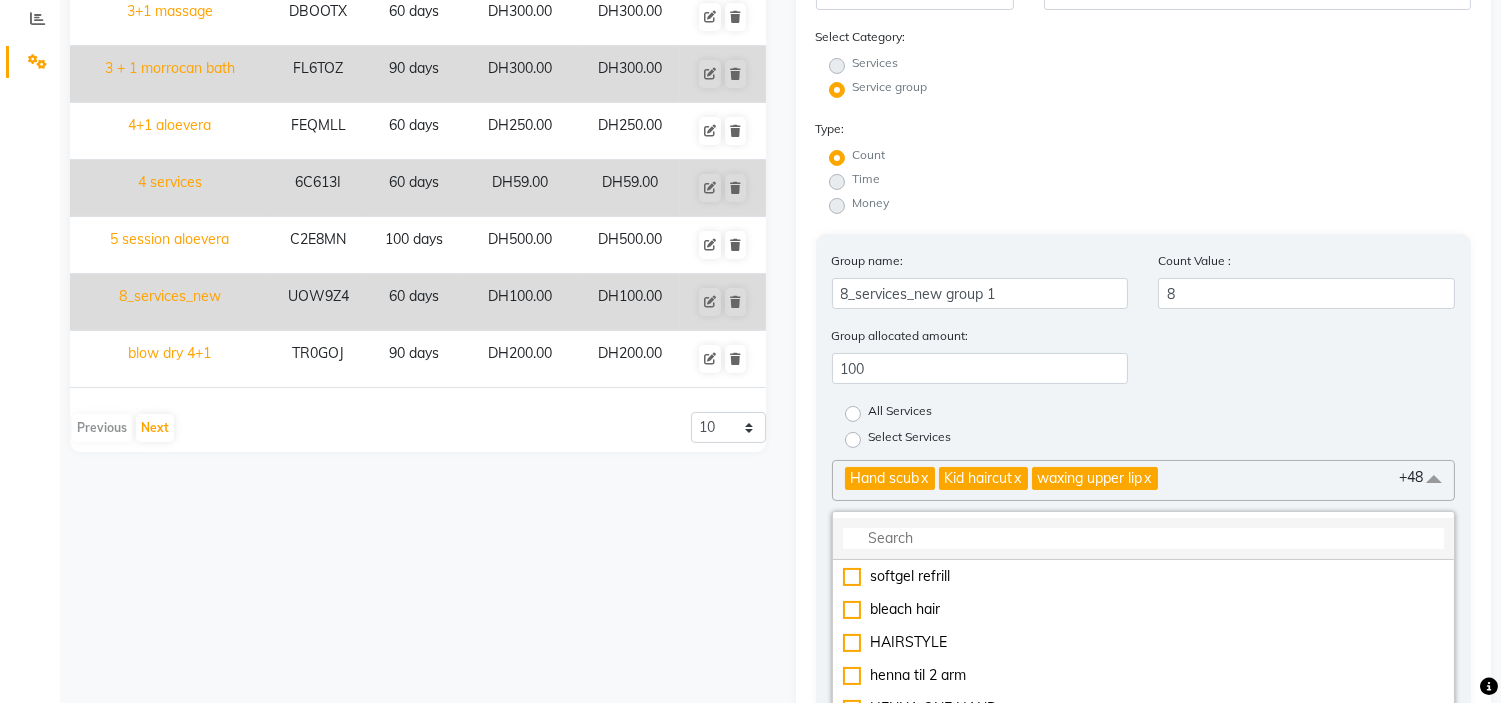 click 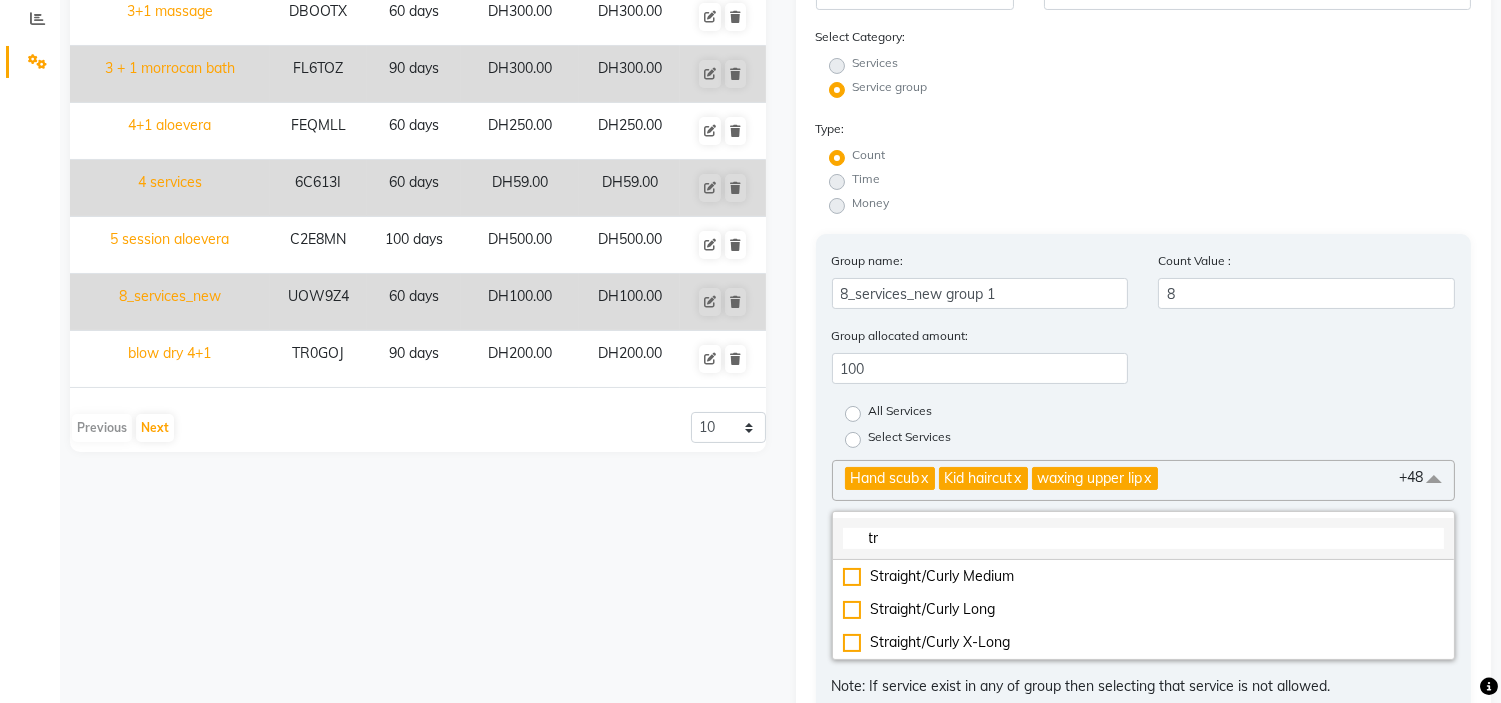 type on "t" 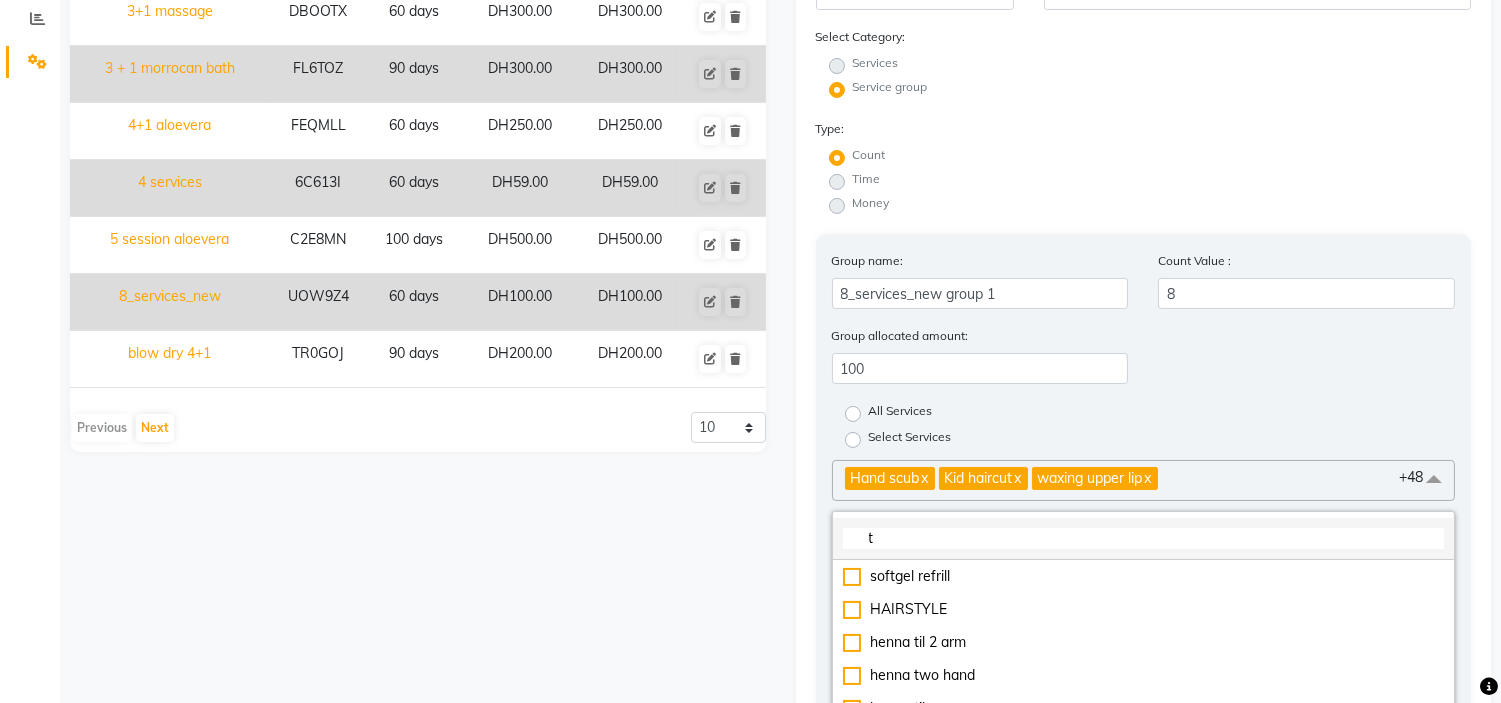 type 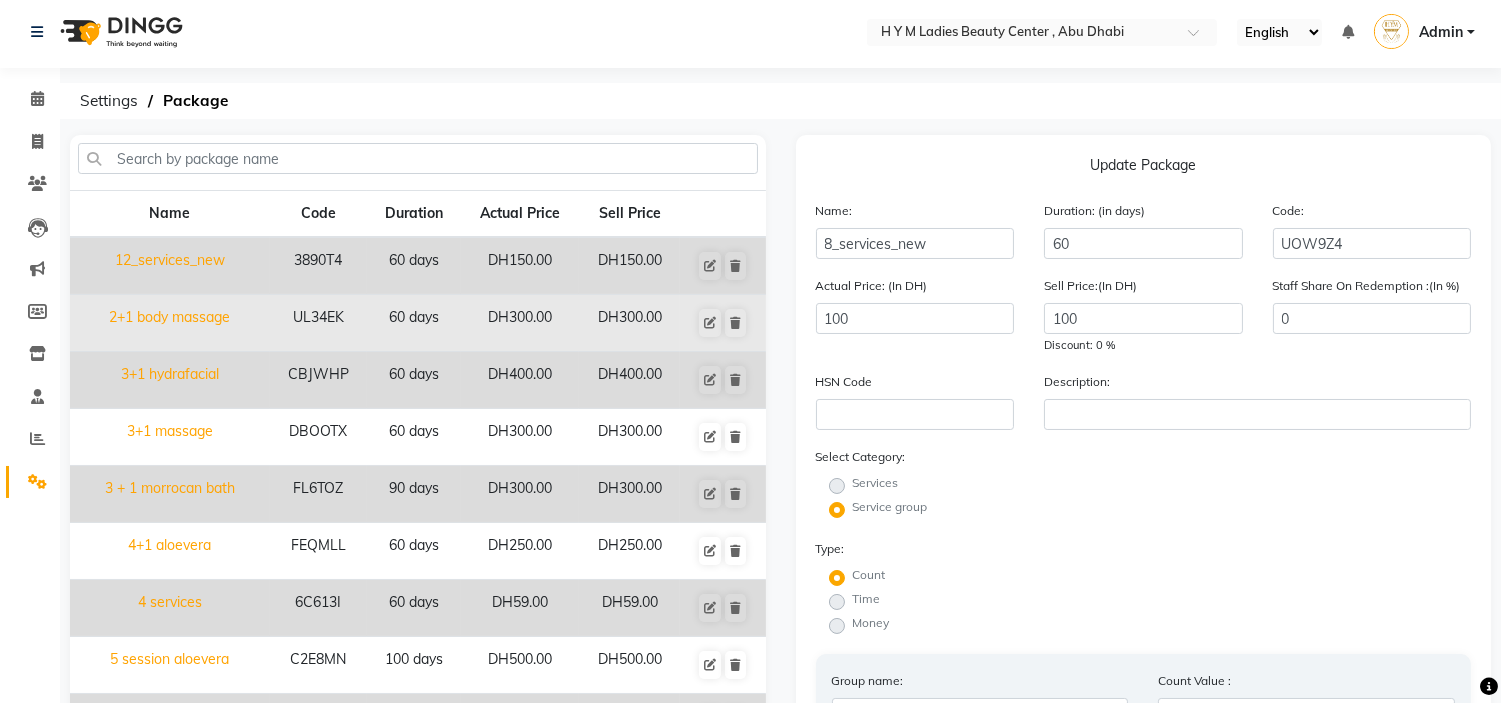 scroll, scrollTop: 0, scrollLeft: 0, axis: both 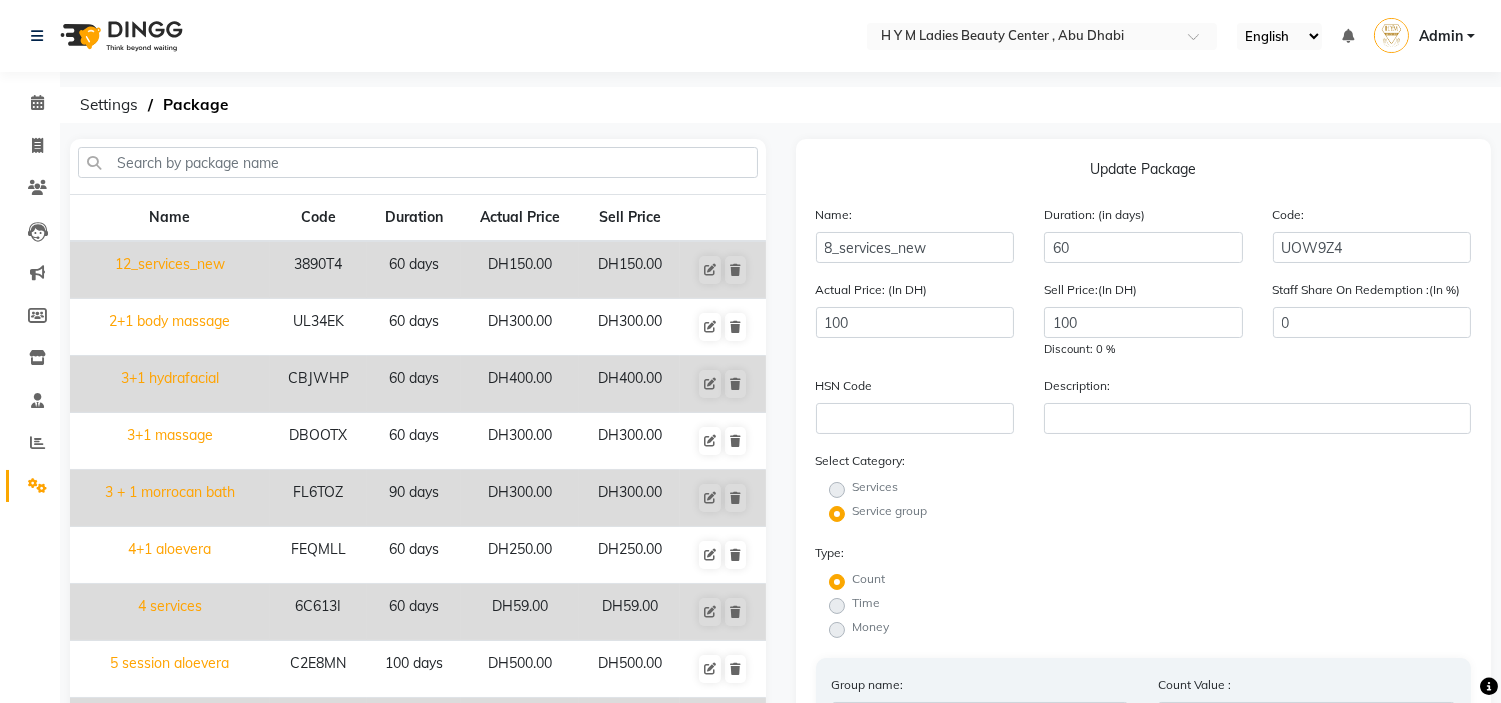 click on "12_services_new" 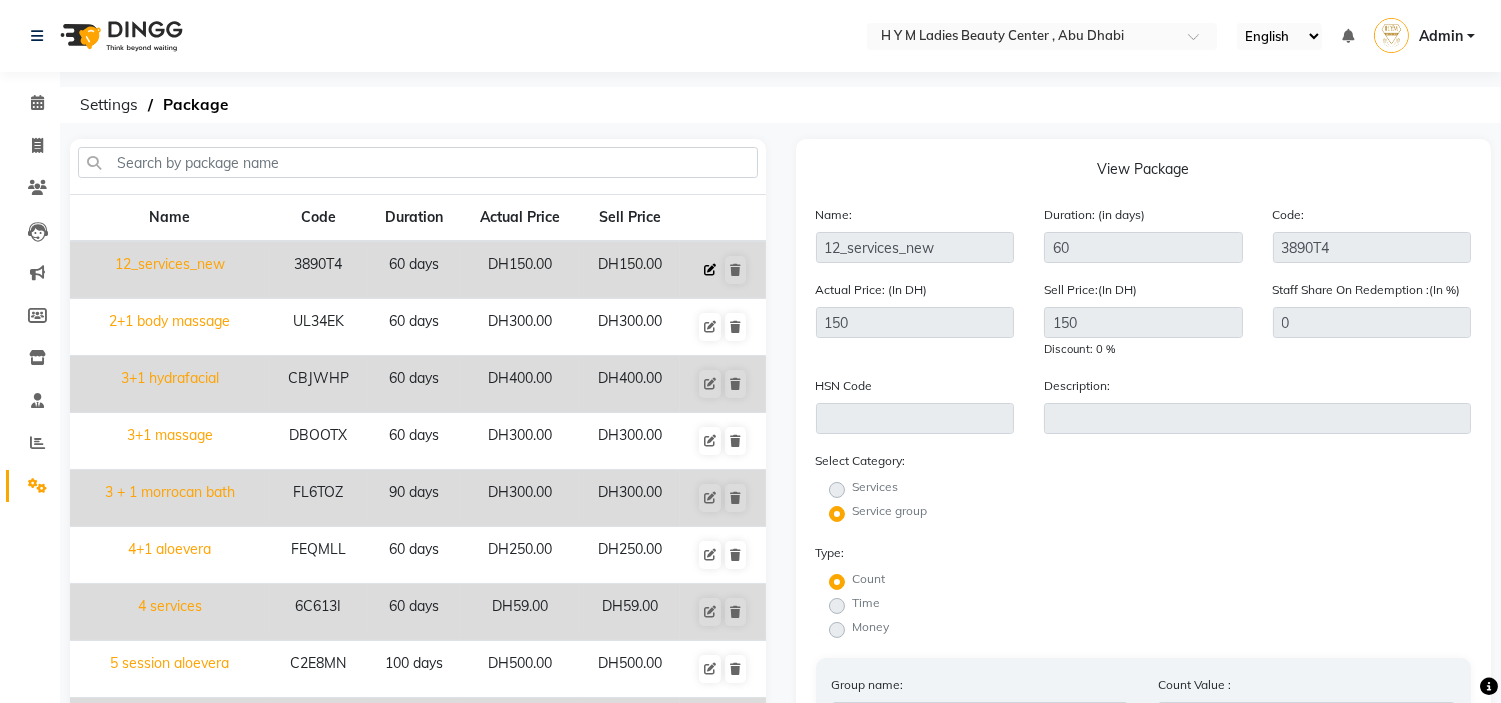 click 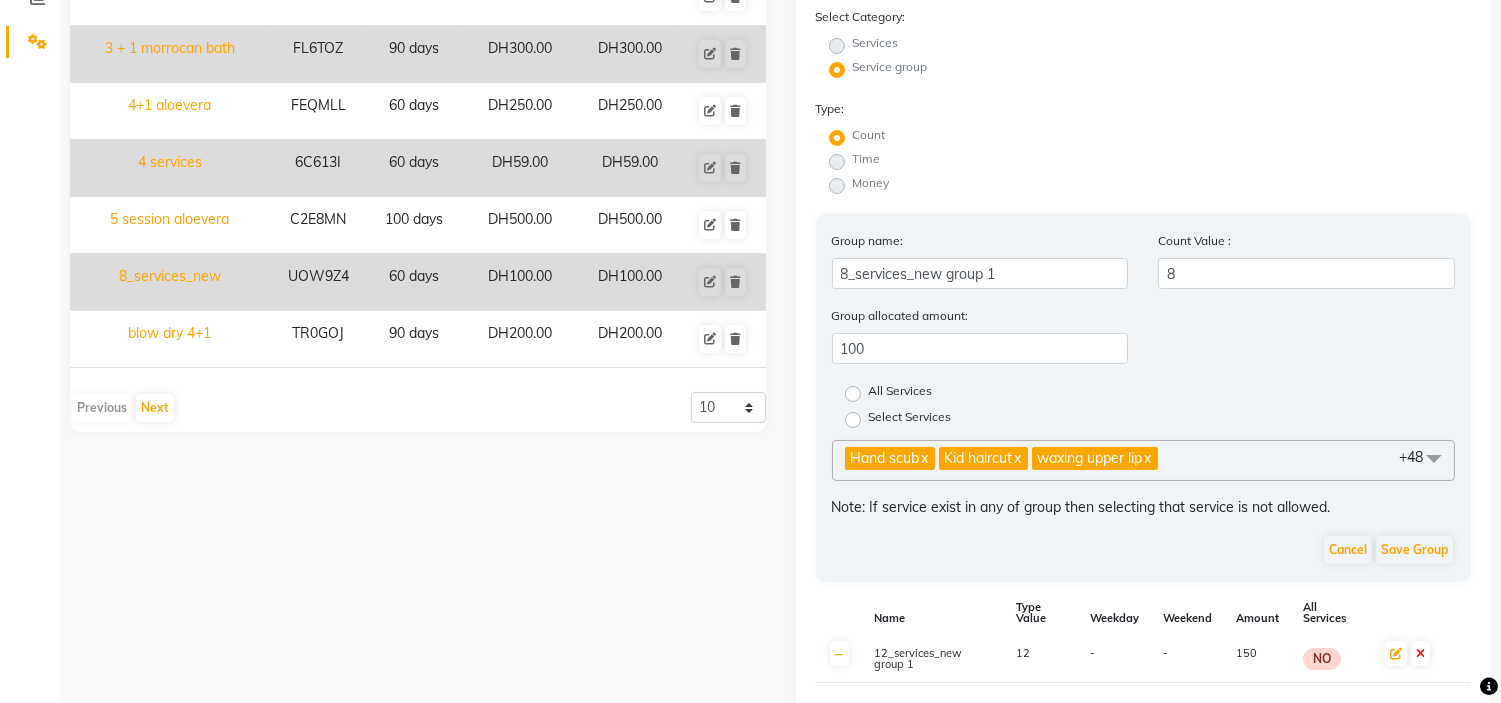 scroll, scrollTop: 0, scrollLeft: 0, axis: both 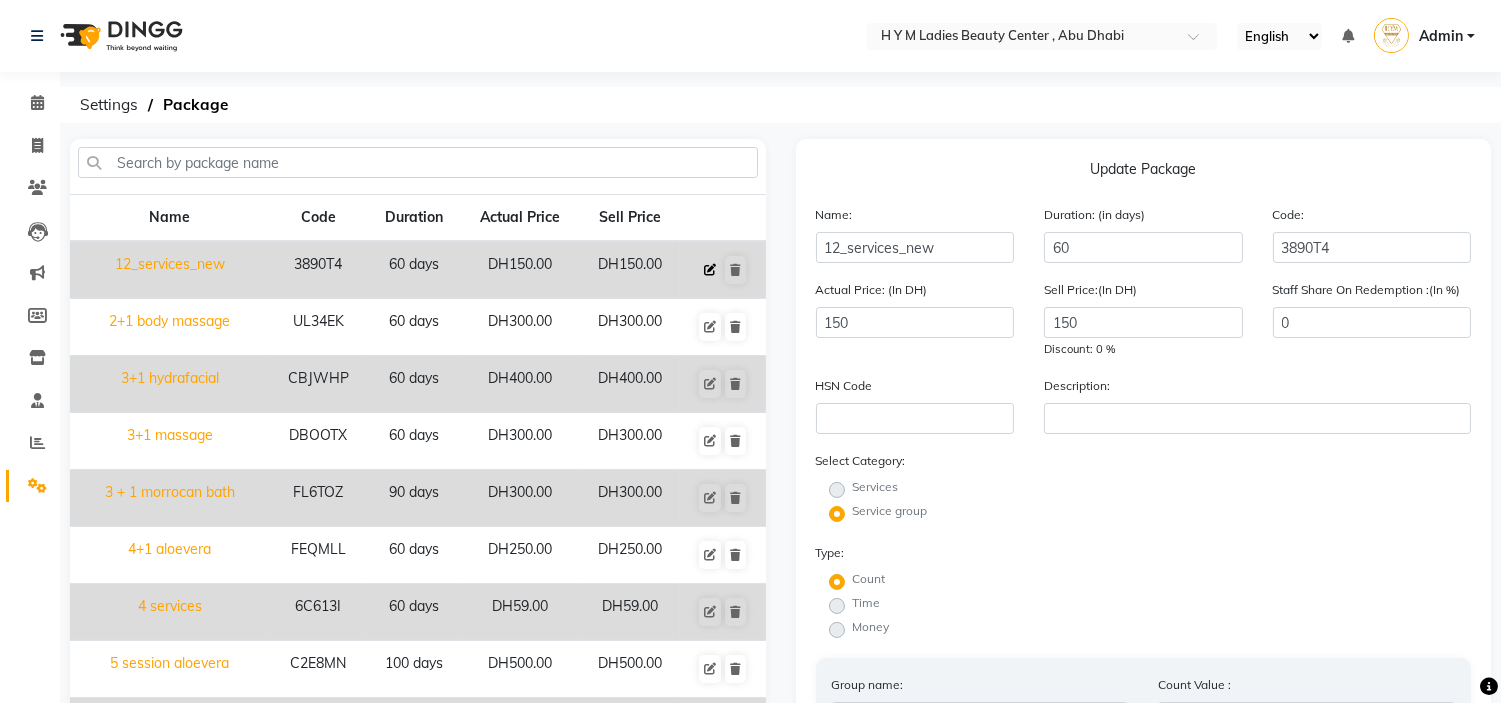 click 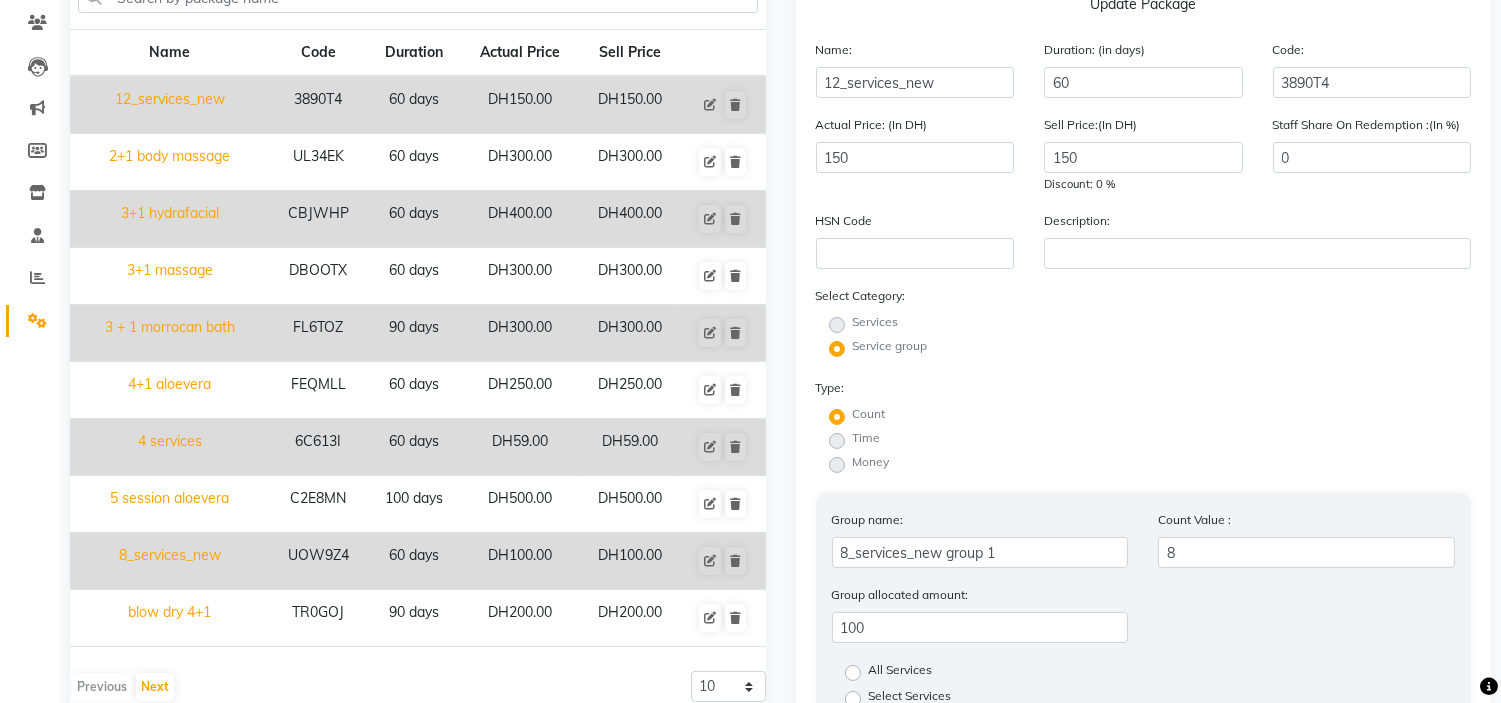 scroll, scrollTop: 444, scrollLeft: 0, axis: vertical 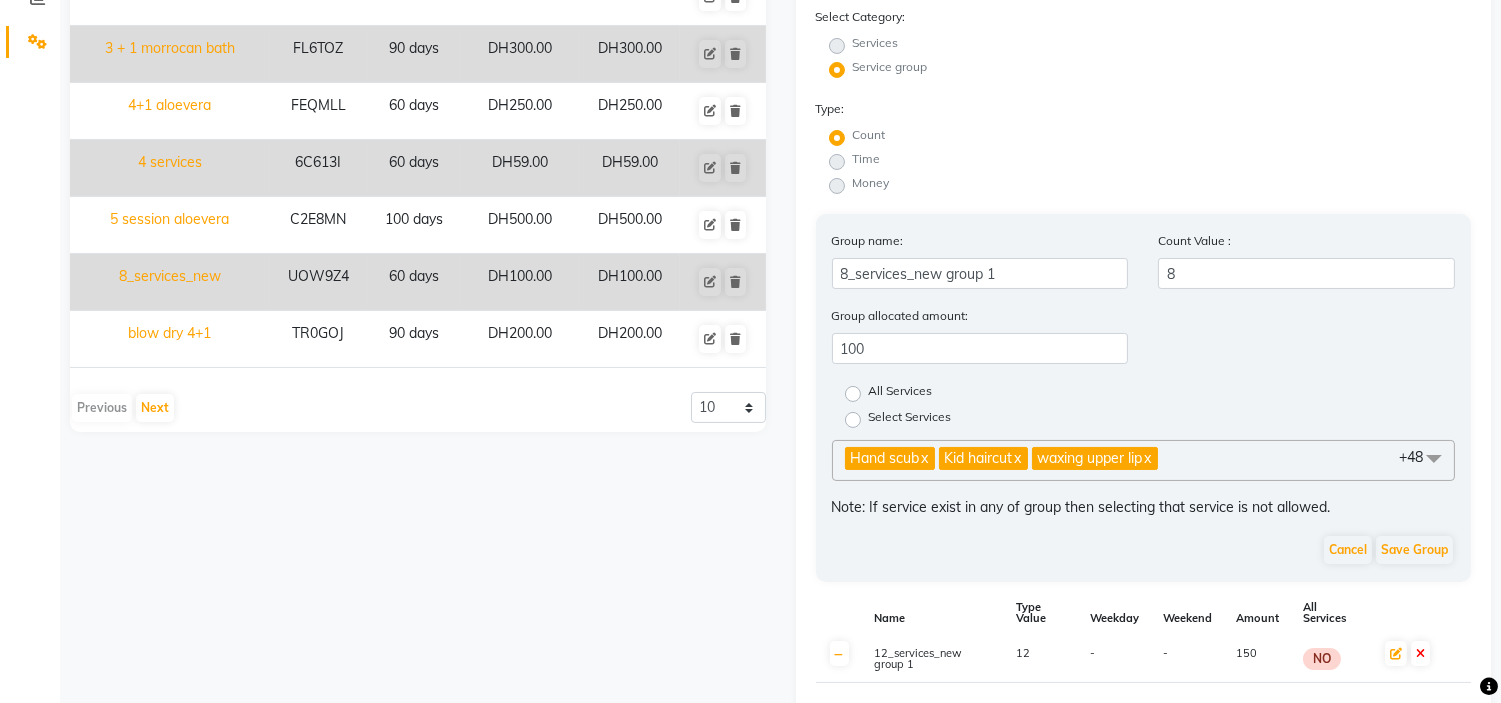 click on "Hand scub  x Kid haircut  x waxing upper lip  x face mask  x face scrub  x face massage  x Back Massage  x Bleaching Hand Bleach  x Foot scrunb  x waxing sideburns  x Head, Neck, Shoulder (30 Mins)  x Gel Polish  x Ingrown removal  x Hair normal mask  x henna eyebrow  x Roots color  x polish remover/gel removal  x Hair Treatment Hair Spa  x Hair Treatment Htoil  x Hair Treatment Aloevera/Mask  x Hair Dry  x Hair Wash  x Hair Cut  x Hair Trim  x Fringe Cut  x Waxing Underarm  x Waxing Bikini Line  x Waxing Half Leg  x Waxing Half Arm  x Waxing Full Leg  x Waxing Fullarm  x Threading Eyebrow/C  x Threading Eyebrow  x Threading Sideburn  x Threading Chin  x Threading Upper Lip  x Paraffin (H/F)  x Callus Remover  x Gel Pedi  x Gel Mani  x C-Pedicure  x C-Manicure  x N. Polish  x Nails Filling  x Bleaching Foot/Hand  x Foot Spa  x Bleaching Under Arm  x Hand Massage (15 Mins)  x Foot Massage (15 Mins)  x Traditional Moroccan Bath  x Straight/Curly Short  x +48" 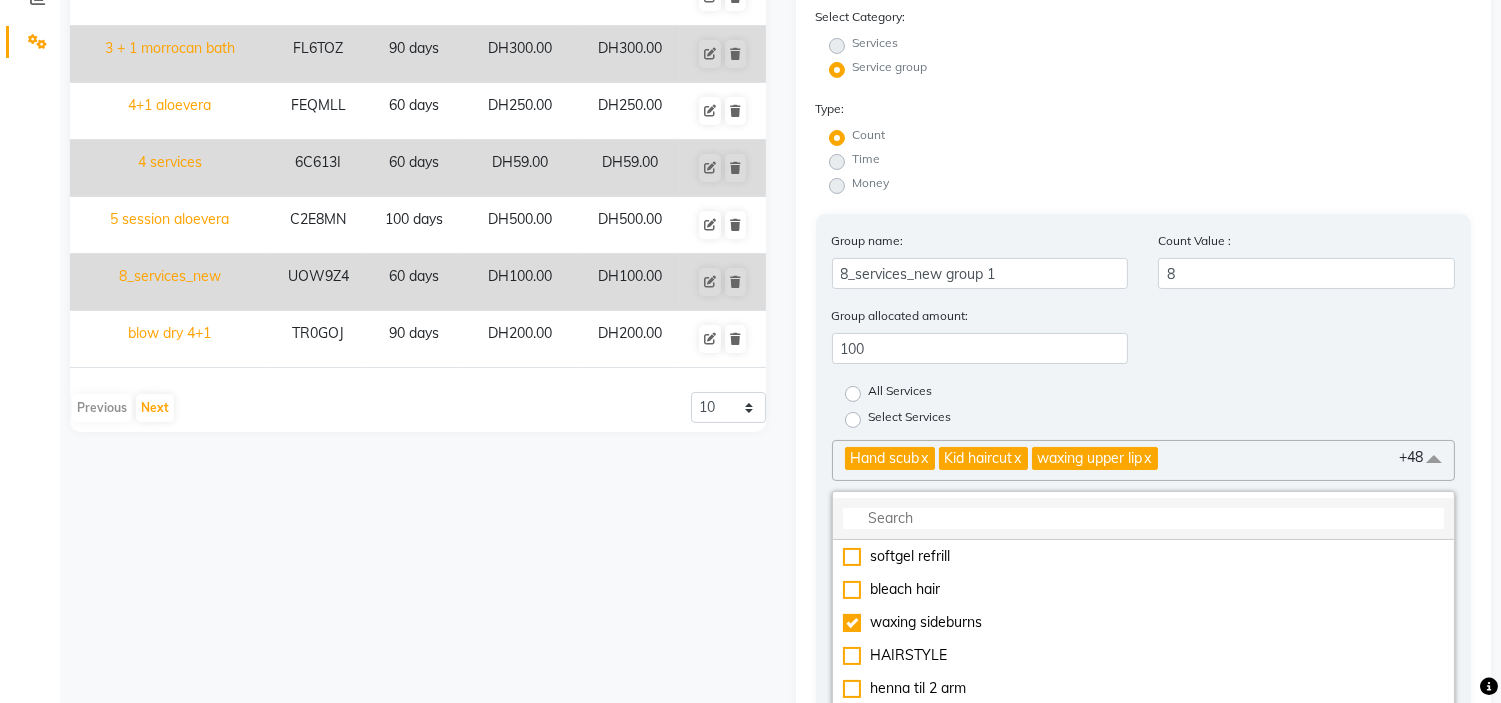 click 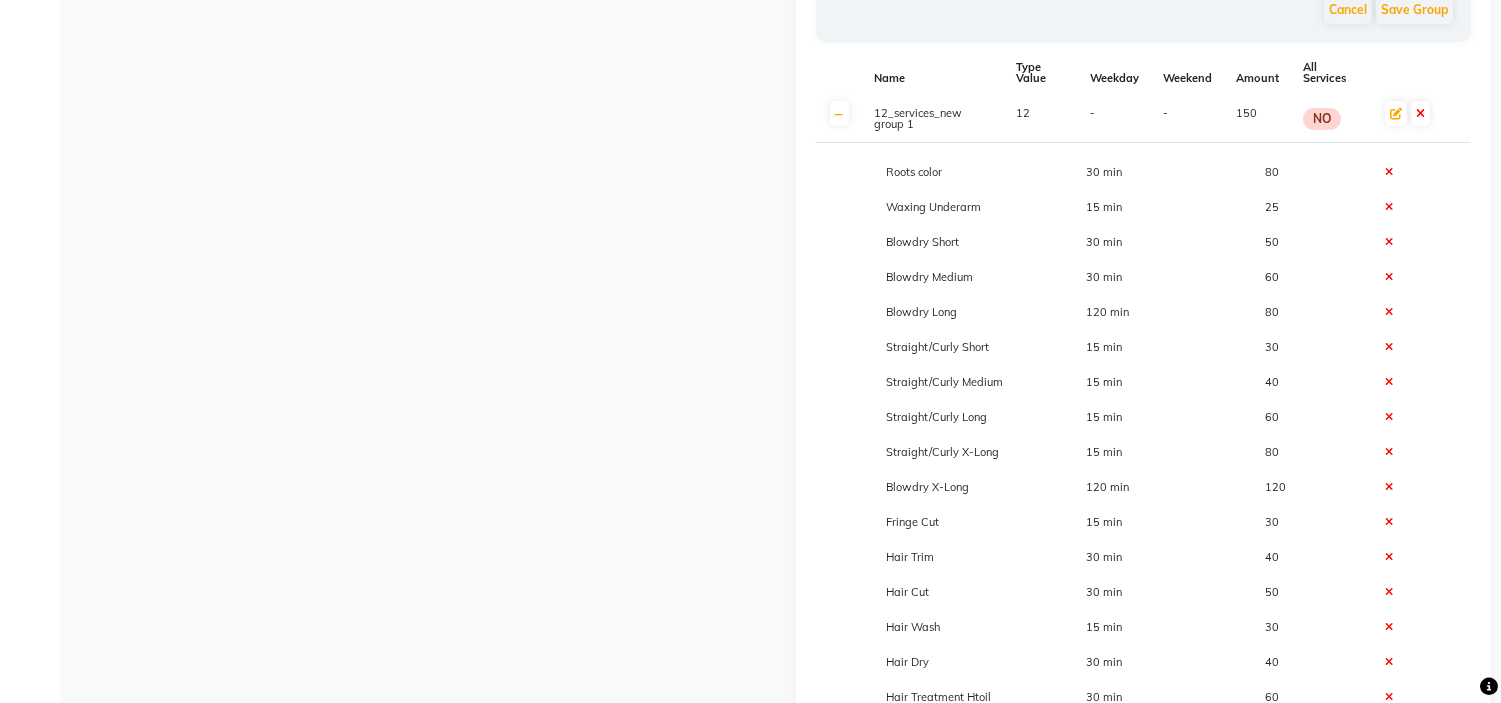 scroll, scrollTop: 1000, scrollLeft: 0, axis: vertical 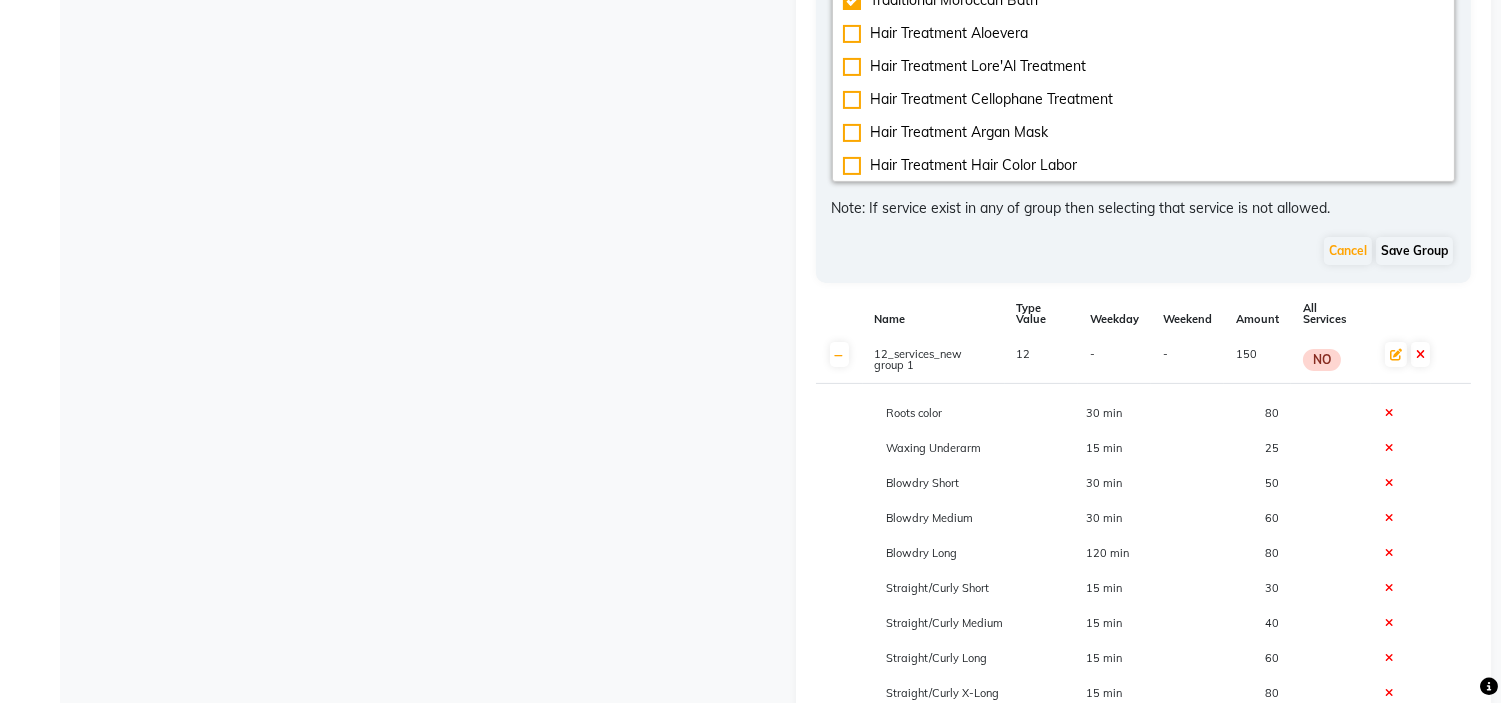 type on "tr" 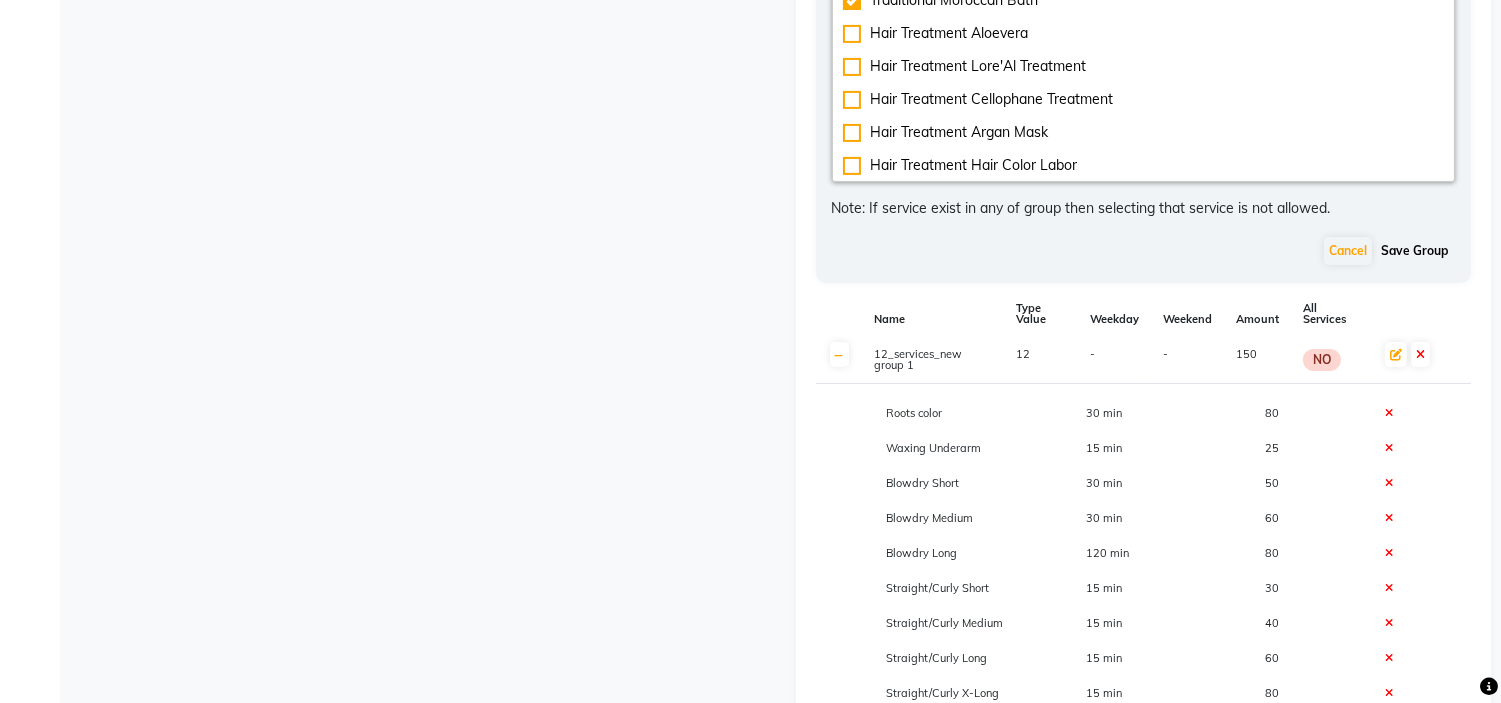 click on "Save Group" 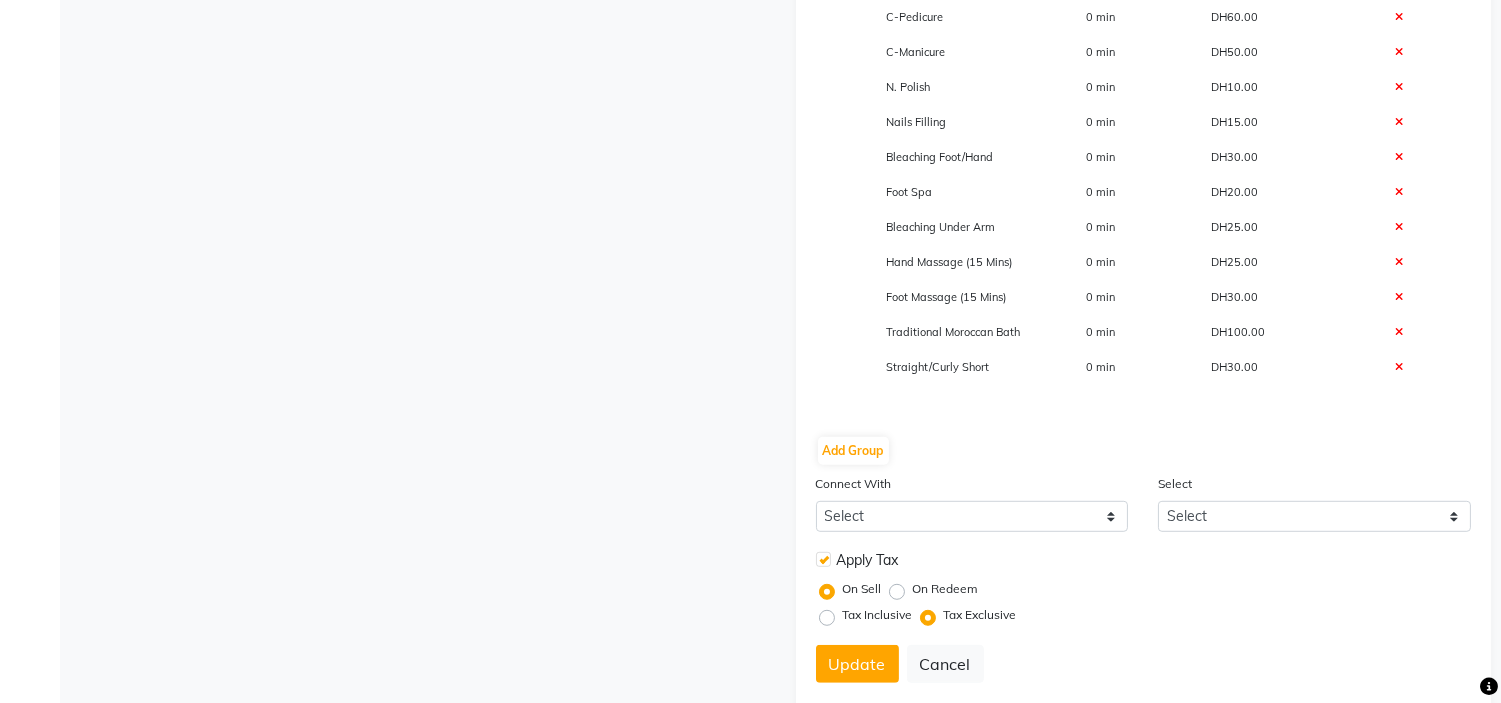 scroll, scrollTop: 2210, scrollLeft: 0, axis: vertical 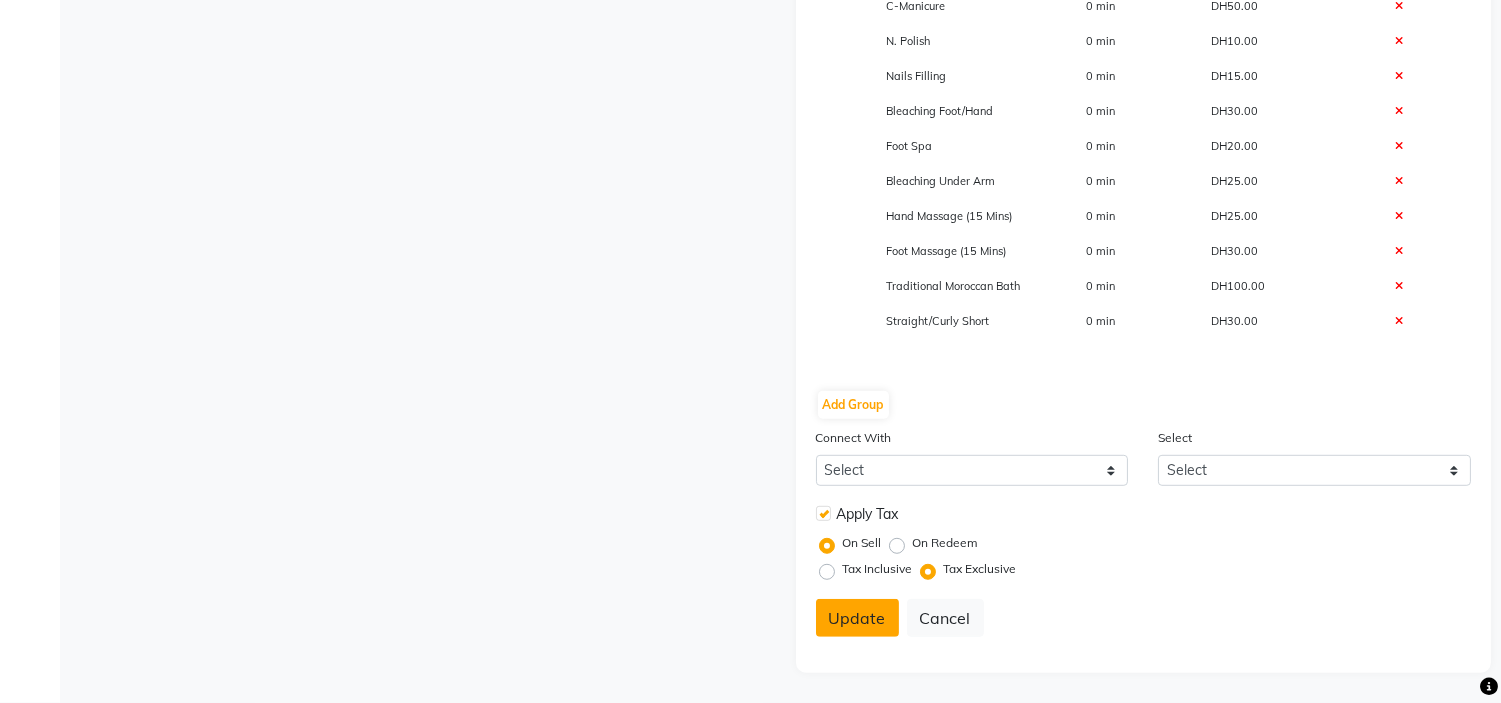 click on "Update" 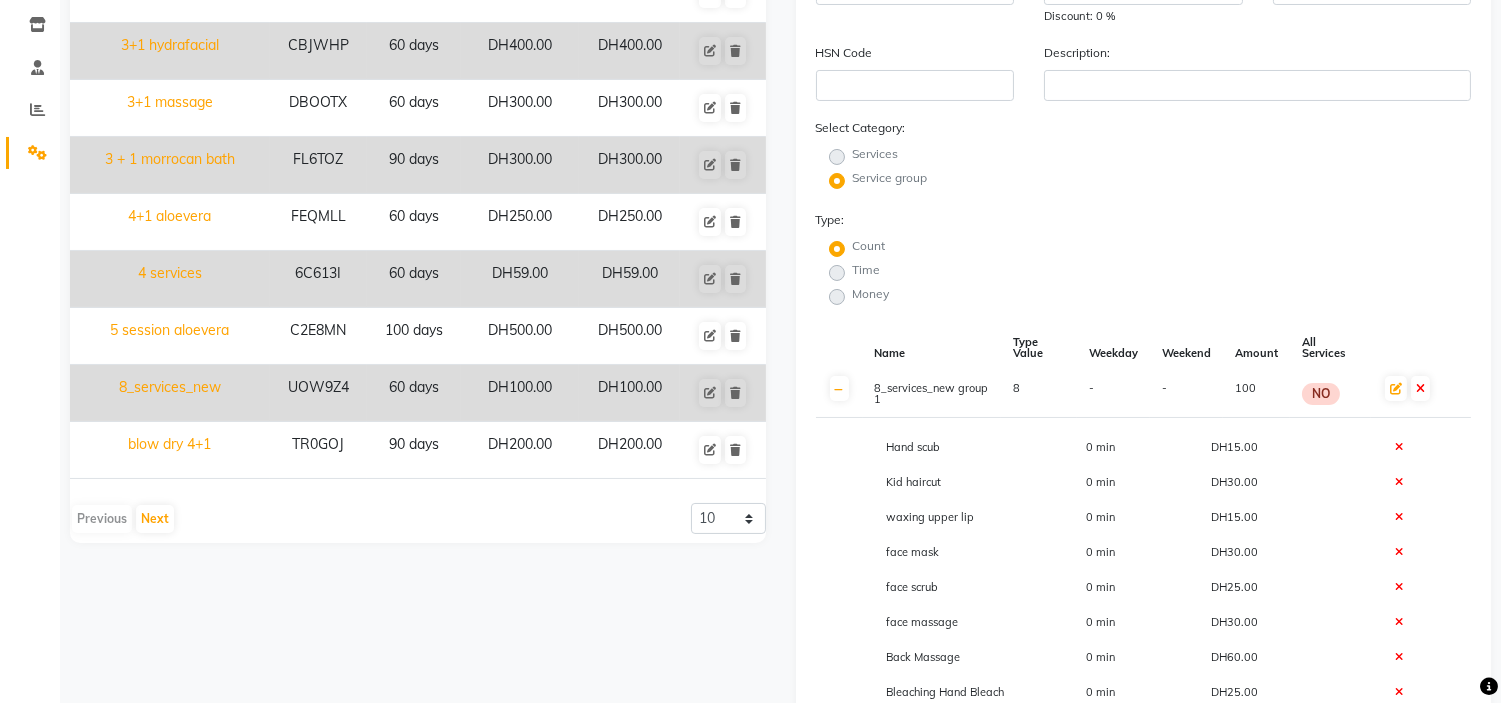 scroll, scrollTop: 0, scrollLeft: 0, axis: both 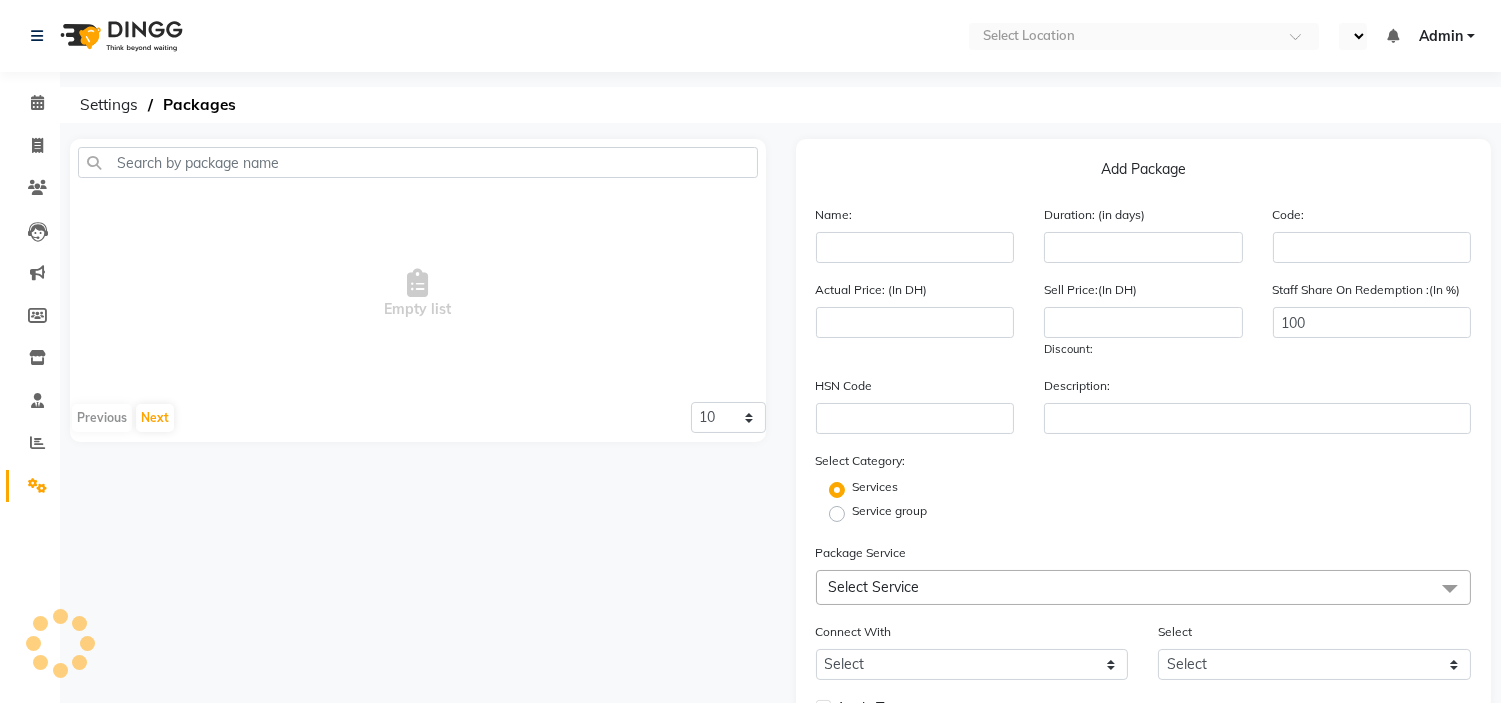 select on "en" 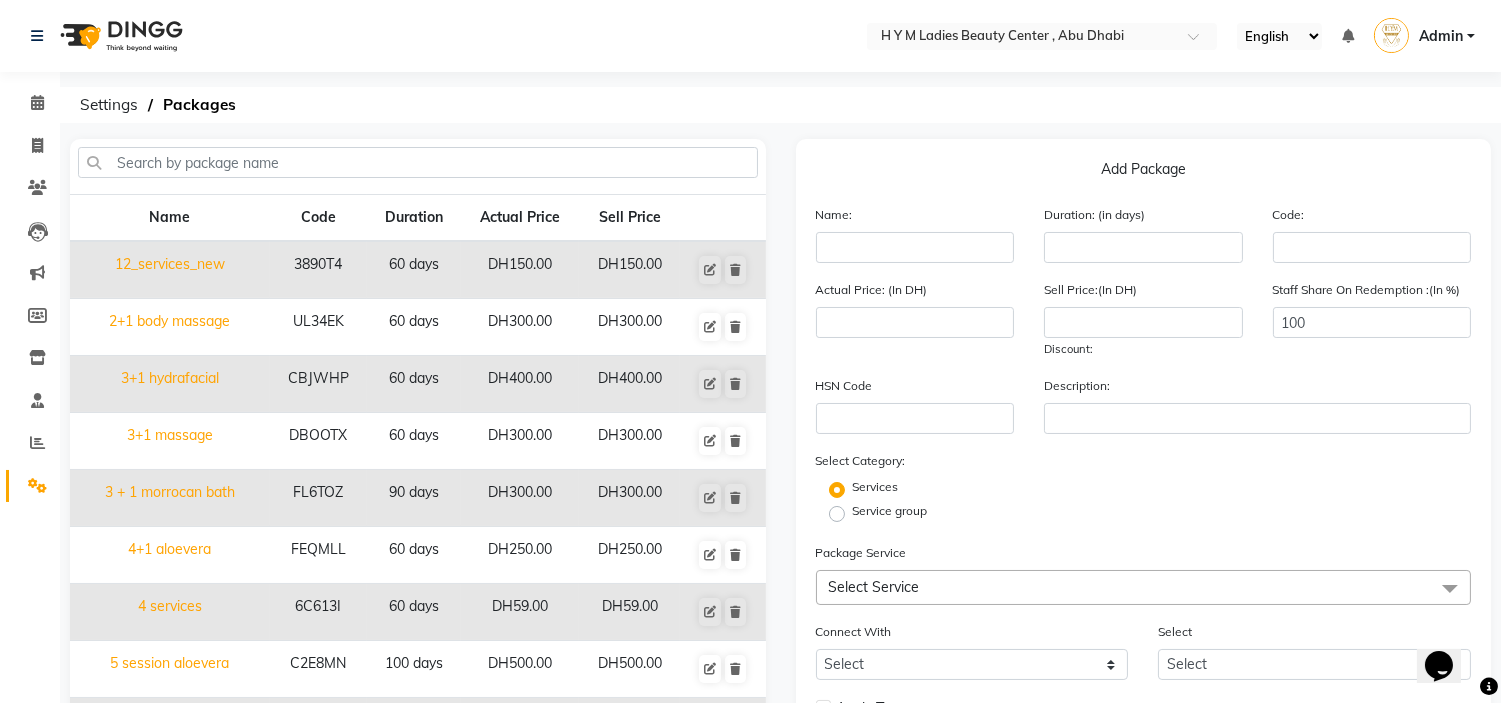 scroll, scrollTop: 0, scrollLeft: 0, axis: both 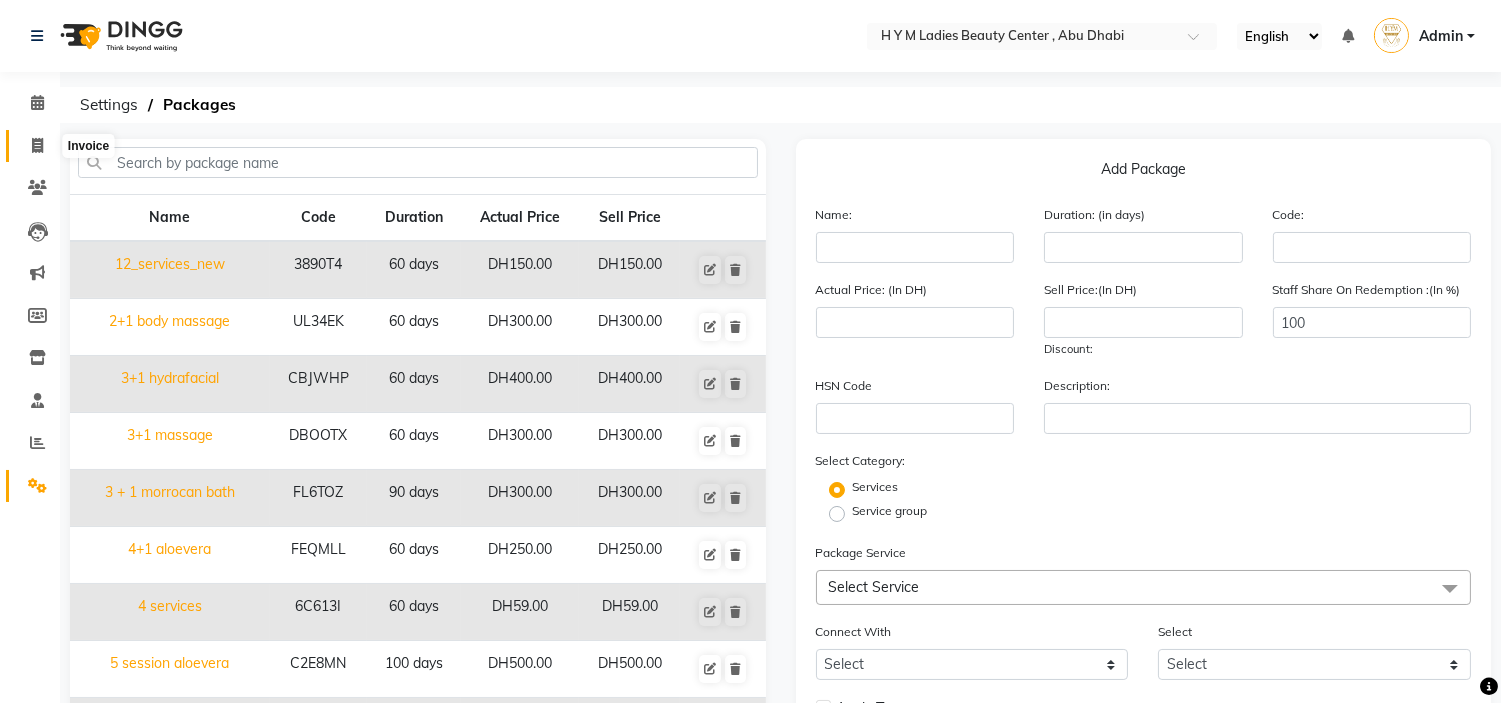 click 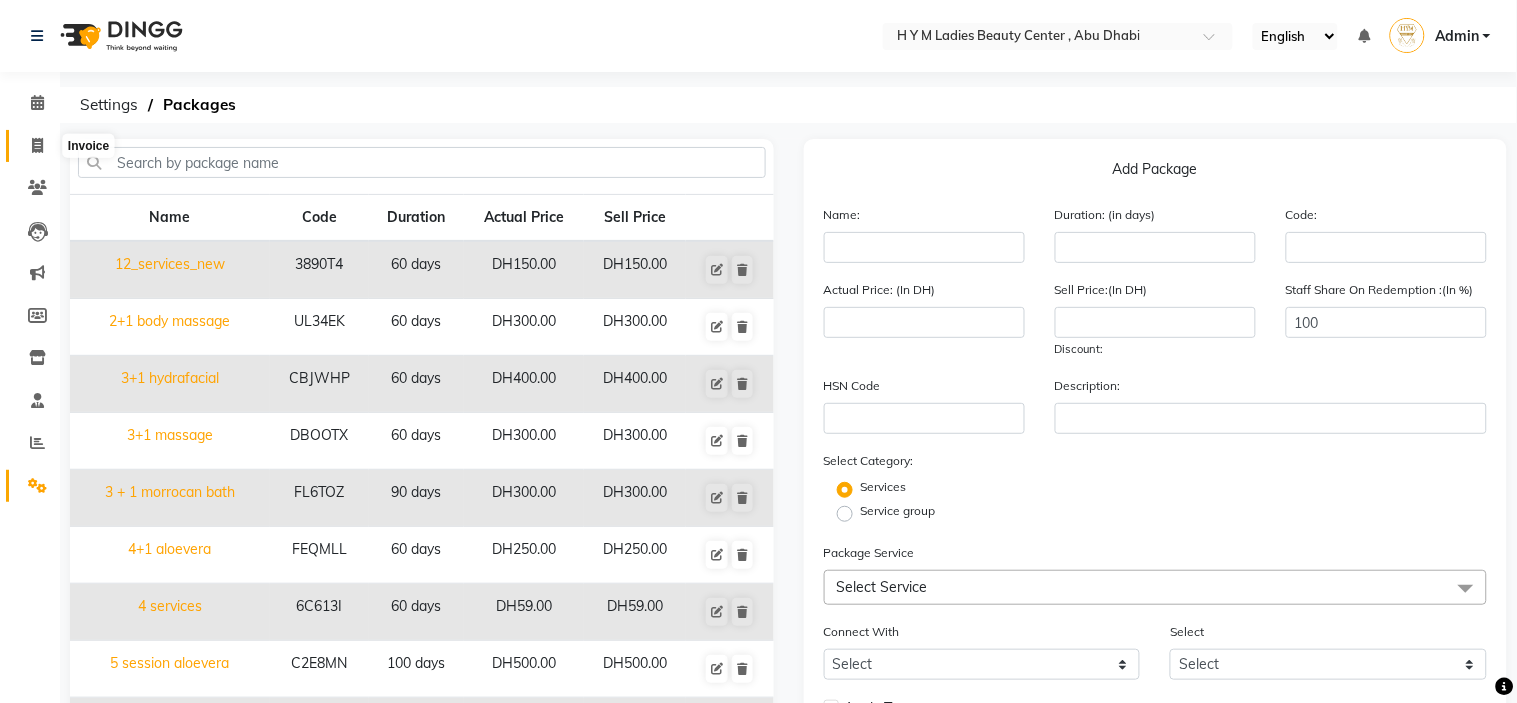 select on "service" 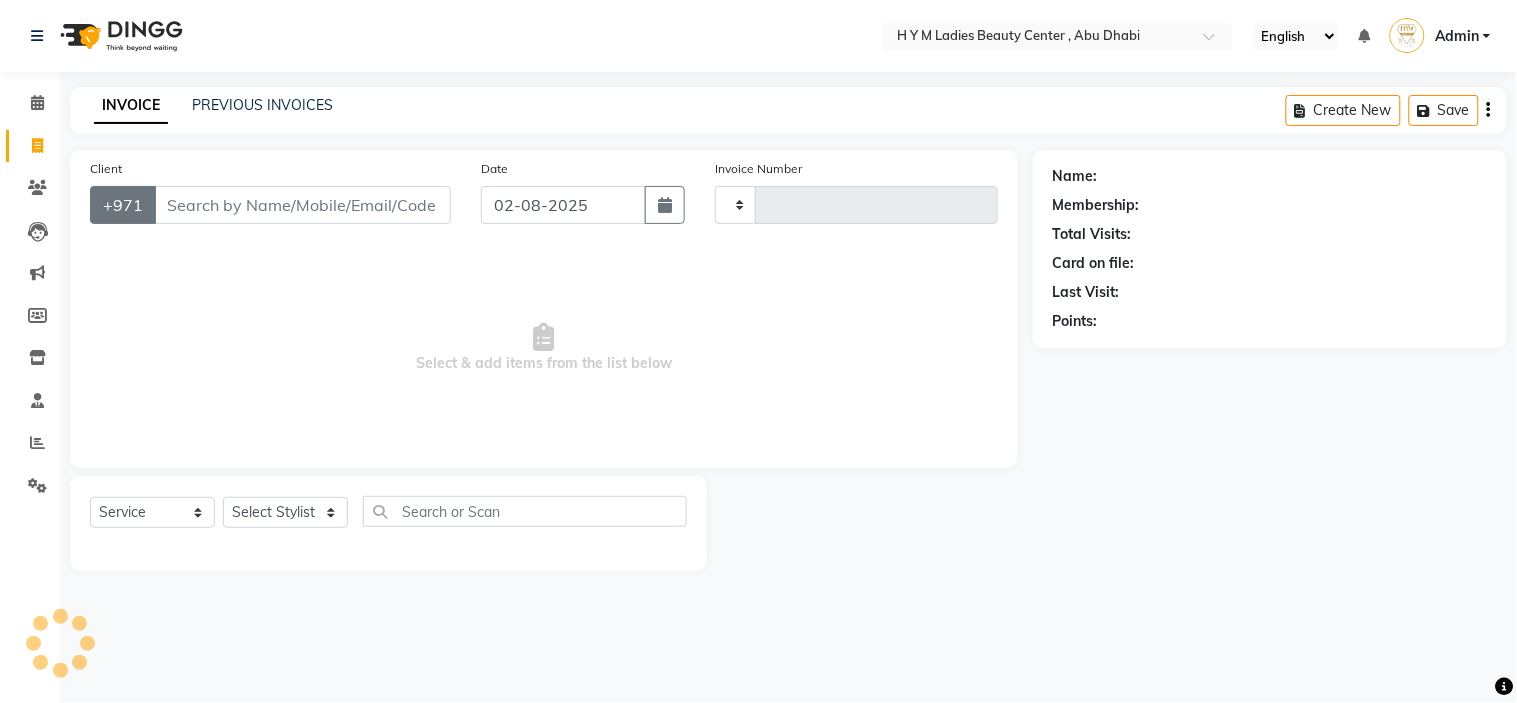 type on "1629" 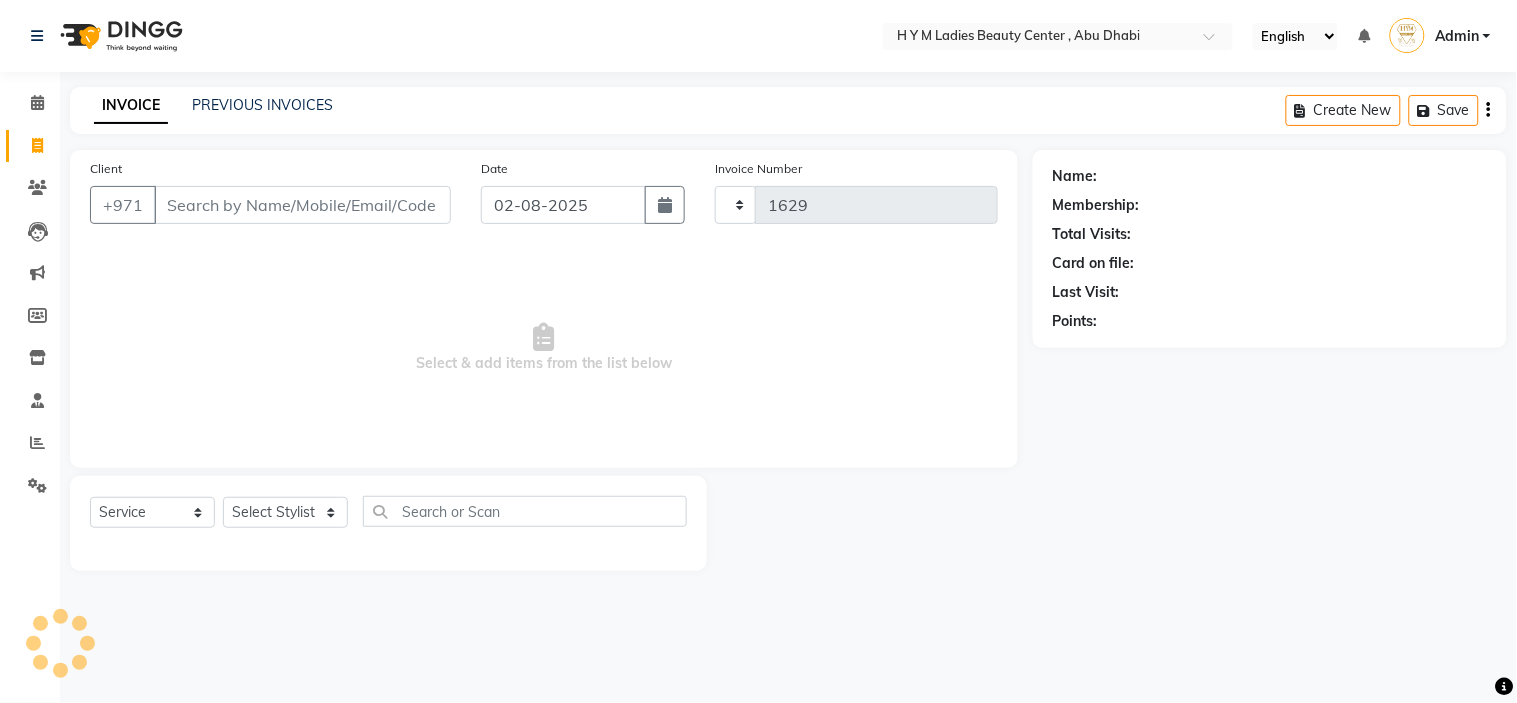 select on "7248" 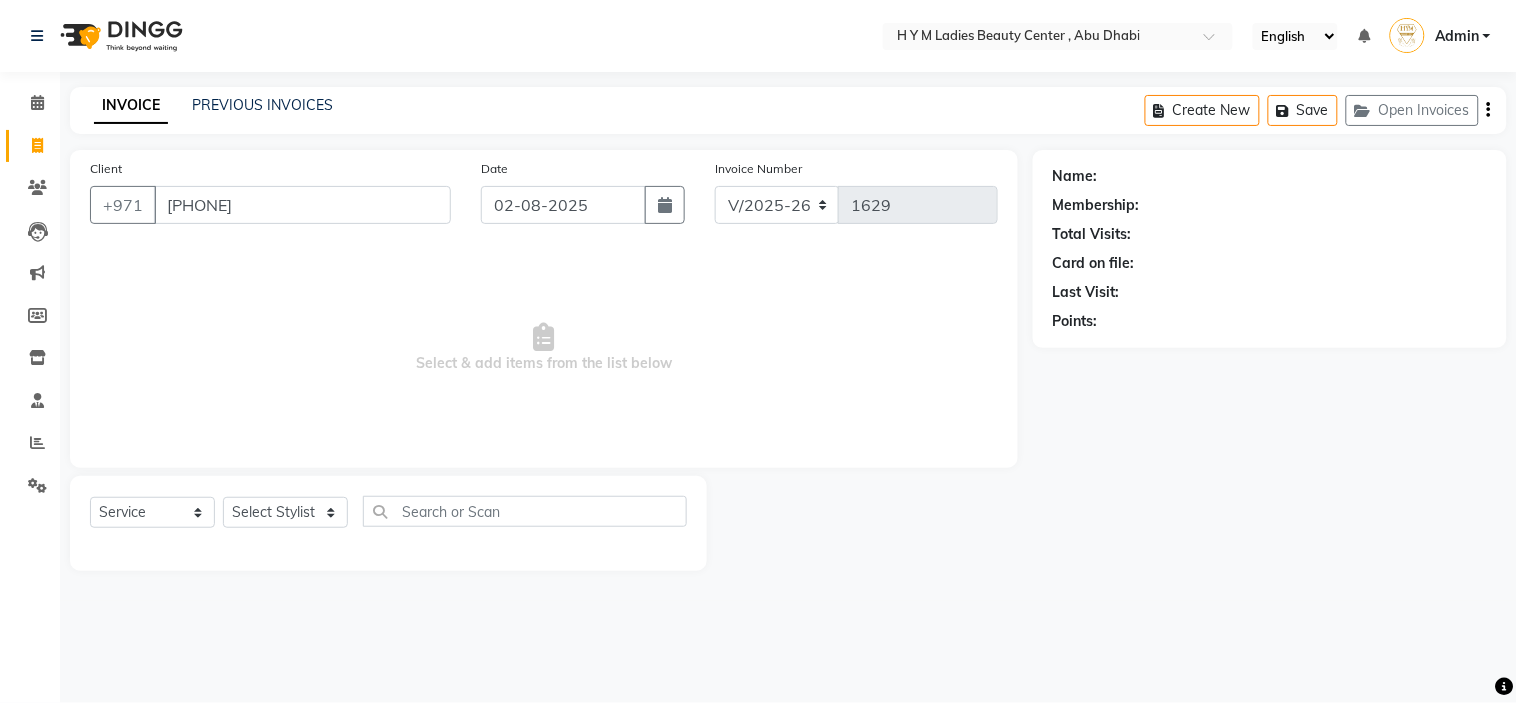 type on "[PHONE]" 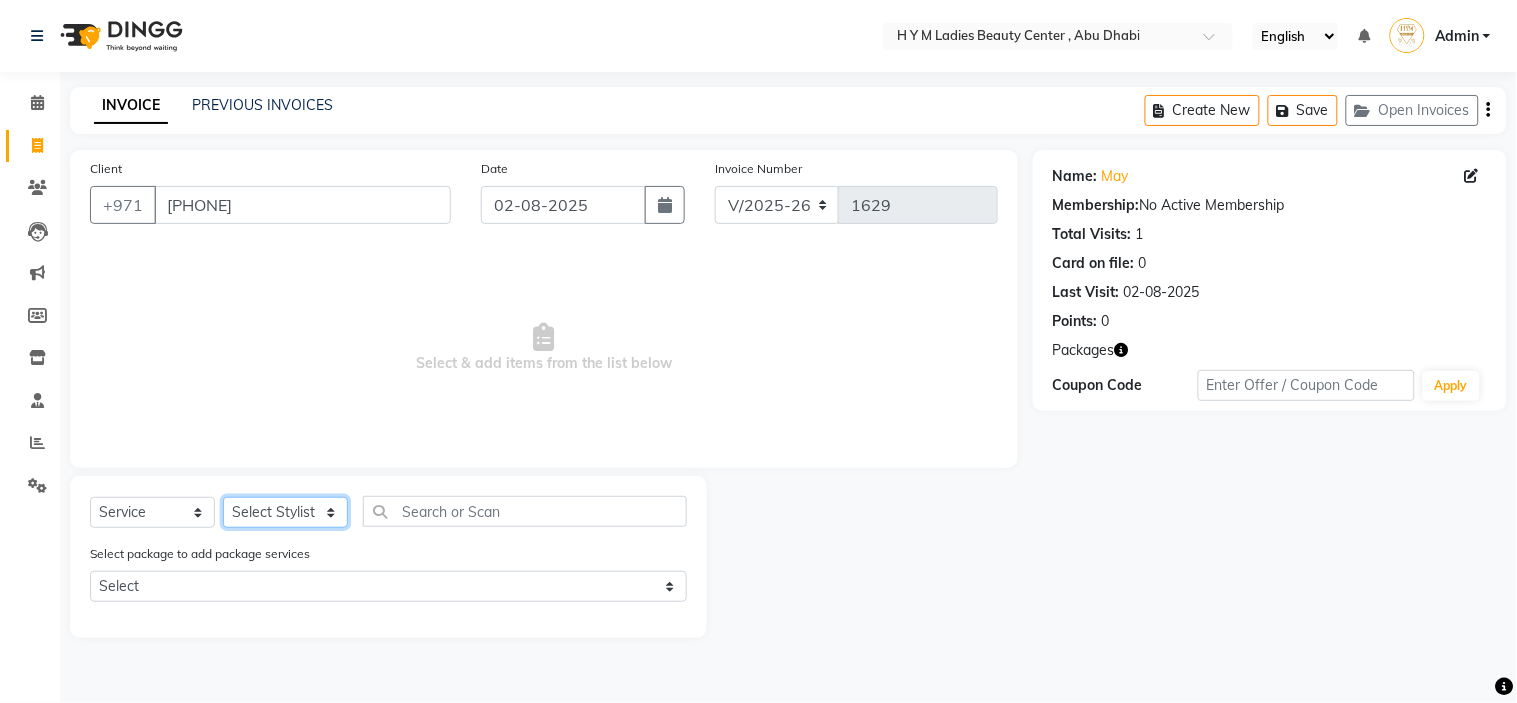 click on "Select Stylist ameena Jheza Dalangin Julie Corteza nadeema randa Rose An Galang zari" 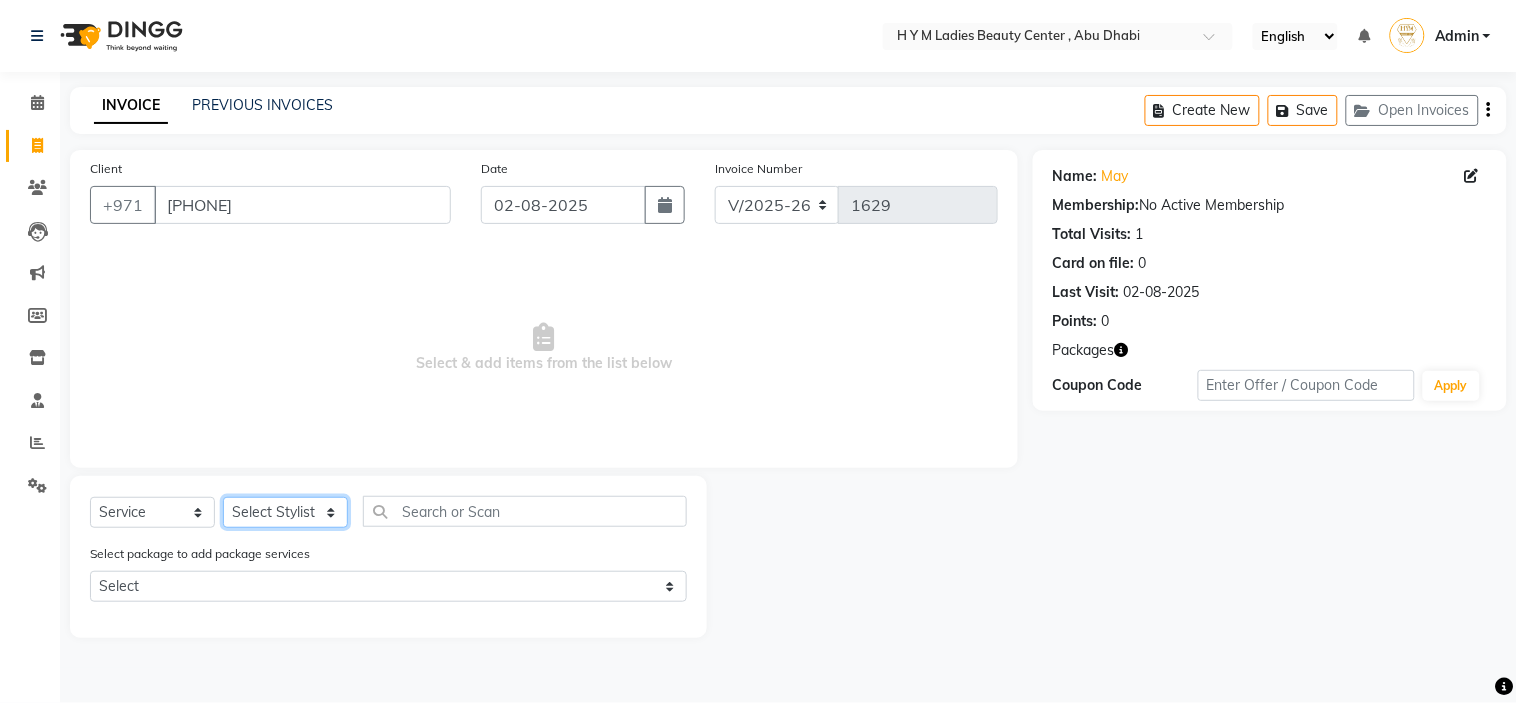 select on "76457" 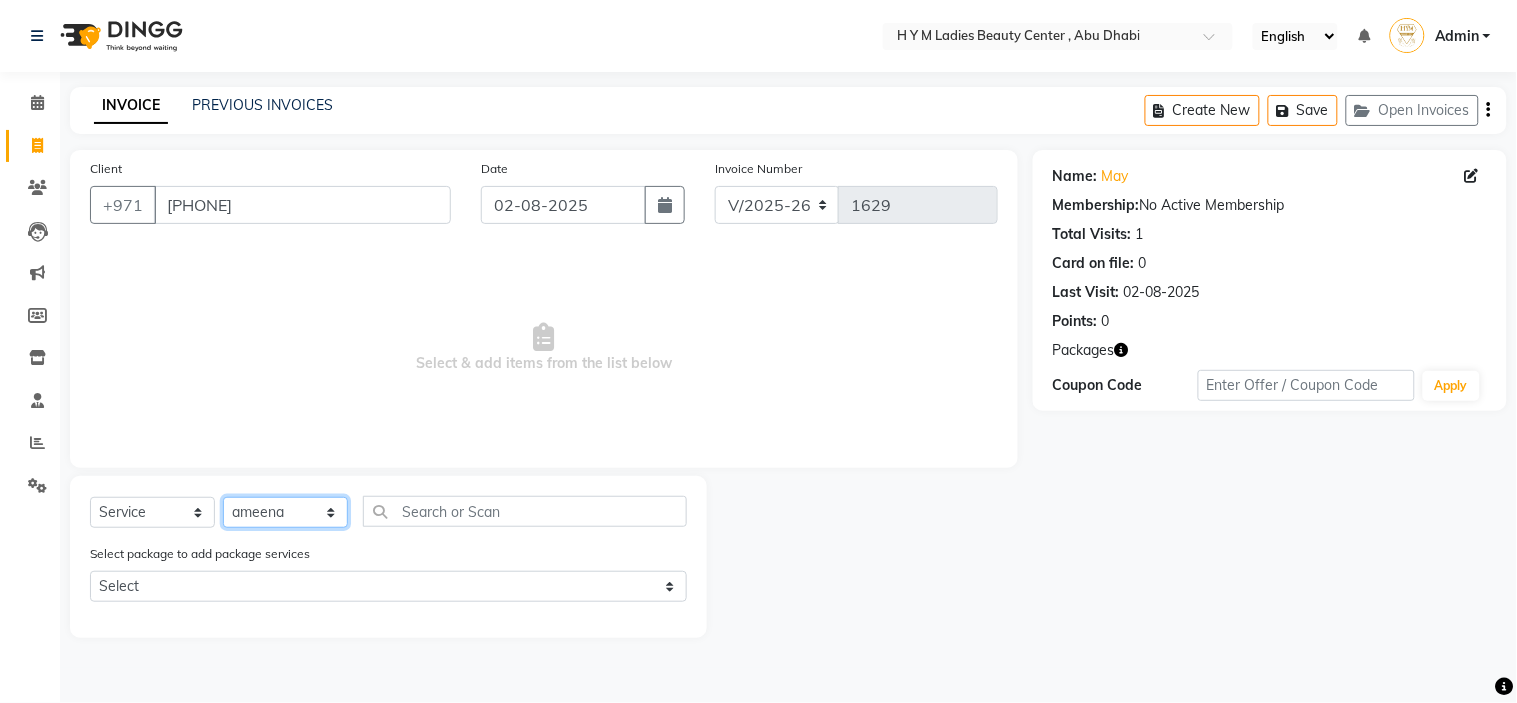 click on "Select Stylist ameena Jheza Dalangin Julie Corteza nadeema randa Rose An Galang zari" 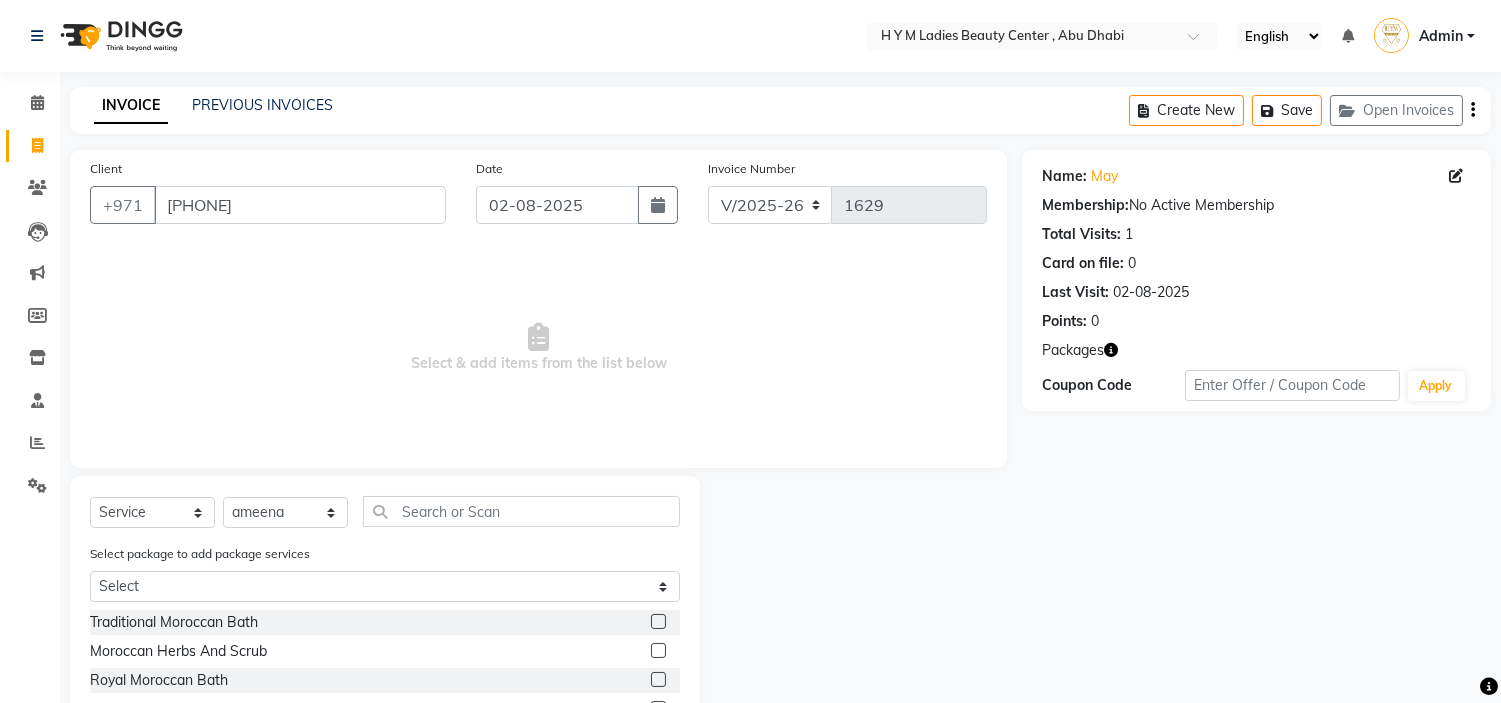 click 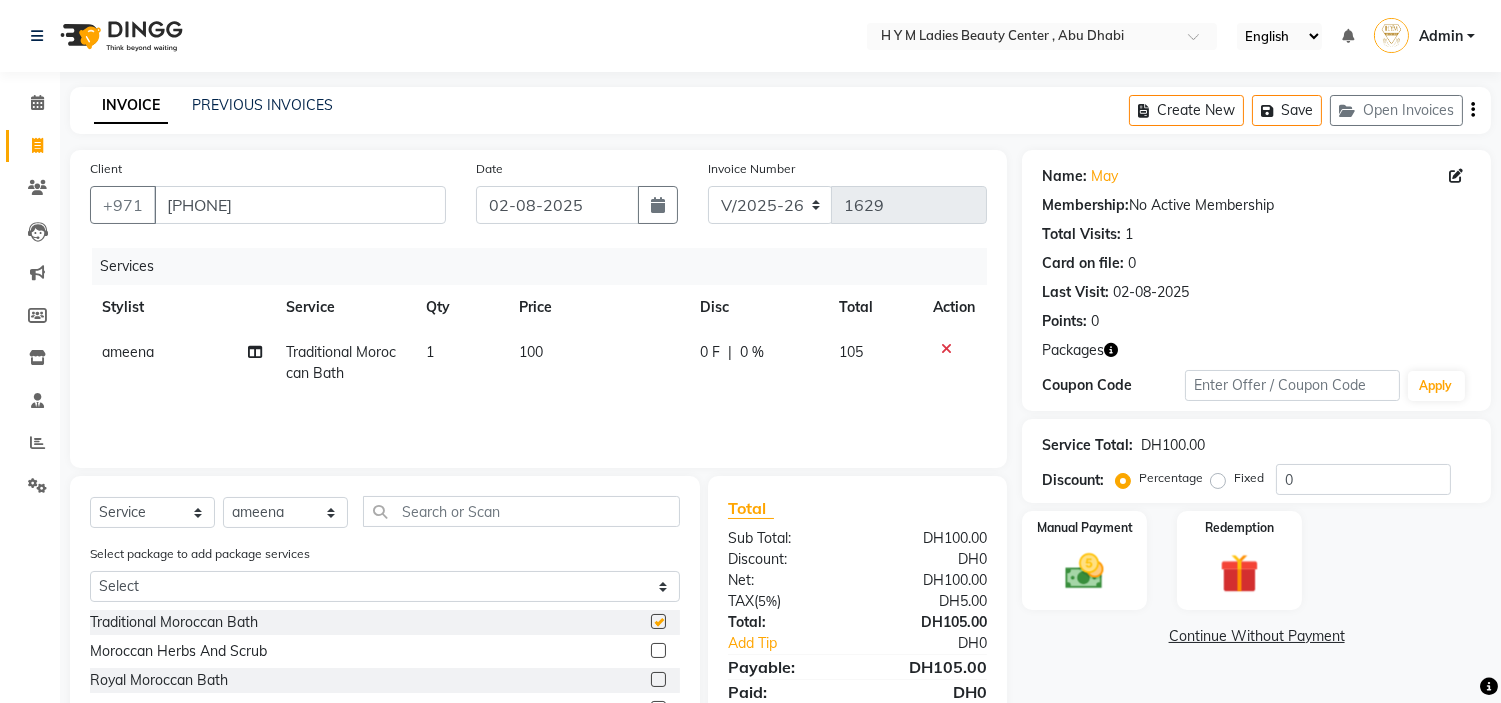 checkbox on "false" 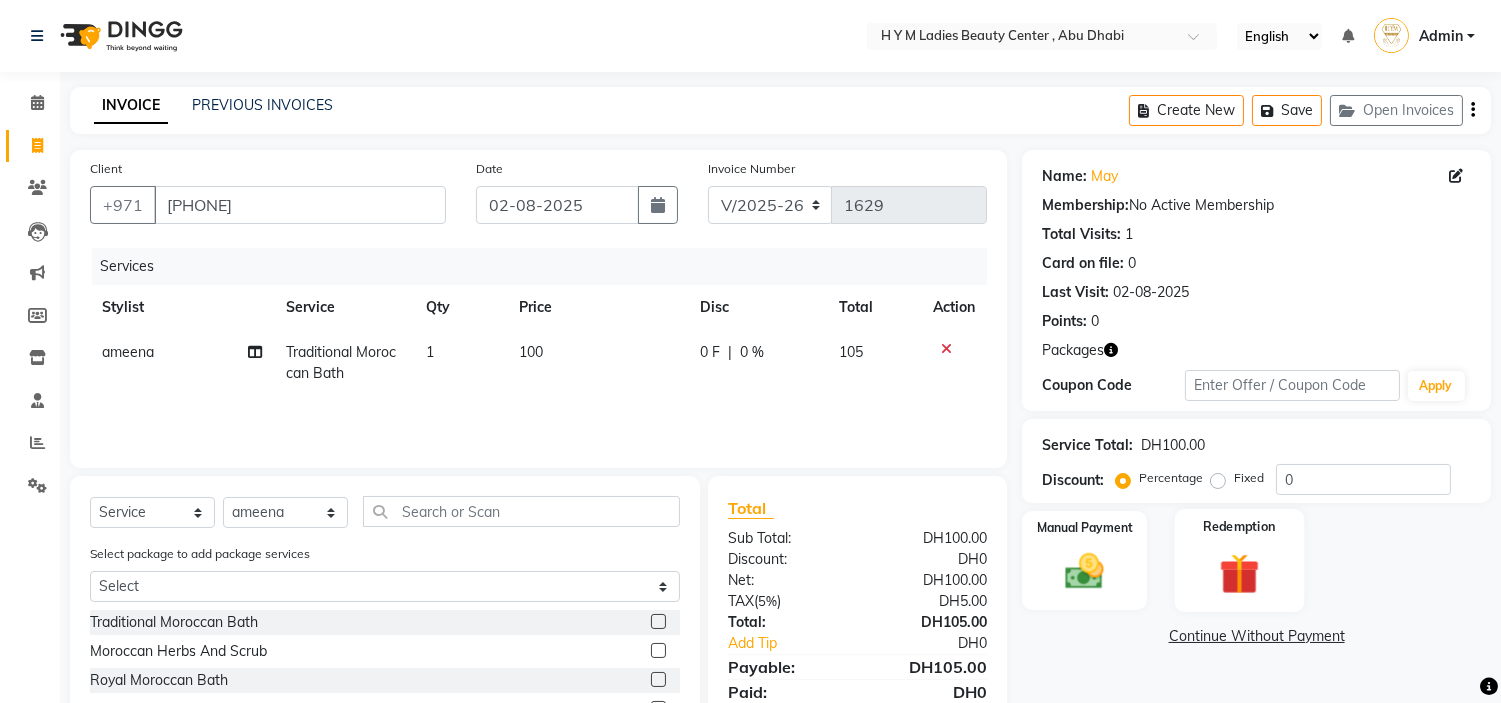 click on "Redemption" 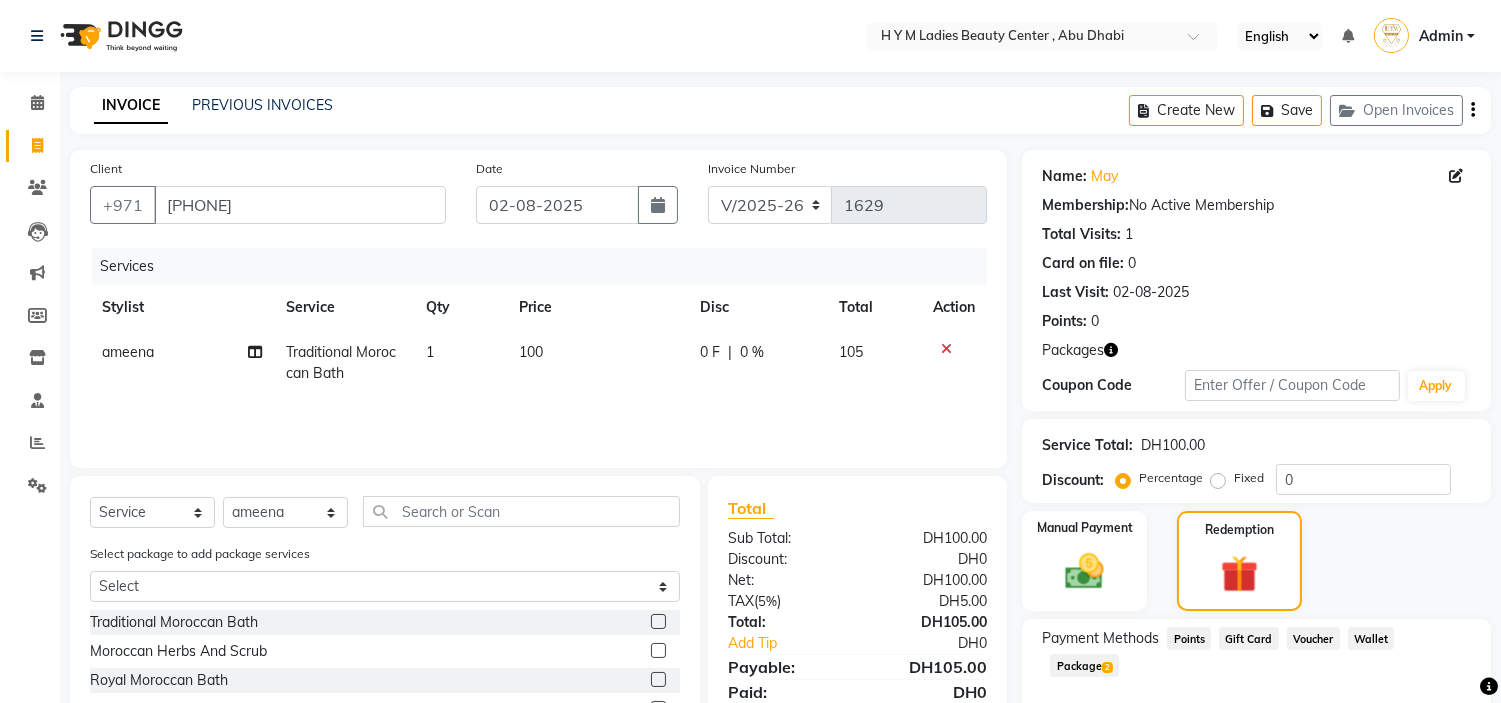 drag, startPoint x: 1438, startPoint y: 635, endPoint x: 1461, endPoint y: 517, distance: 120.22063 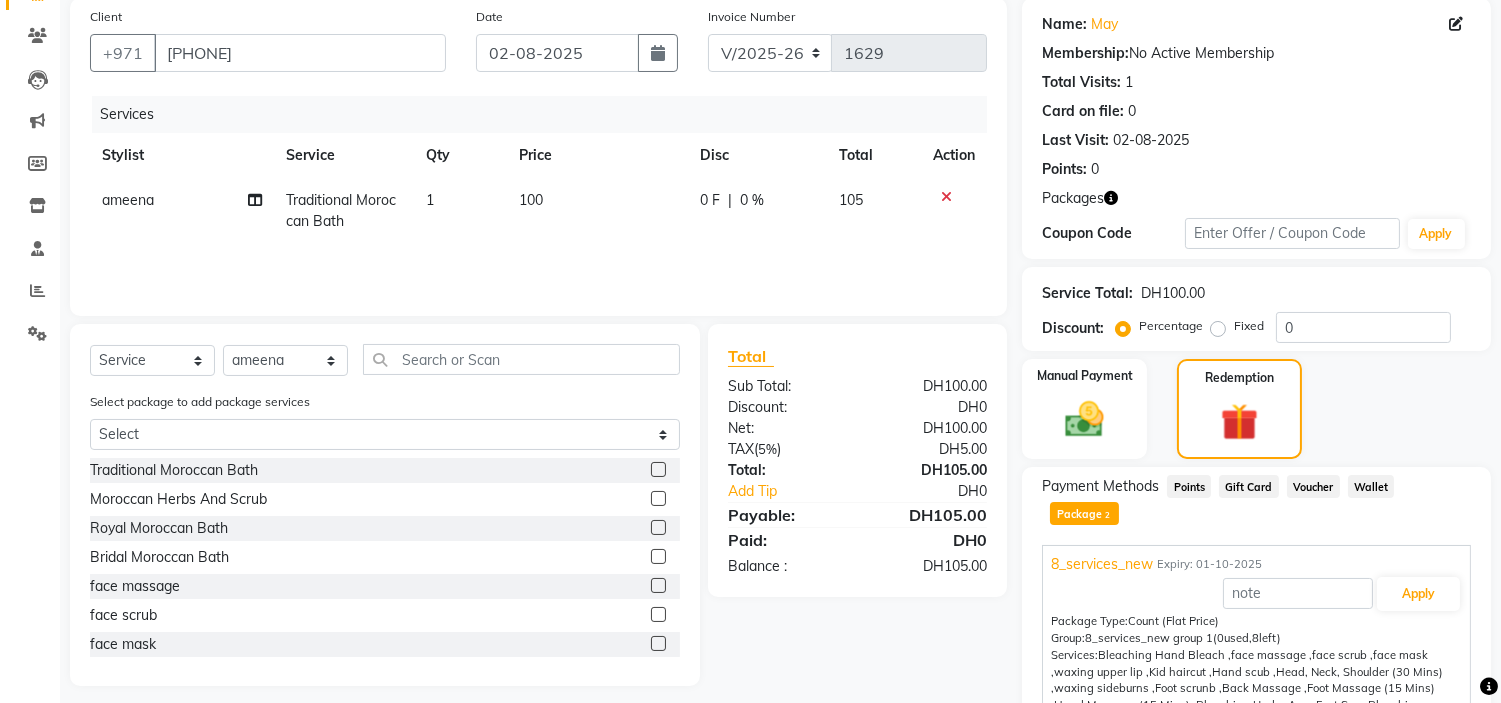 scroll, scrollTop: 266, scrollLeft: 0, axis: vertical 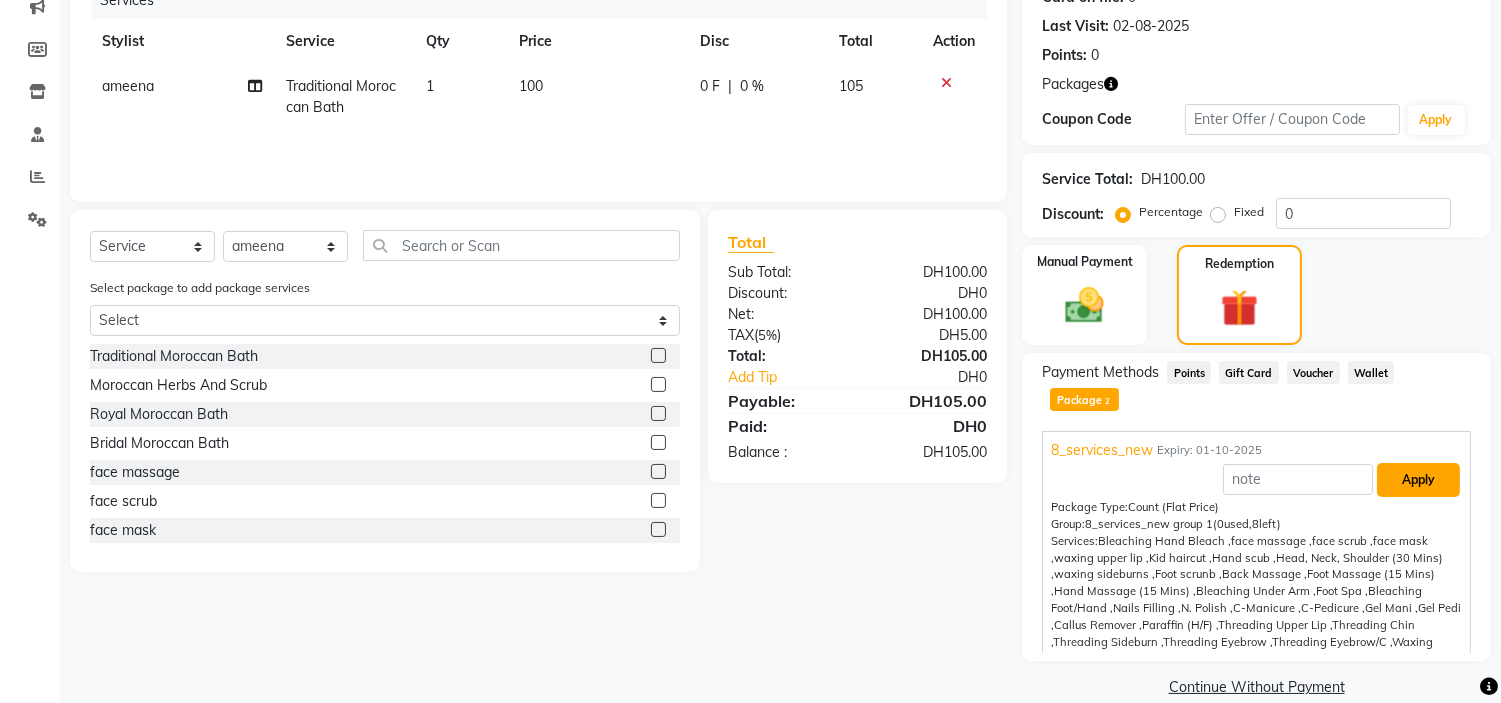 click on "Apply" at bounding box center (1418, 480) 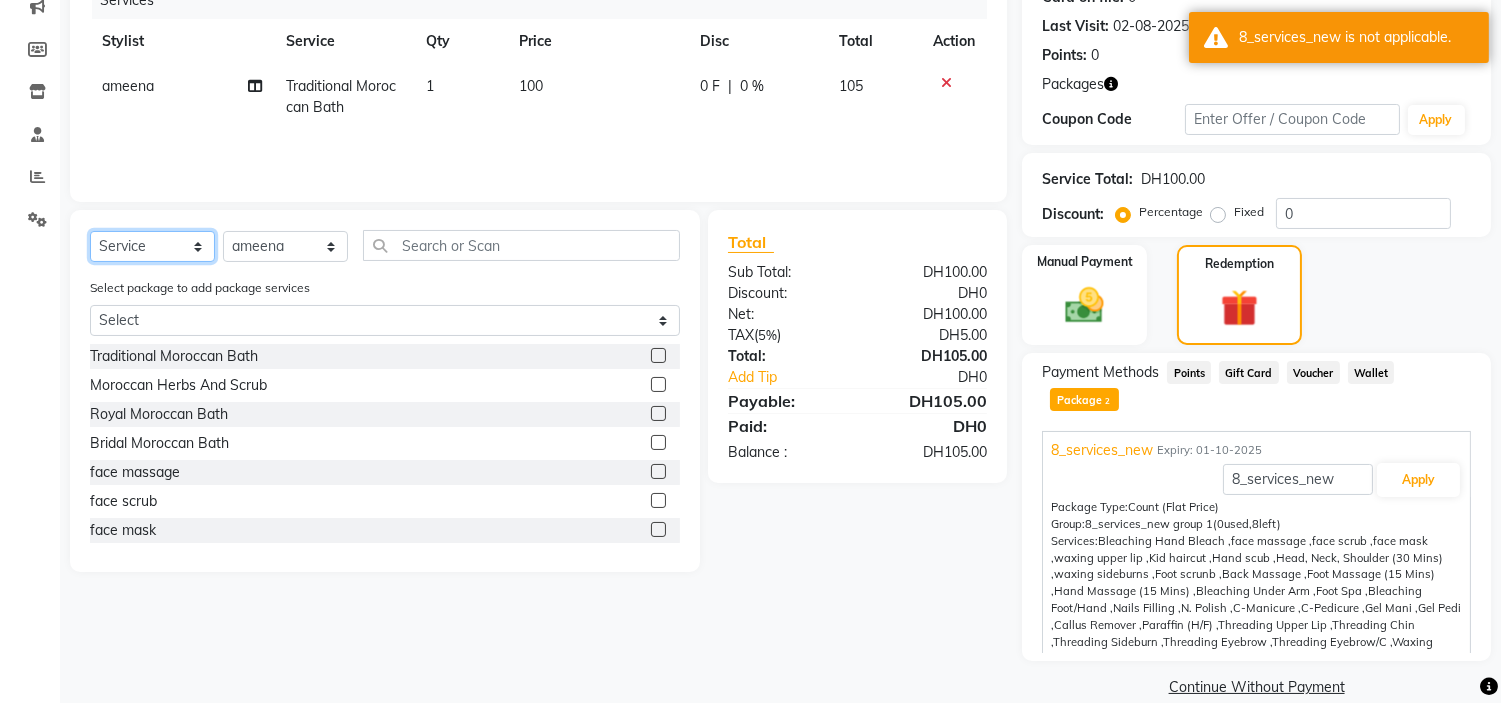 click on "Select  Service  Product  Membership  Package Voucher Prepaid Gift Card" 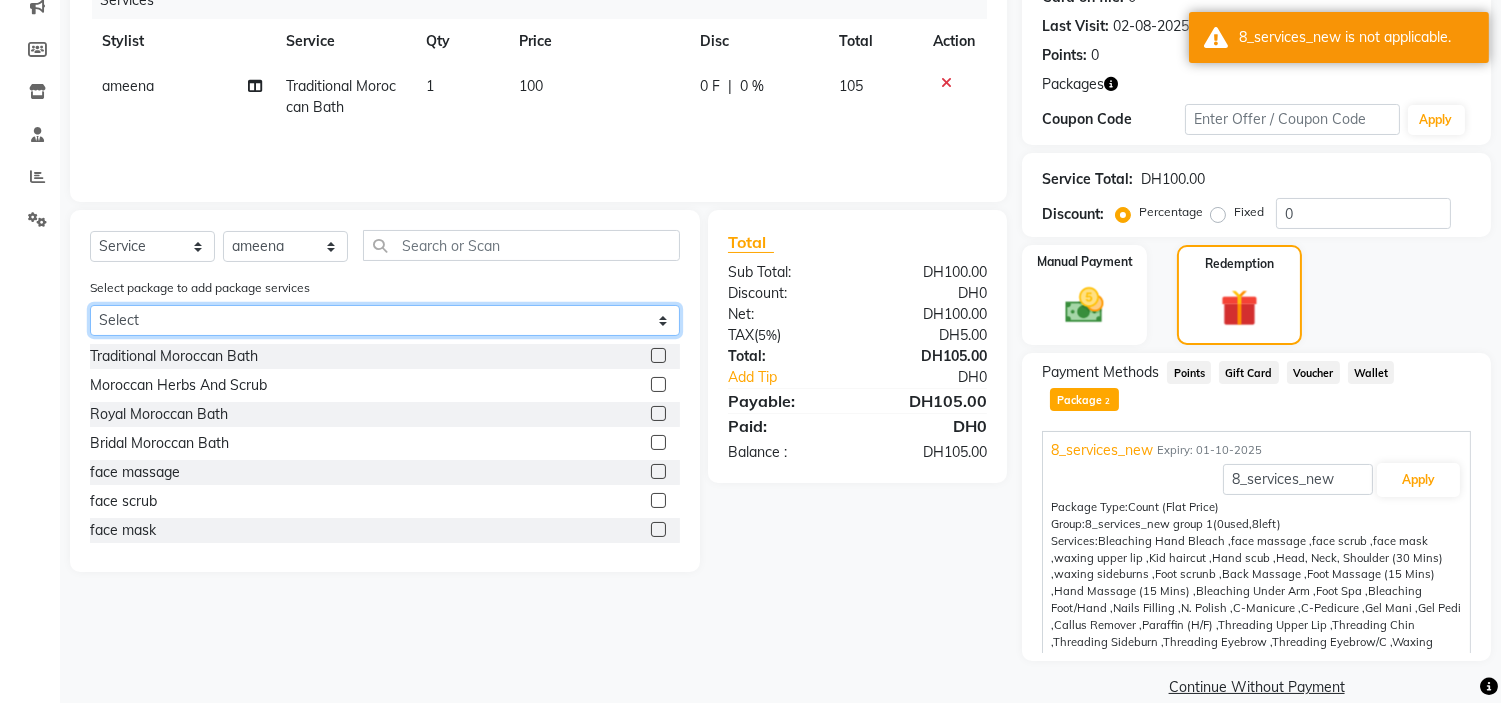 click on "Select 8_services_new 12_services_new" 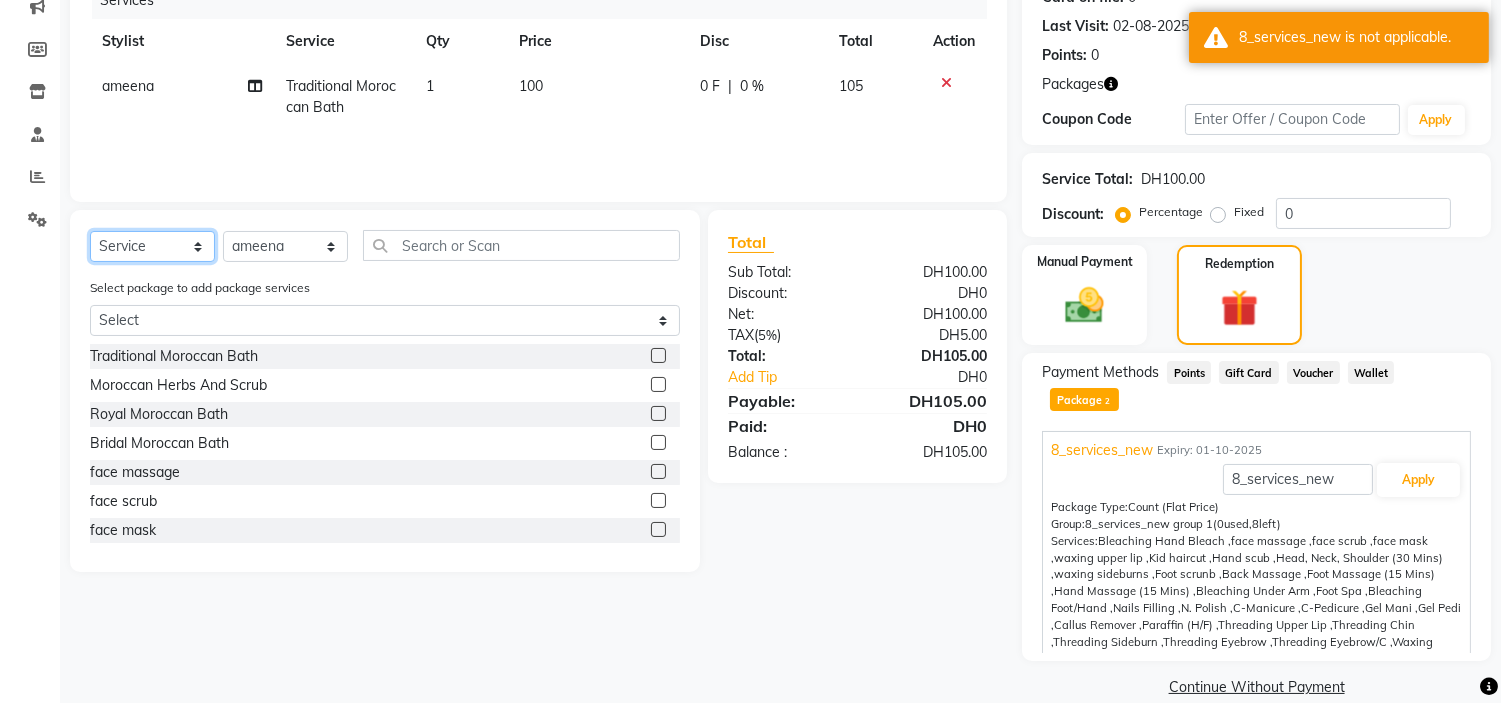 click on "Select  Service  Product  Membership  Package Voucher Prepaid Gift Card" 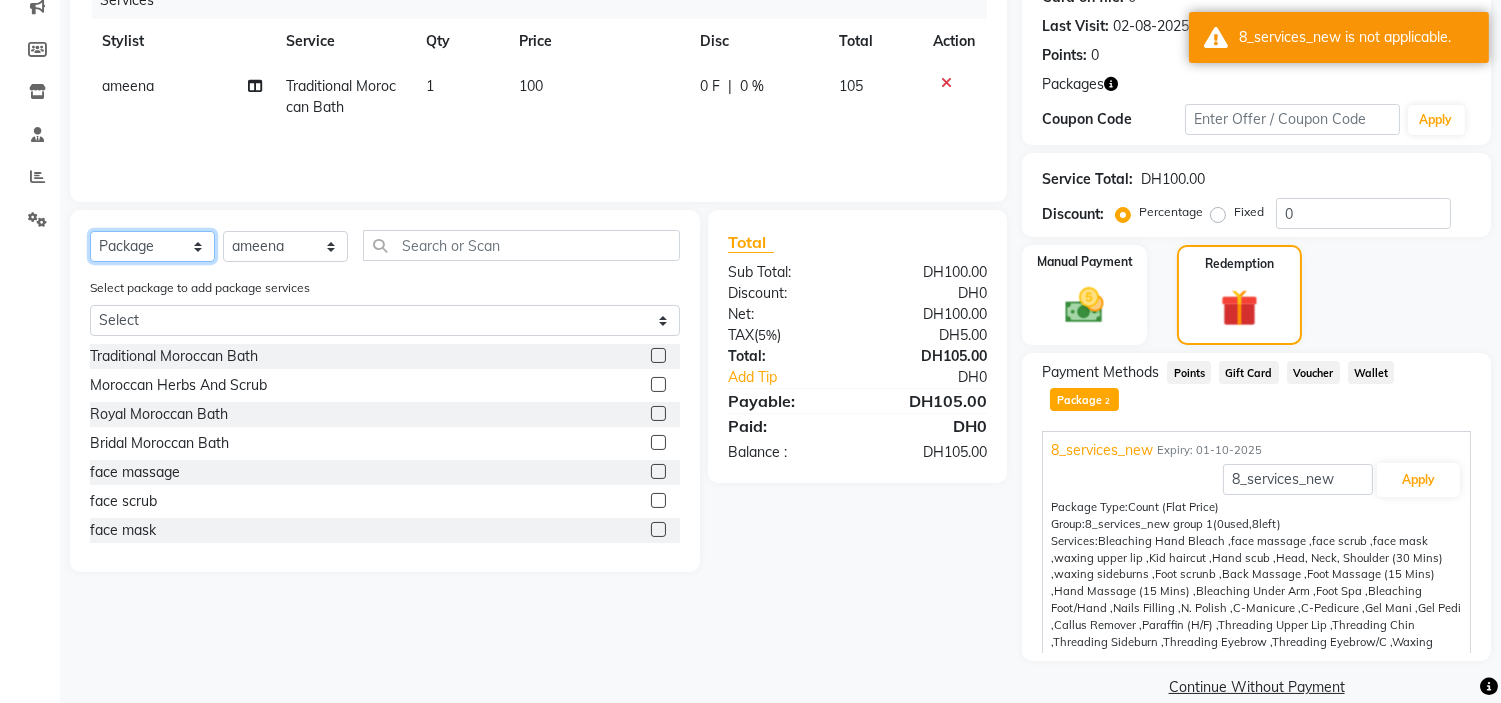 click on "Select  Service  Product  Membership  Package Voucher Prepaid Gift Card" 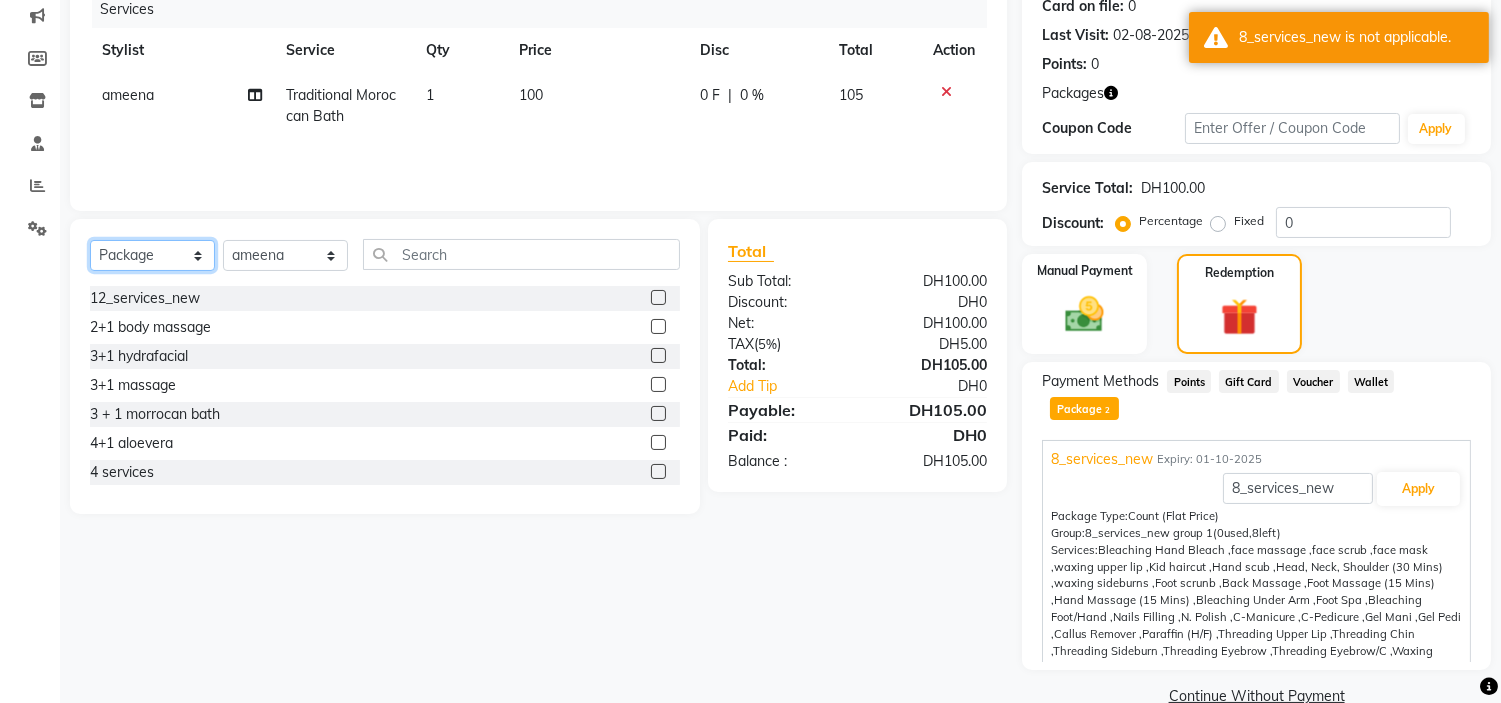 scroll, scrollTop: 266, scrollLeft: 0, axis: vertical 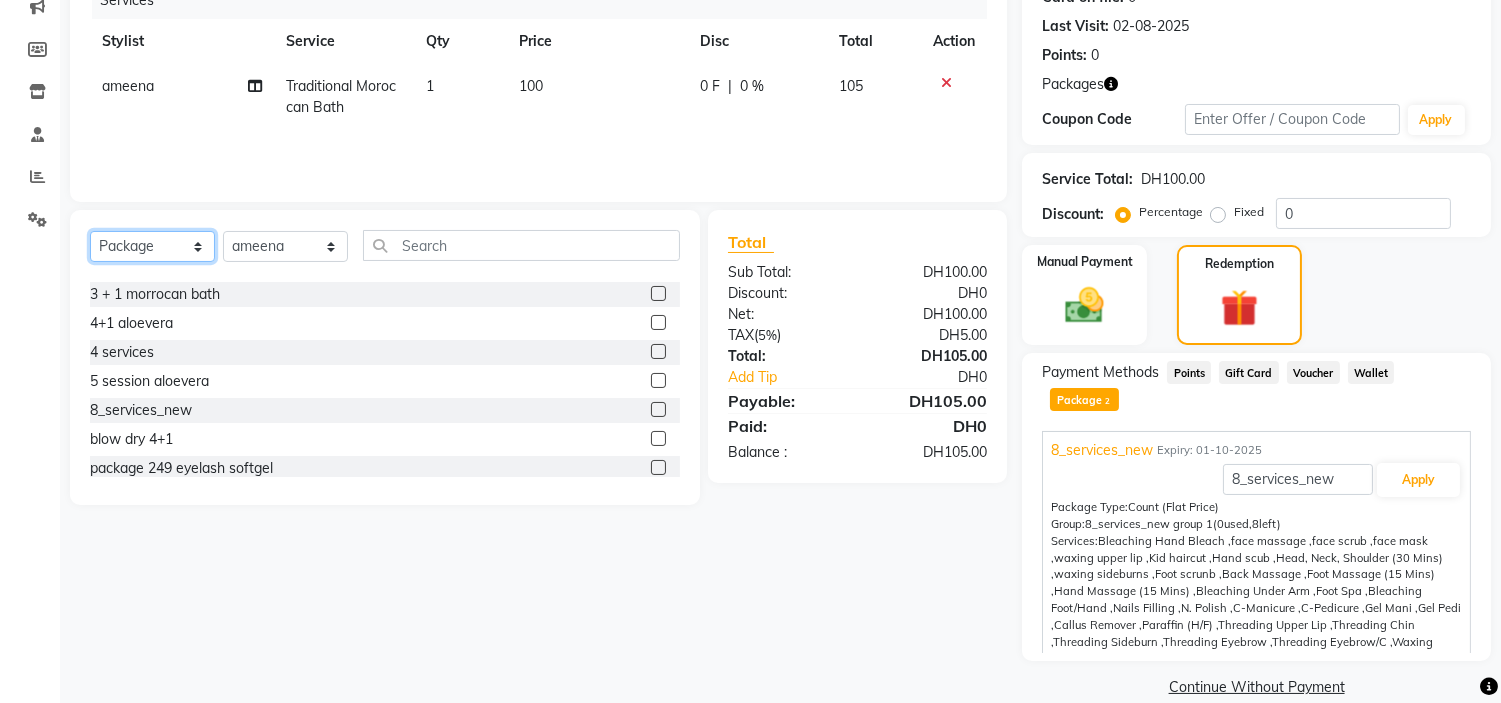 click on "Select  Service  Product  Membership  Package Voucher Prepaid Gift Card" 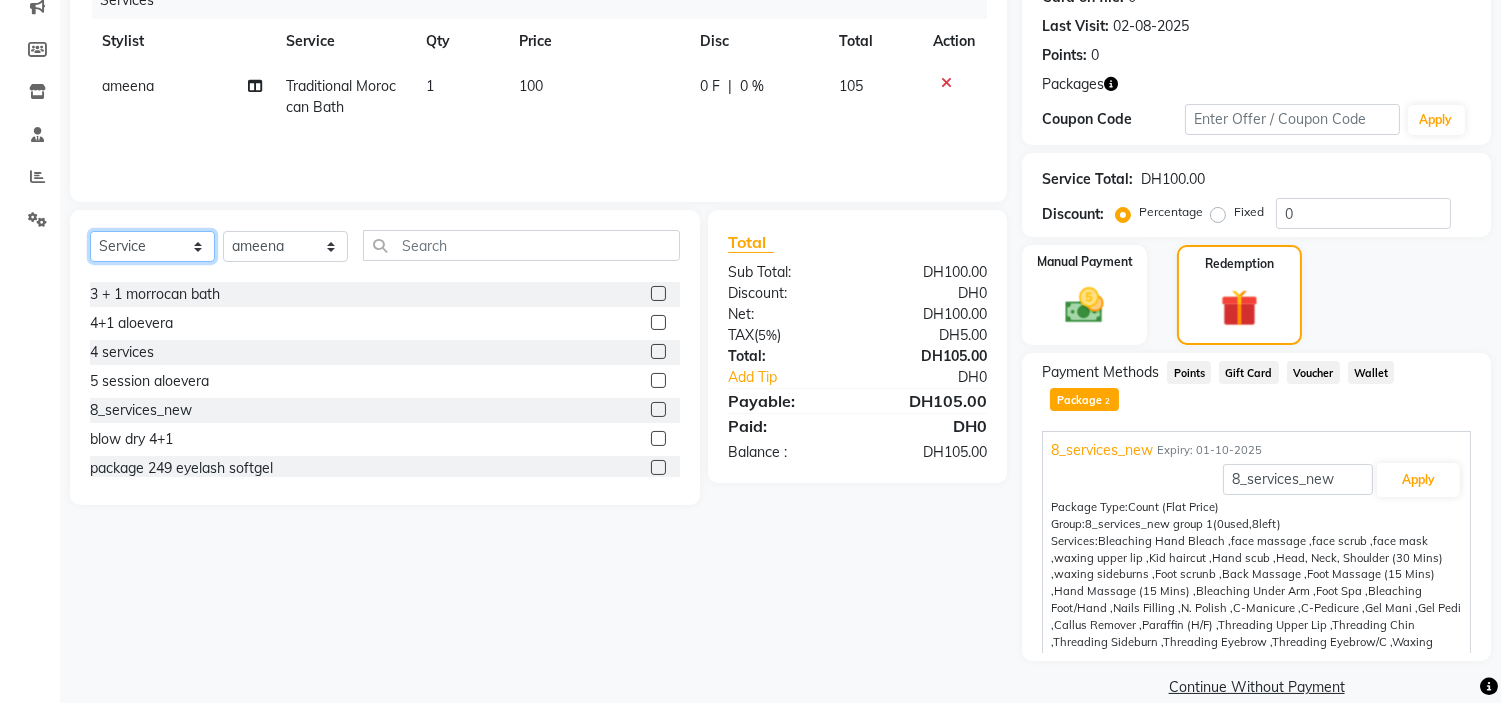 click on "Select  Service  Product  Membership  Package Voucher Prepaid Gift Card" 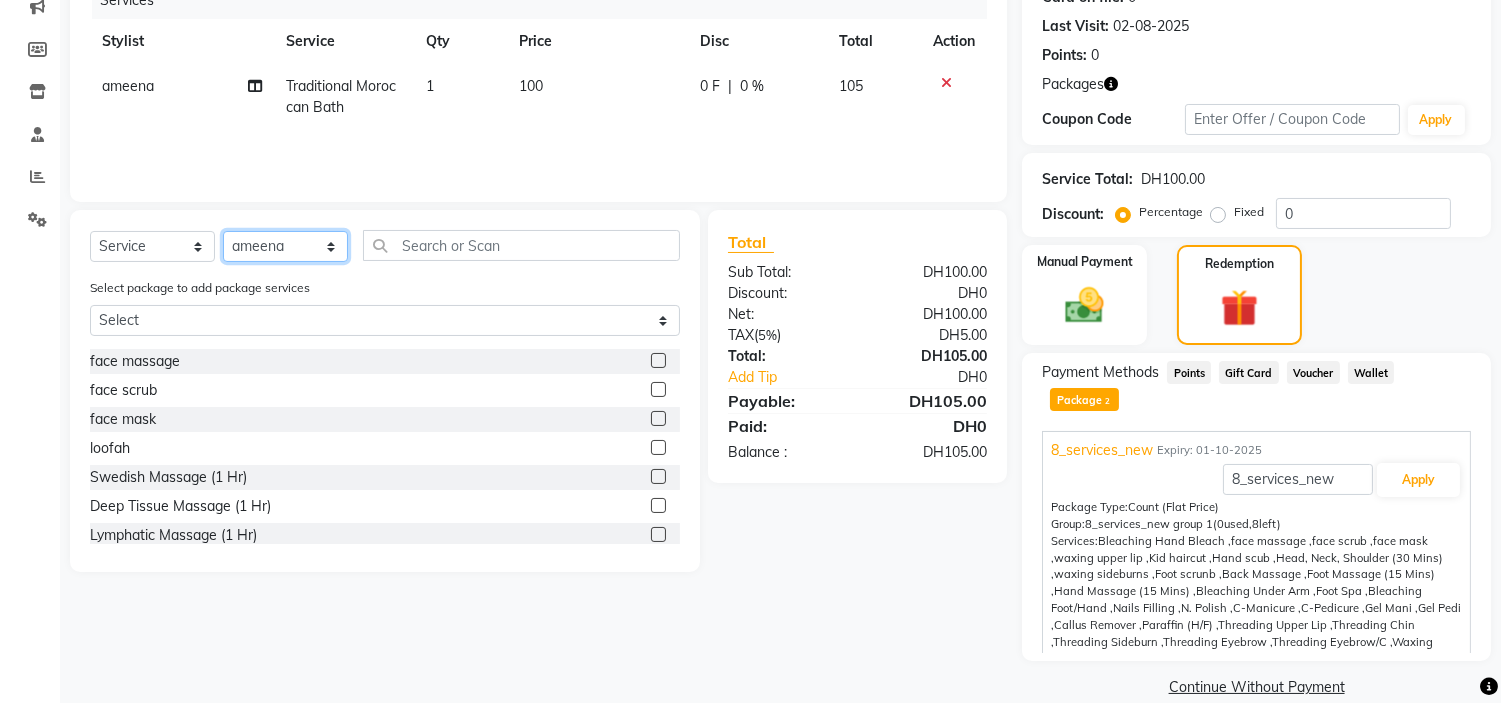 click on "Select Stylist ameena Jheza Dalangin Julie Corteza nadeema randa Rose An Galang zari" 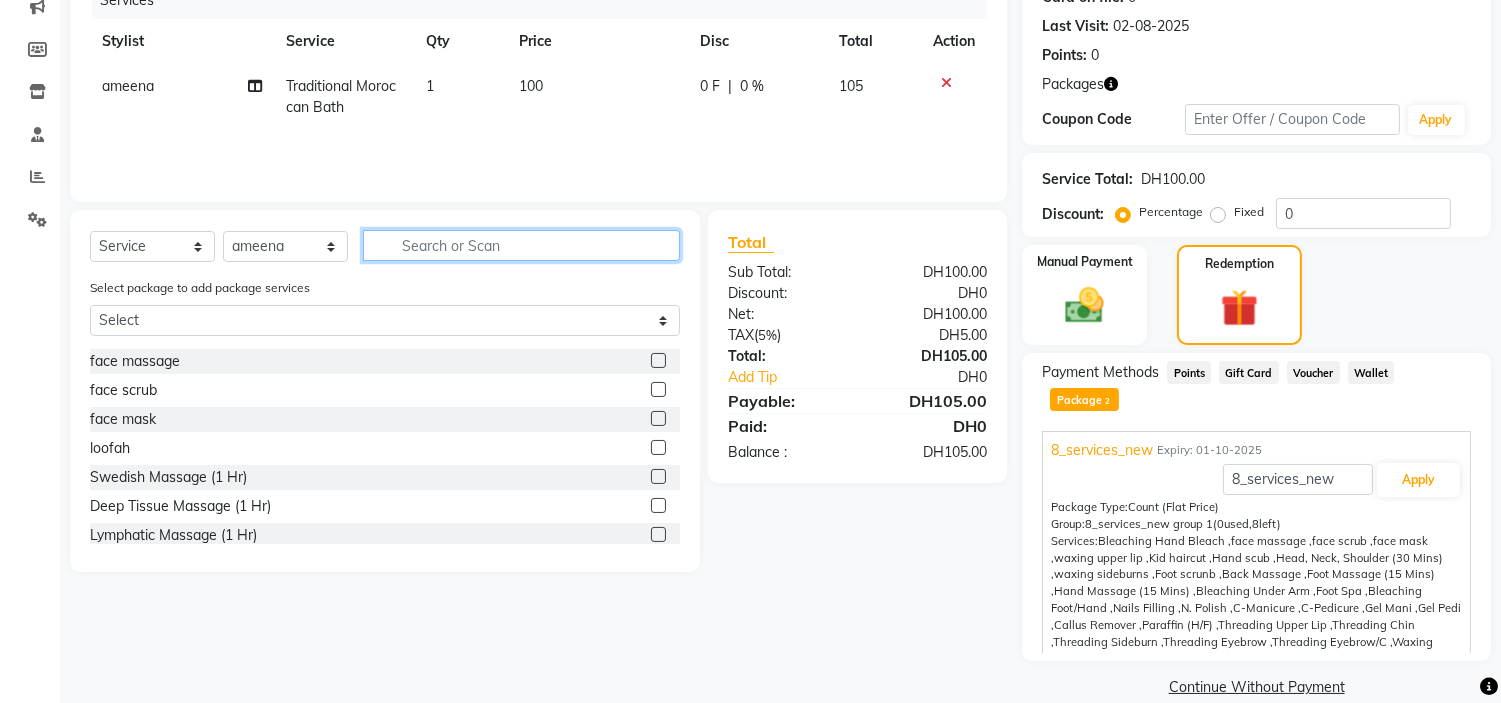 click 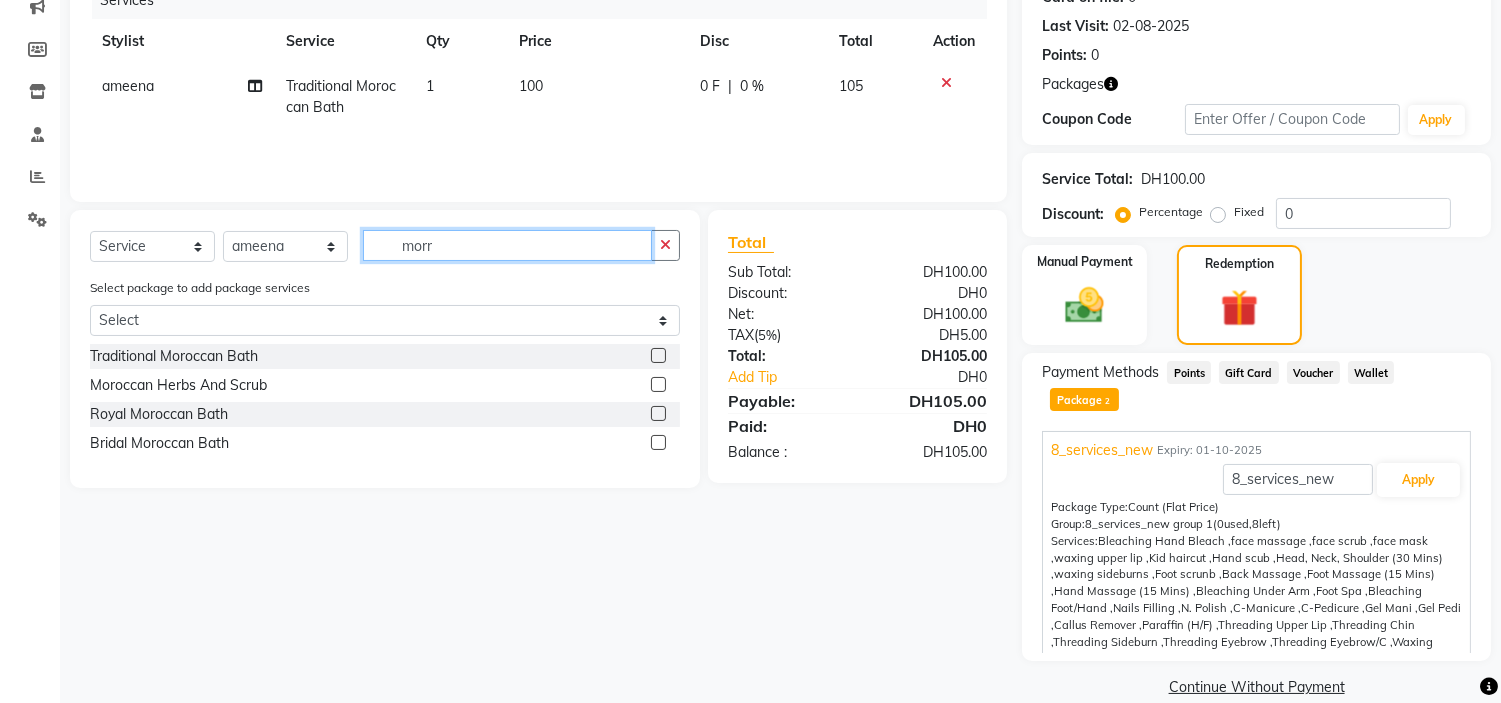 scroll, scrollTop: 0, scrollLeft: 0, axis: both 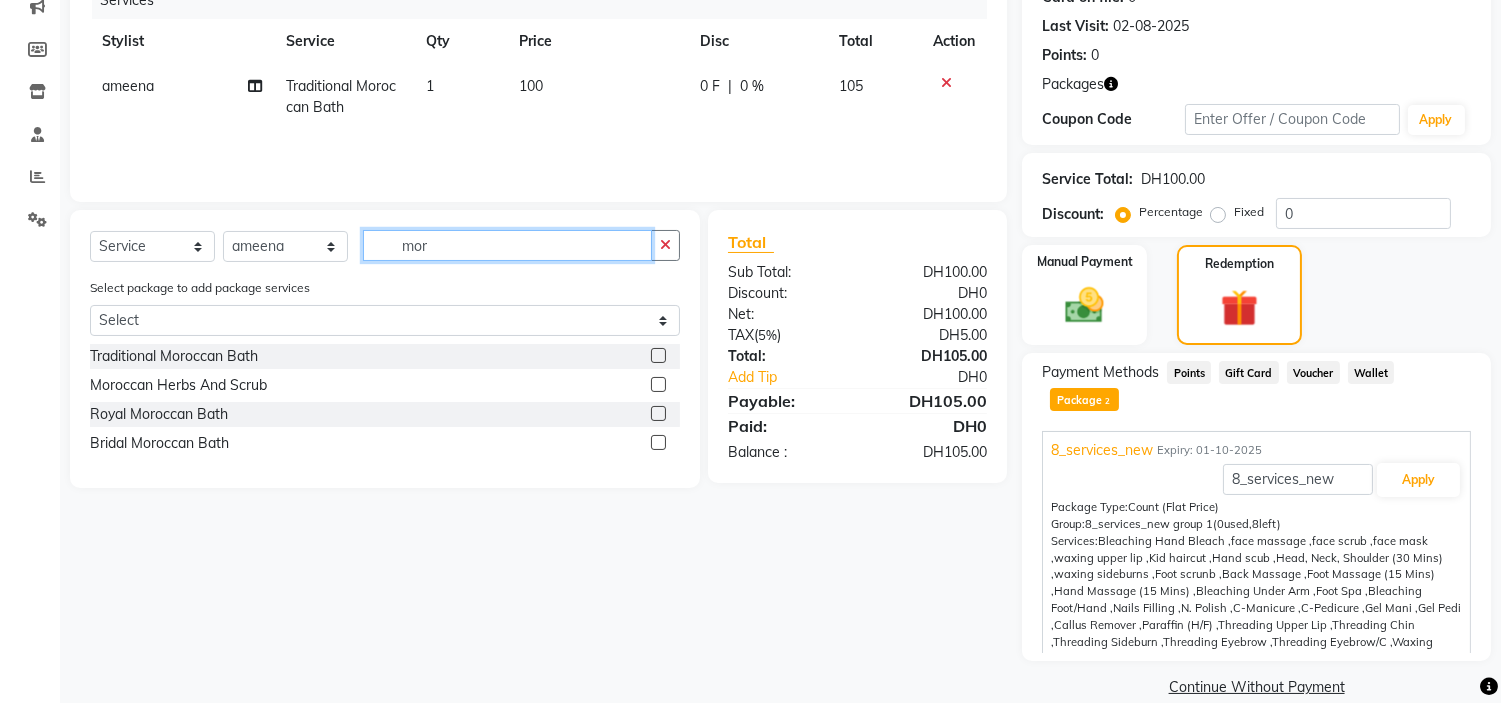 type on "mor" 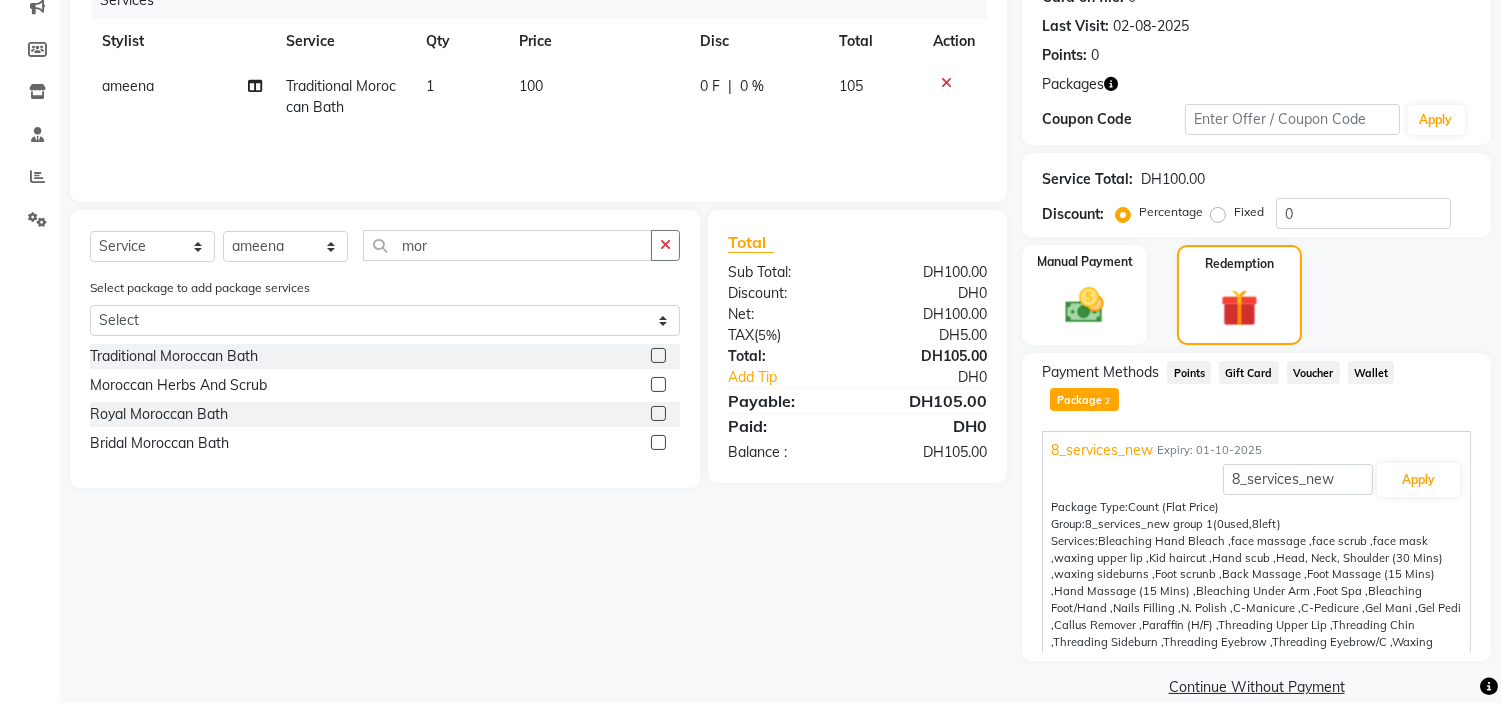 click 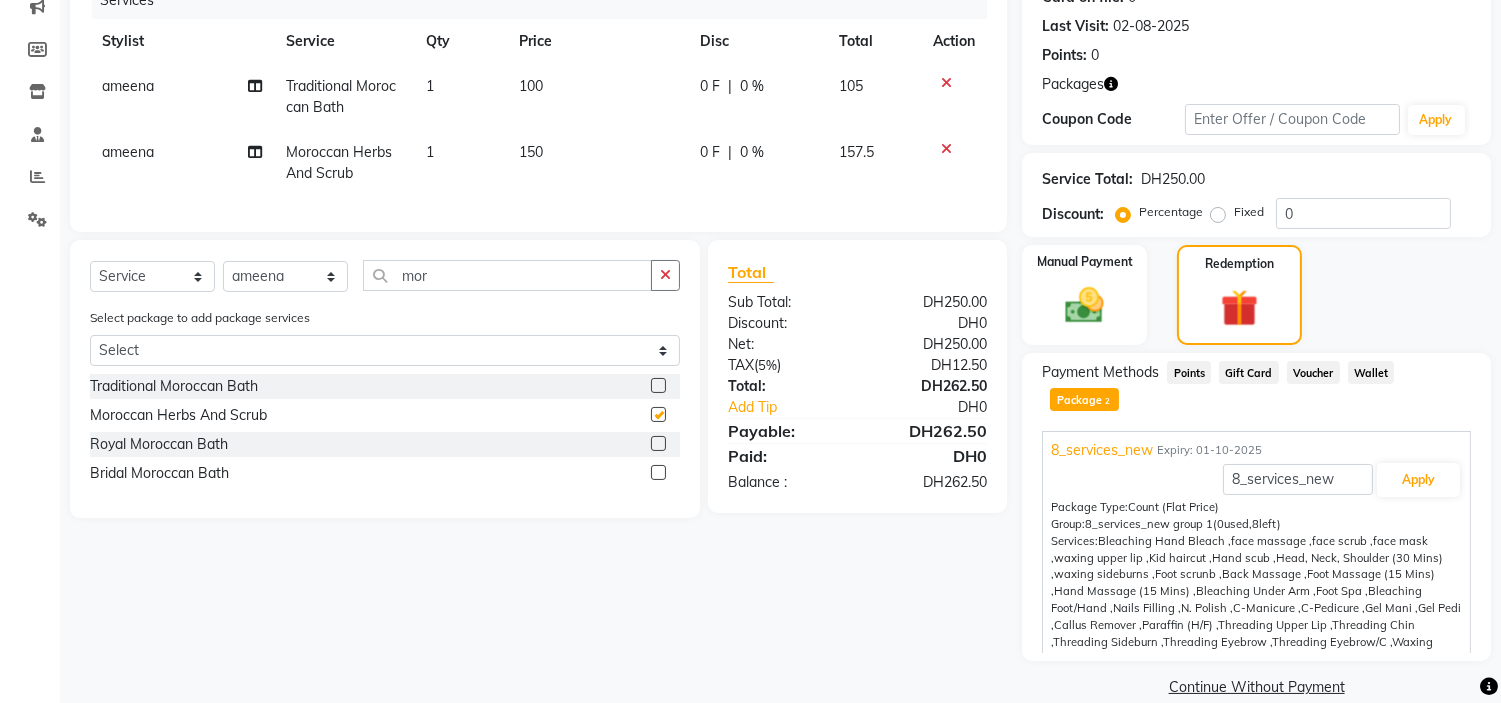 checkbox on "false" 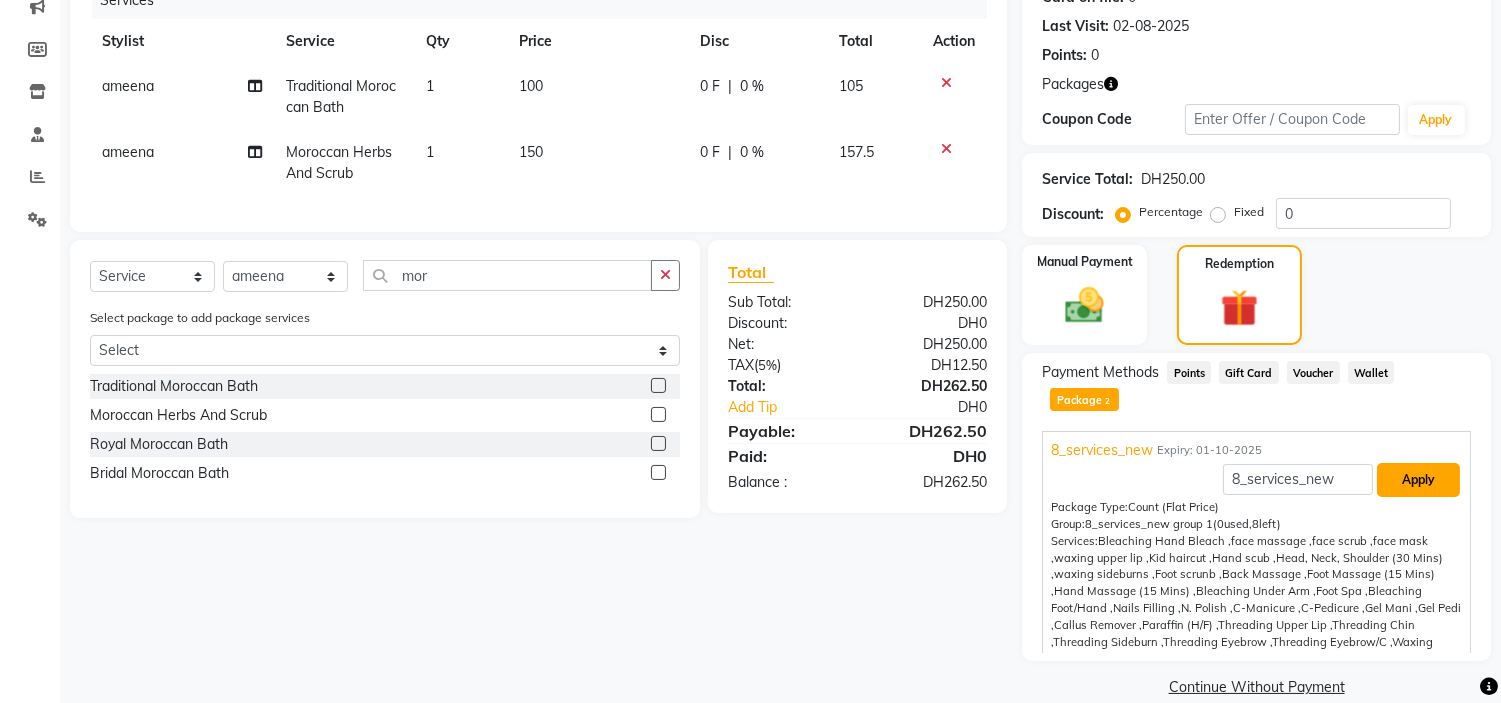 click on "Apply" at bounding box center (1418, 480) 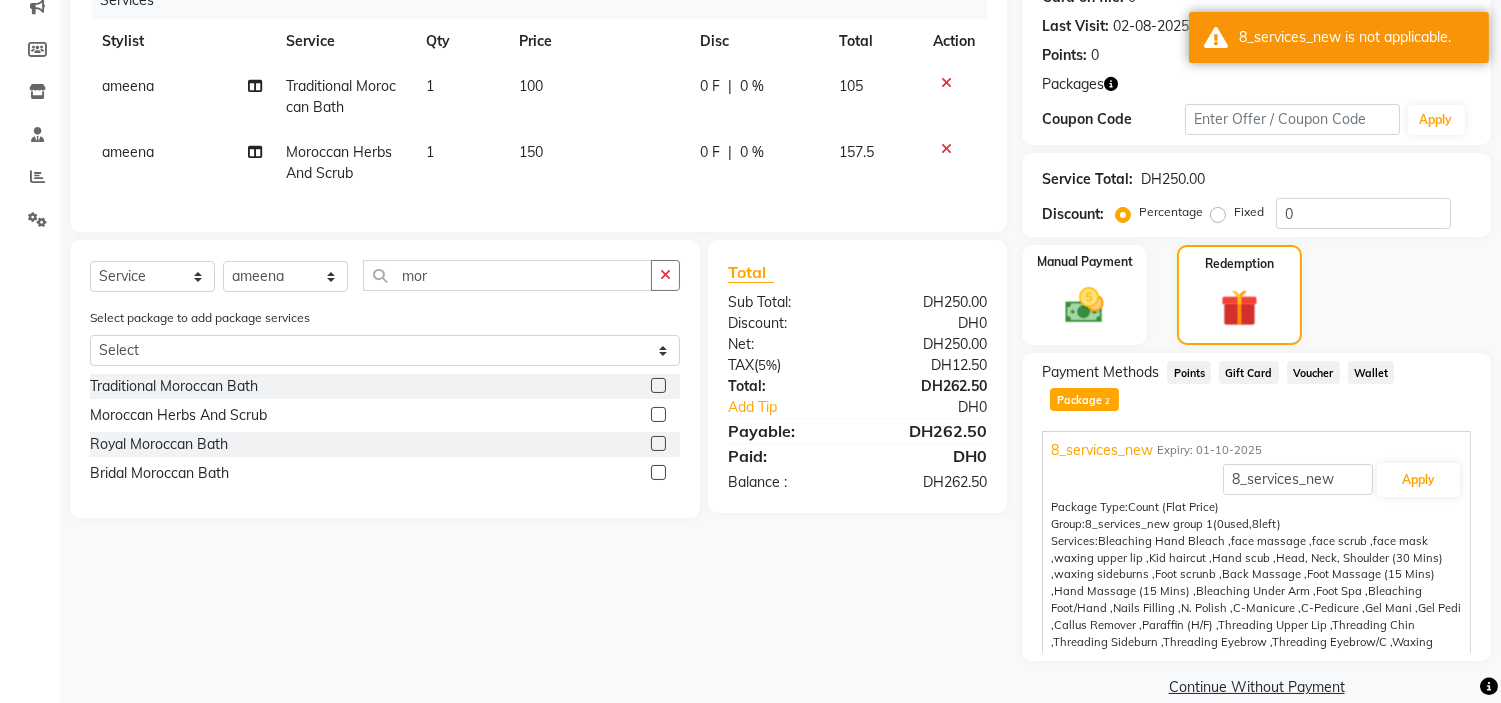 click 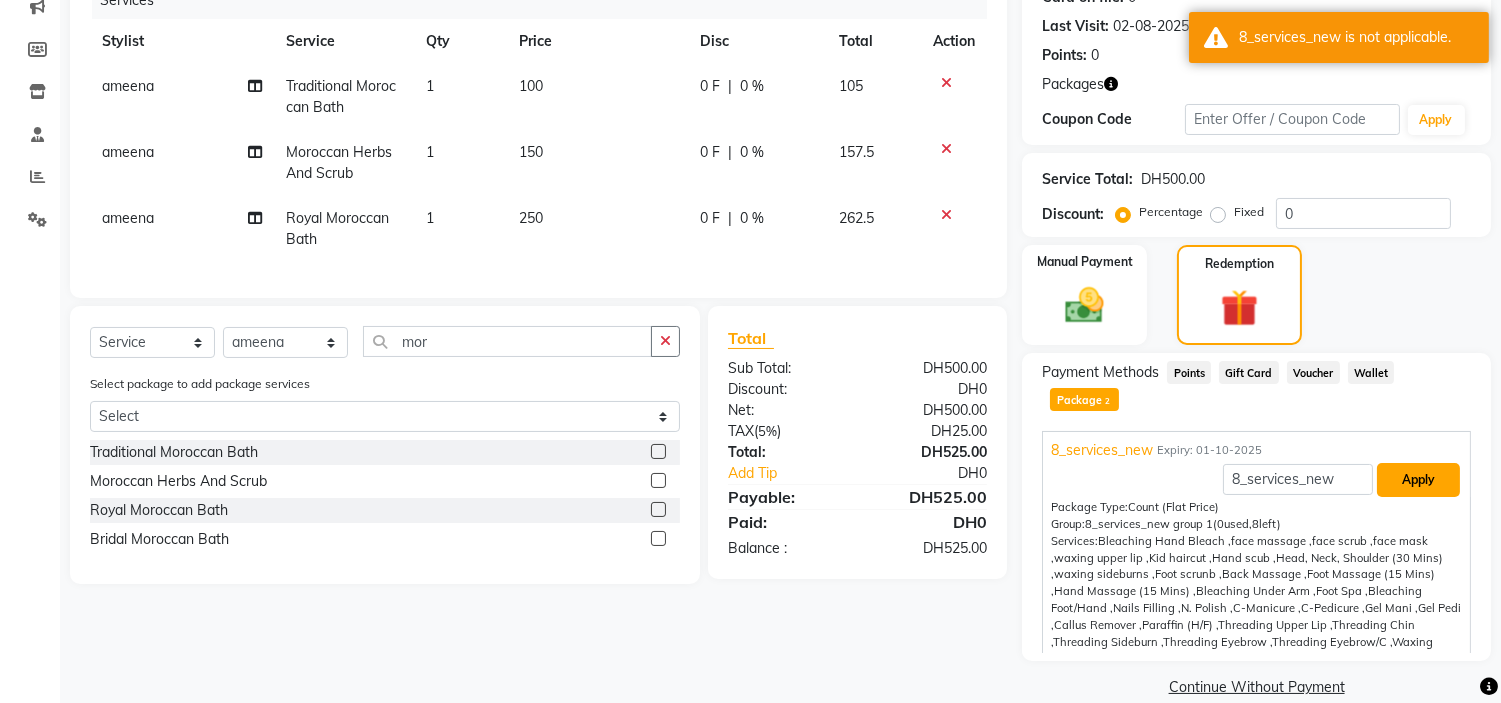 checkbox on "false" 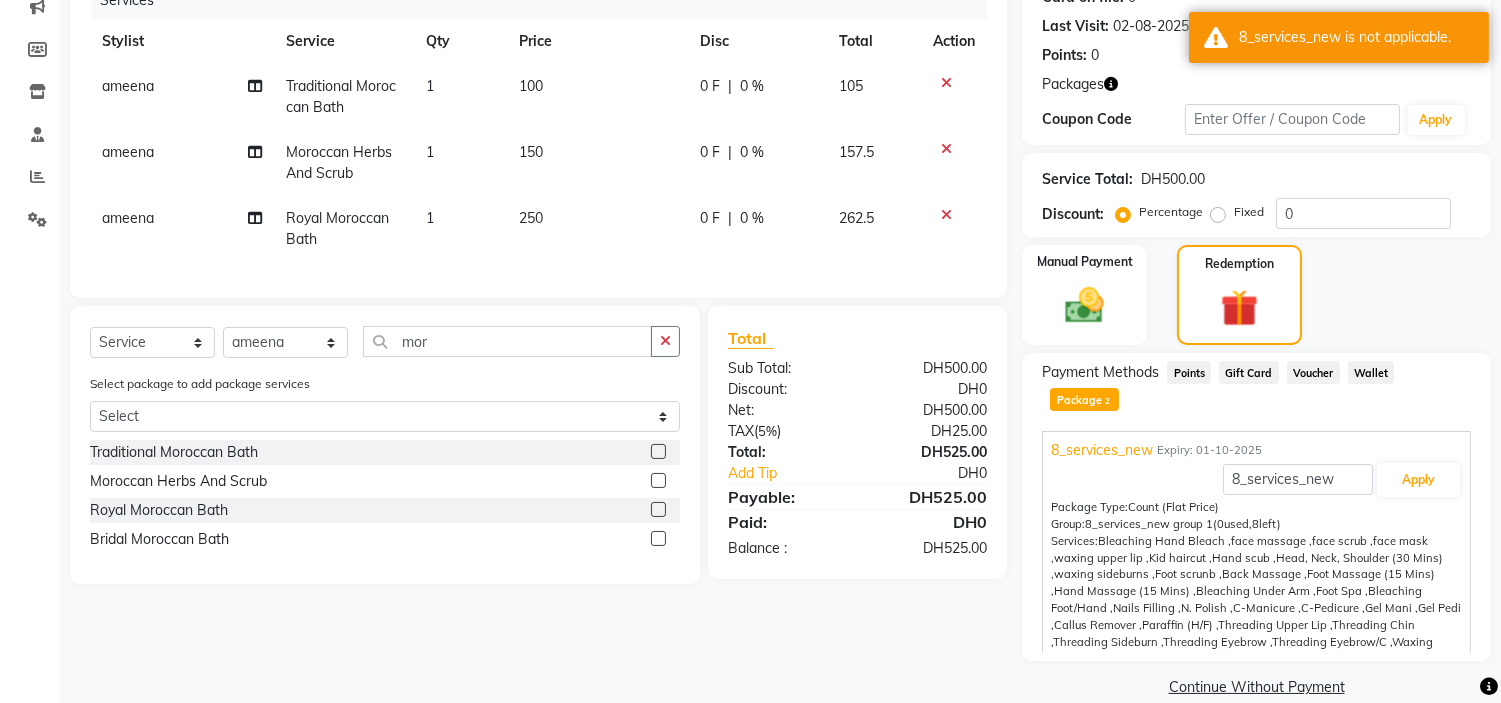 click 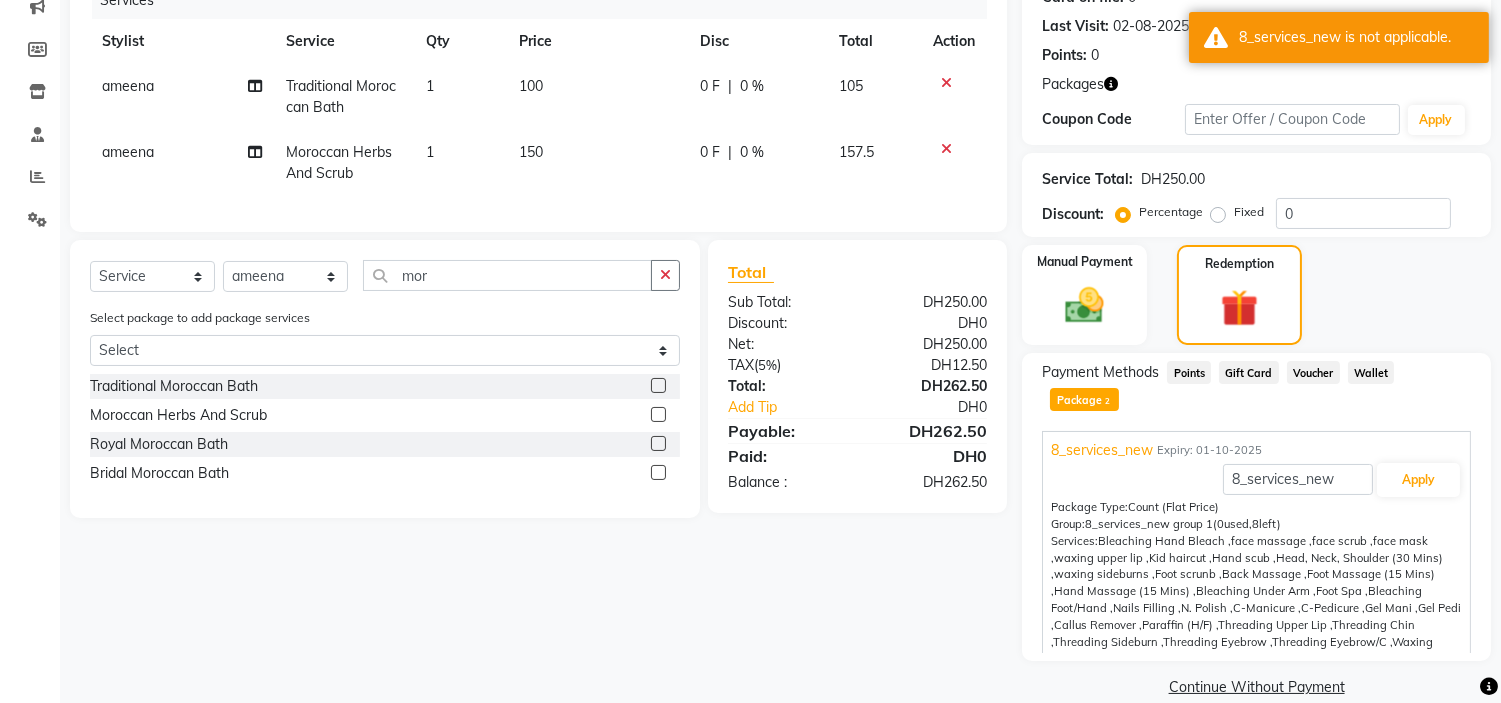 click 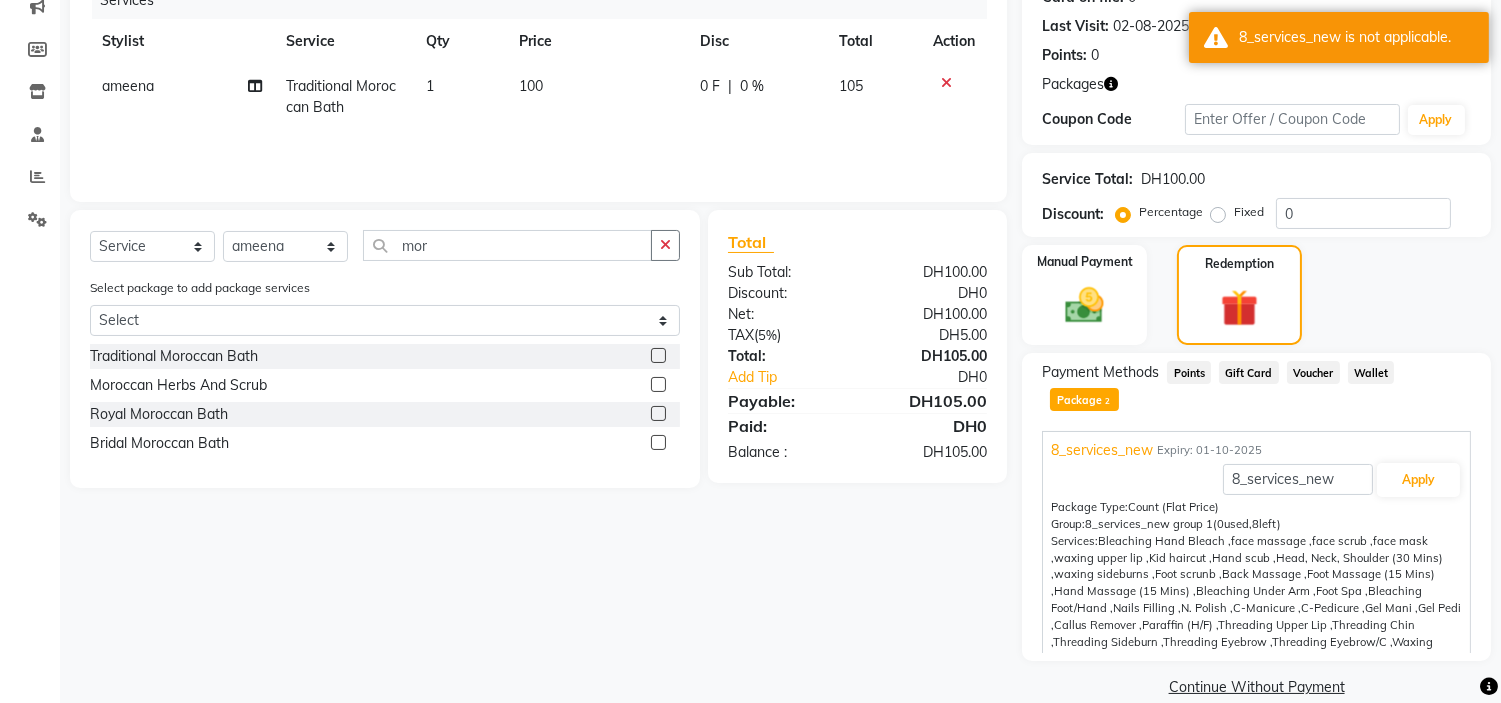 click 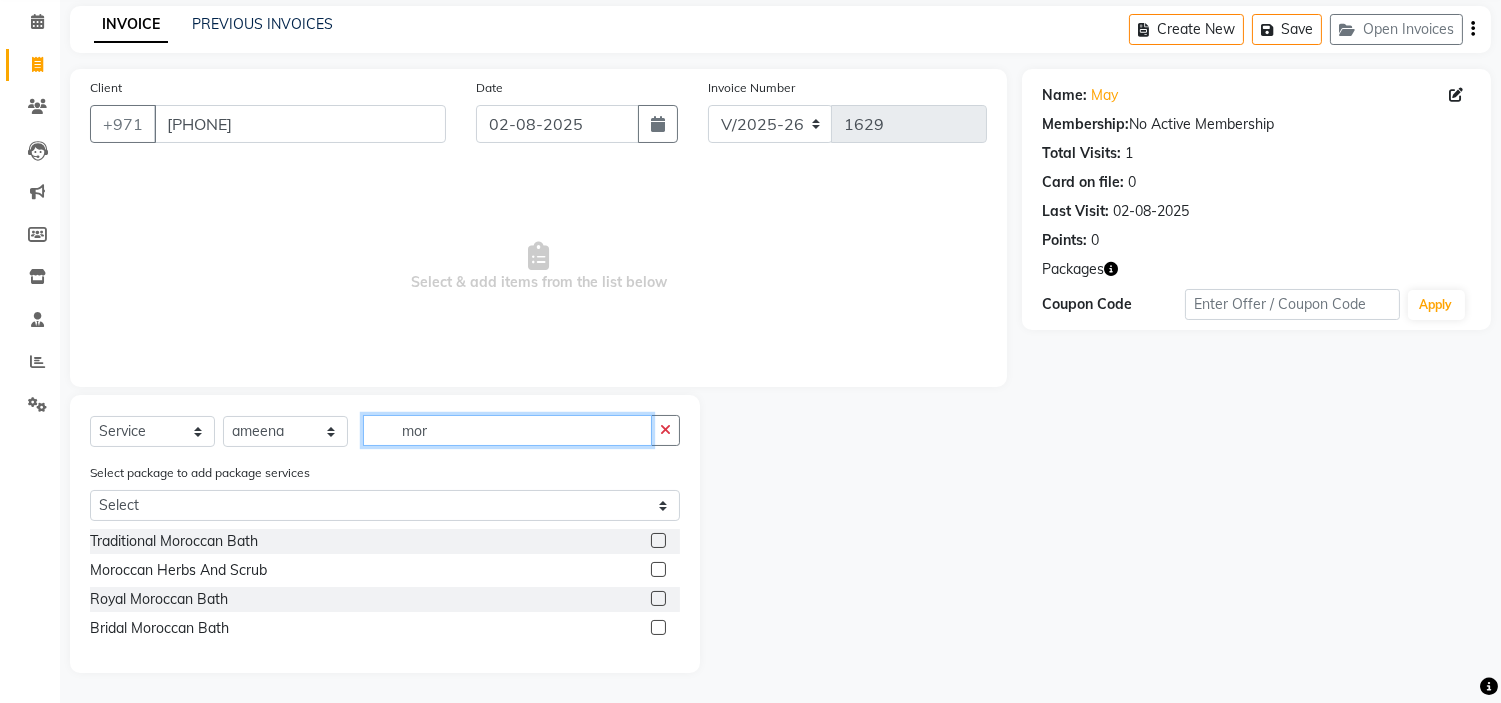 drag, startPoint x: 505, startPoint y: 441, endPoint x: 7, endPoint y: 442, distance: 498.001 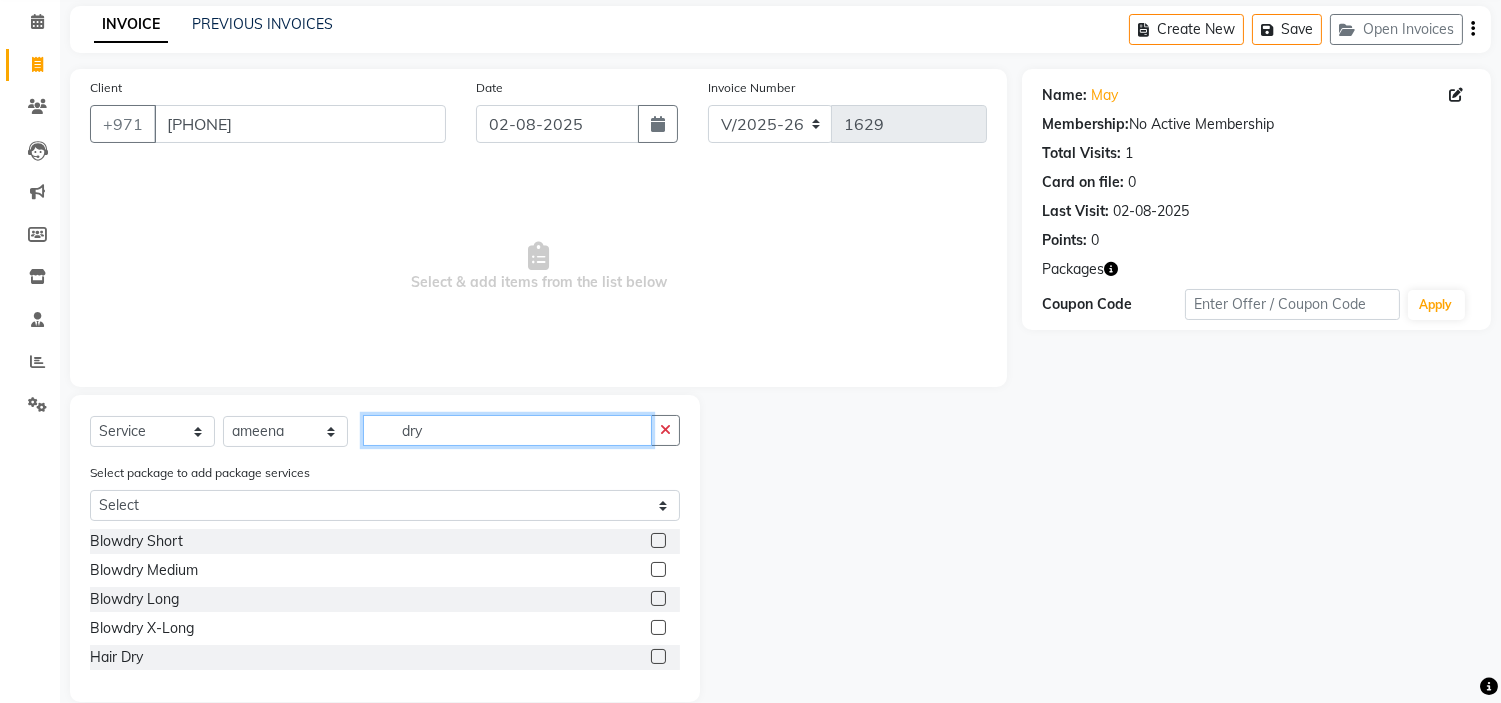 type on "dry" 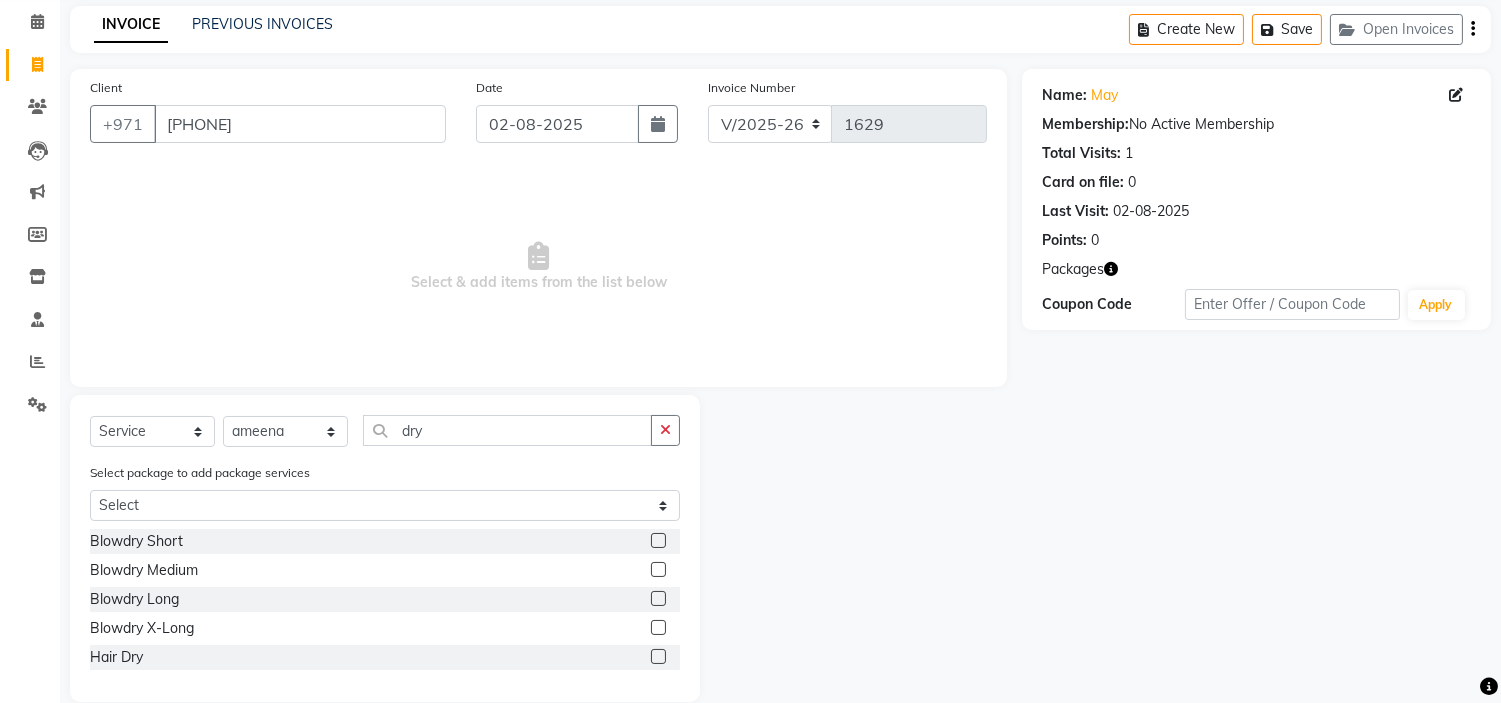 click 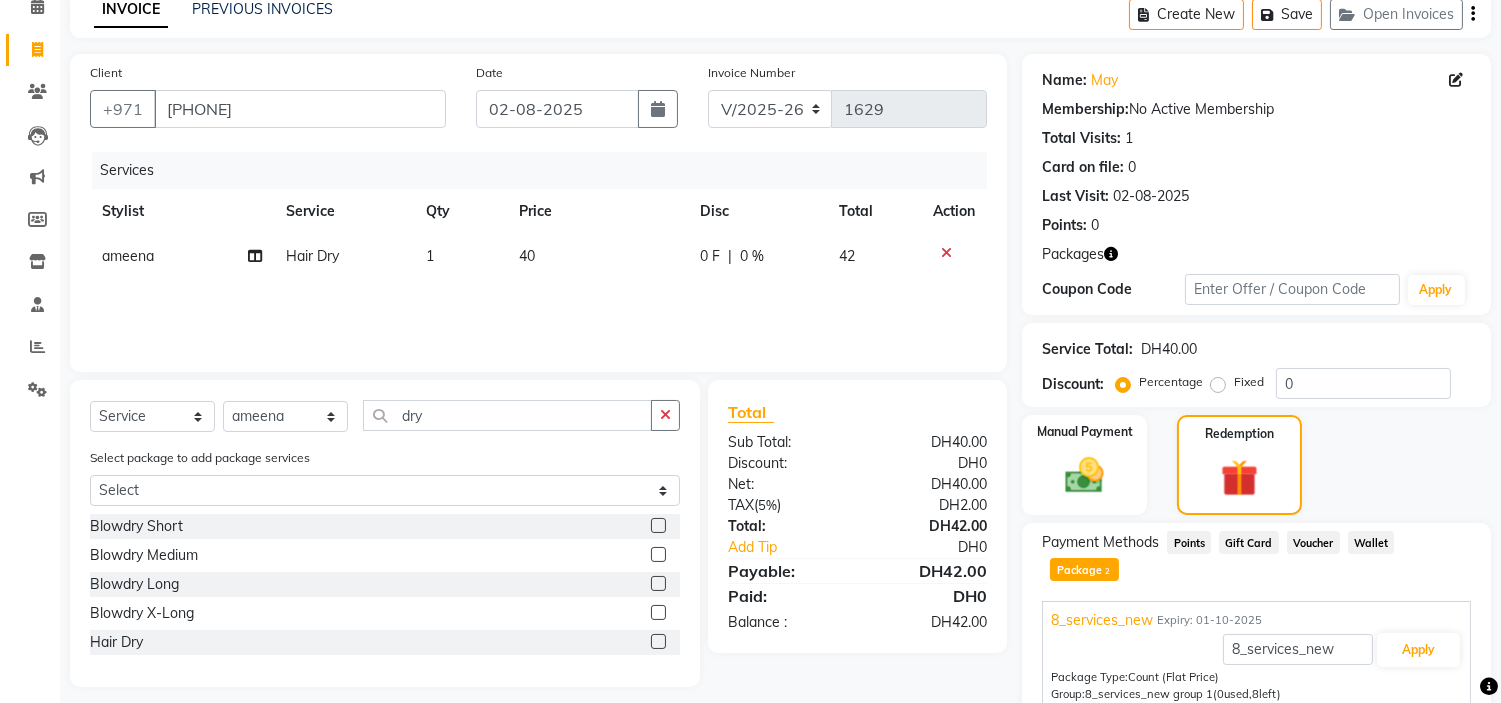 scroll, scrollTop: 266, scrollLeft: 0, axis: vertical 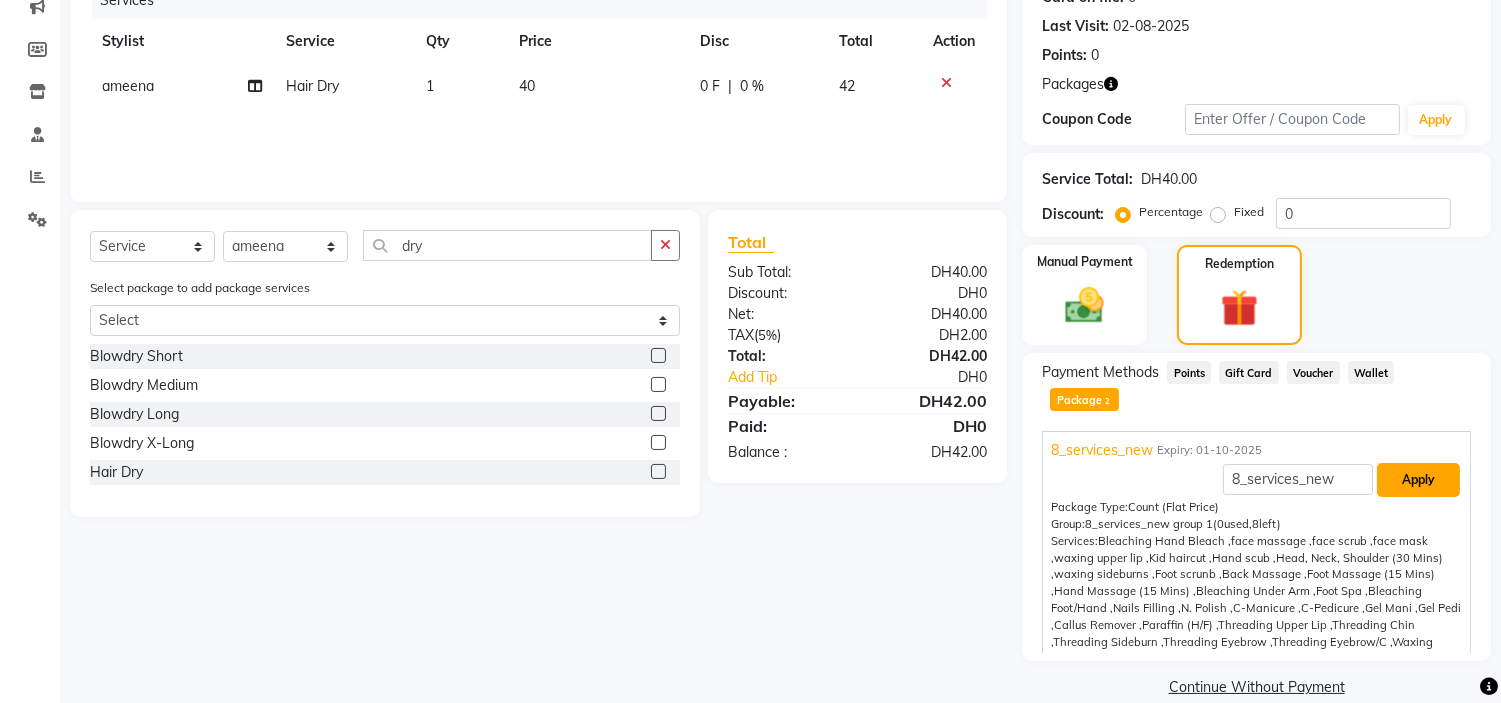 click on "Apply" at bounding box center (1418, 480) 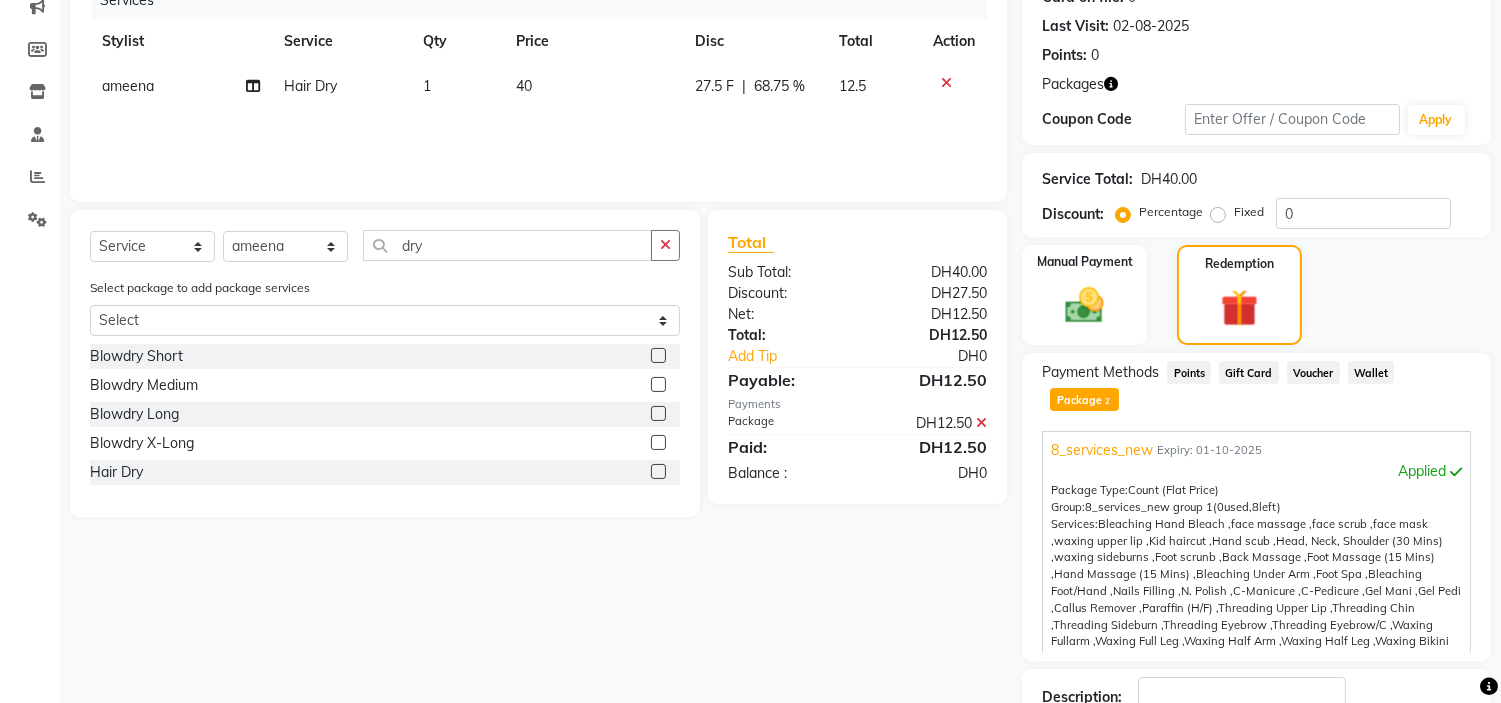 click 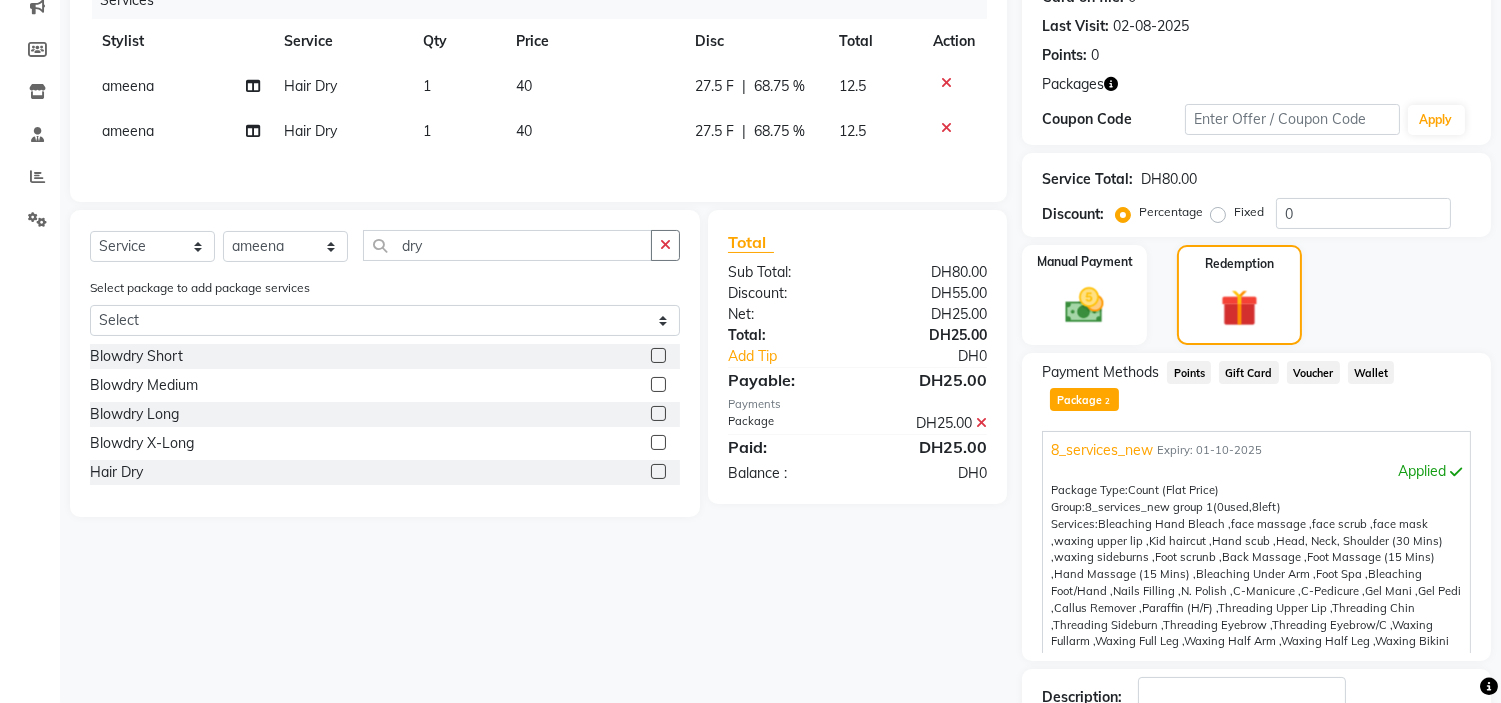click 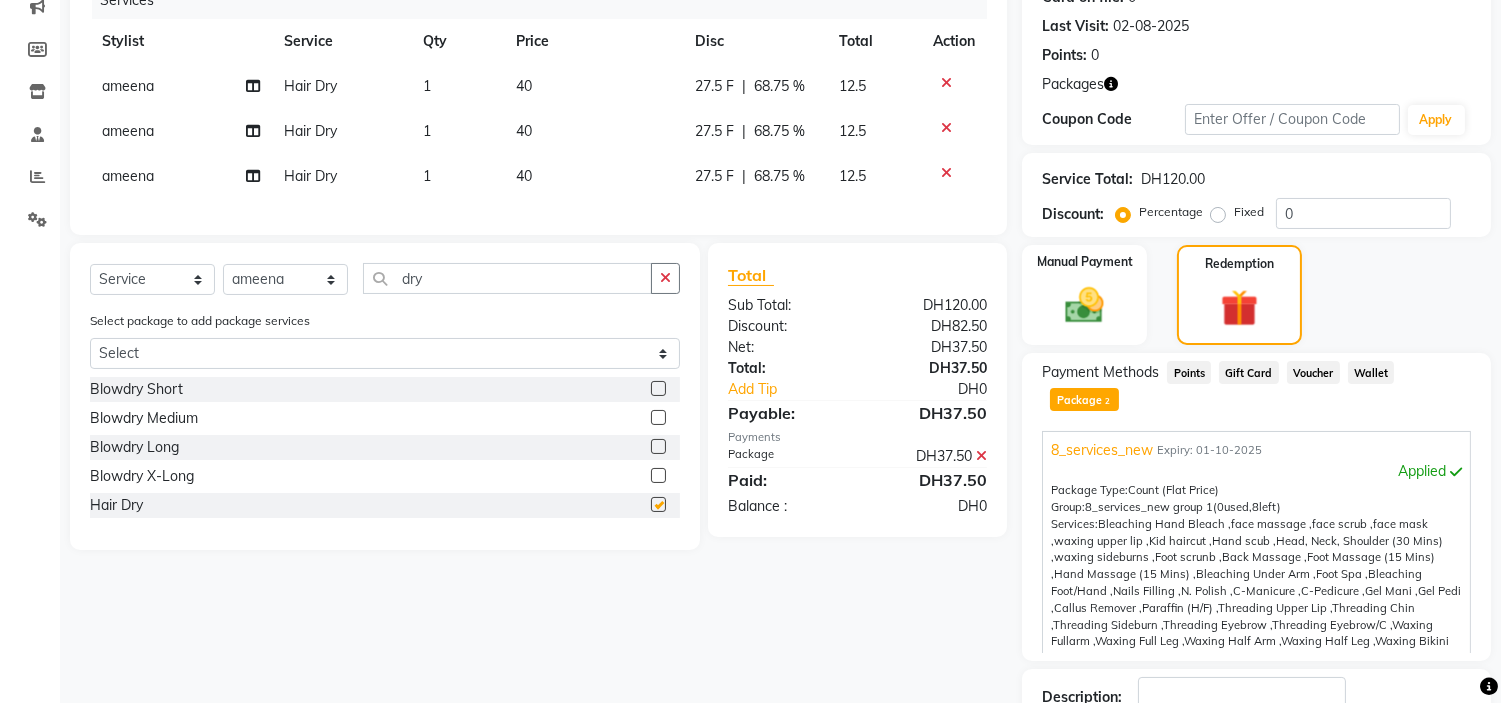 drag, startPoint x: 656, startPoint y: 508, endPoint x: 655, endPoint y: 528, distance: 20.024984 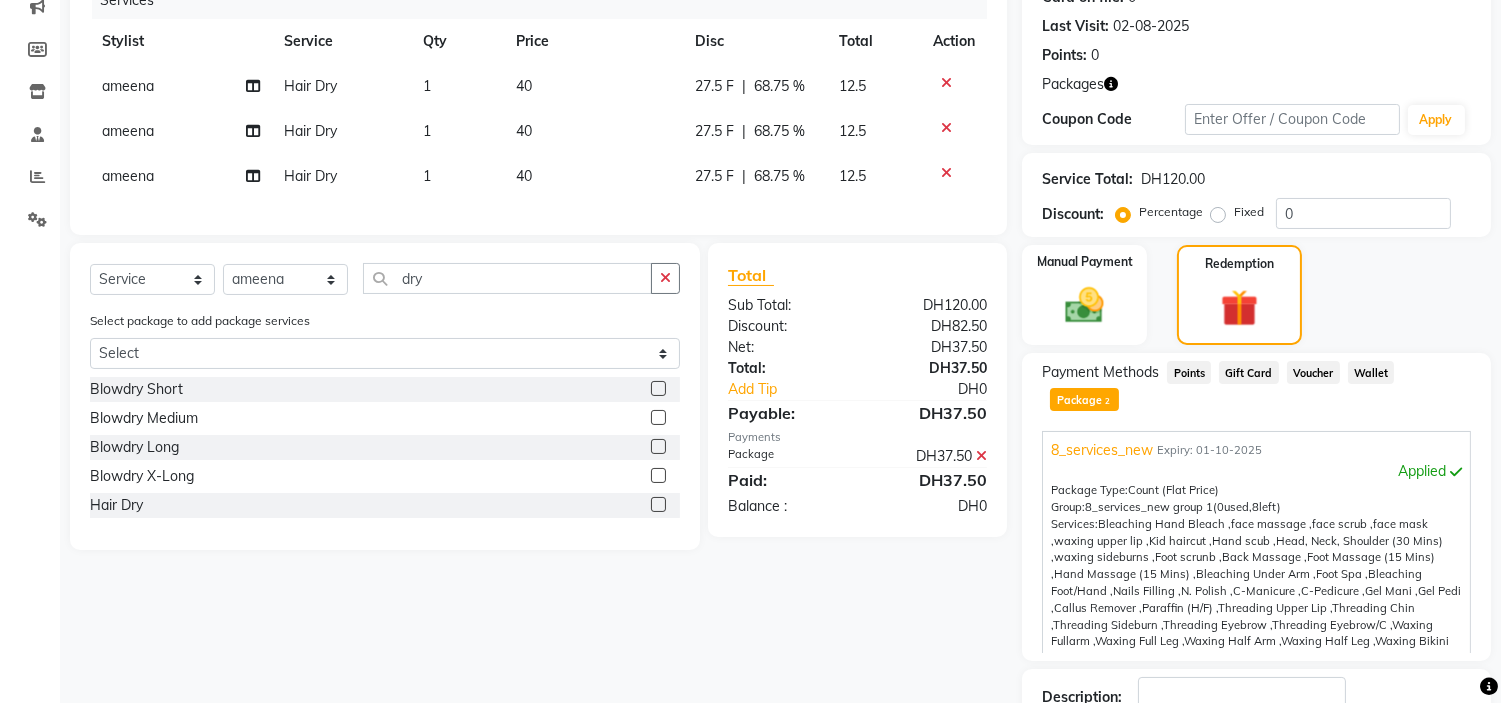 click 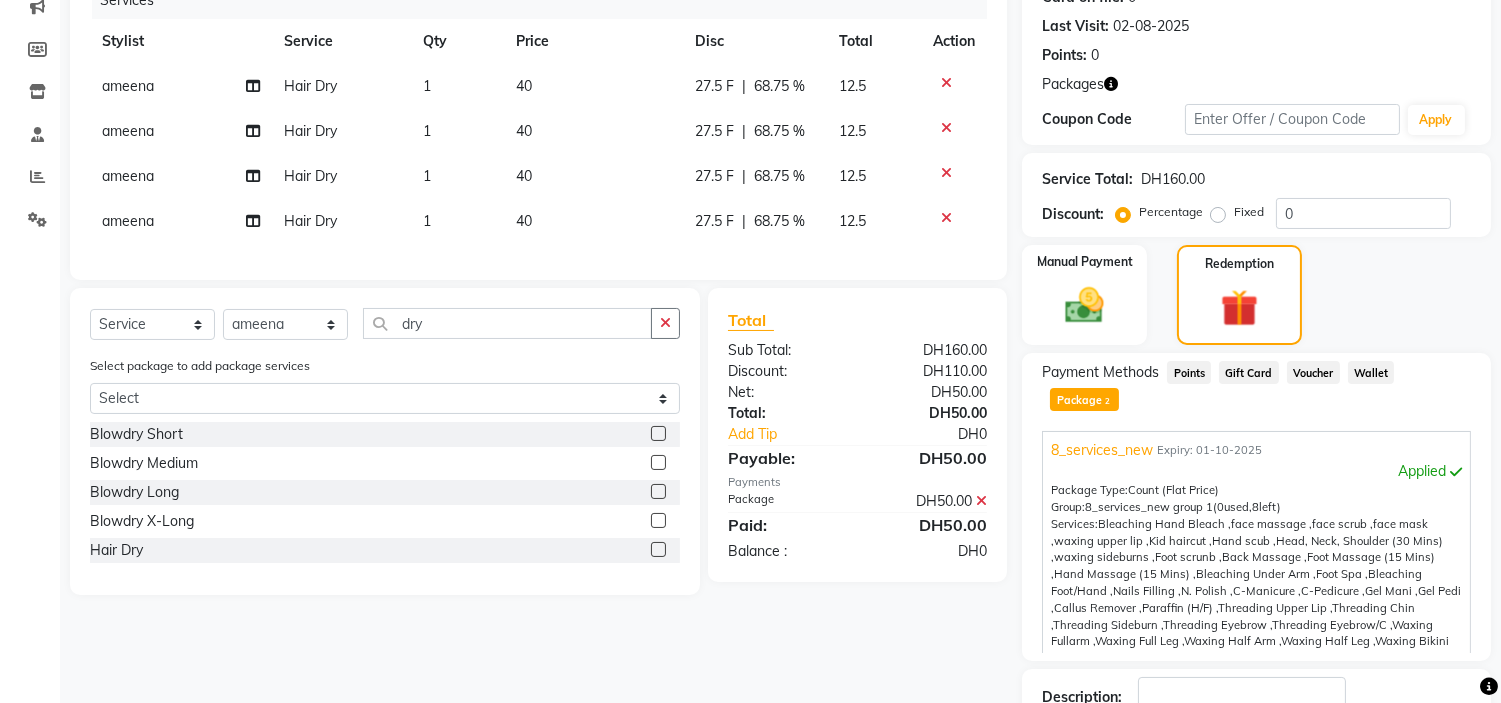 drag, startPoint x: 662, startPoint y: 566, endPoint x: 663, endPoint y: 587, distance: 21.023796 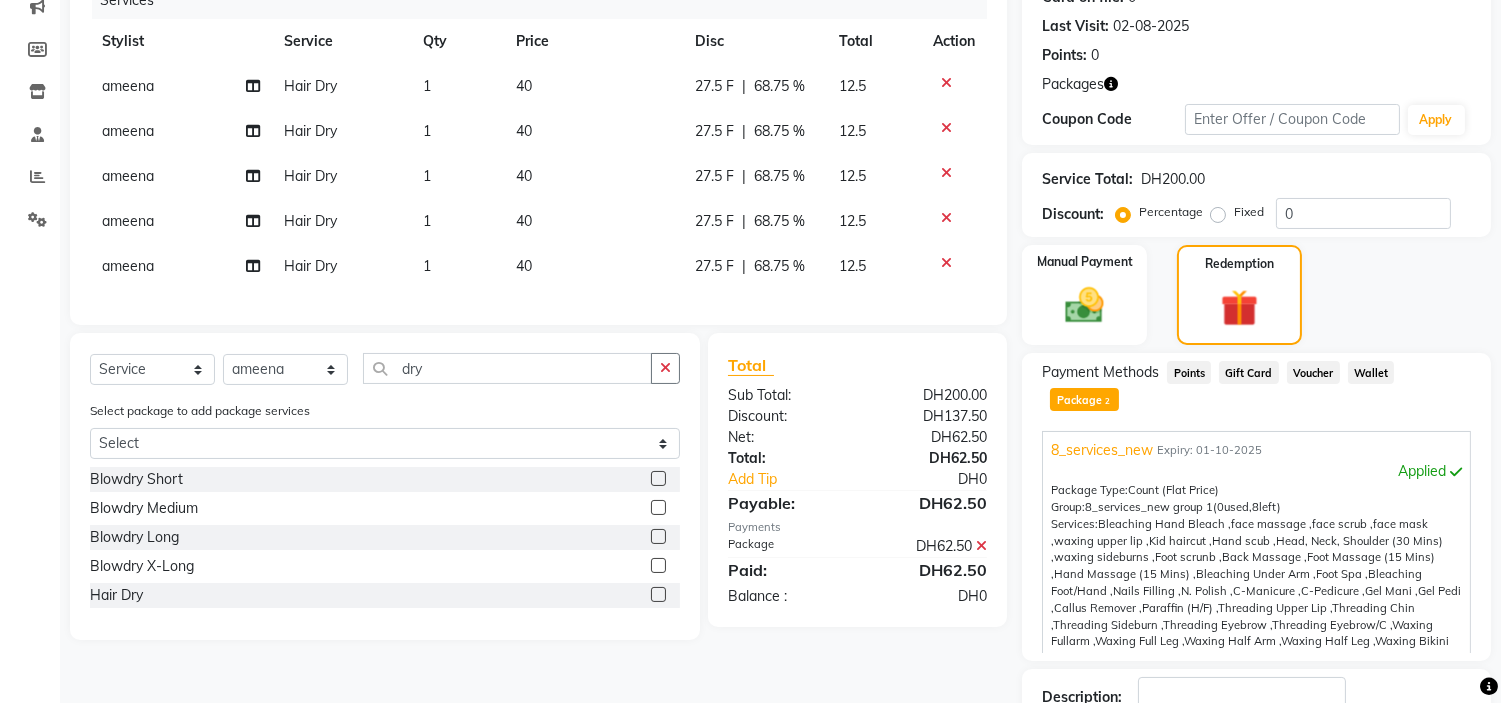 click 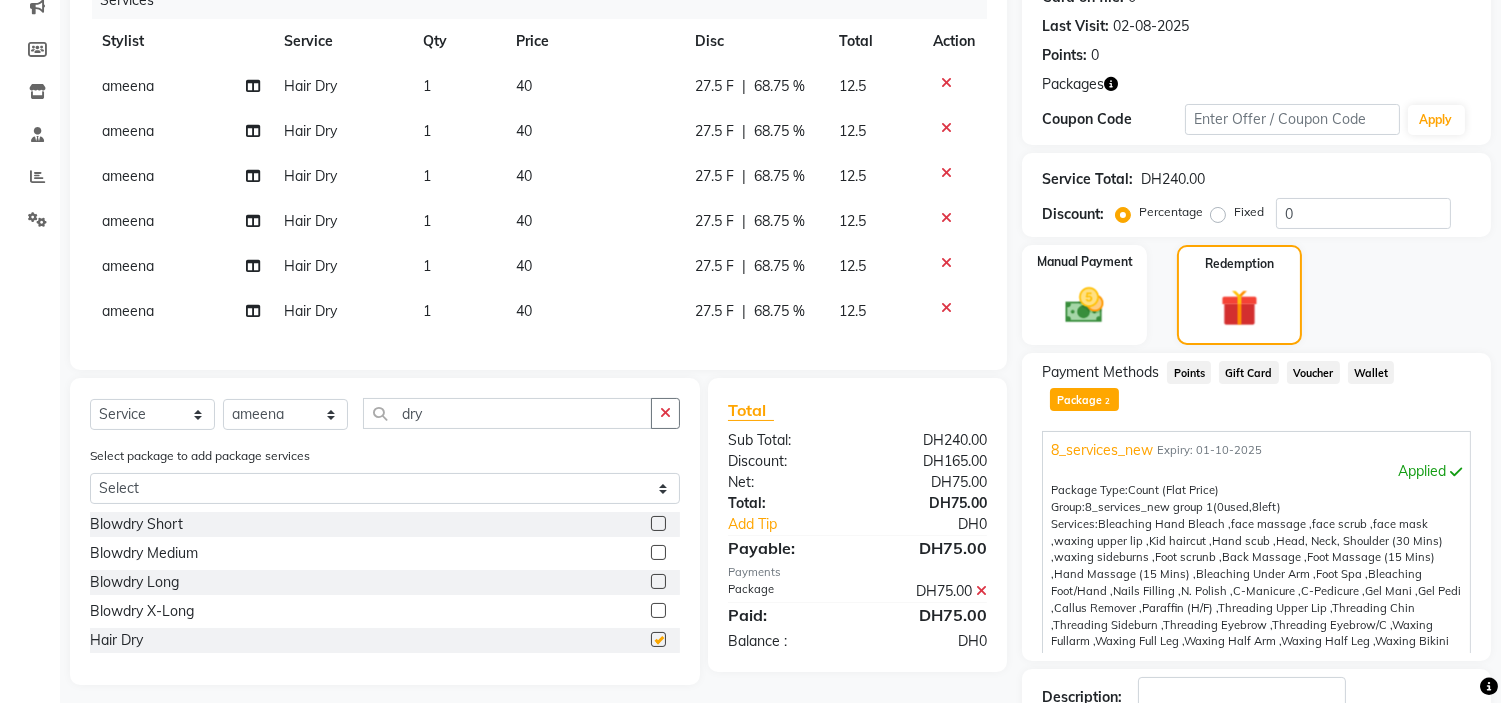 checkbox on "false" 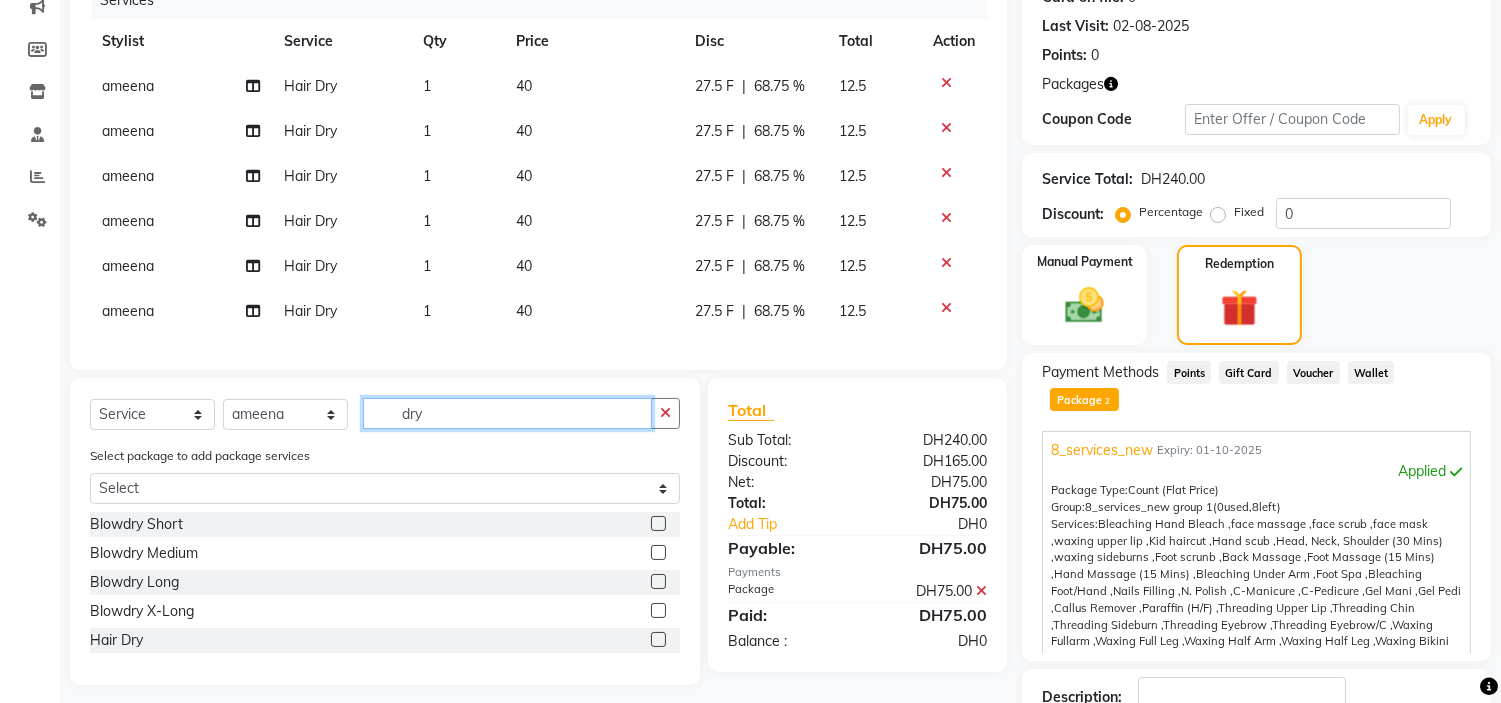 drag, startPoint x: 473, startPoint y: 430, endPoint x: 166, endPoint y: 428, distance: 307.0065 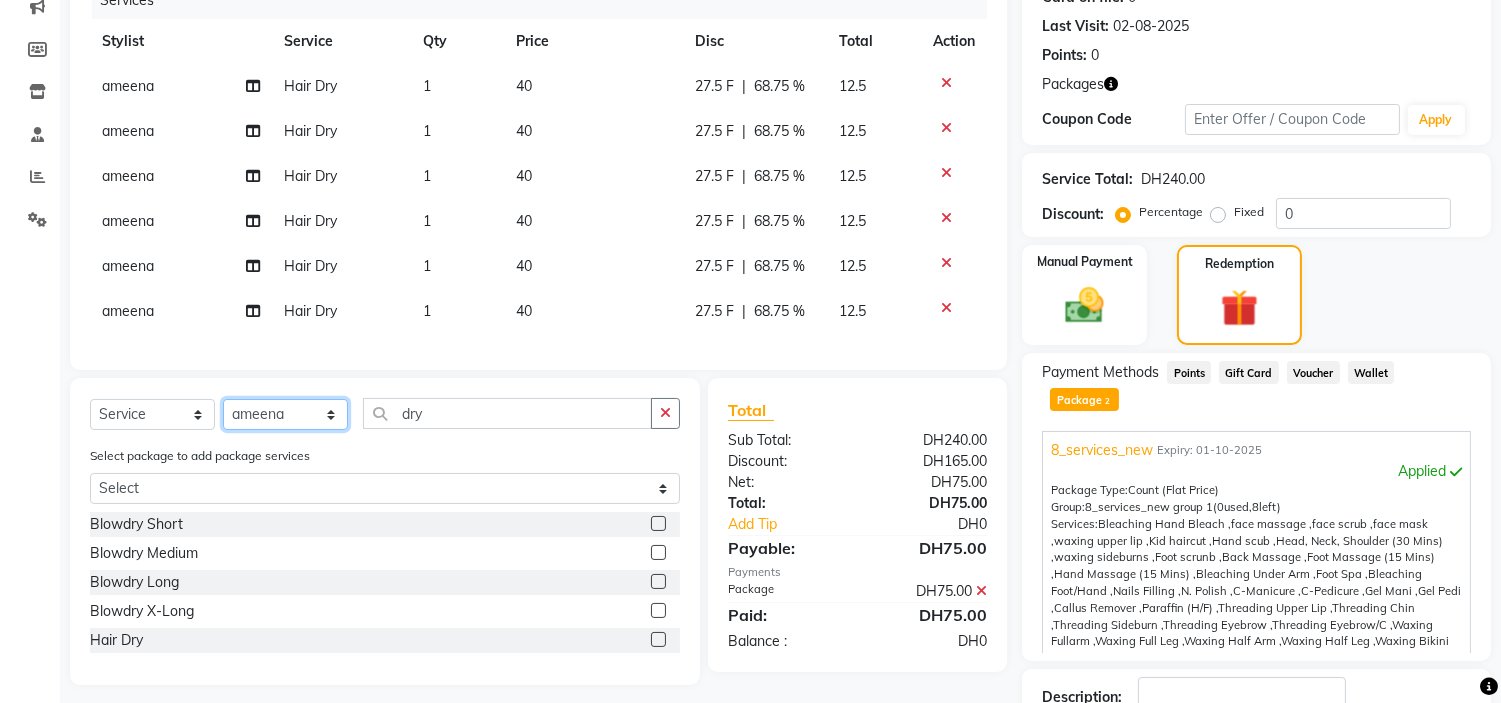 click on "Select Stylist ameena Jheza Dalangin Julie Corteza nadeema randa Rose An Galang zari" 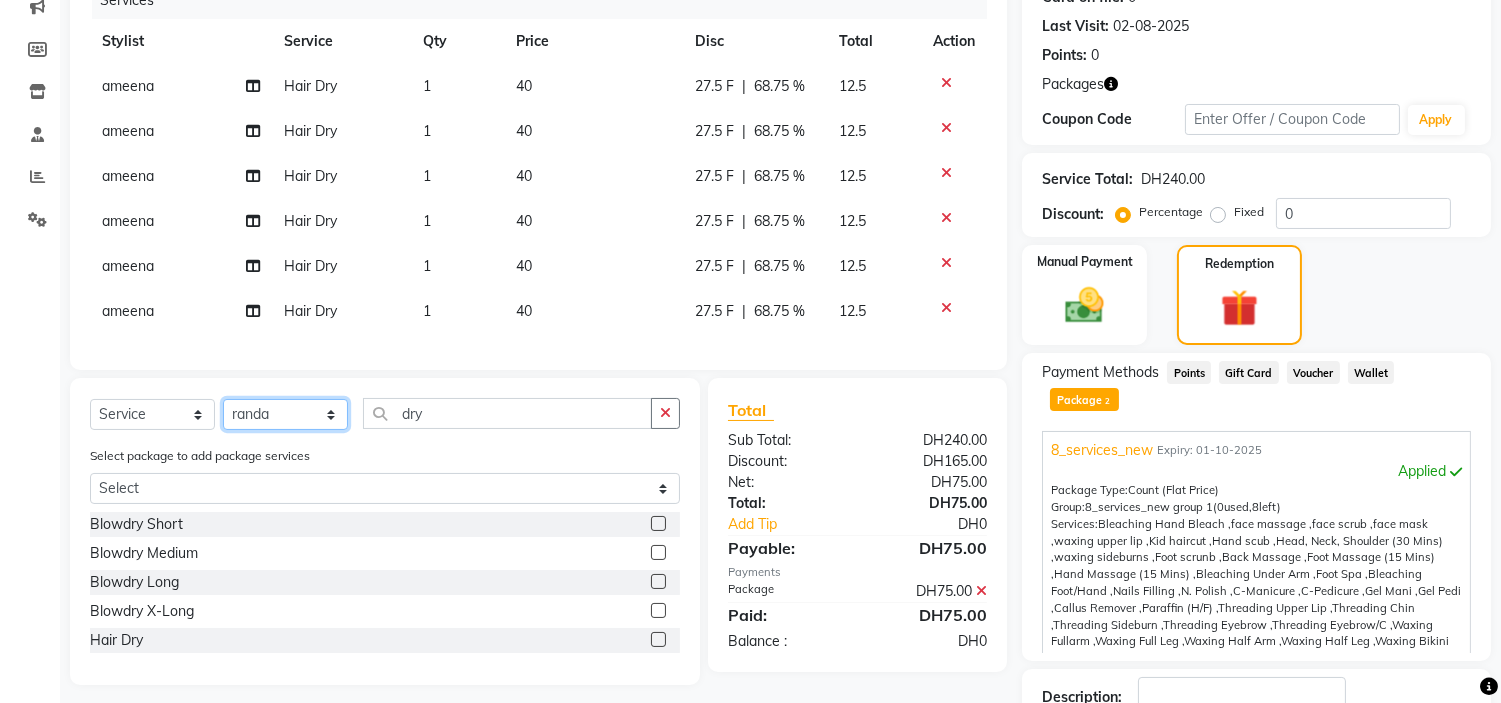 click on "Select Stylist ameena Jheza Dalangin Julie Corteza nadeema randa Rose An Galang zari" 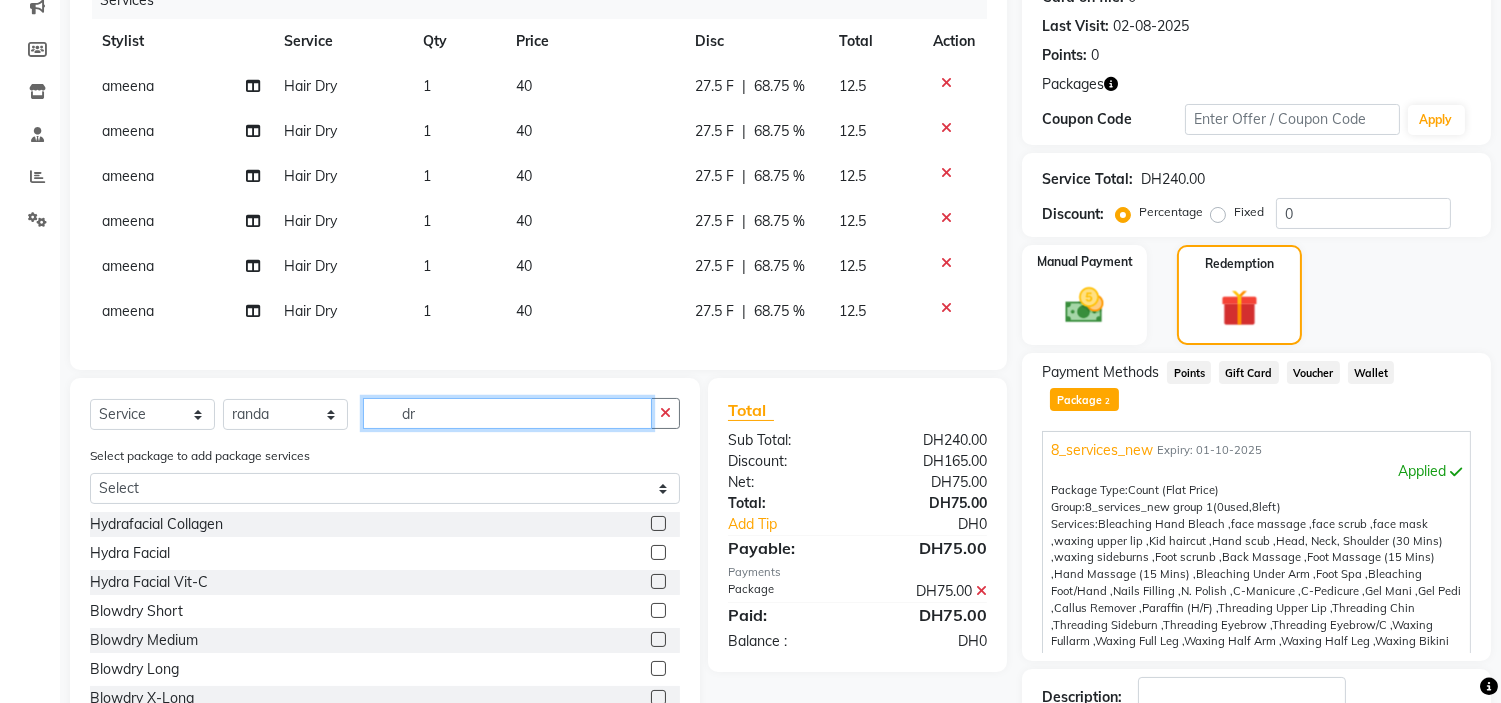 type on "dry" 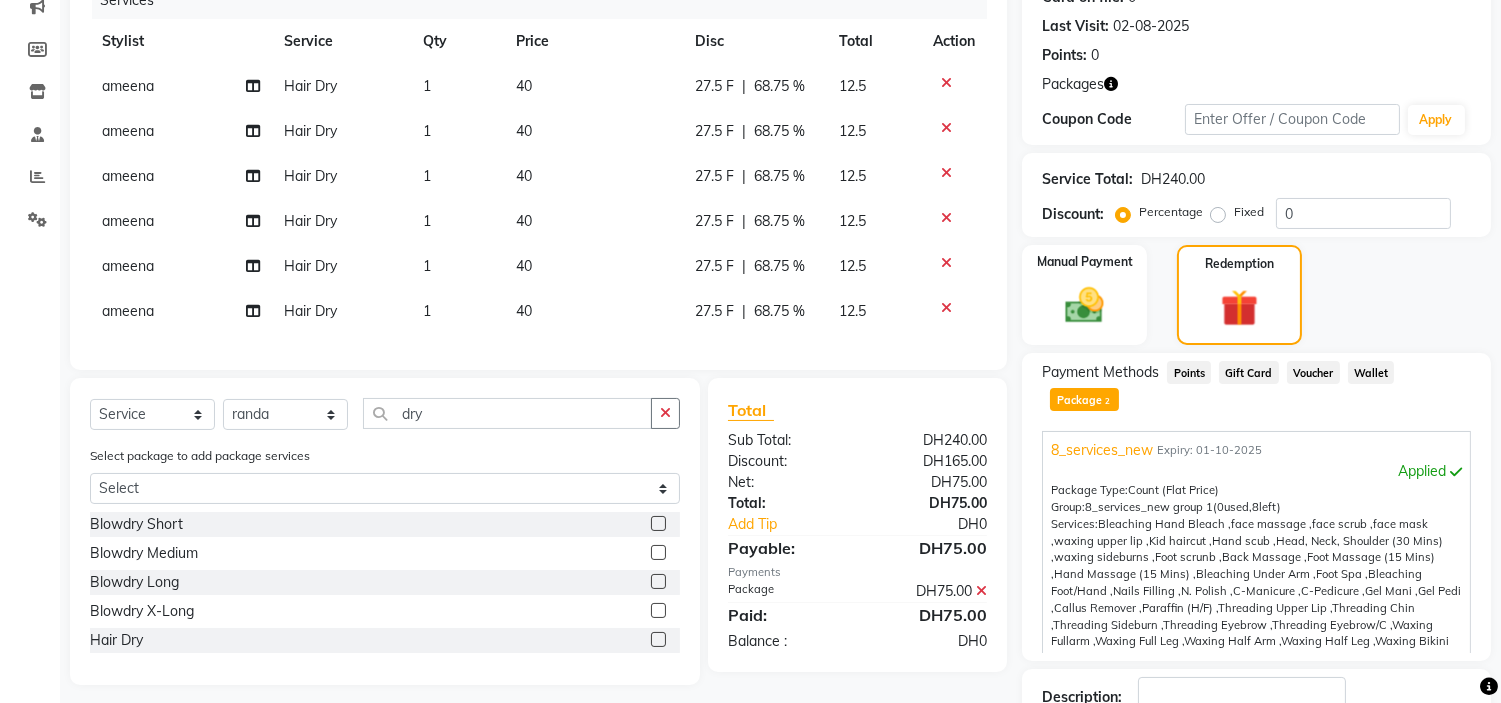 drag, startPoint x: 661, startPoint y: 653, endPoint x: 663, endPoint y: 682, distance: 29.068884 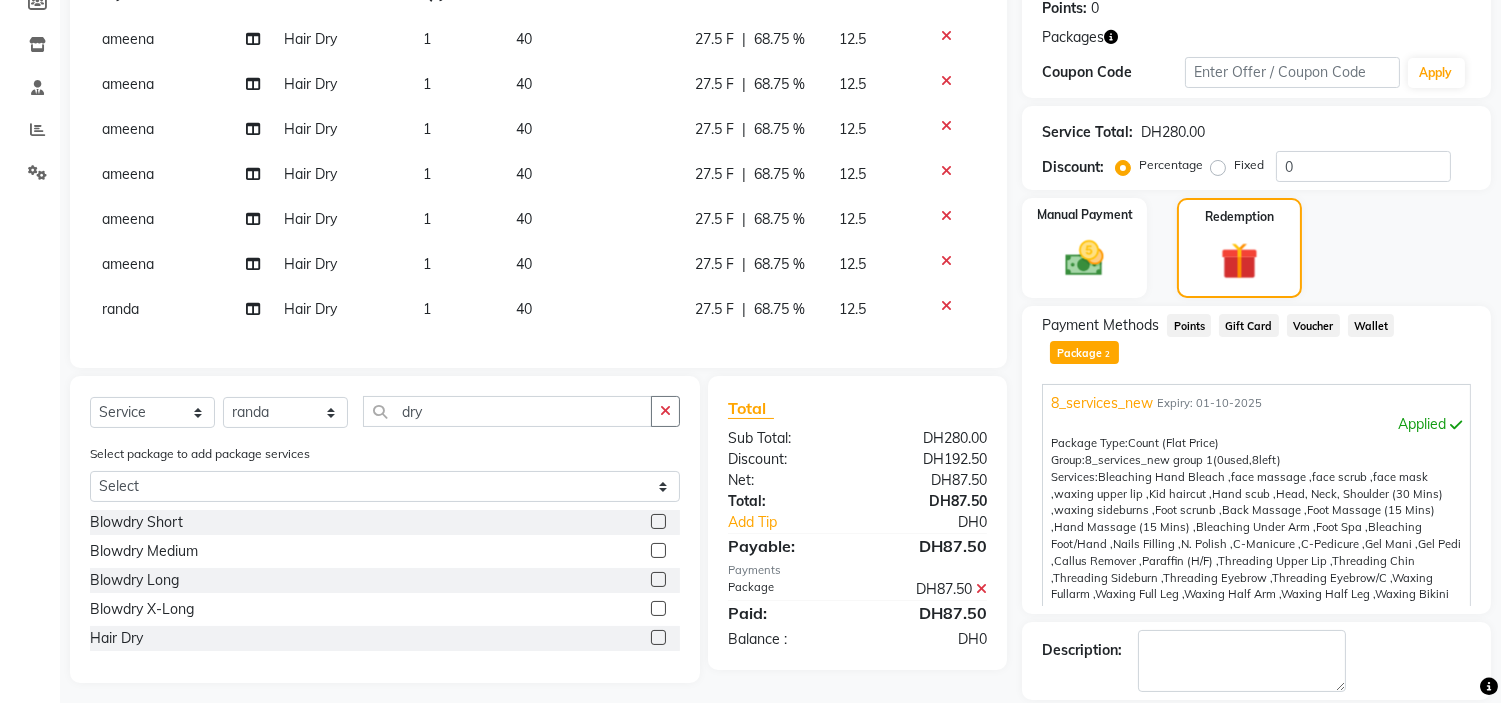 scroll, scrollTop: 380, scrollLeft: 0, axis: vertical 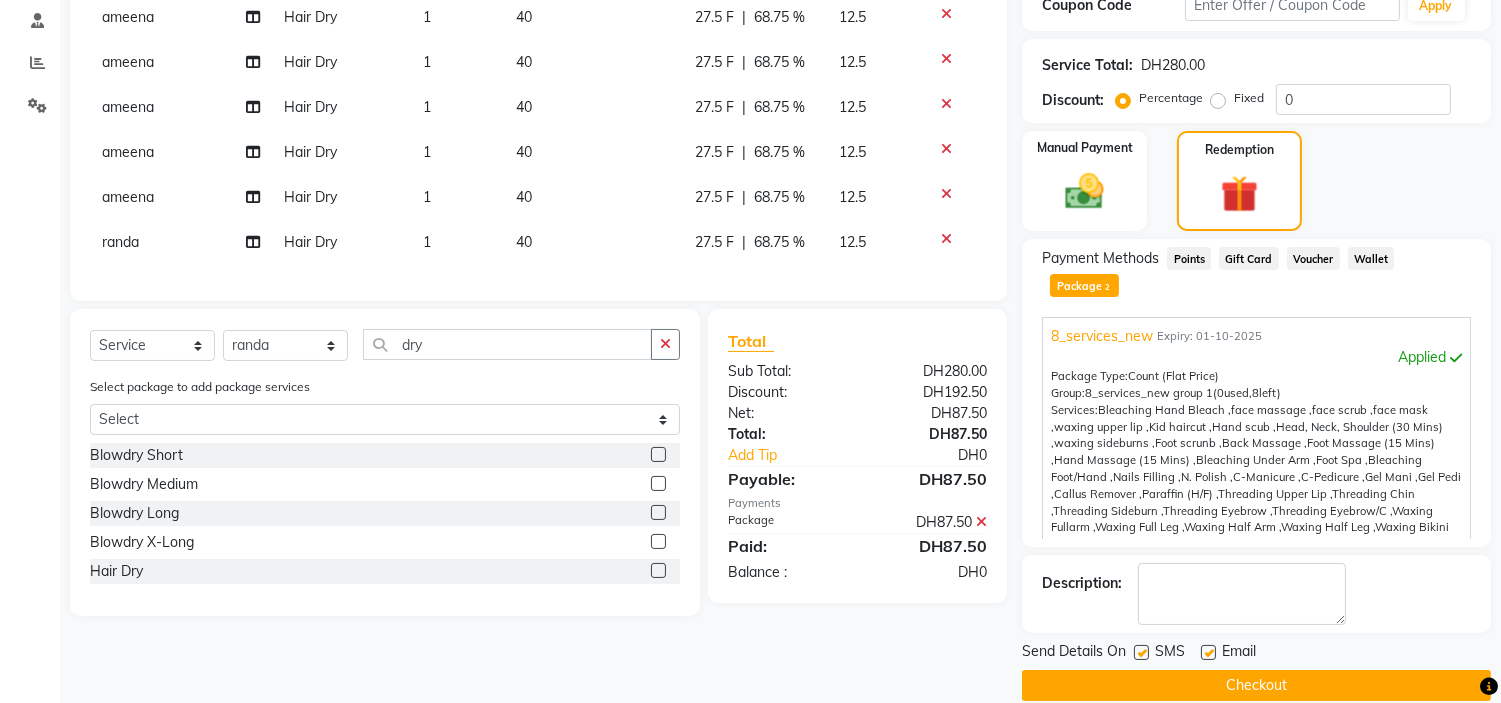 click 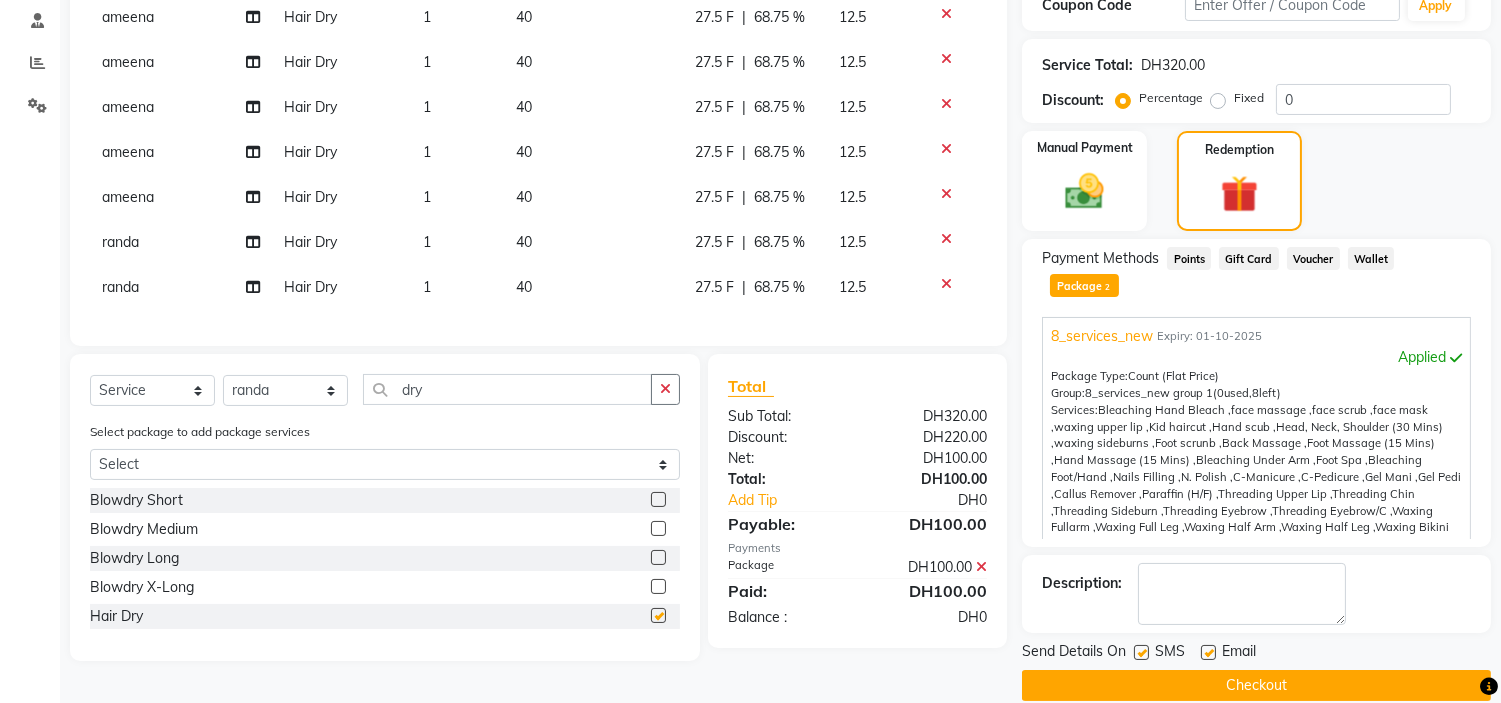 checkbox on "false" 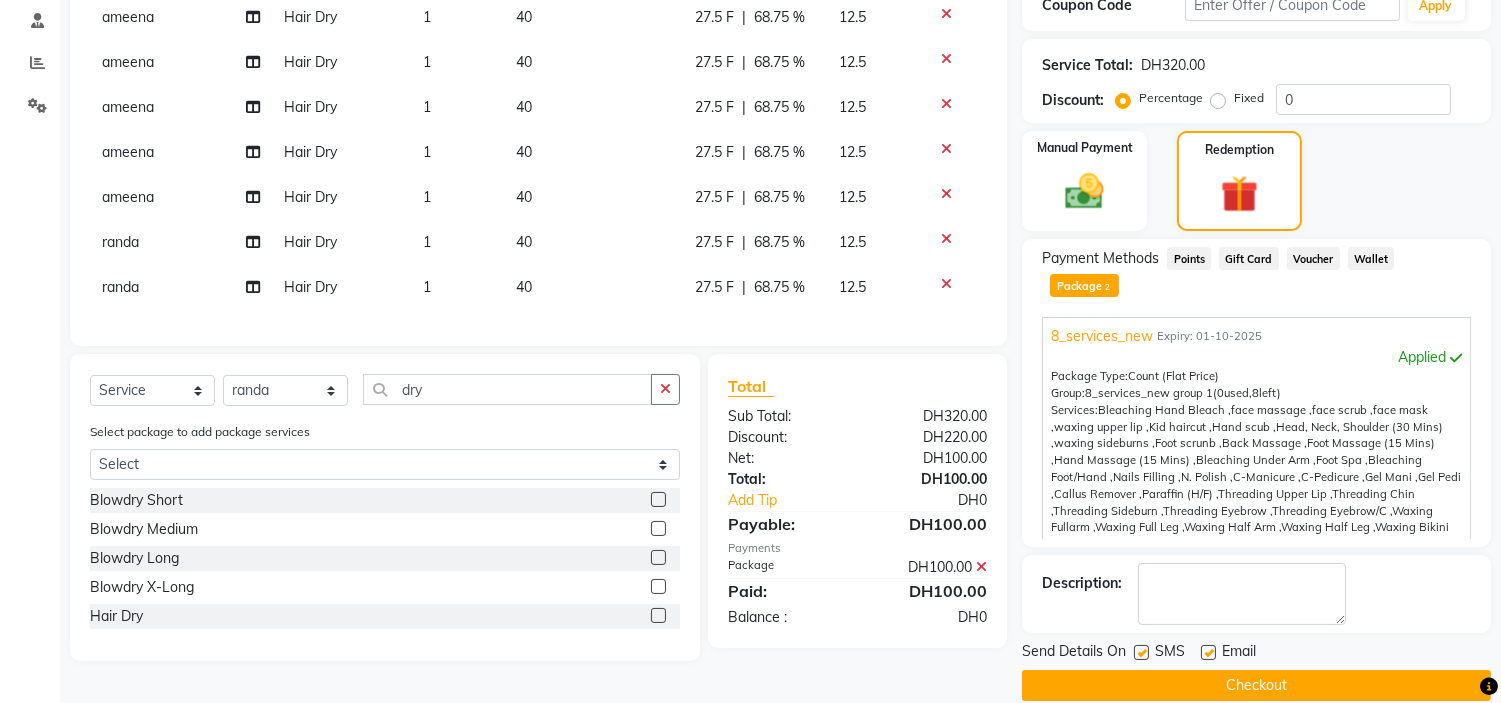 click 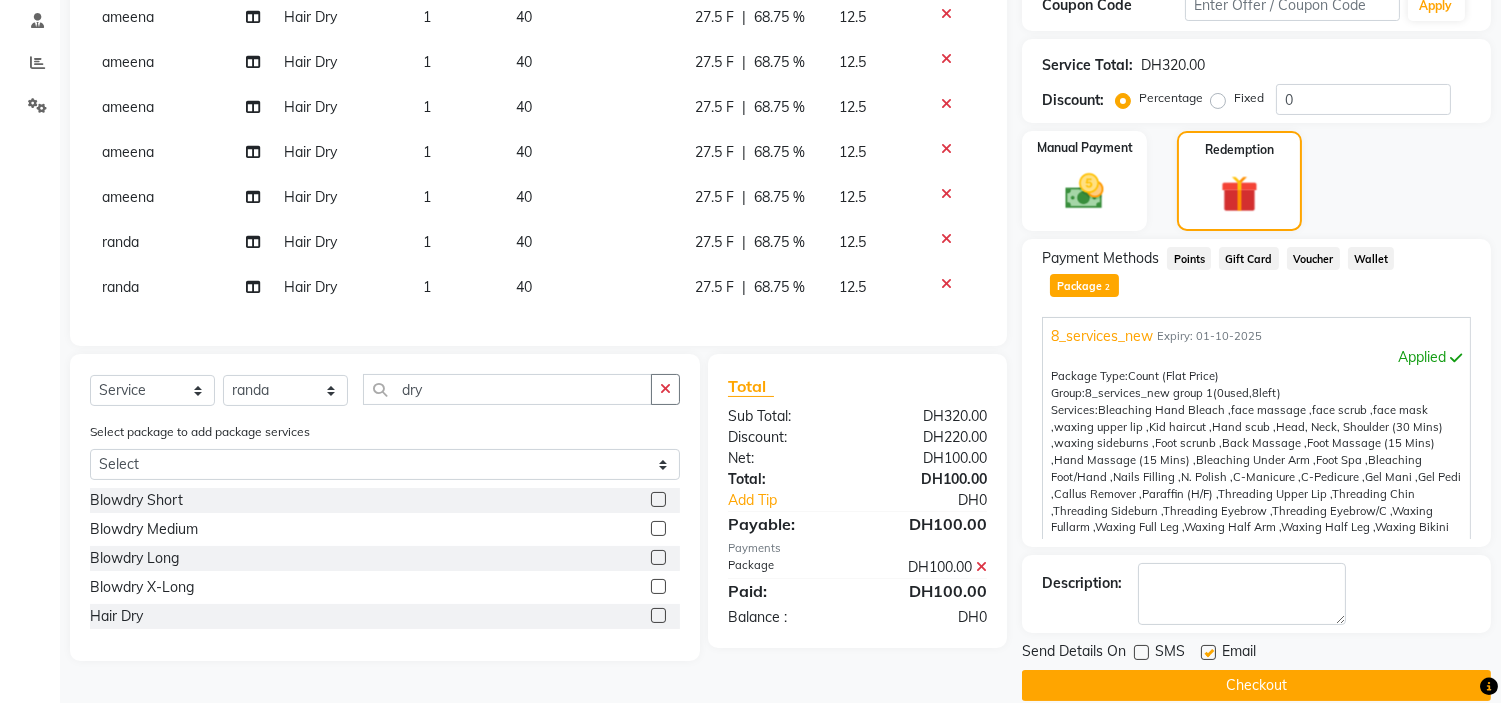 drag, startPoint x: 1213, startPoint y: 618, endPoint x: 1201, endPoint y: 643, distance: 27.730848 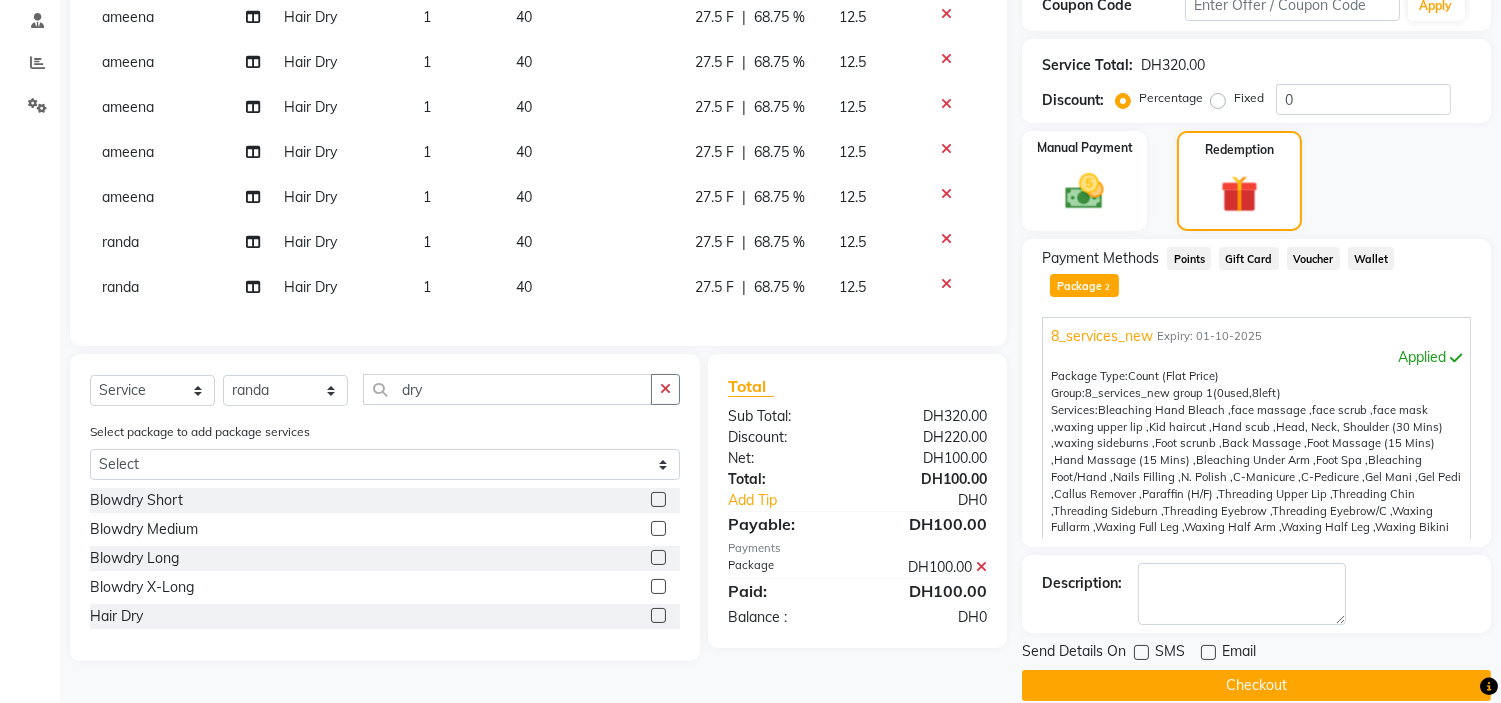 click on "Checkout" 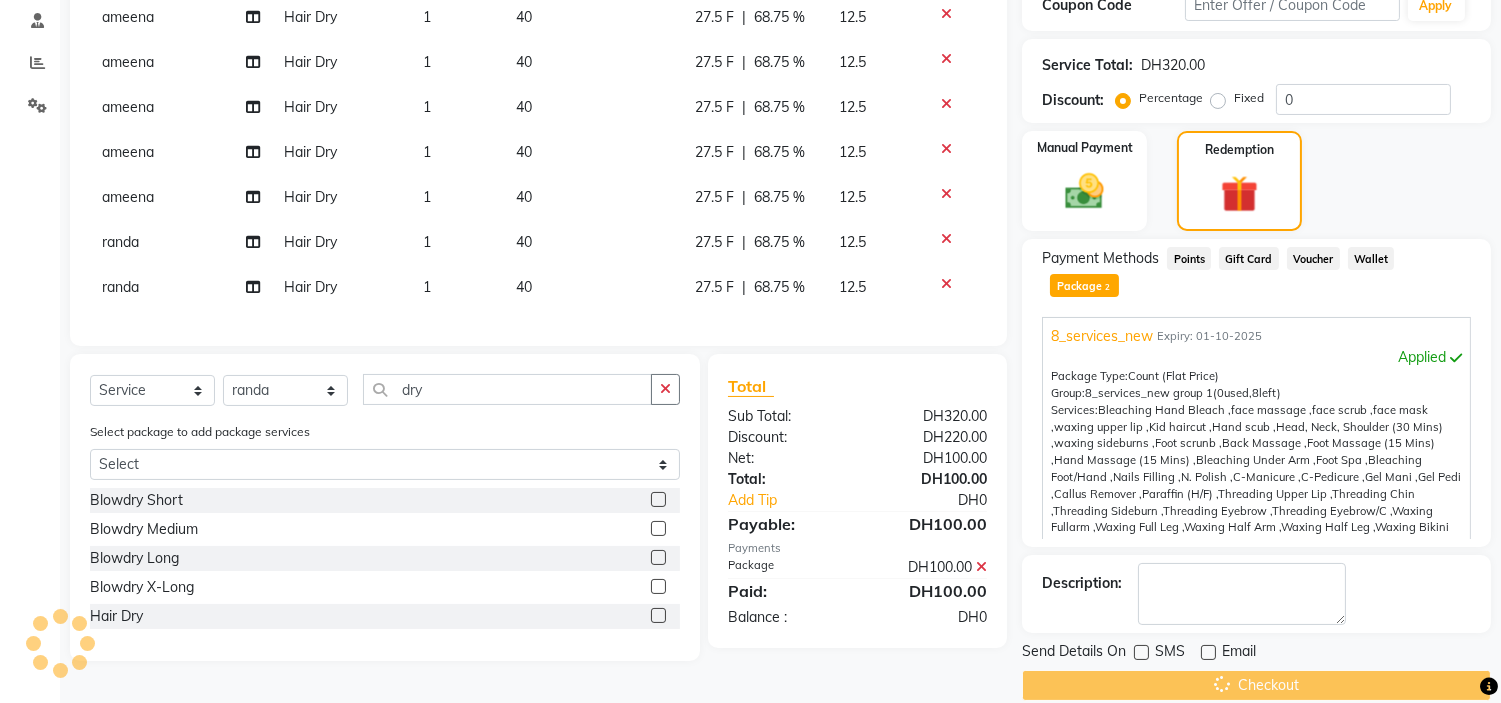 scroll, scrollTop: 0, scrollLeft: 0, axis: both 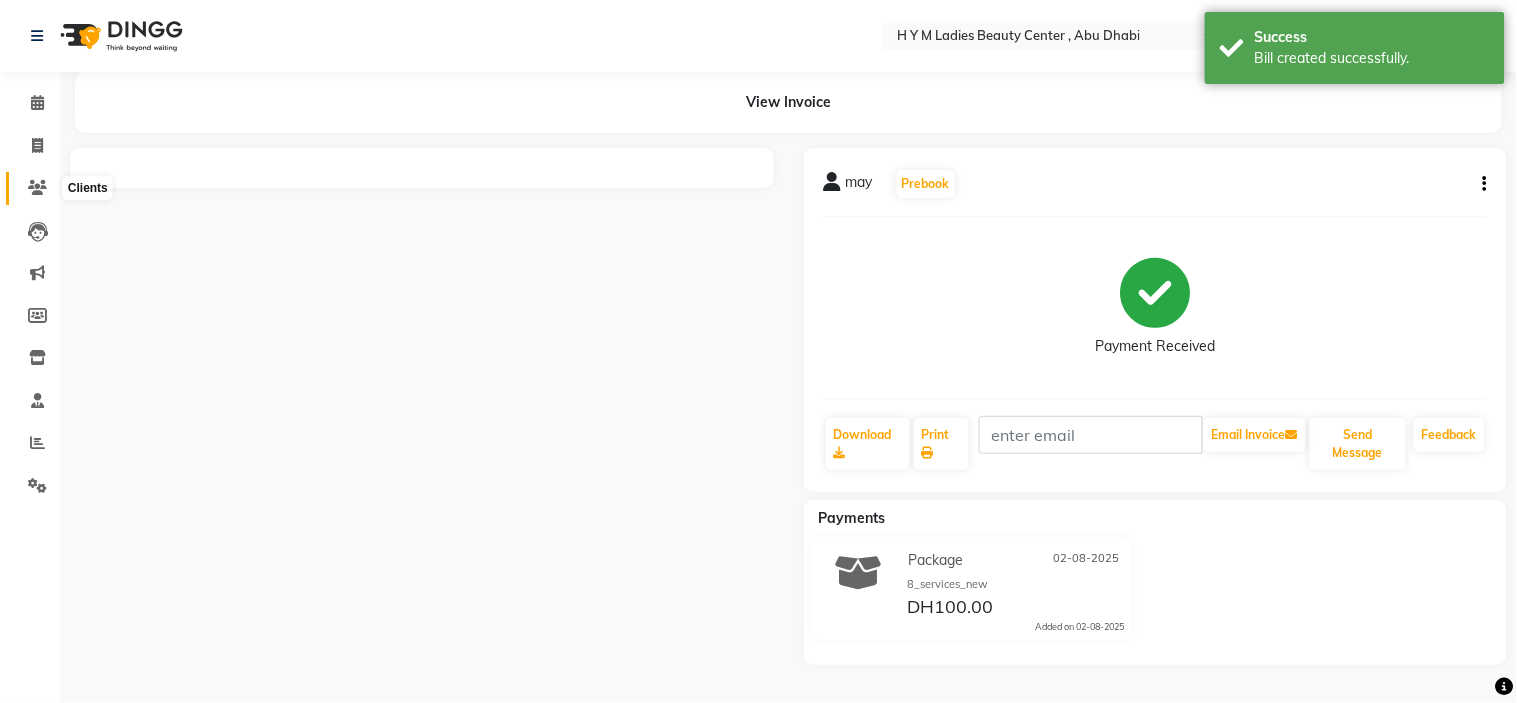 click 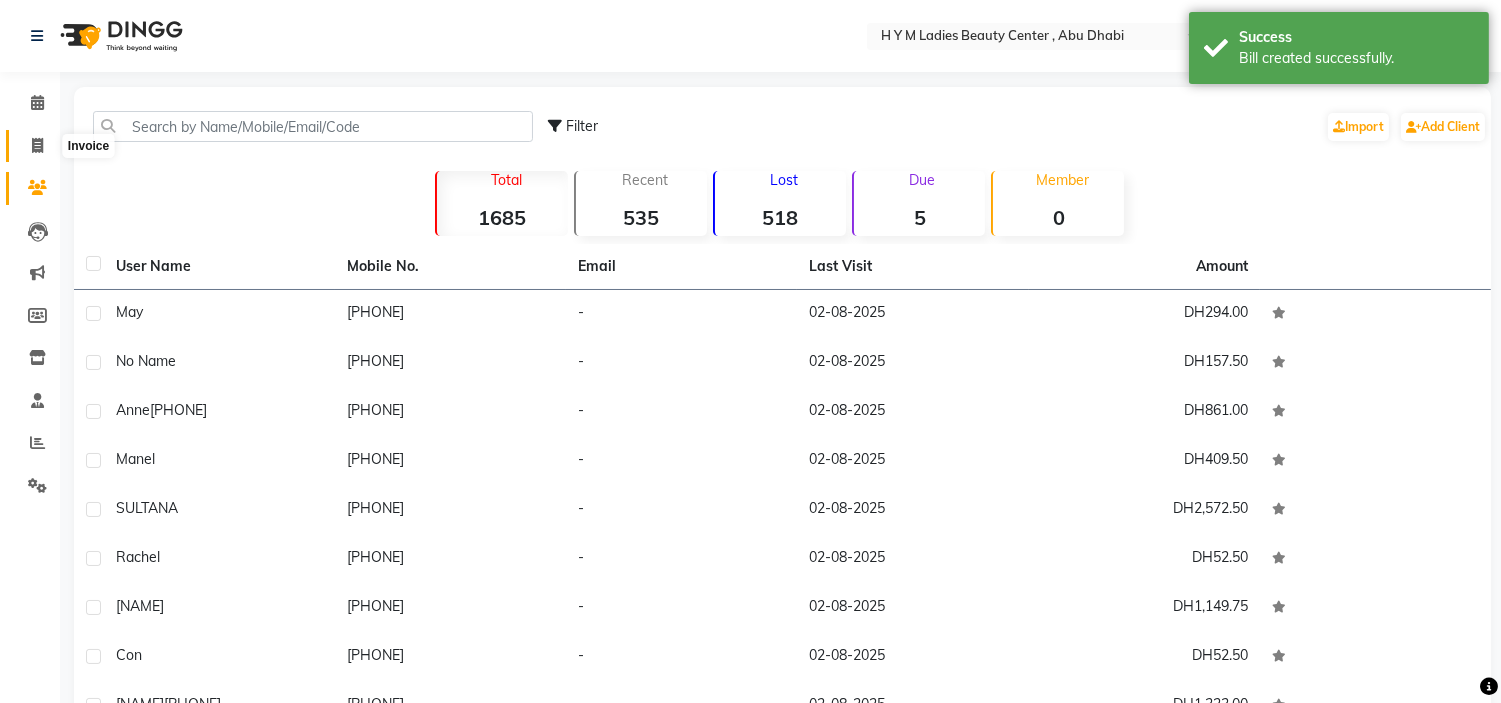 click 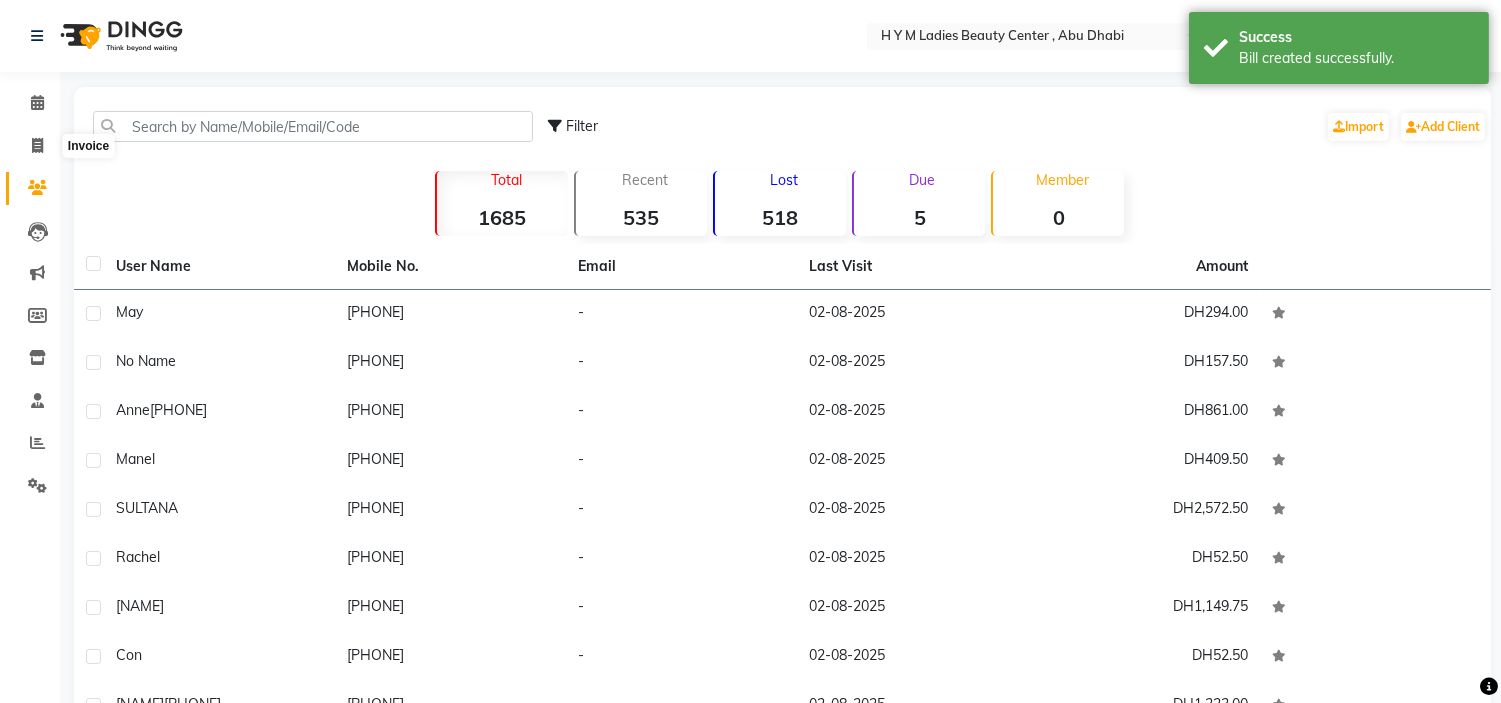 select on "service" 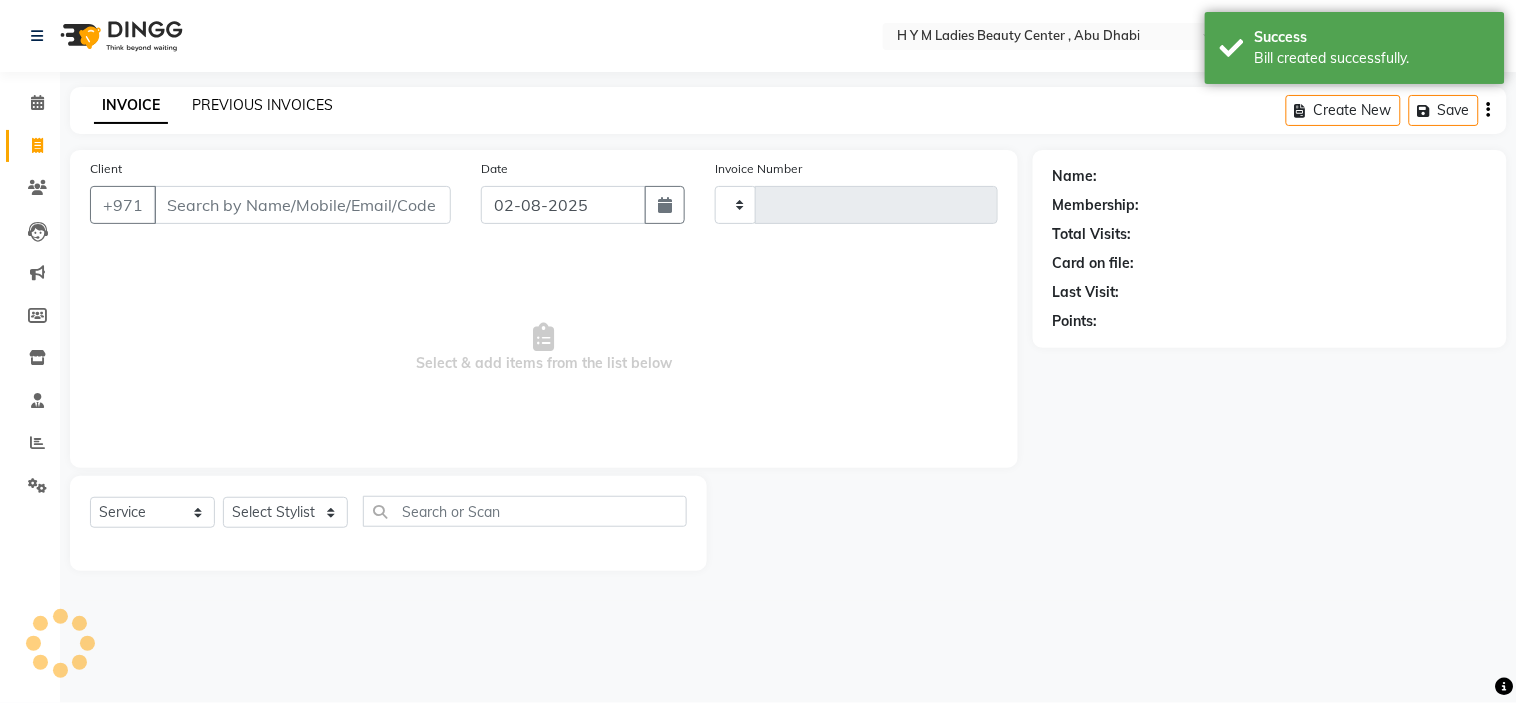 type on "1630" 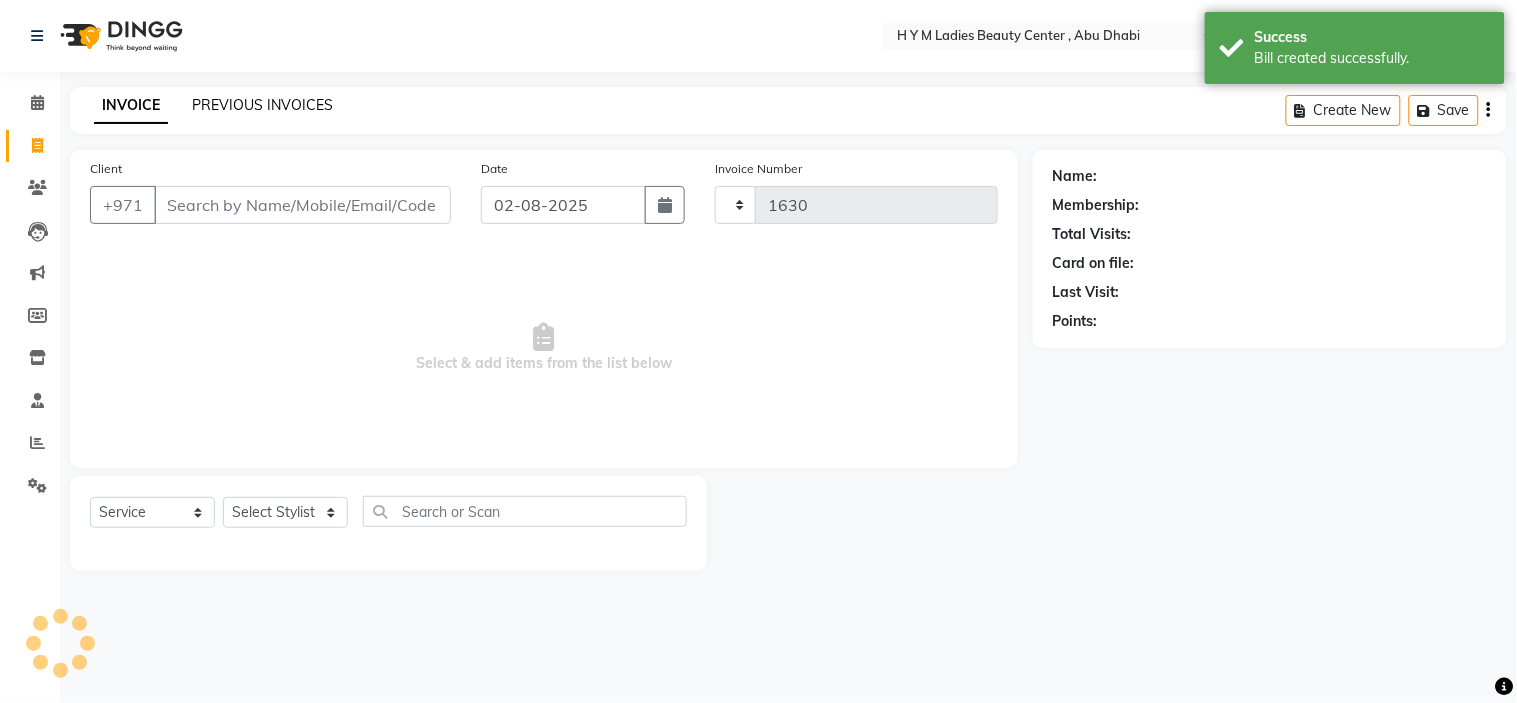 select on "7248" 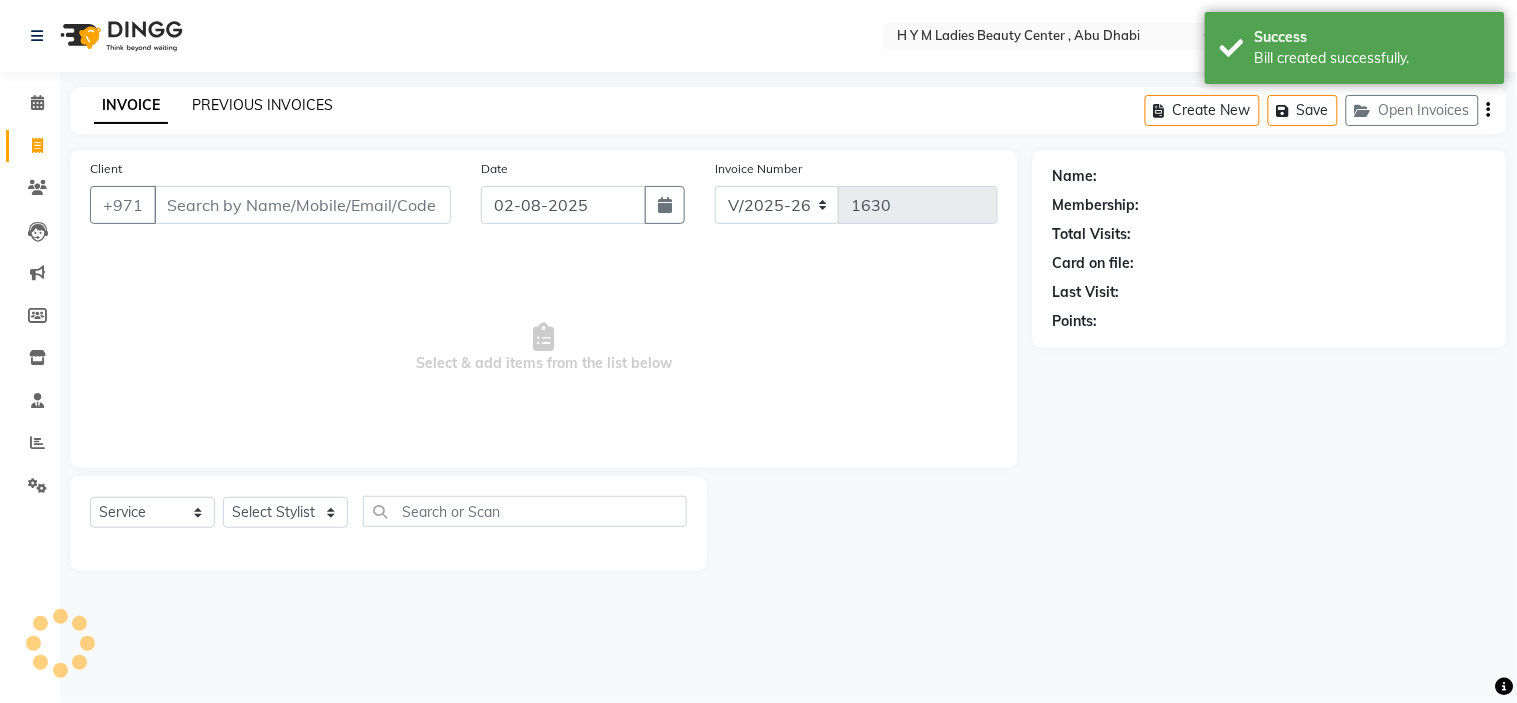 click on "PREVIOUS INVOICES" 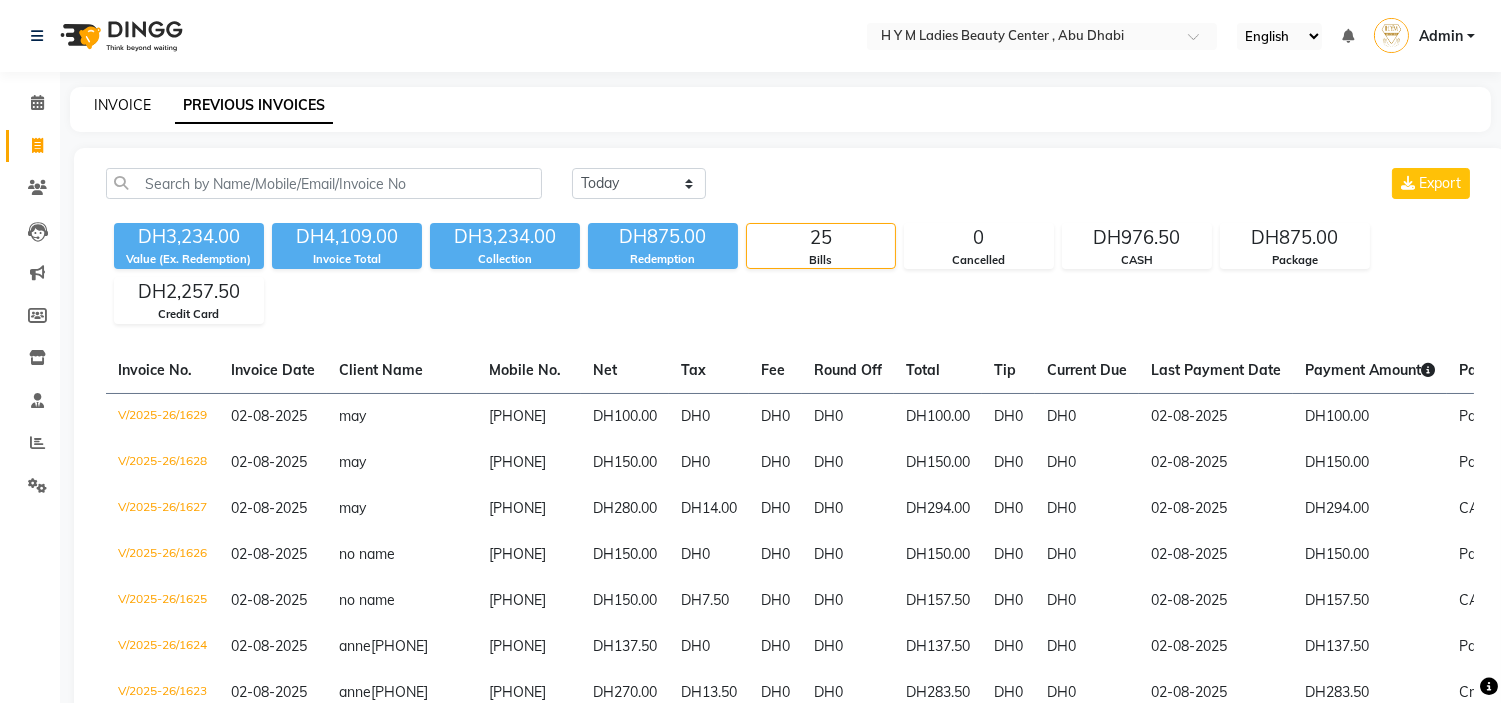 click on "INVOICE" 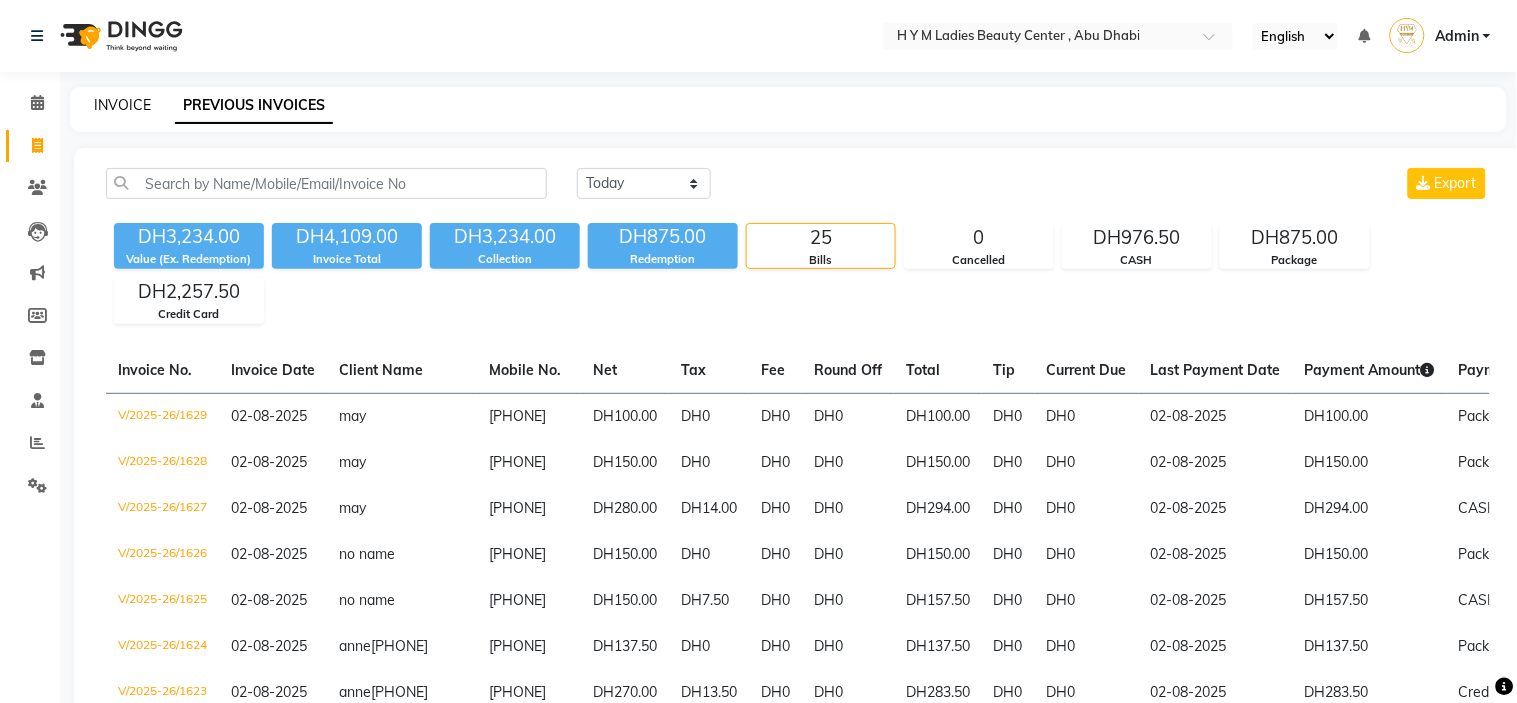select on "7248" 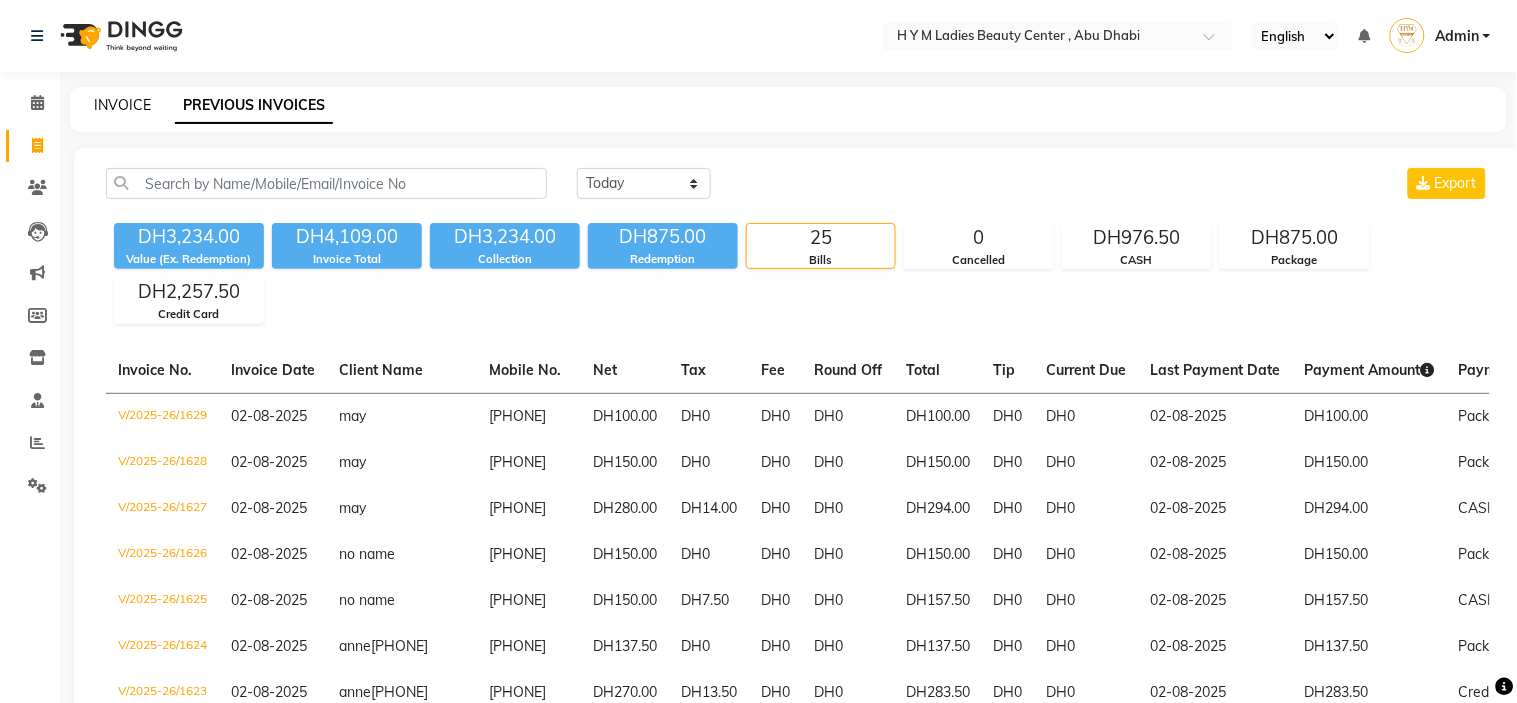 select on "service" 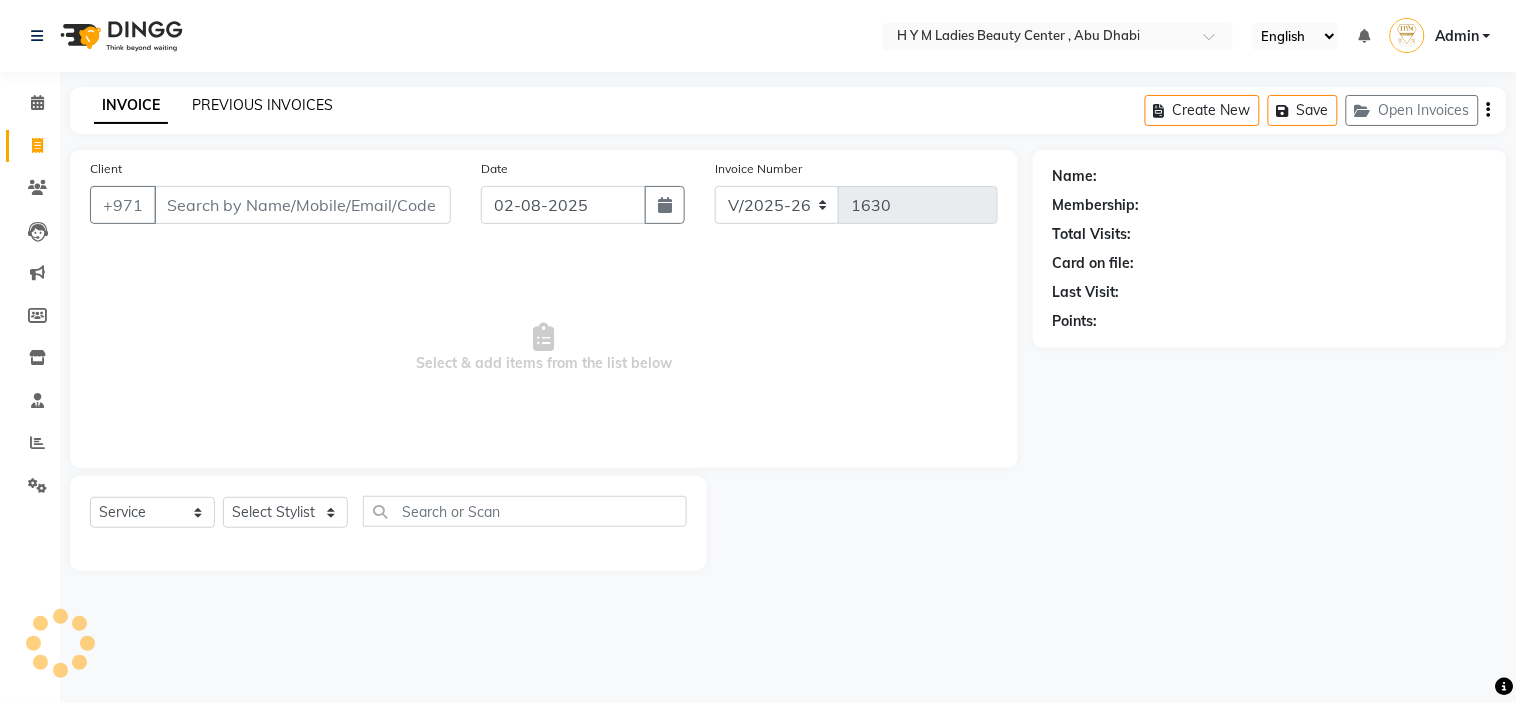 click on "PREVIOUS INVOICES" 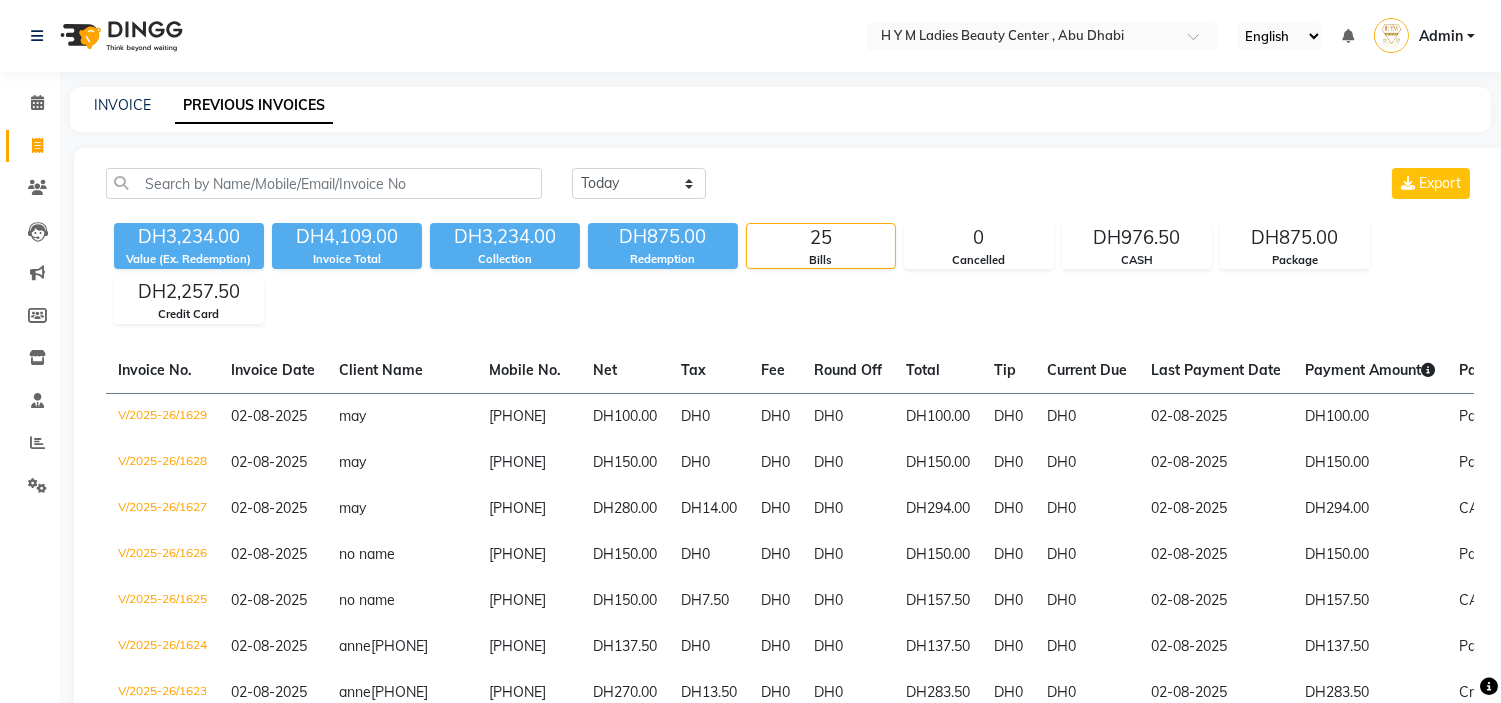 click on "INVOICE" 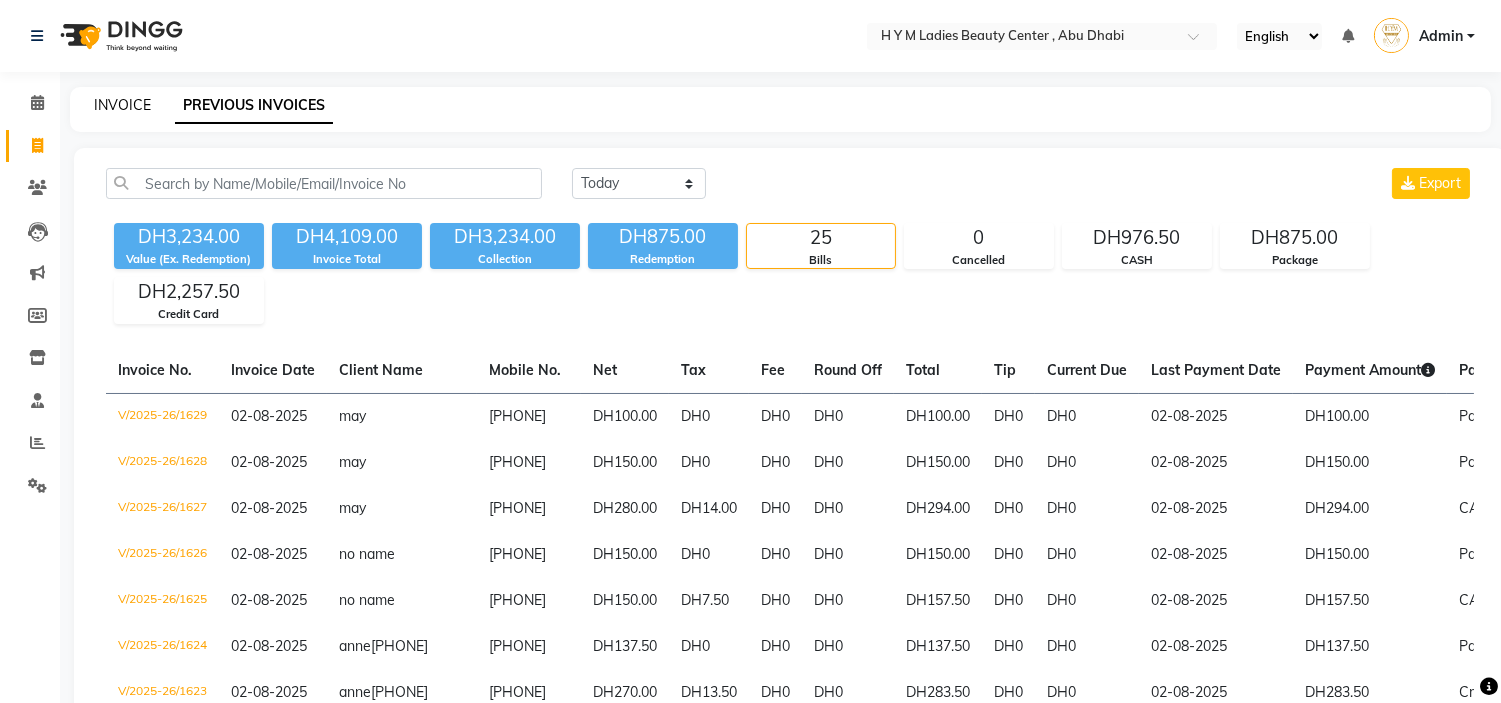 click on "INVOICE" 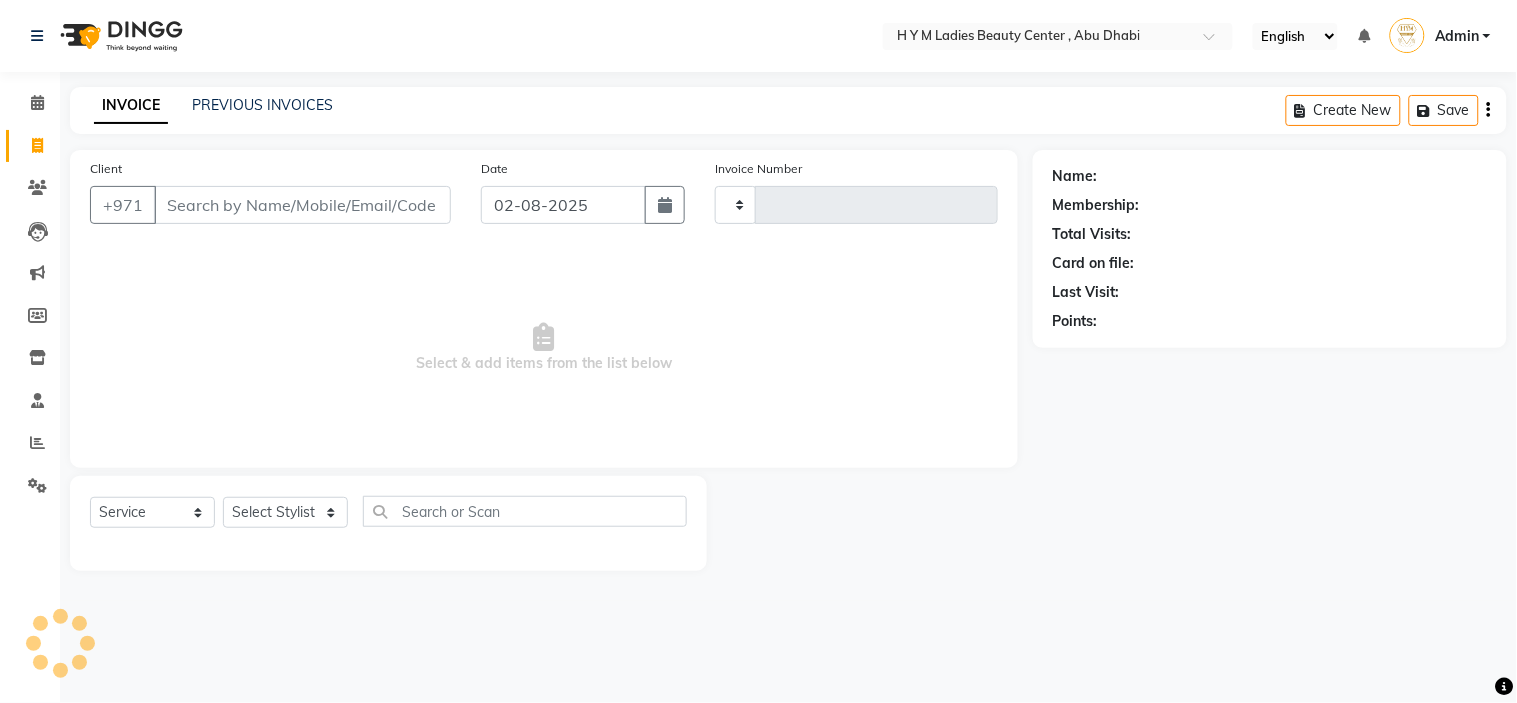 type on "1630" 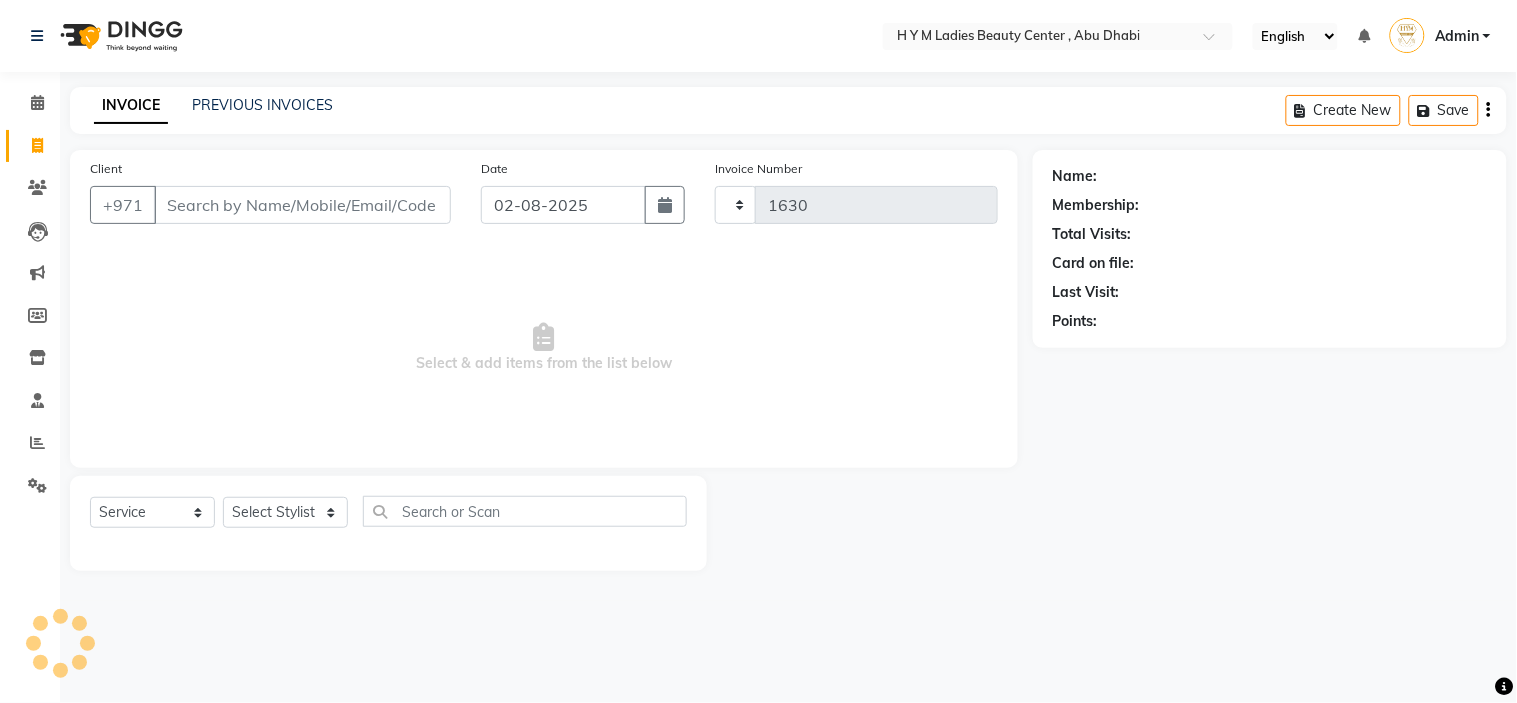 select on "7248" 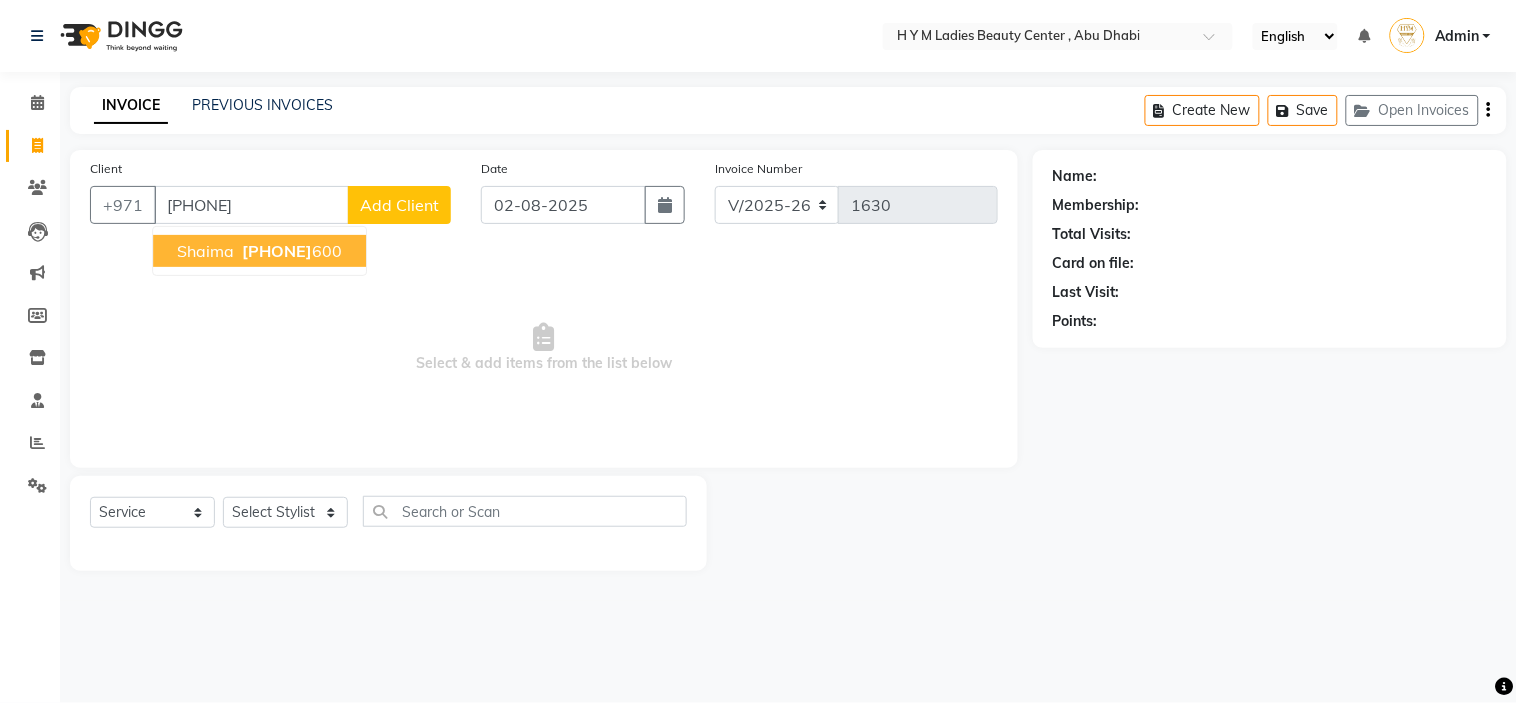 click on "509467 600" at bounding box center [290, 251] 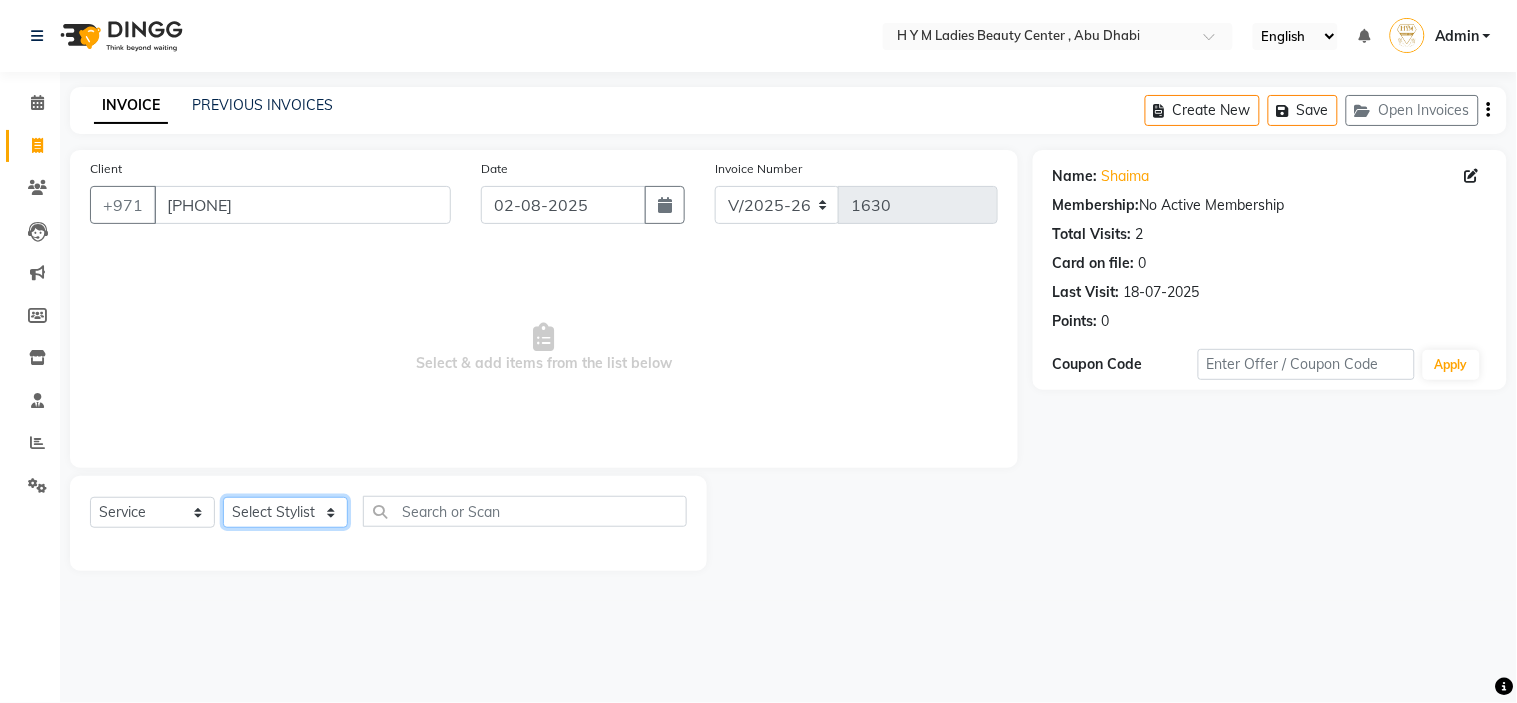 click on "Select Stylist ameena Jheza Dalangin Julie Corteza nadeema randa Rose An Galang zari" 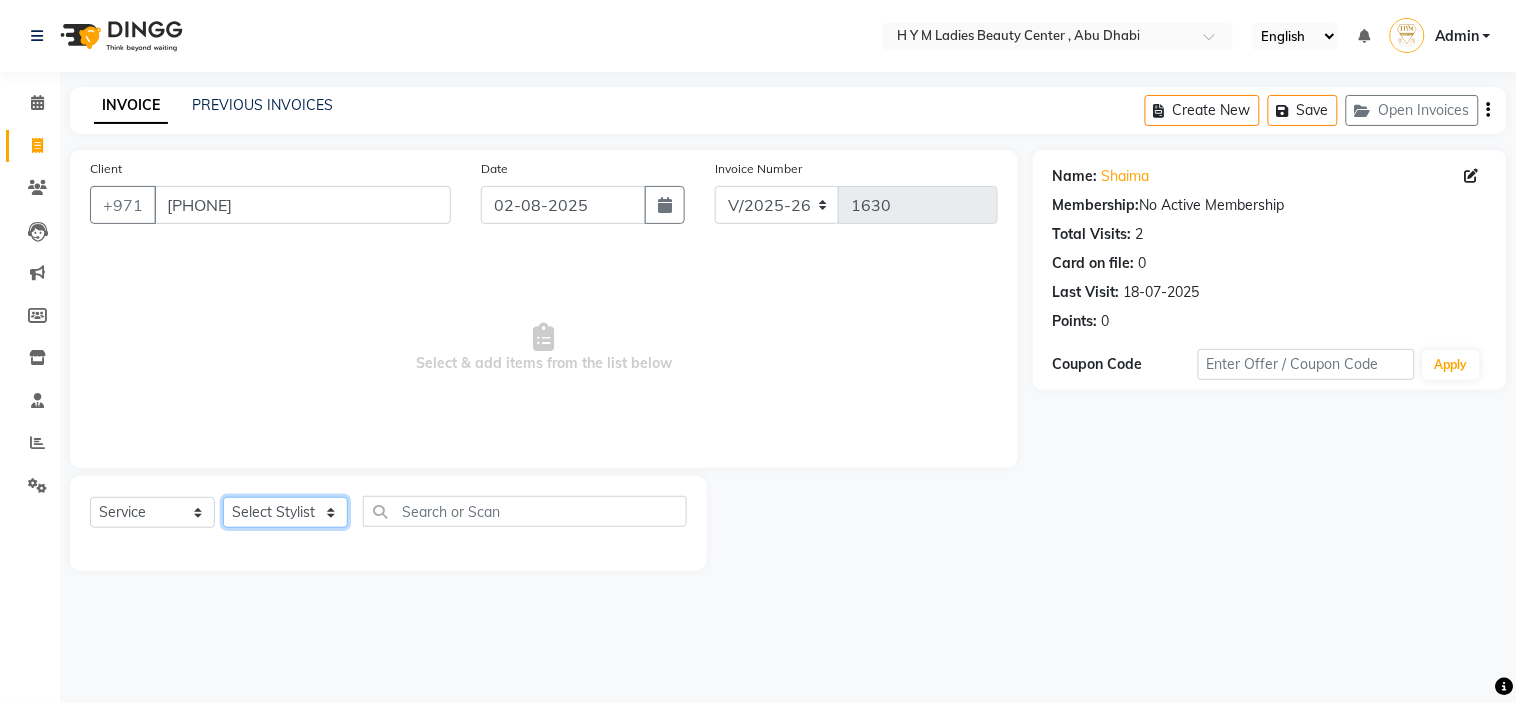 select on "66737" 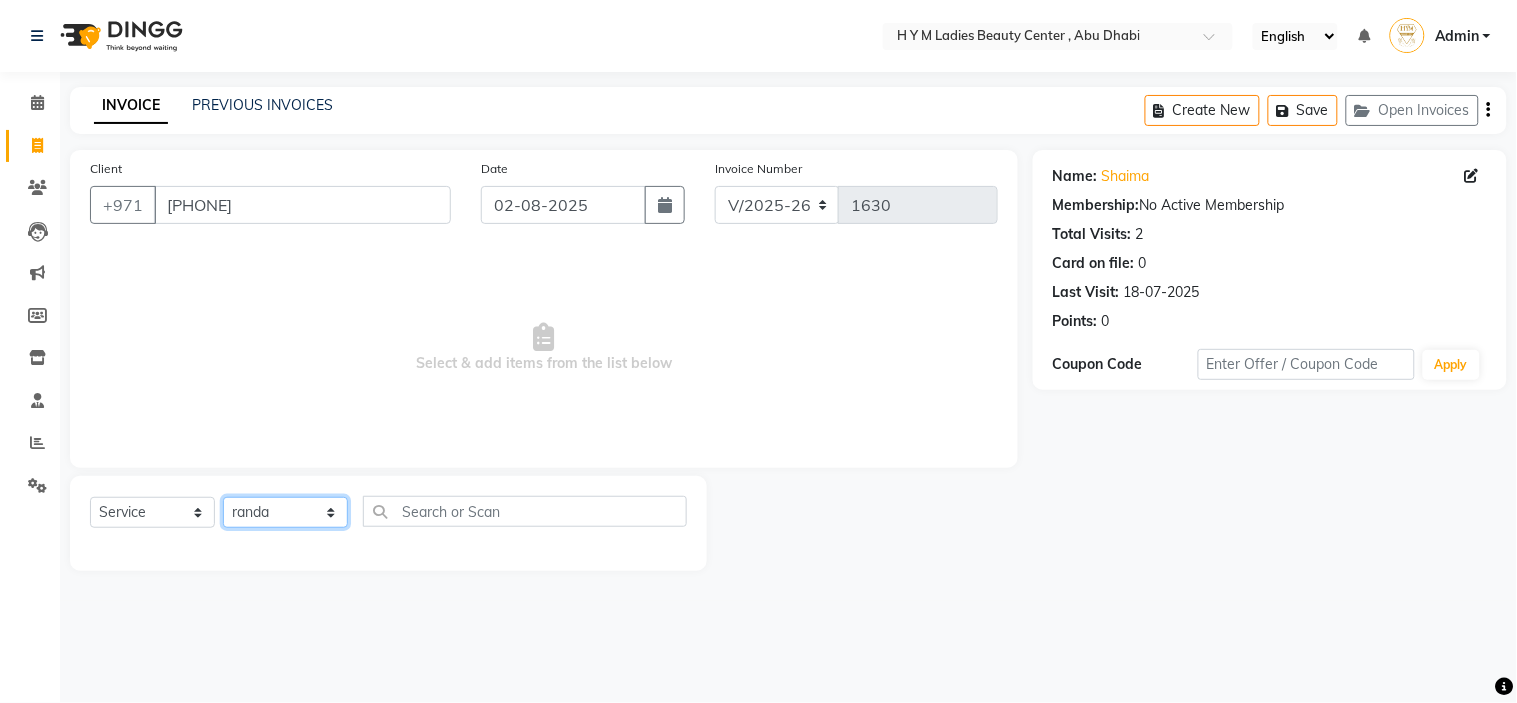 click on "Select Stylist ameena Jheza Dalangin Julie Corteza nadeema randa Rose An Galang zari" 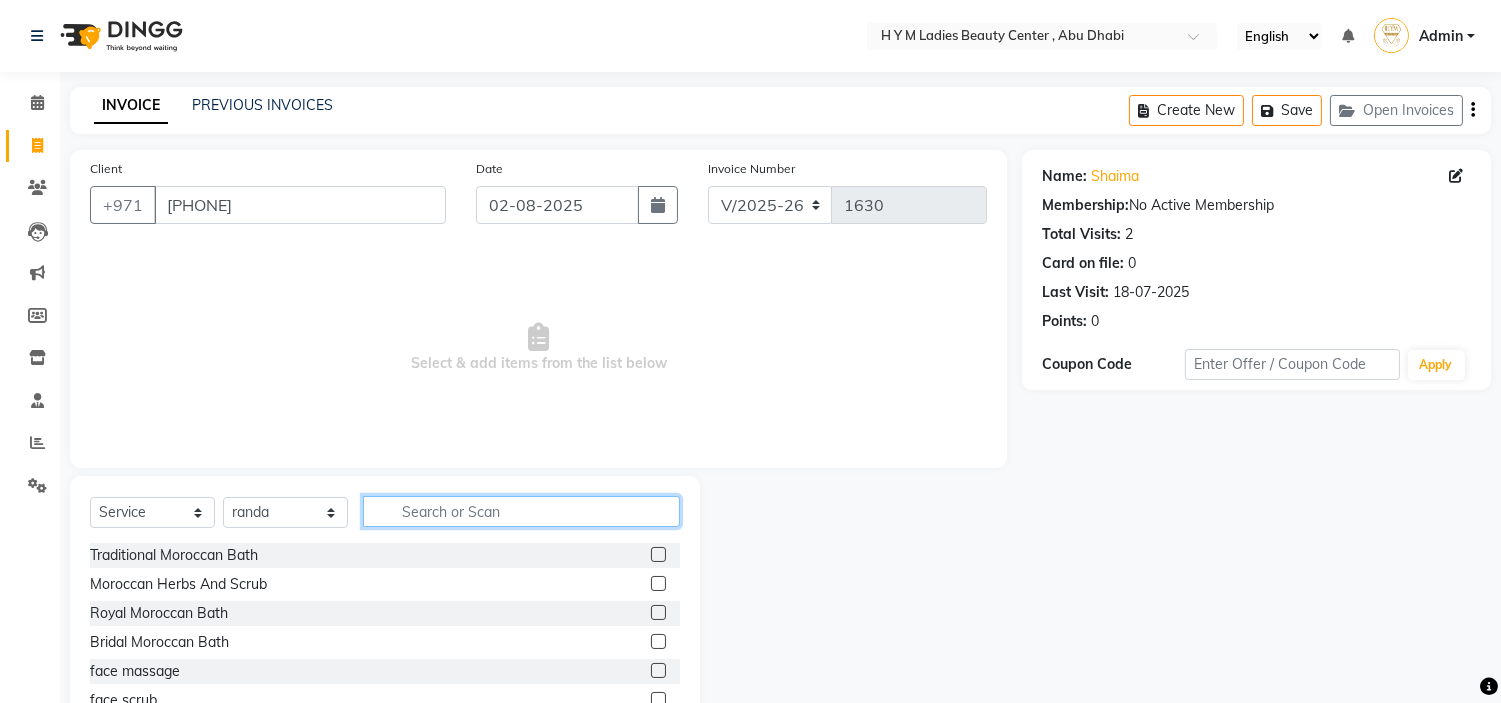 click 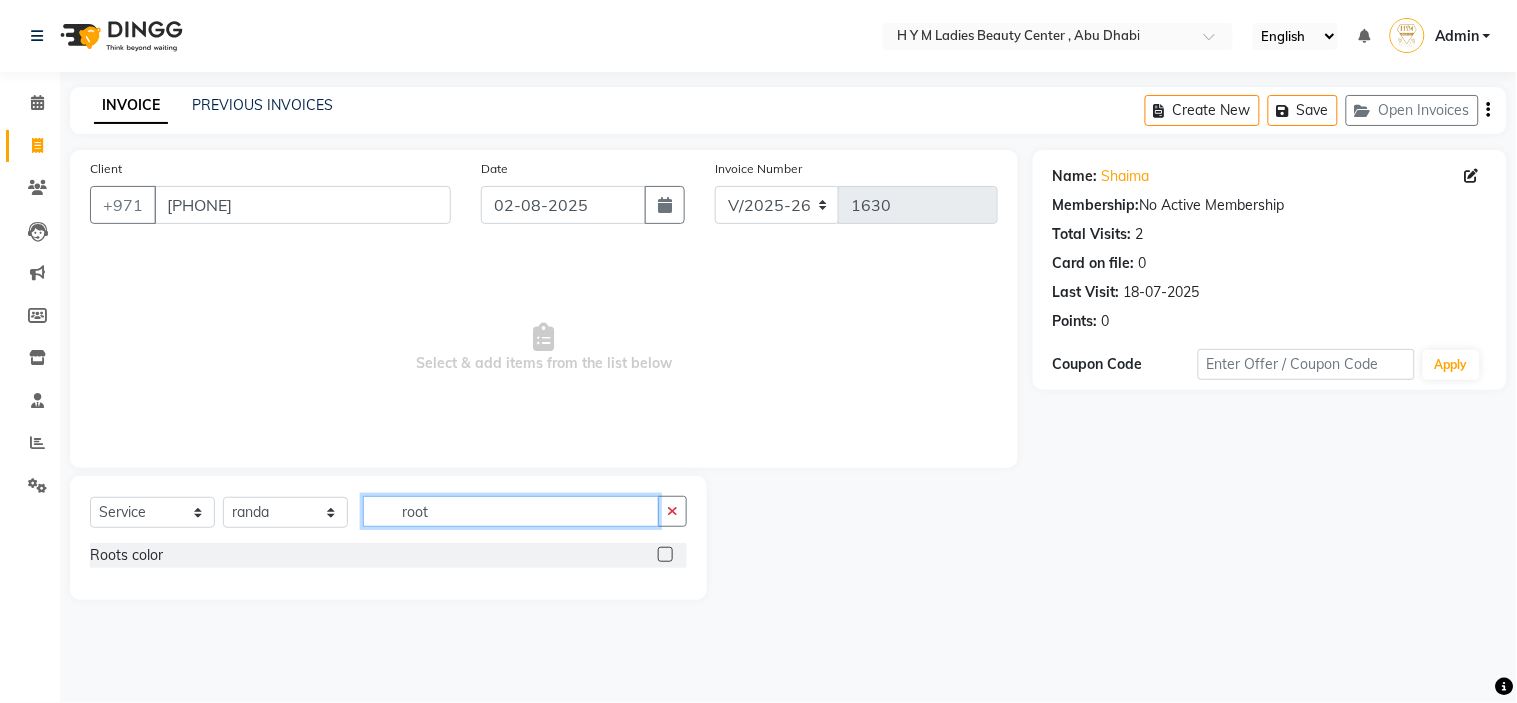 type on "root" 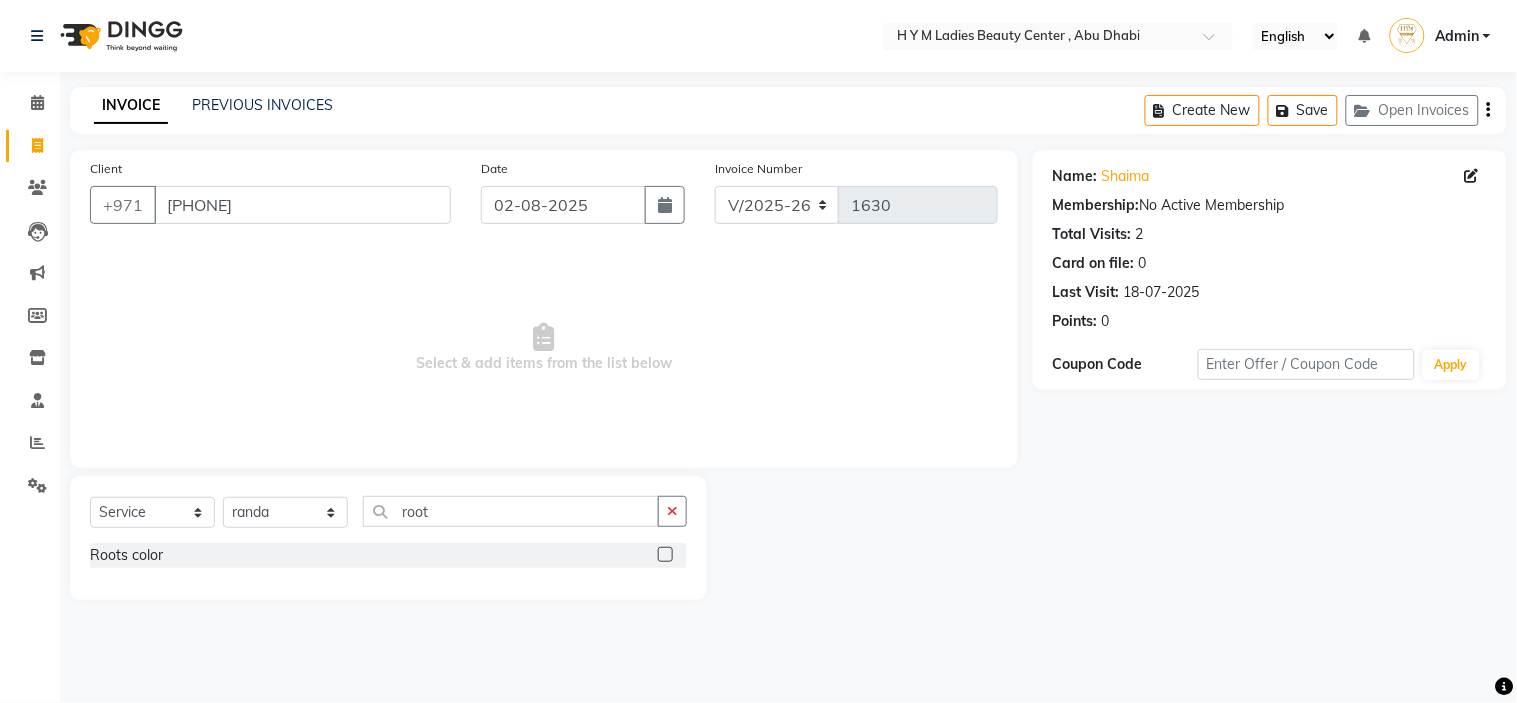 click 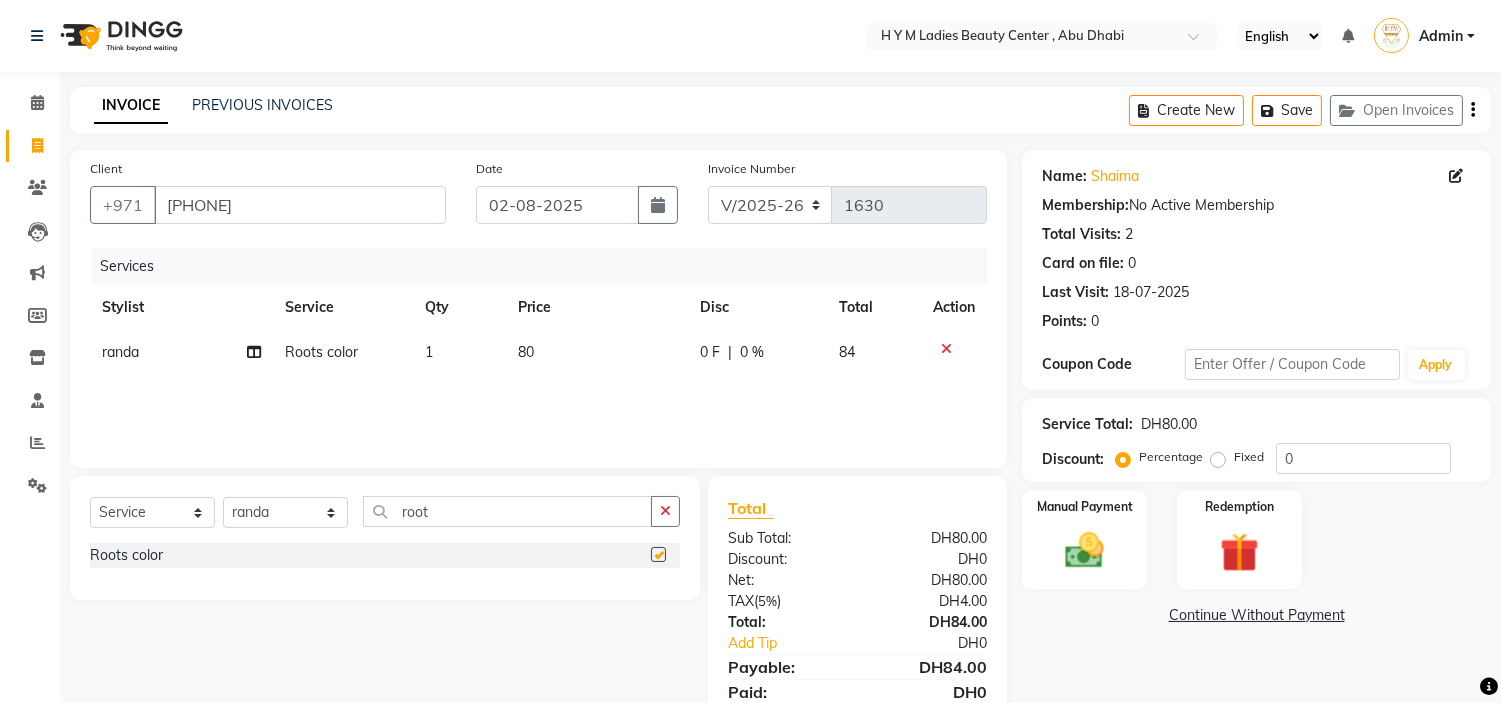 checkbox on "false" 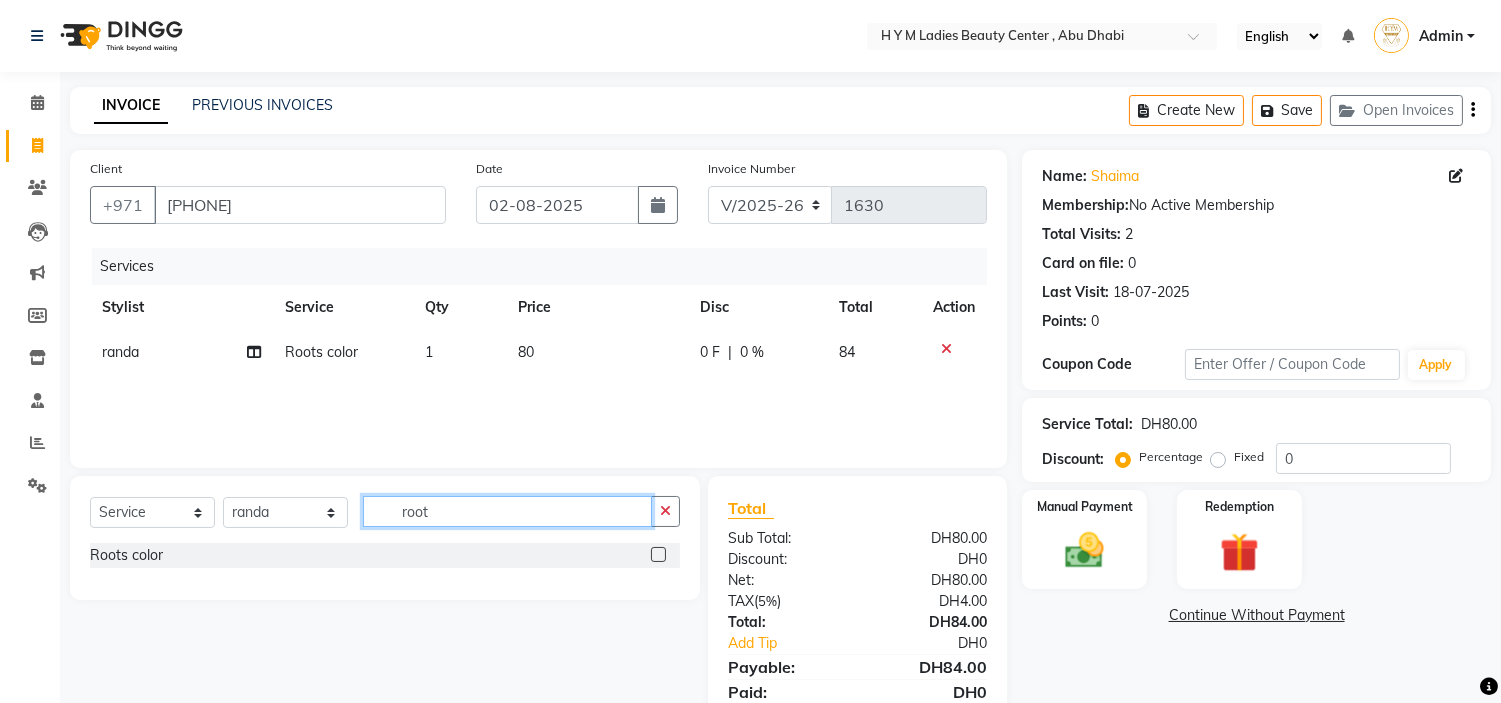 drag, startPoint x: 532, startPoint y: 508, endPoint x: 0, endPoint y: 512, distance: 532.015 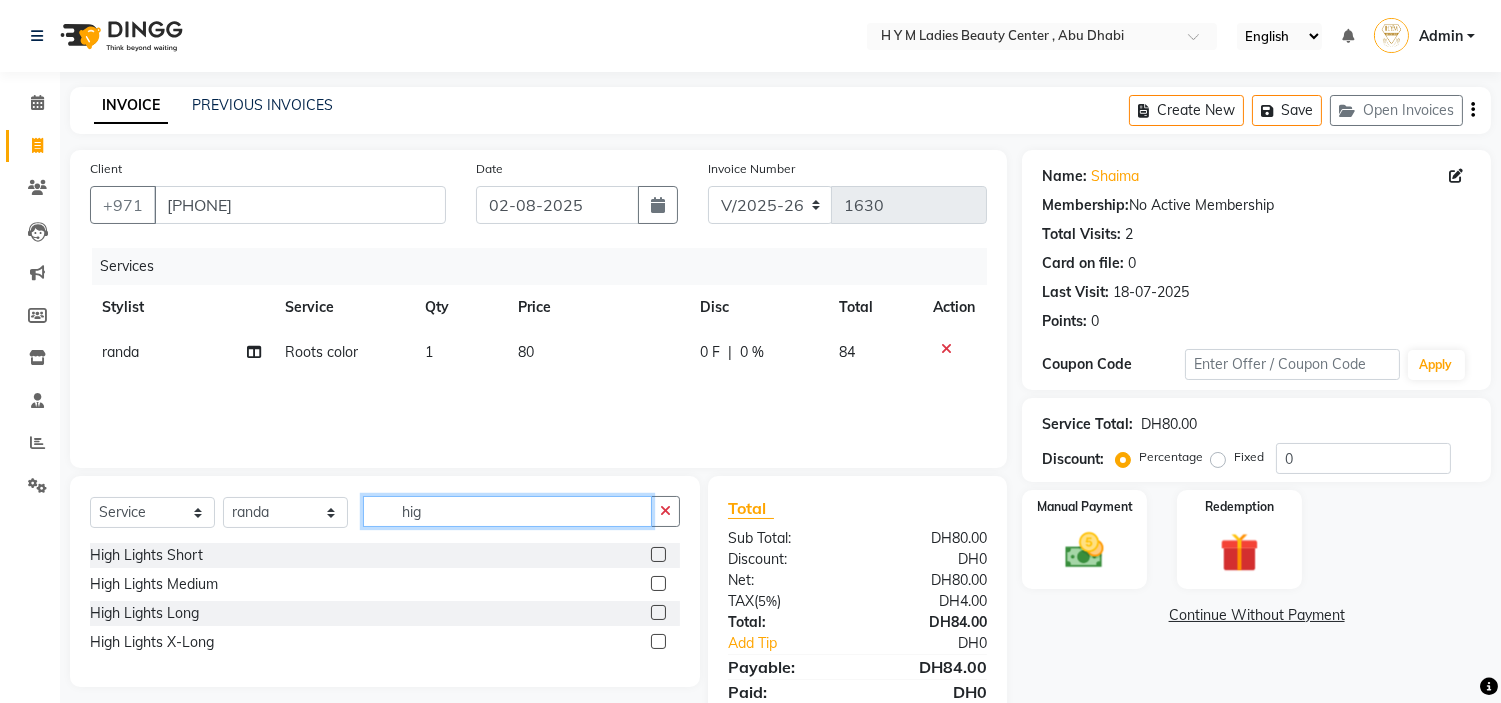 type on "hig" 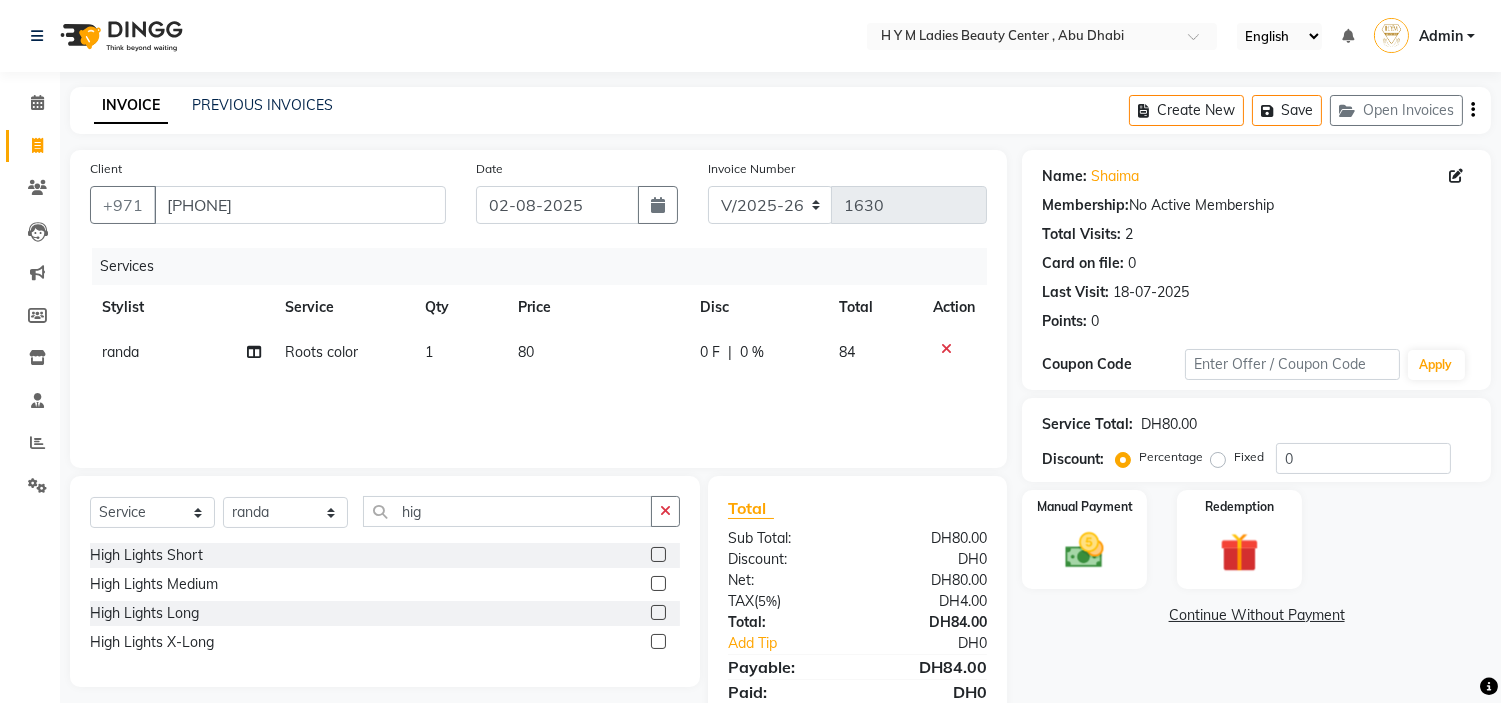 click 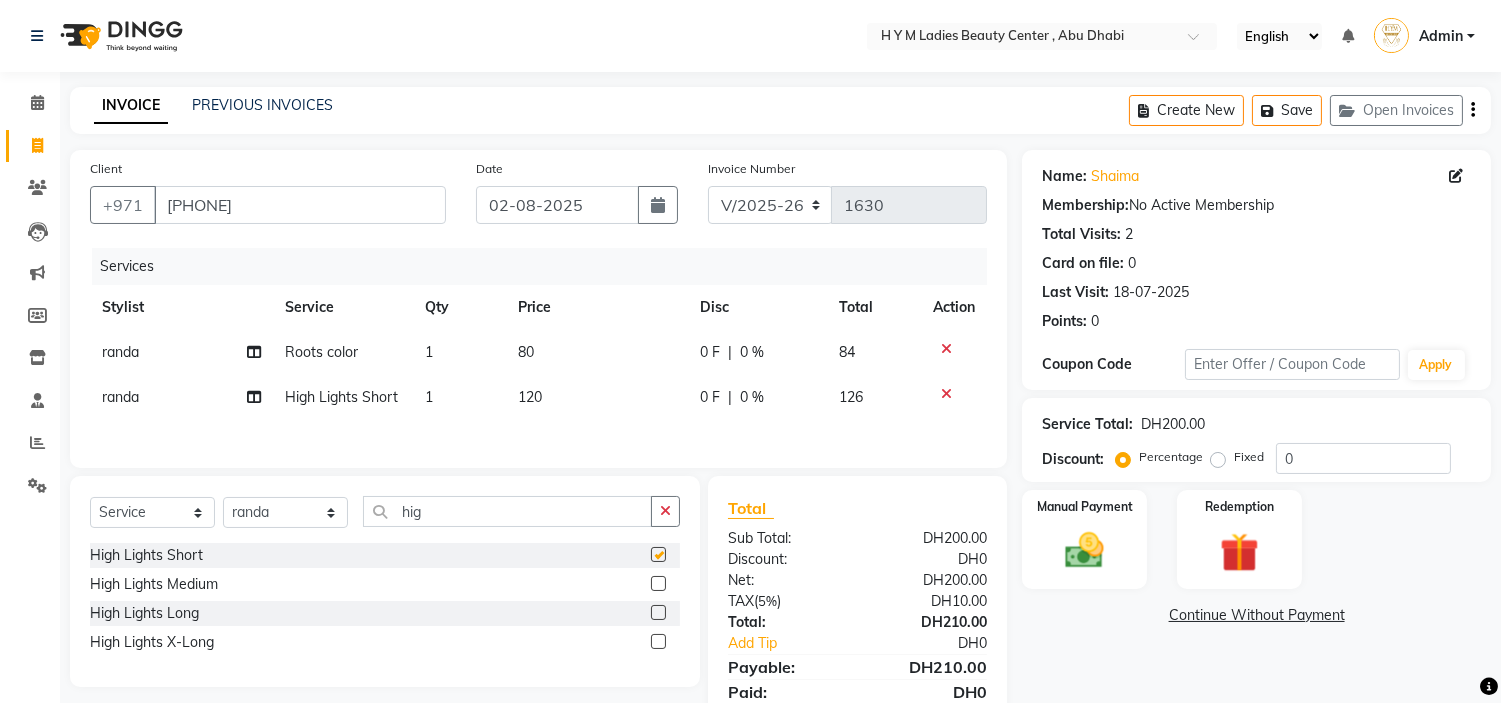 checkbox on "false" 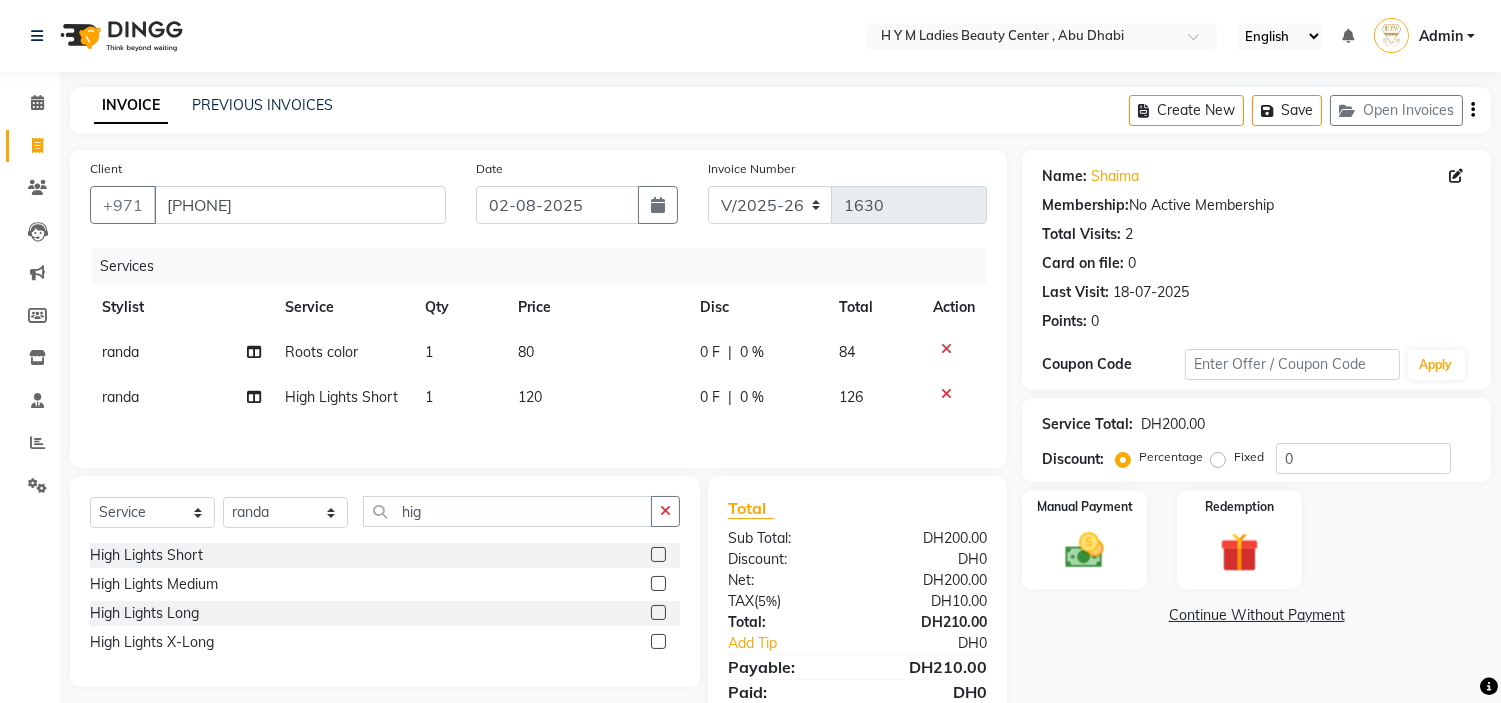 click on "120" 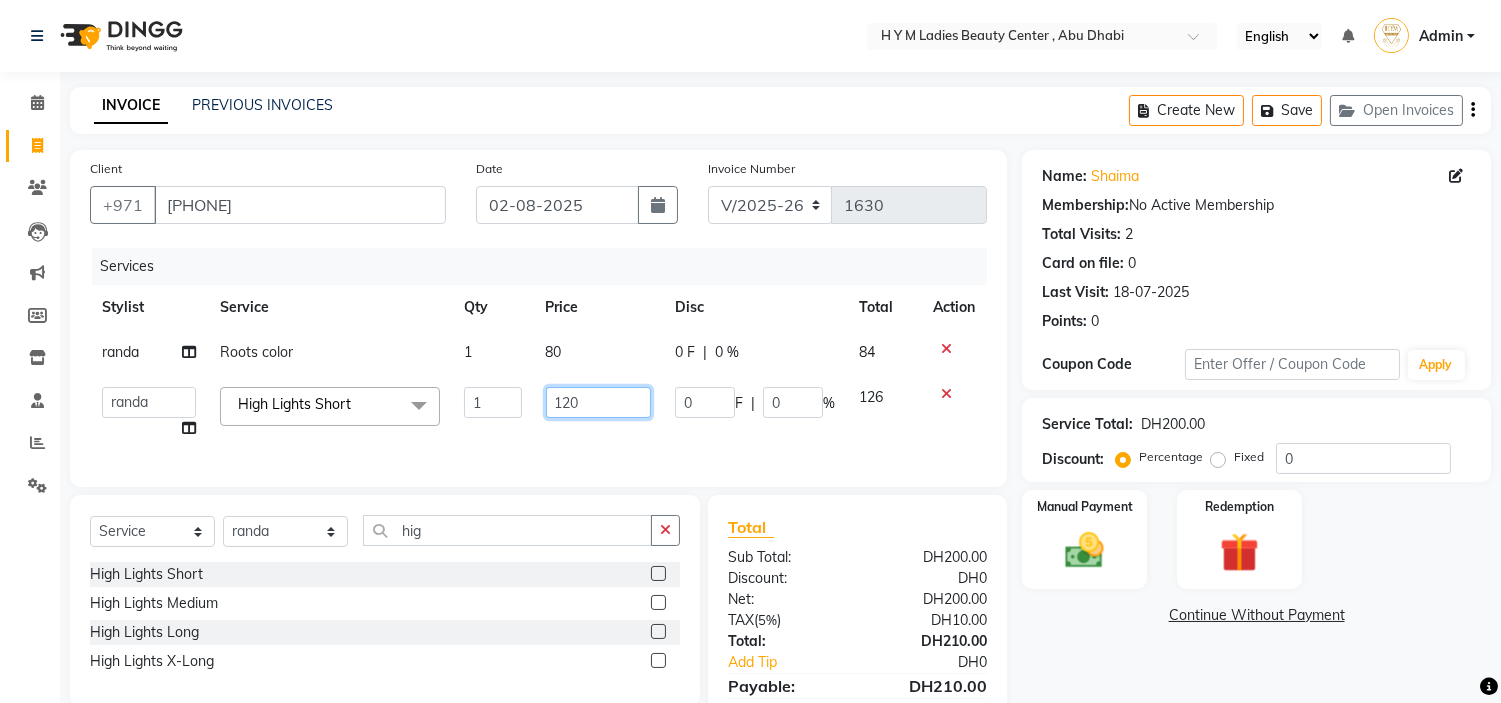 drag, startPoint x: 597, startPoint y: 398, endPoint x: 155, endPoint y: 360, distance: 443.63046 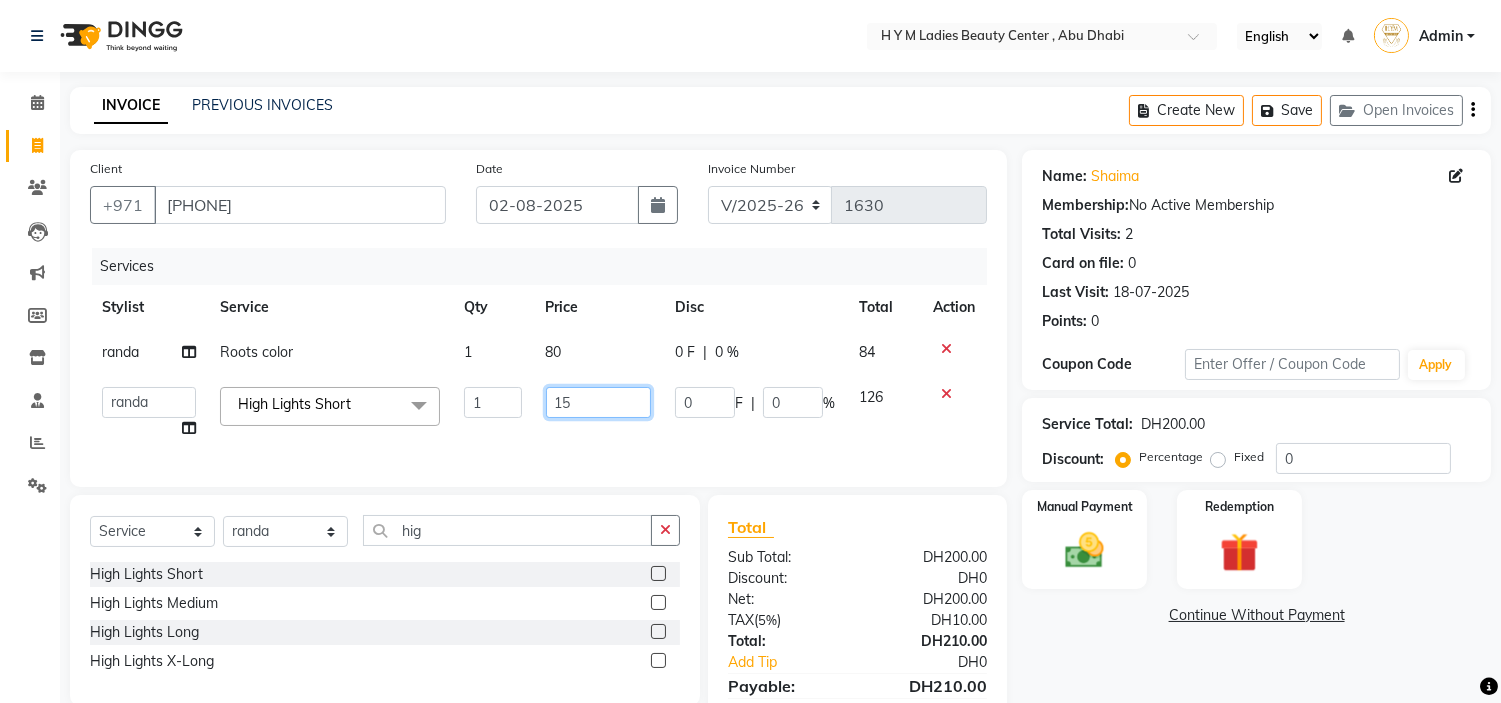 type on "150" 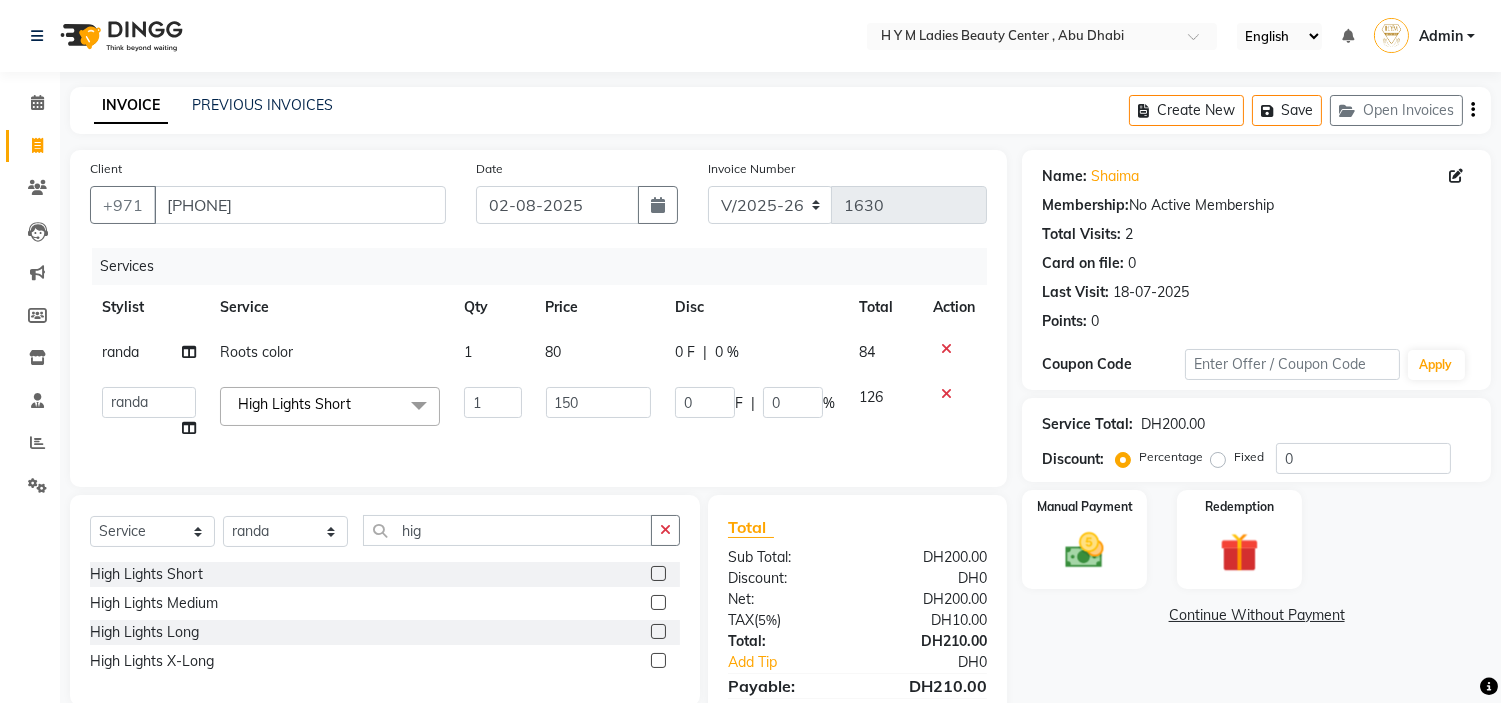 click on "80" 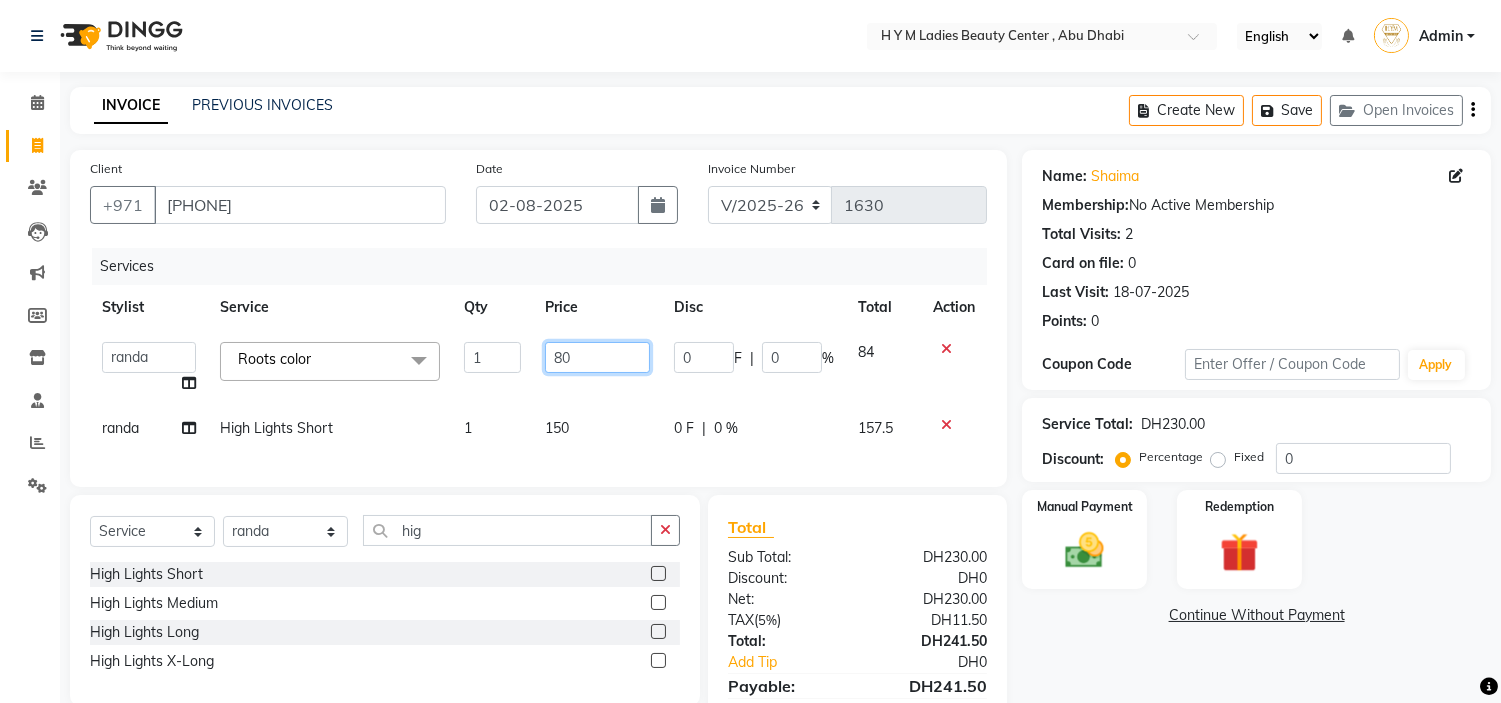 drag, startPoint x: 590, startPoint y: 352, endPoint x: 0, endPoint y: 341, distance: 590.10254 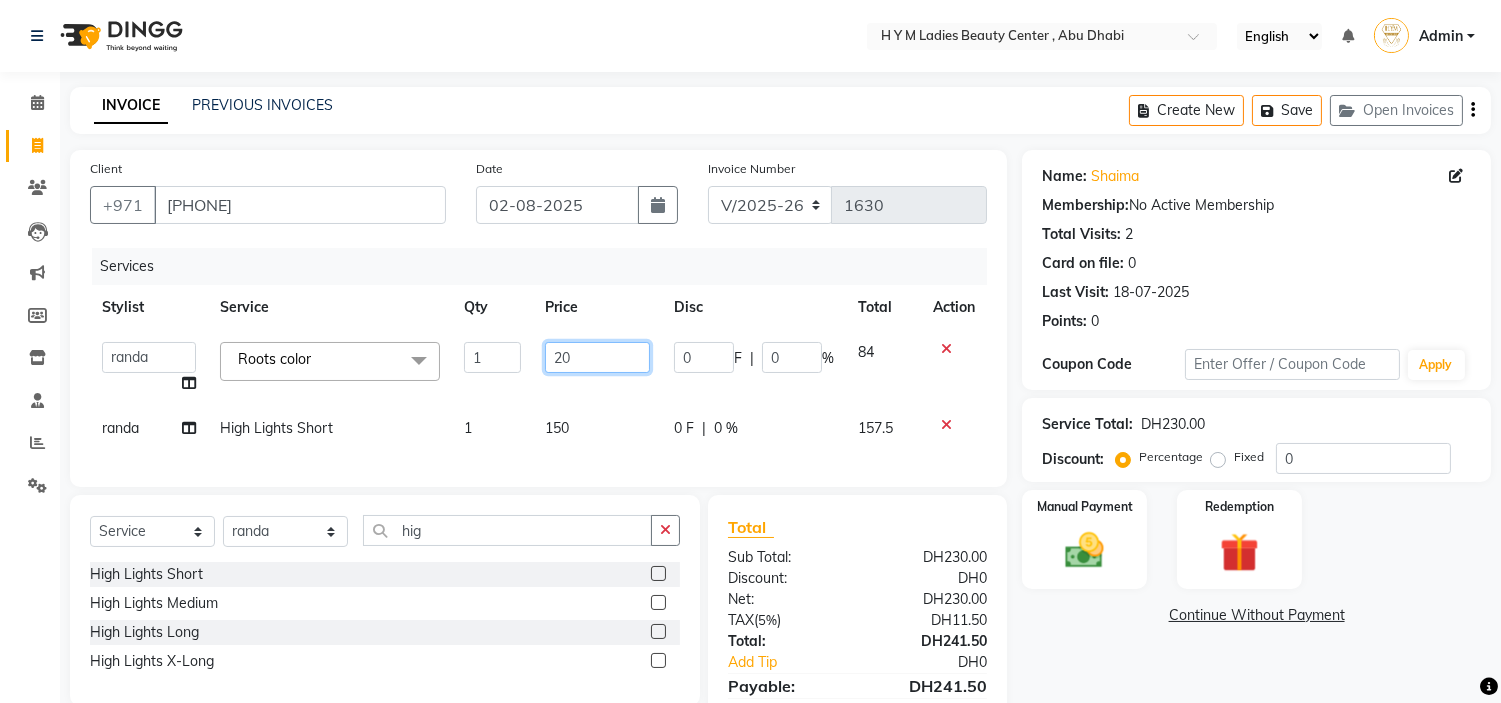 type on "200" 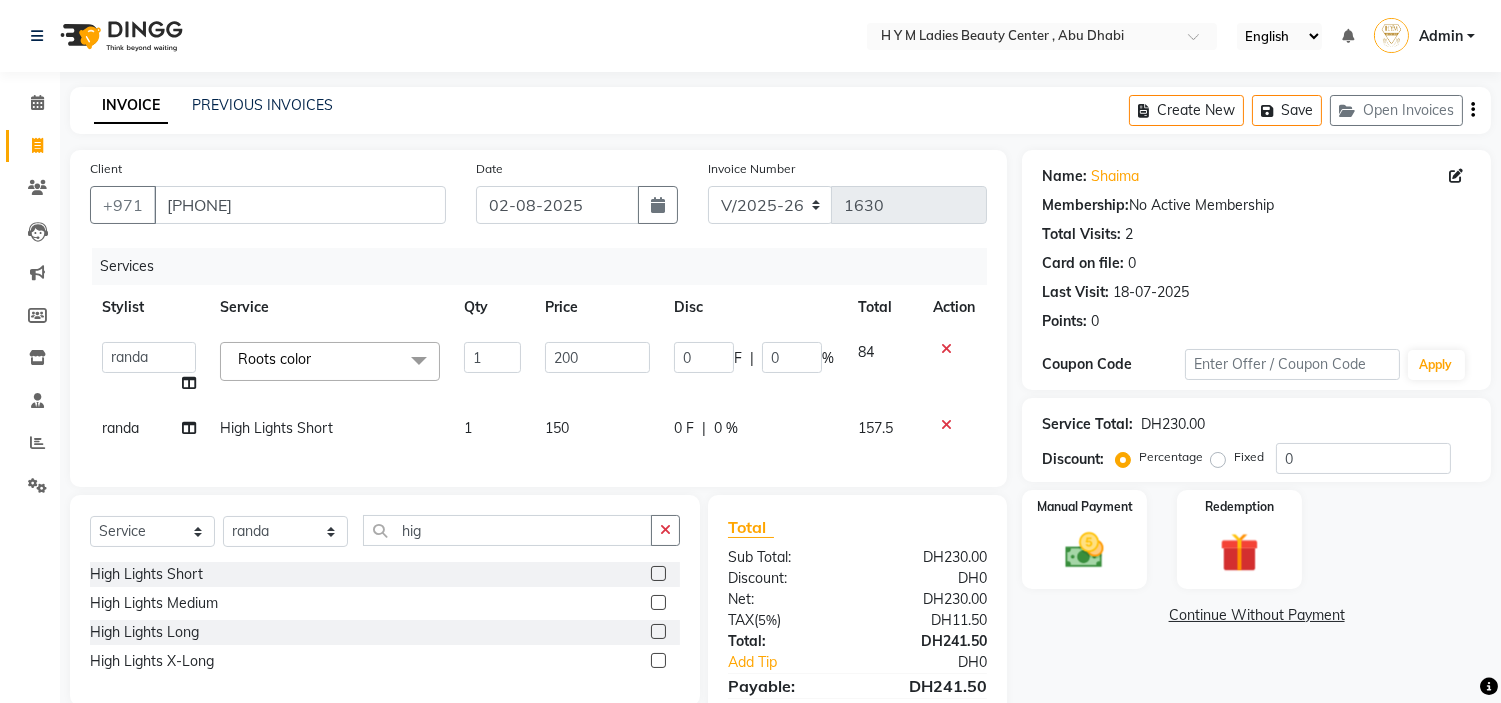 drag, startPoint x: 331, startPoint y: 240, endPoint x: 367, endPoint y: 282, distance: 55.31727 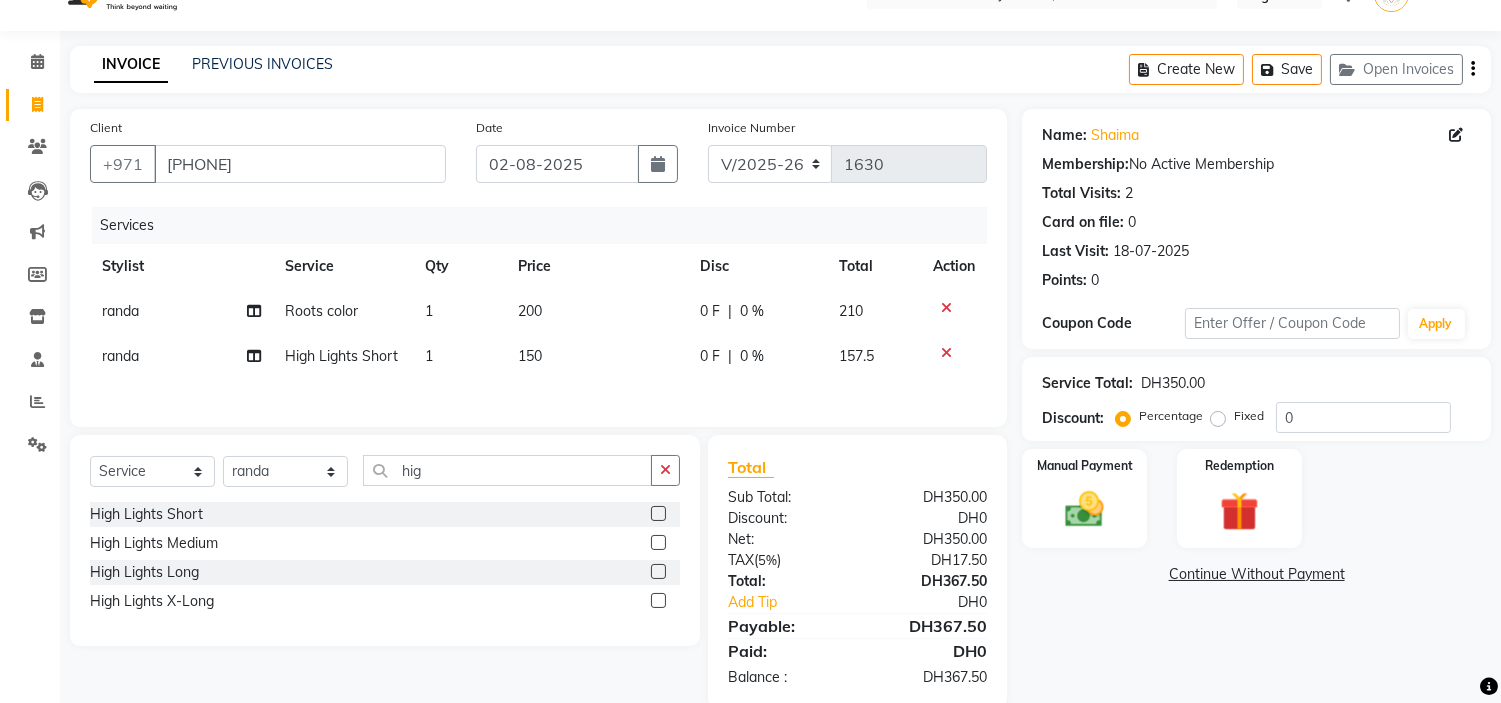 scroll, scrollTop: 81, scrollLeft: 0, axis: vertical 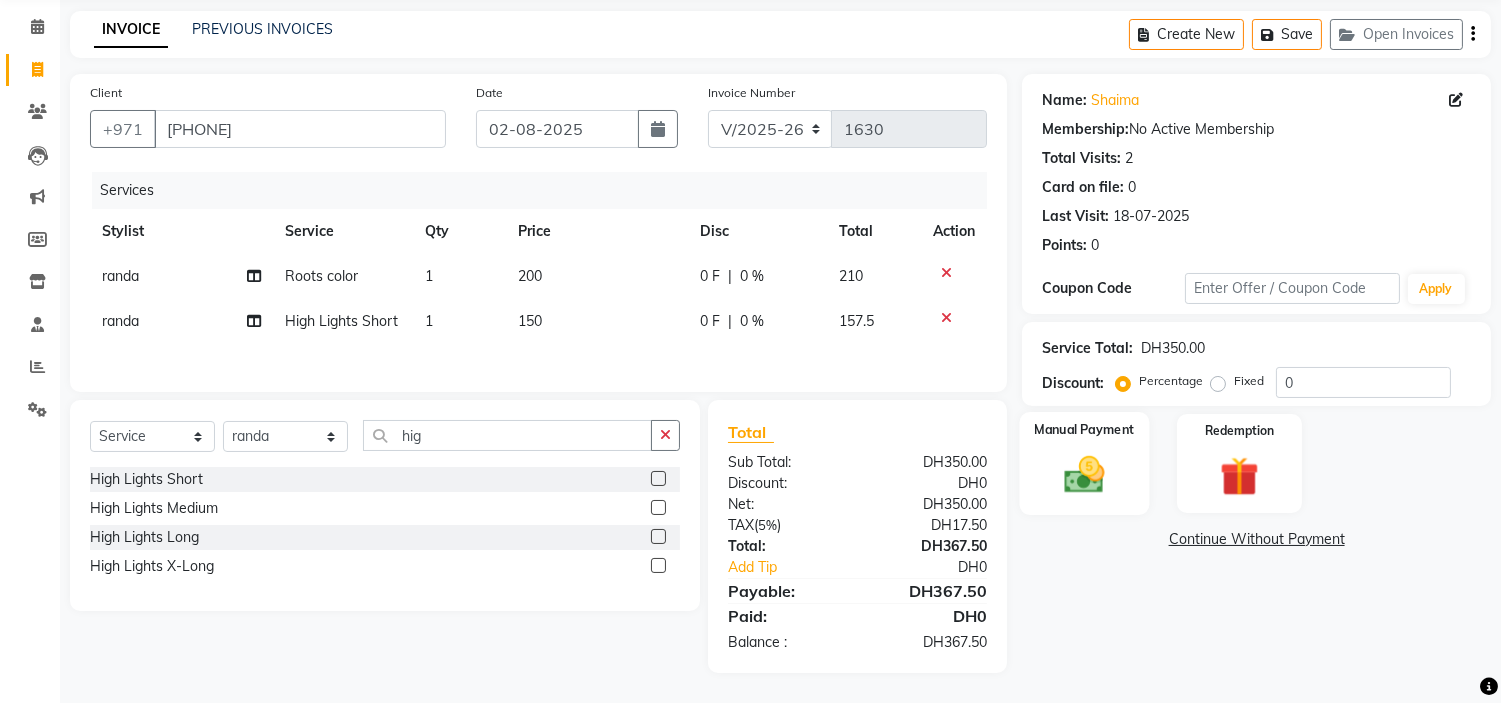 drag, startPoint x: 1085, startPoint y: 468, endPoint x: 1092, endPoint y: 487, distance: 20.248457 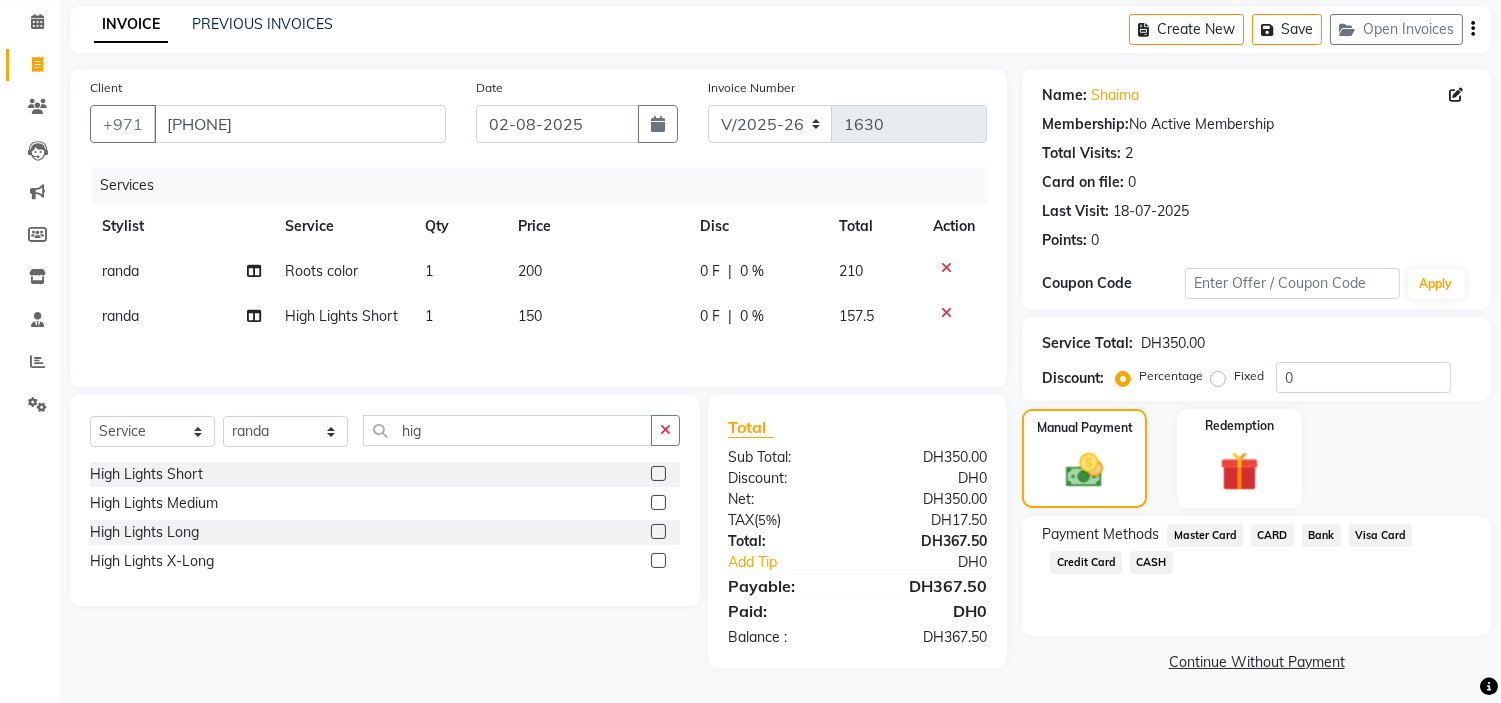 click on "Credit Card" 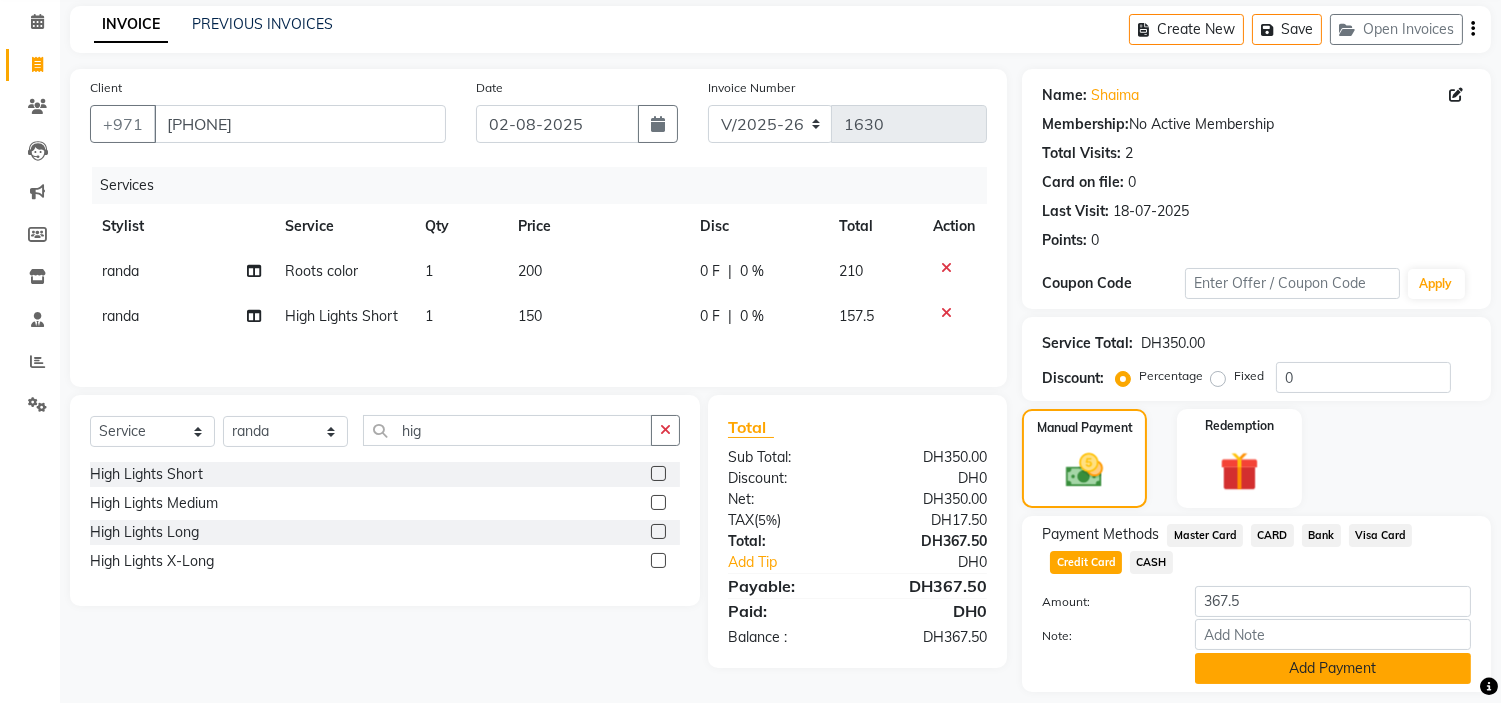 click on "Add Payment" 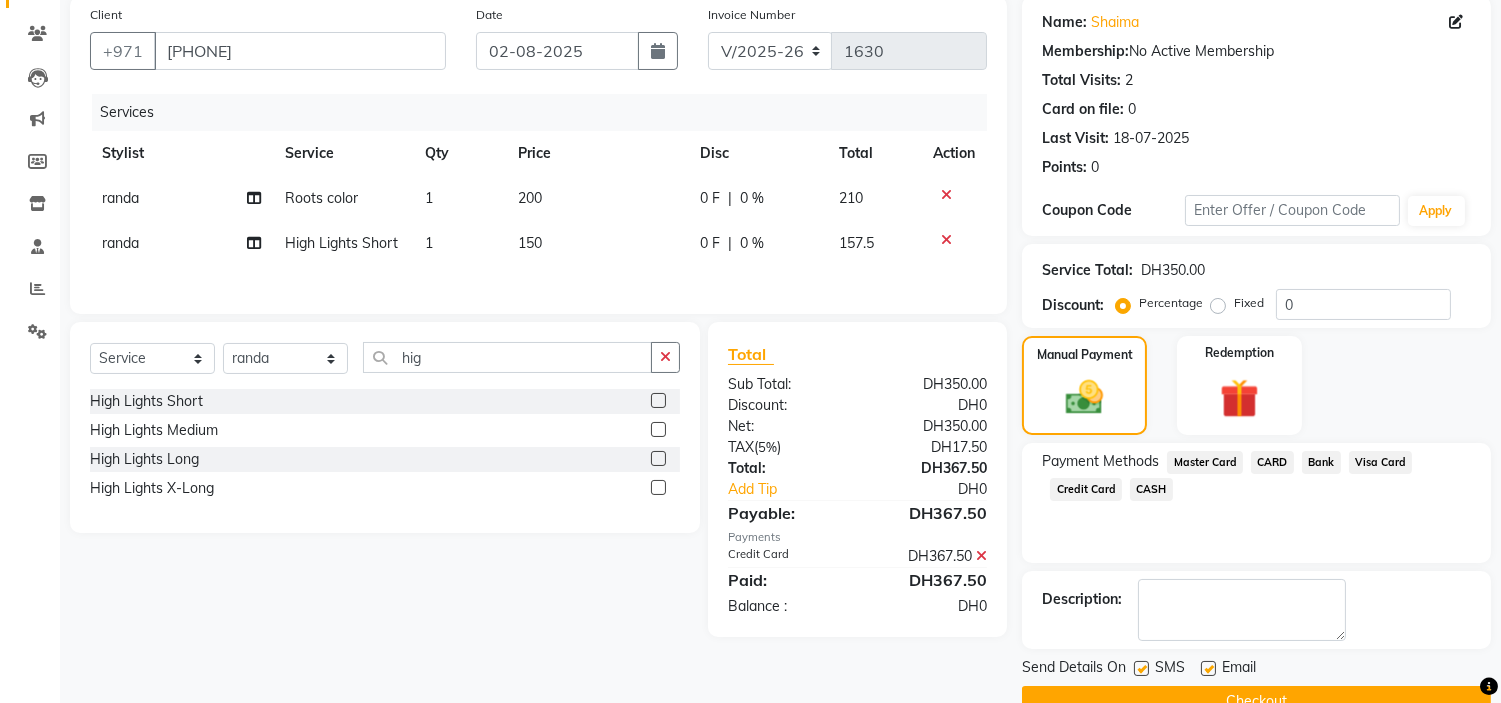 scroll, scrollTop: 196, scrollLeft: 0, axis: vertical 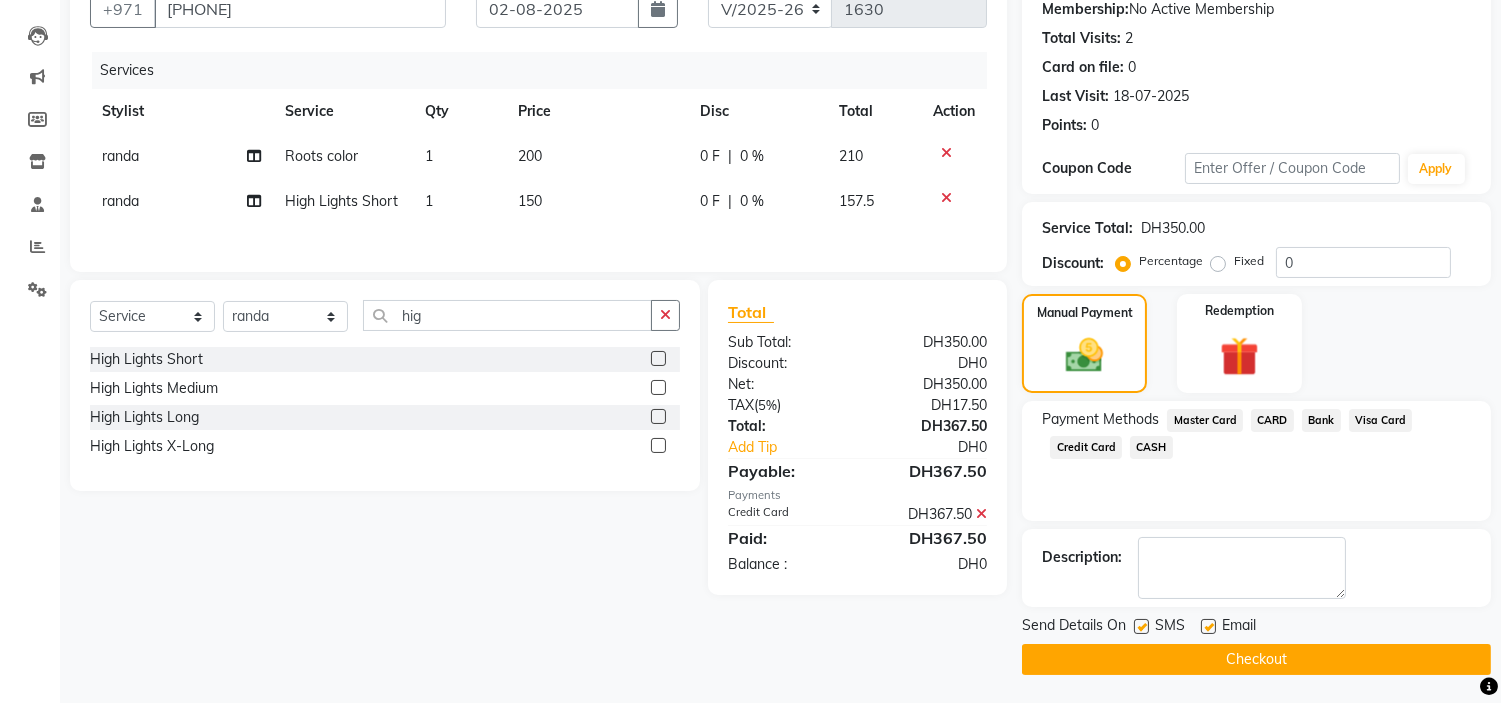 drag, startPoint x: 1137, startPoint y: 628, endPoint x: 1190, endPoint y: 628, distance: 53 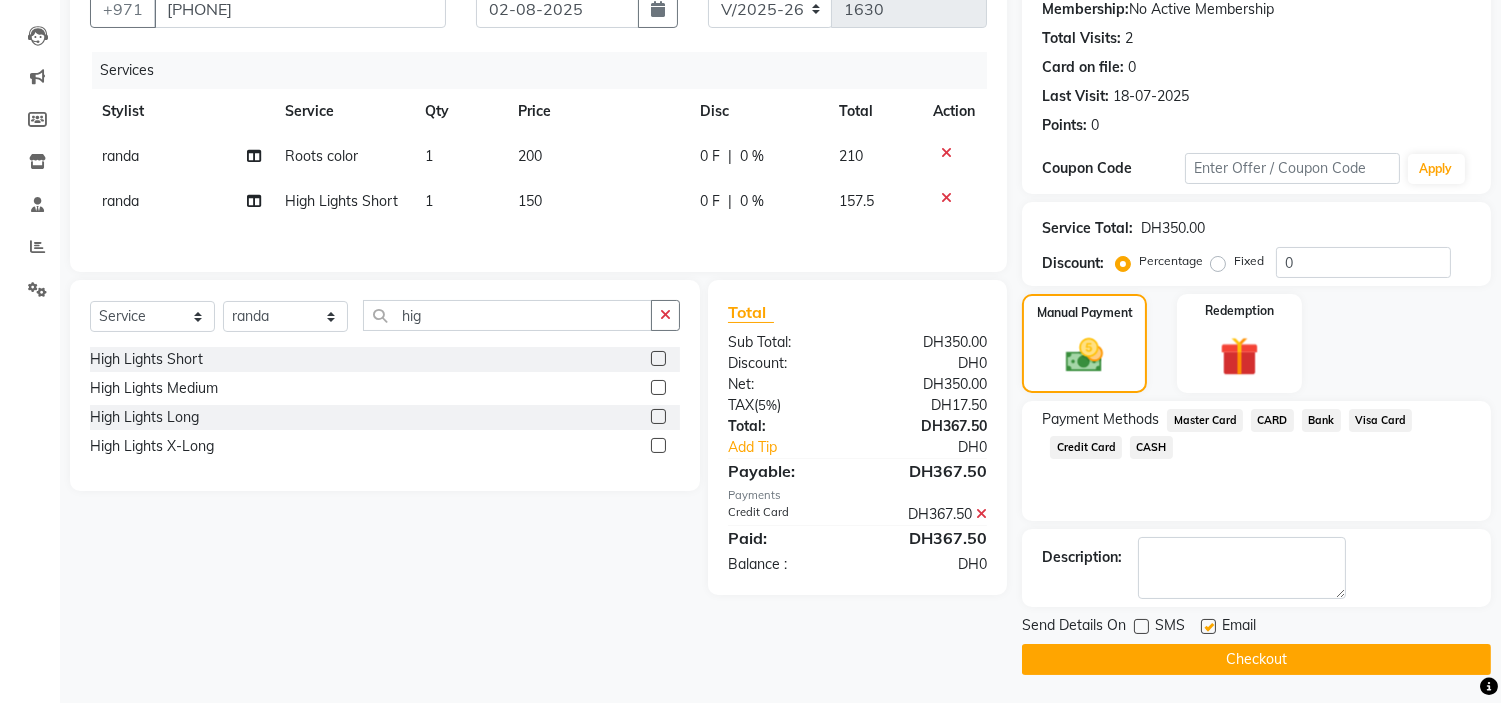 drag, startPoint x: 1206, startPoint y: 623, endPoint x: 1208, endPoint y: 635, distance: 12.165525 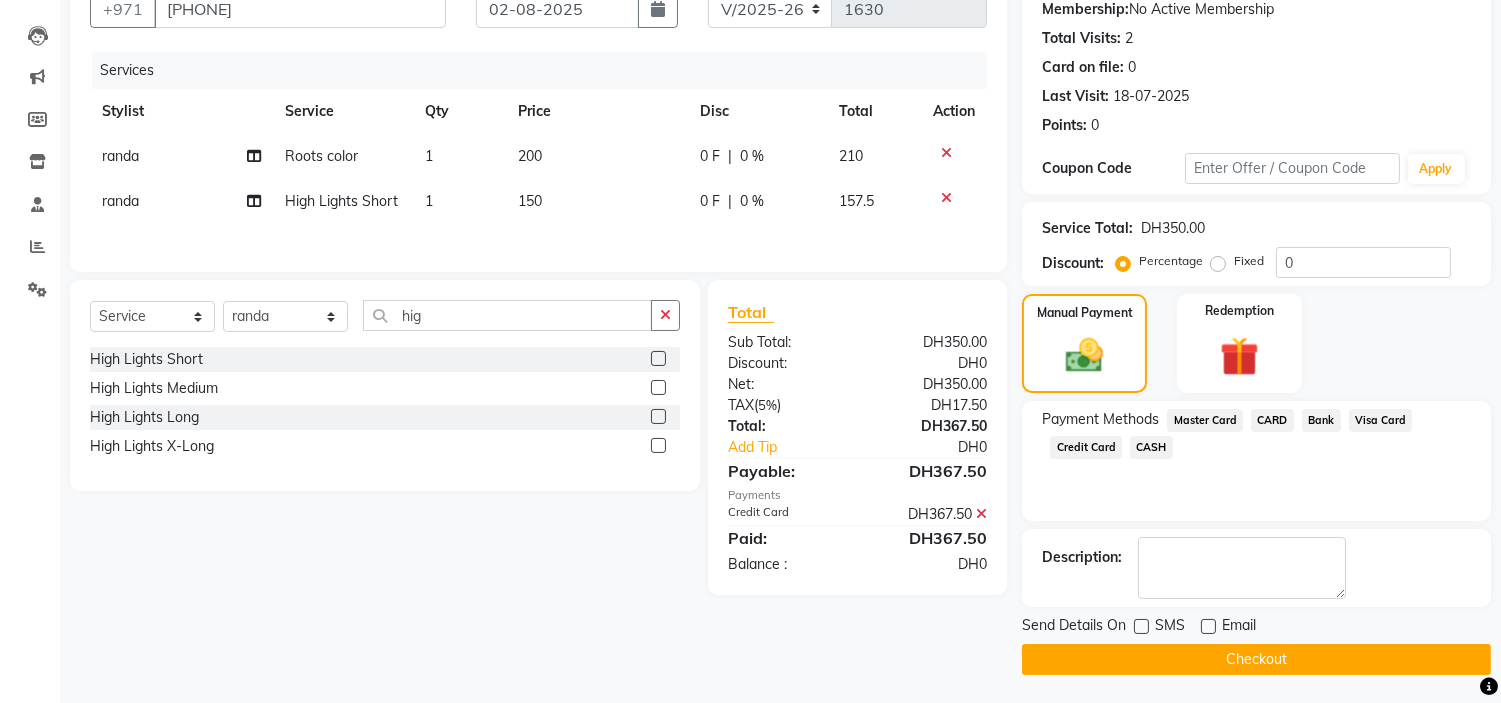 click on "Checkout" 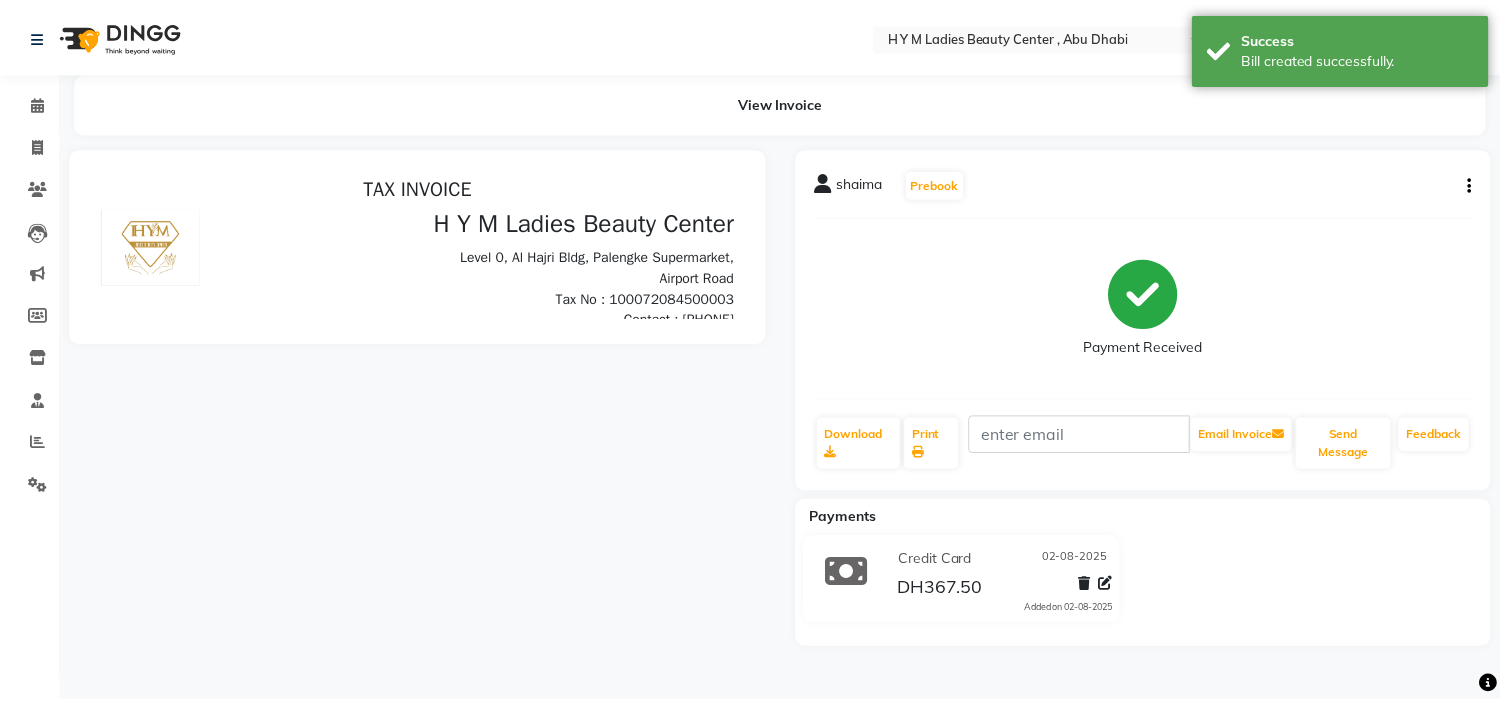 scroll, scrollTop: 0, scrollLeft: 0, axis: both 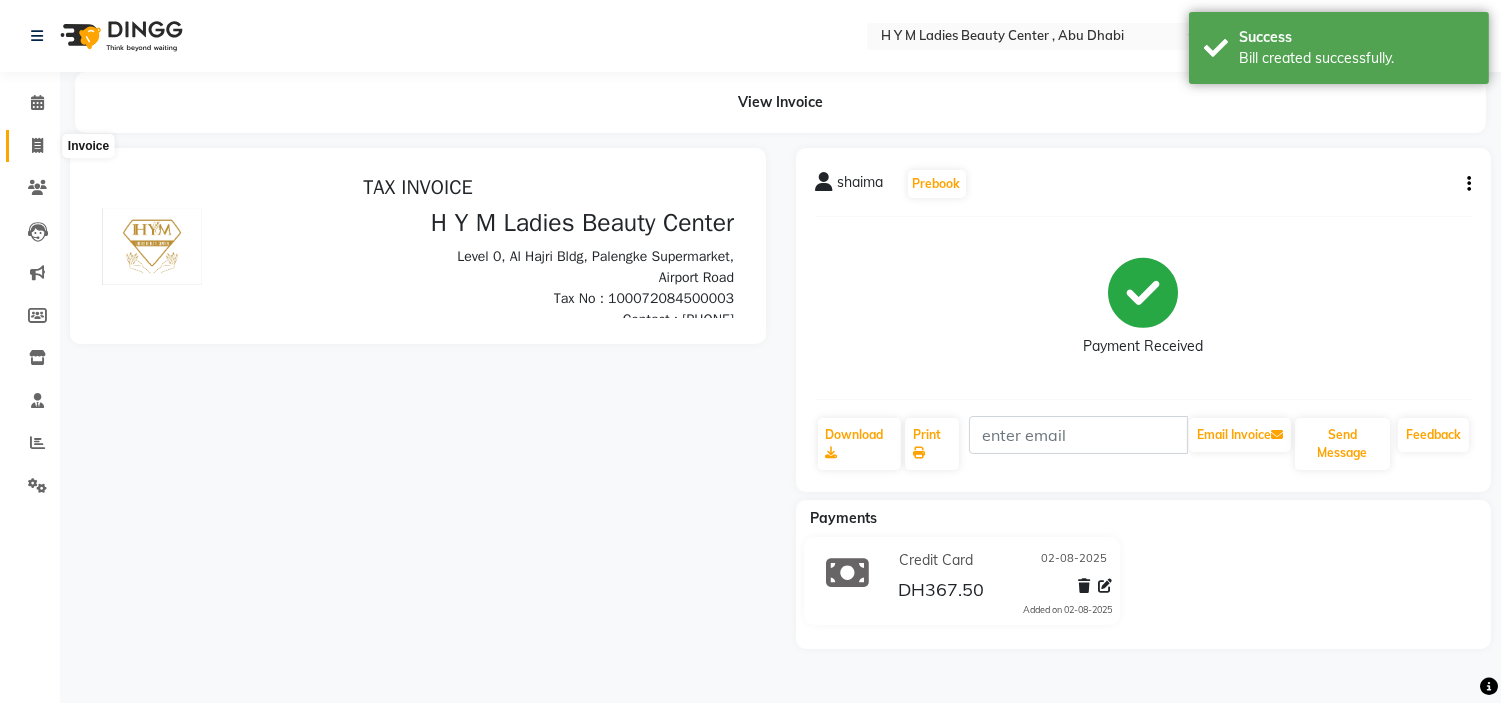 click 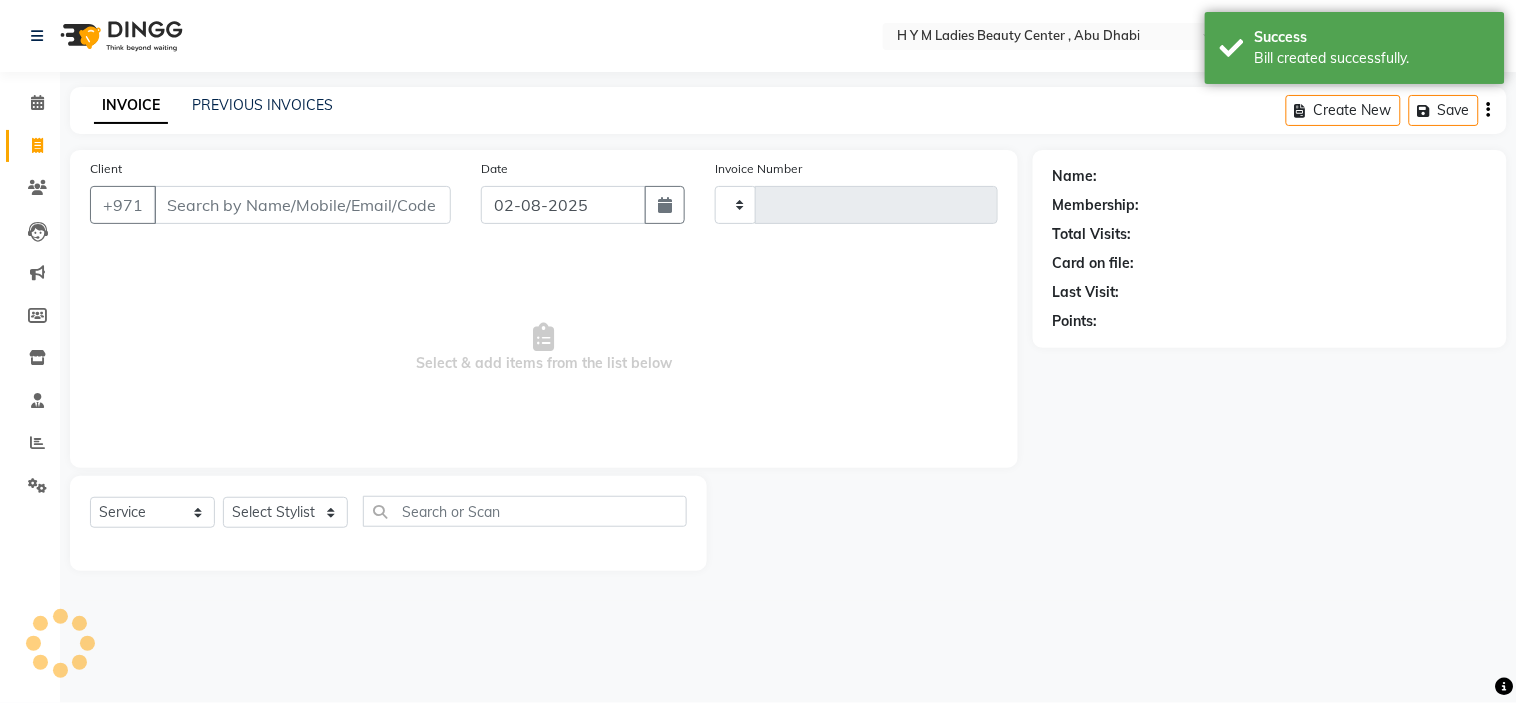 type on "1631" 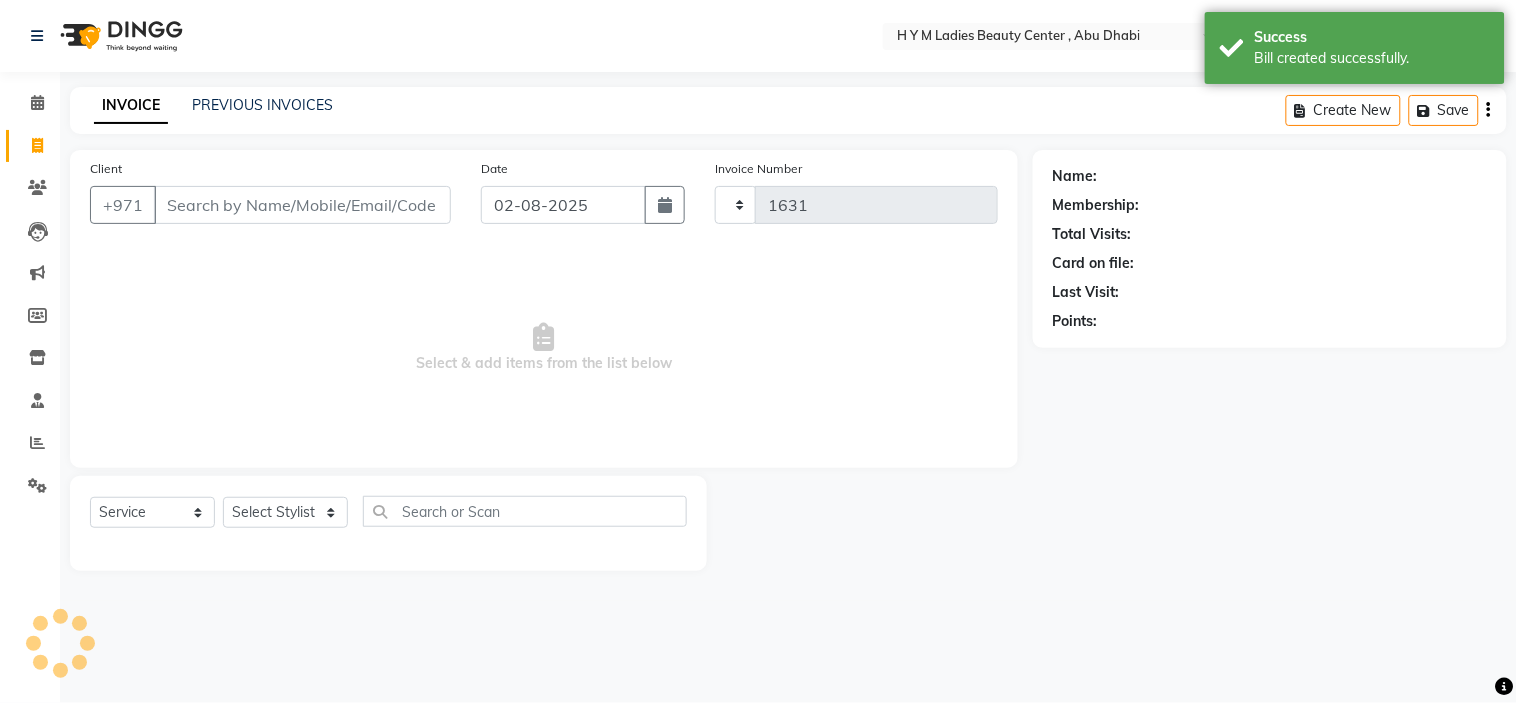 select on "7248" 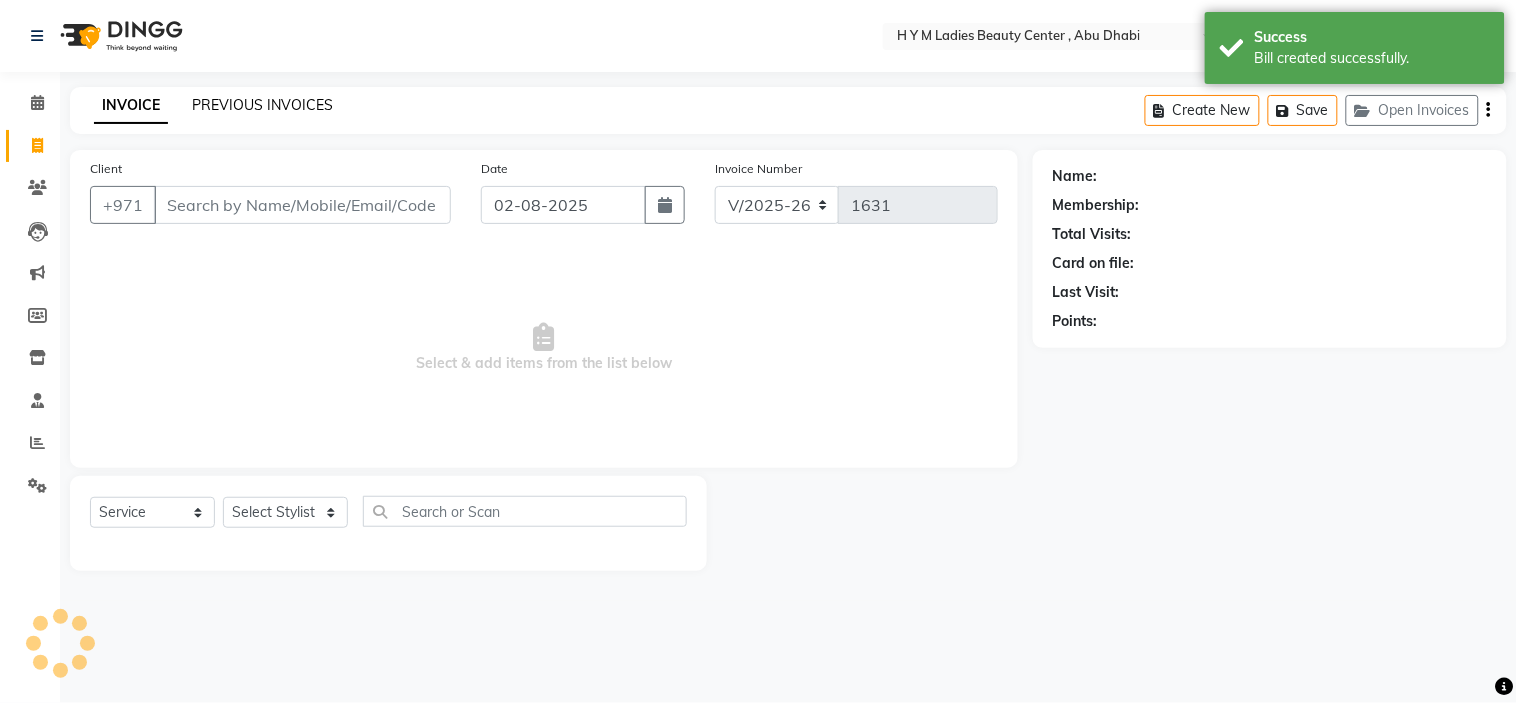 click on "PREVIOUS INVOICES" 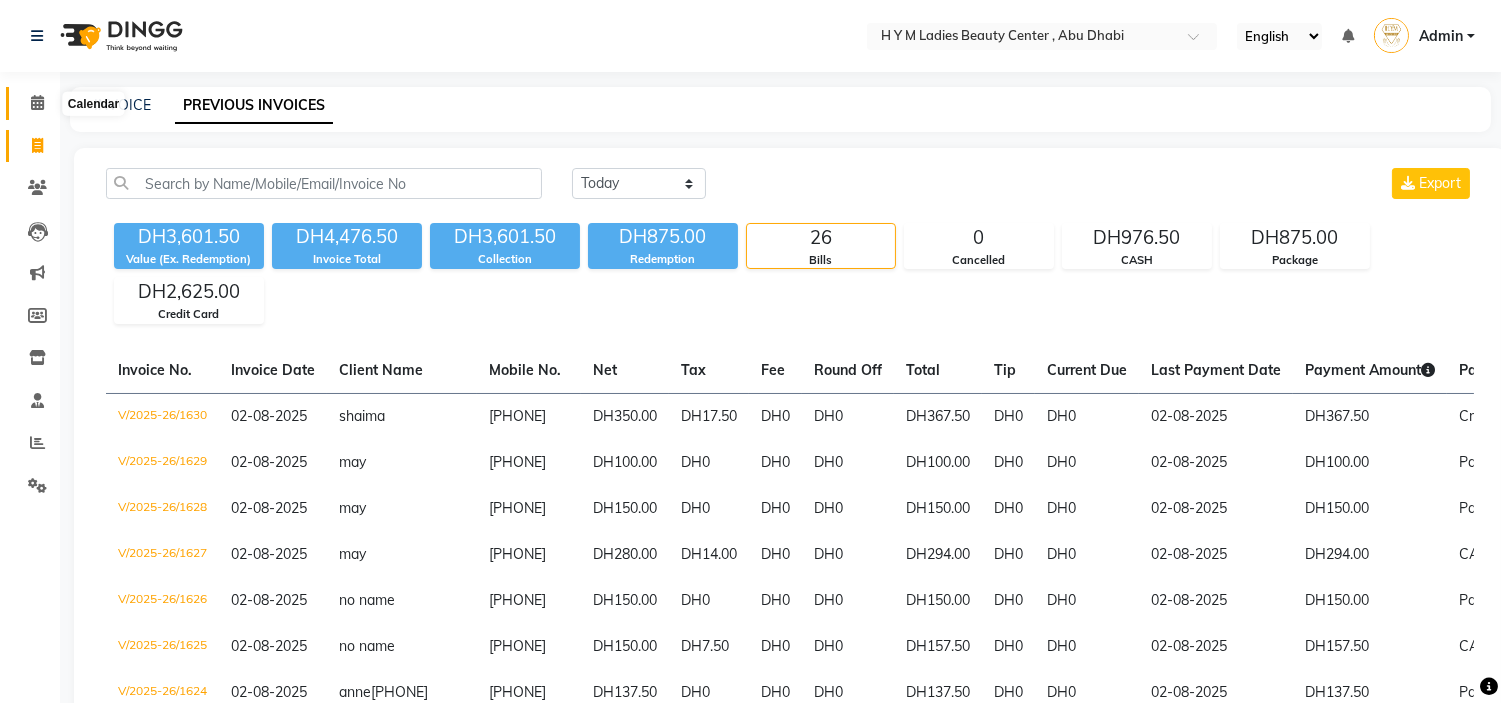 click 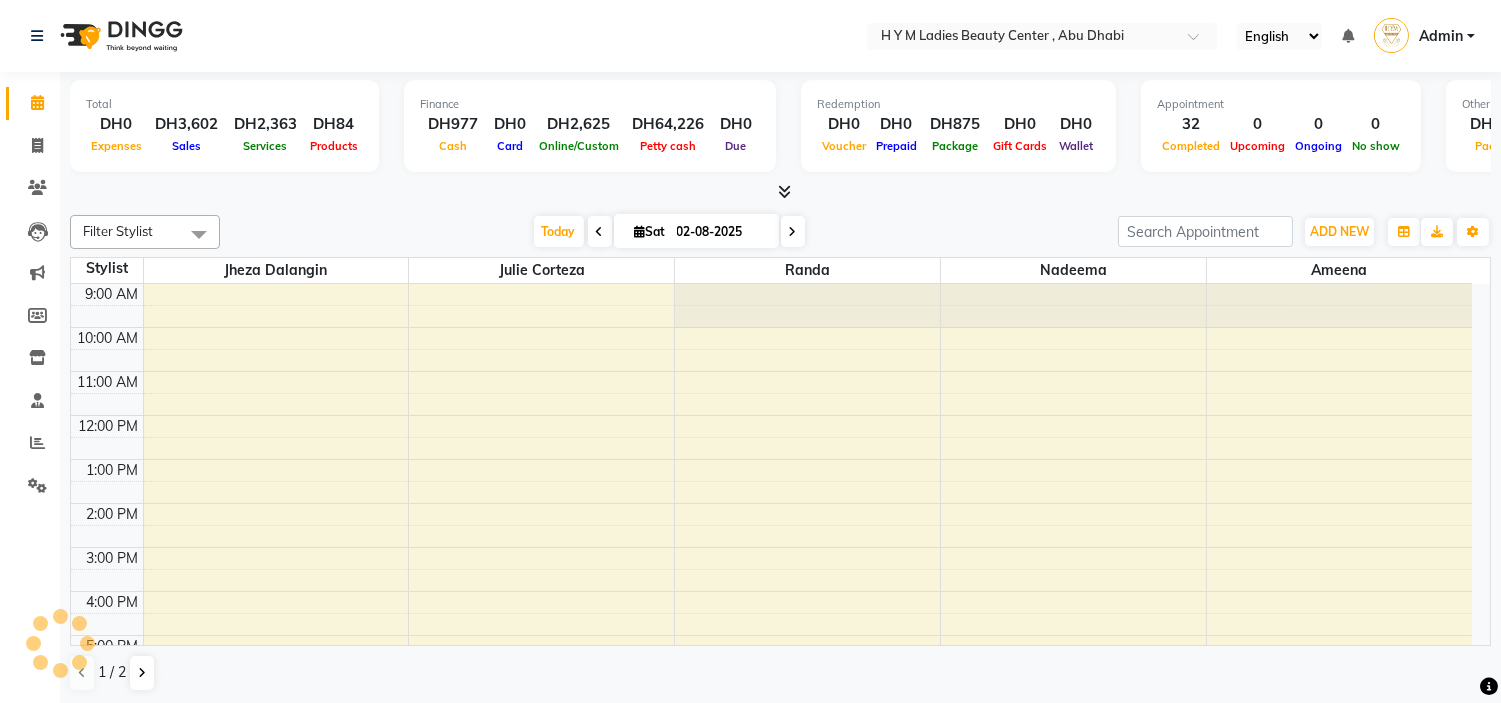 scroll, scrollTop: 0, scrollLeft: 0, axis: both 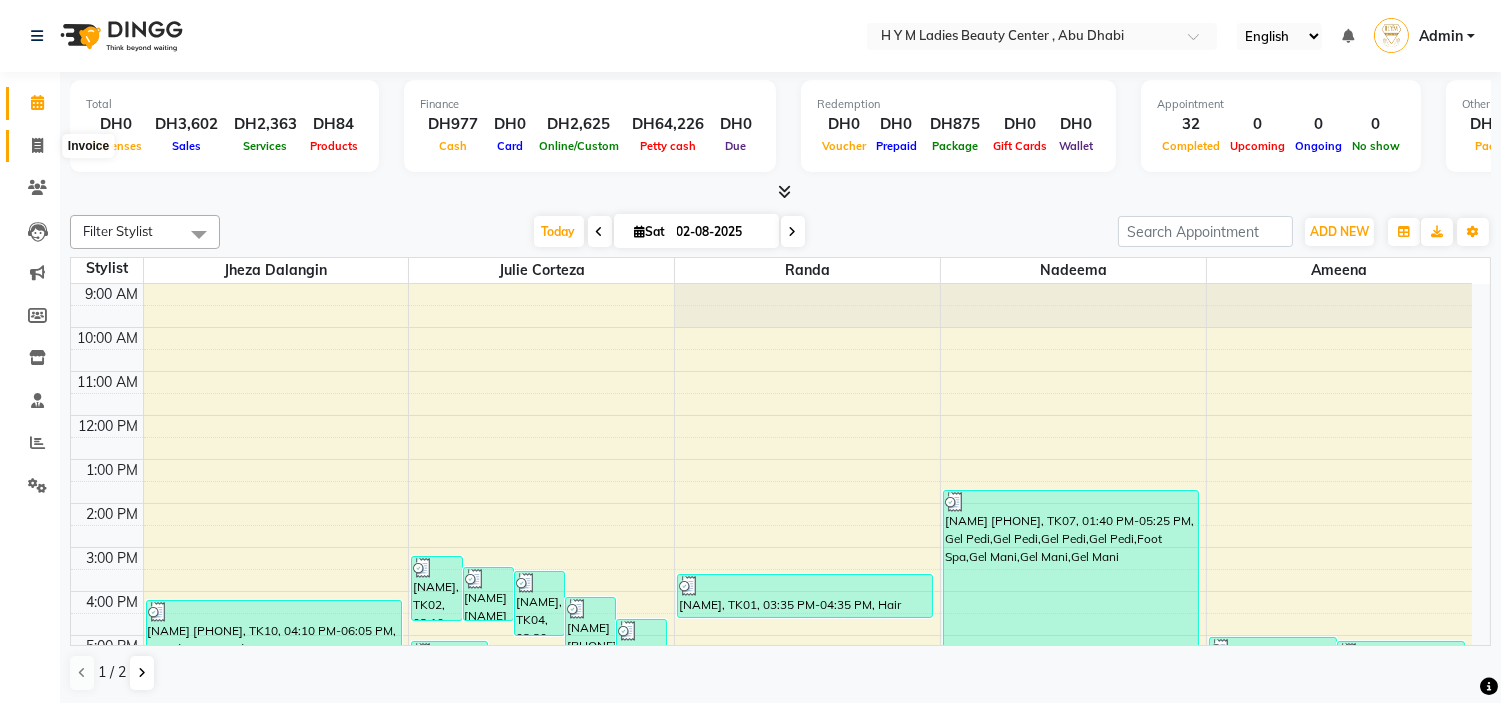 click 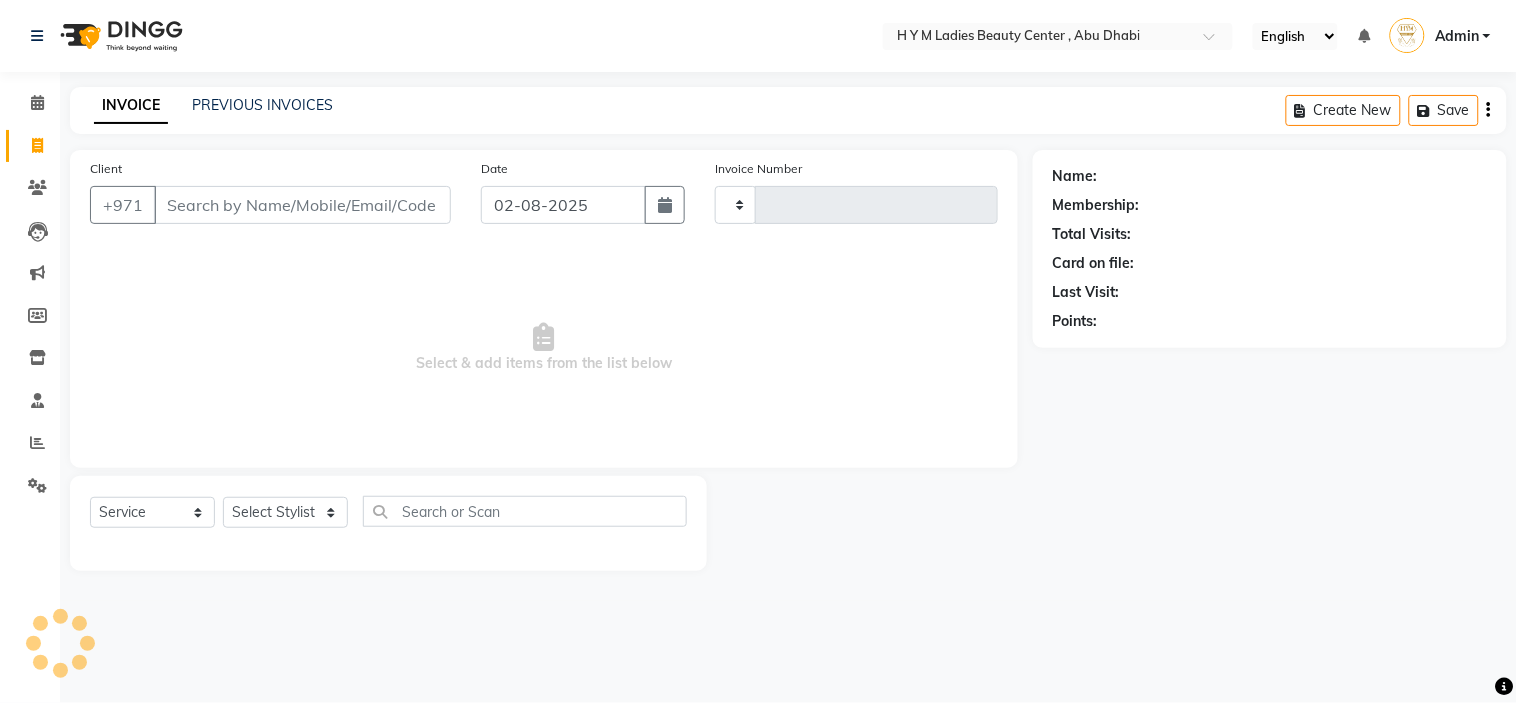 type on "1631" 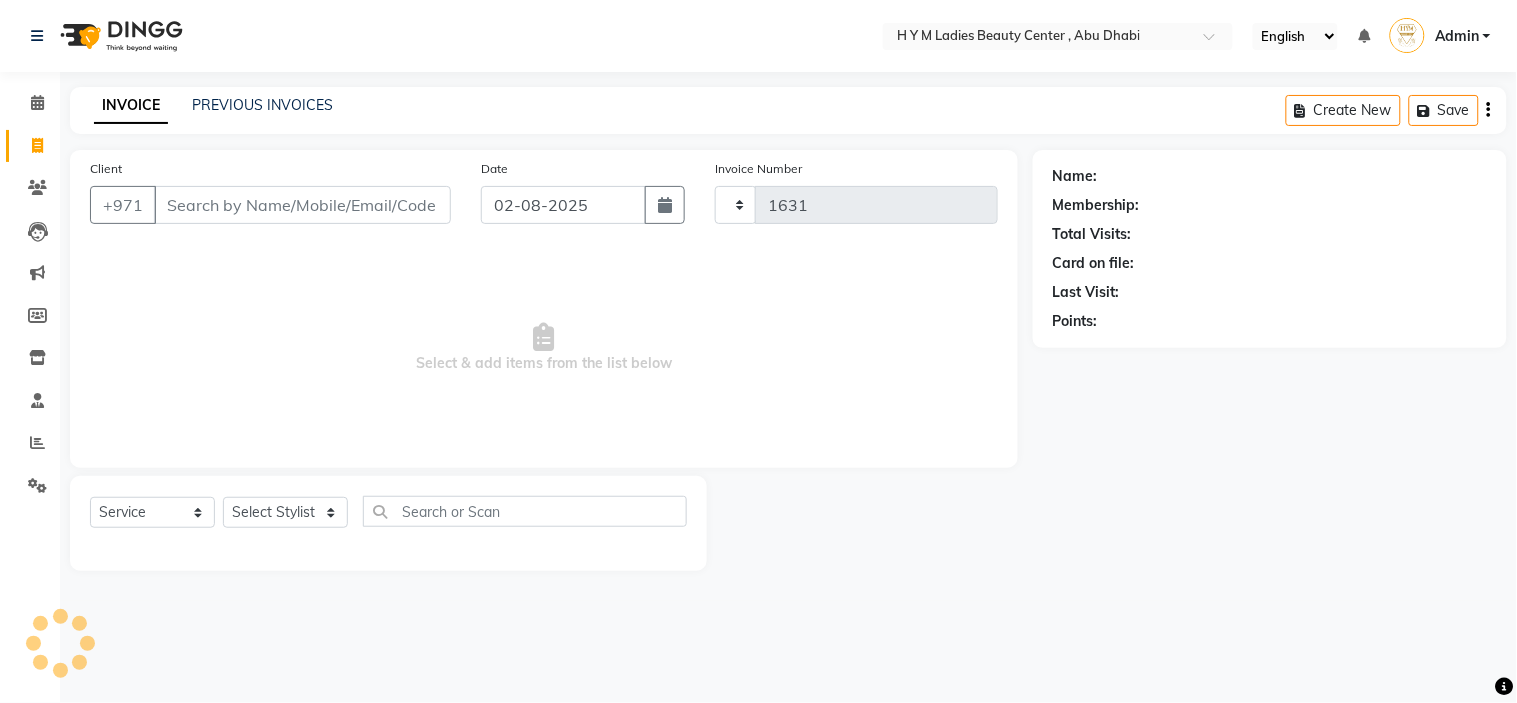 select on "7248" 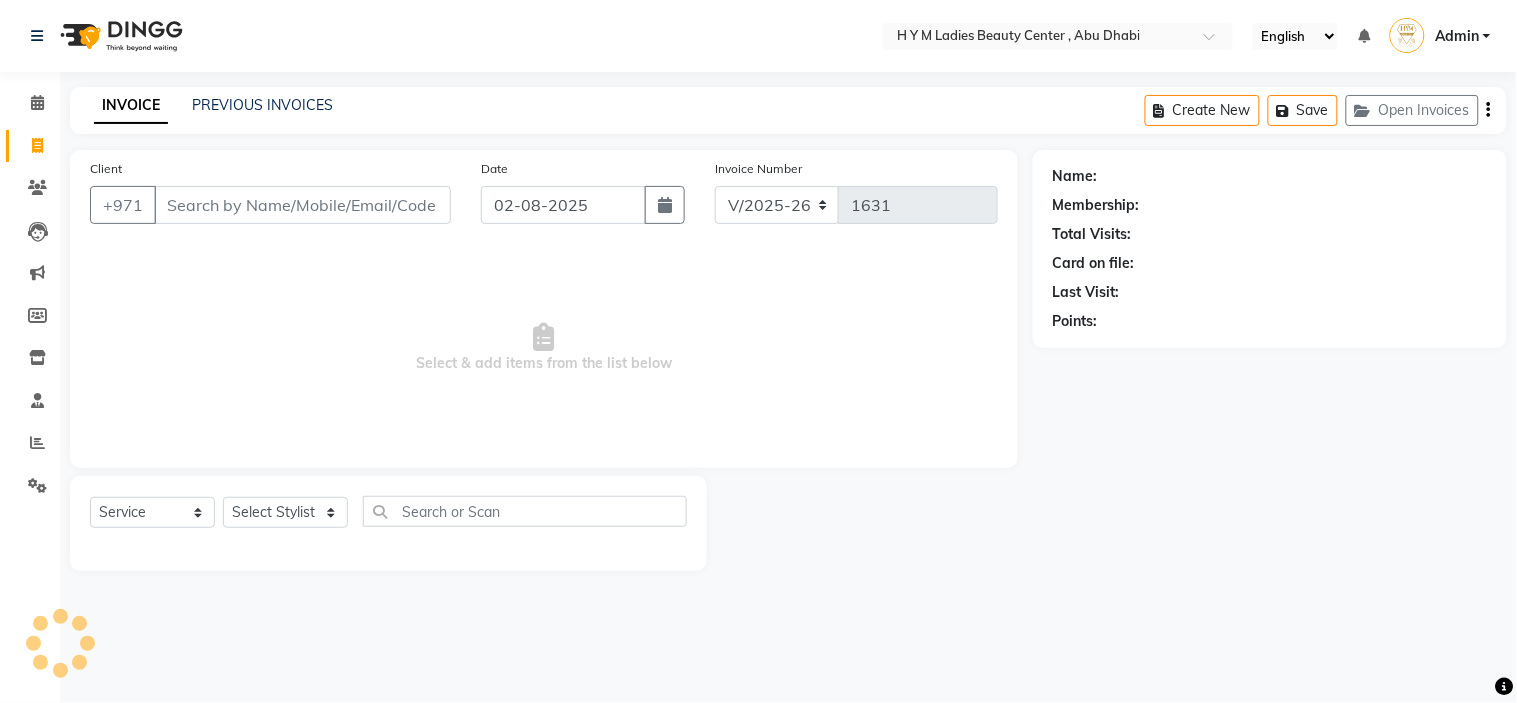 click on "PREVIOUS INVOICES" 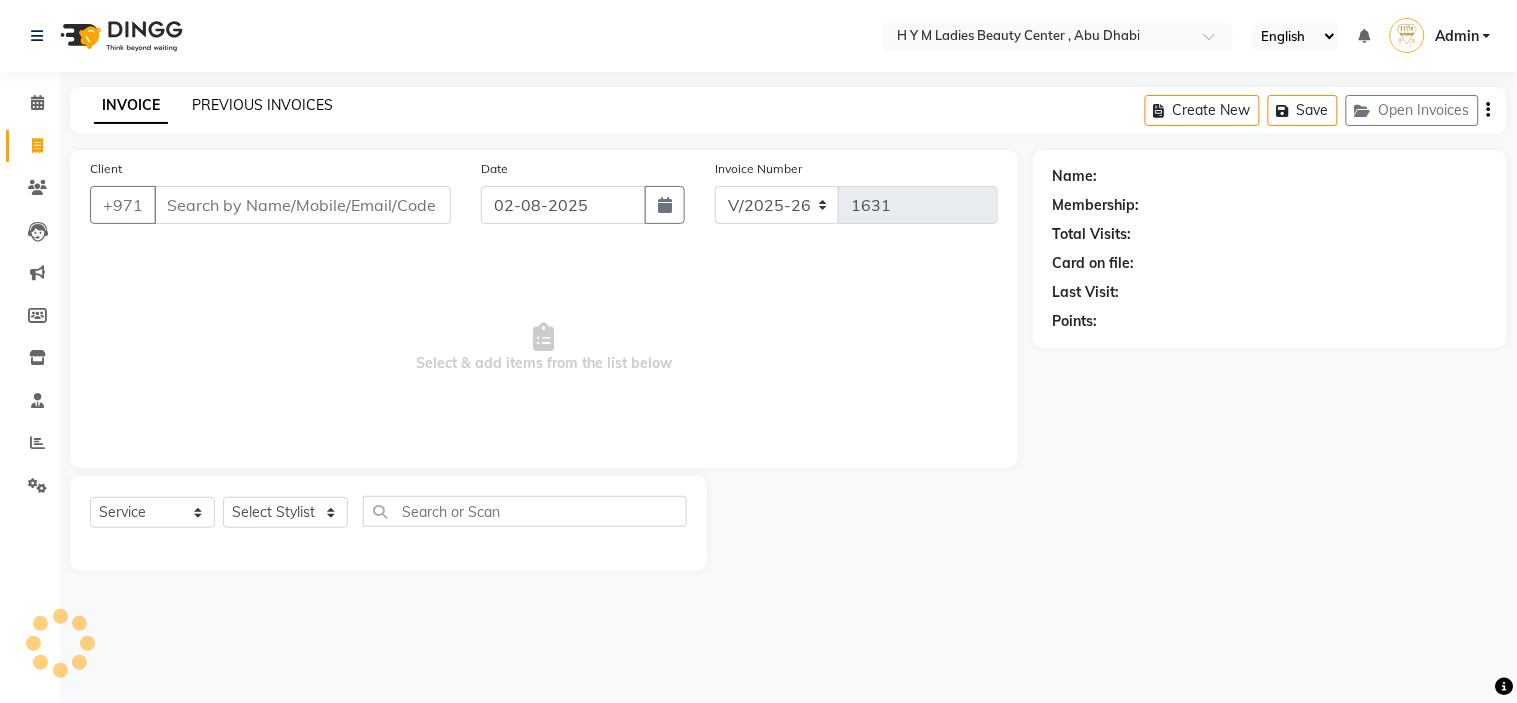 click on "PREVIOUS INVOICES" 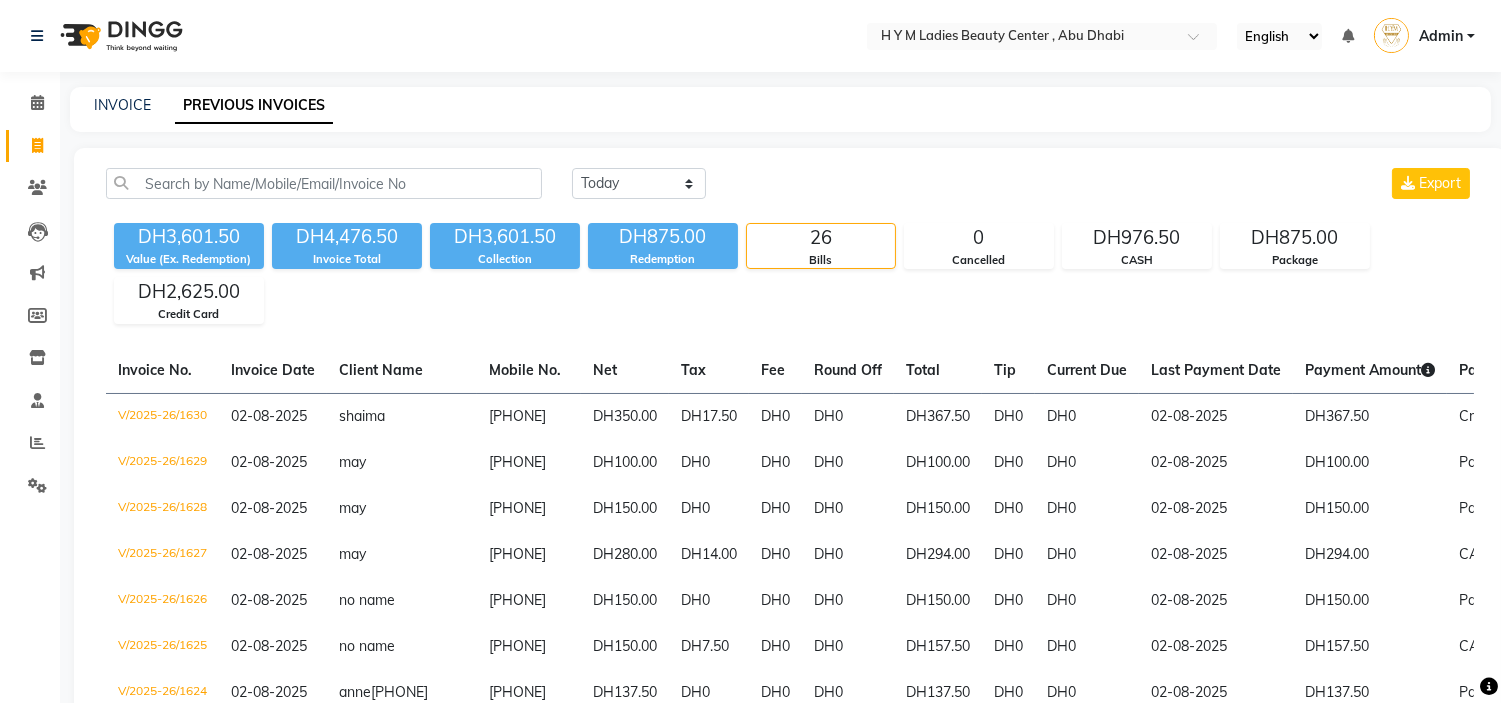 click on "PREVIOUS INVOICES" 